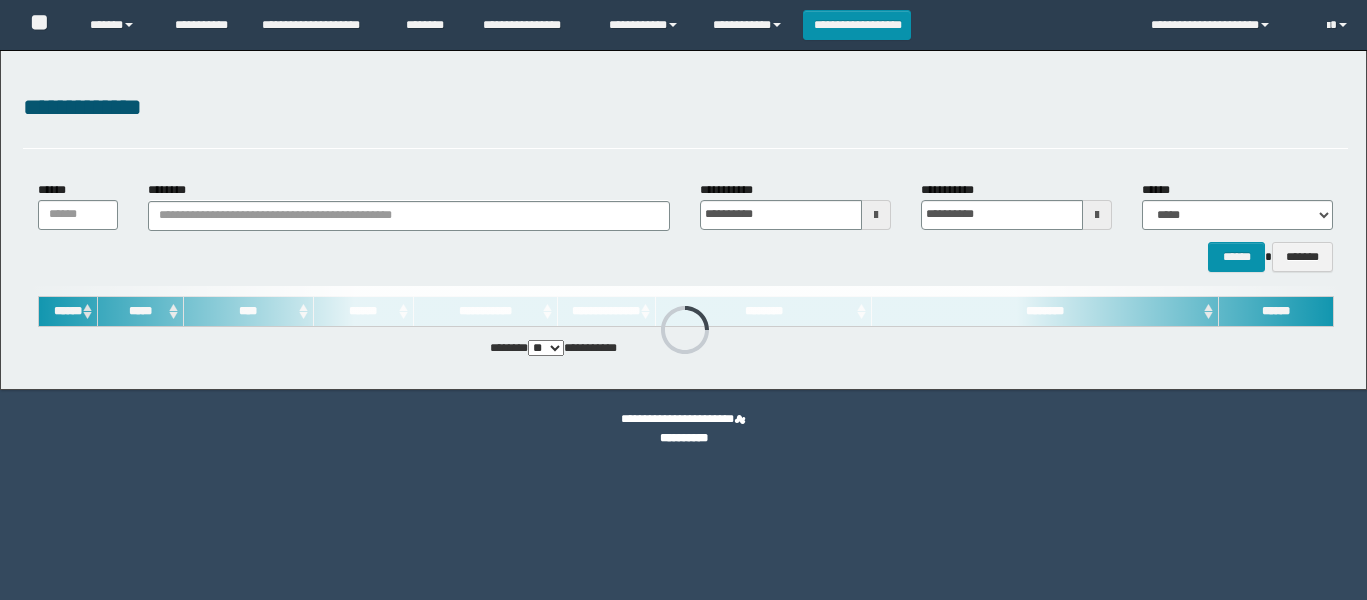 scroll, scrollTop: 0, scrollLeft: 0, axis: both 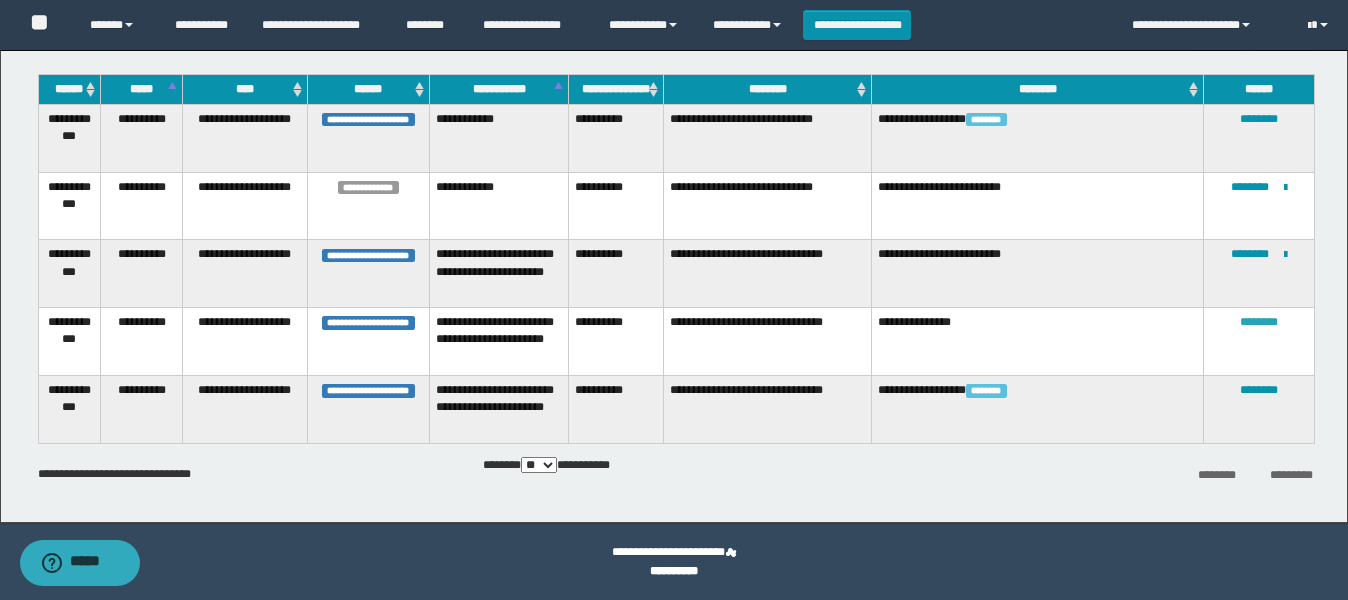 click on "********" at bounding box center (1259, 322) 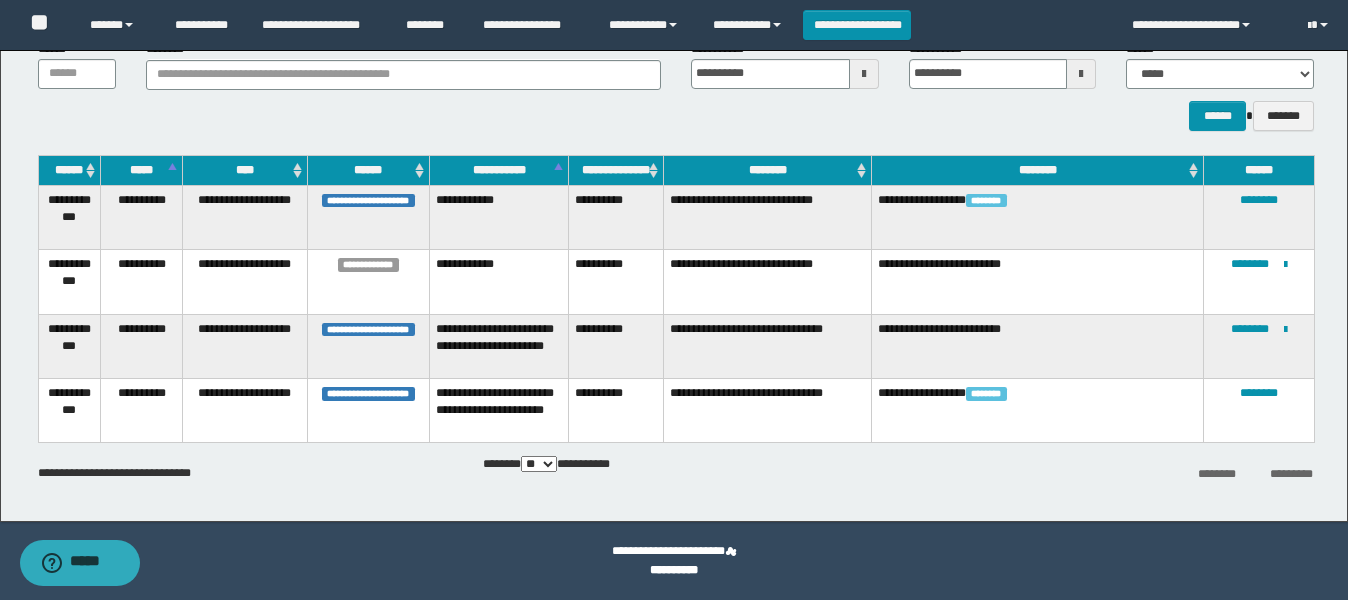 scroll, scrollTop: 141, scrollLeft: 0, axis: vertical 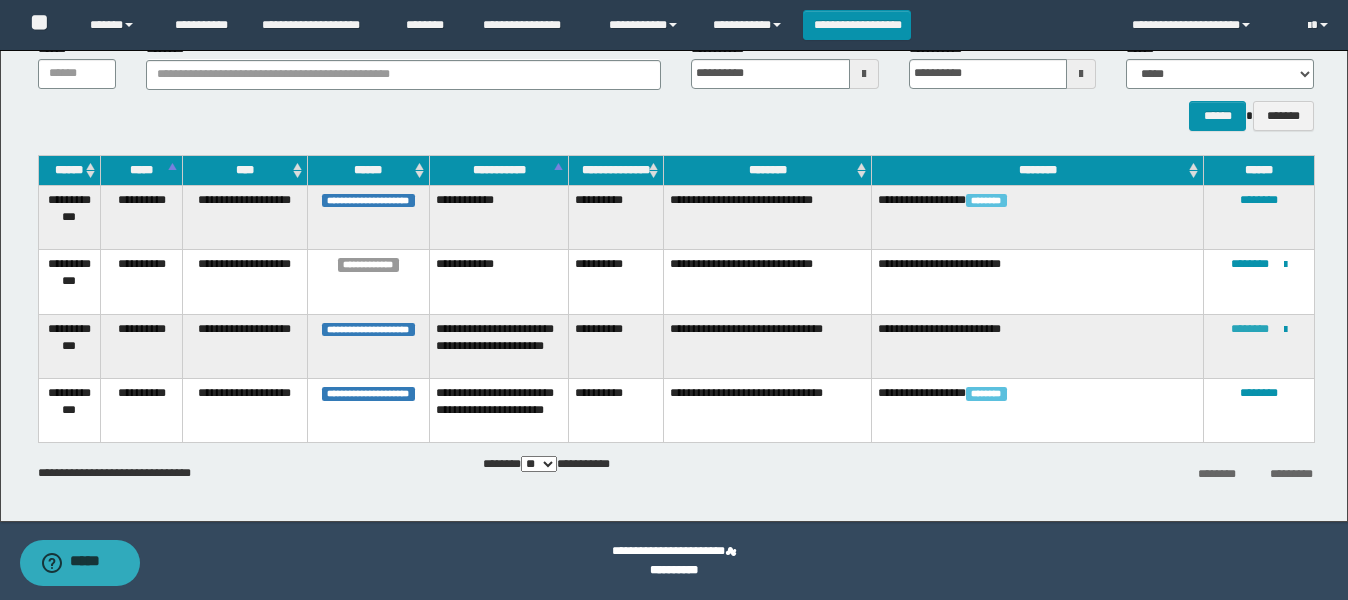 click on "********" at bounding box center (1250, 329) 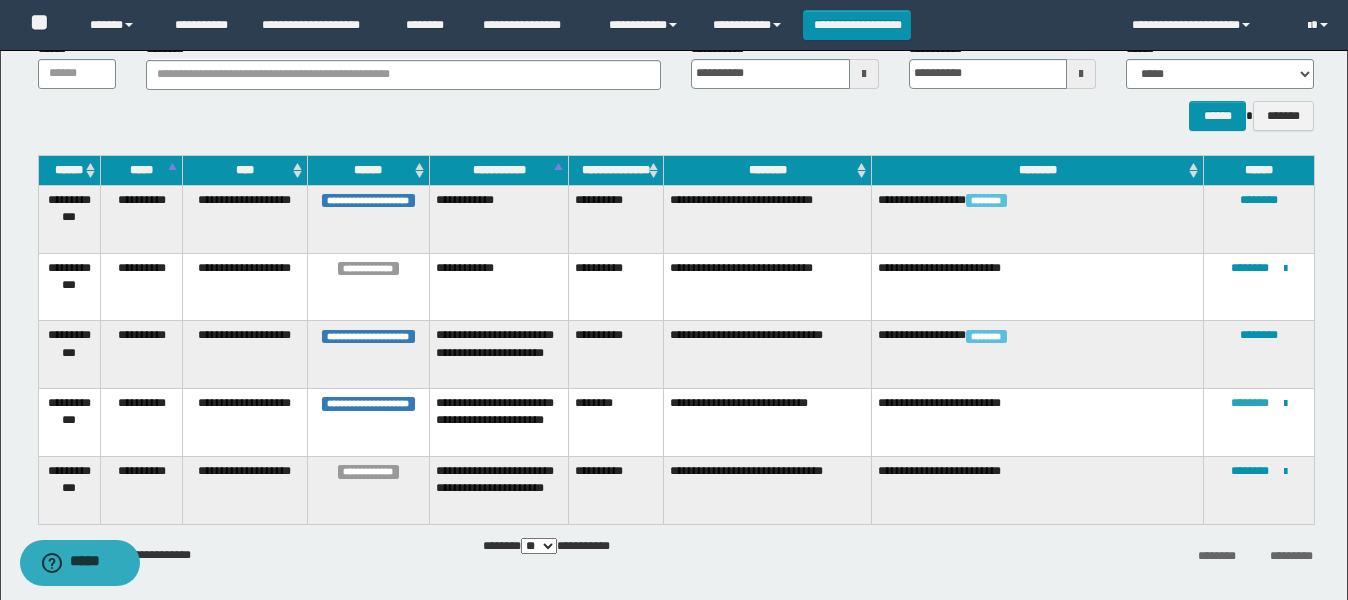 click on "********" at bounding box center [1250, 403] 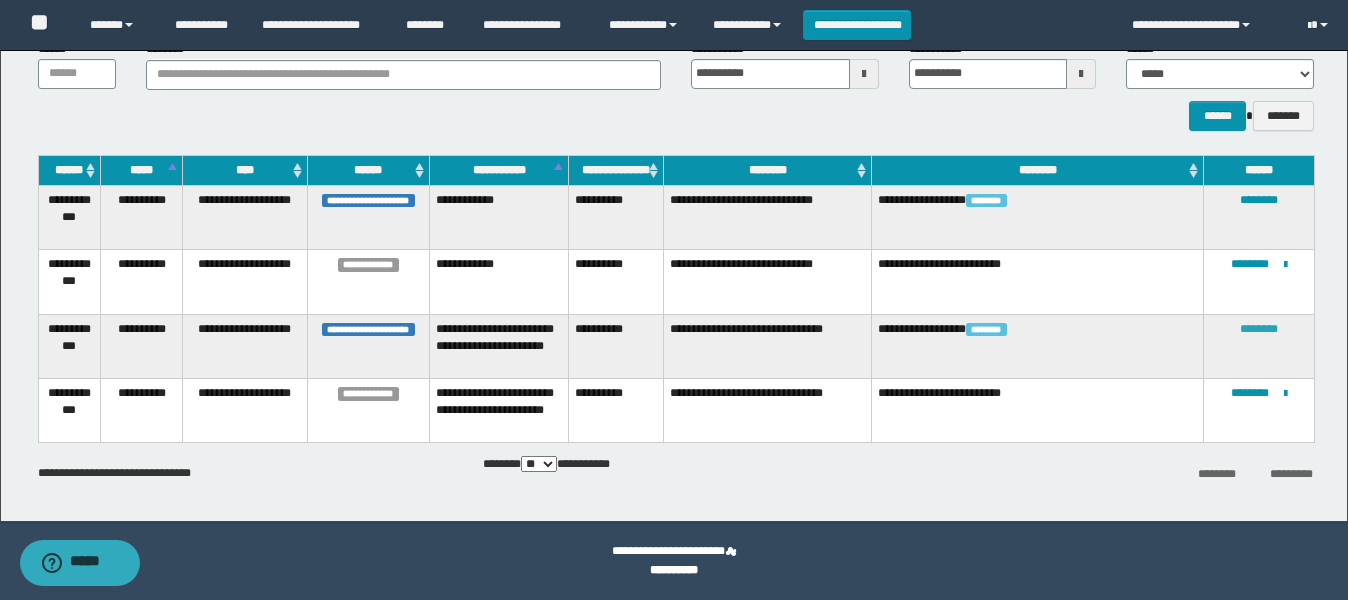 click on "********" at bounding box center (1259, 329) 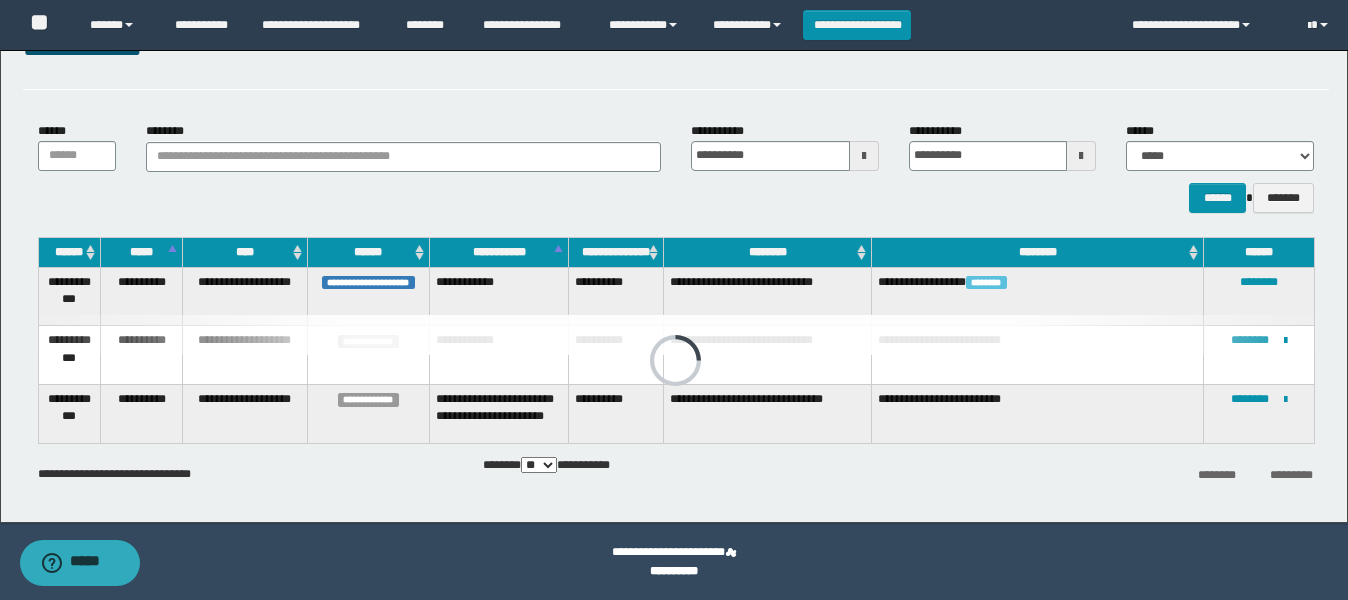scroll, scrollTop: 141, scrollLeft: 0, axis: vertical 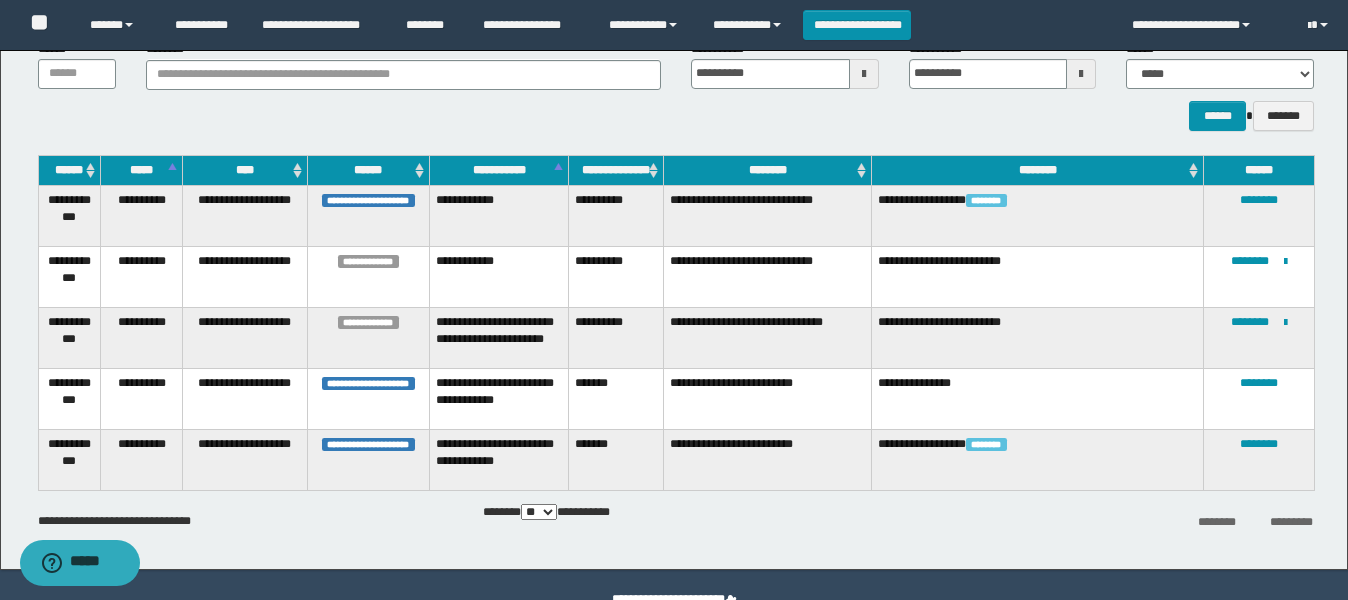 click on "**********" at bounding box center [674, 159] 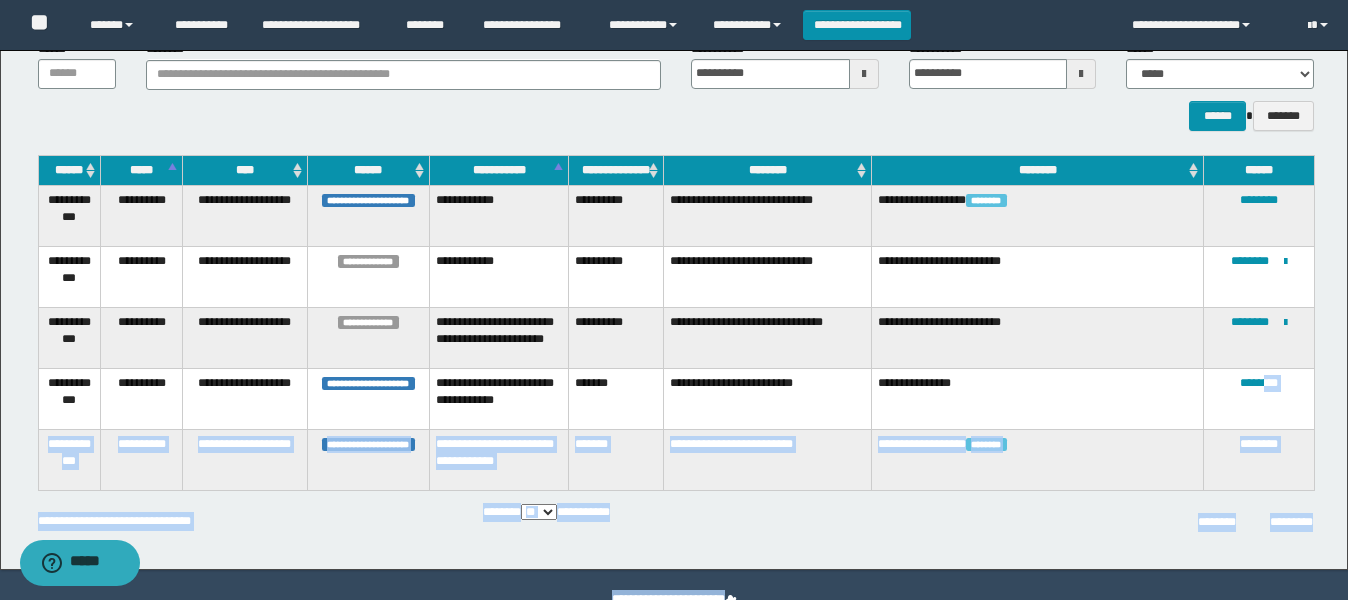 scroll, scrollTop: 188, scrollLeft: 0, axis: vertical 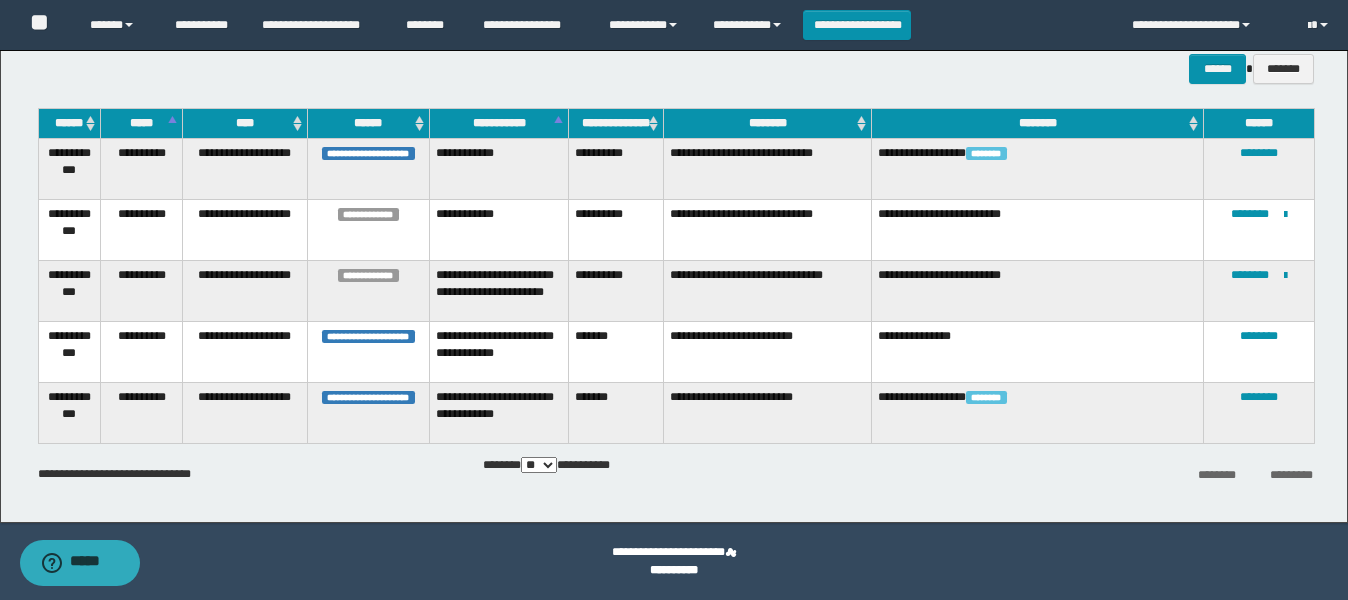 click on "**********" at bounding box center (1038, 351) 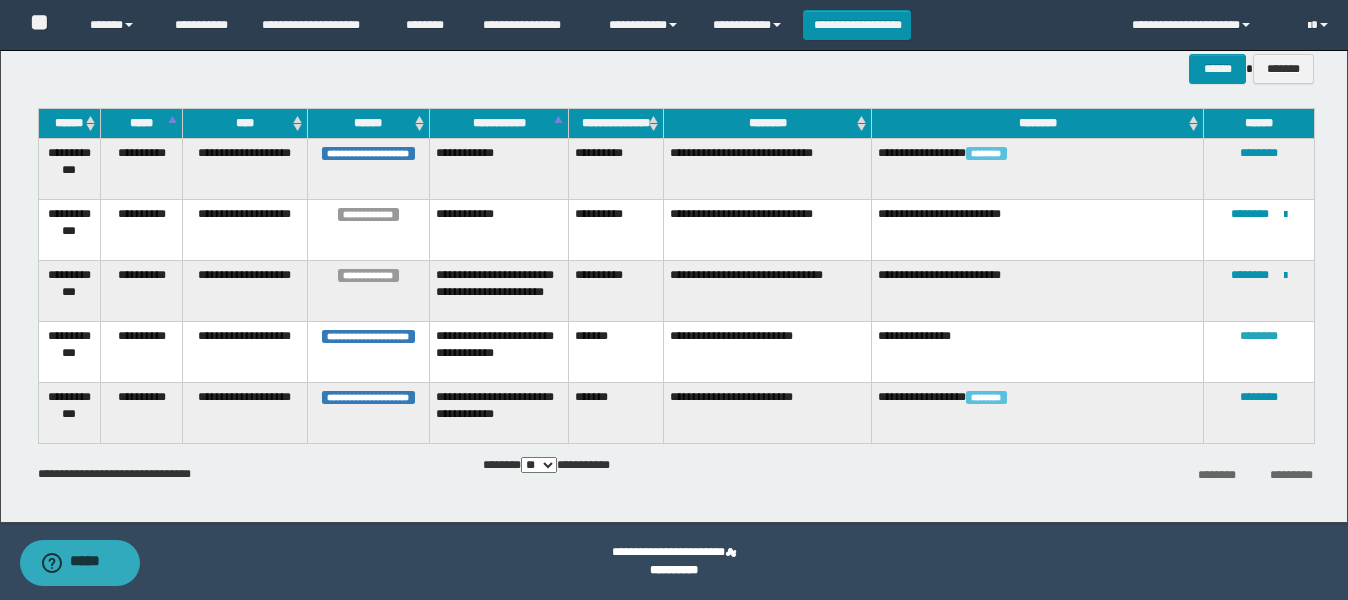 click on "********" at bounding box center [1259, 336] 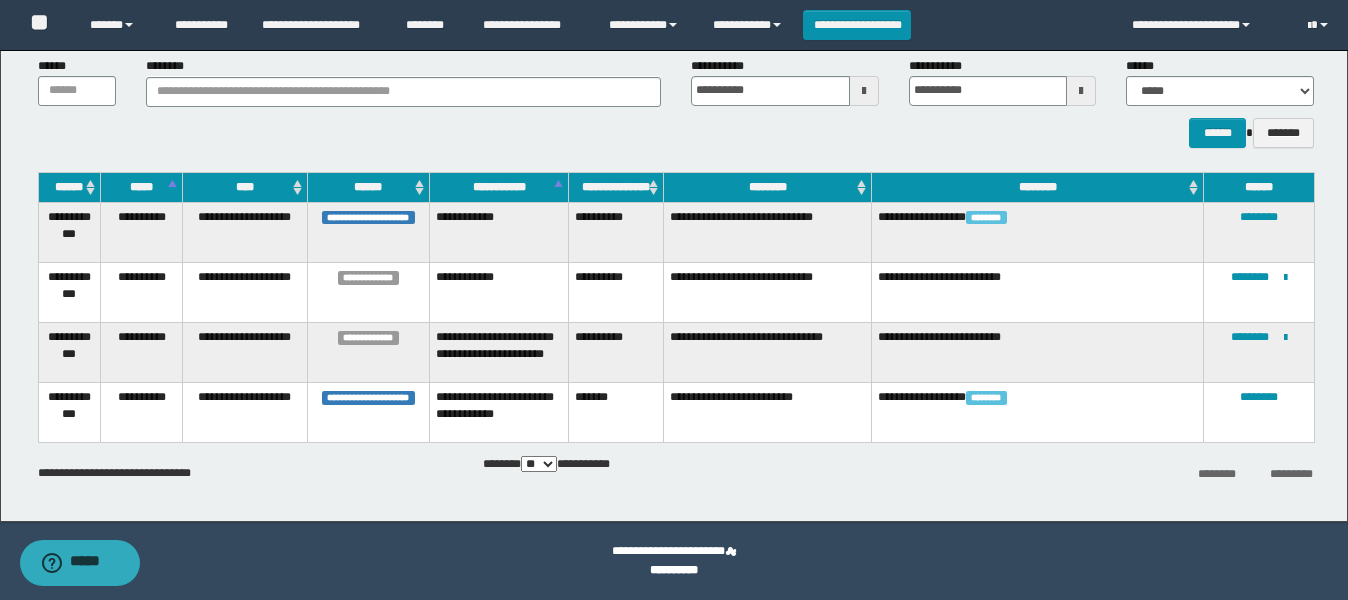 scroll, scrollTop: 124, scrollLeft: 0, axis: vertical 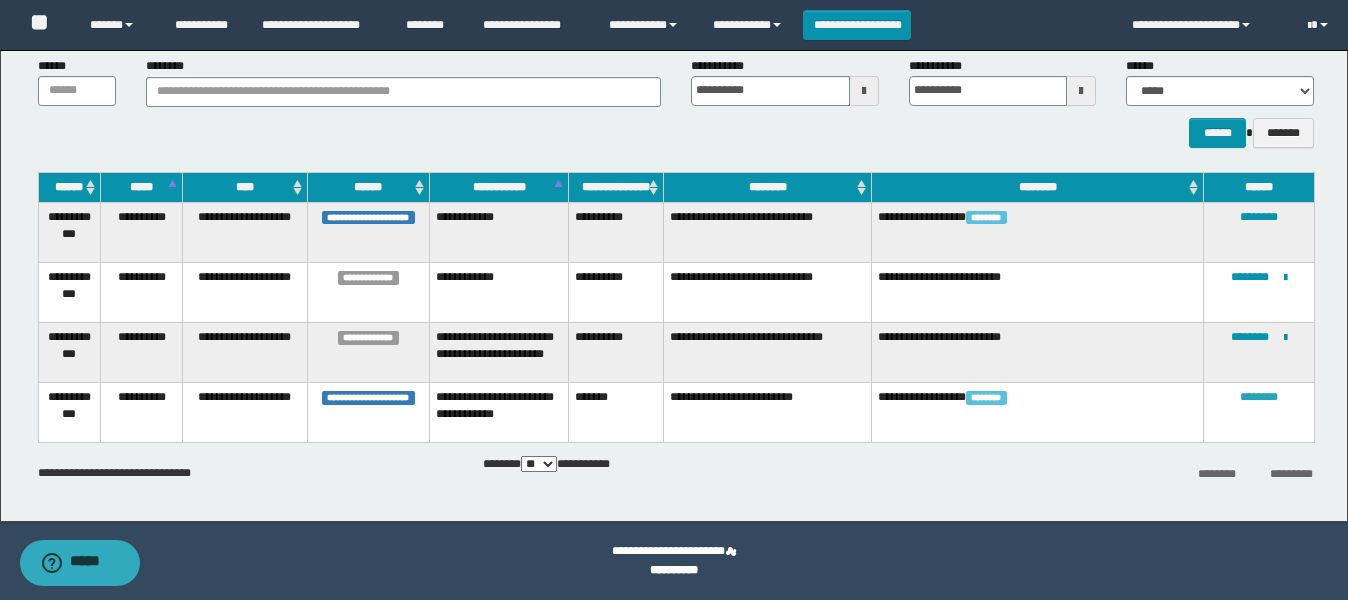 click on "********" at bounding box center [1259, 397] 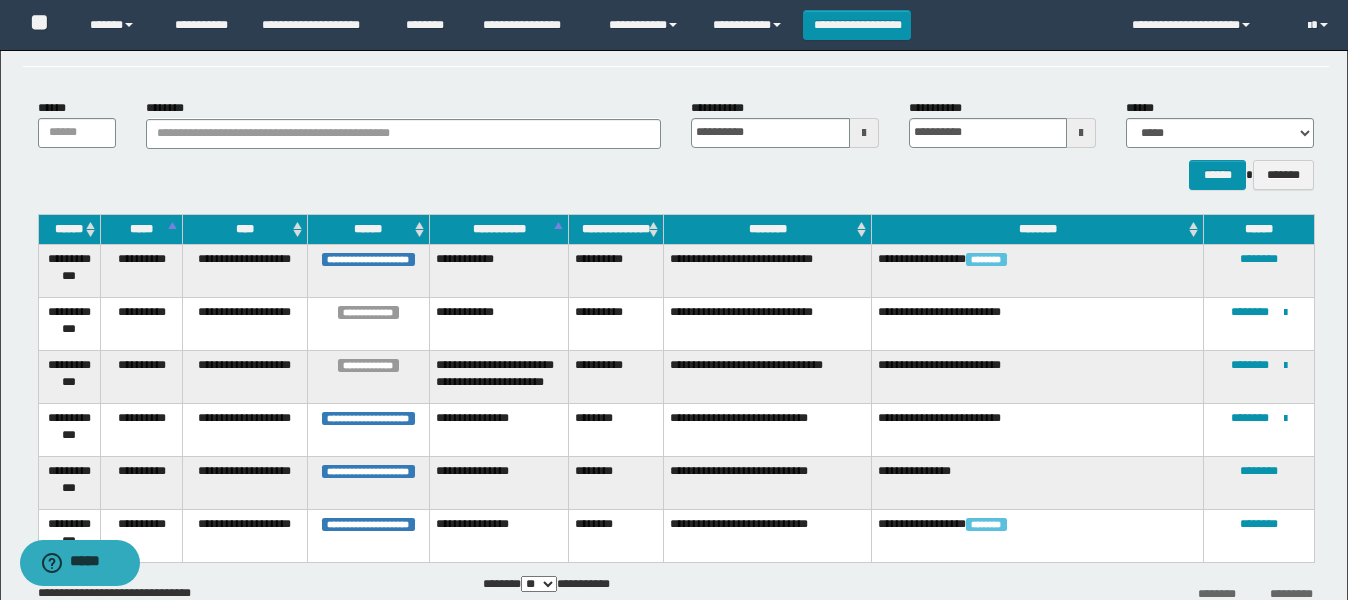 scroll, scrollTop: 125, scrollLeft: 0, axis: vertical 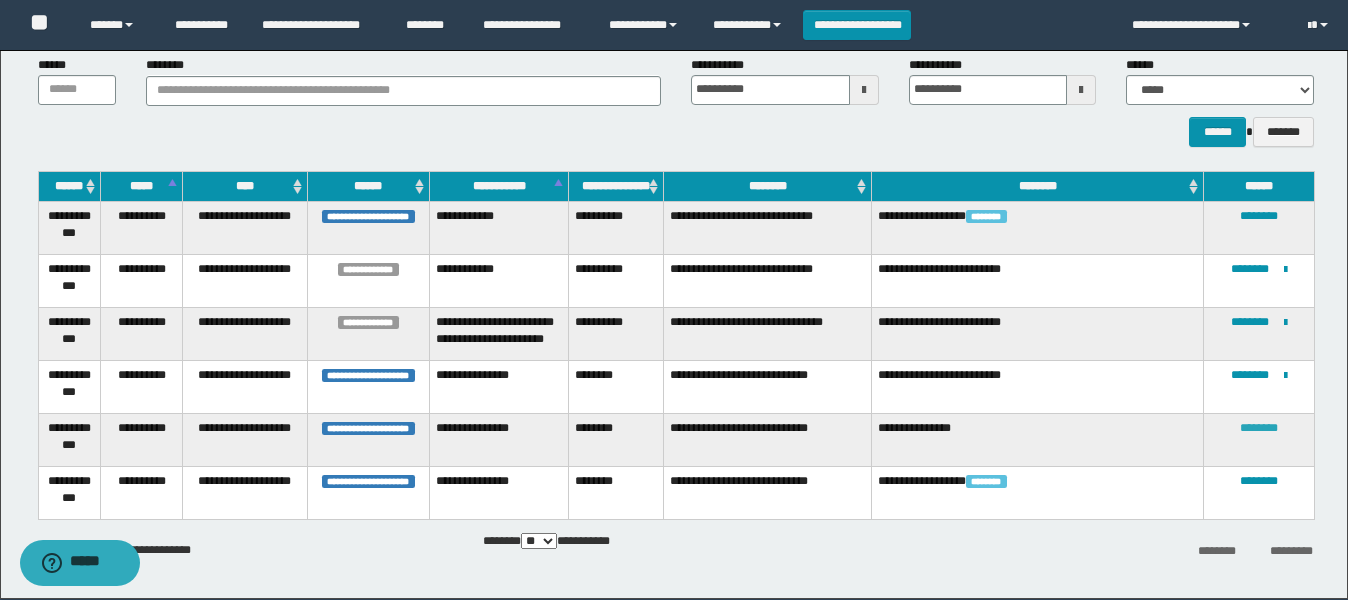 click on "********" at bounding box center (1259, 428) 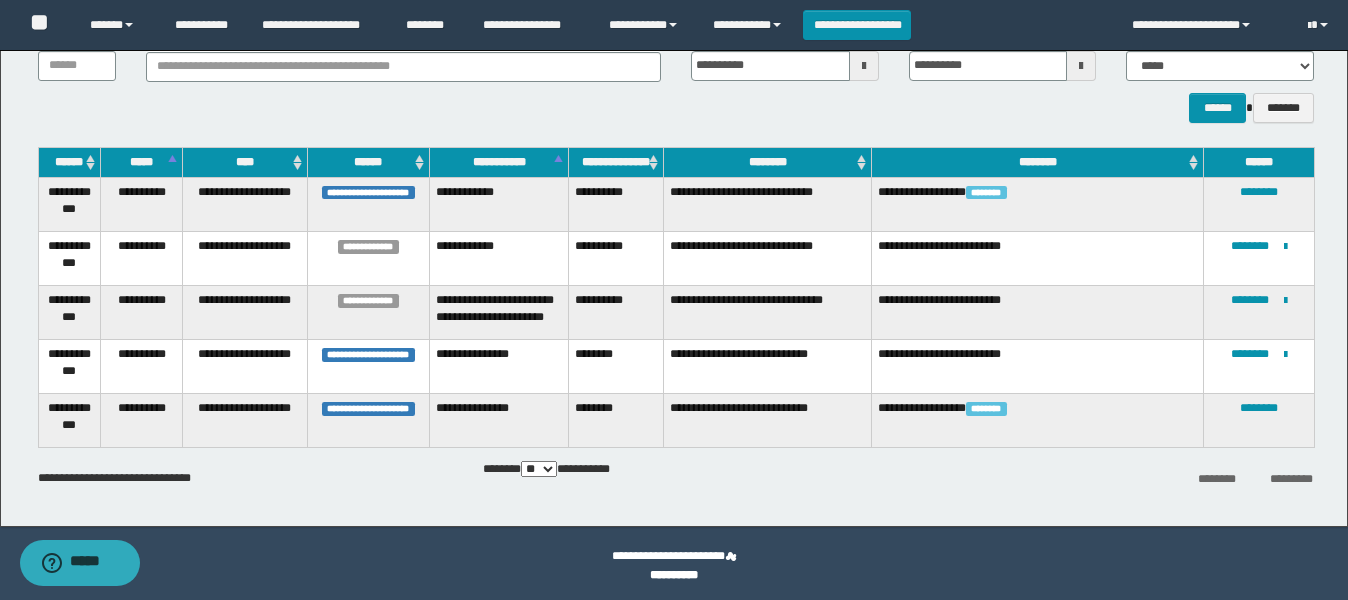 scroll, scrollTop: 154, scrollLeft: 0, axis: vertical 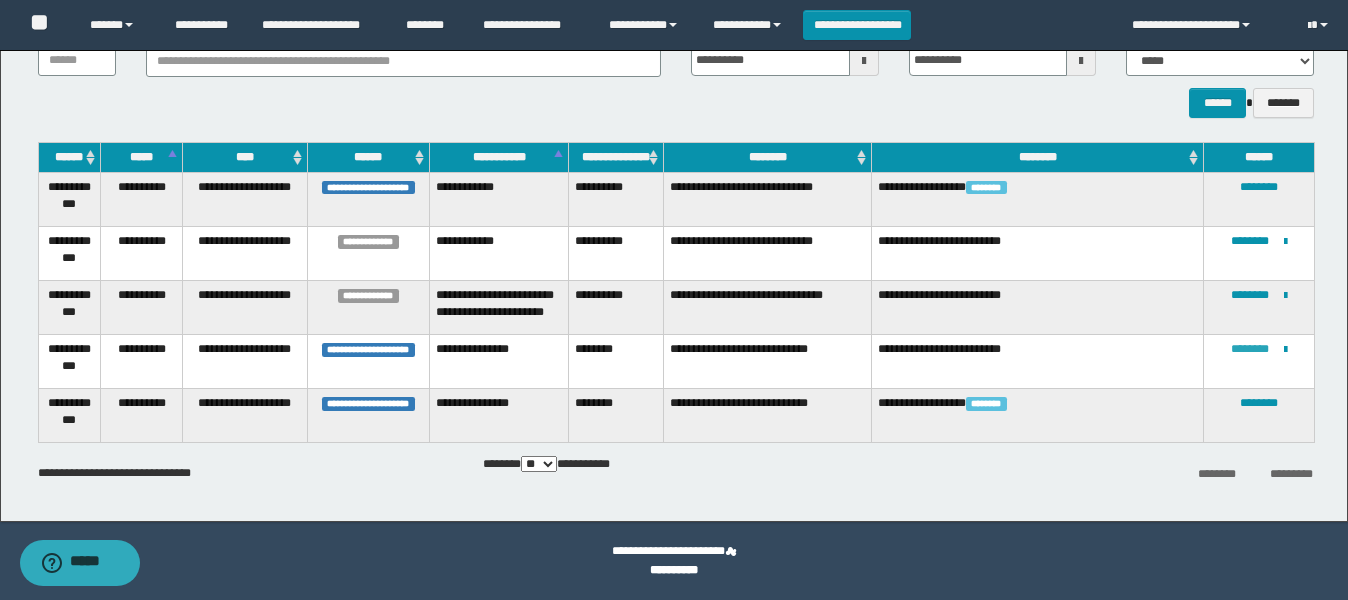click on "********" at bounding box center (1250, 349) 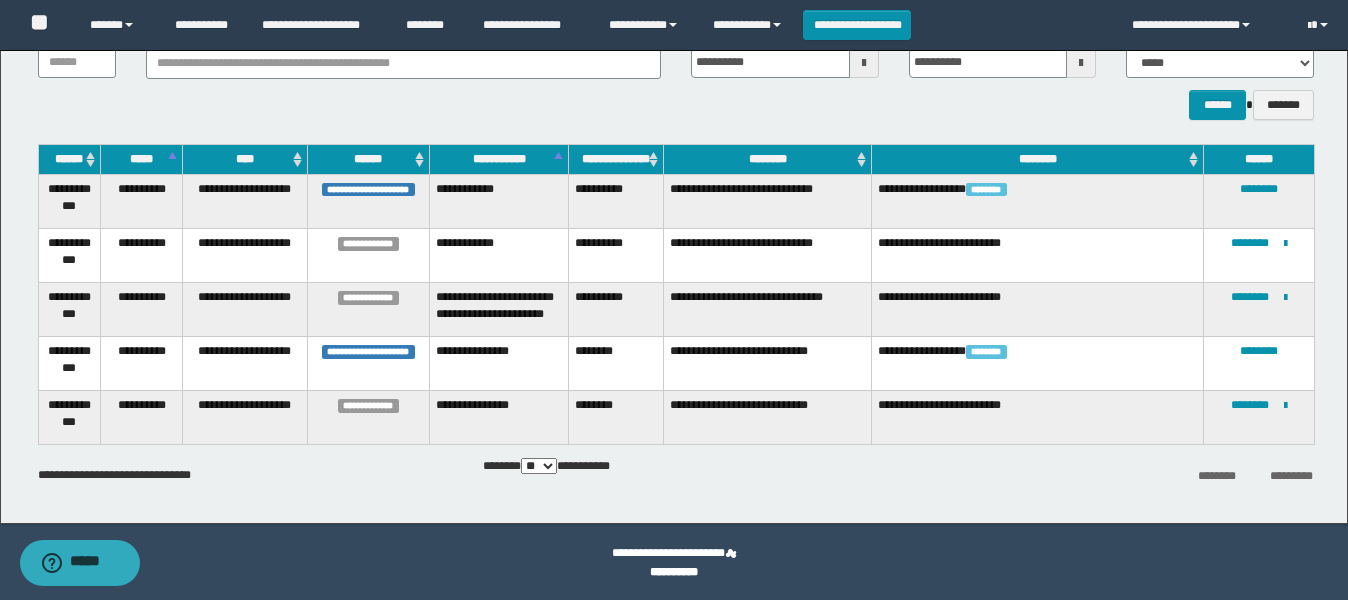 scroll, scrollTop: 154, scrollLeft: 0, axis: vertical 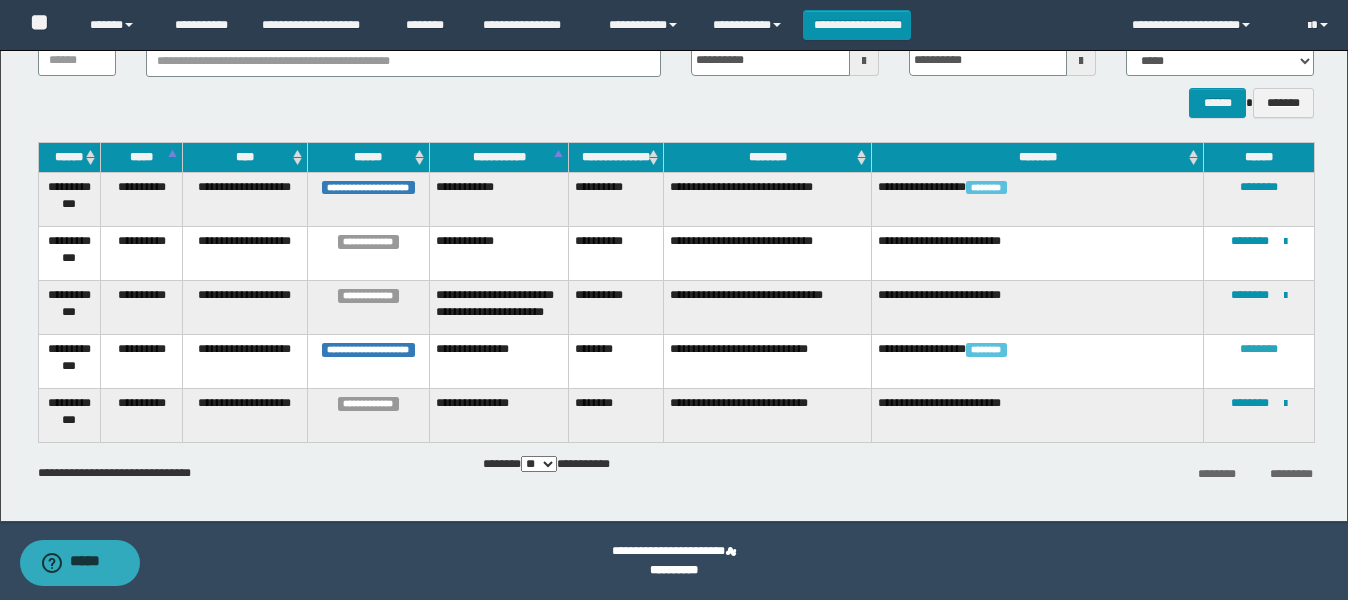click on "********" at bounding box center (1259, 349) 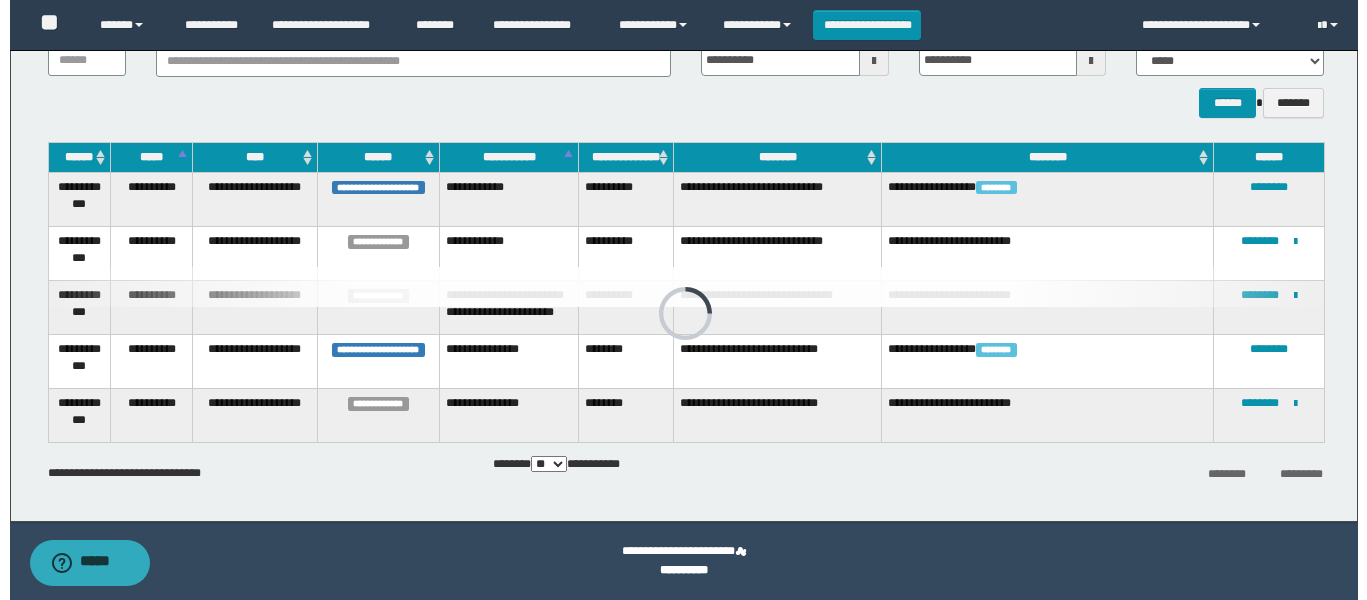 scroll, scrollTop: 0, scrollLeft: 0, axis: both 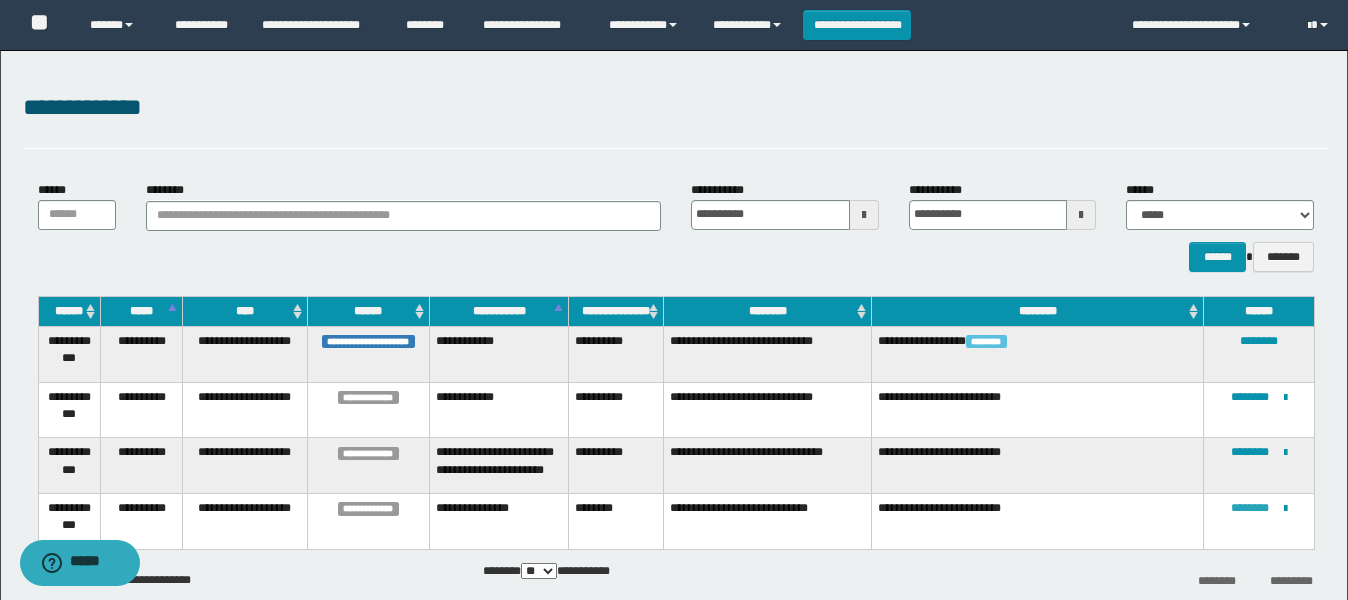 click on "********" at bounding box center (1250, 508) 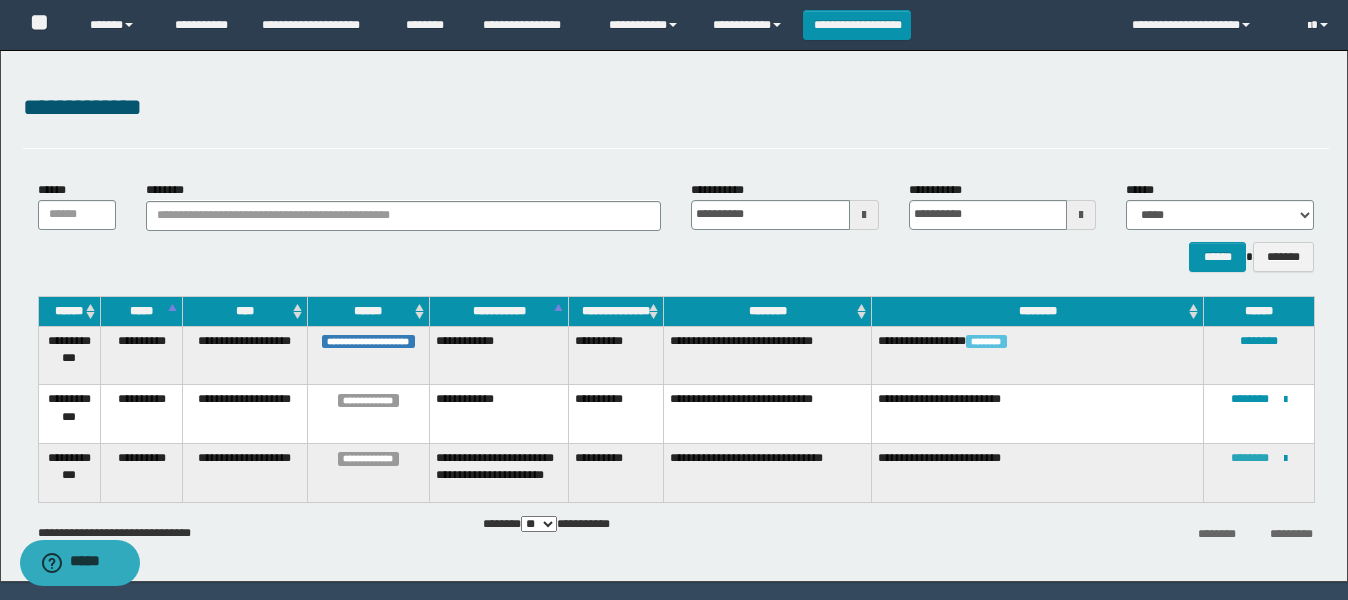 click on "**********" at bounding box center [1259, 473] 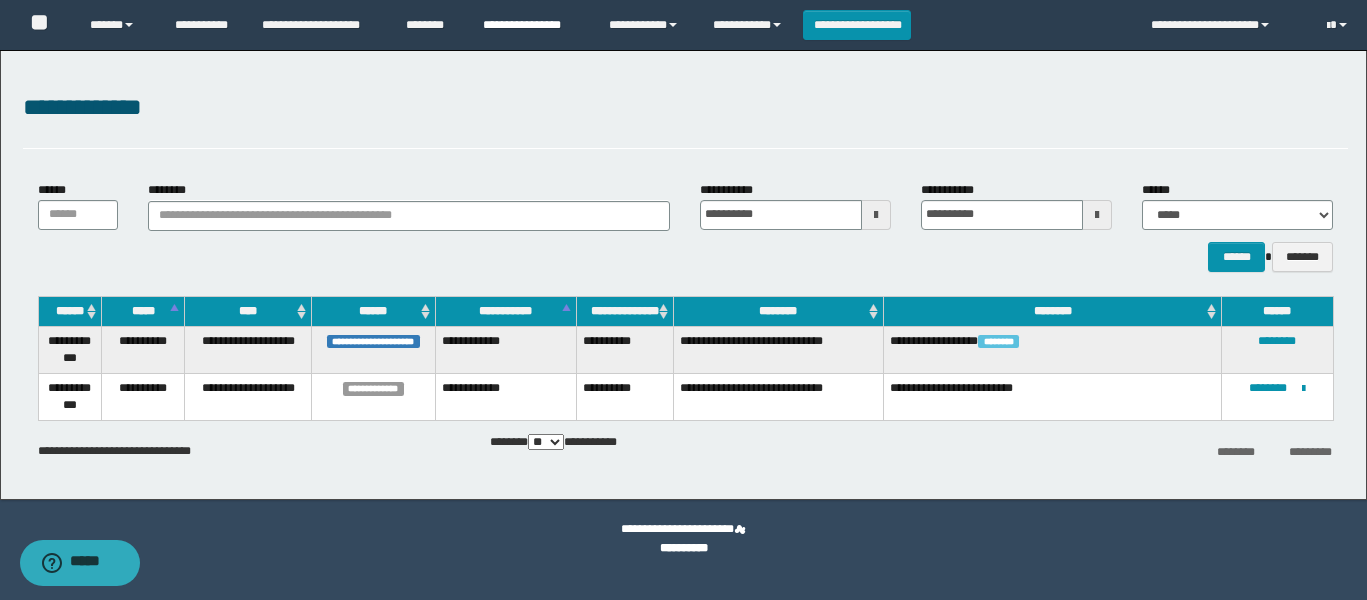 click on "**********" at bounding box center [531, 25] 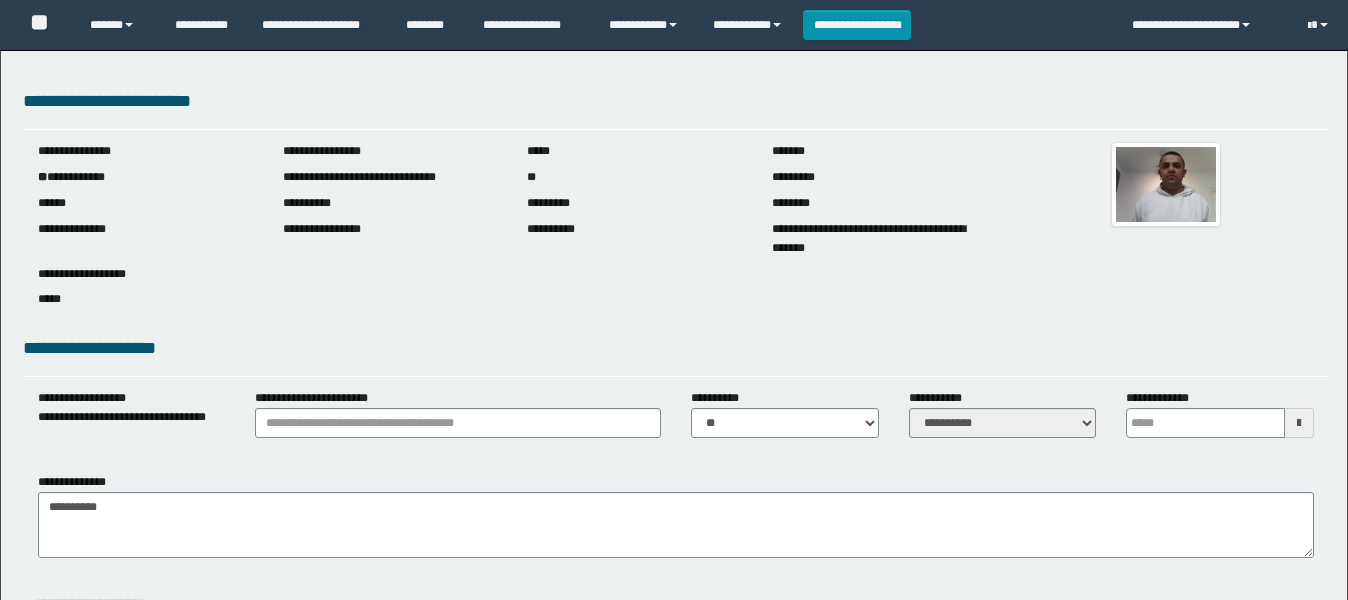 scroll, scrollTop: 0, scrollLeft: 0, axis: both 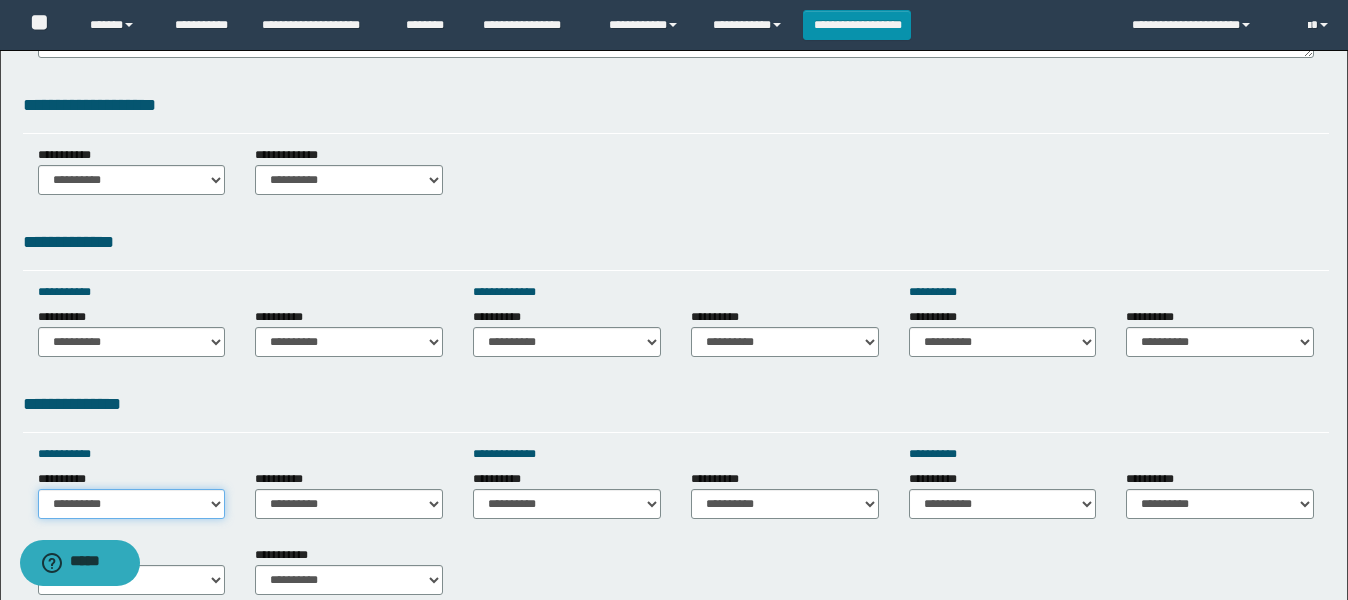 click on "**********" at bounding box center [132, 504] 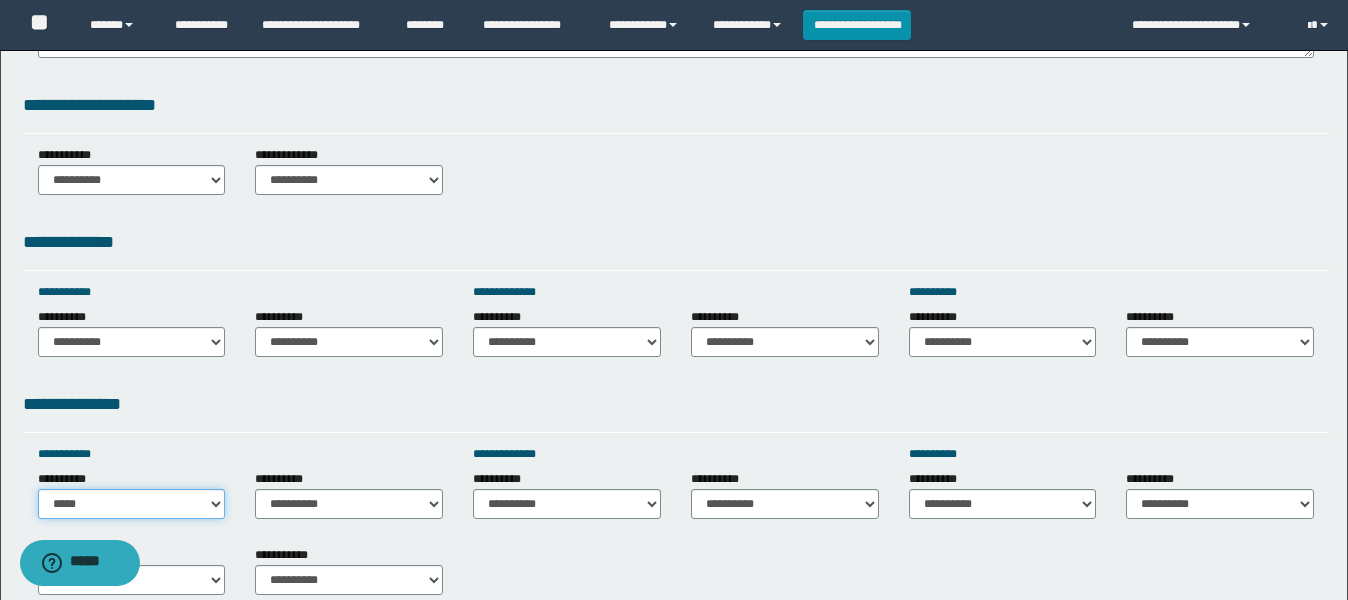 click on "**********" at bounding box center [132, 504] 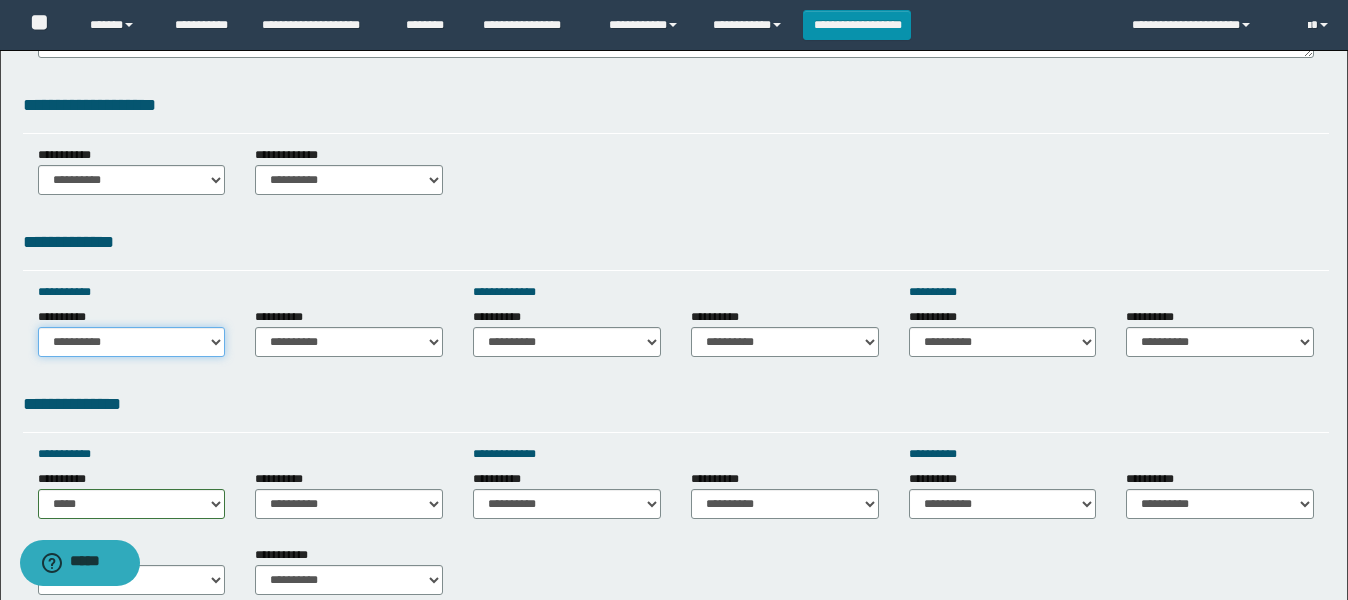 click on "**********" at bounding box center (132, 342) 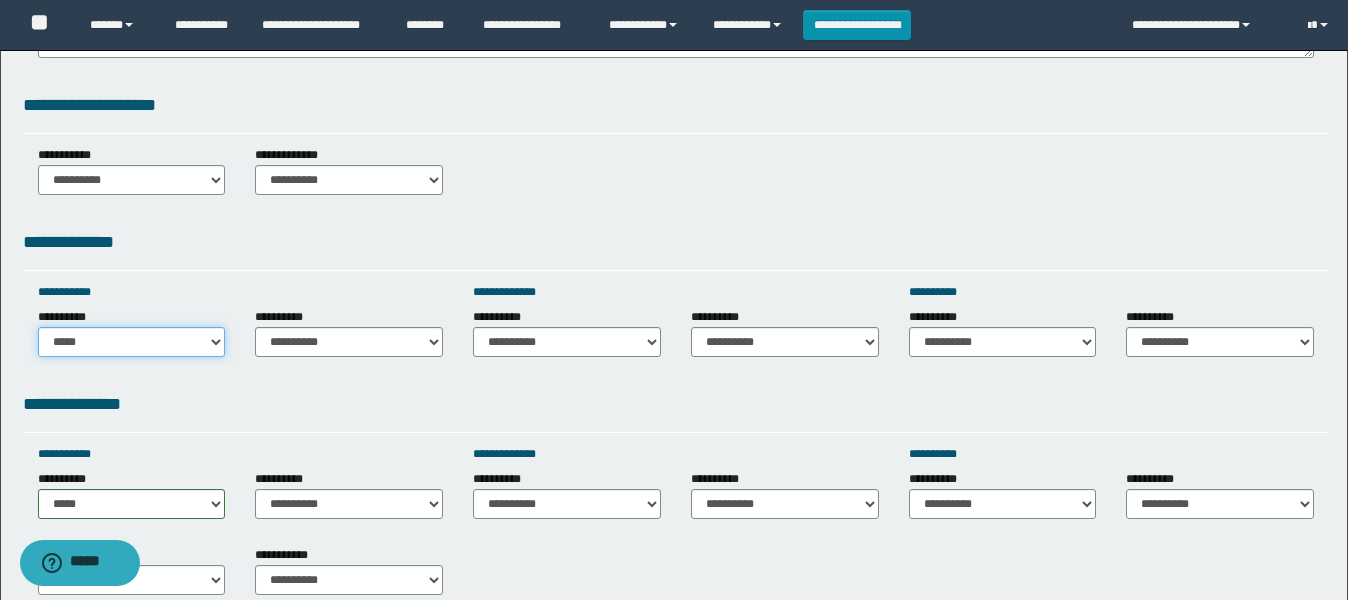 click on "**********" at bounding box center (132, 342) 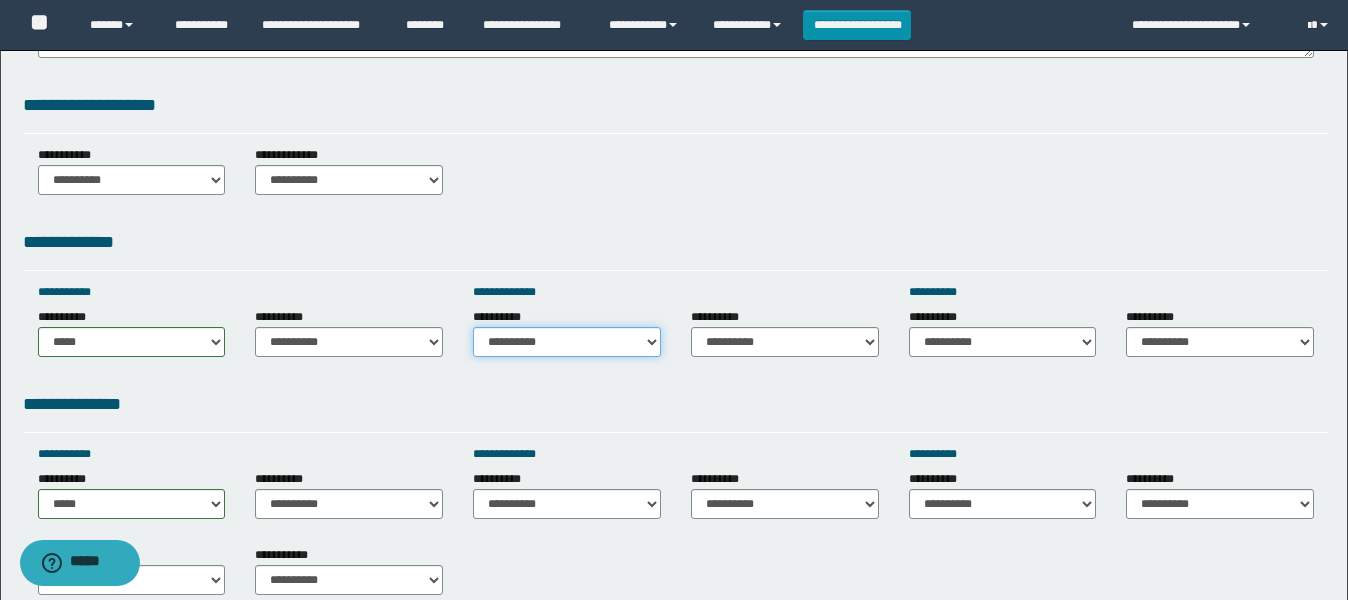 click on "**********" at bounding box center [567, 342] 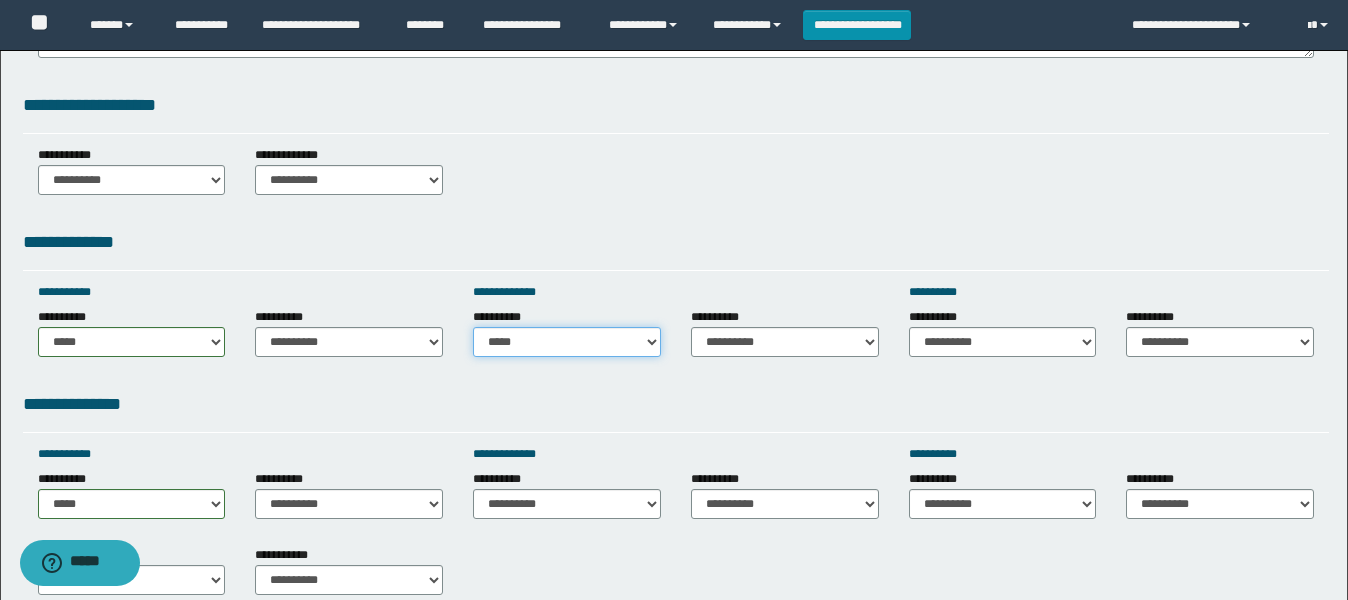 click on "**********" at bounding box center [567, 342] 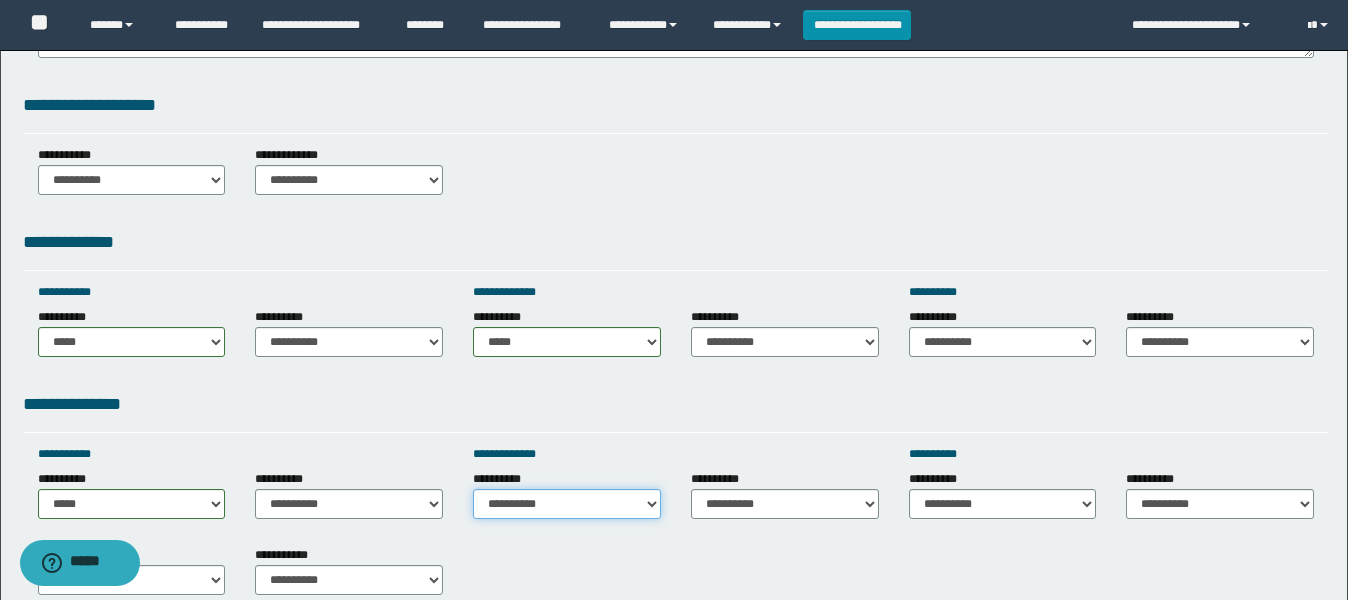 click on "**********" at bounding box center (567, 504) 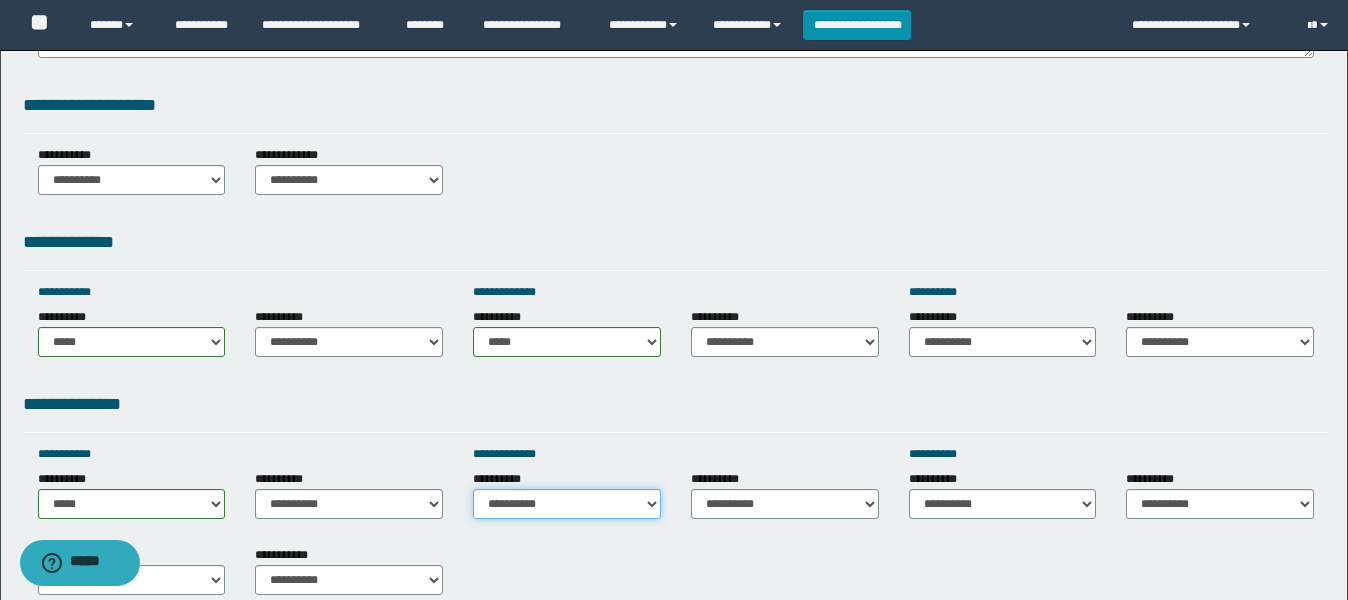 select on "*****" 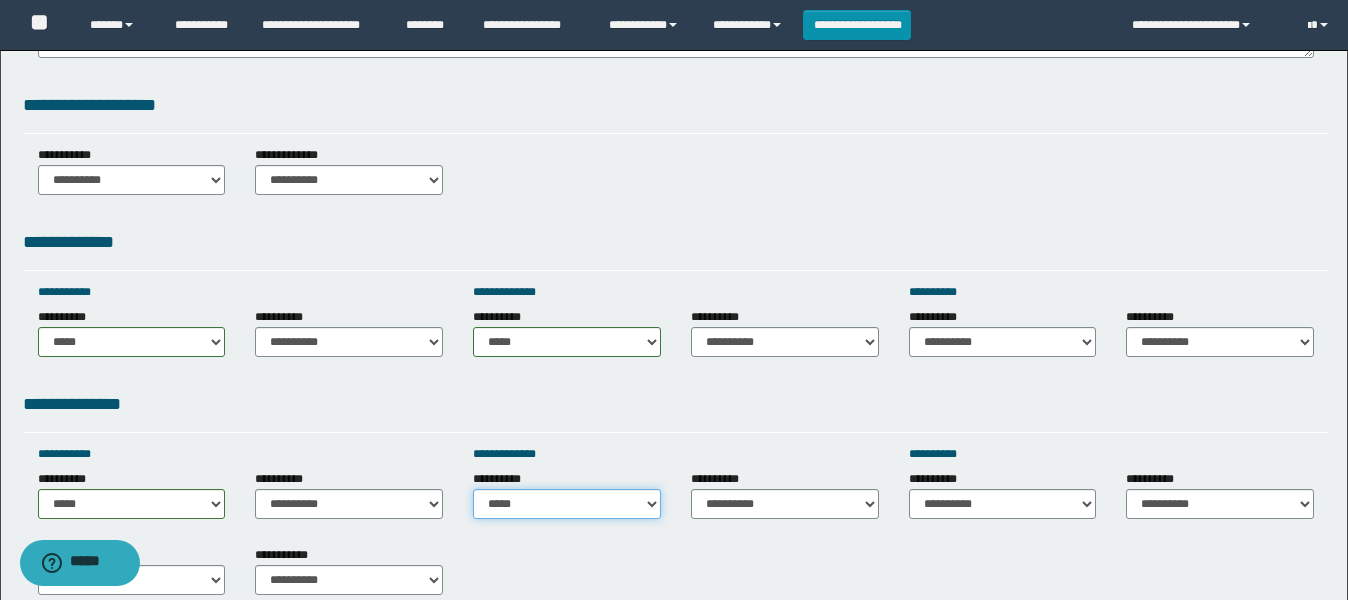 click on "**********" at bounding box center (567, 504) 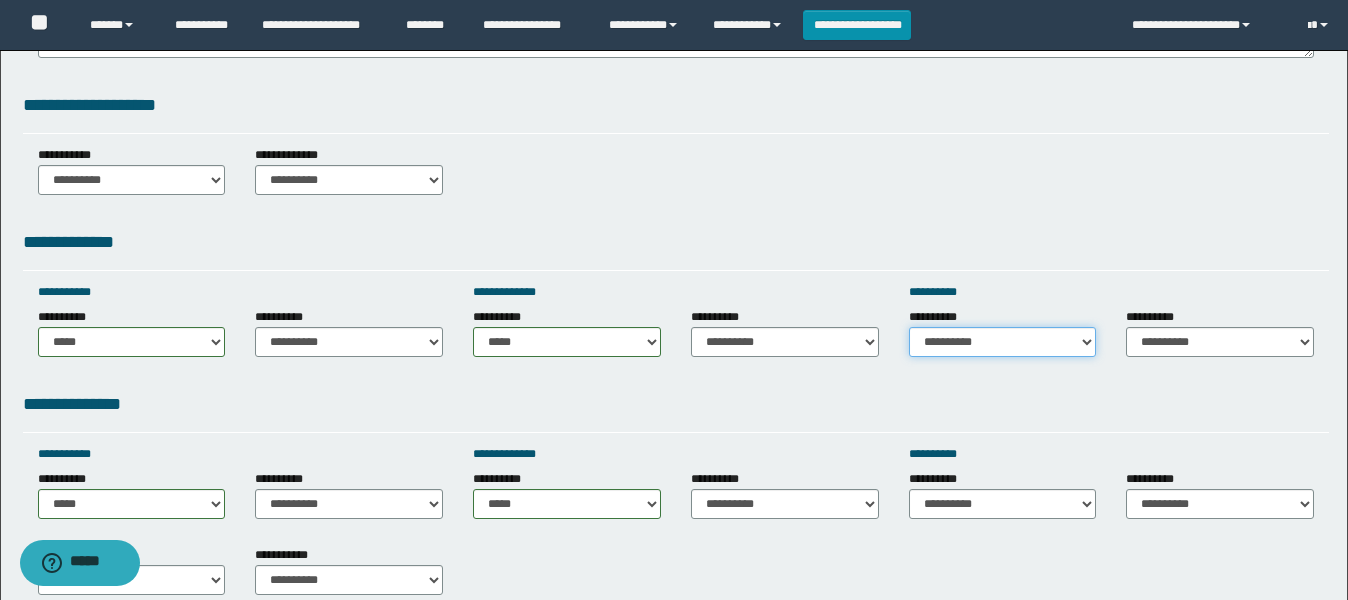 drag, startPoint x: 1018, startPoint y: 347, endPoint x: 990, endPoint y: 333, distance: 31.304953 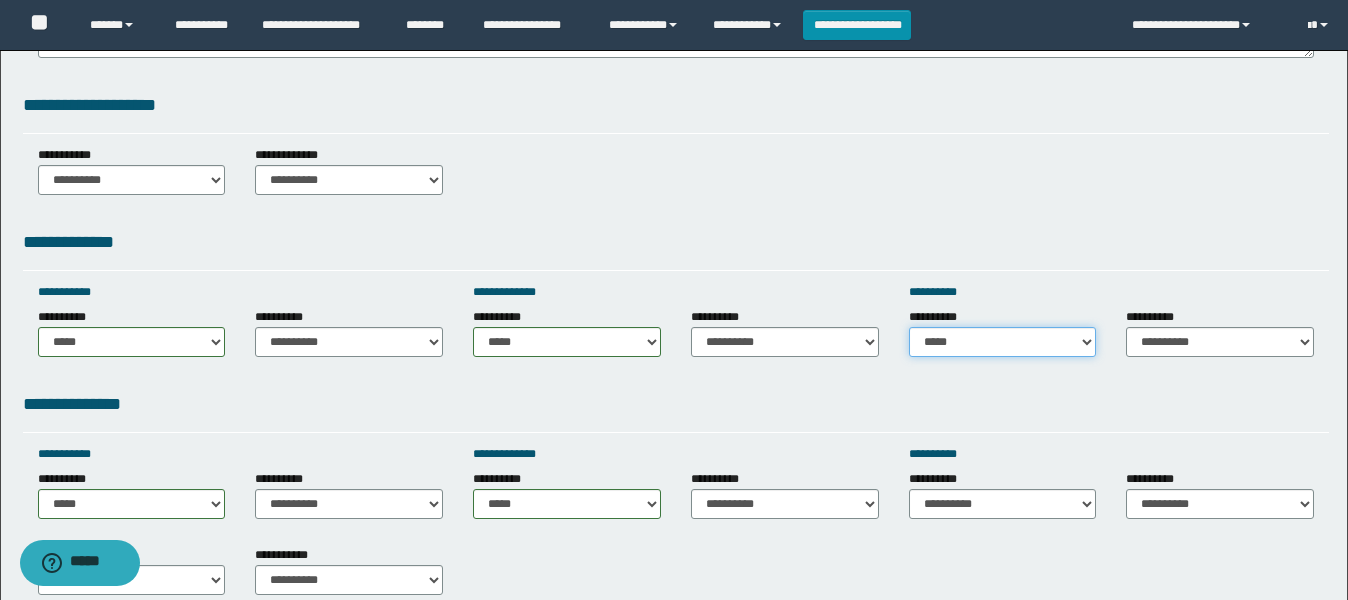 click on "**********" at bounding box center (1003, 342) 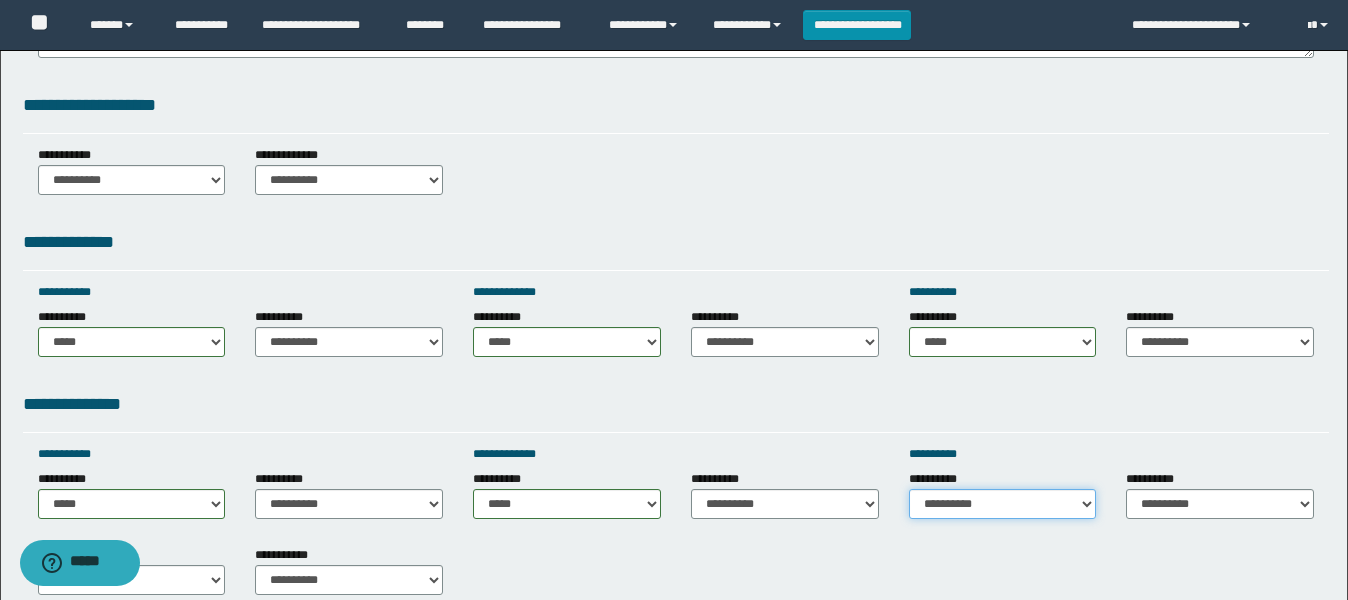 click on "**********" at bounding box center (1003, 504) 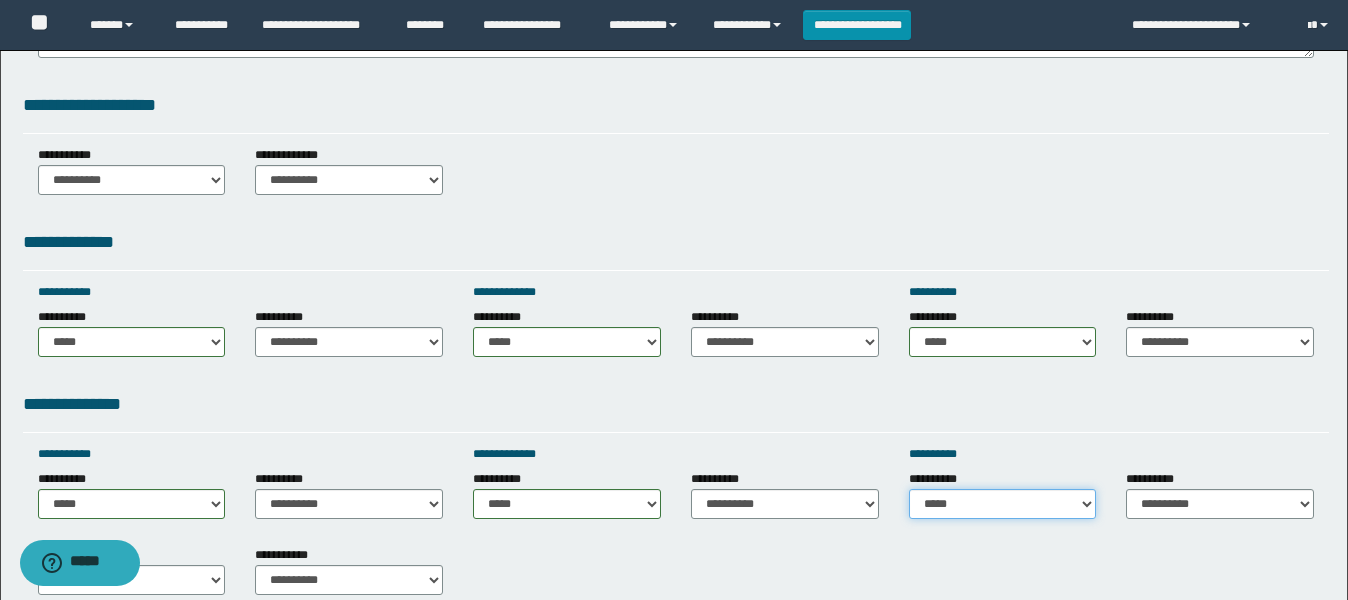 click on "**********" at bounding box center (1003, 504) 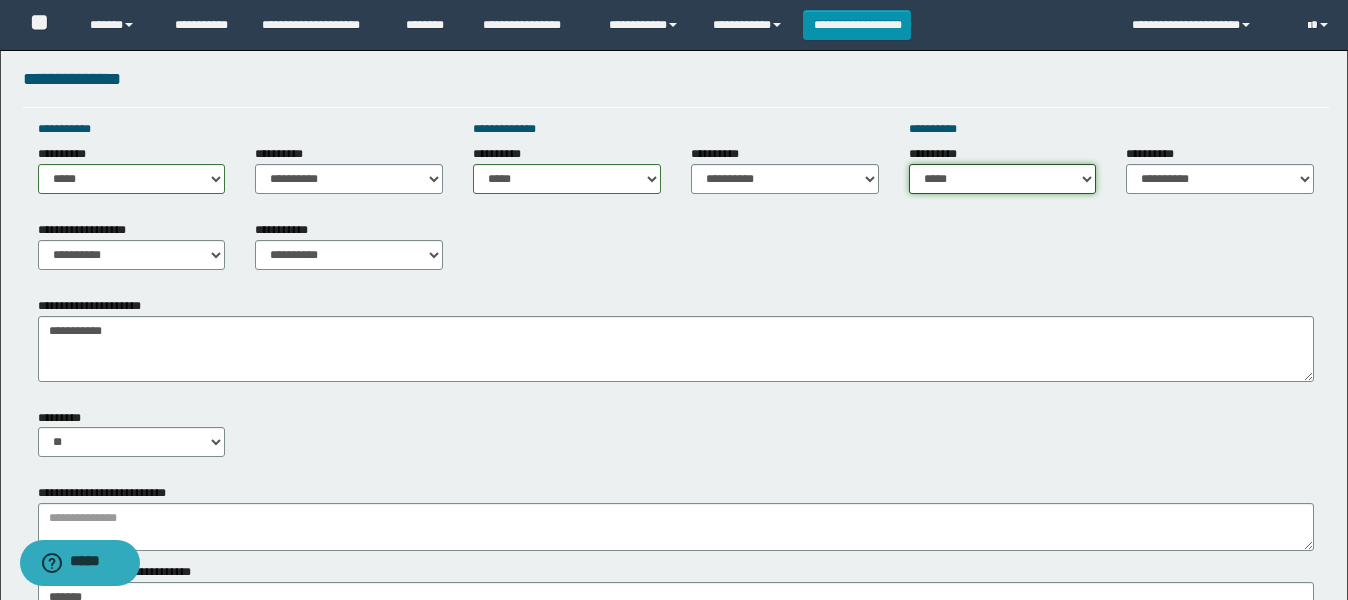 scroll, scrollTop: 875, scrollLeft: 0, axis: vertical 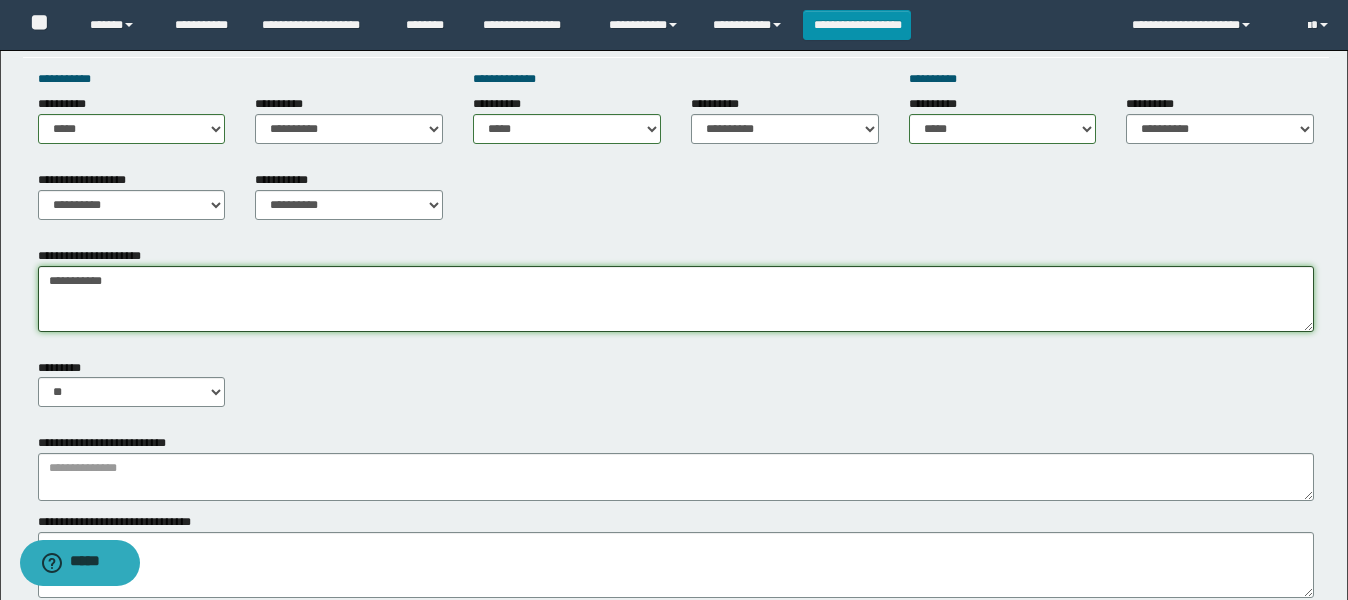 drag, startPoint x: 174, startPoint y: 290, endPoint x: 0, endPoint y: 254, distance: 177.68512 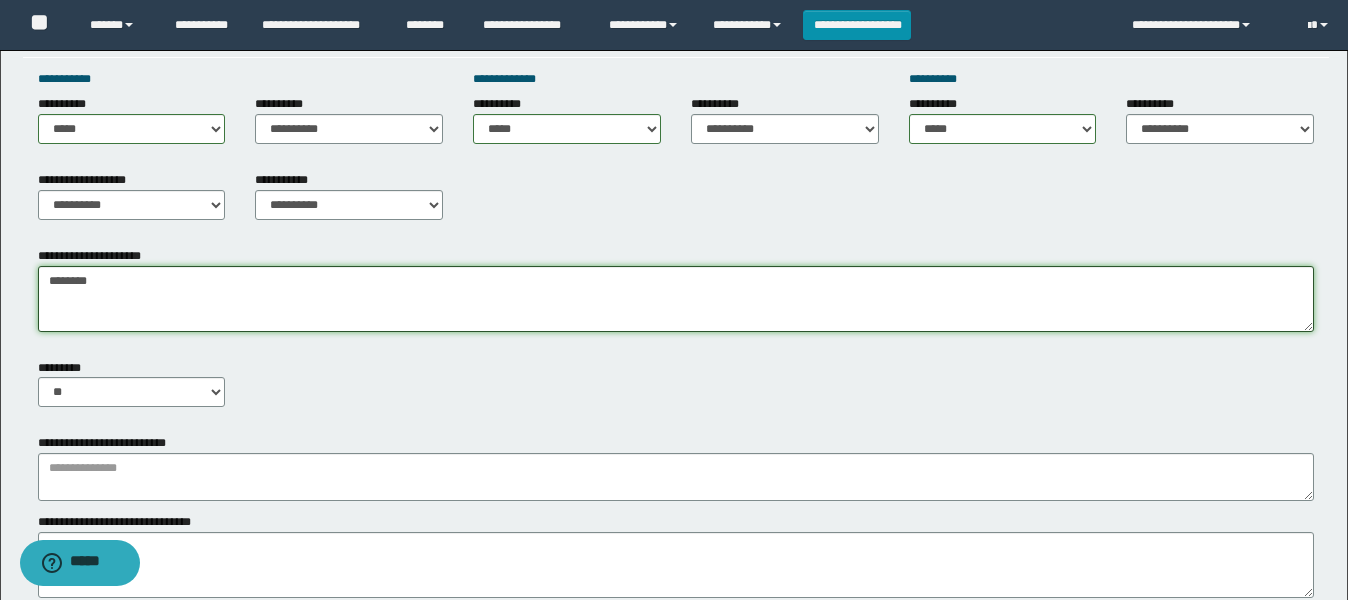 type on "********" 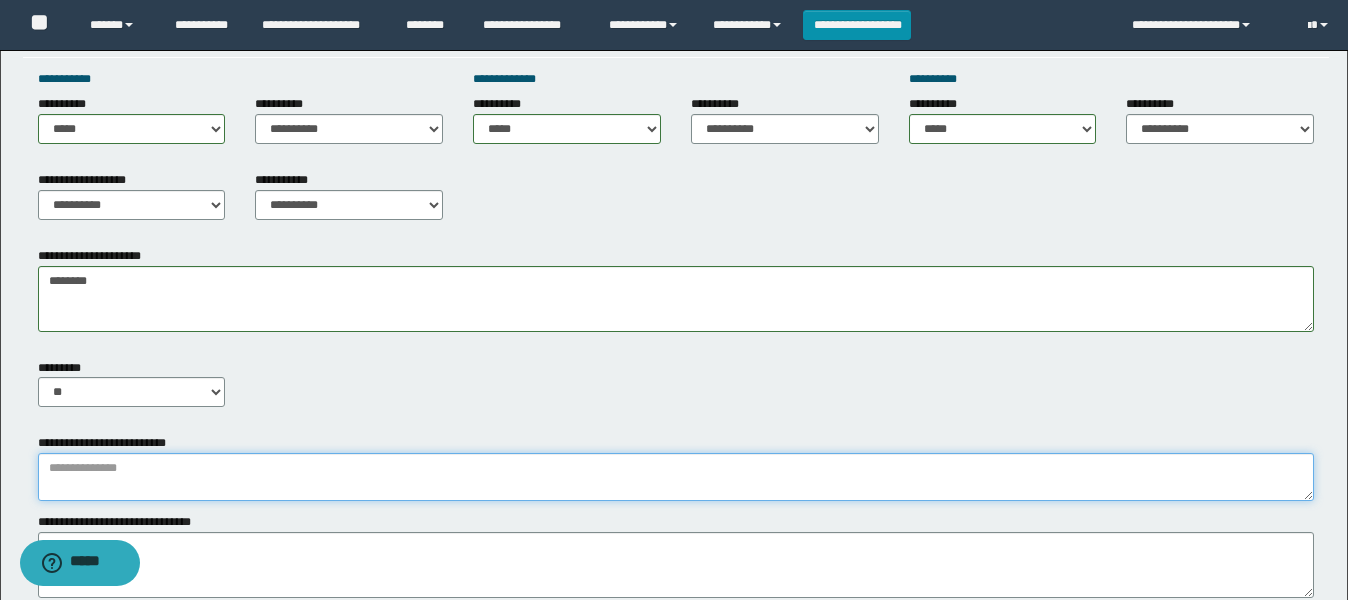 click at bounding box center [676, 477] 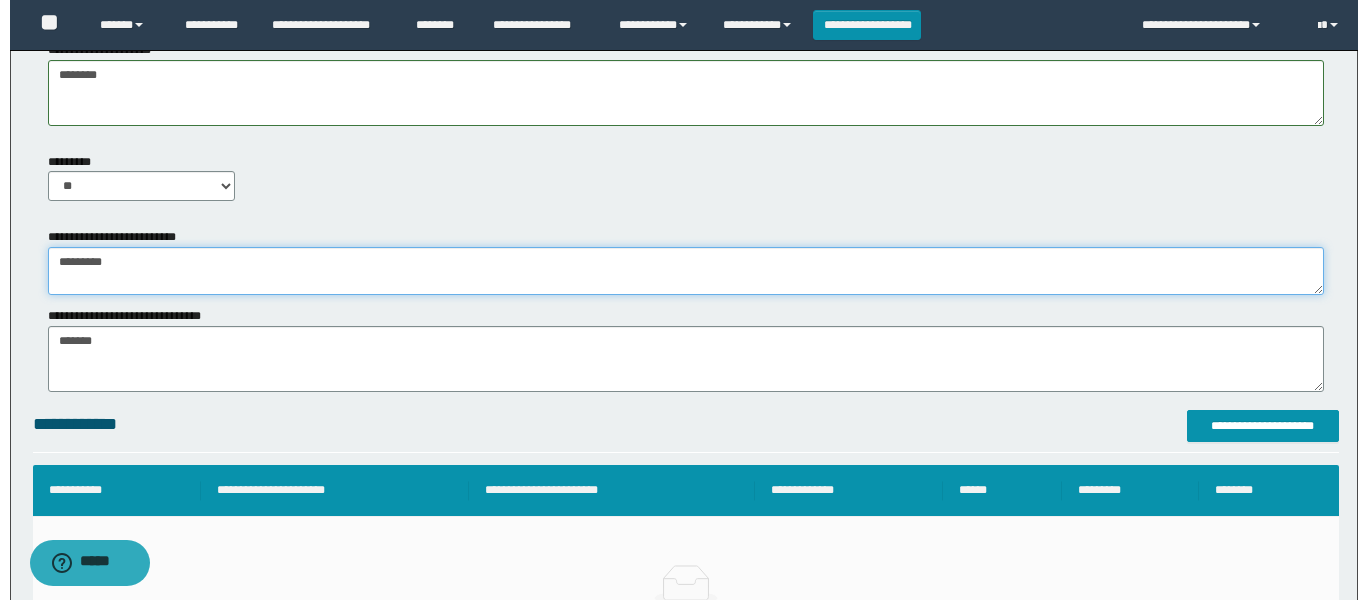 scroll, scrollTop: 1125, scrollLeft: 0, axis: vertical 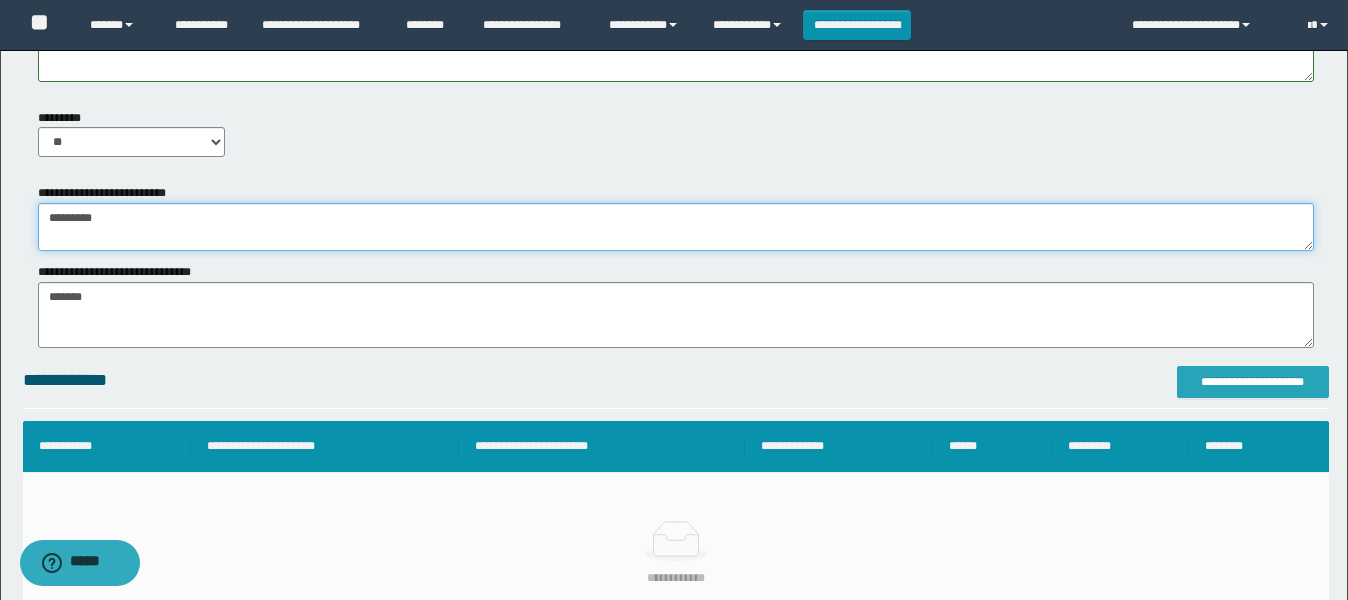 type on "*********" 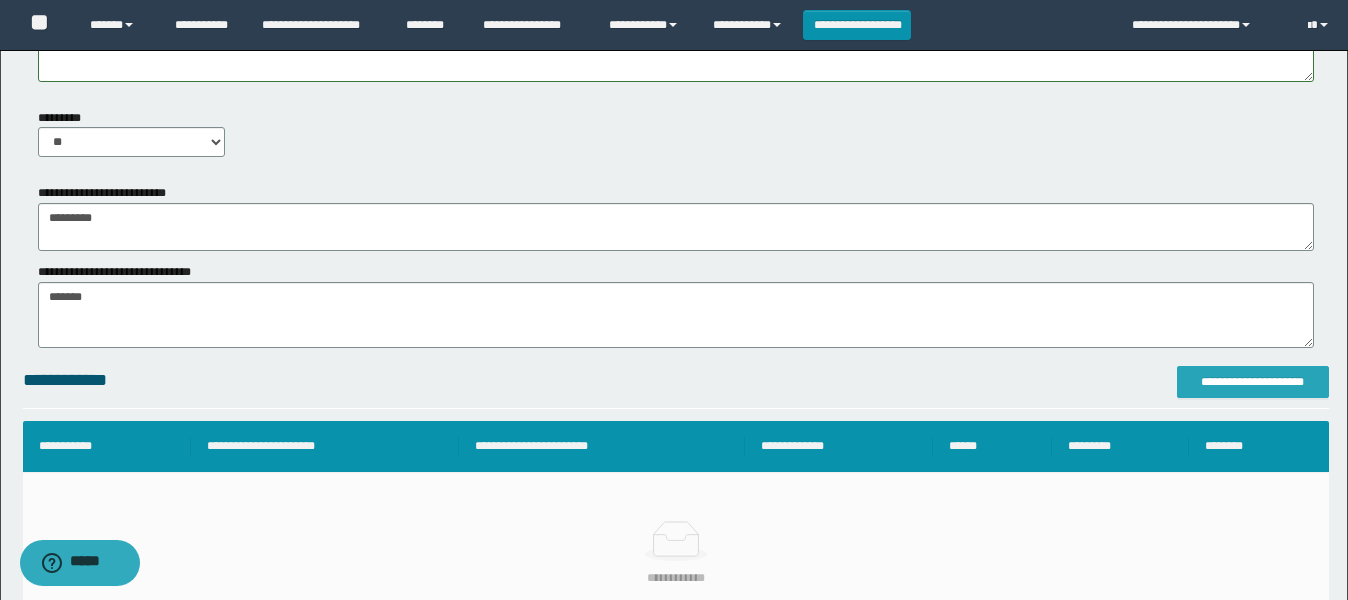 click on "**********" at bounding box center (1253, 382) 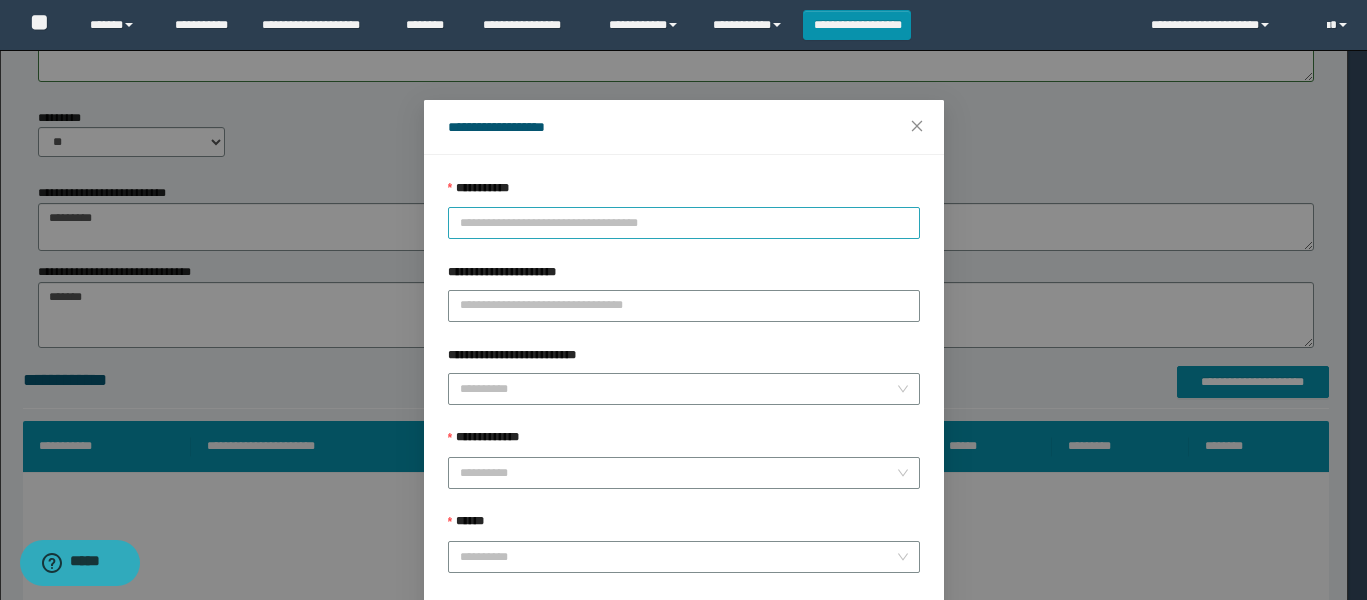 click on "**********" at bounding box center (684, 223) 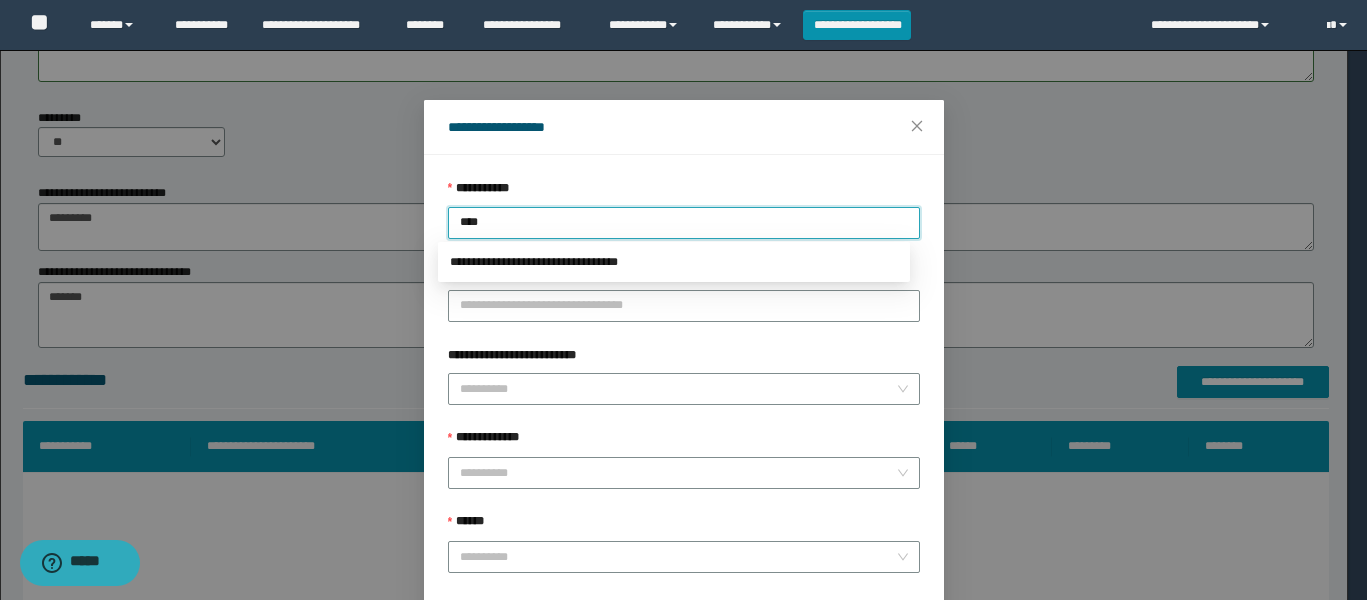drag, startPoint x: 483, startPoint y: 227, endPoint x: 304, endPoint y: 223, distance: 179.0447 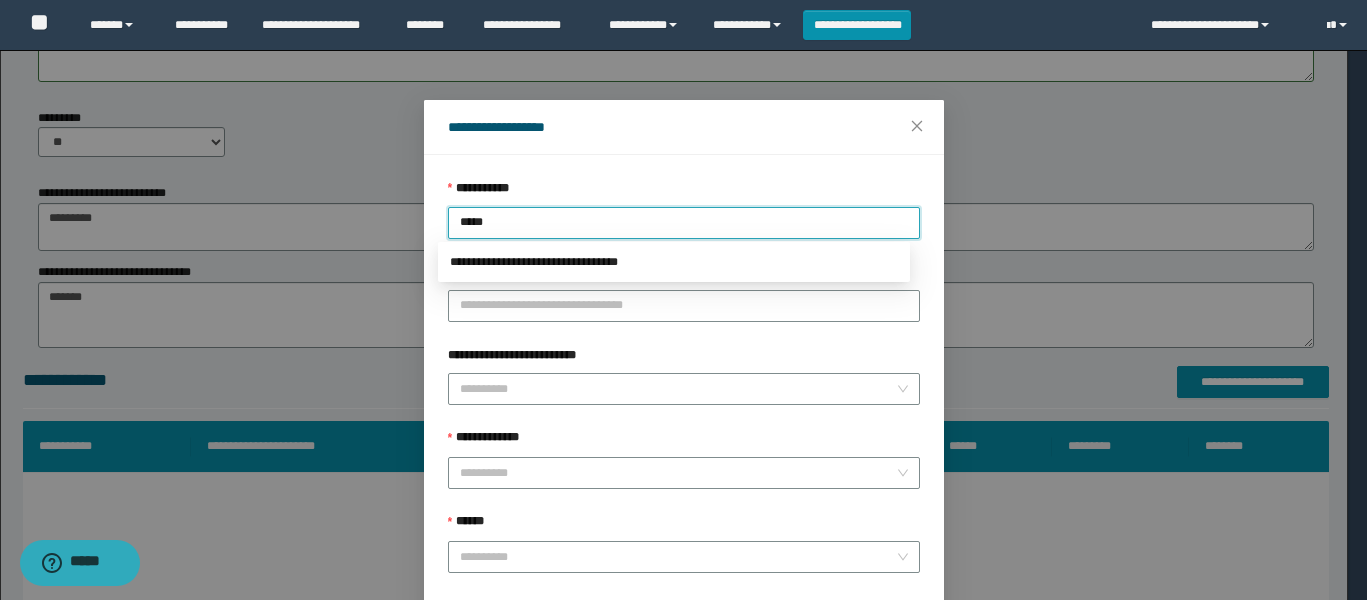 type on "******" 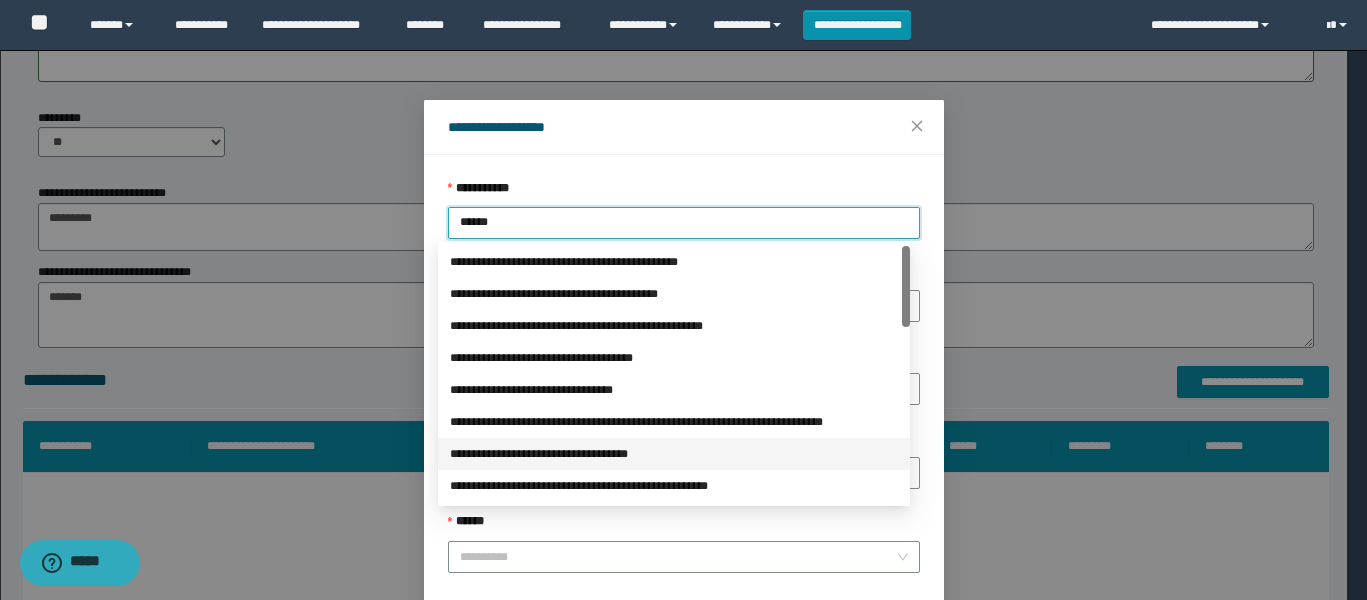 click on "**********" at bounding box center (674, 454) 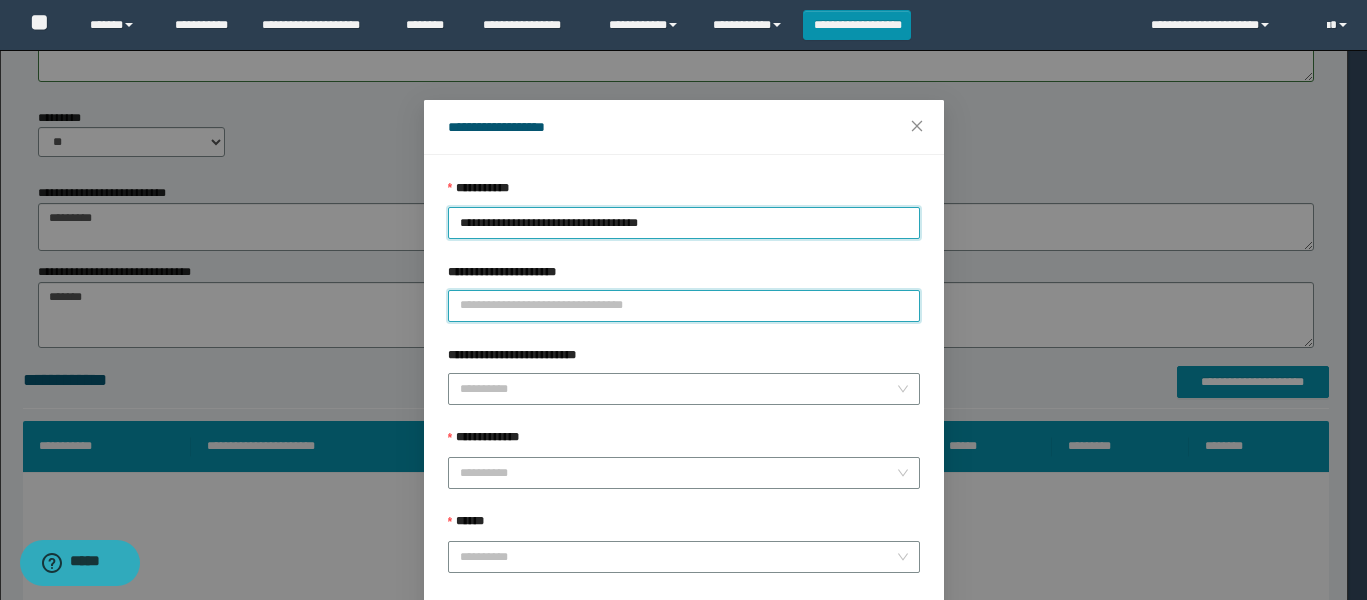 click on "**********" at bounding box center [684, 306] 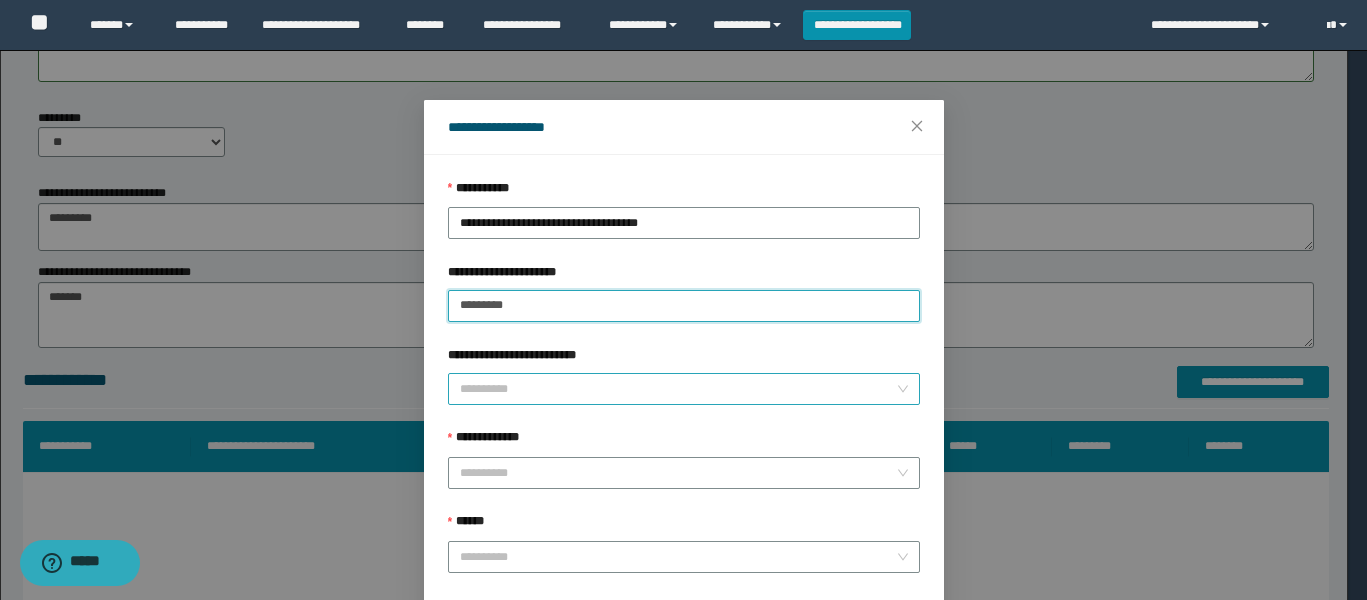 type on "*********" 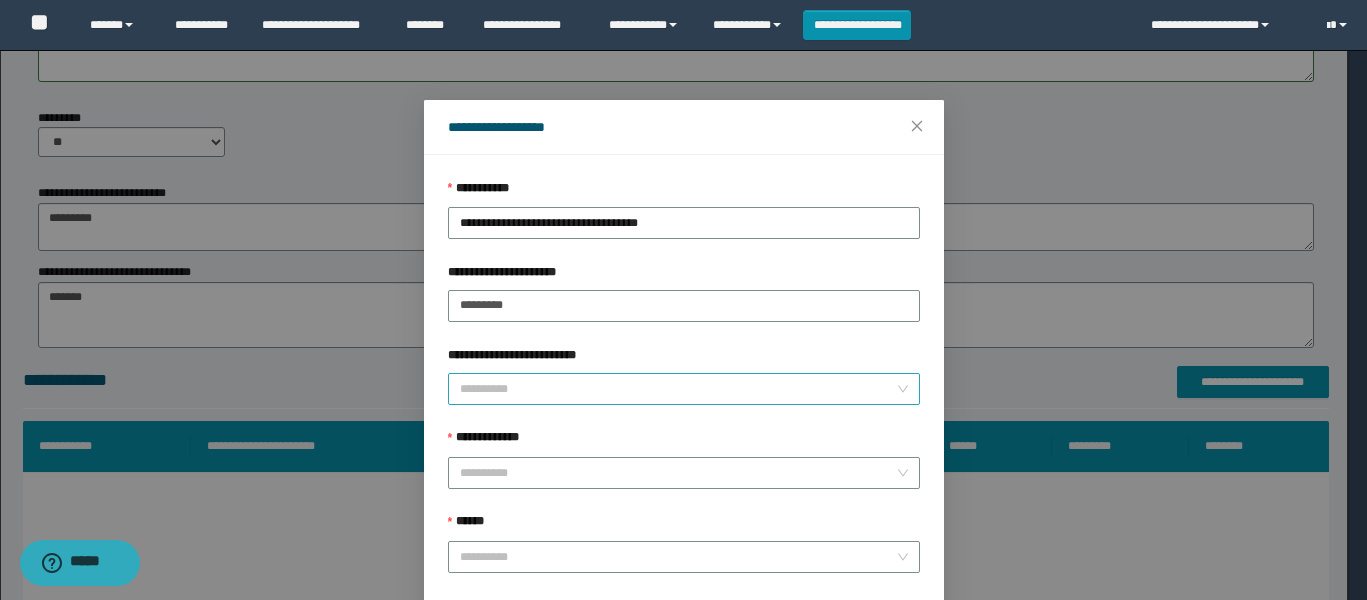 click on "**********" at bounding box center [678, 389] 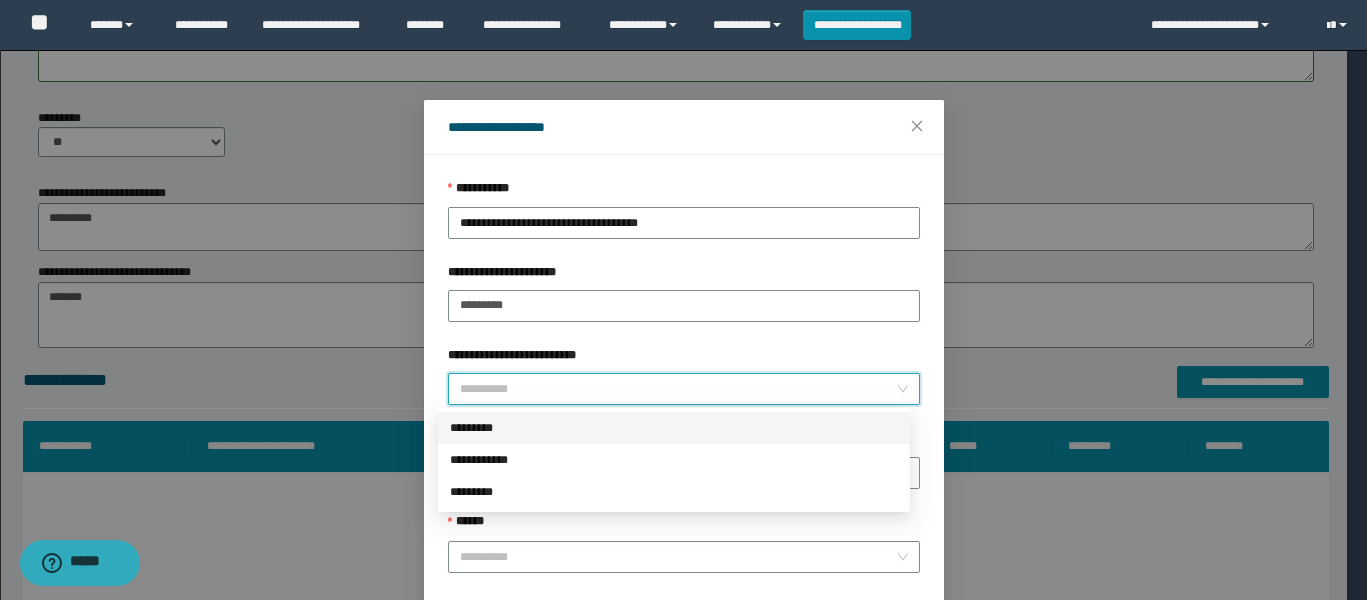 drag, startPoint x: 476, startPoint y: 434, endPoint x: 492, endPoint y: 457, distance: 28.01785 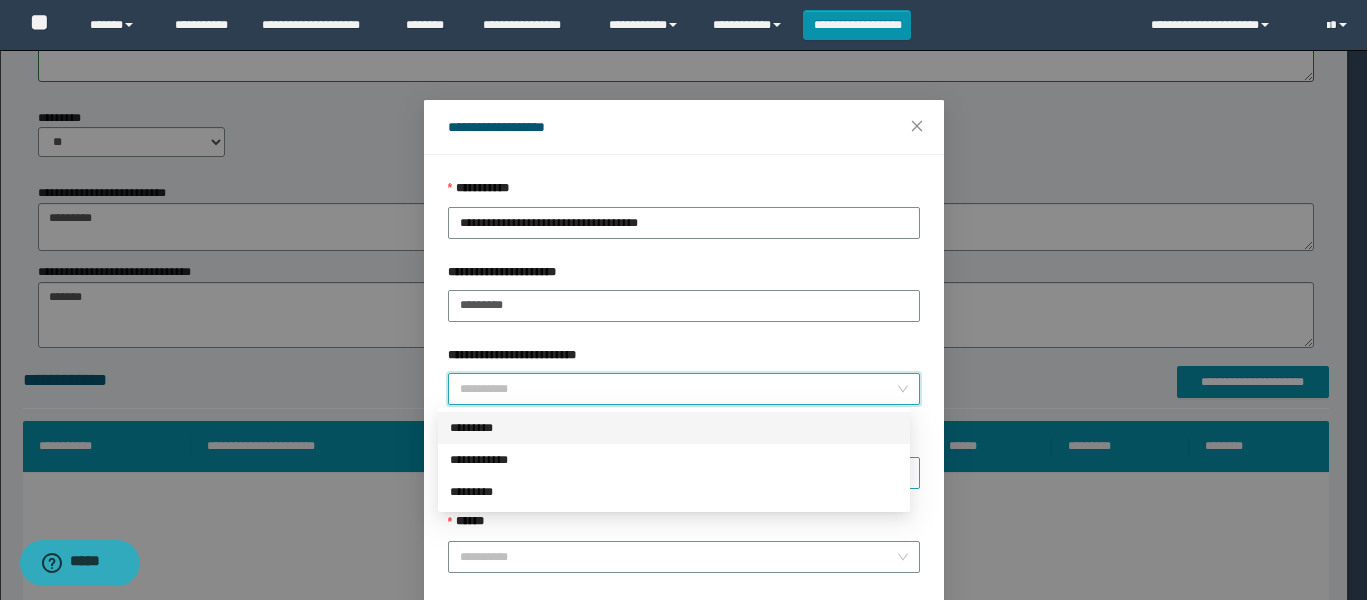 click on "*********" at bounding box center [674, 428] 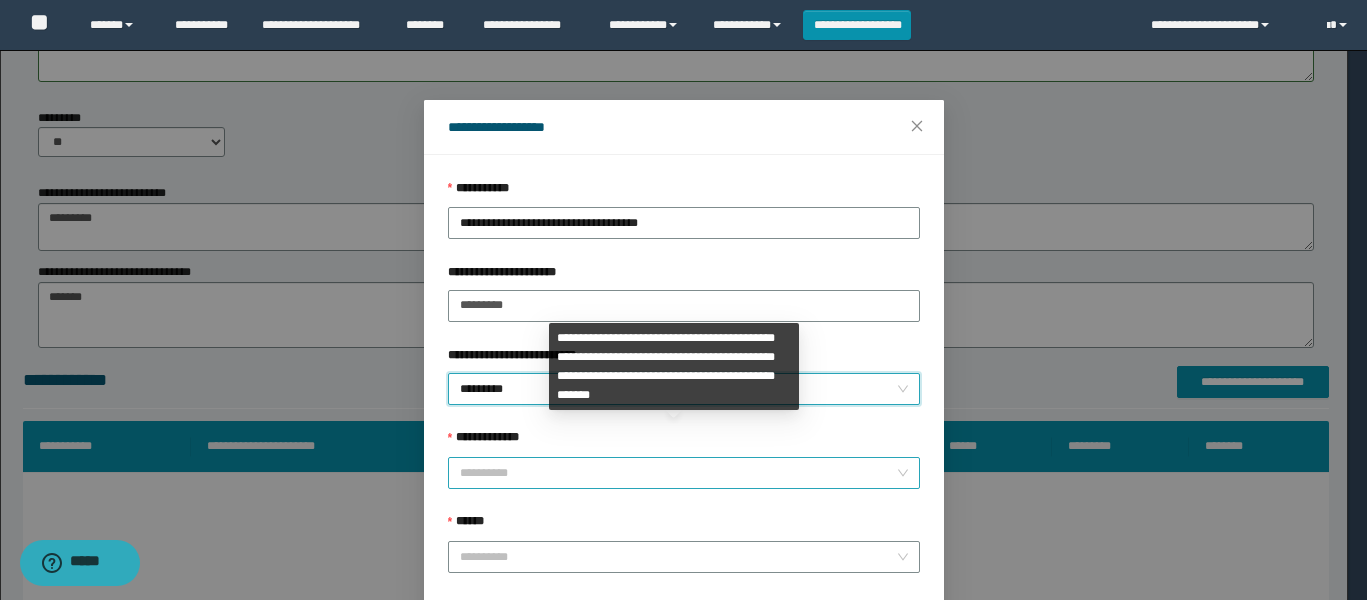 click on "**********" at bounding box center [678, 473] 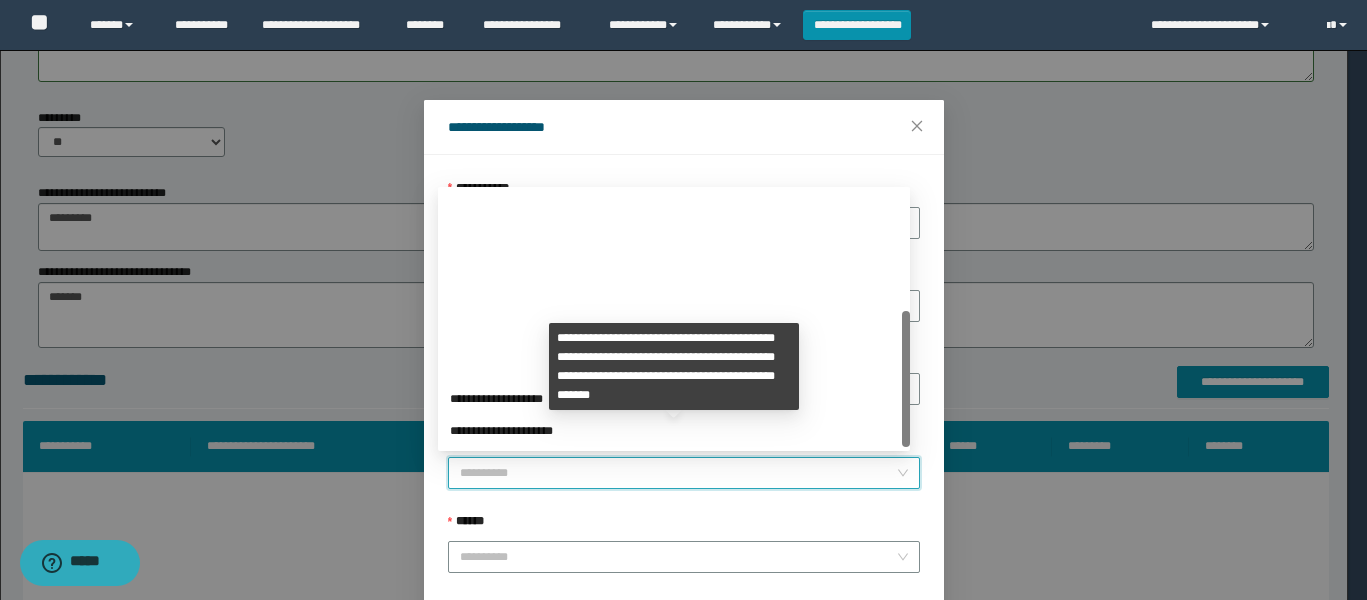 scroll, scrollTop: 224, scrollLeft: 0, axis: vertical 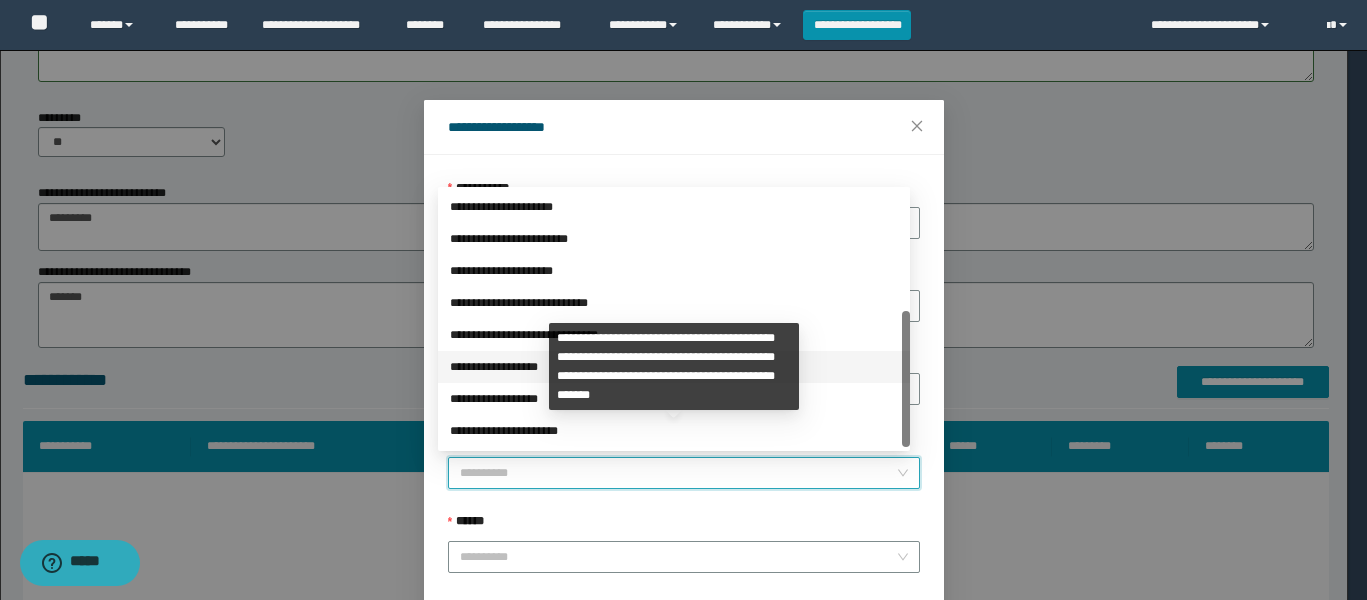 click on "**********" at bounding box center (674, 367) 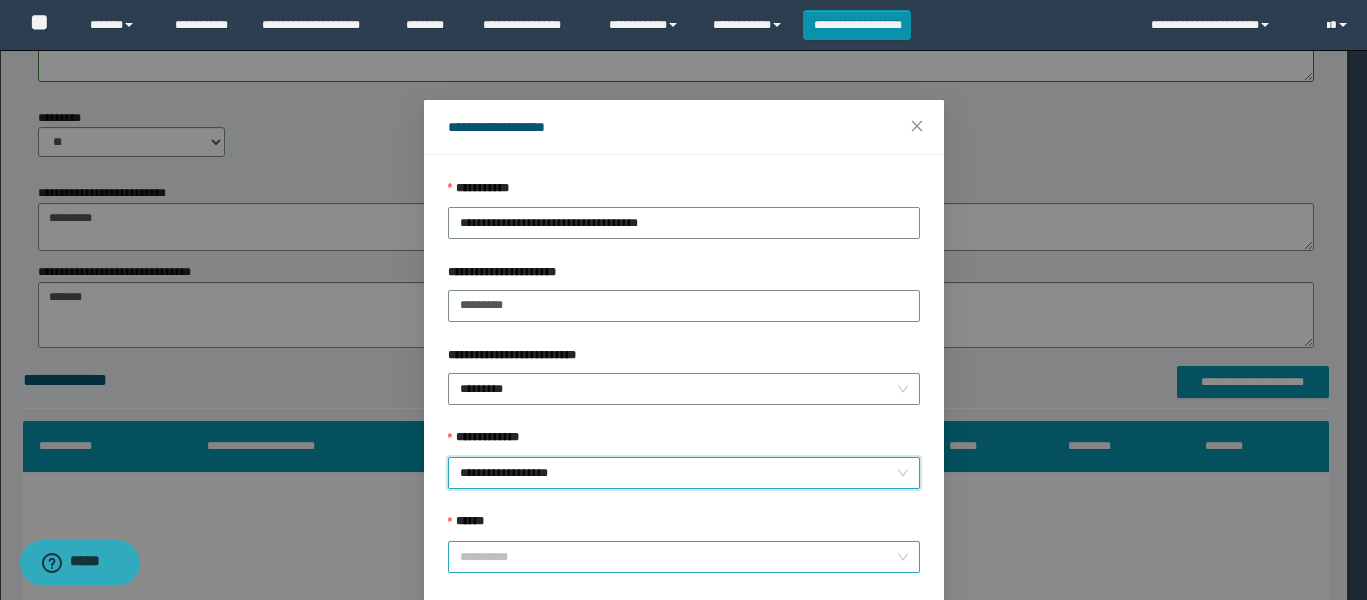 click on "******" at bounding box center (678, 557) 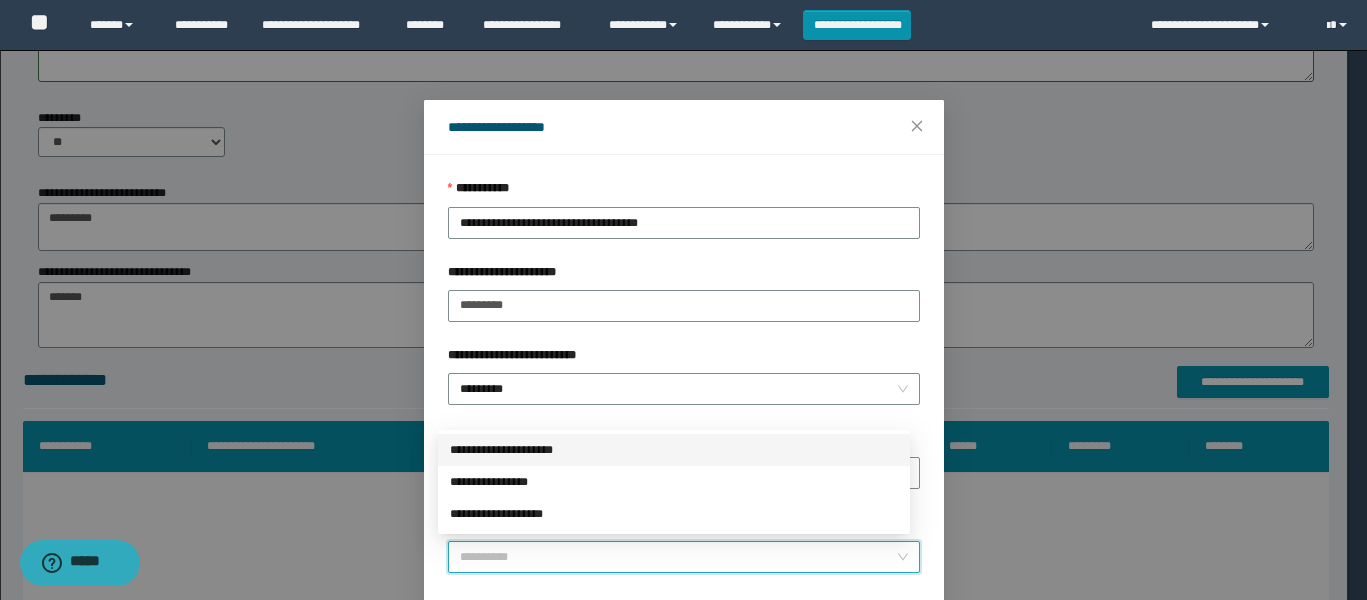 click on "**********" at bounding box center [674, 450] 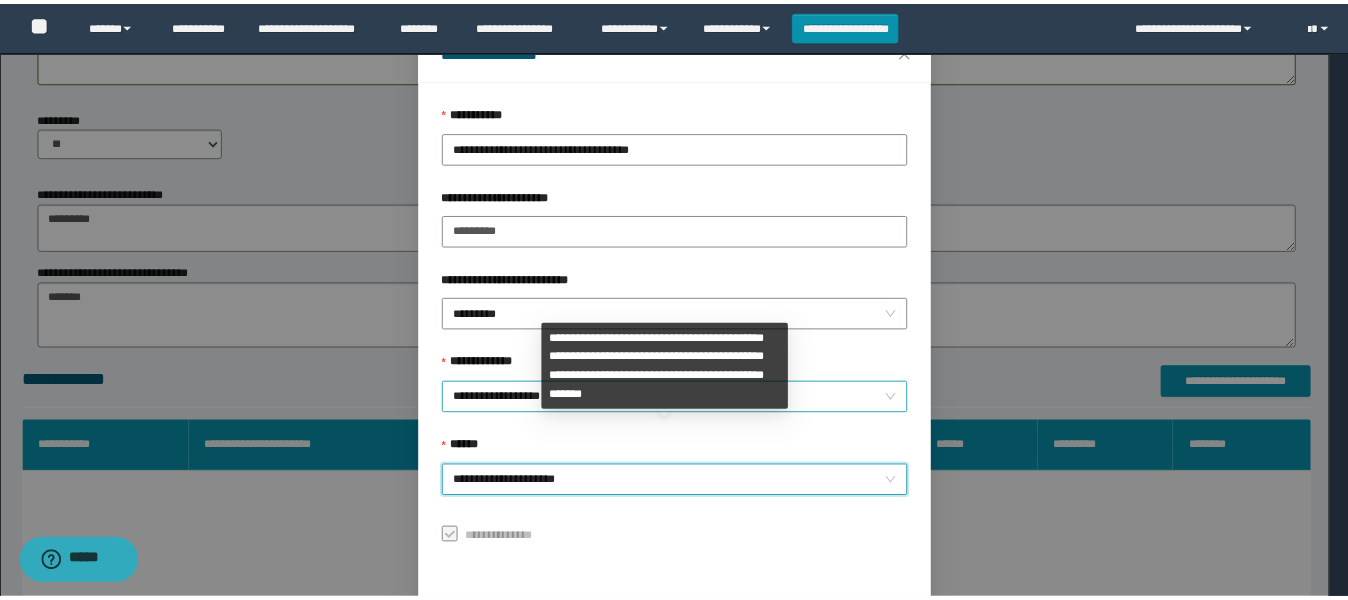 scroll, scrollTop: 152, scrollLeft: 0, axis: vertical 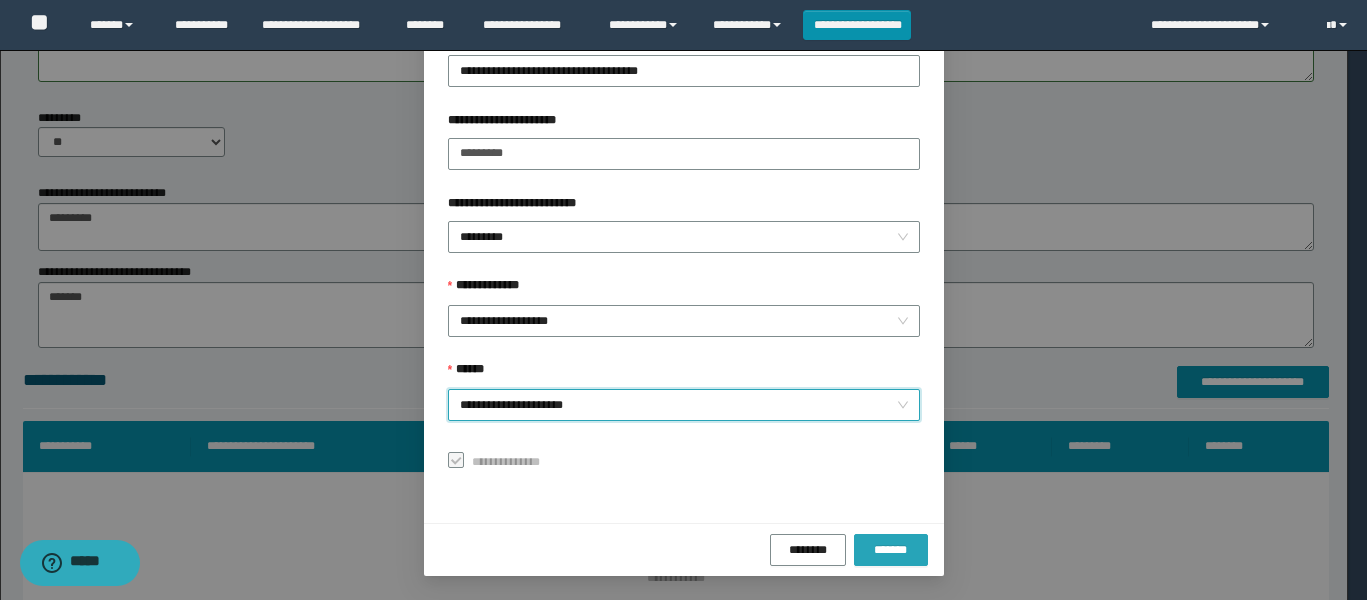 click on "*******" at bounding box center (890, 550) 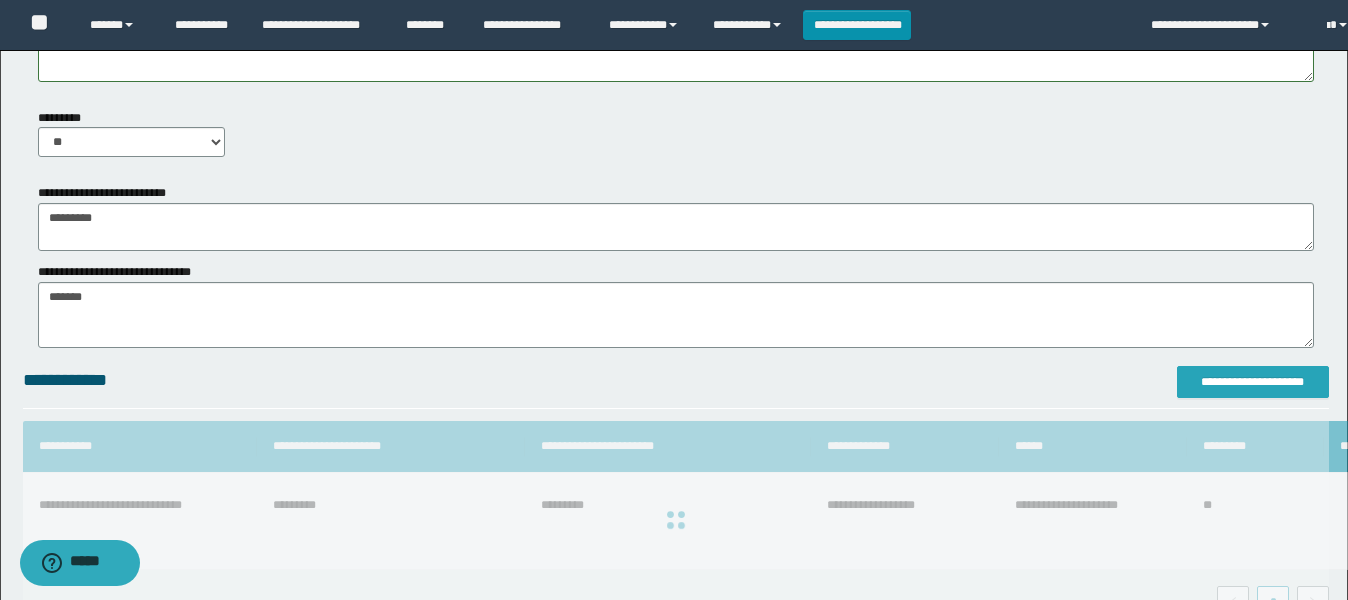 scroll, scrollTop: 0, scrollLeft: 0, axis: both 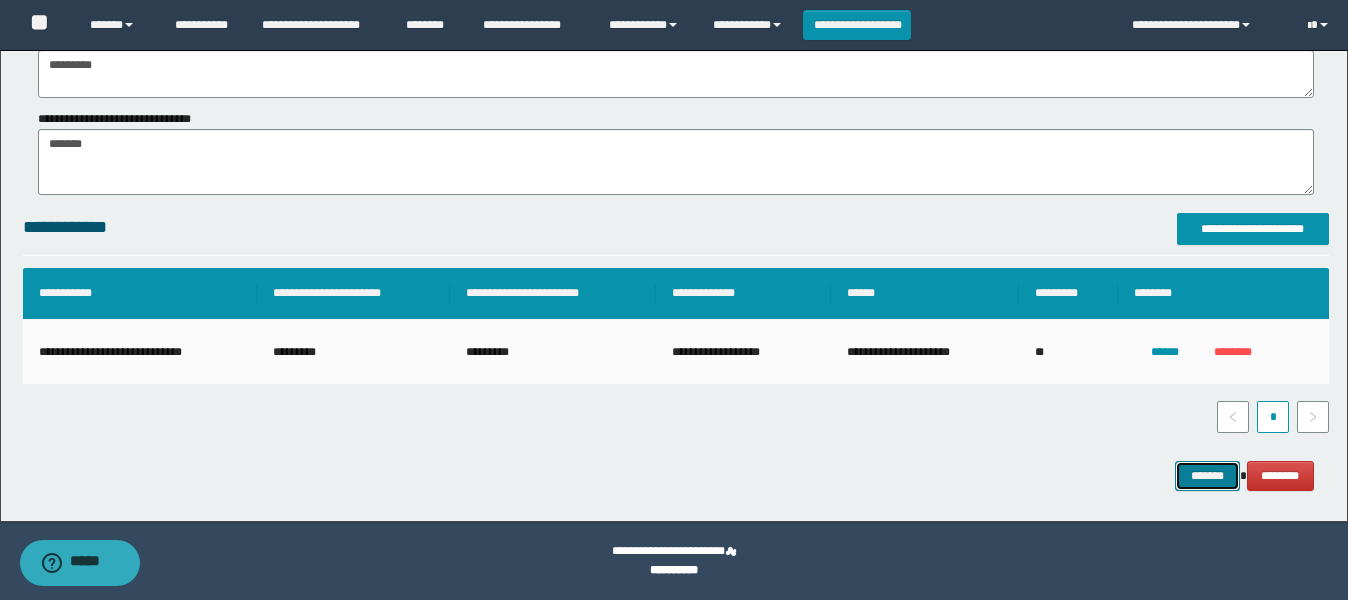 click on "*******" at bounding box center (1207, 476) 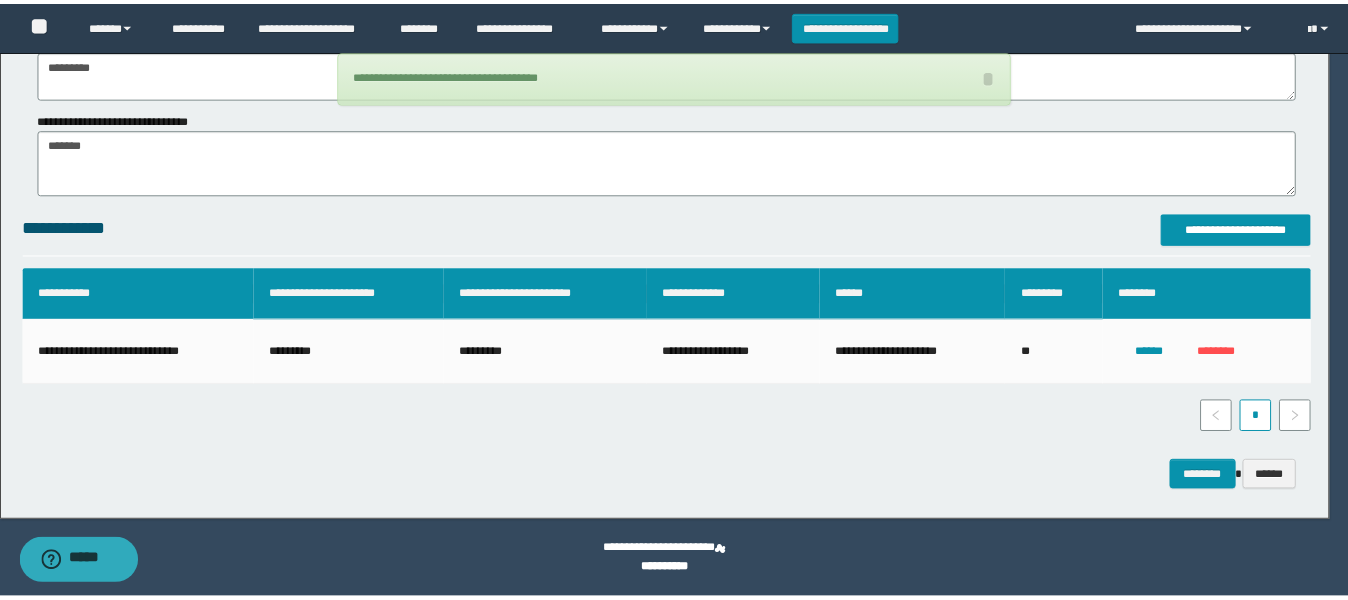 scroll, scrollTop: 1270, scrollLeft: 0, axis: vertical 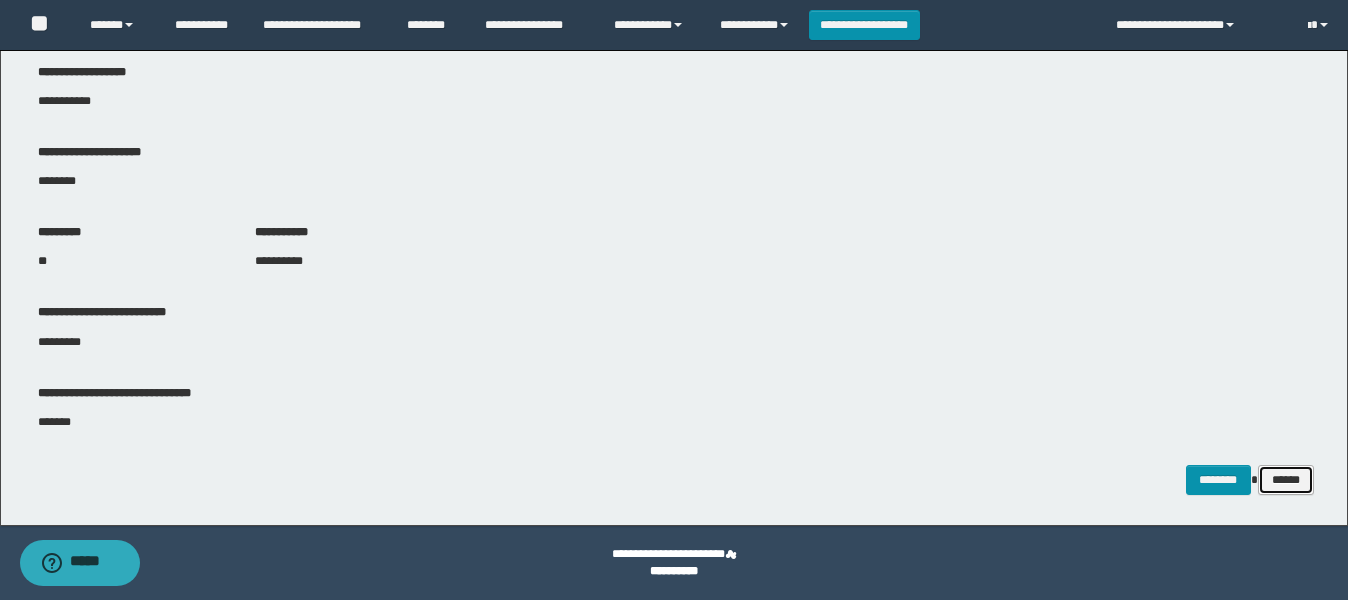 click on "******" at bounding box center [1286, 480] 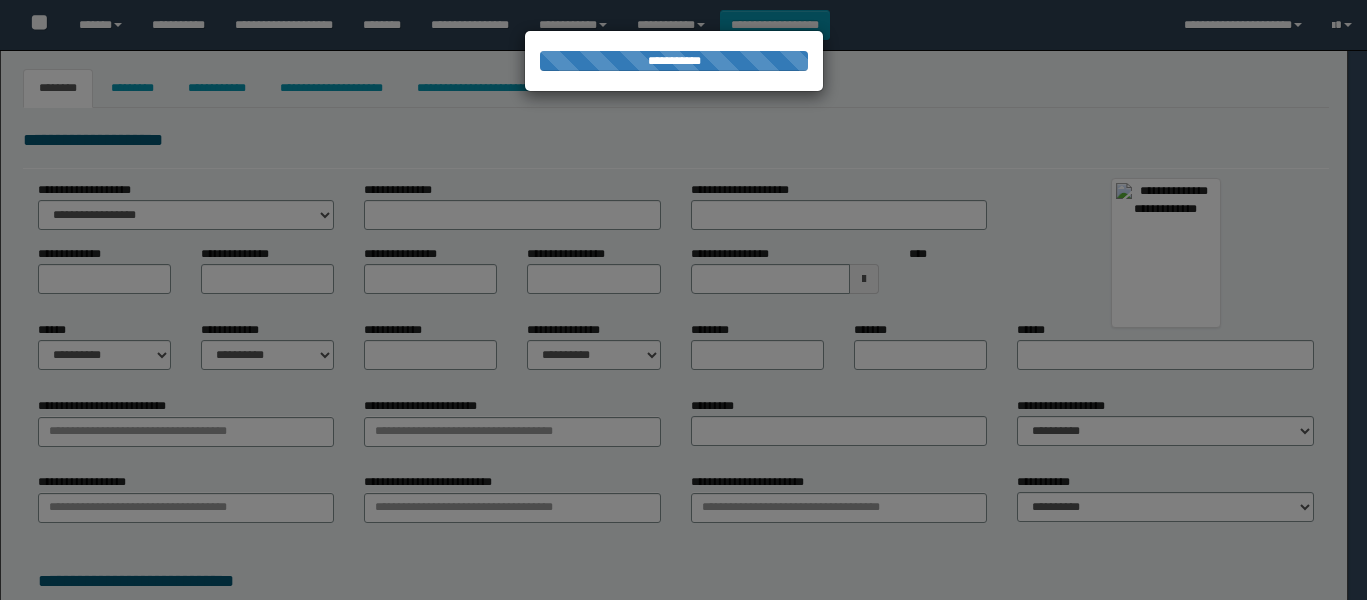 select on "***" 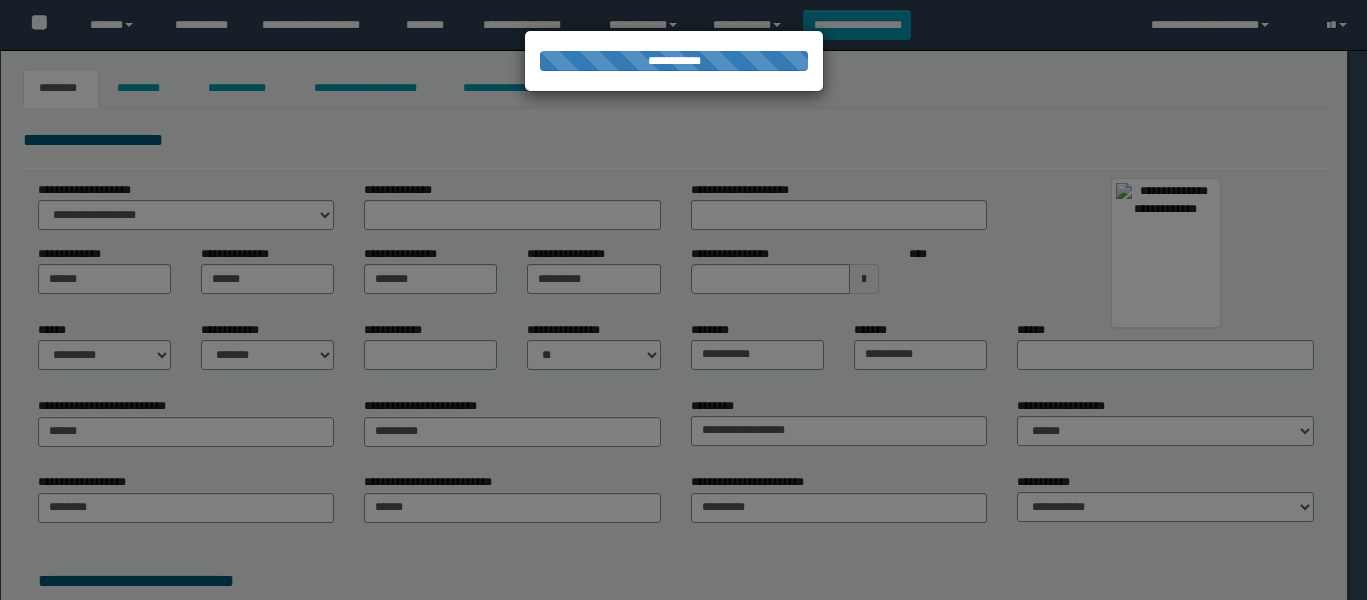 scroll, scrollTop: 0, scrollLeft: 0, axis: both 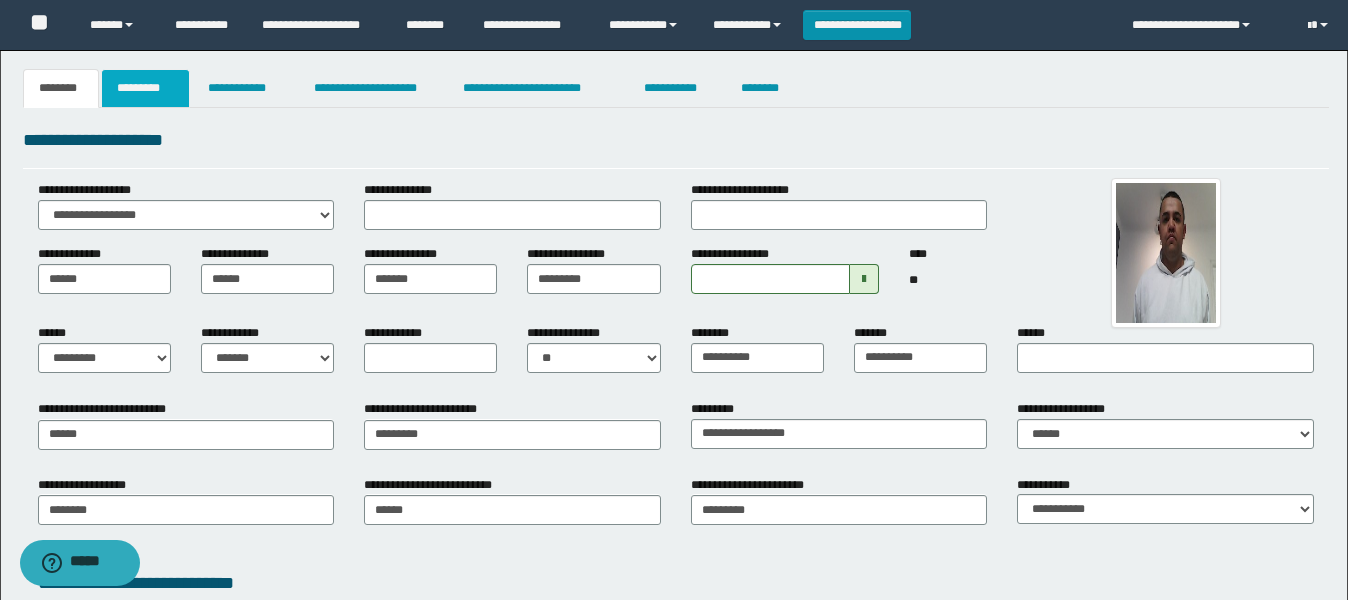 click on "*********" at bounding box center [145, 88] 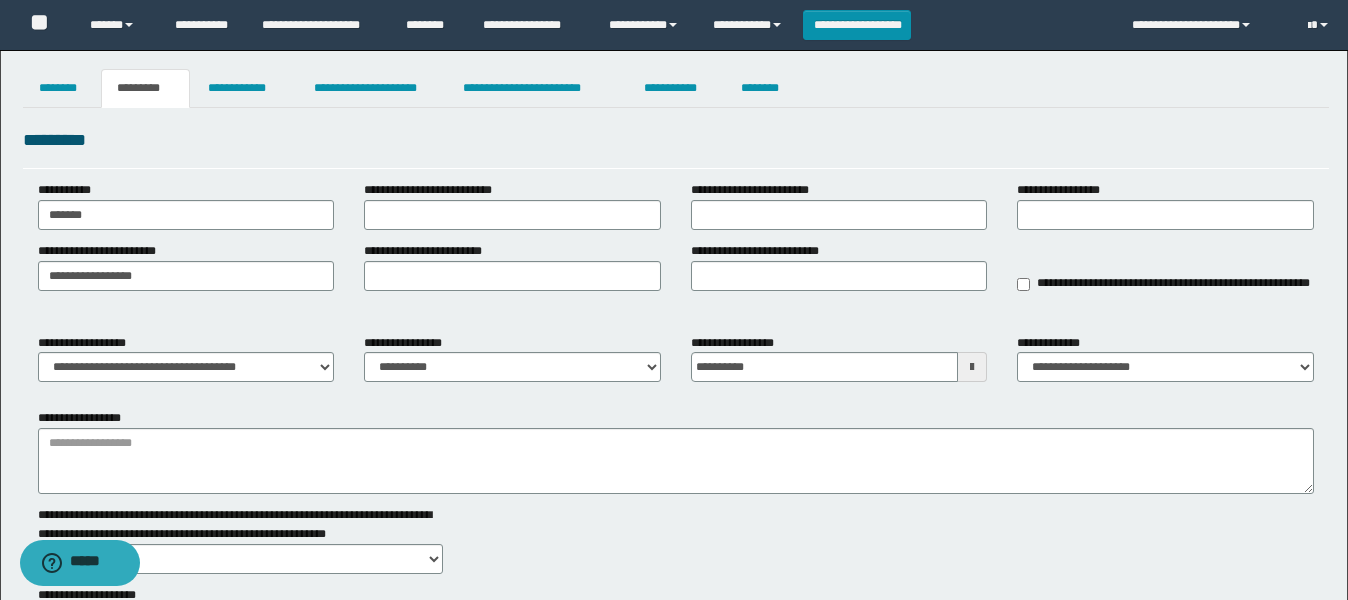drag, startPoint x: 501, startPoint y: 332, endPoint x: 499, endPoint y: 346, distance: 14.142136 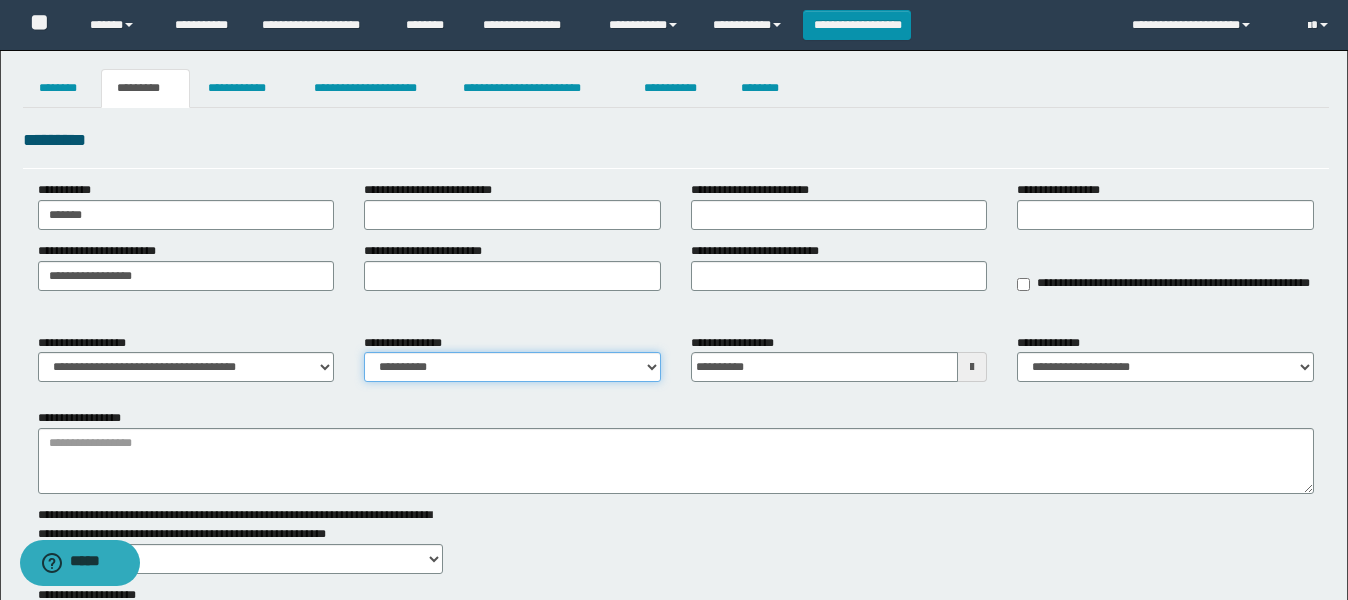 click on "**********" at bounding box center (512, 367) 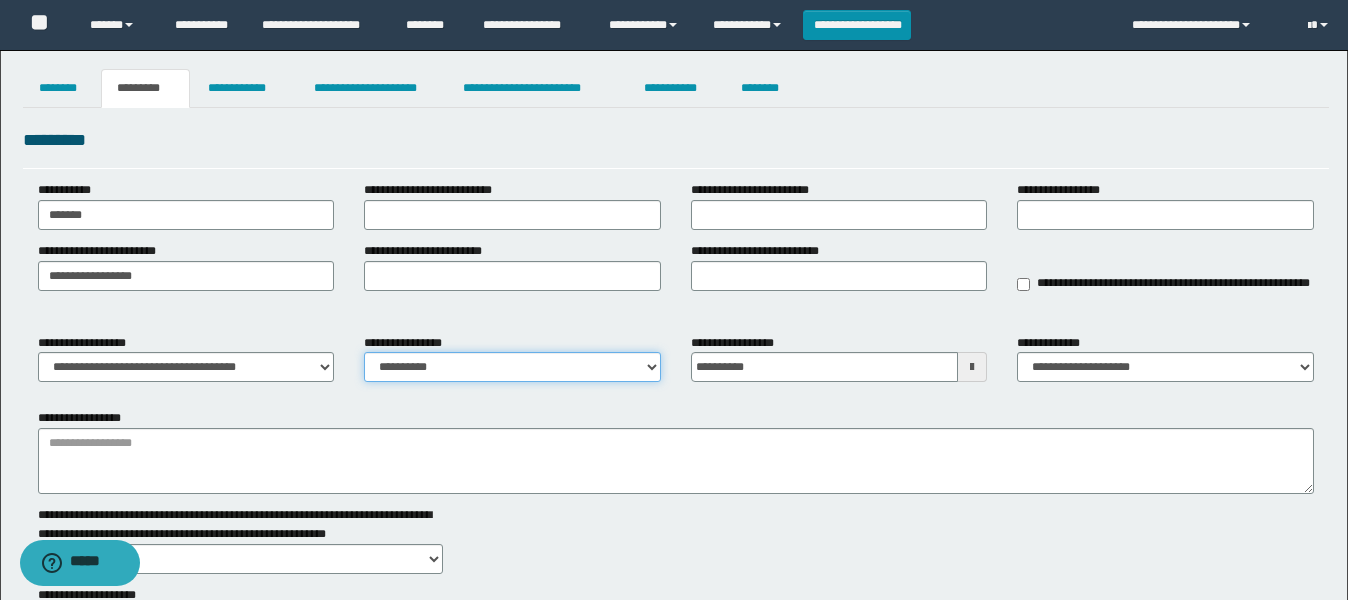 select on "****" 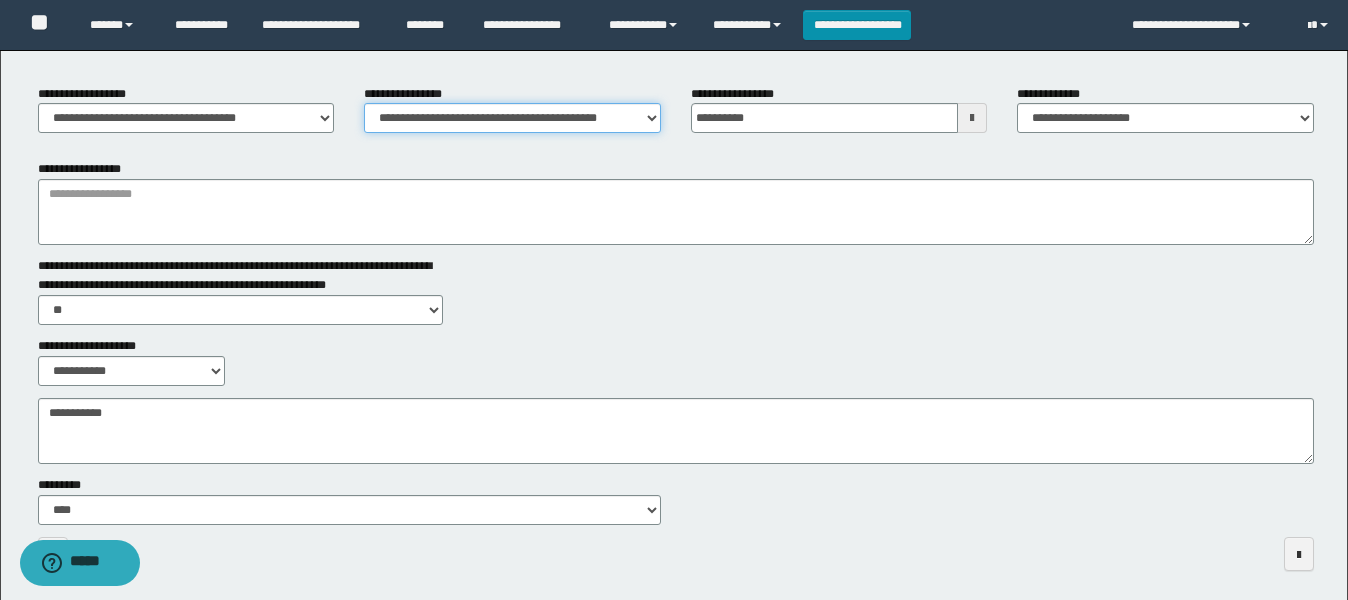 scroll, scrollTop: 328, scrollLeft: 0, axis: vertical 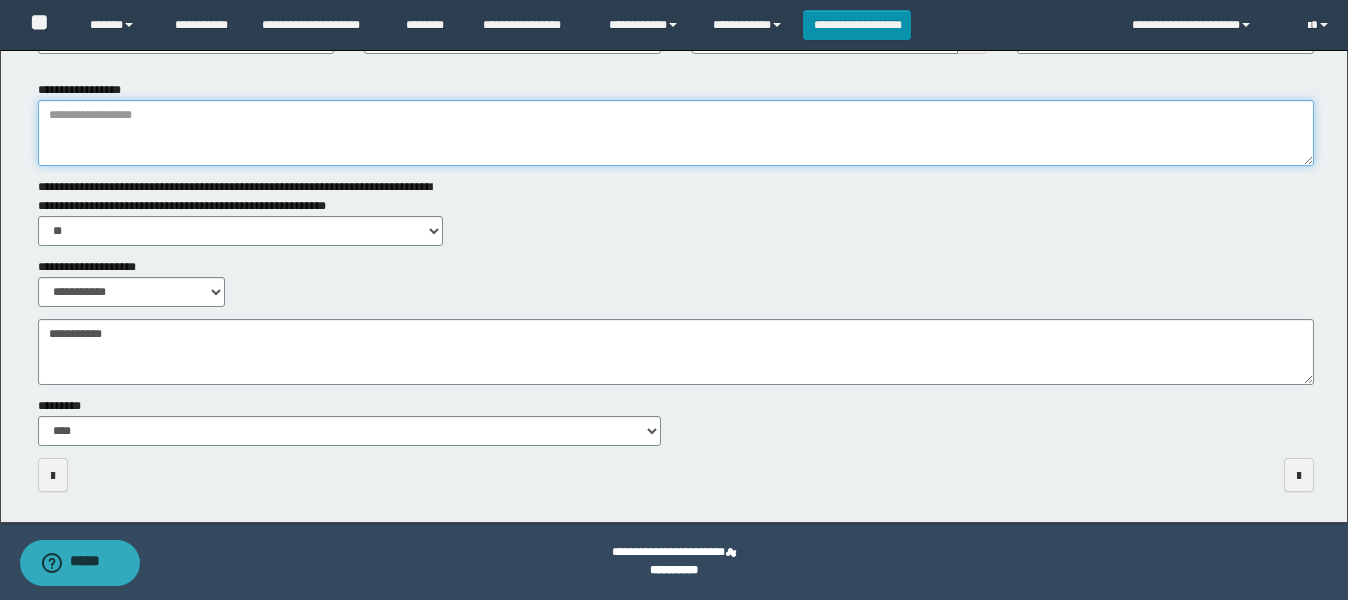click on "**********" at bounding box center [676, 133] 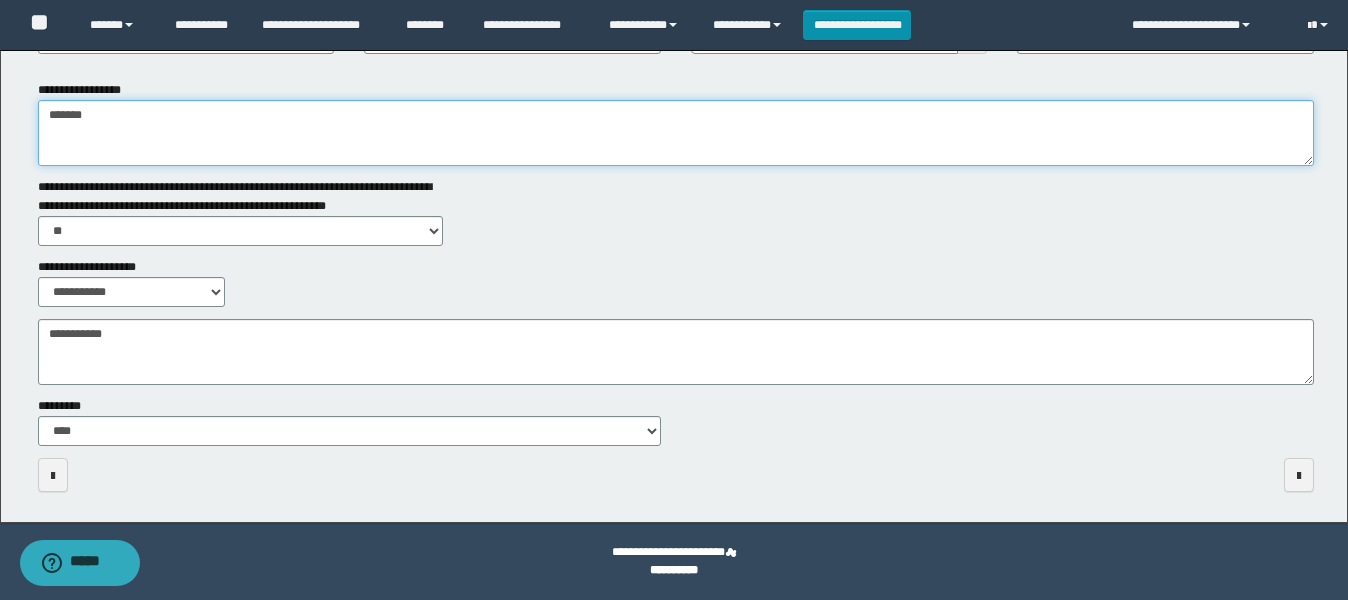 type on "*******" 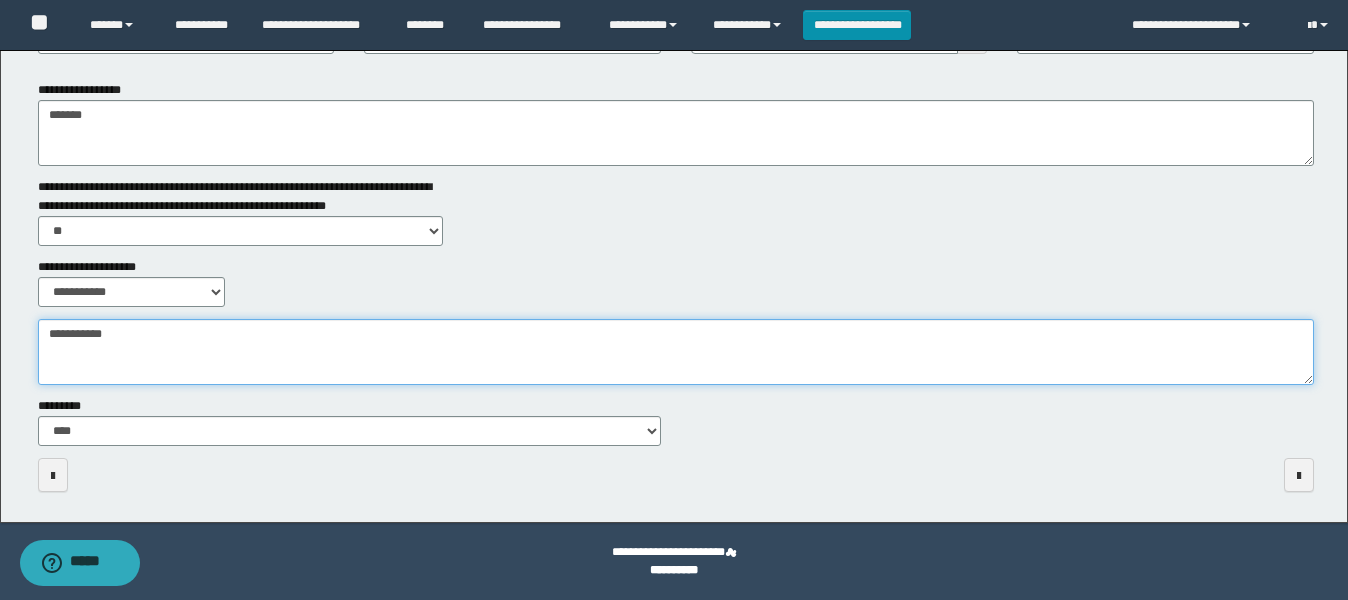 click on "**********" at bounding box center [676, 352] 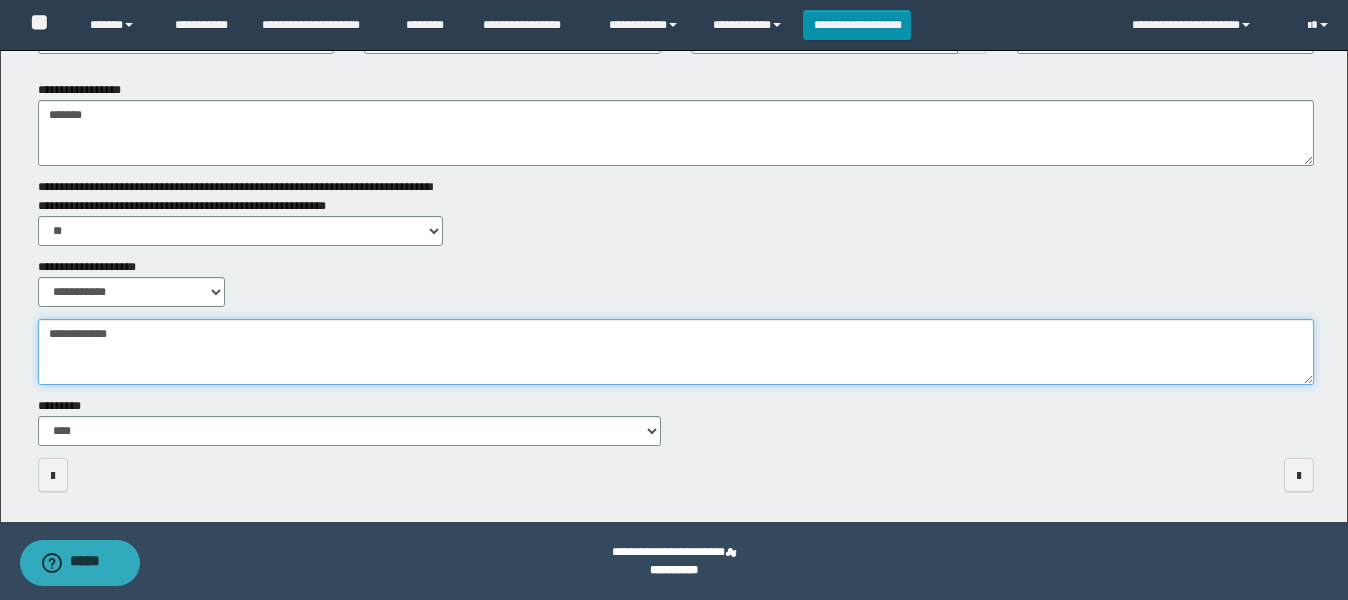 click on "**********" at bounding box center (676, 352) 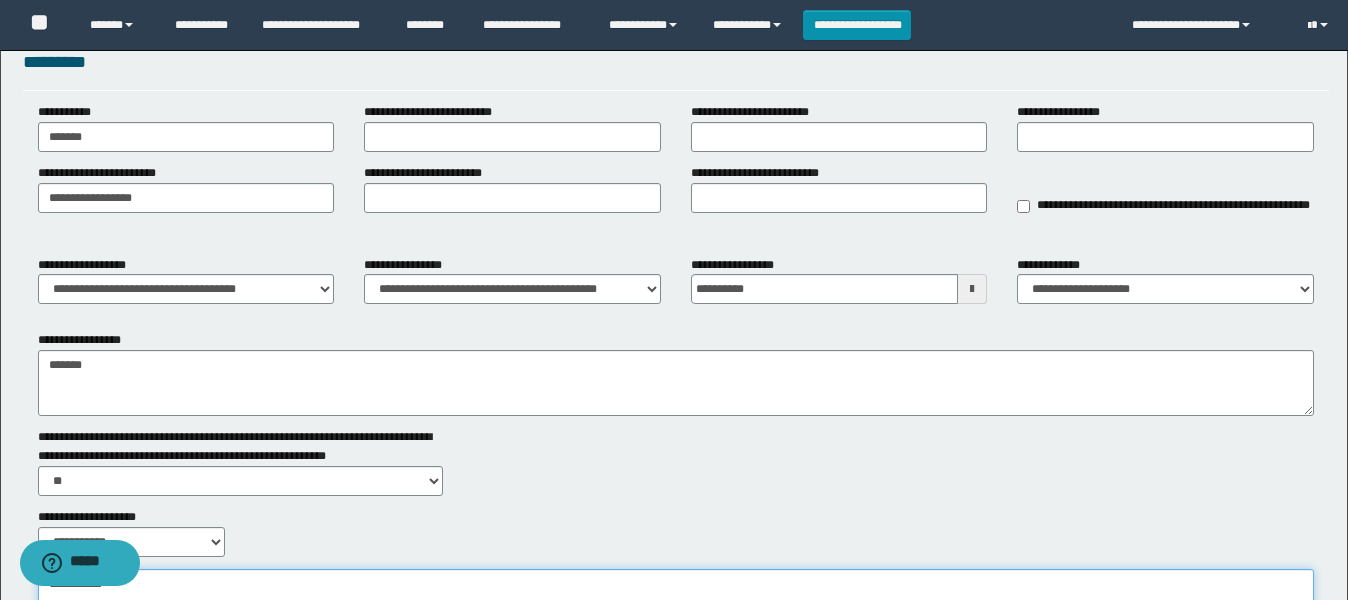 scroll, scrollTop: 0, scrollLeft: 0, axis: both 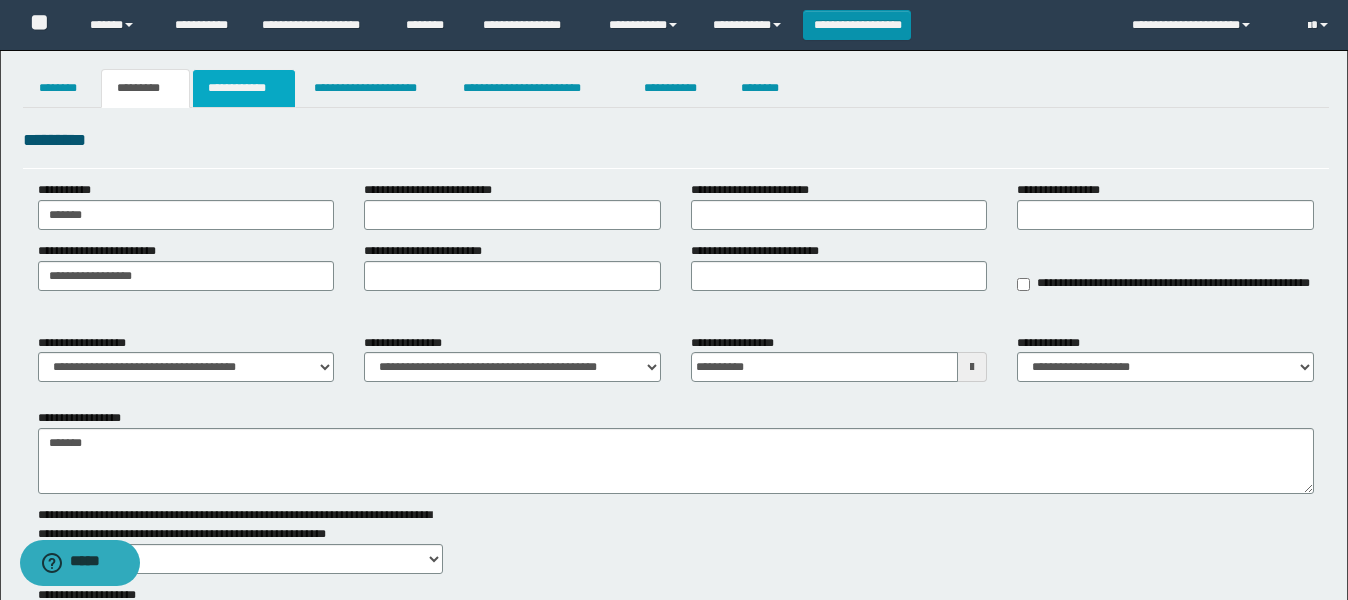 type on "**********" 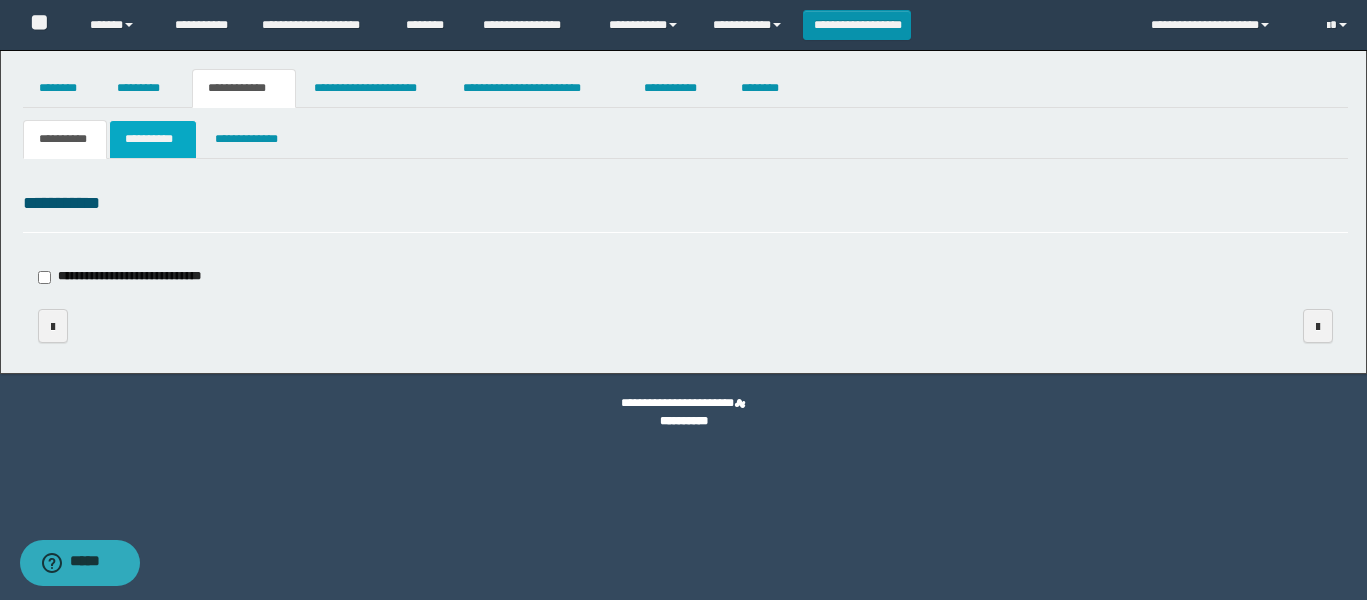 drag, startPoint x: 155, startPoint y: 134, endPoint x: 98, endPoint y: 235, distance: 115.97414 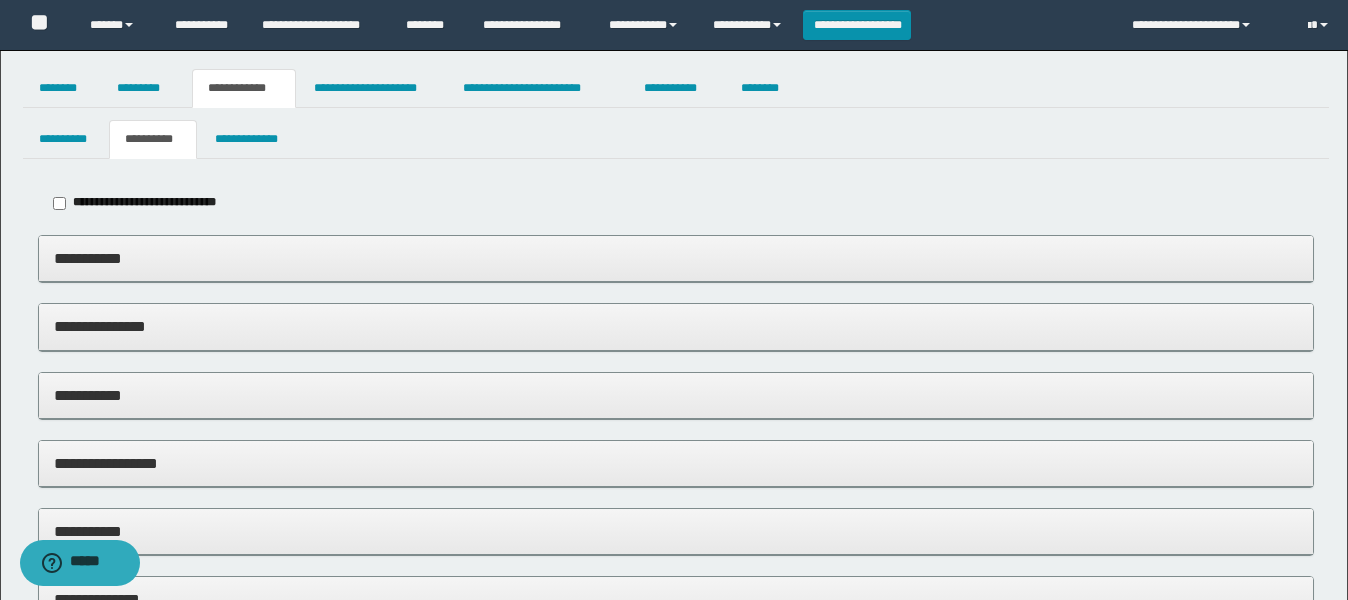 click on "**********" at bounding box center (150, 203) 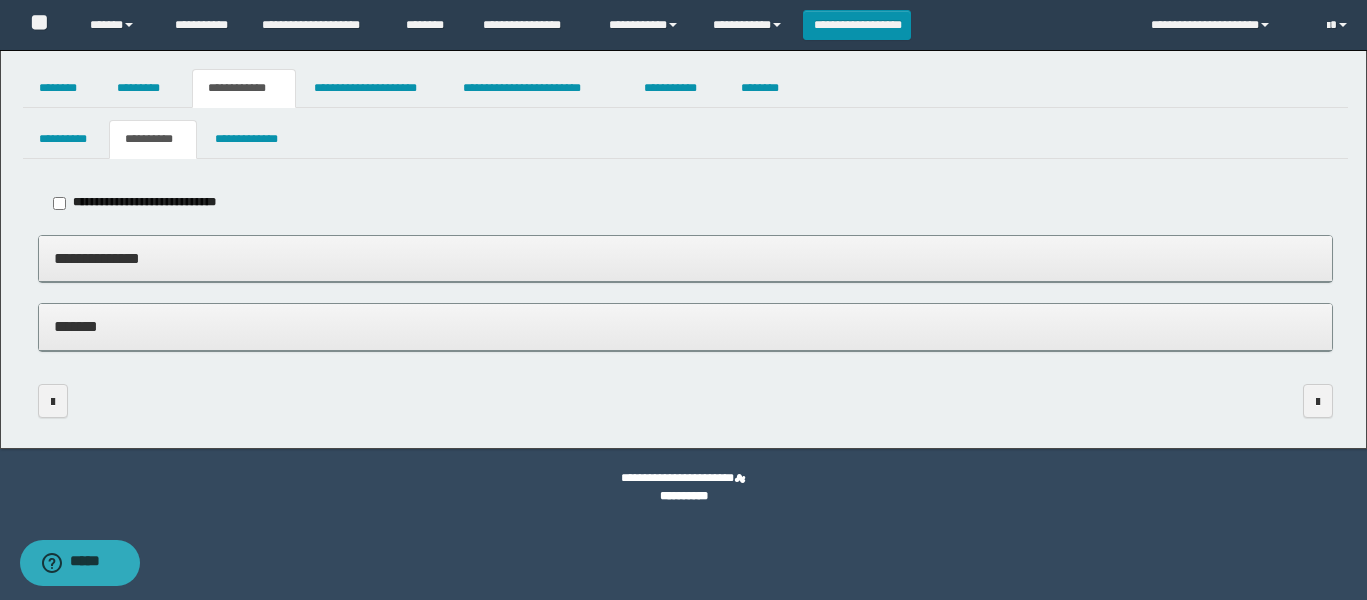 click on "**********" at bounding box center [685, 258] 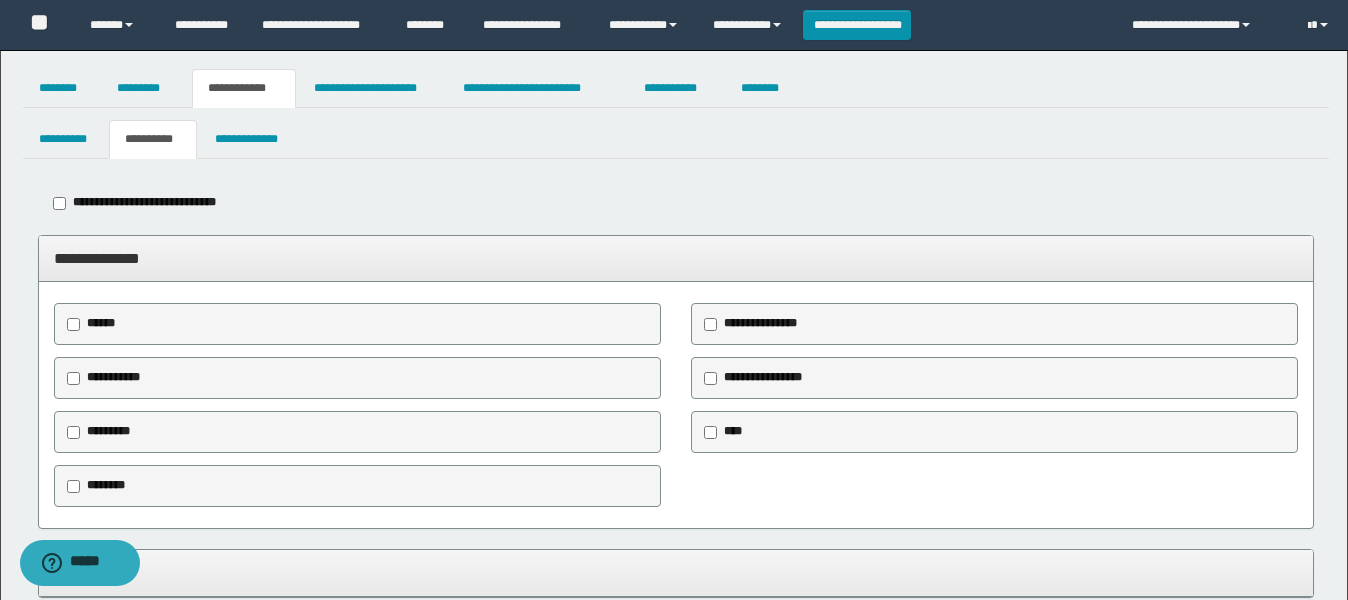 click on "********" at bounding box center (106, 485) 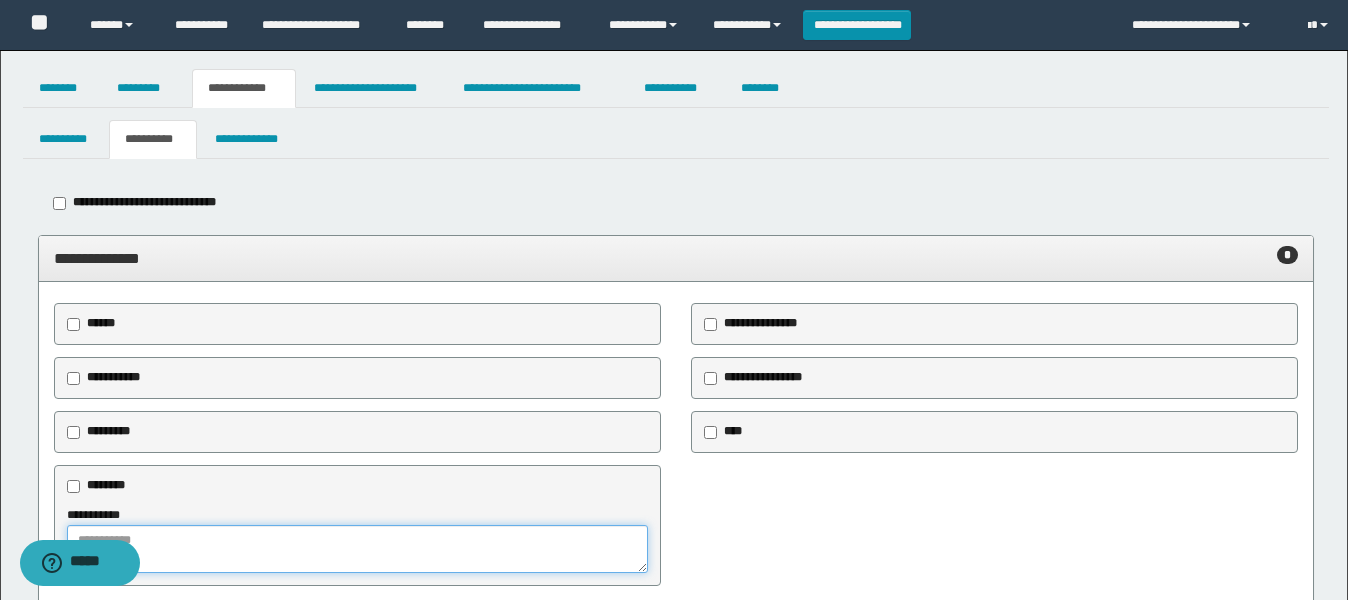 click at bounding box center [357, 549] 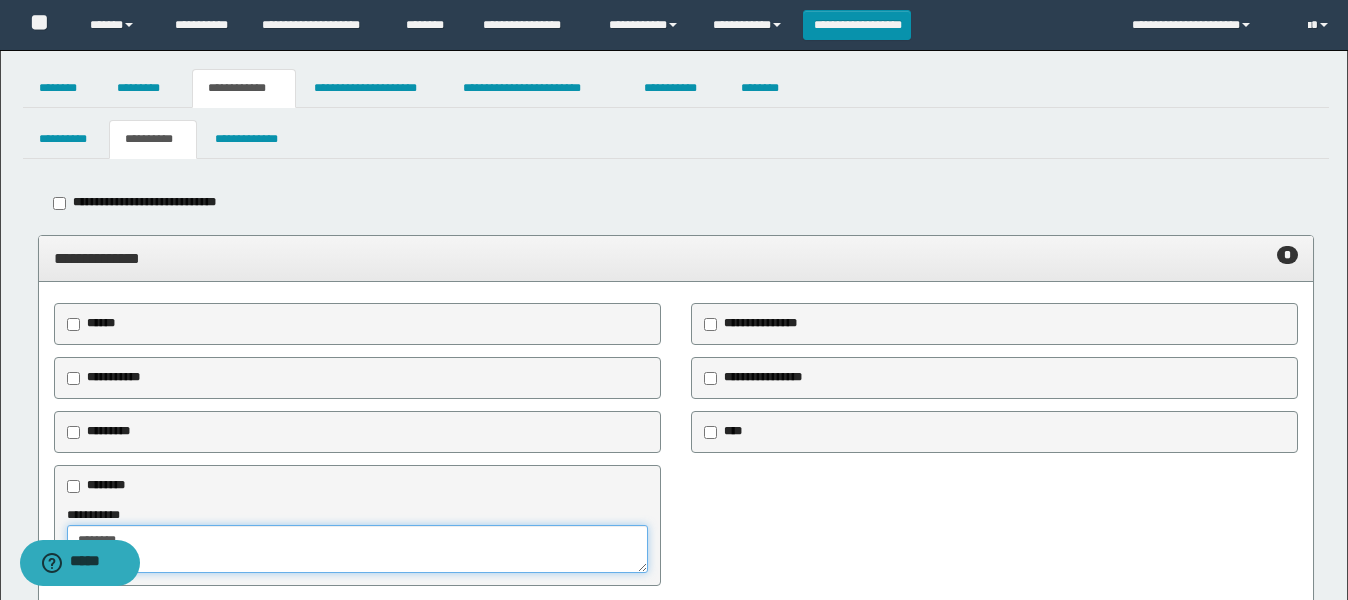 type on "*******" 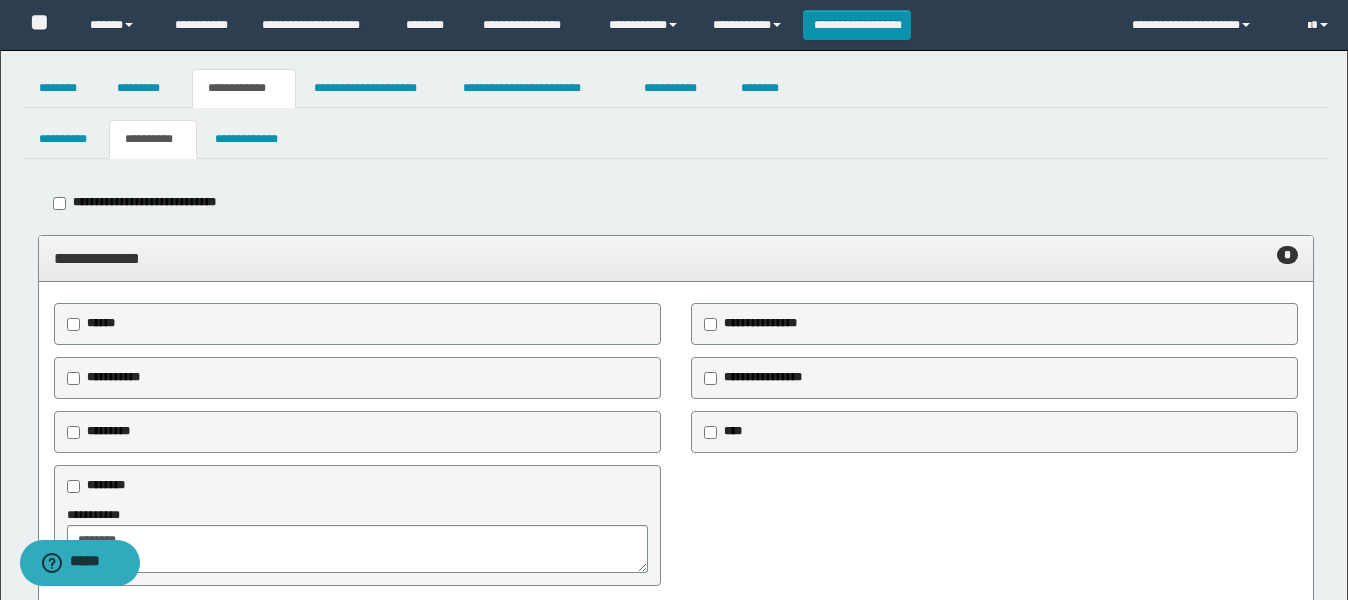 click on "******" at bounding box center [101, 323] 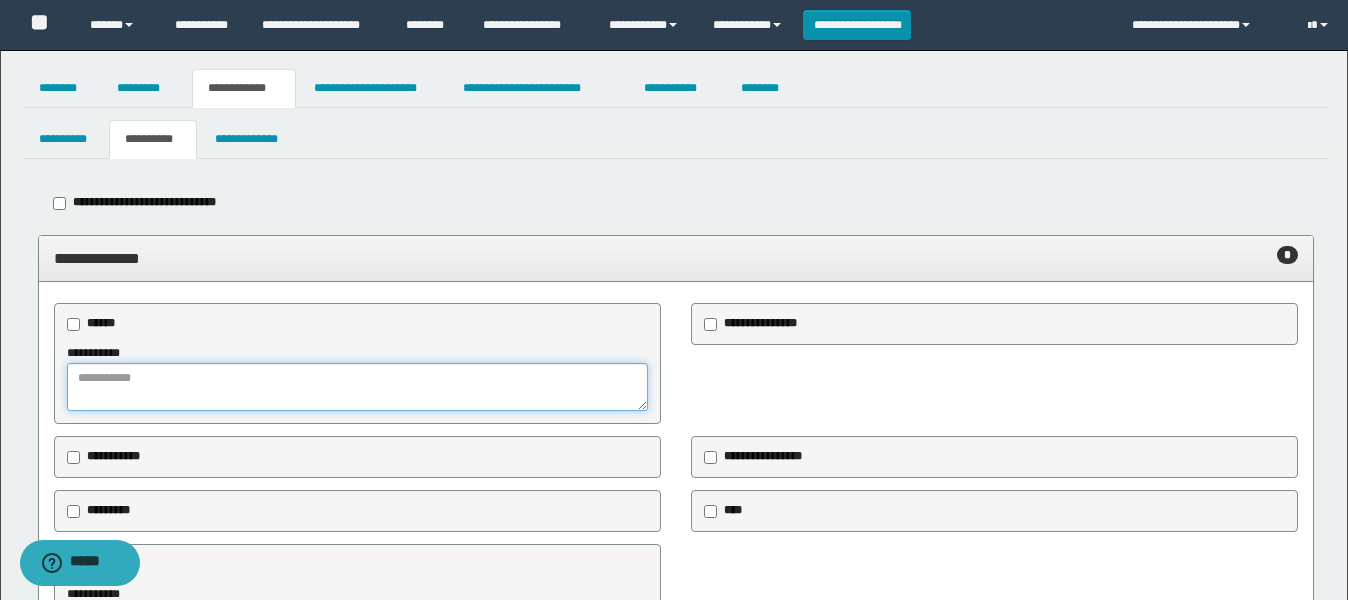 click at bounding box center [357, 387] 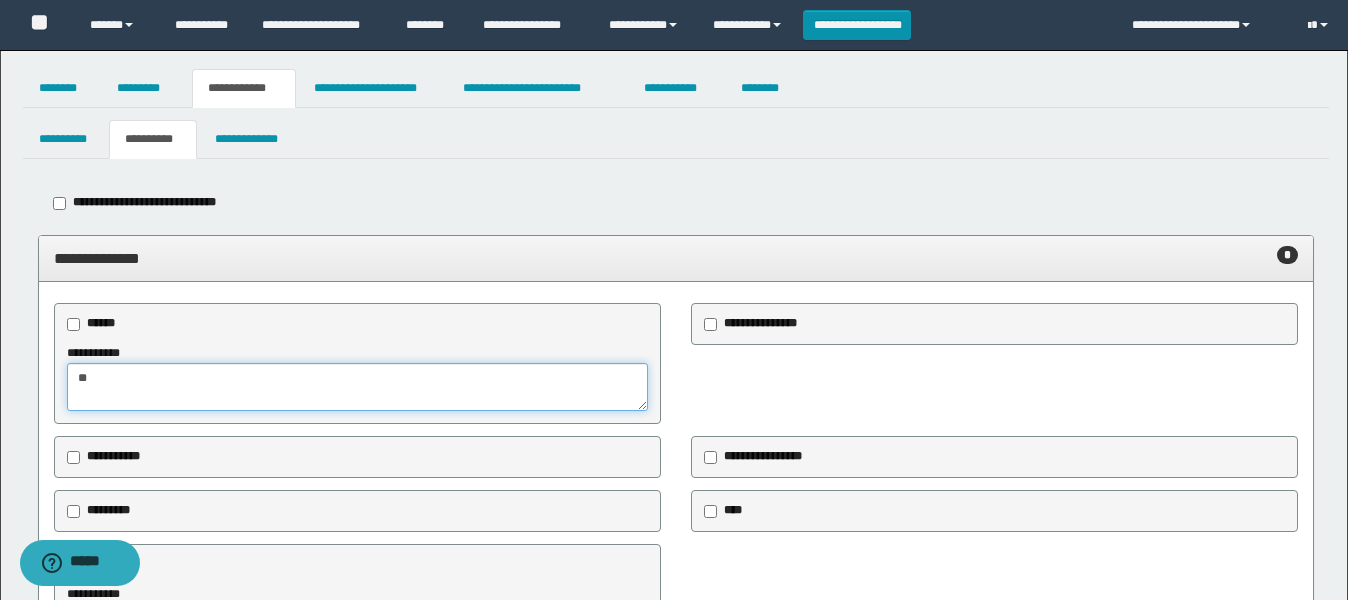 type on "**" 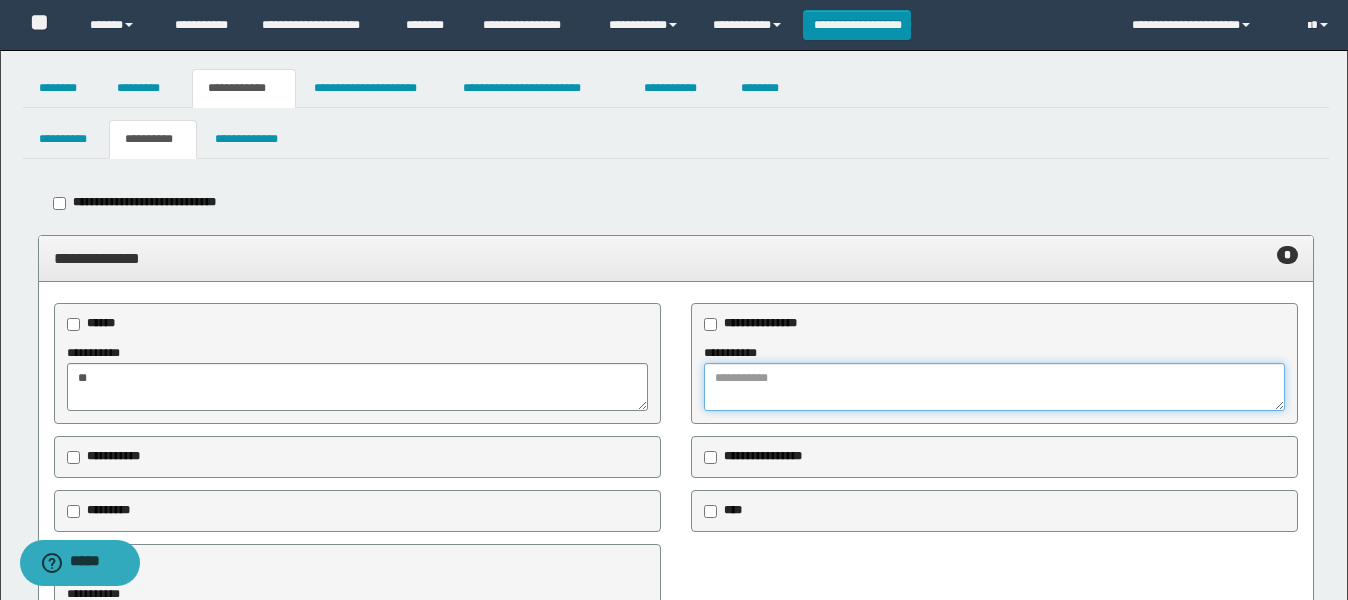 click at bounding box center [994, 387] 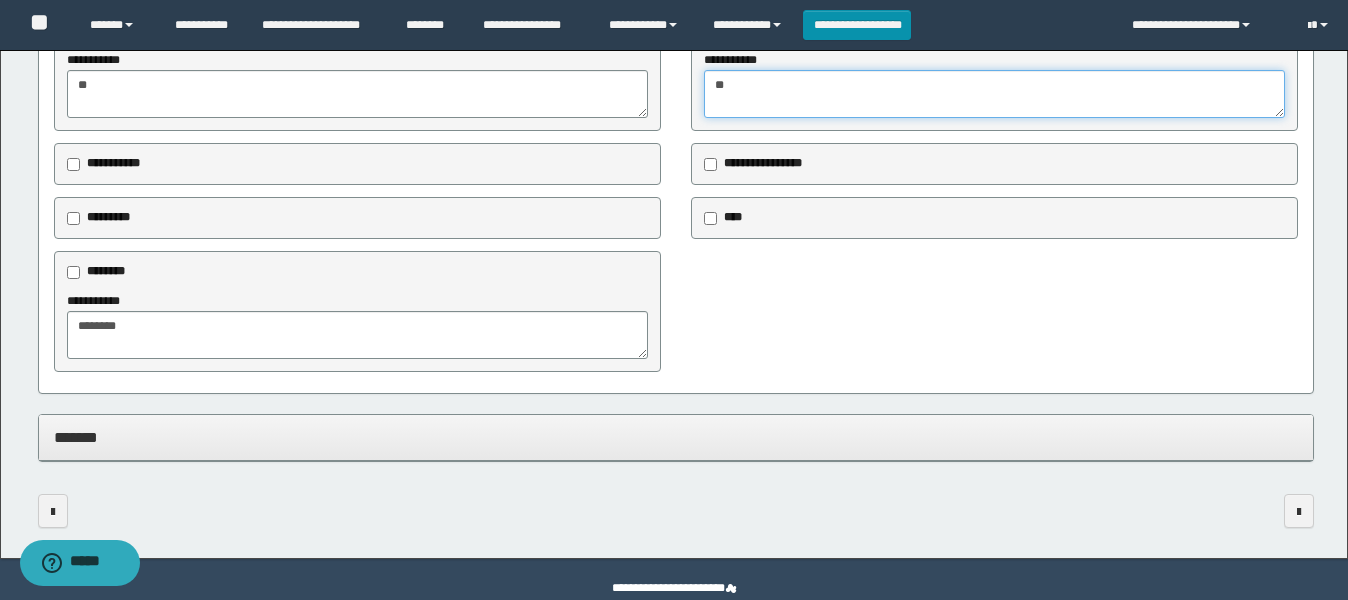 type on "**" 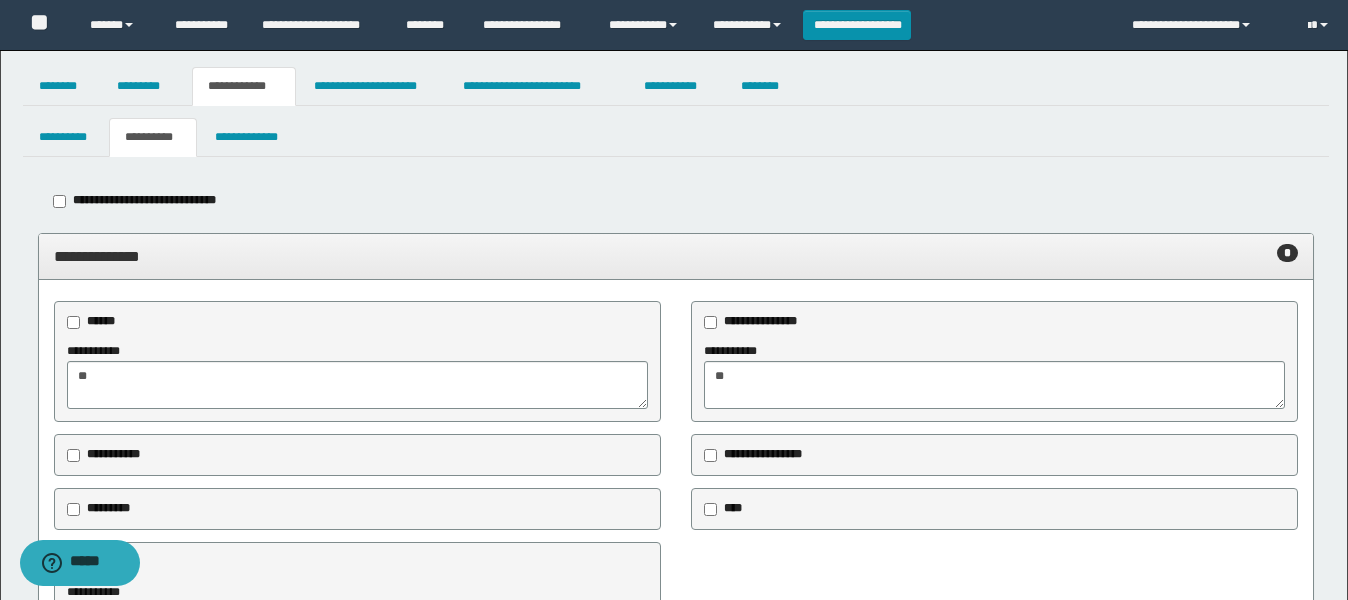 scroll, scrollTop: 0, scrollLeft: 0, axis: both 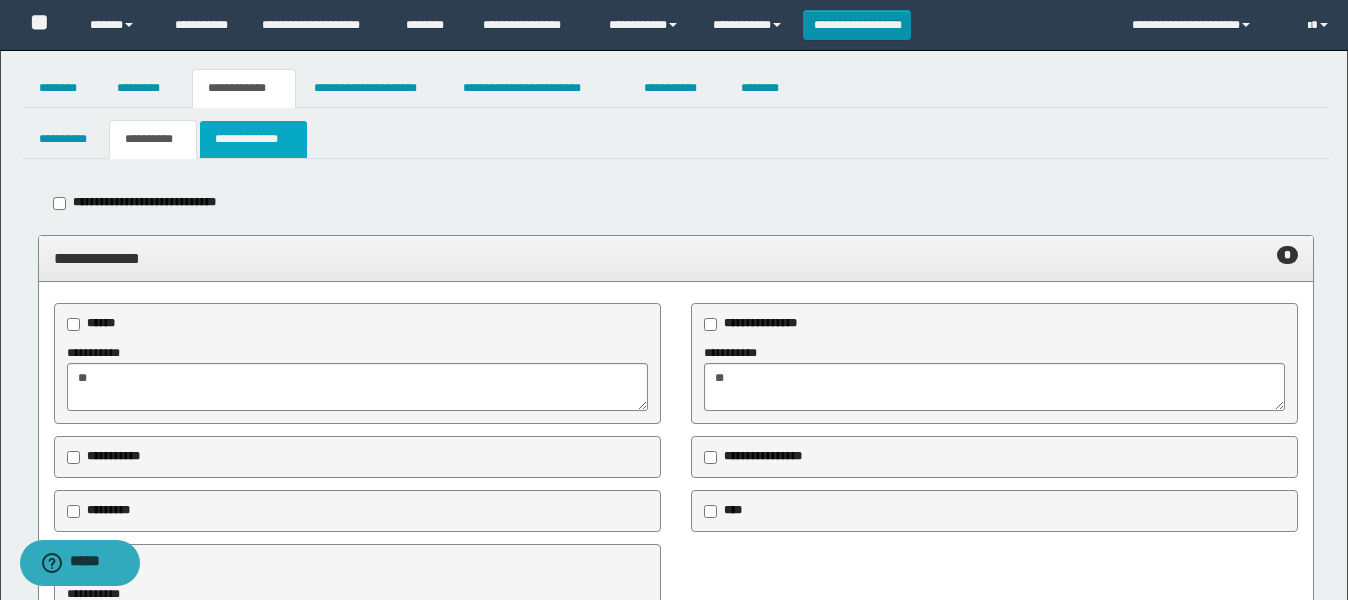 click on "**********" at bounding box center (253, 139) 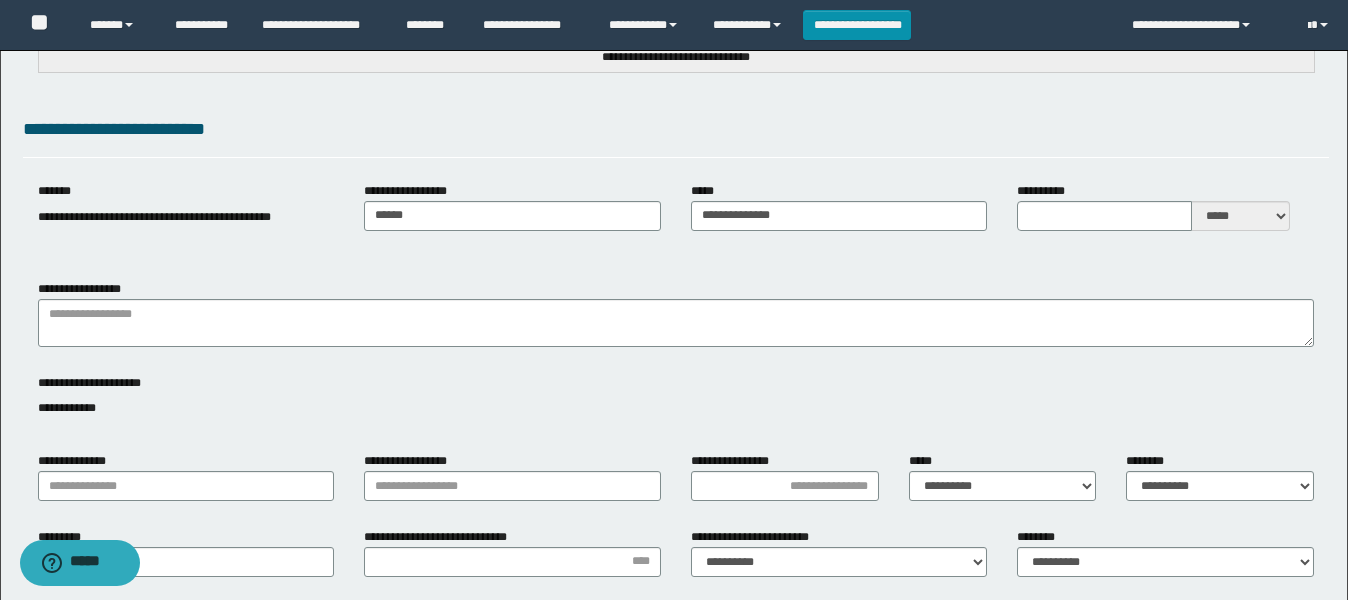 scroll, scrollTop: 250, scrollLeft: 0, axis: vertical 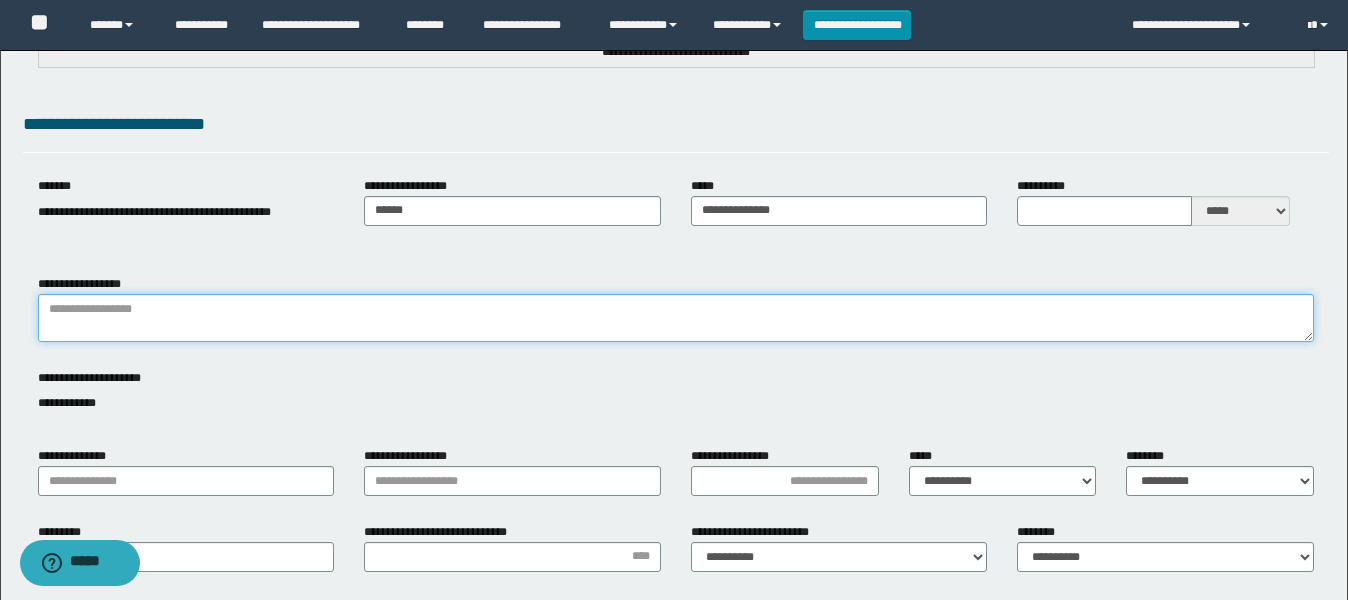 click on "**********" at bounding box center (676, 318) 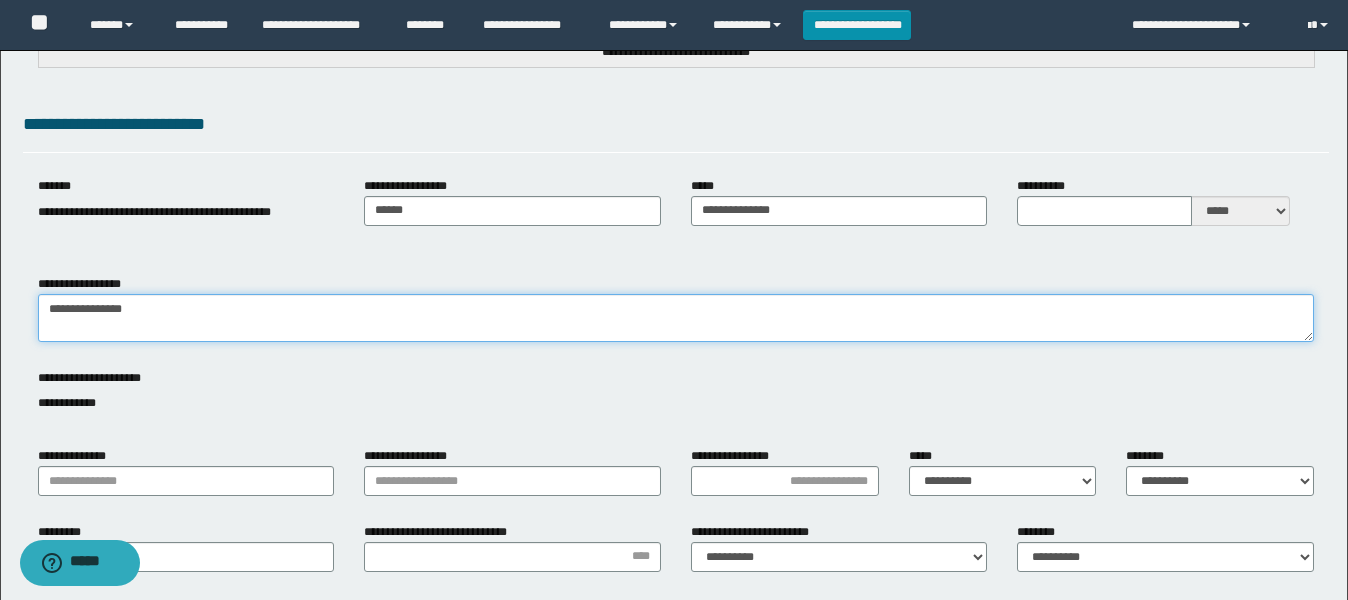 type on "**********" 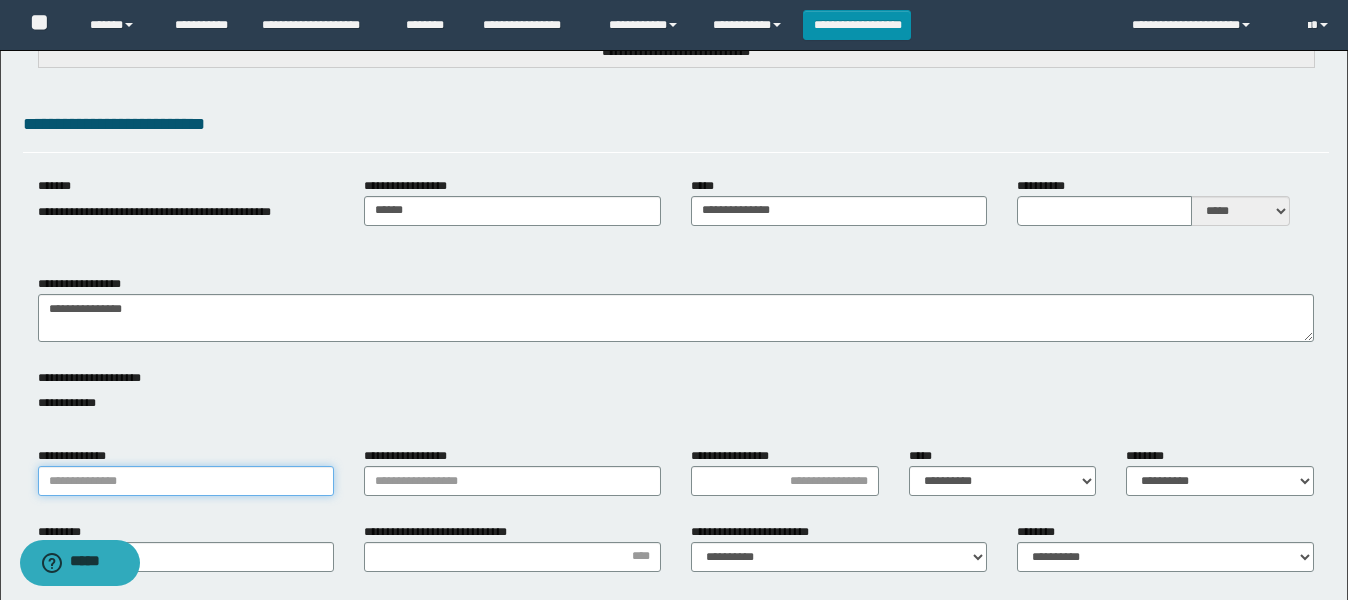 click on "**********" at bounding box center (186, 481) 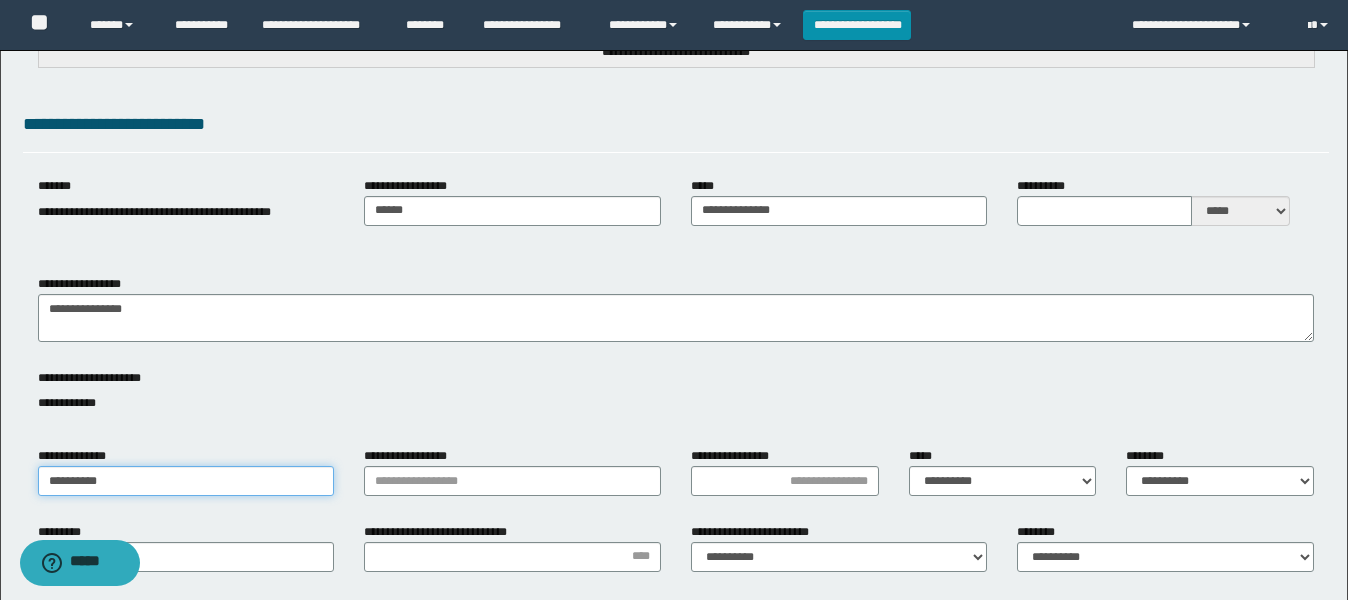 type on "**********" 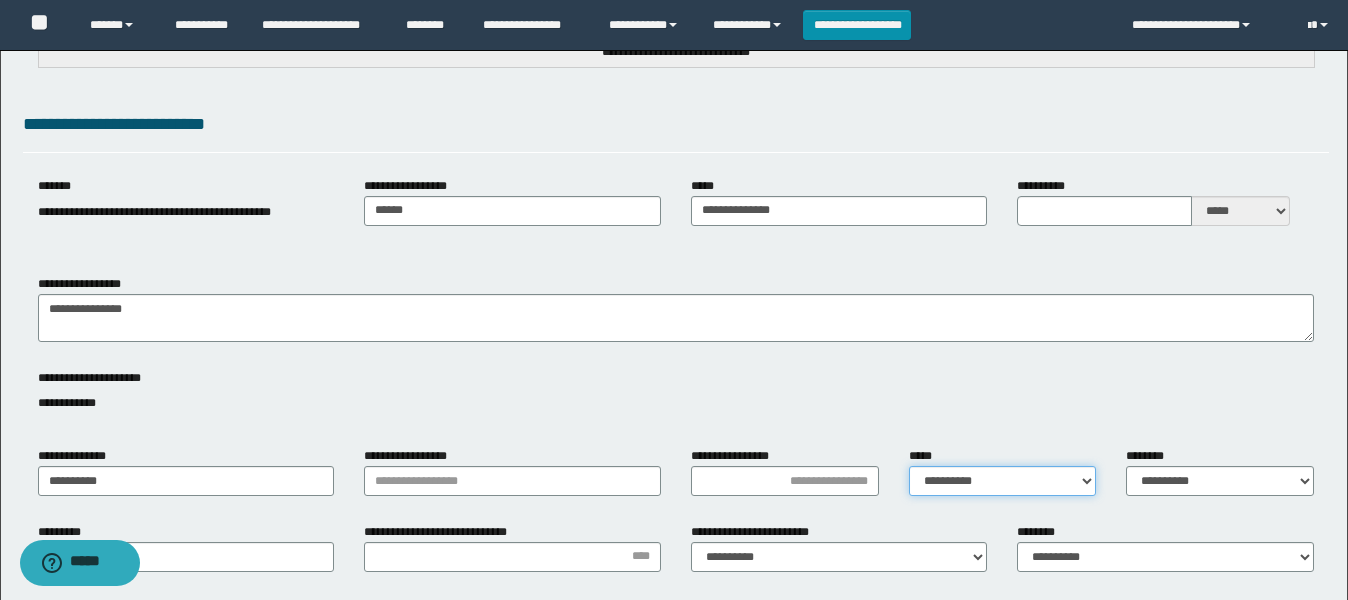 click on "**********" at bounding box center (1003, 481) 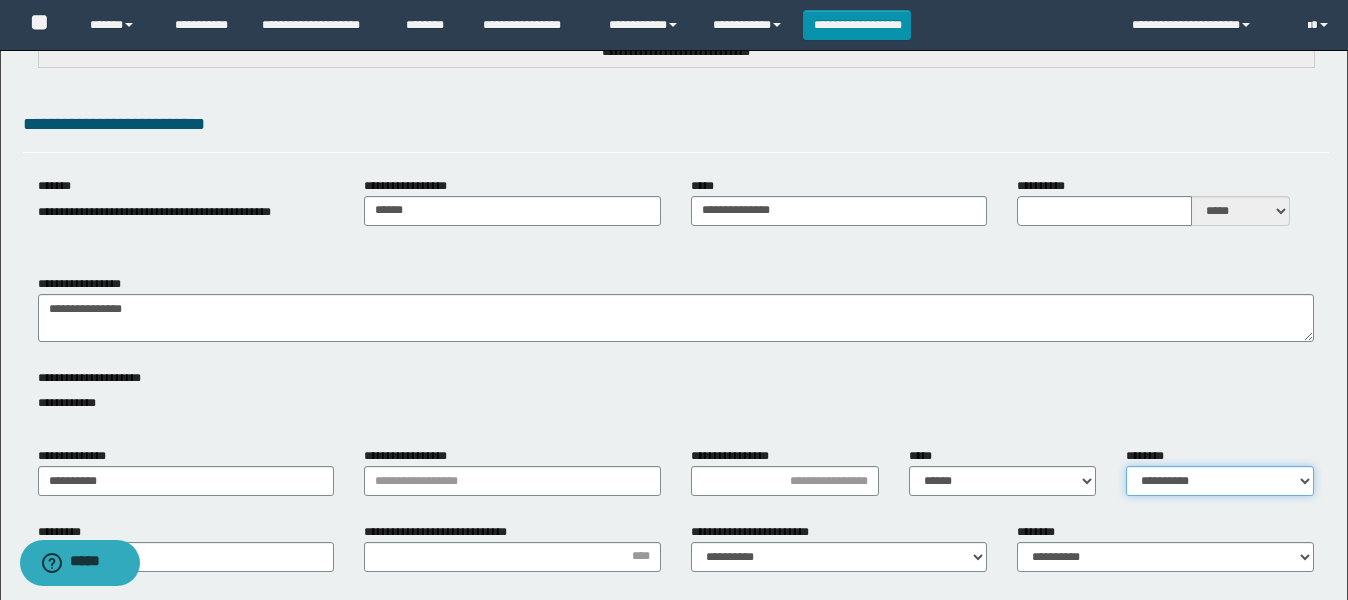 click on "**********" at bounding box center (1220, 481) 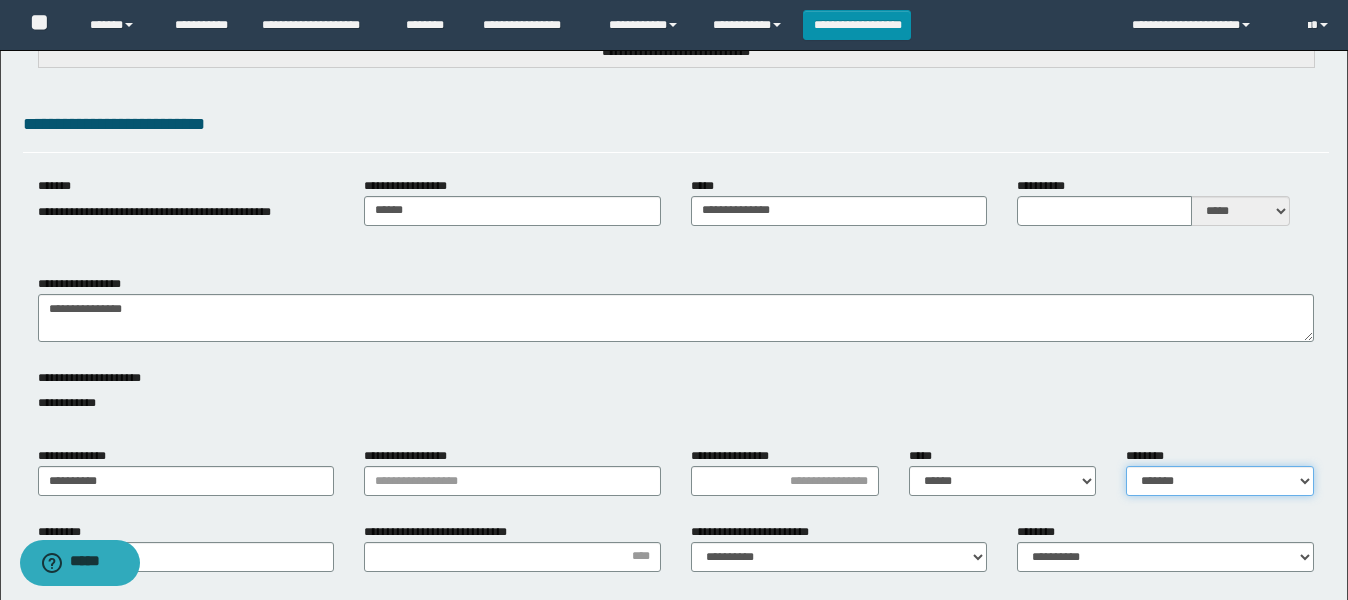 scroll, scrollTop: 0, scrollLeft: 0, axis: both 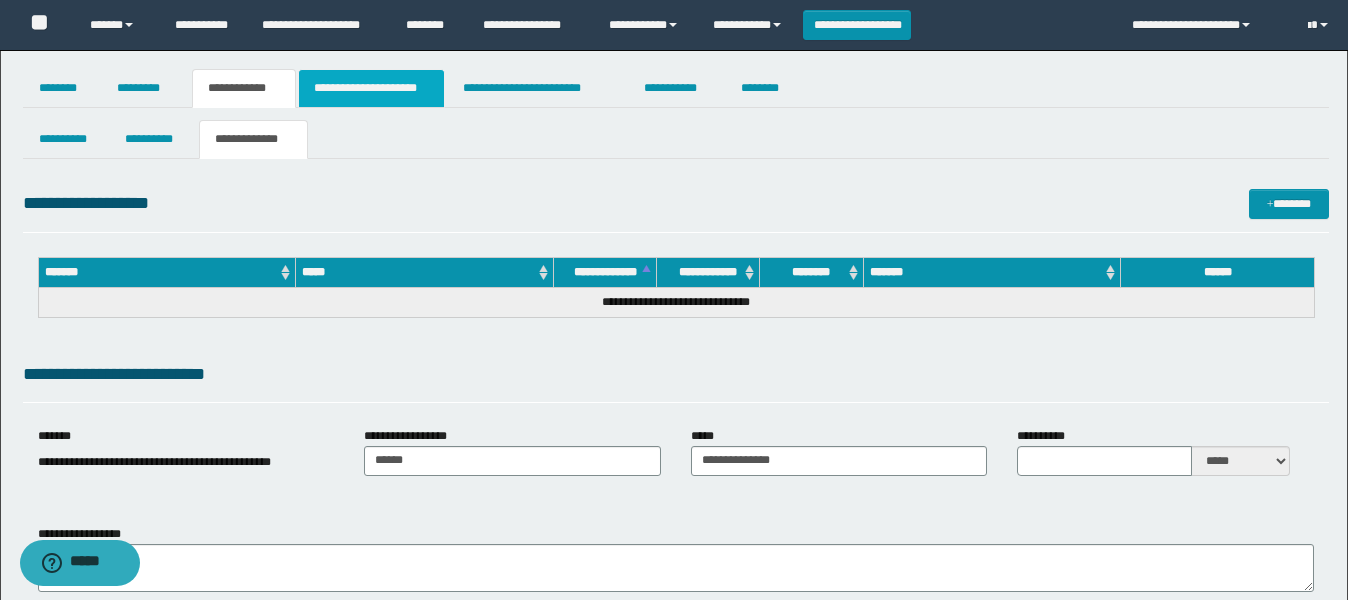 click on "**********" at bounding box center [371, 88] 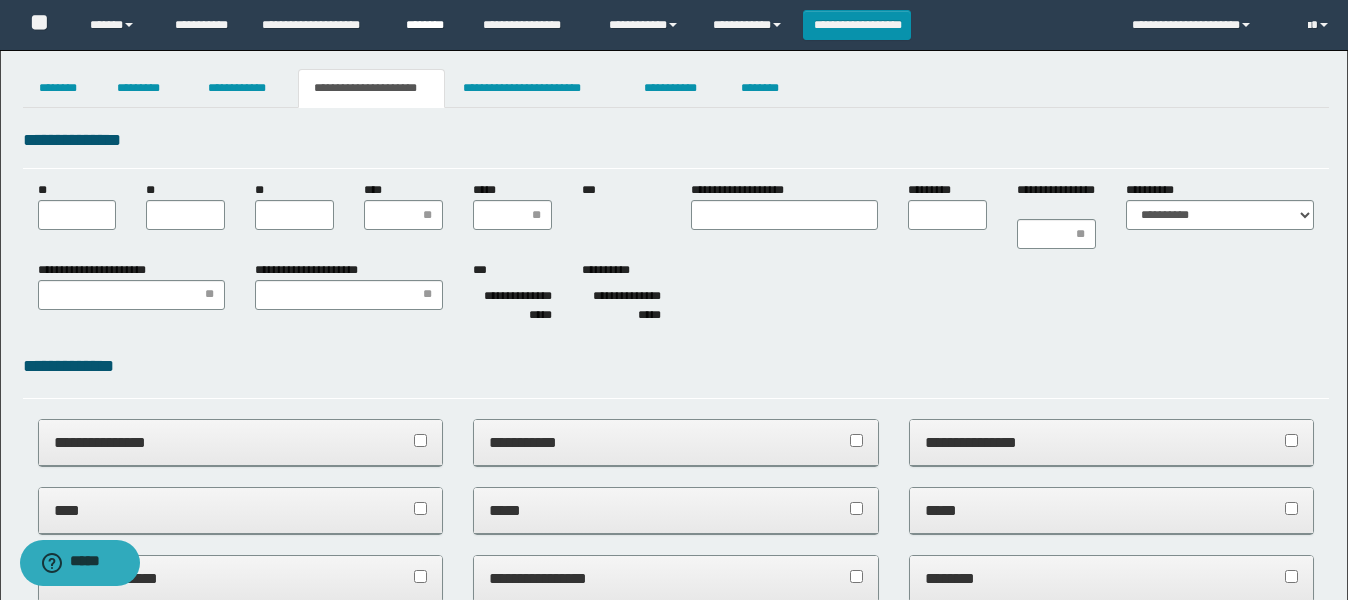 scroll, scrollTop: 0, scrollLeft: 0, axis: both 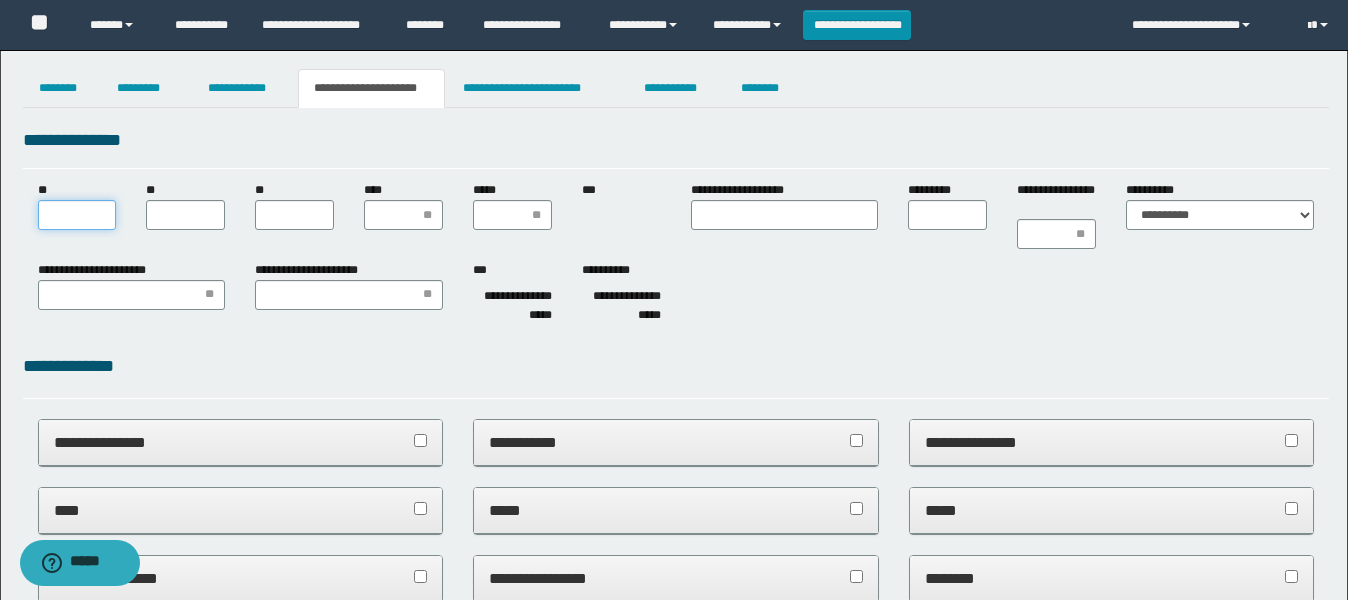 click on "**" at bounding box center [77, 215] 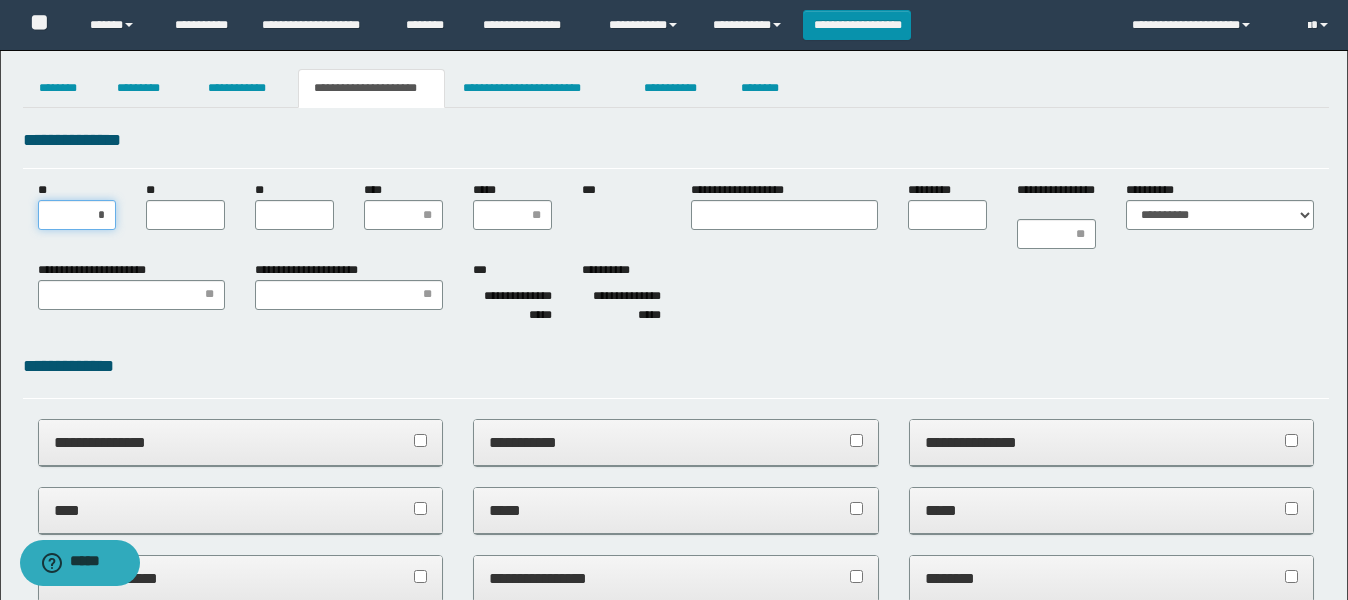 type on "**" 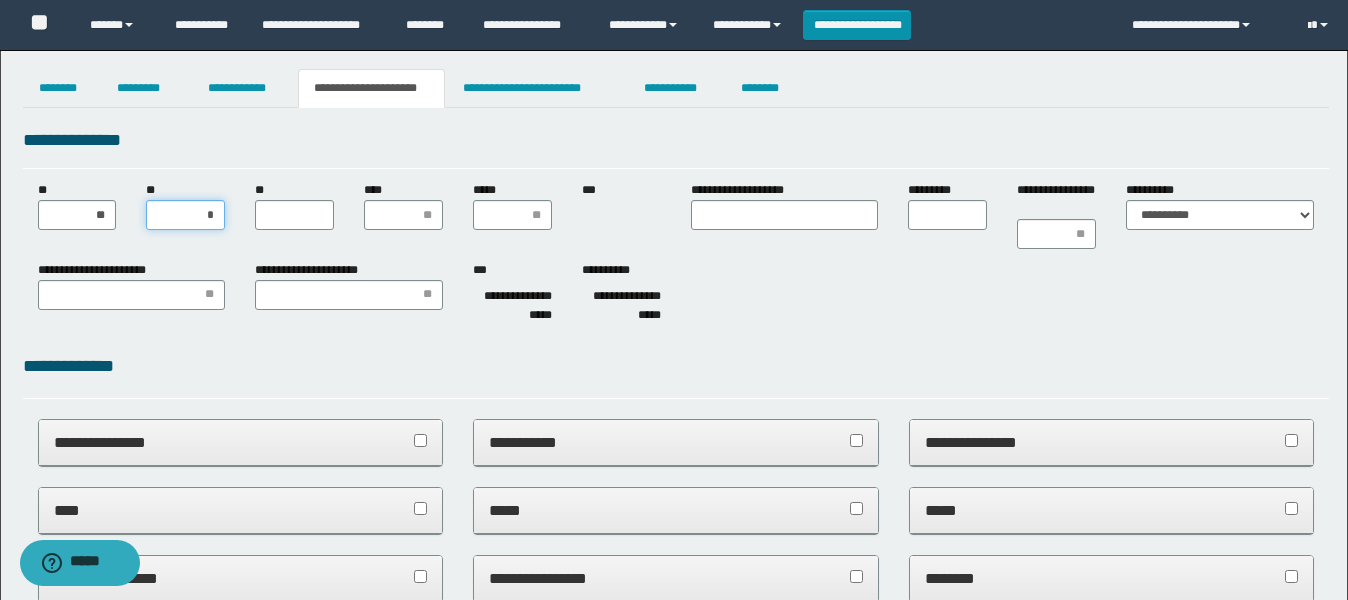 type on "**" 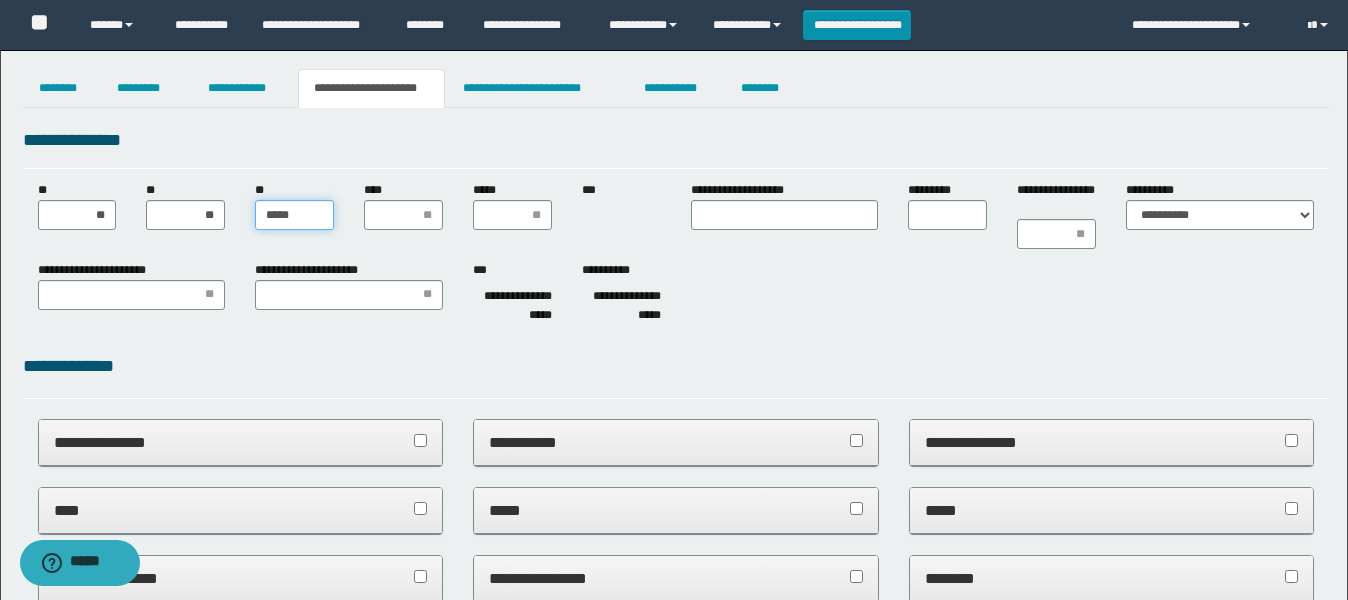 type on "******" 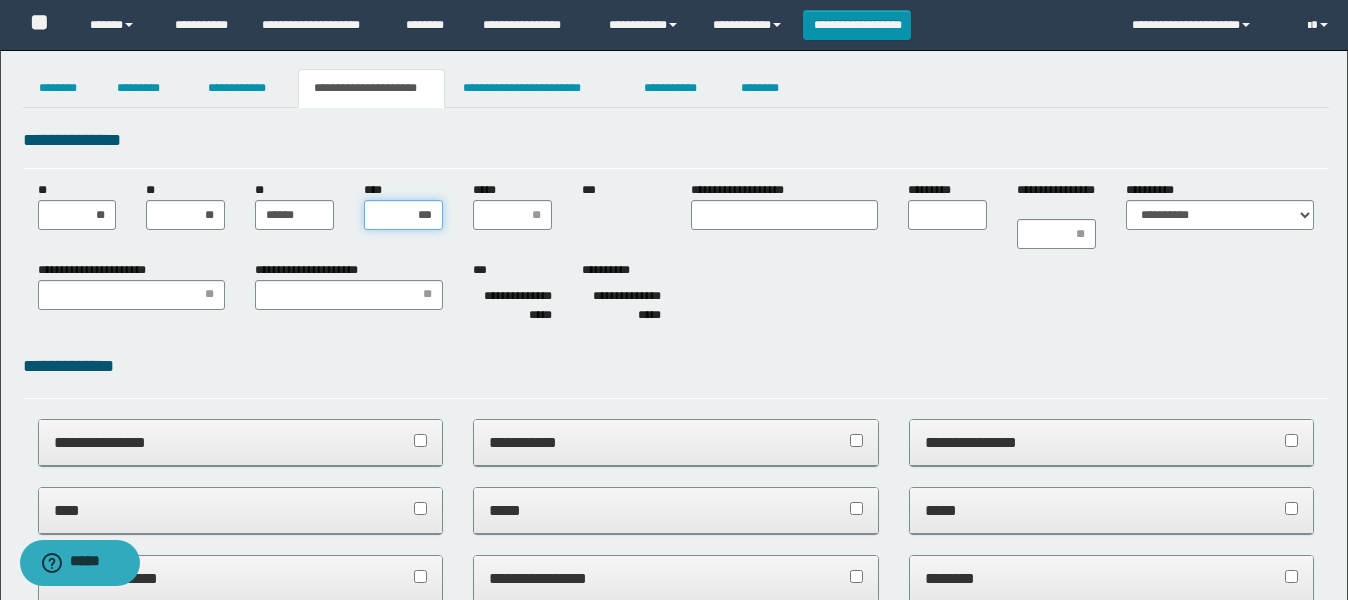 type on "****" 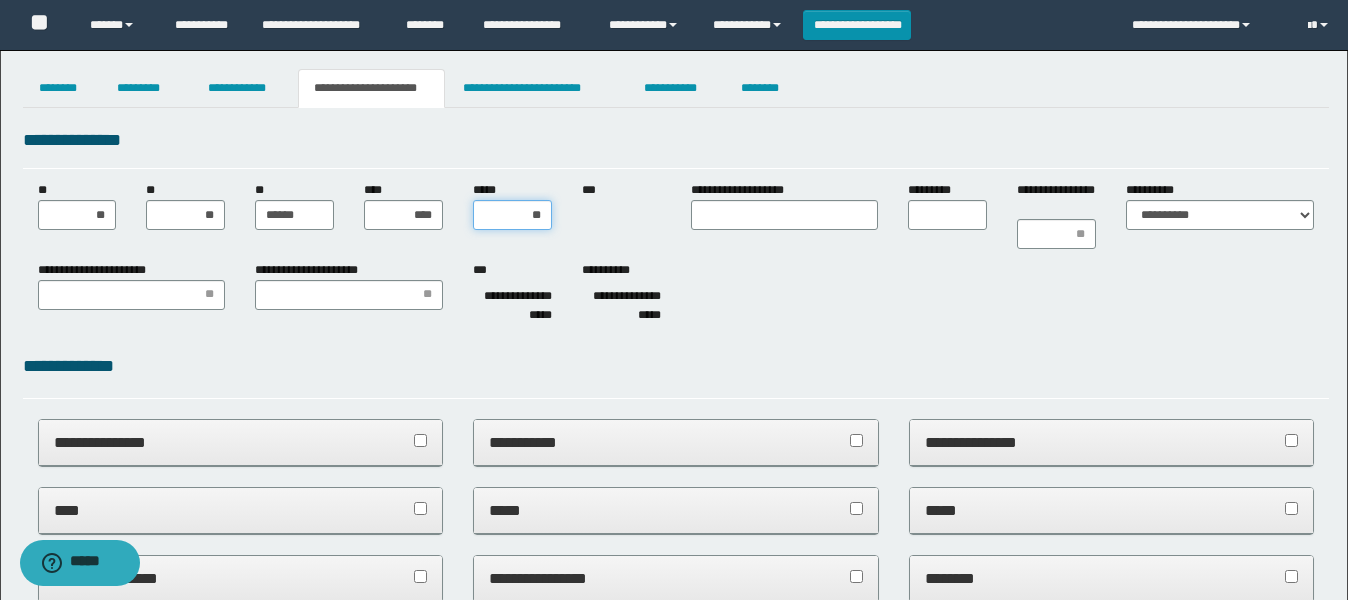 type on "***" 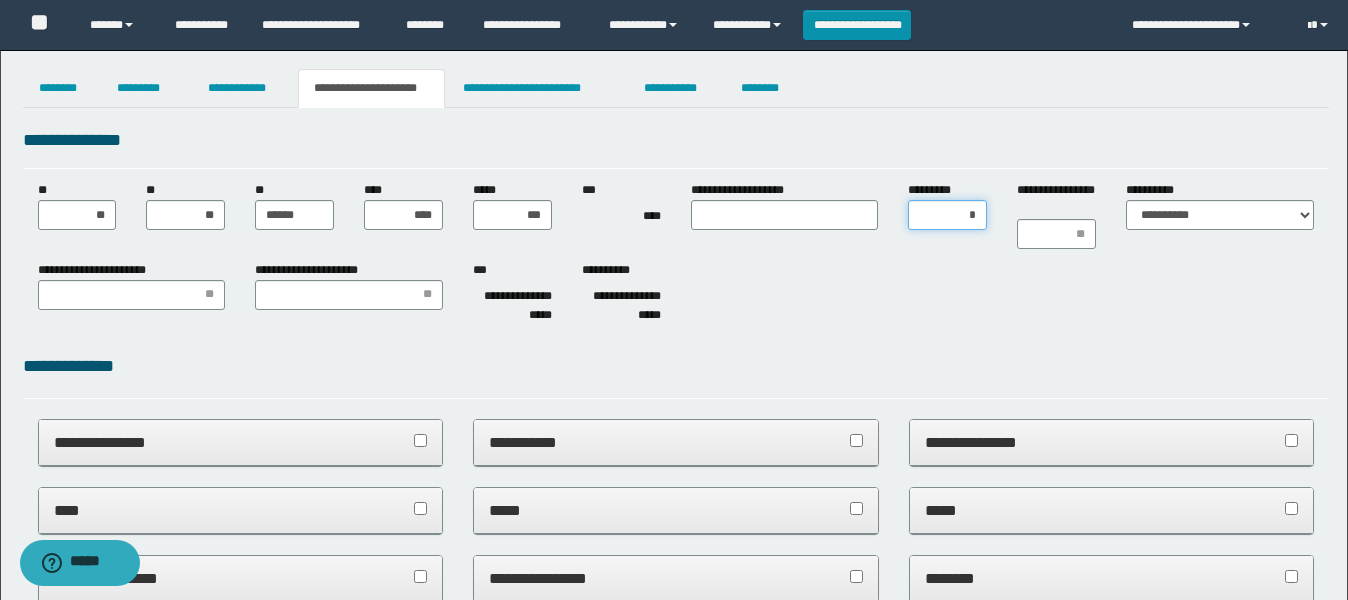 type on "**" 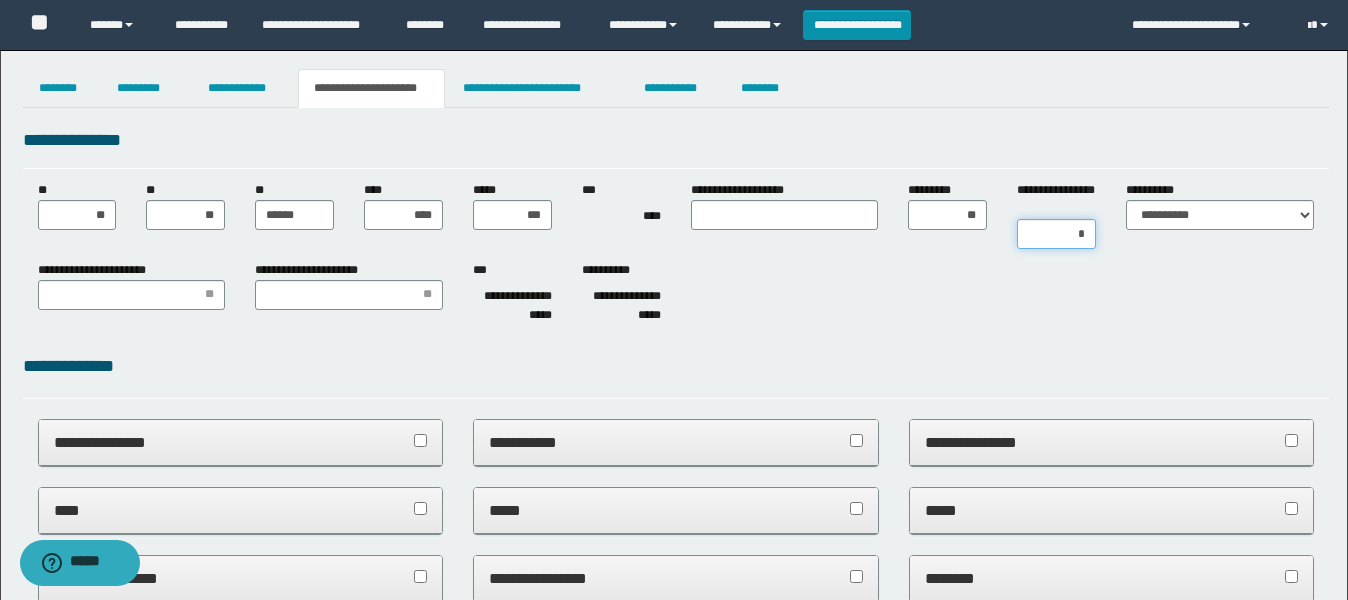 type on "**" 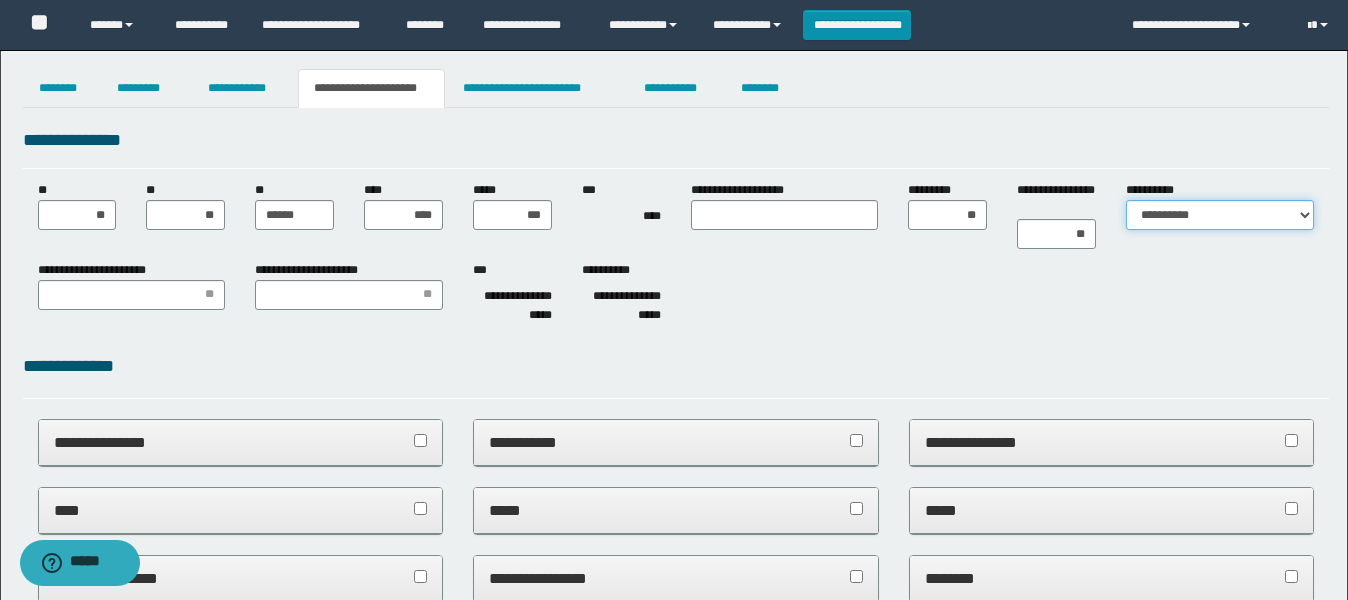 select on "*" 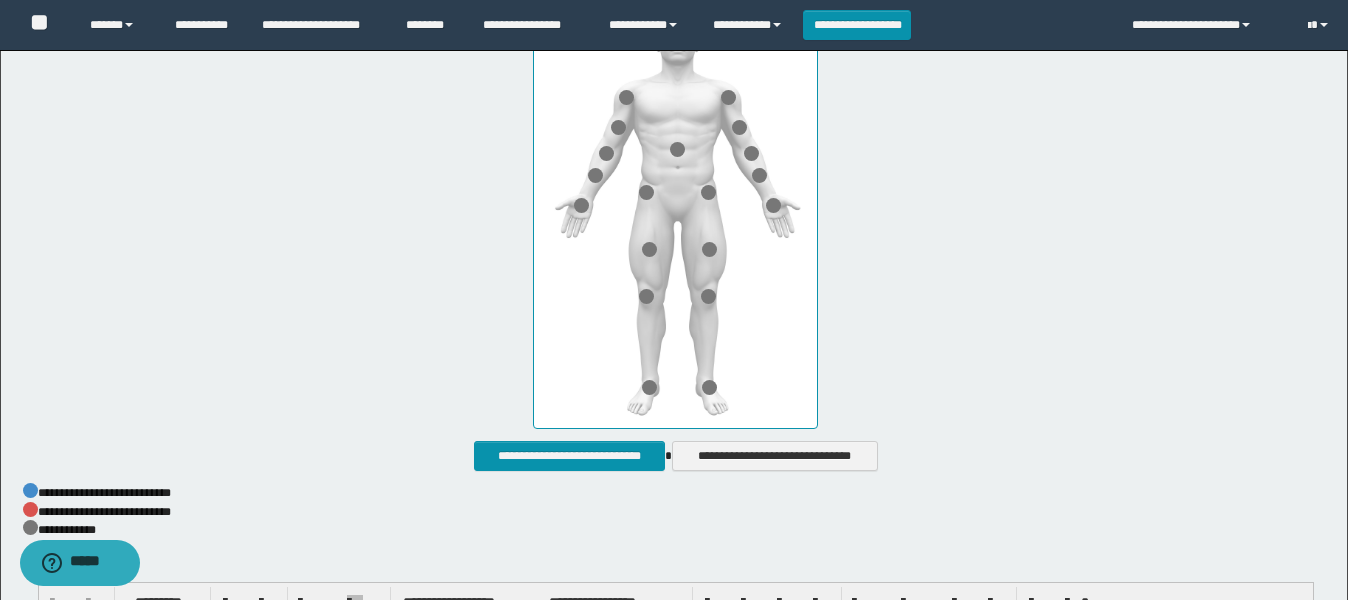 scroll, scrollTop: 875, scrollLeft: 0, axis: vertical 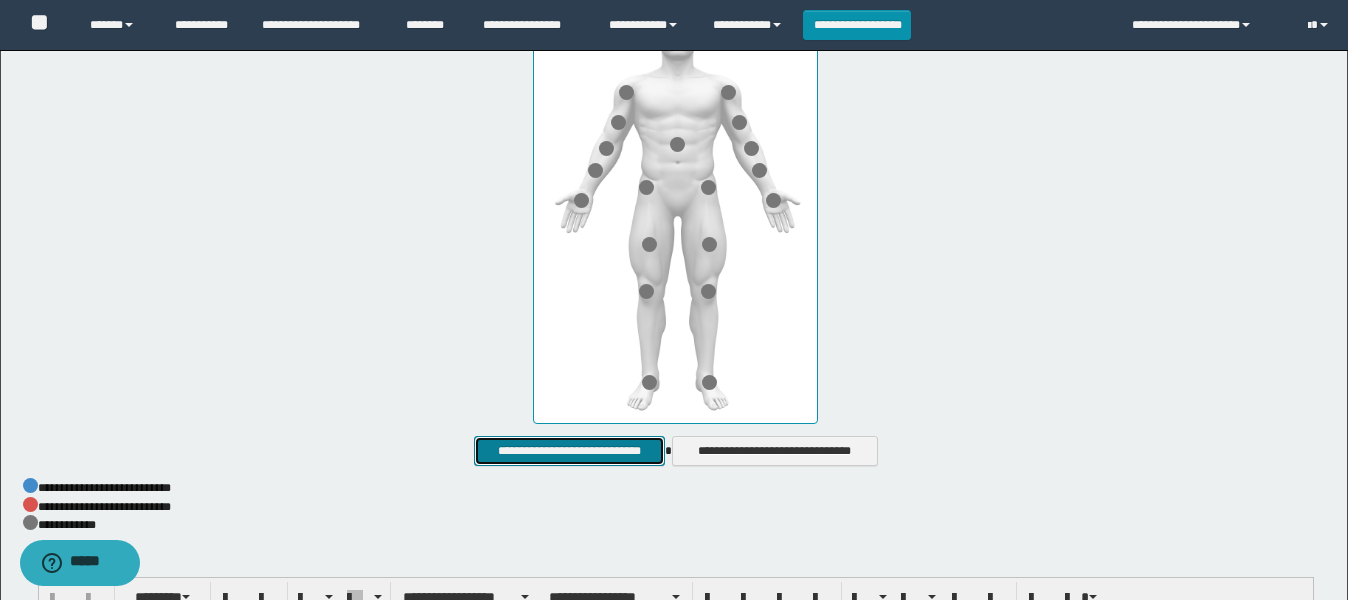 click on "**********" at bounding box center (569, 451) 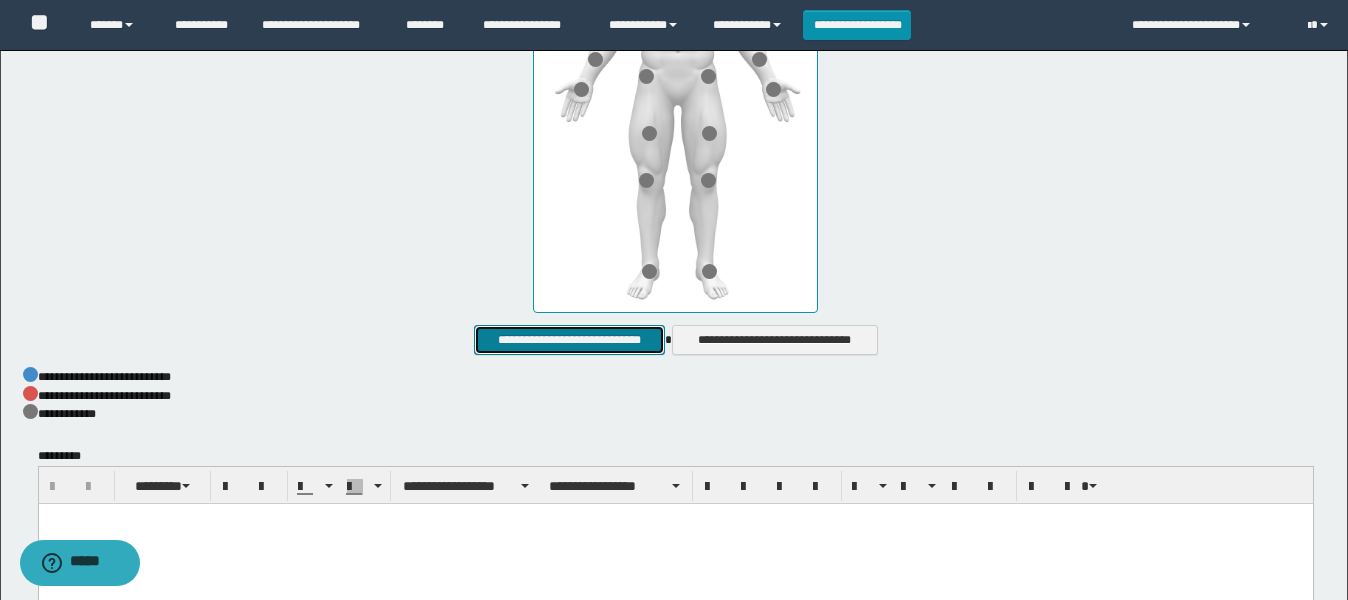 scroll, scrollTop: 1178, scrollLeft: 0, axis: vertical 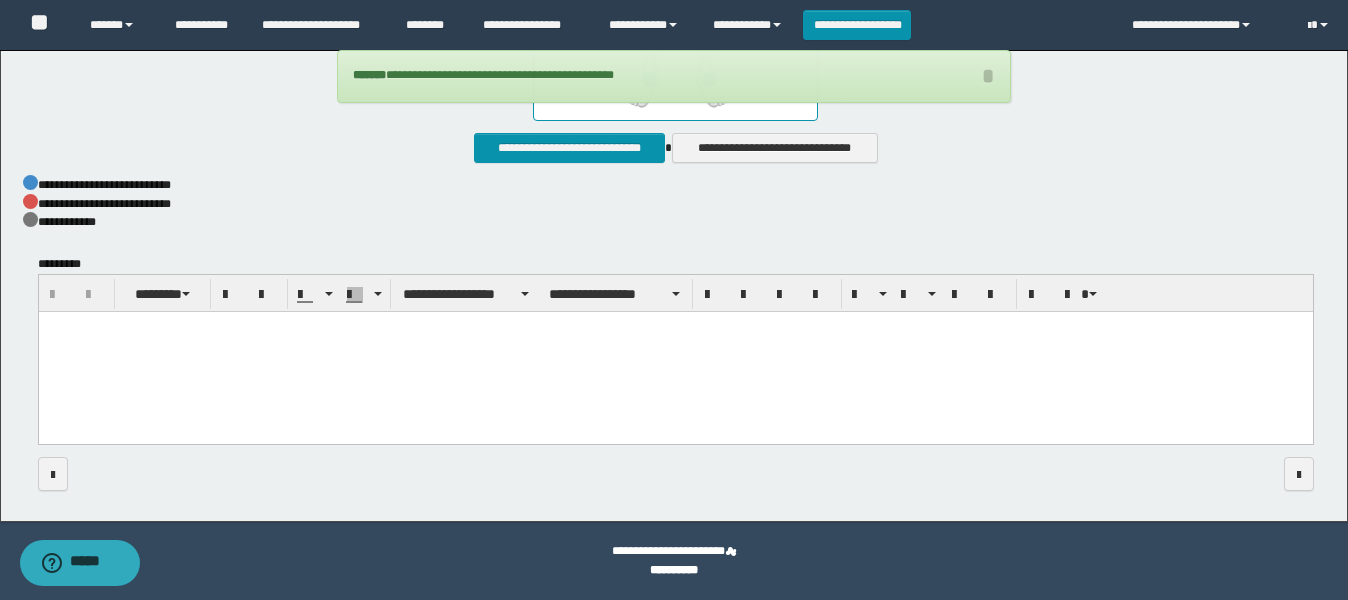 click at bounding box center [675, 353] 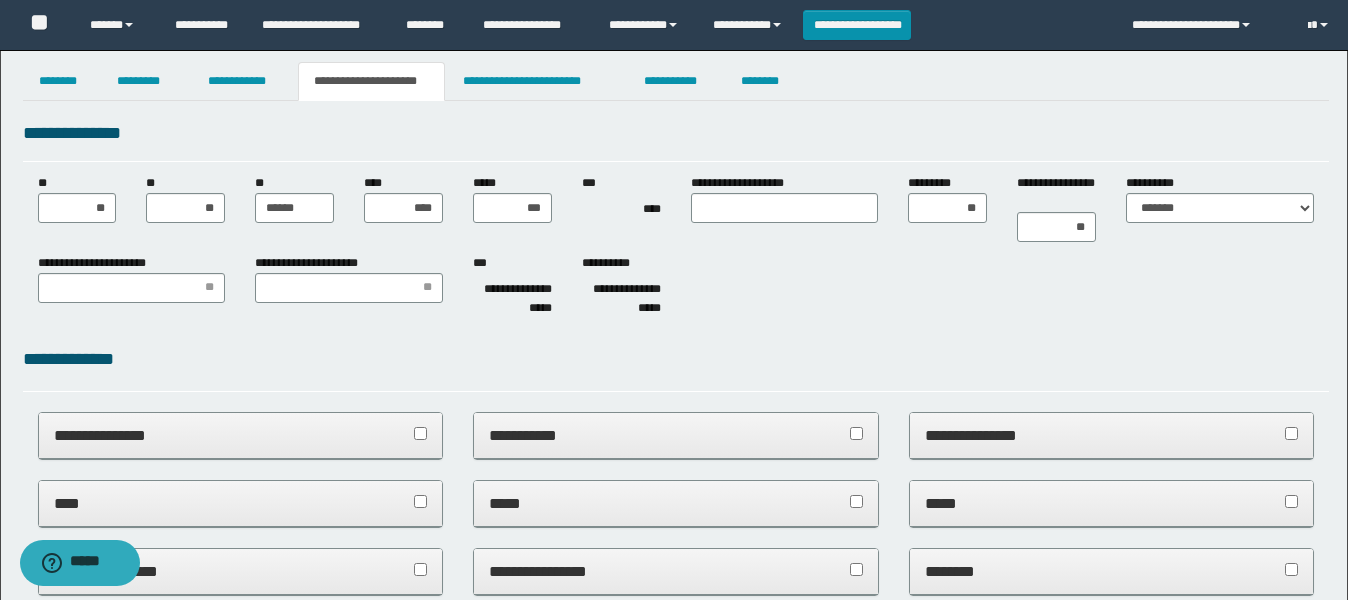 scroll, scrollTop: 0, scrollLeft: 0, axis: both 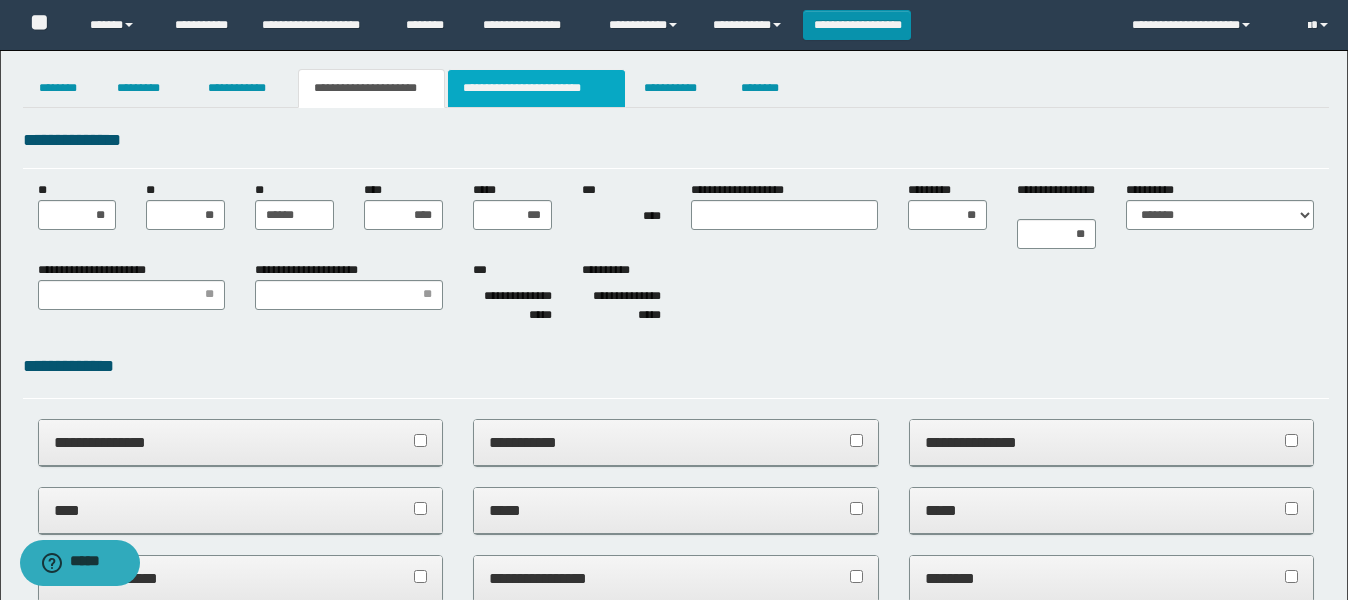 click on "**********" at bounding box center (537, 88) 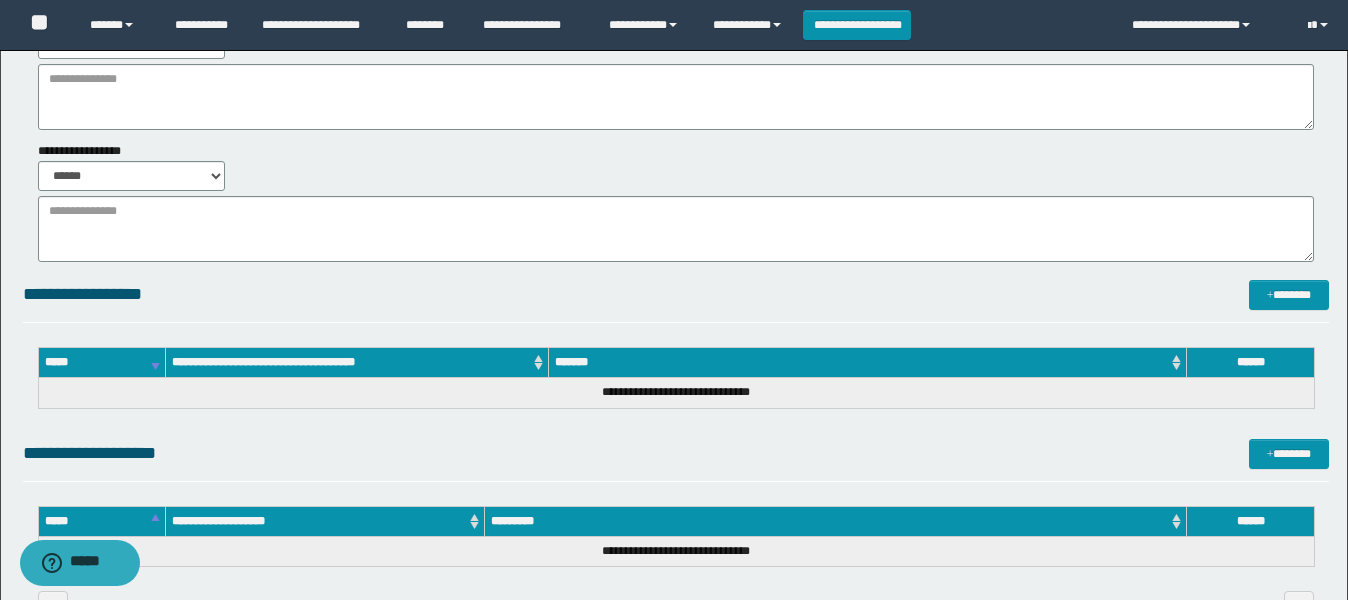 scroll, scrollTop: 375, scrollLeft: 0, axis: vertical 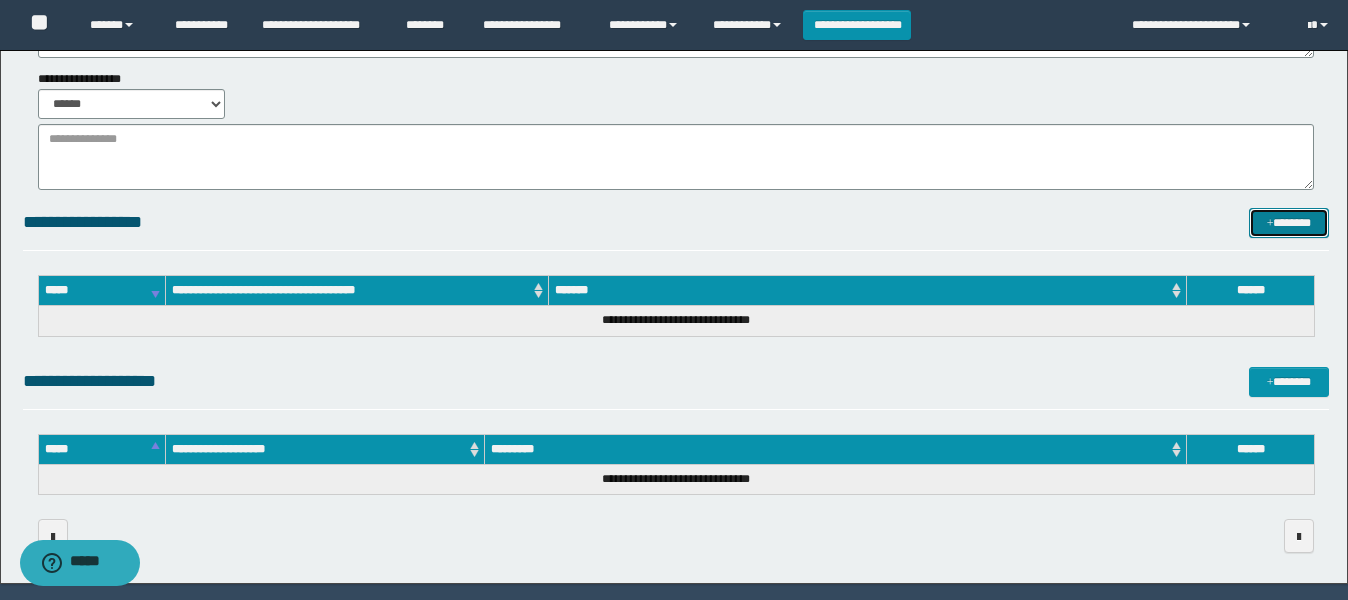 click on "*******" at bounding box center (1289, 223) 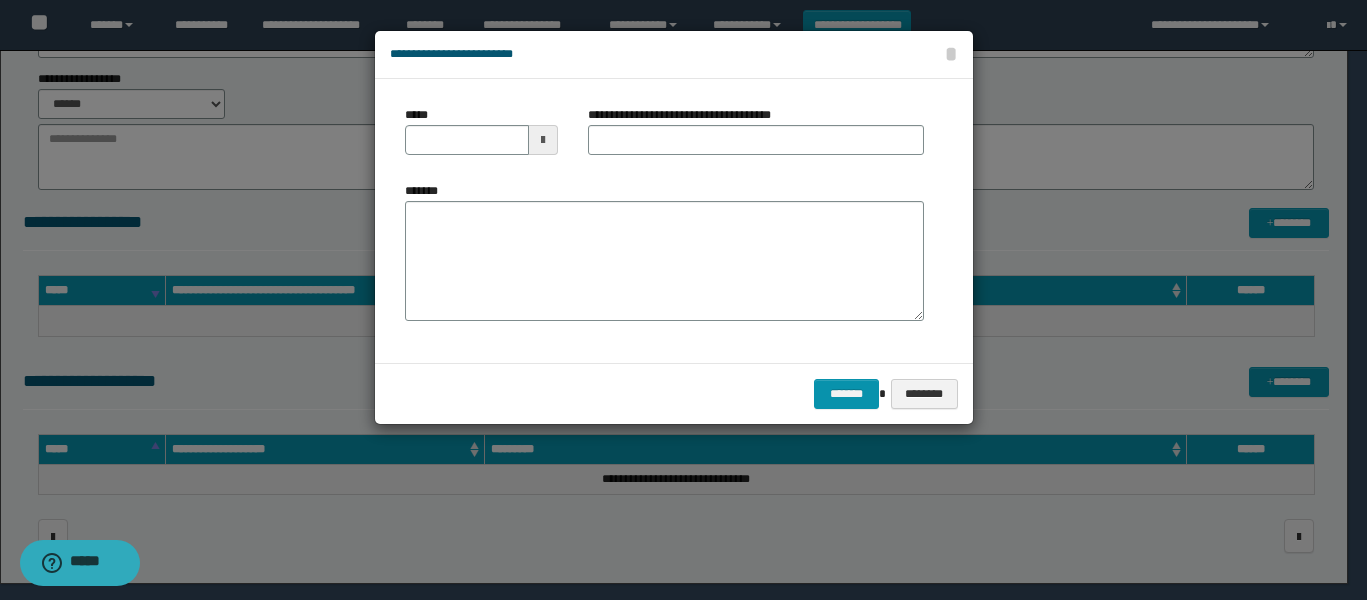 click at bounding box center (543, 140) 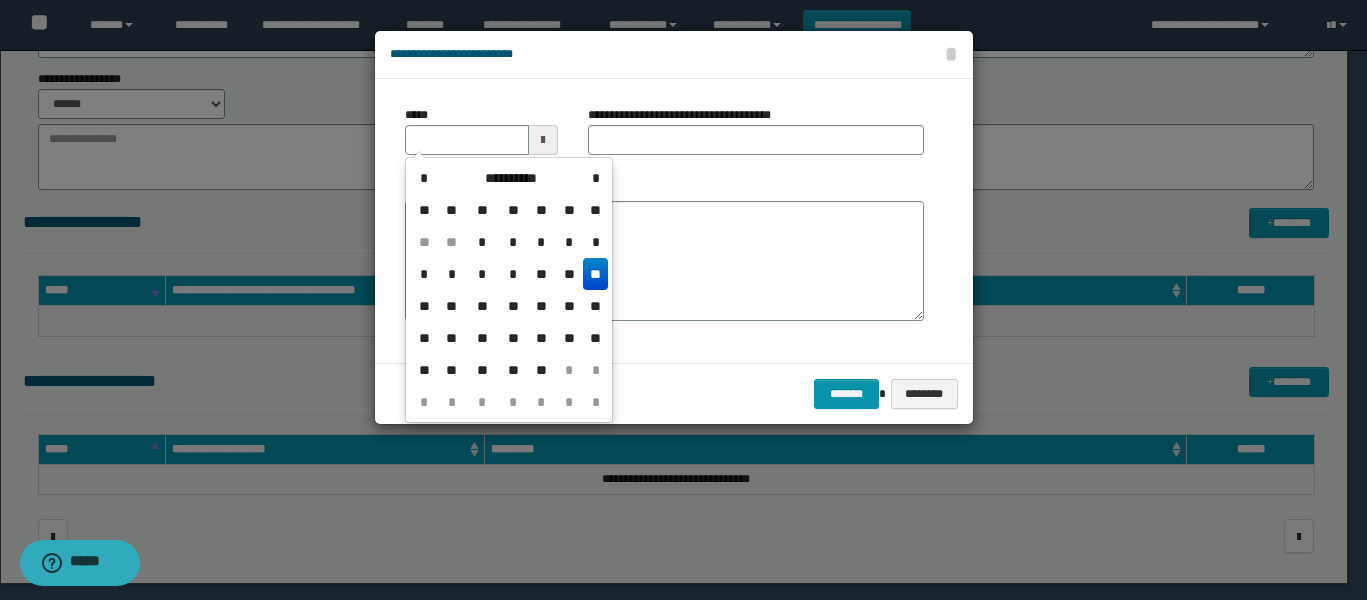 click on "**" at bounding box center [595, 274] 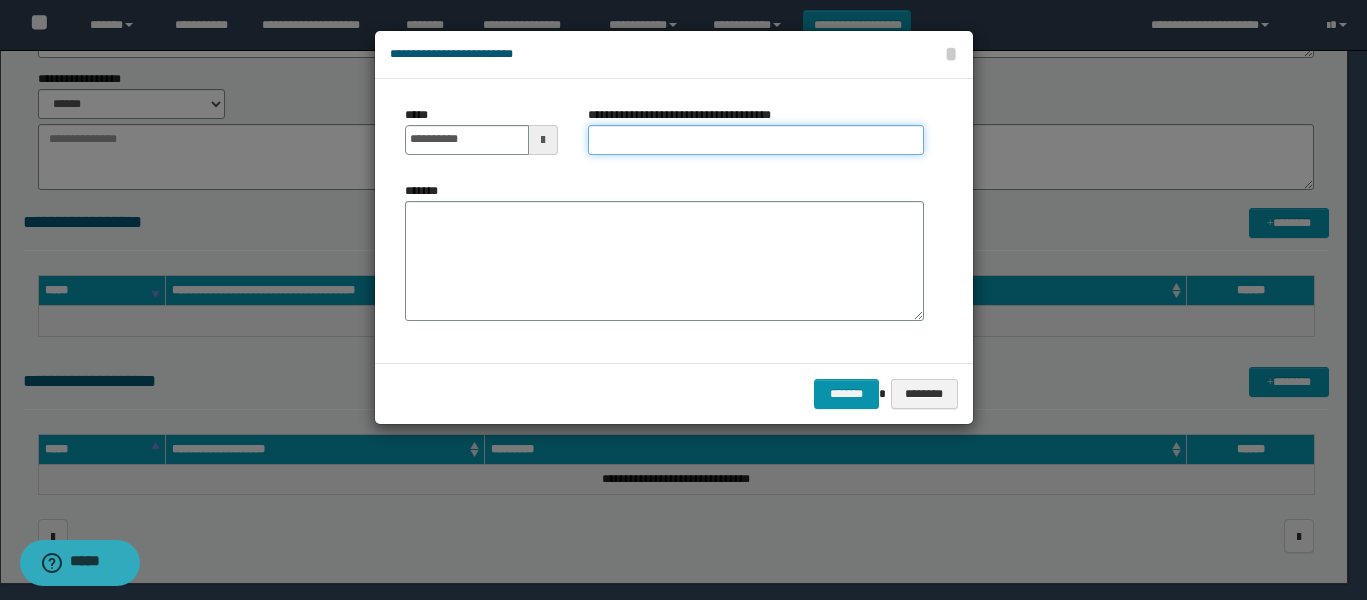 click on "**********" at bounding box center [756, 140] 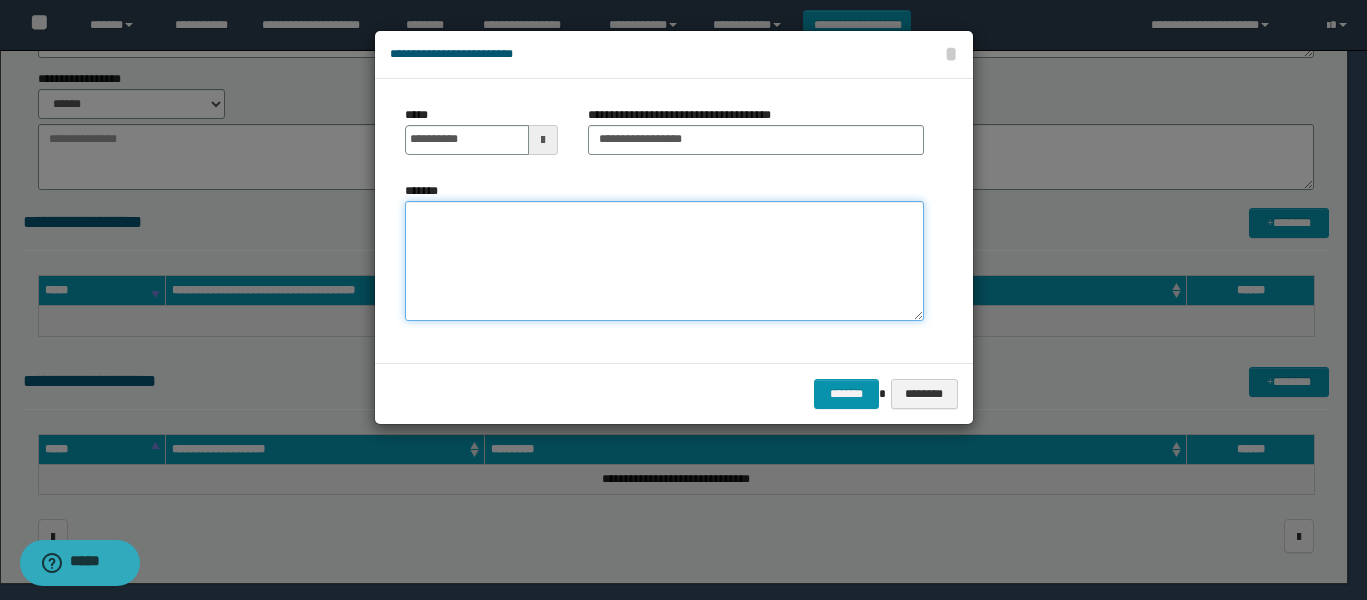 click on "*******" at bounding box center [664, 261] 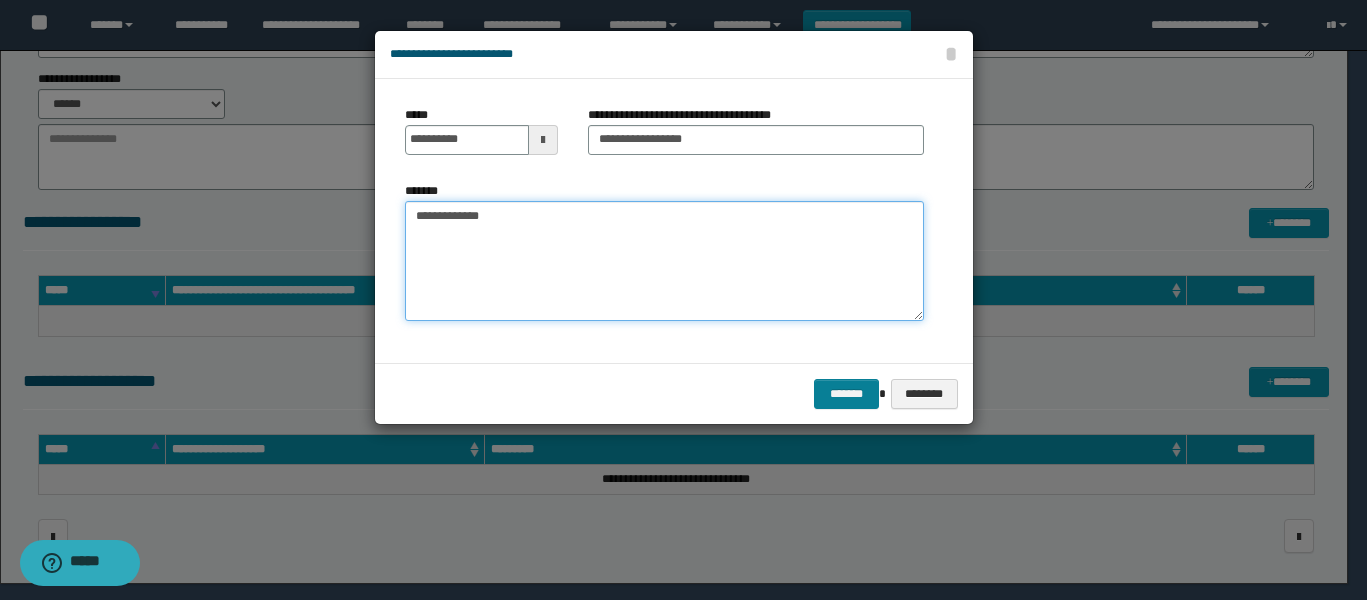 type on "**********" 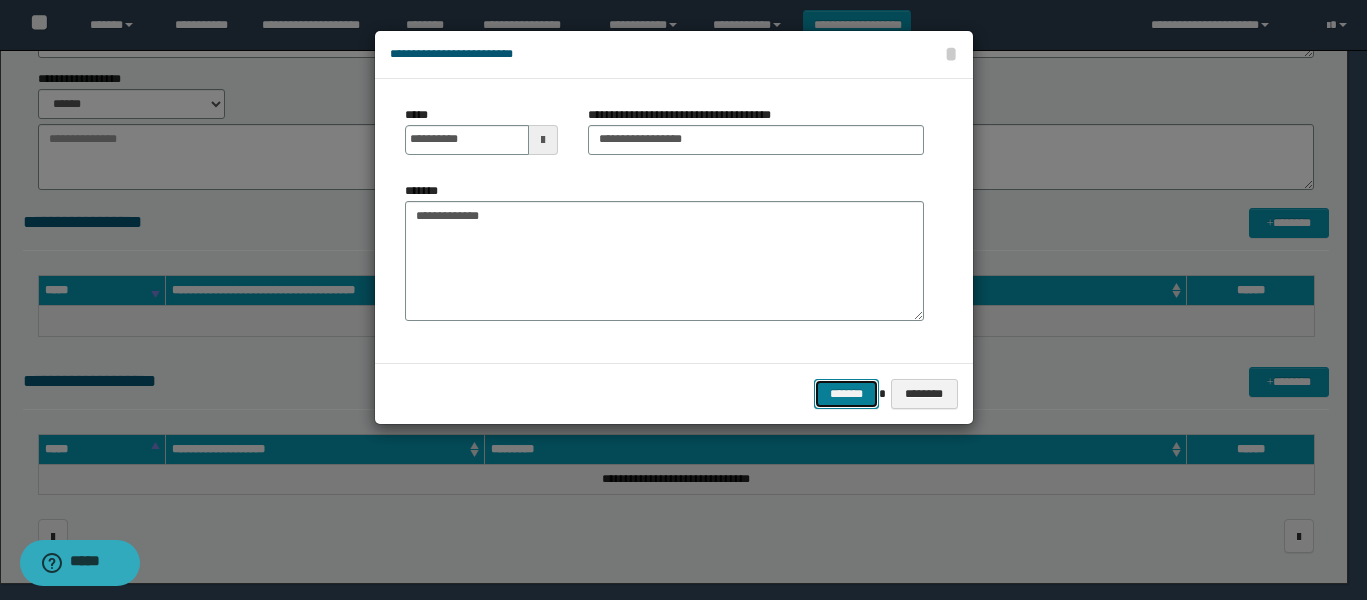 click on "*******" at bounding box center [846, 394] 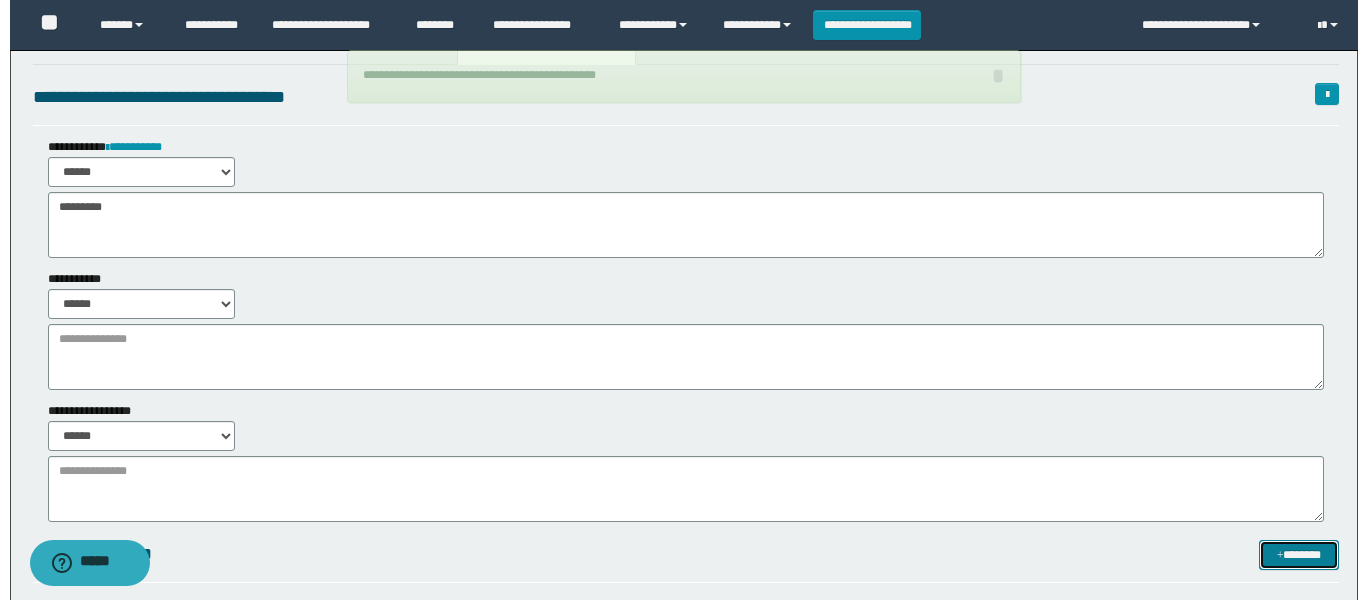 scroll, scrollTop: 0, scrollLeft: 0, axis: both 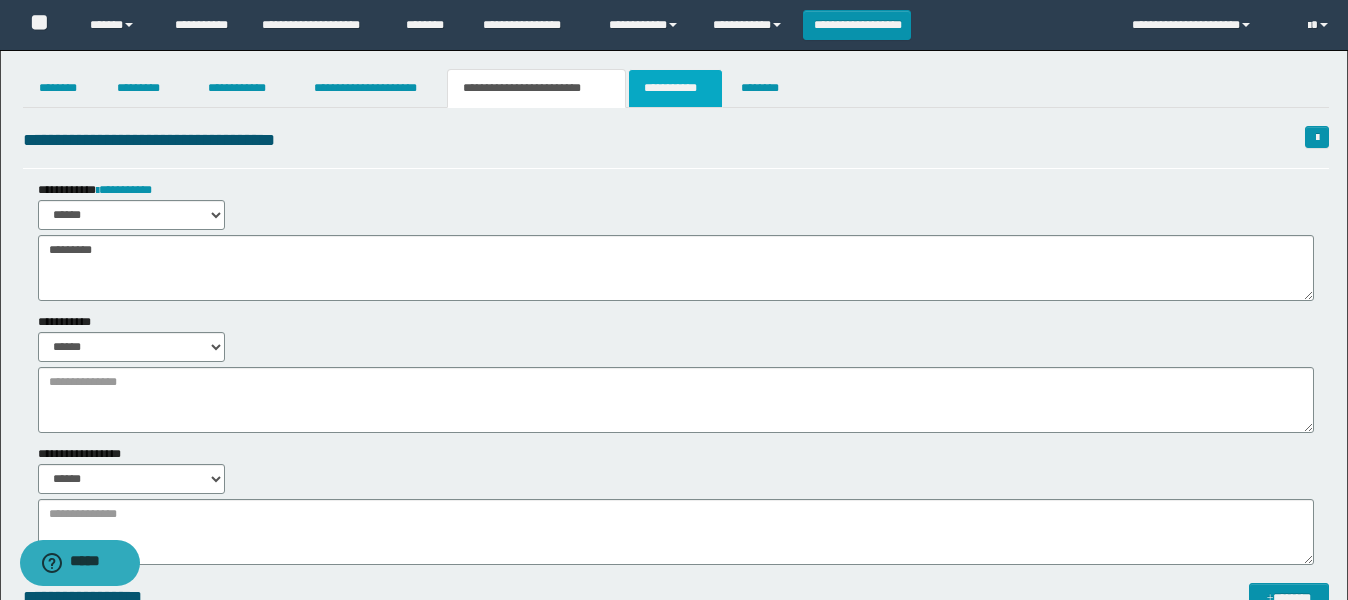 click on "**********" at bounding box center (675, 88) 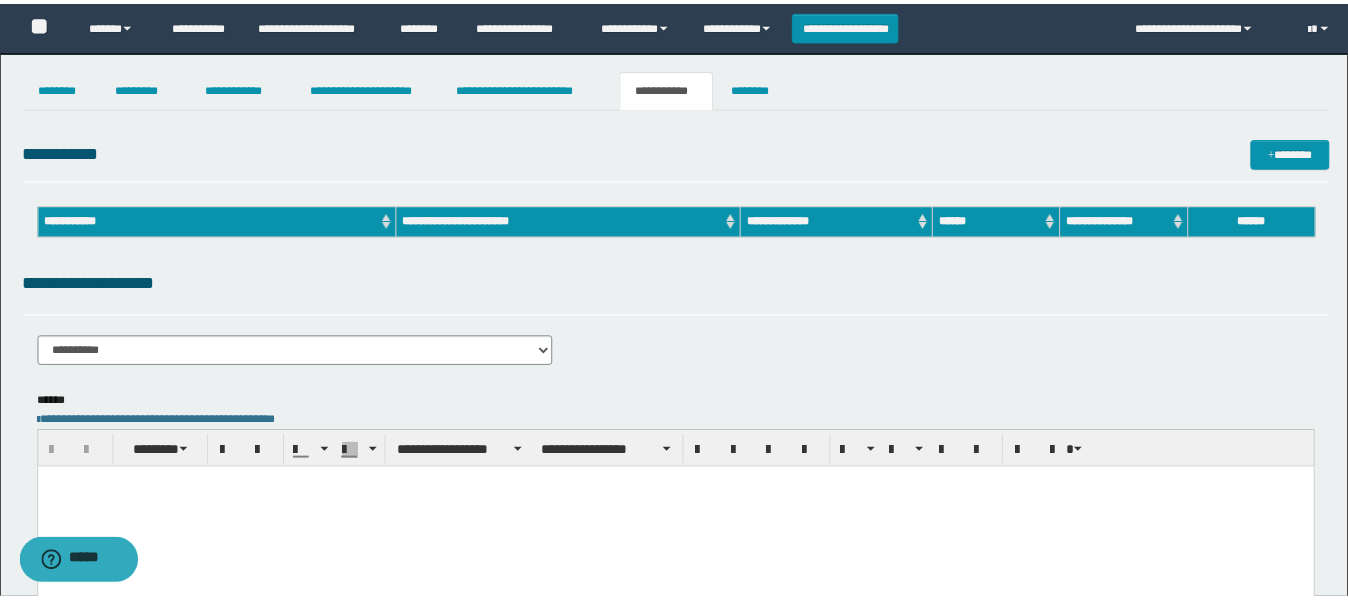 scroll, scrollTop: 0, scrollLeft: 0, axis: both 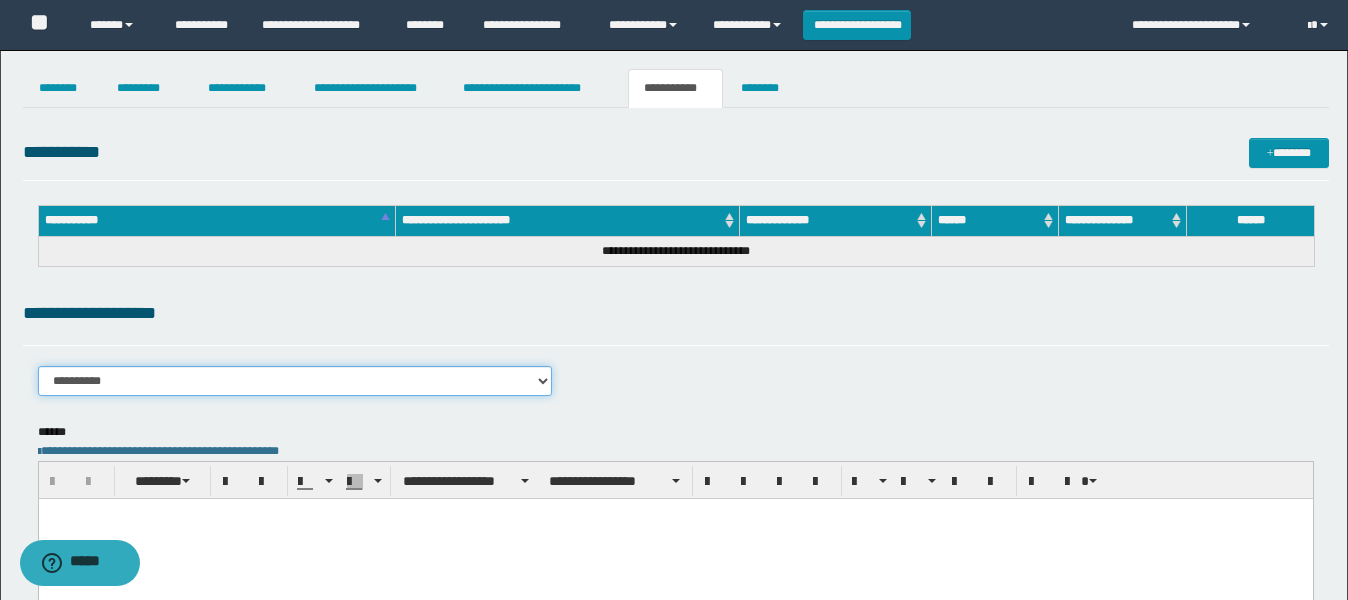 click on "**********" at bounding box center [295, 381] 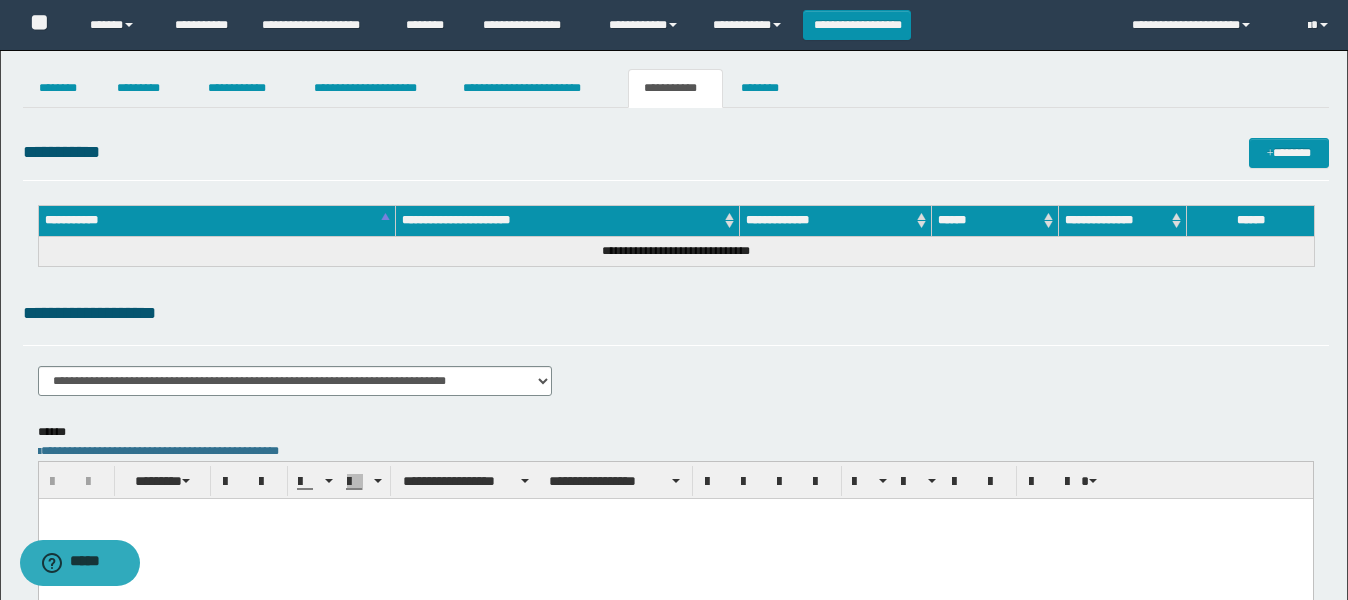 click at bounding box center [675, 538] 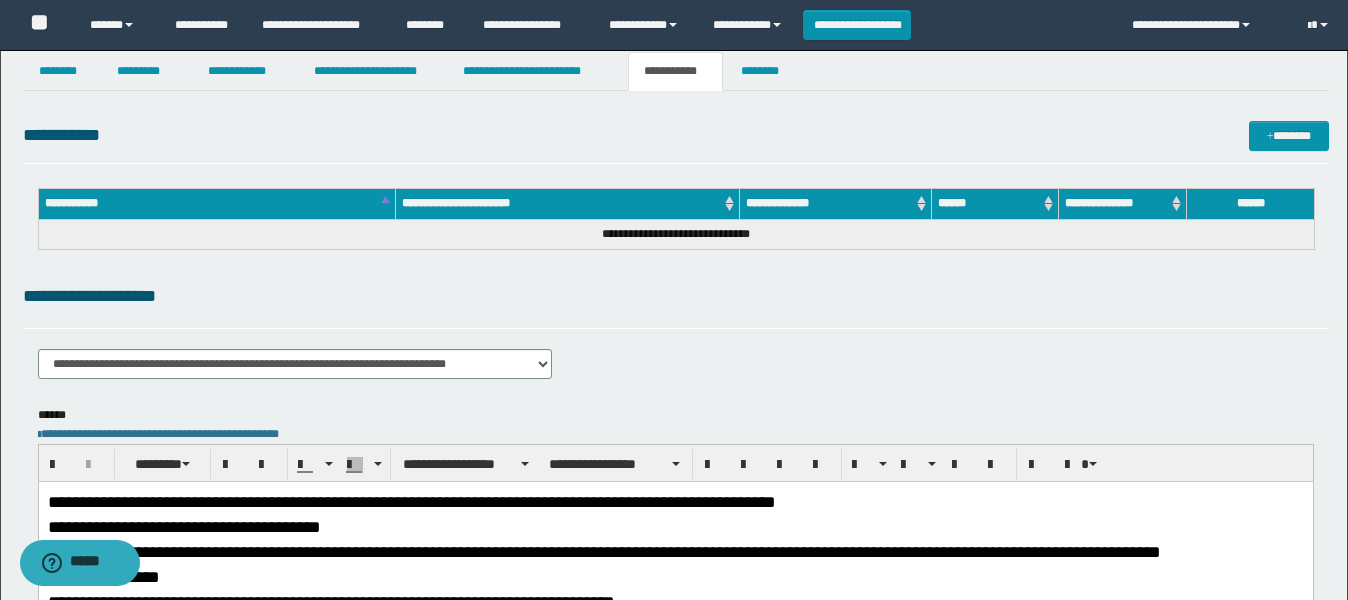 scroll, scrollTop: 375, scrollLeft: 0, axis: vertical 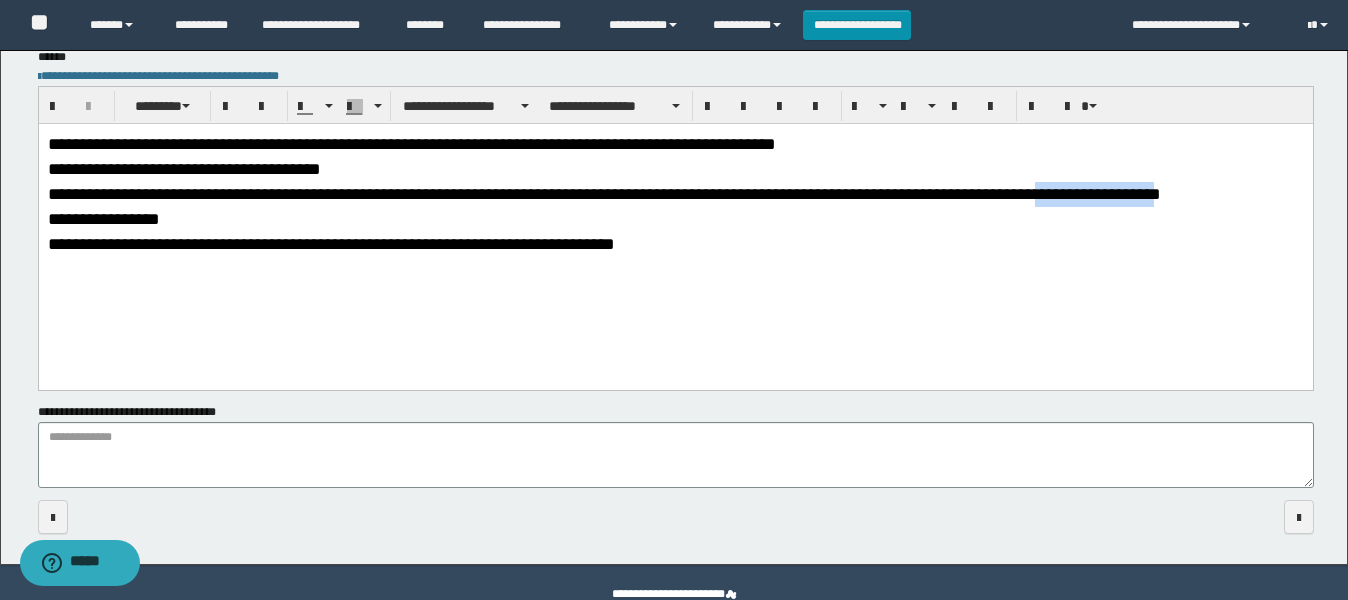 drag, startPoint x: 332, startPoint y: 219, endPoint x: 177, endPoint y: 222, distance: 155.02902 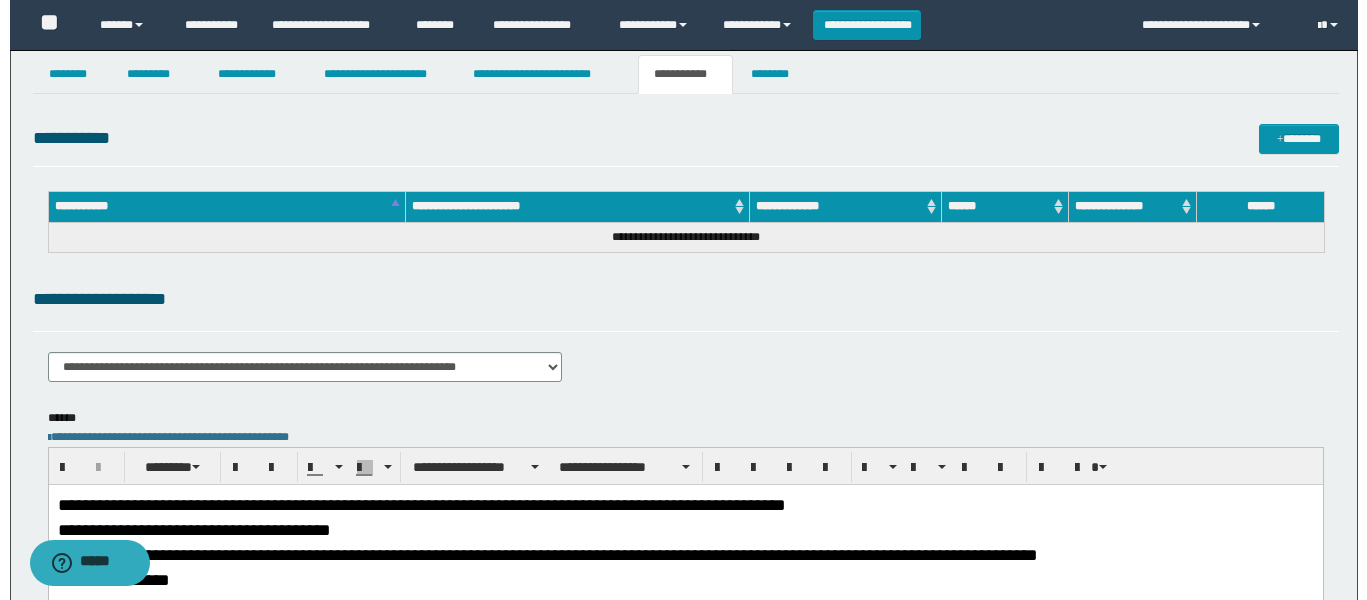 scroll, scrollTop: 0, scrollLeft: 0, axis: both 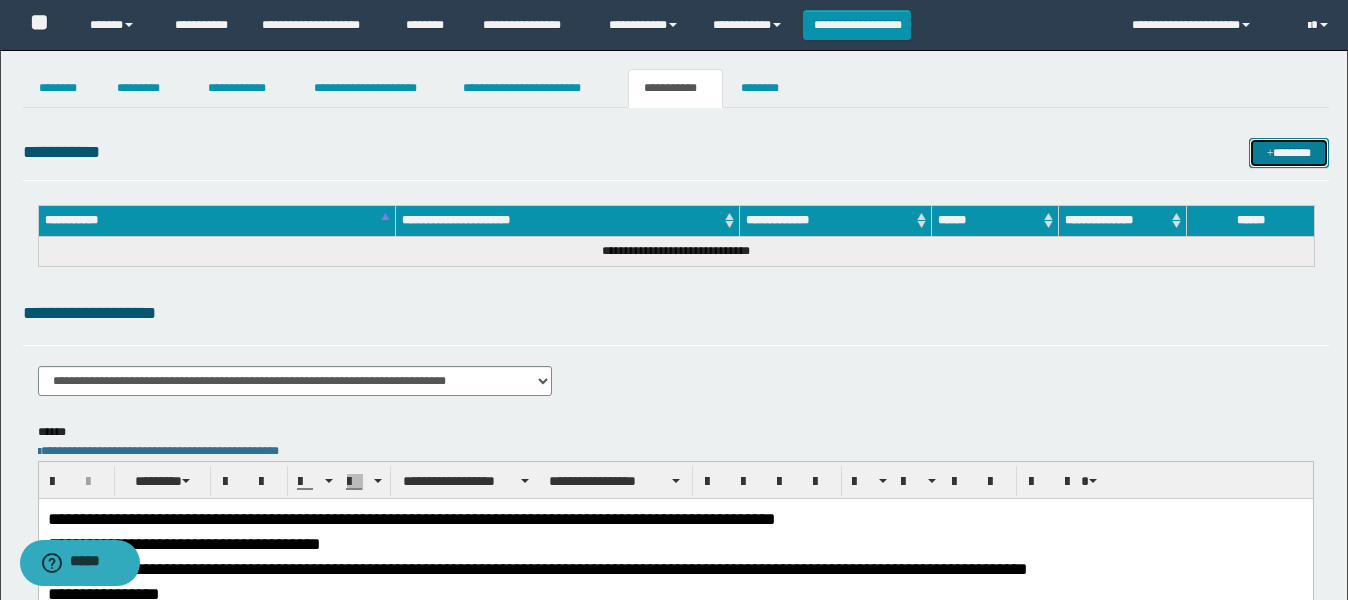 click on "*******" at bounding box center [1289, 153] 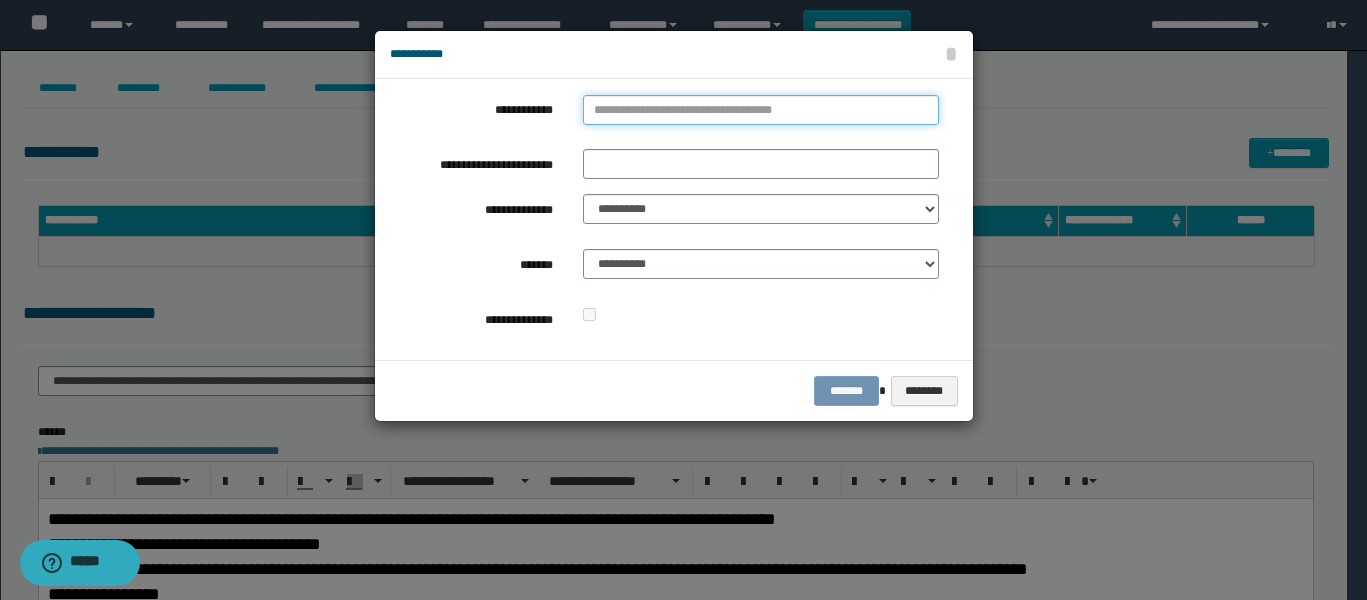click on "**********" at bounding box center [761, 110] 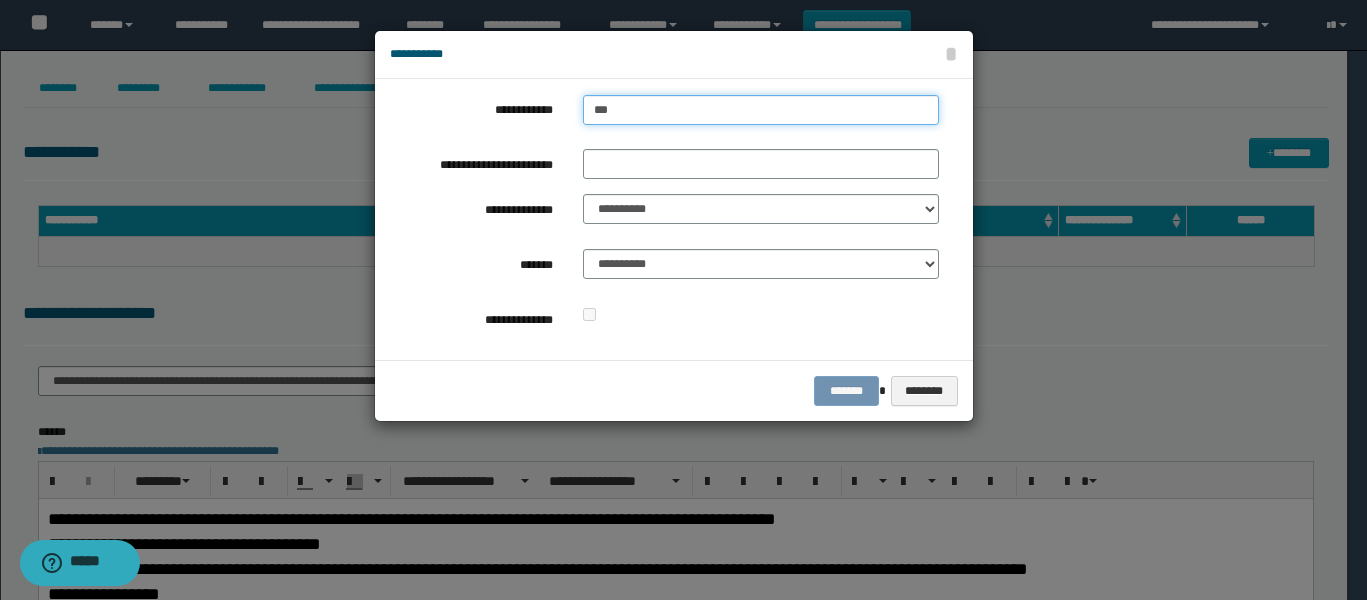 type on "****" 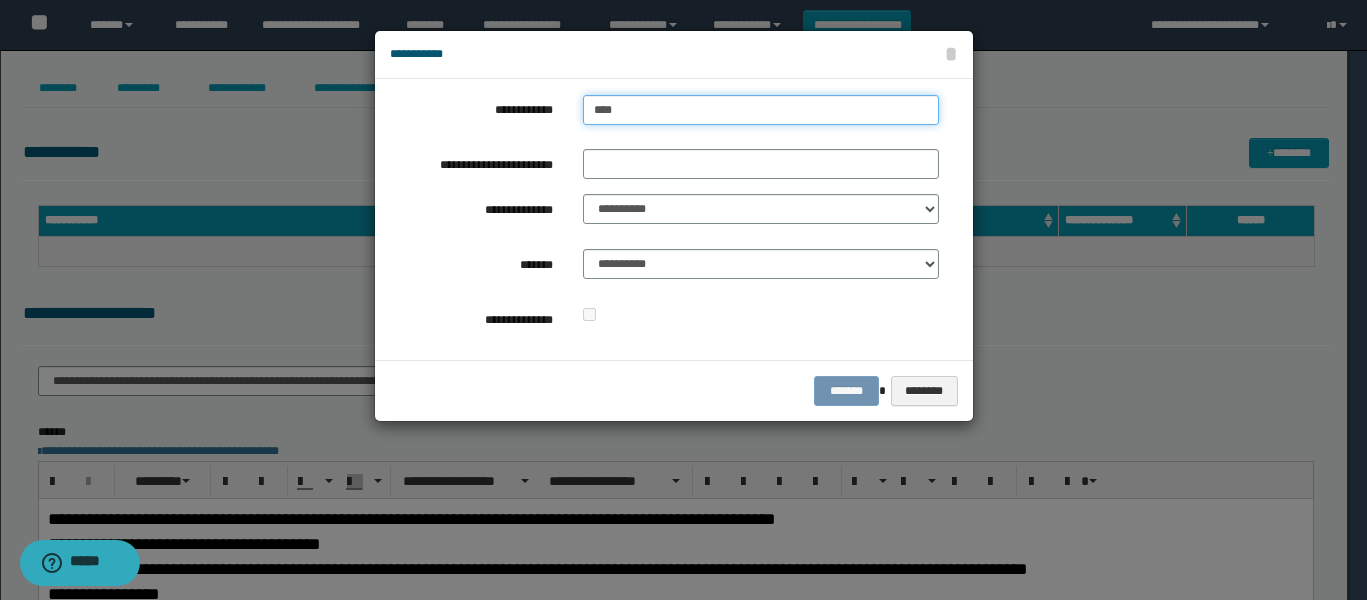 type on "****" 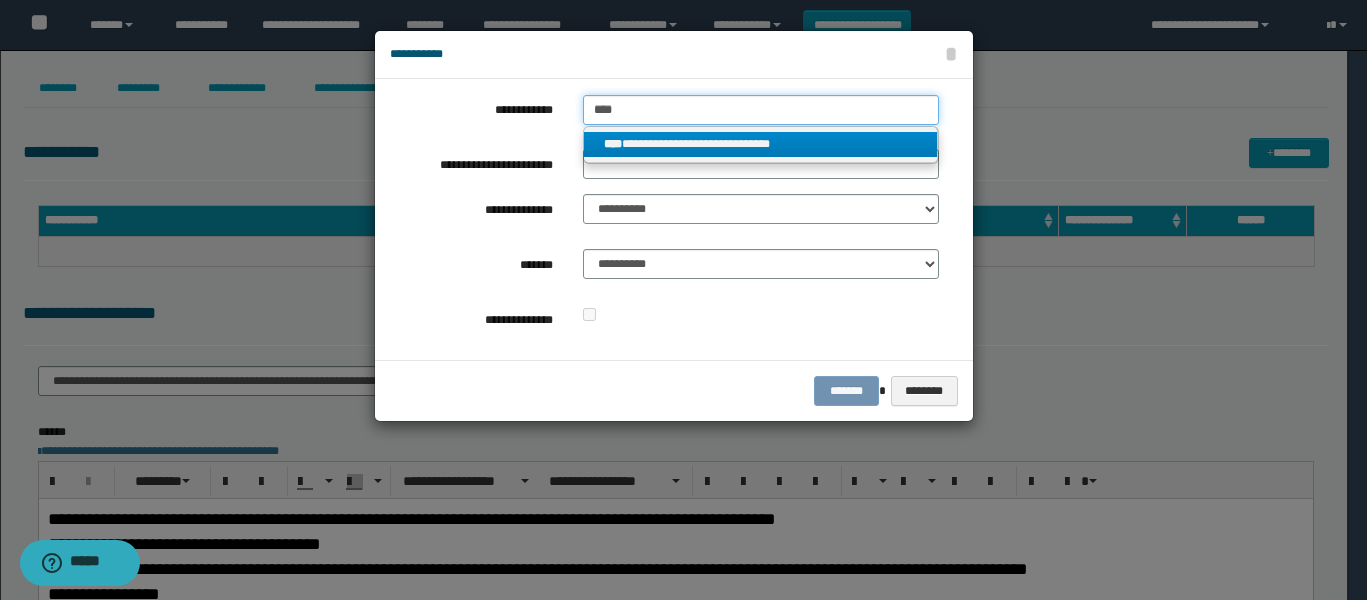 type on "****" 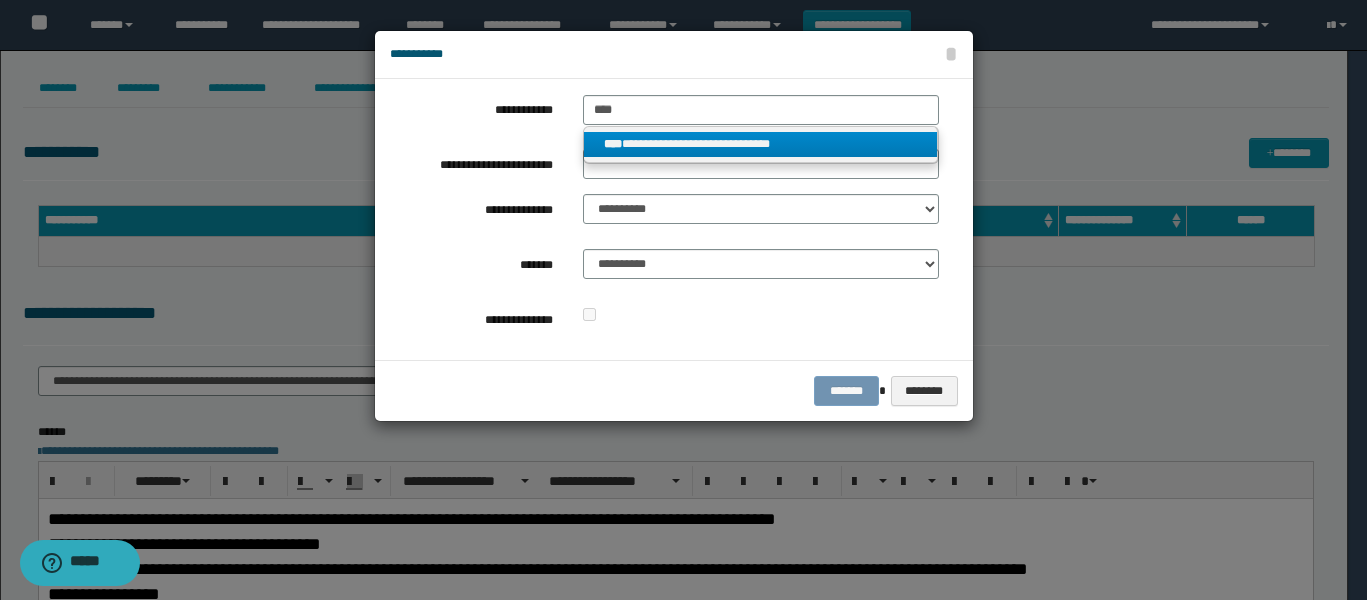 click on "****" at bounding box center [613, 144] 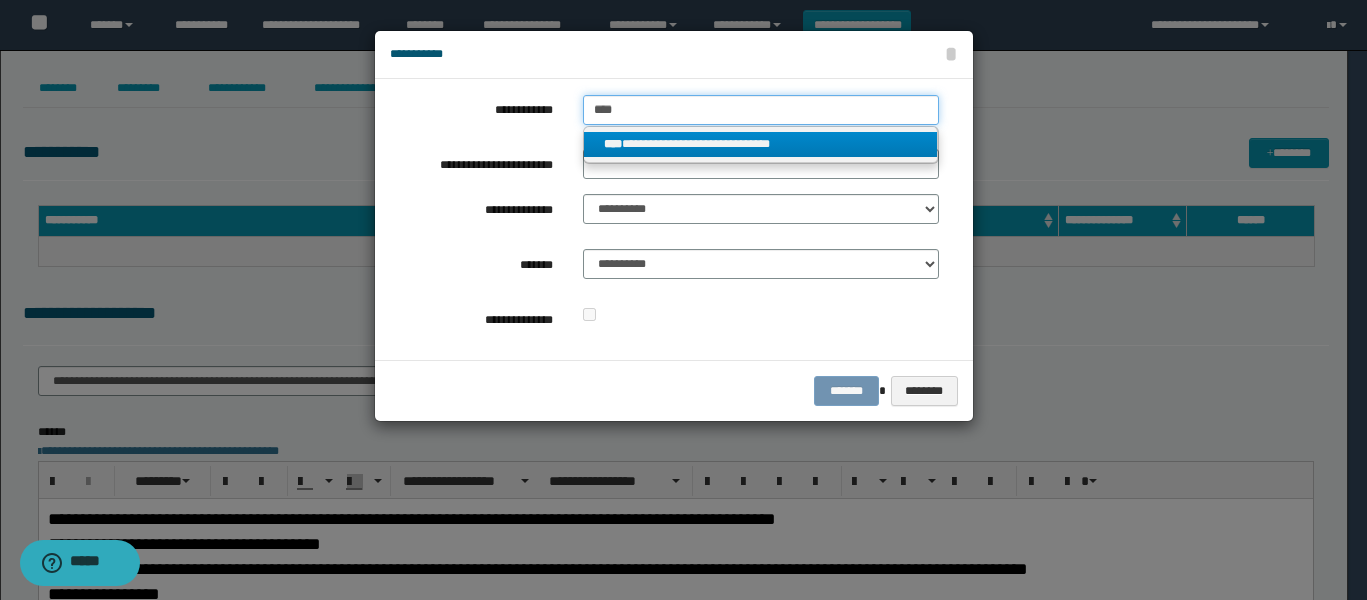 type 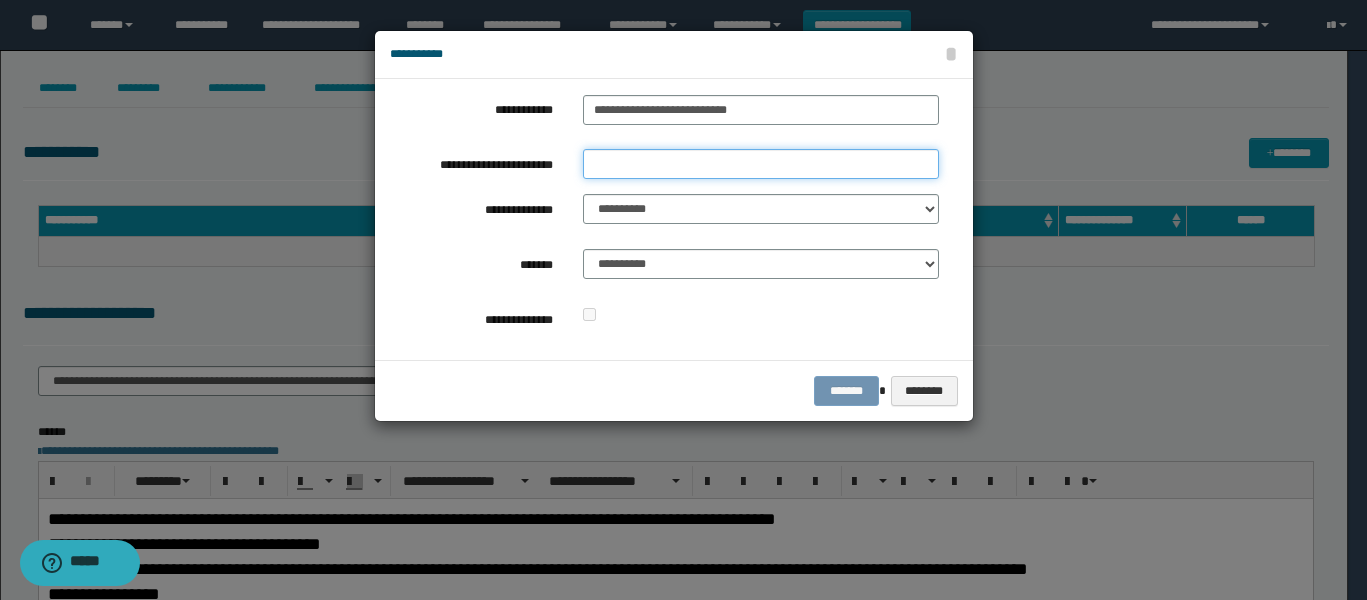 click on "**********" at bounding box center (761, 164) 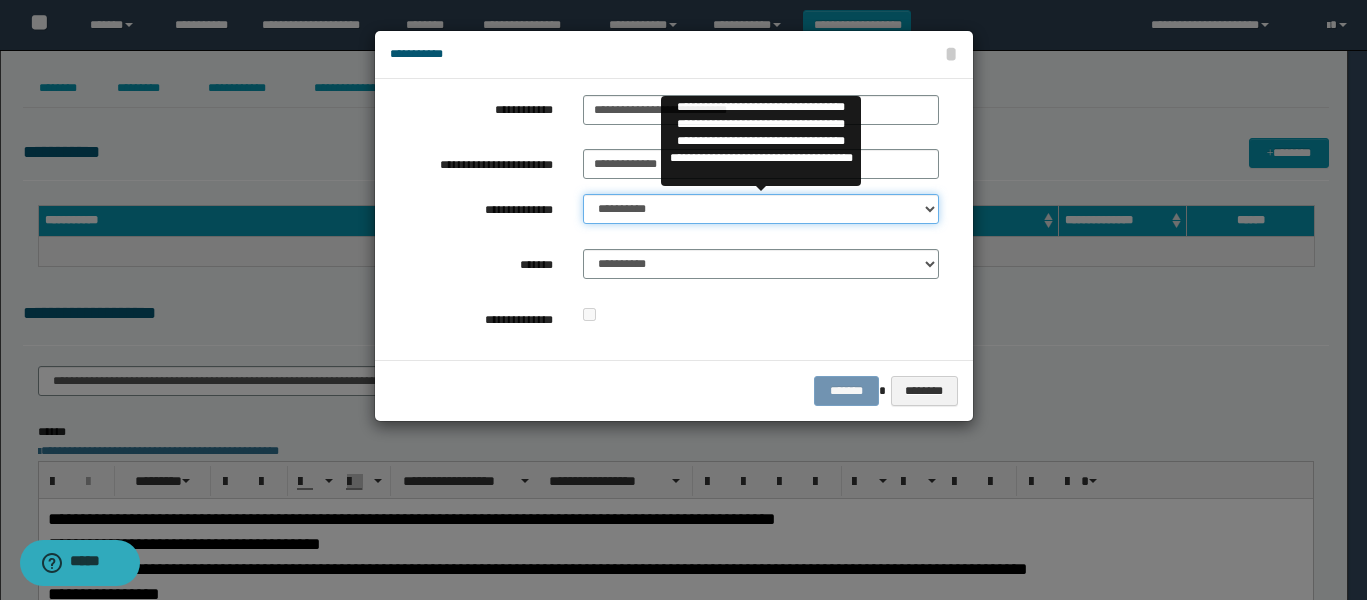 click on "**********" at bounding box center (761, 209) 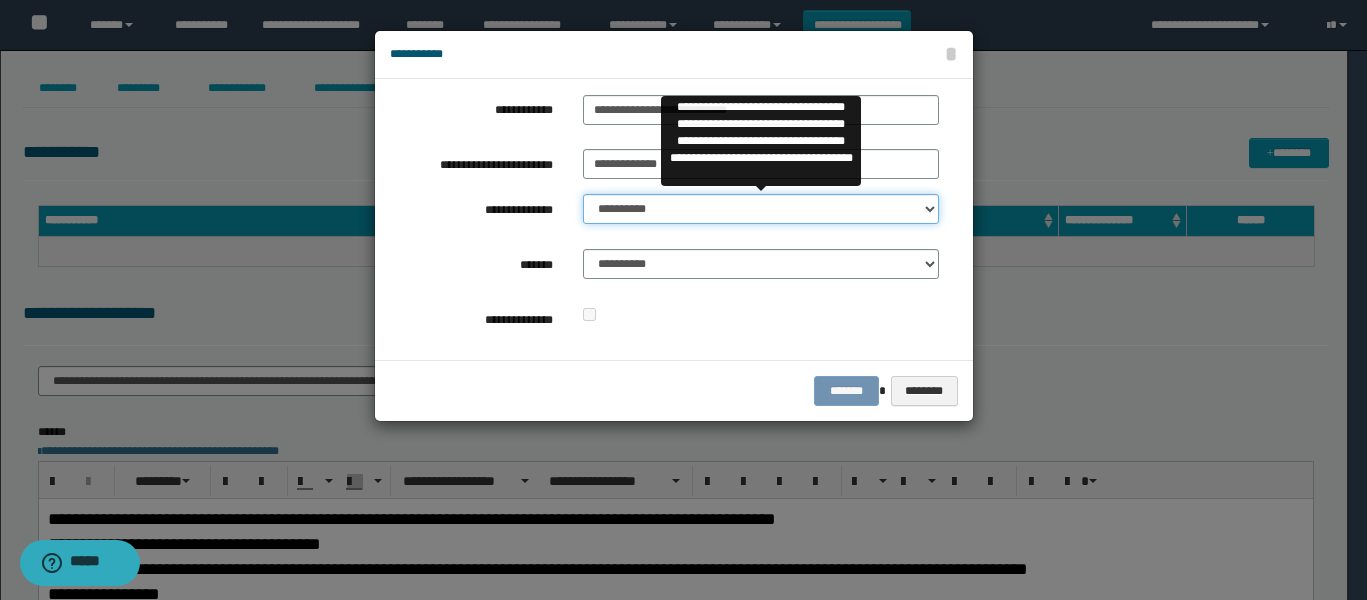select on "**" 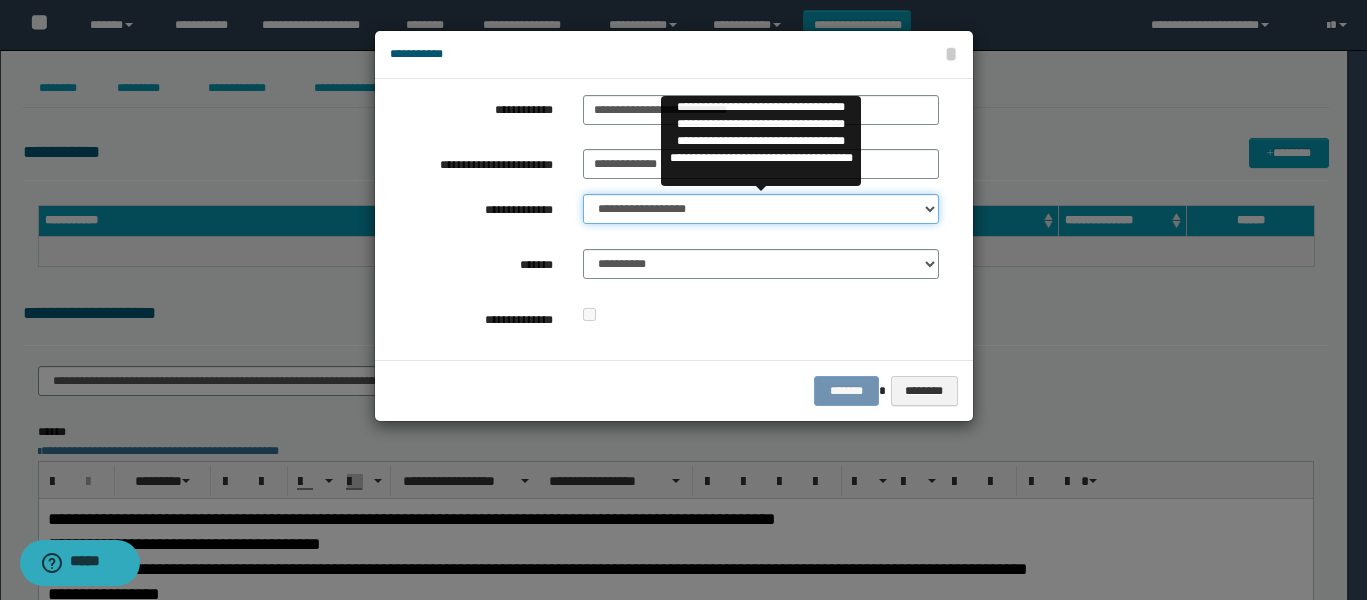 click on "**********" at bounding box center (761, 209) 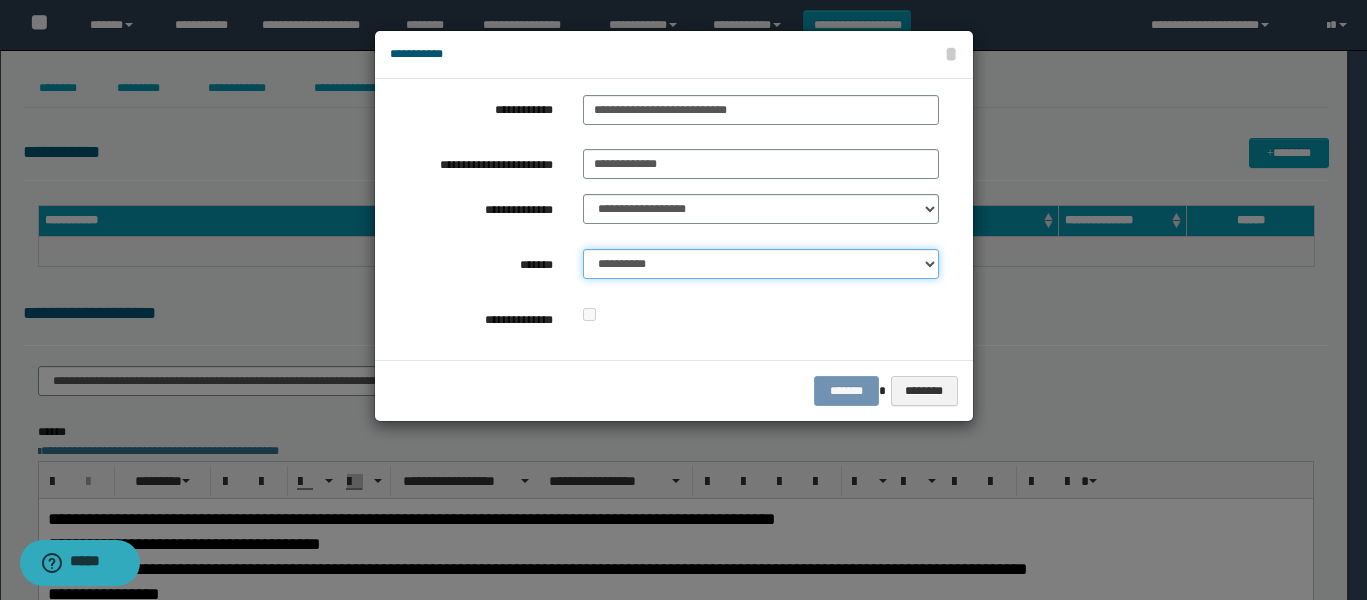 drag, startPoint x: 713, startPoint y: 266, endPoint x: 719, endPoint y: 254, distance: 13.416408 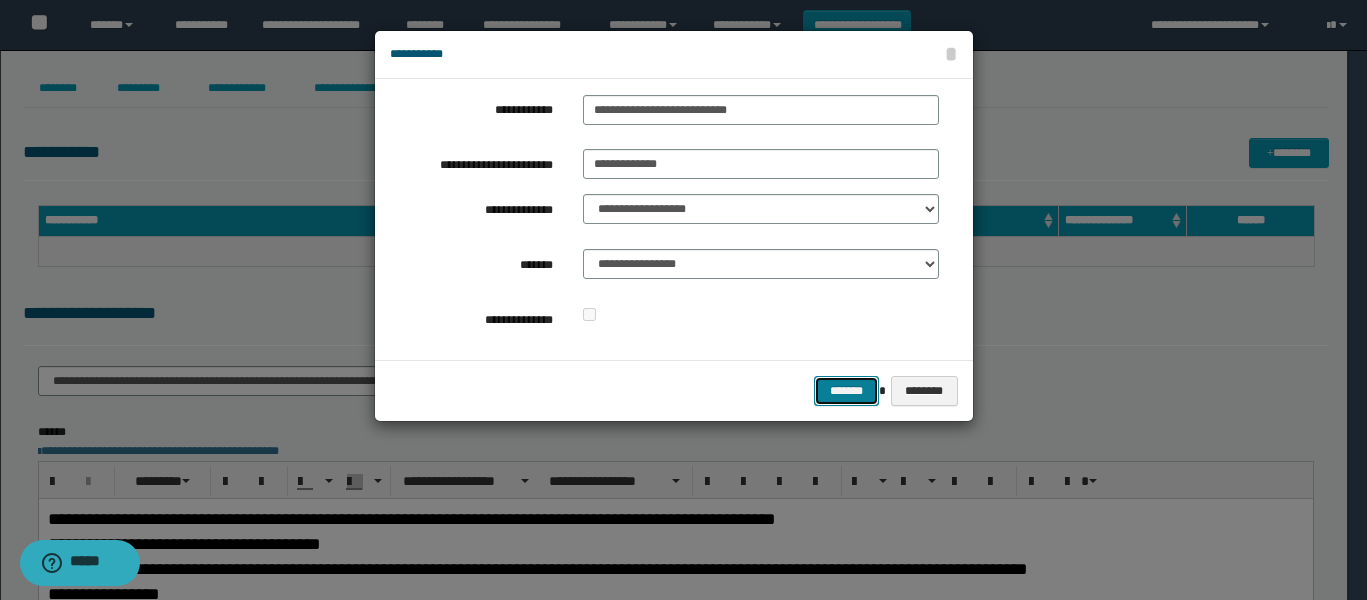 click on "*******" at bounding box center (846, 391) 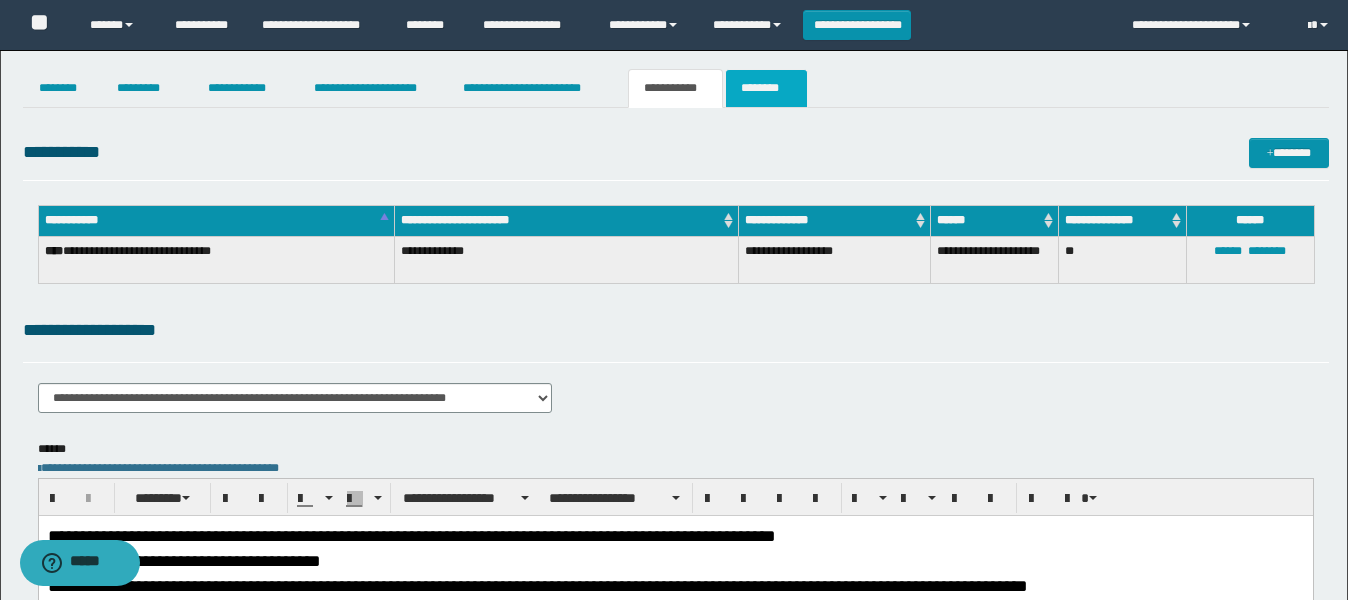 click on "********" at bounding box center [766, 88] 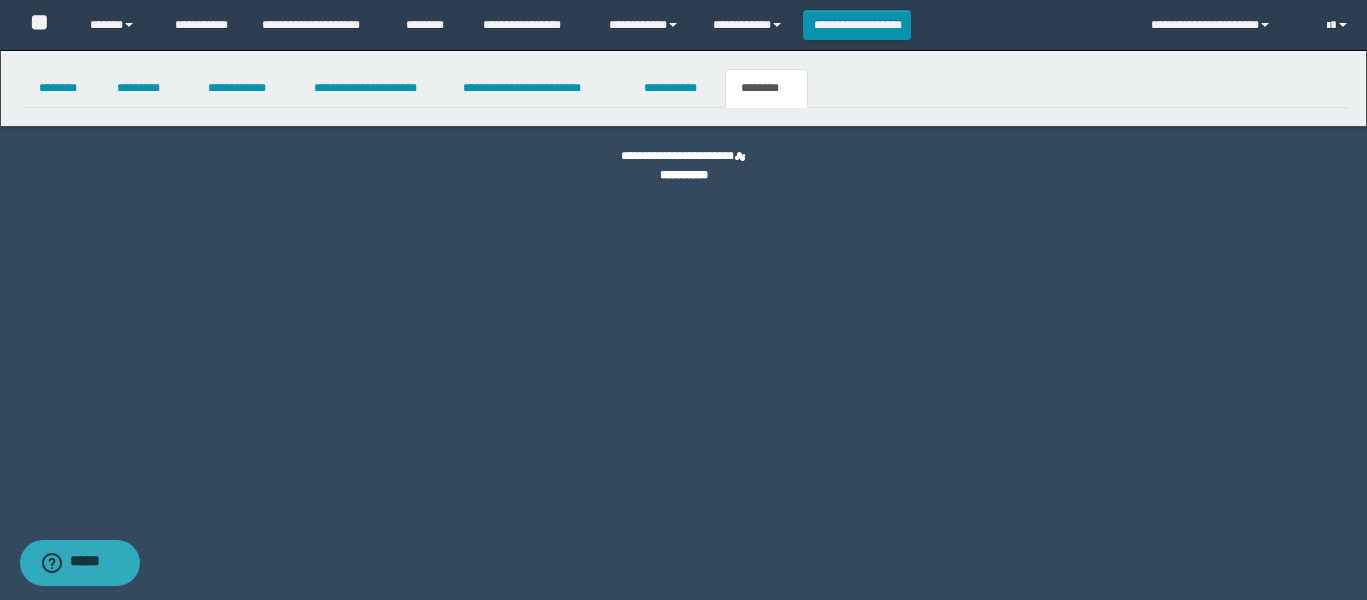 select 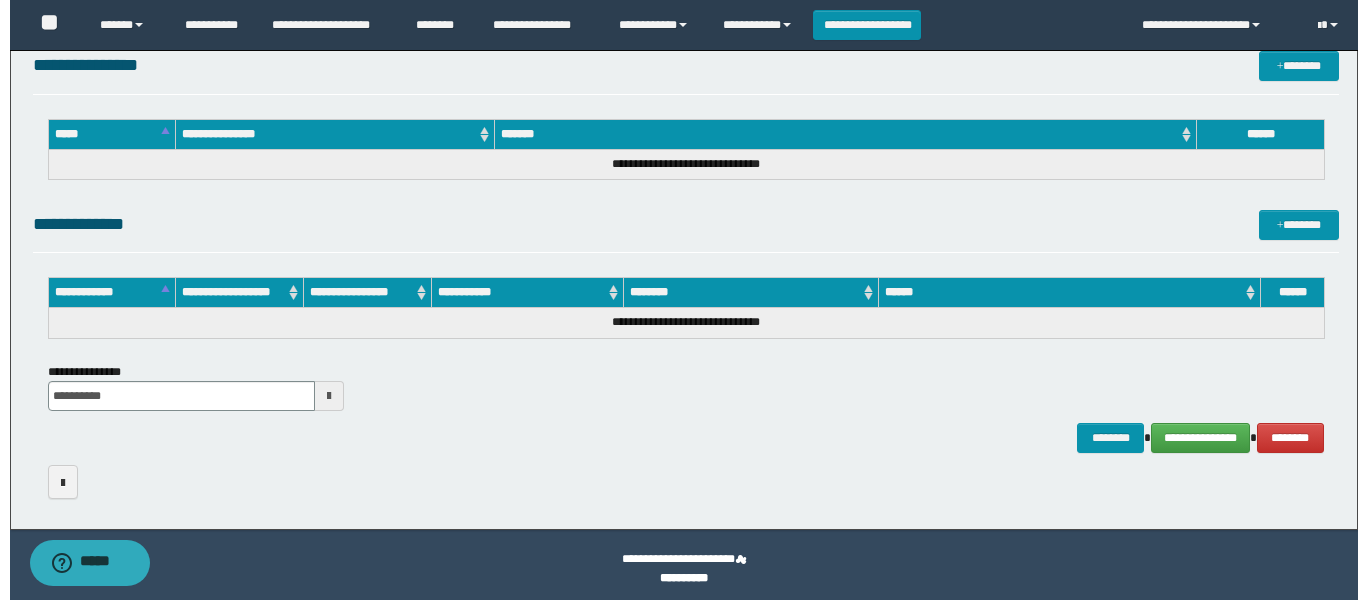 scroll, scrollTop: 1031, scrollLeft: 0, axis: vertical 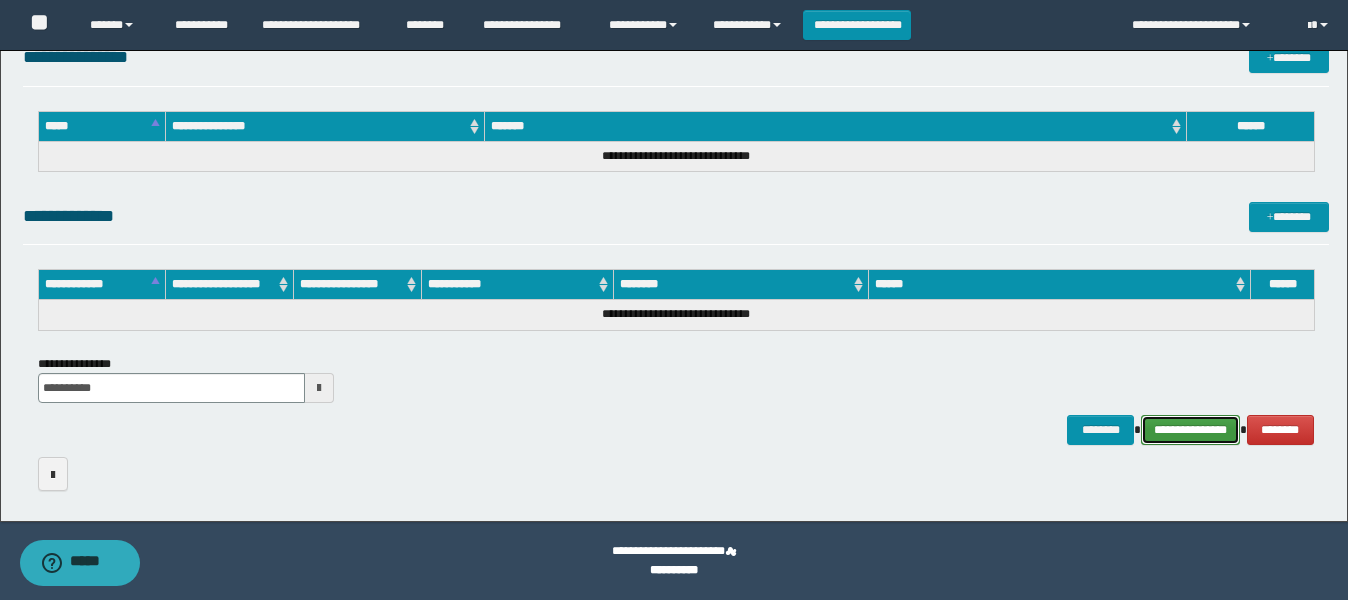 click on "**********" at bounding box center [1190, 430] 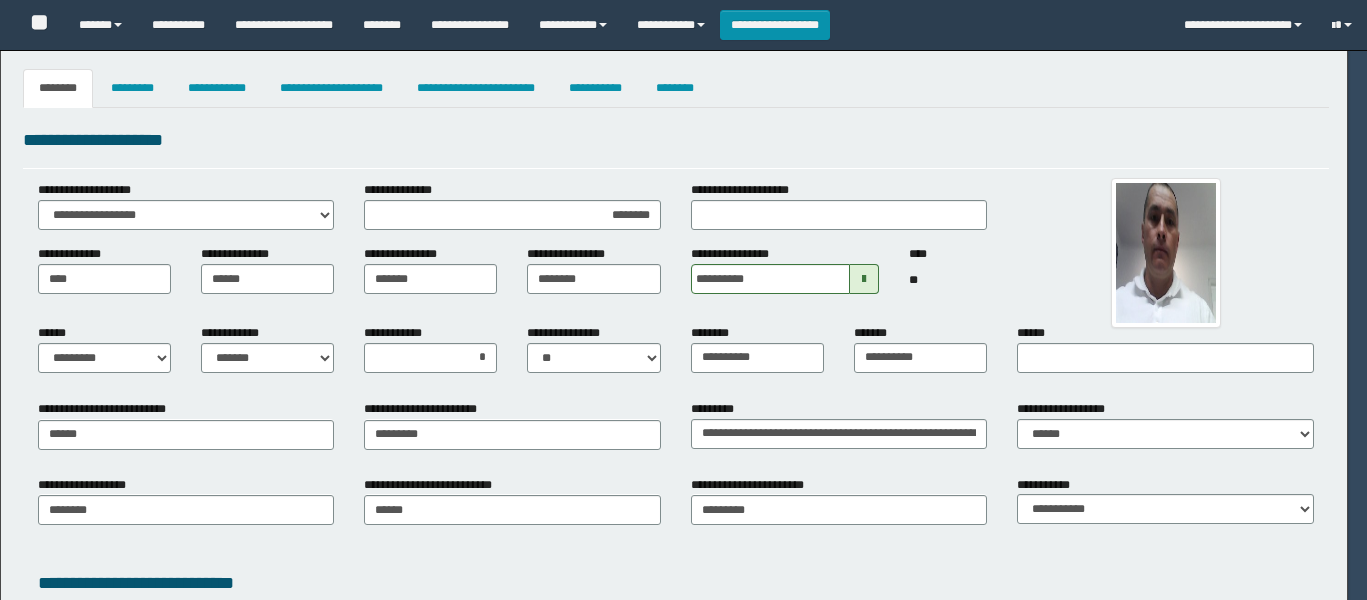 select on "*" 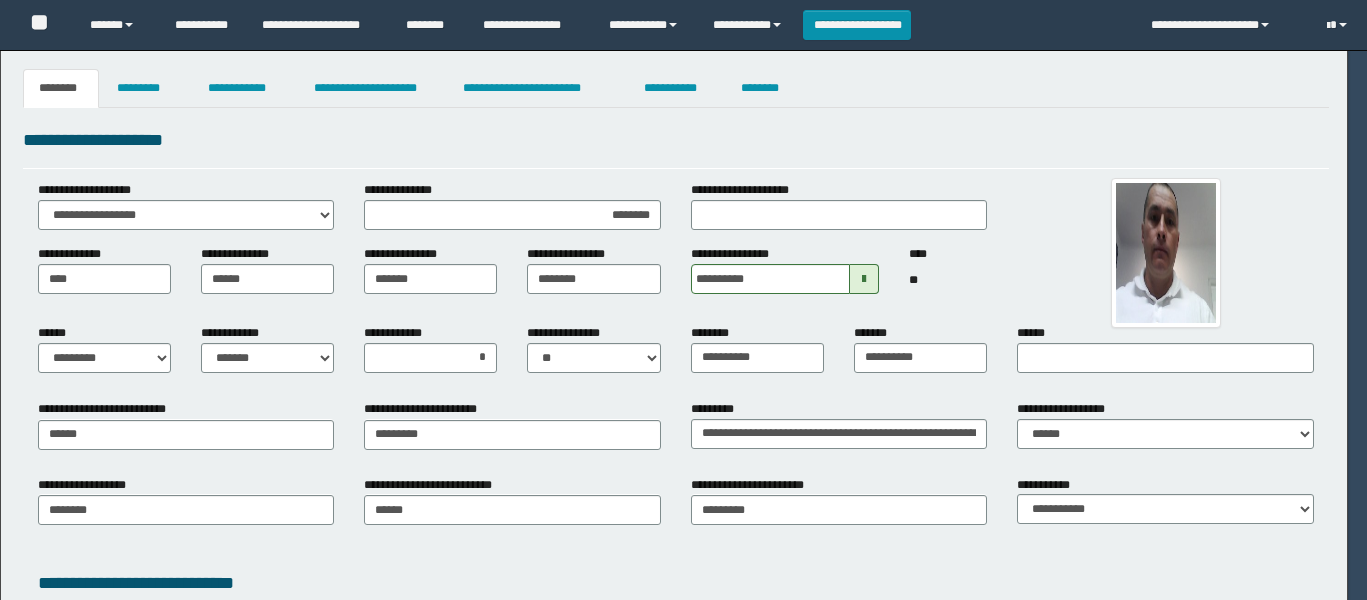 scroll, scrollTop: 0, scrollLeft: 0, axis: both 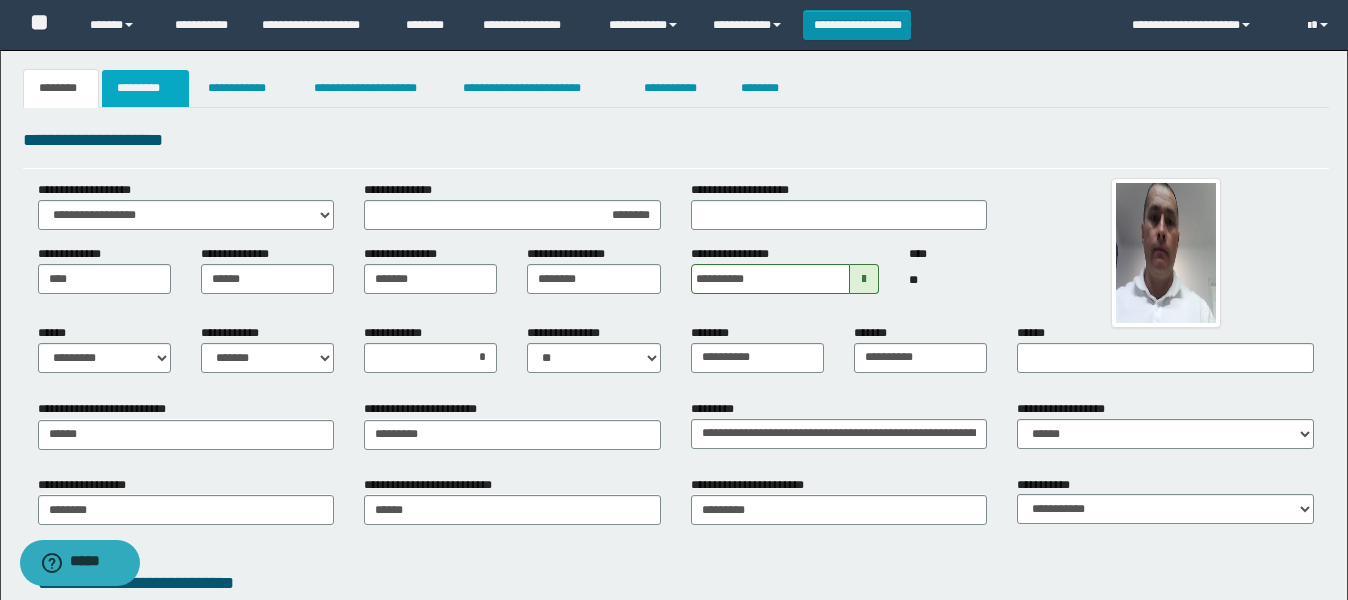 click on "*********" at bounding box center [145, 88] 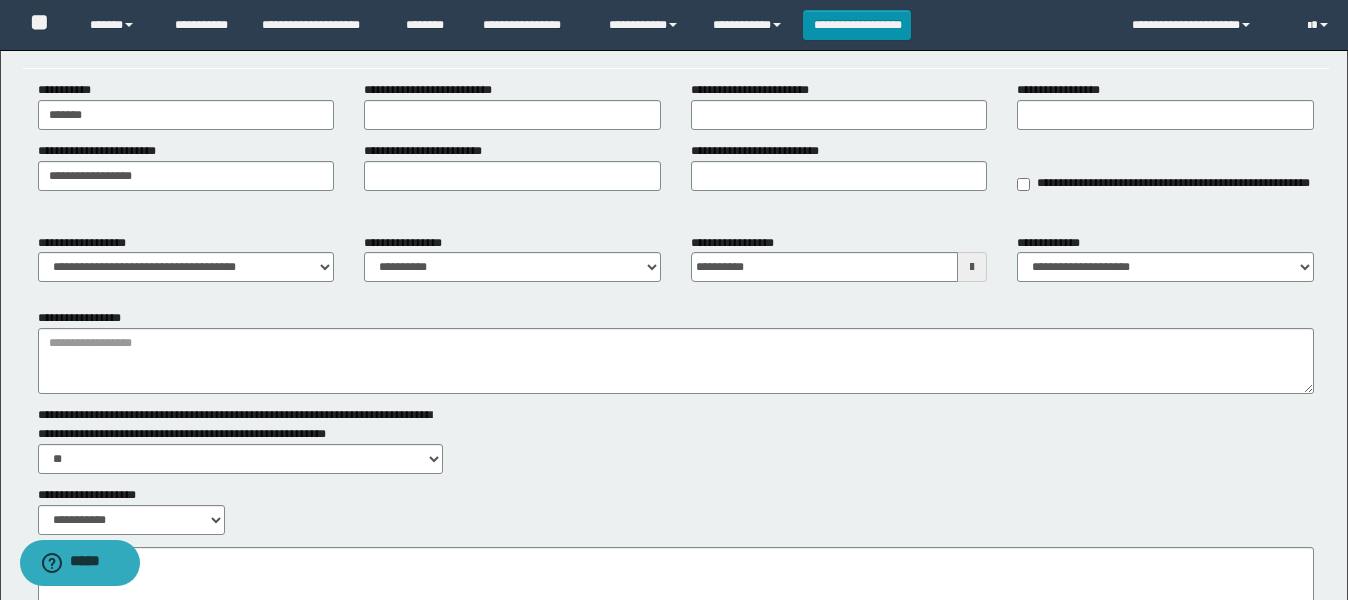 scroll, scrollTop: 250, scrollLeft: 0, axis: vertical 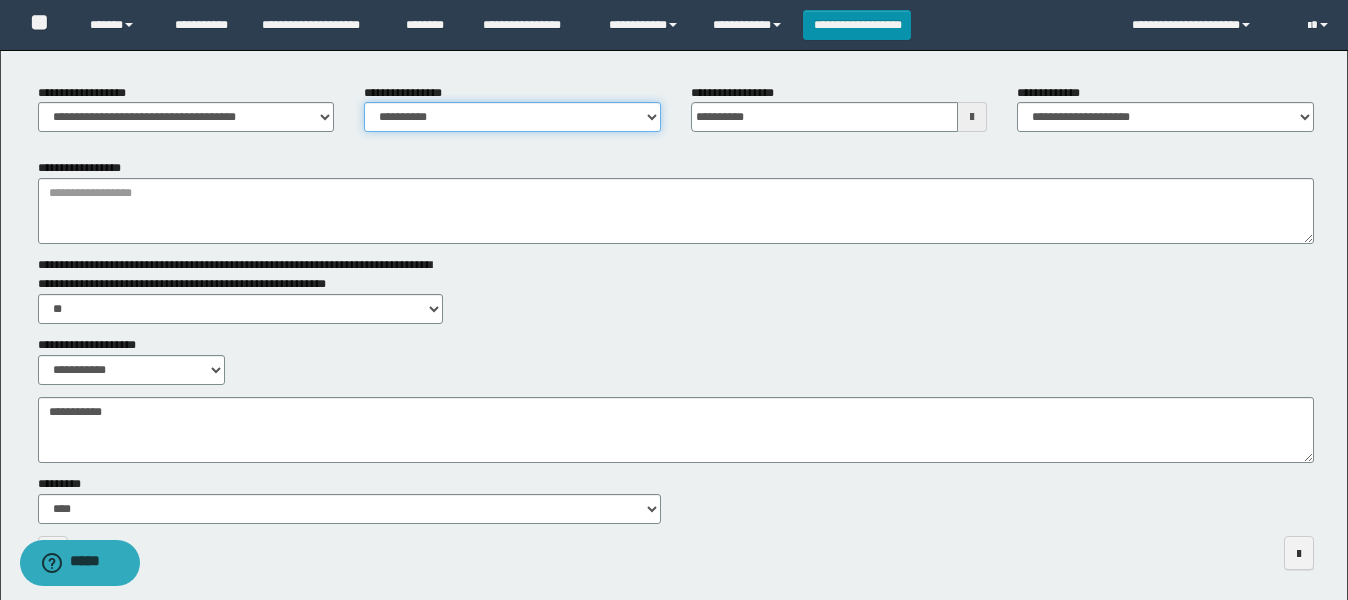 click on "**********" at bounding box center (512, 117) 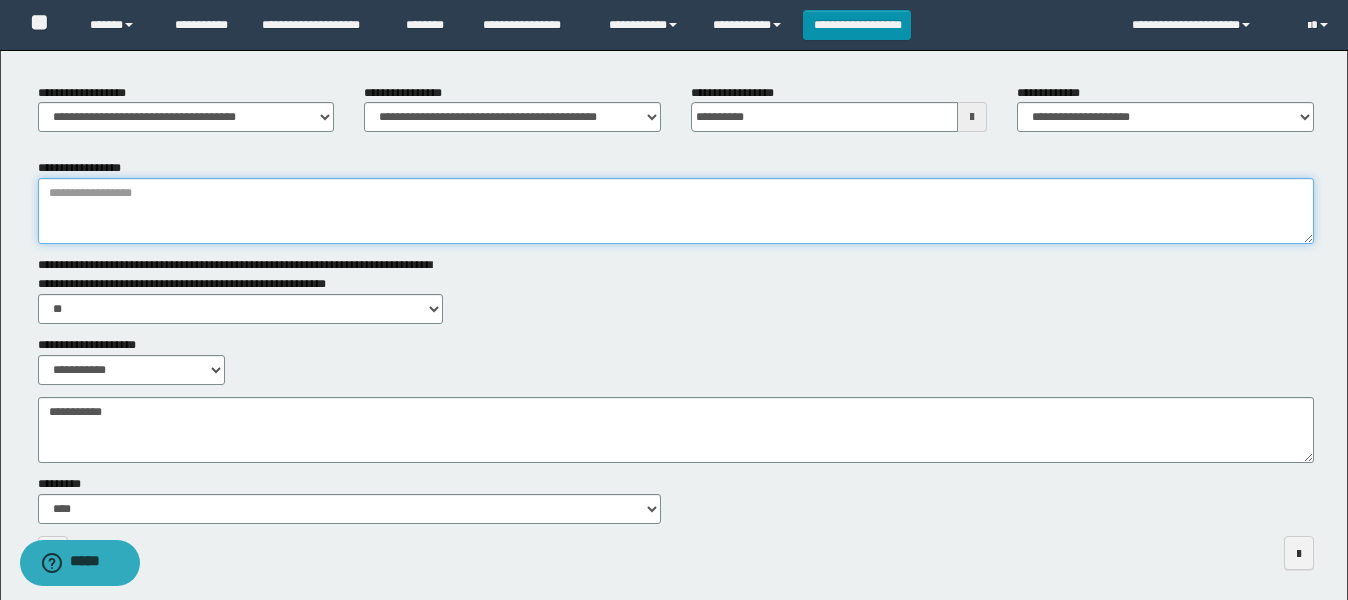 click on "**********" at bounding box center (676, 211) 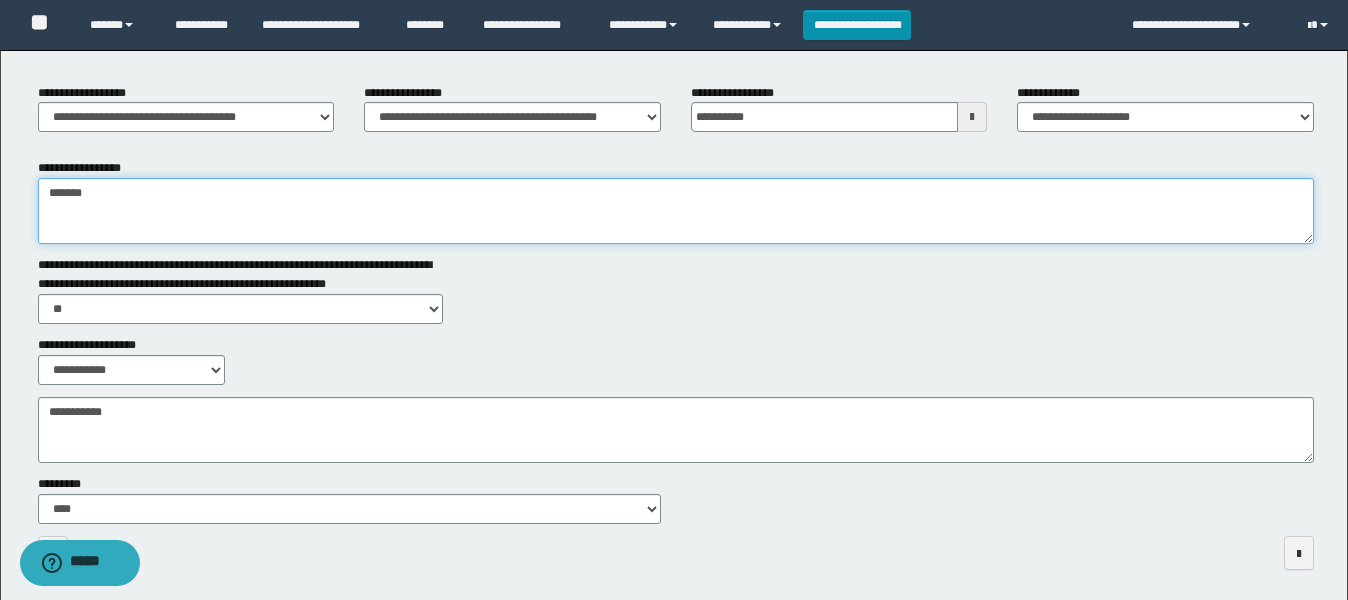 type on "*******" 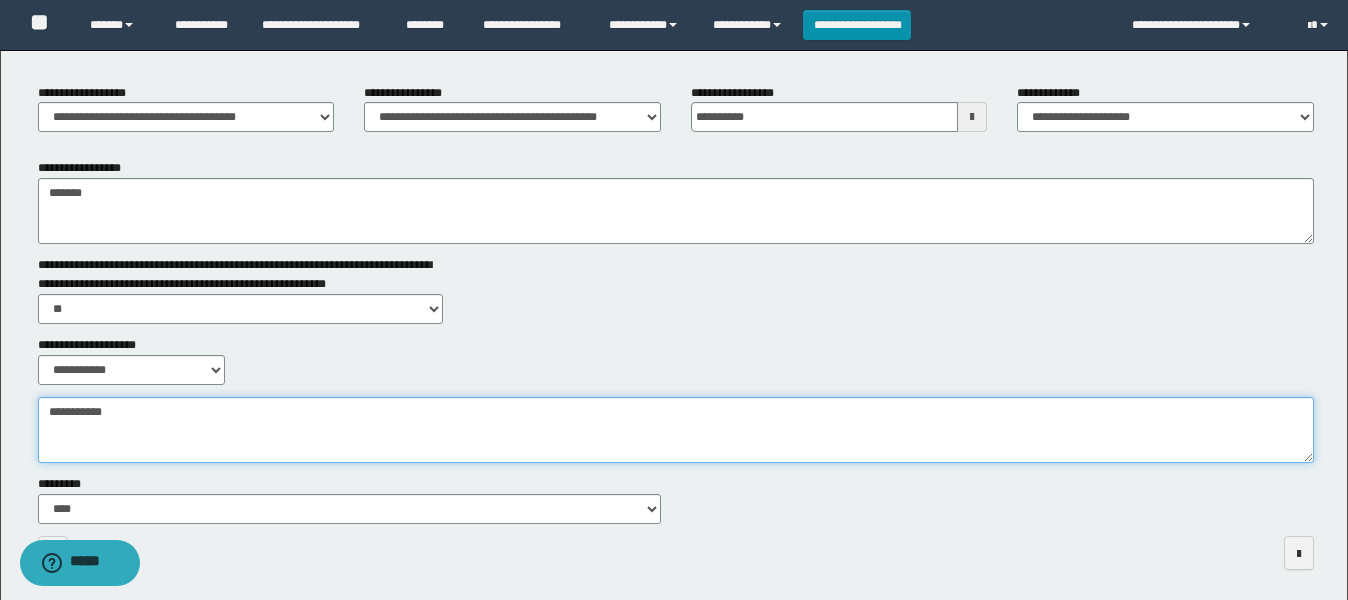 click on "**********" at bounding box center (676, 430) 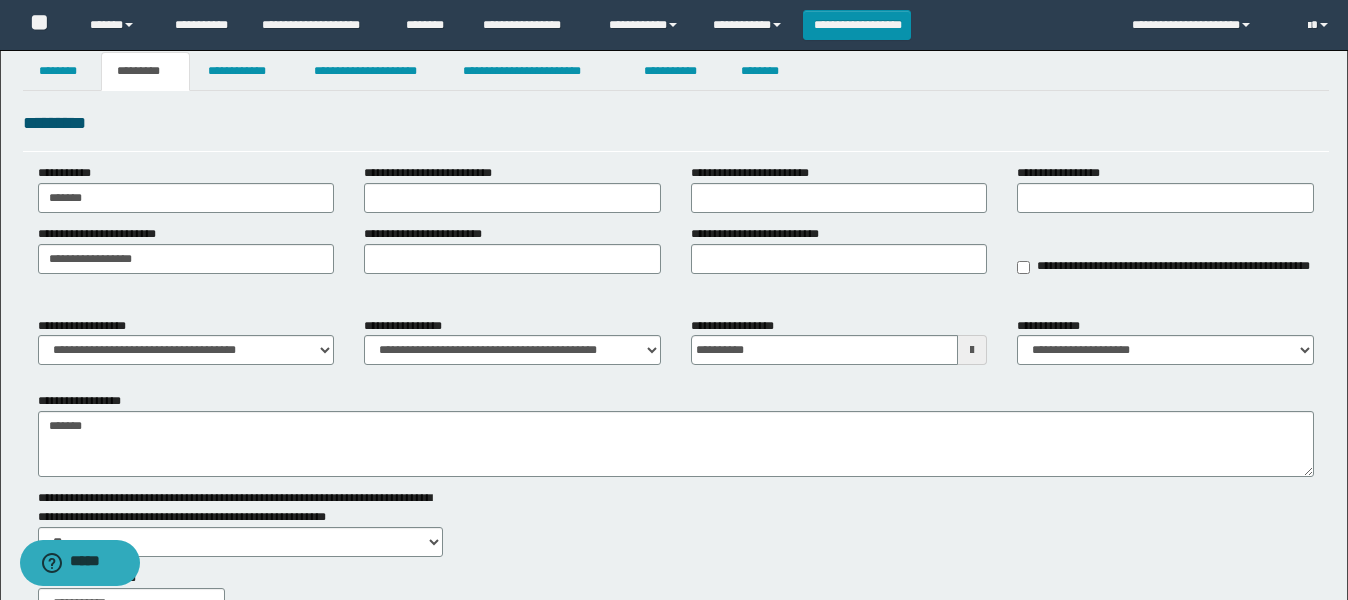 scroll, scrollTop: 0, scrollLeft: 0, axis: both 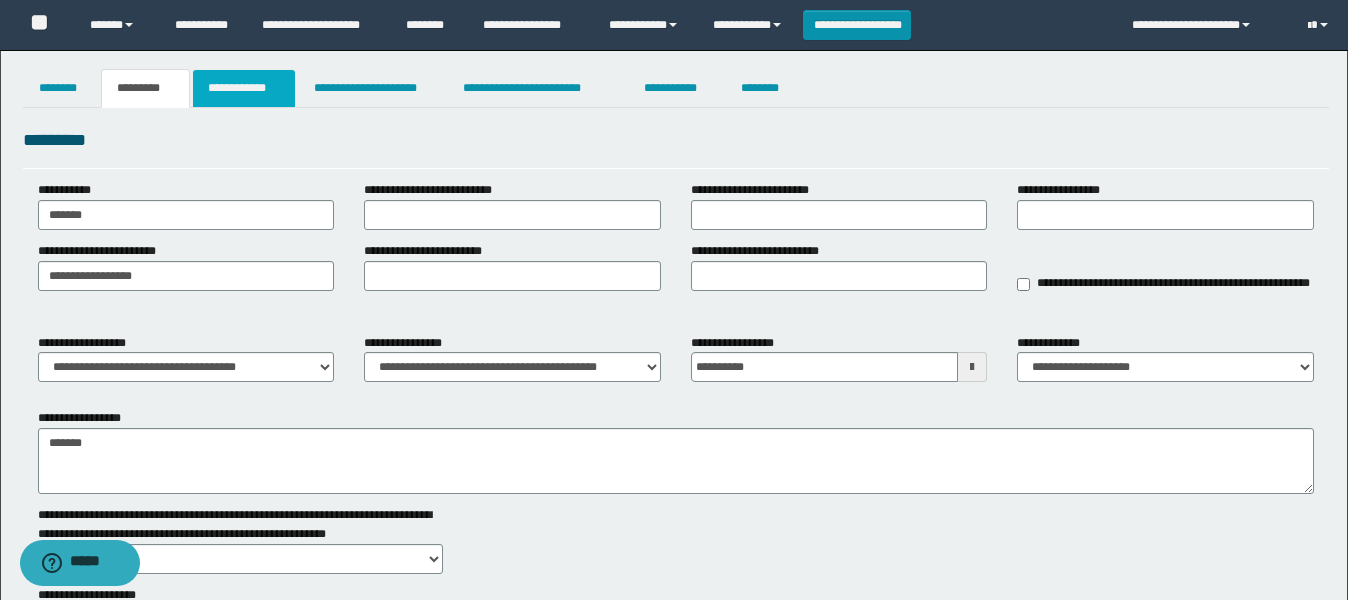 type on "**********" 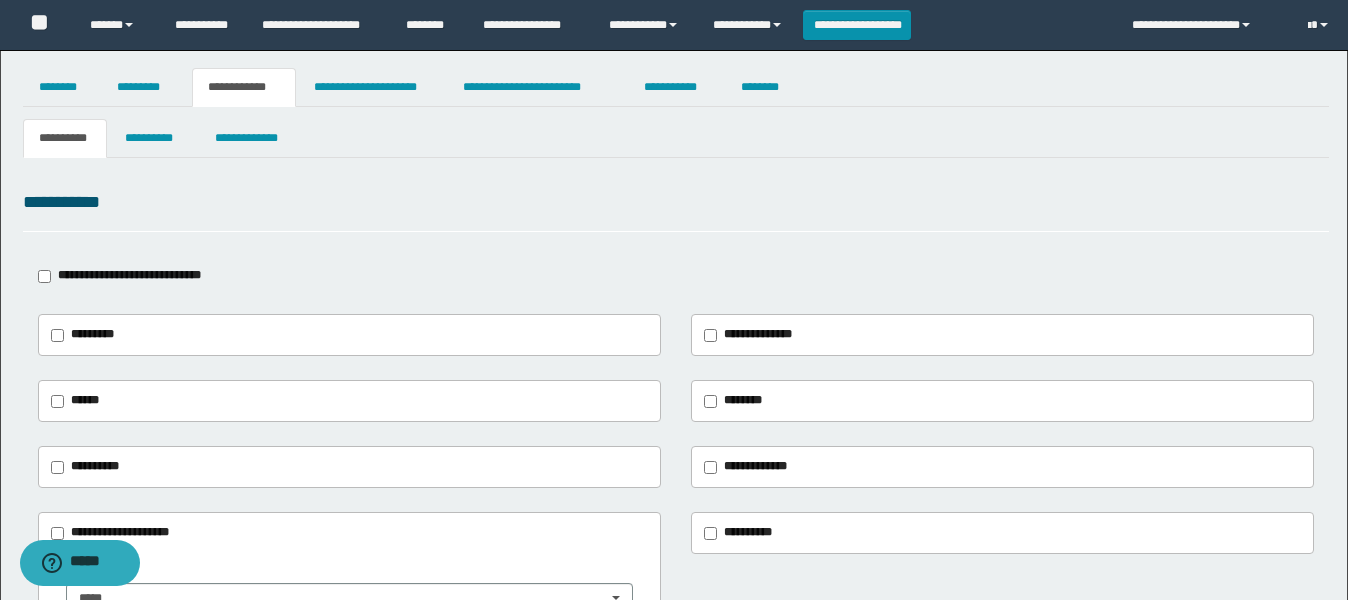 scroll, scrollTop: 0, scrollLeft: 0, axis: both 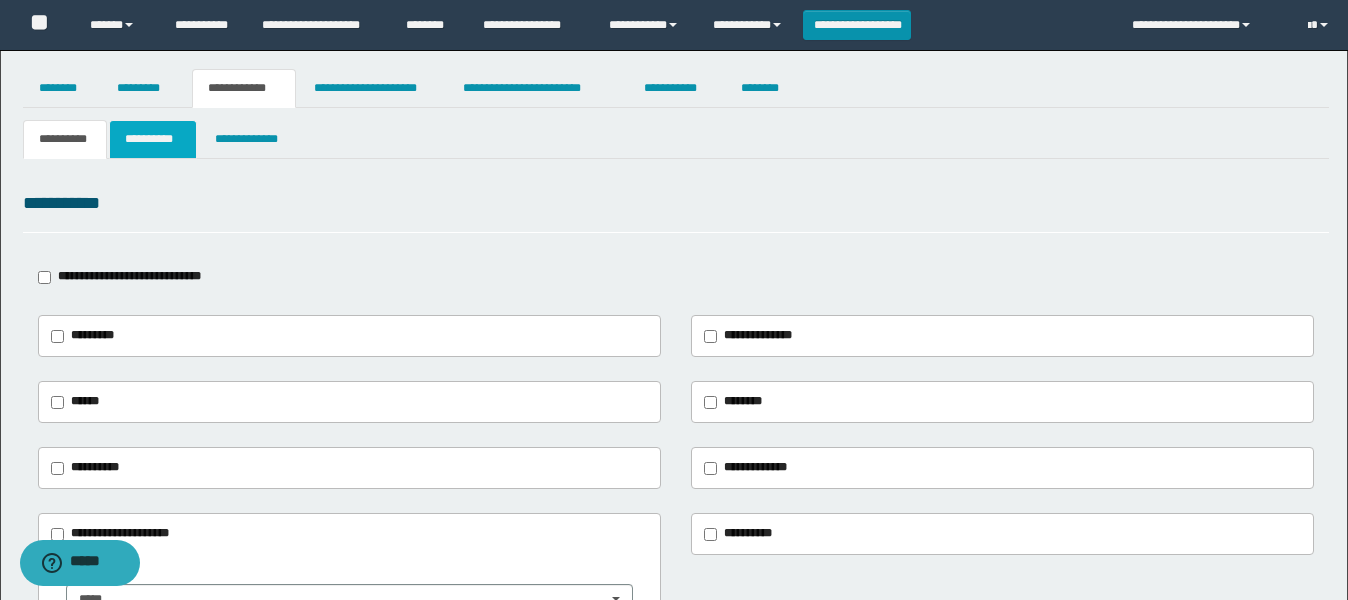 click on "**********" at bounding box center [153, 139] 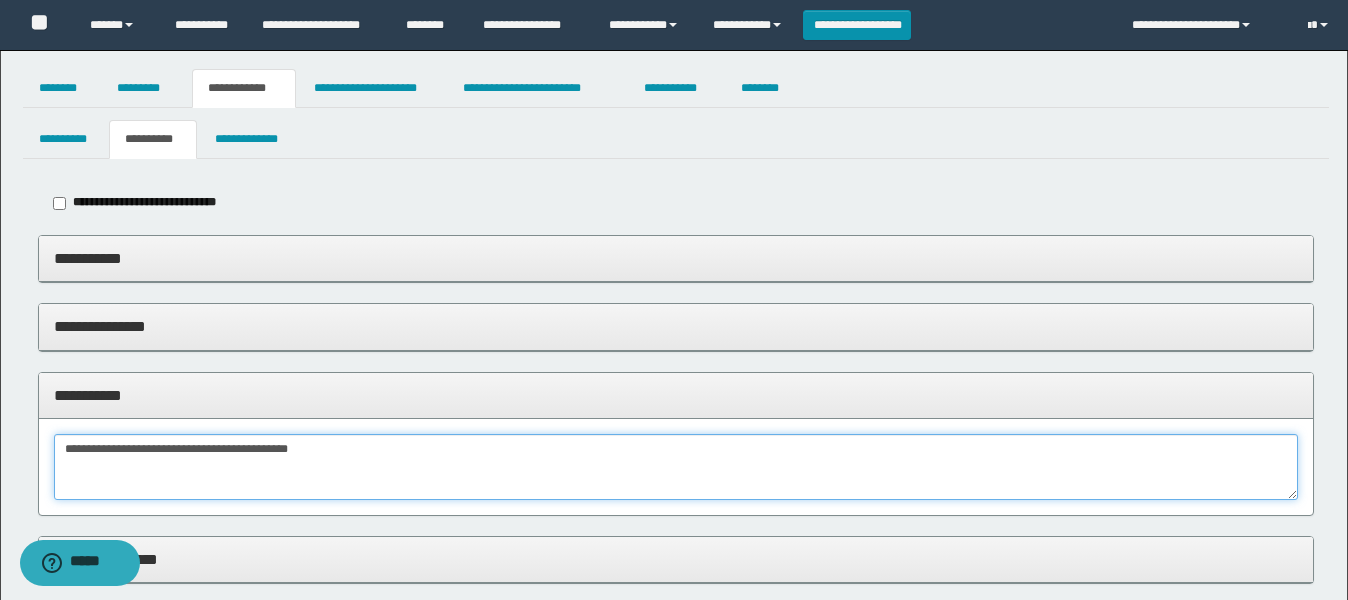 drag, startPoint x: 112, startPoint y: 447, endPoint x: 228, endPoint y: 441, distance: 116.15507 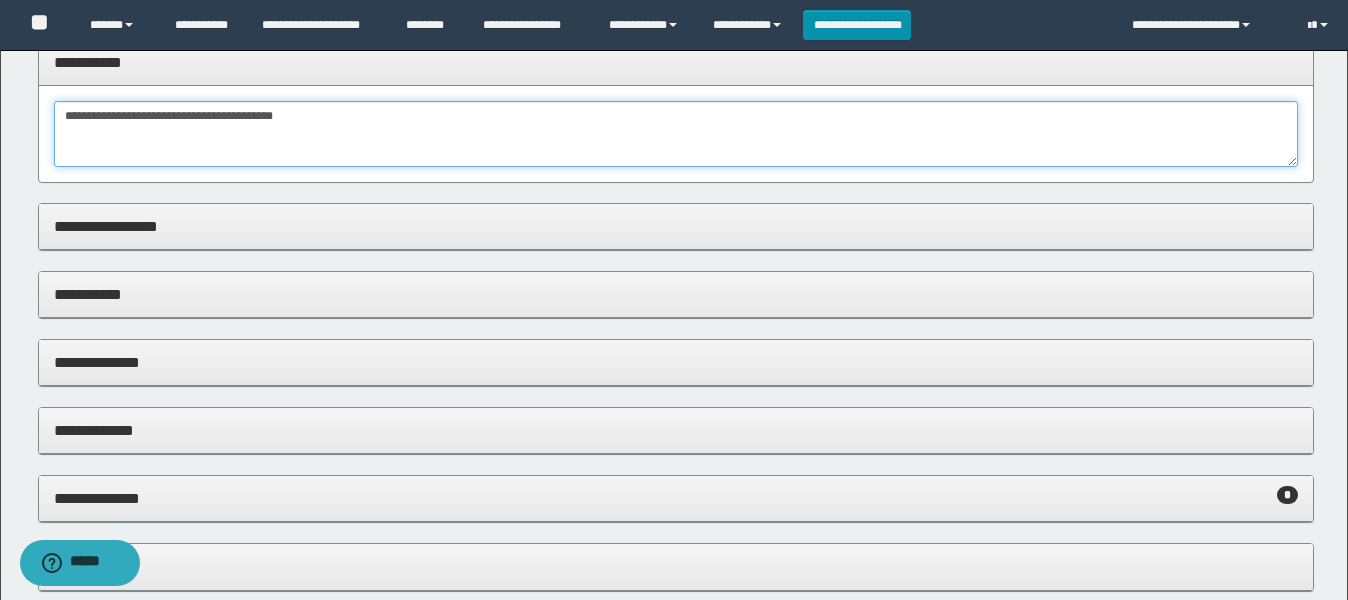 scroll, scrollTop: 499, scrollLeft: 0, axis: vertical 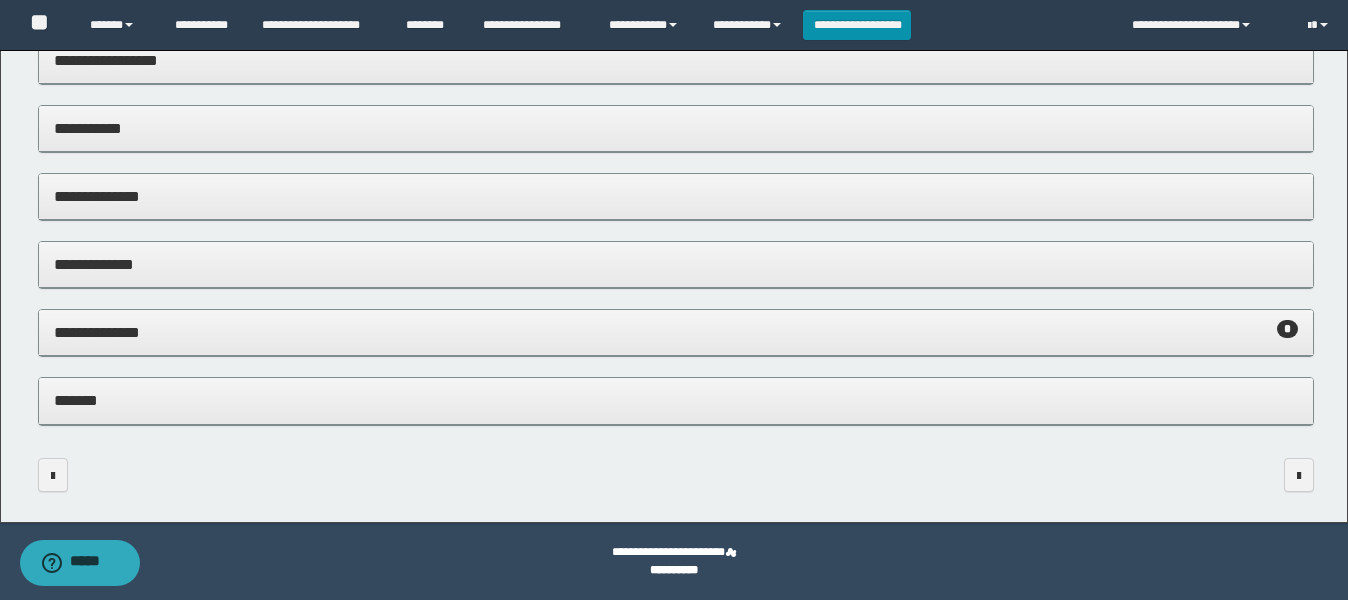 type on "**********" 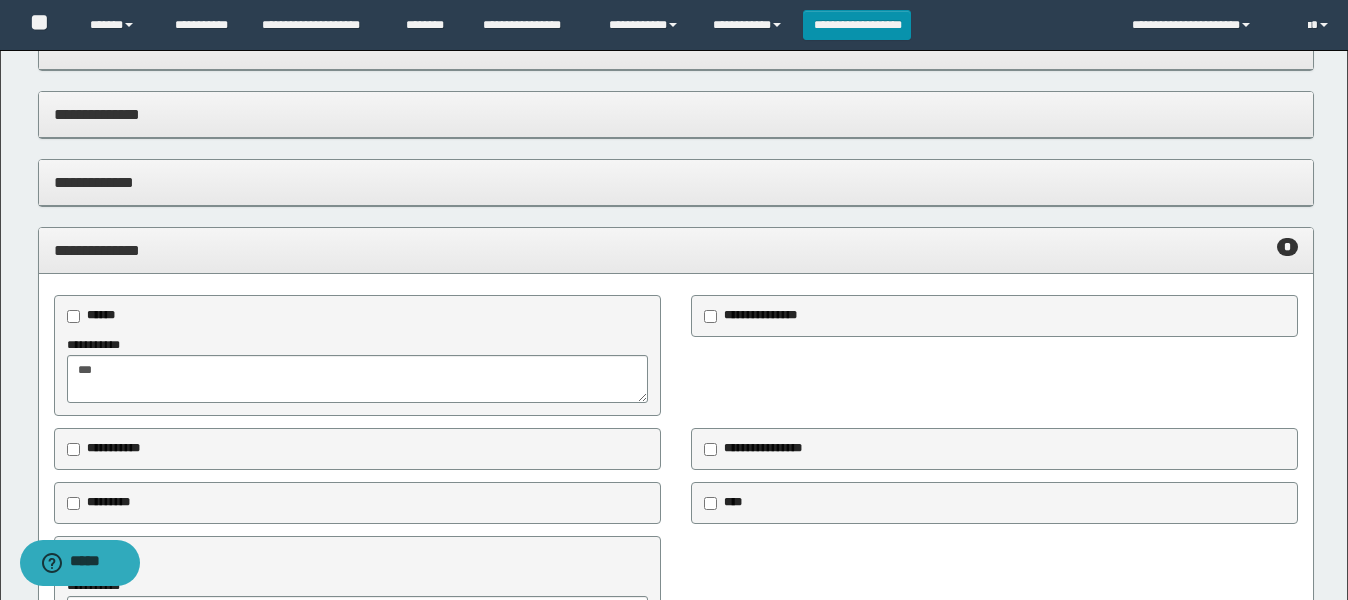 scroll, scrollTop: 624, scrollLeft: 0, axis: vertical 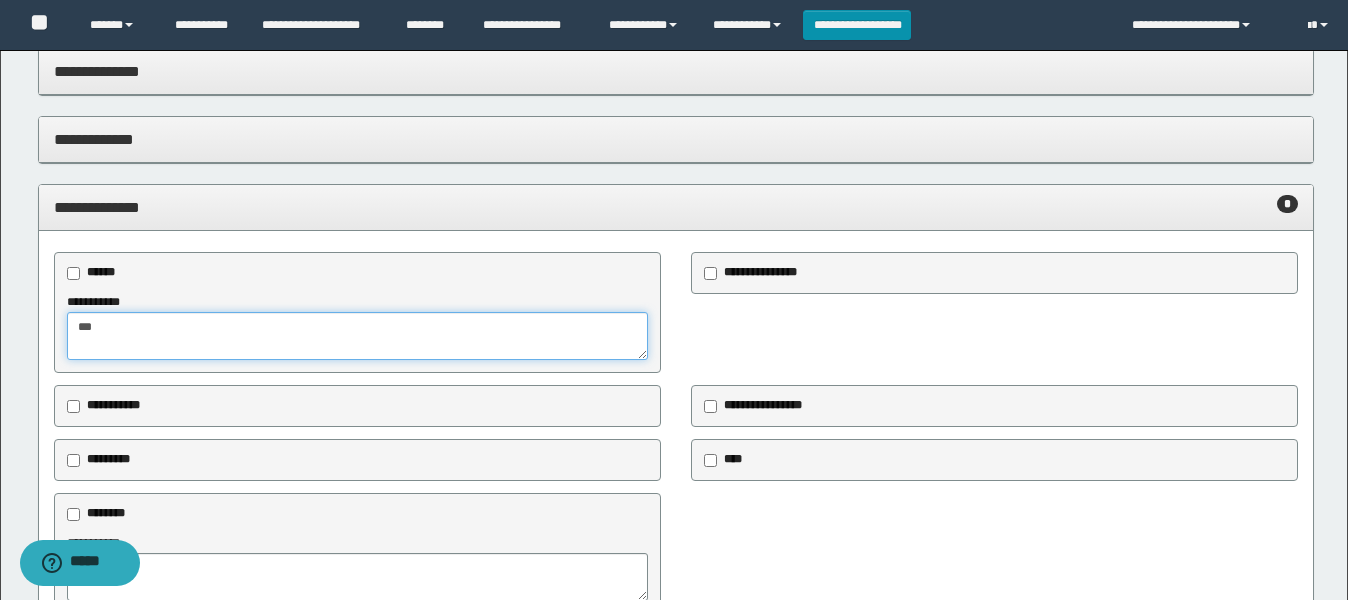 click on "***" at bounding box center (357, 336) 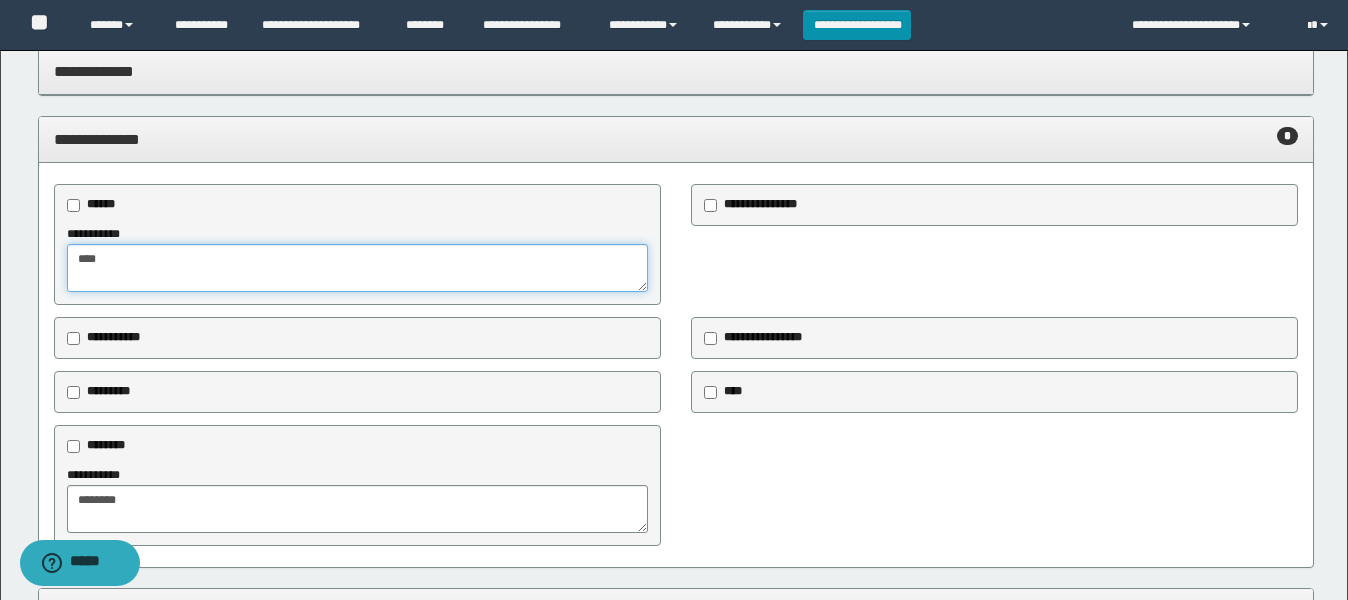type on "****" 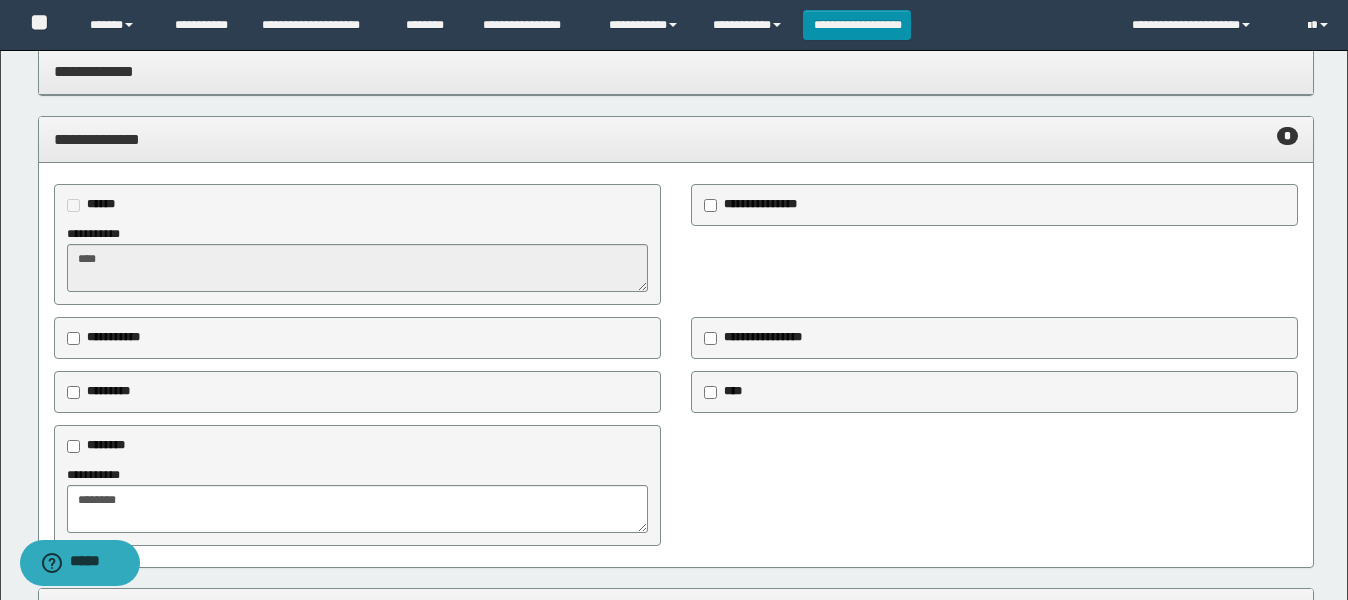 scroll, scrollTop: 749, scrollLeft: 0, axis: vertical 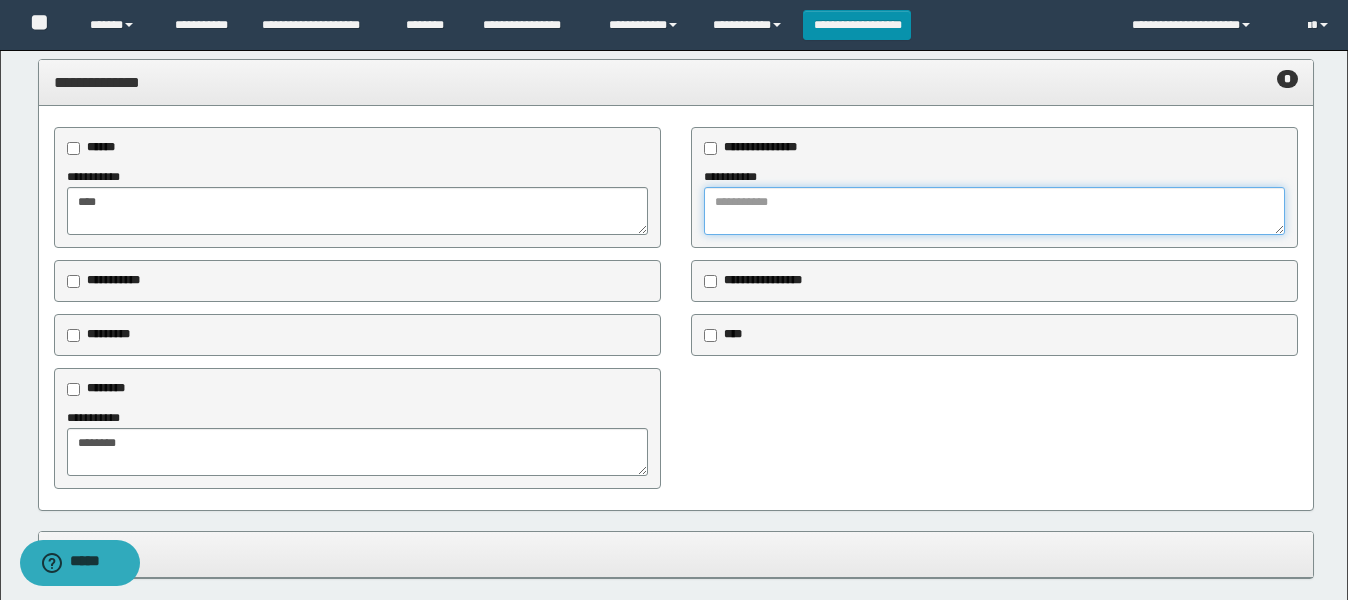 click at bounding box center [994, 211] 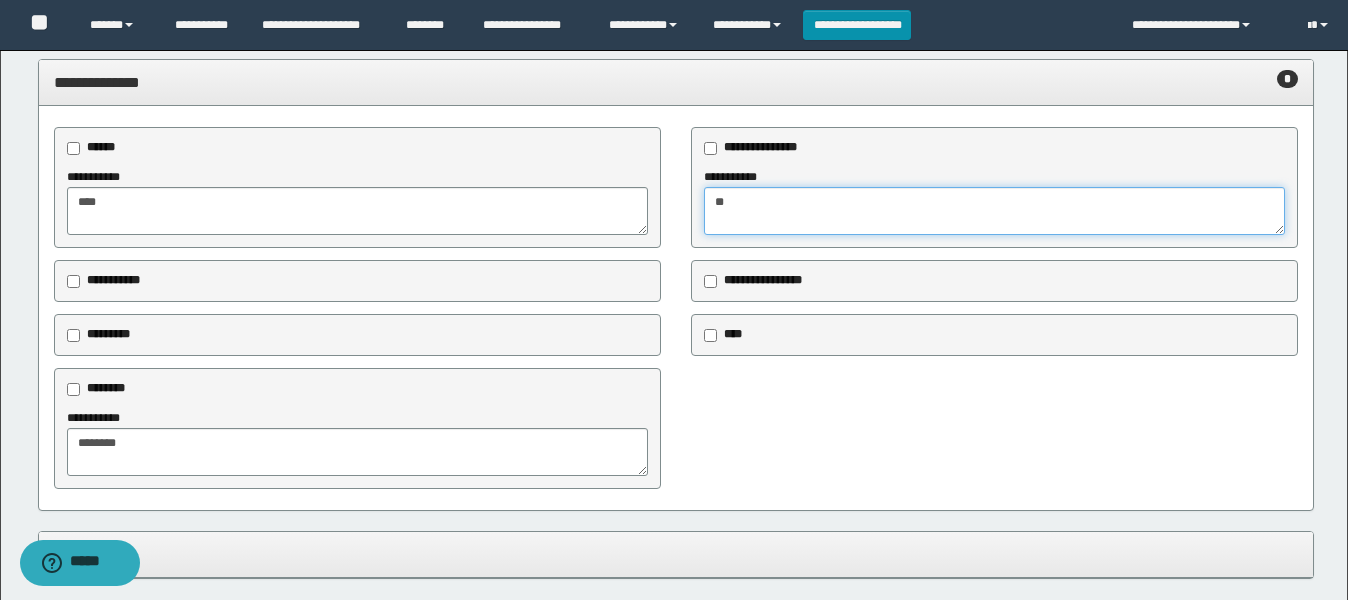 type on "**" 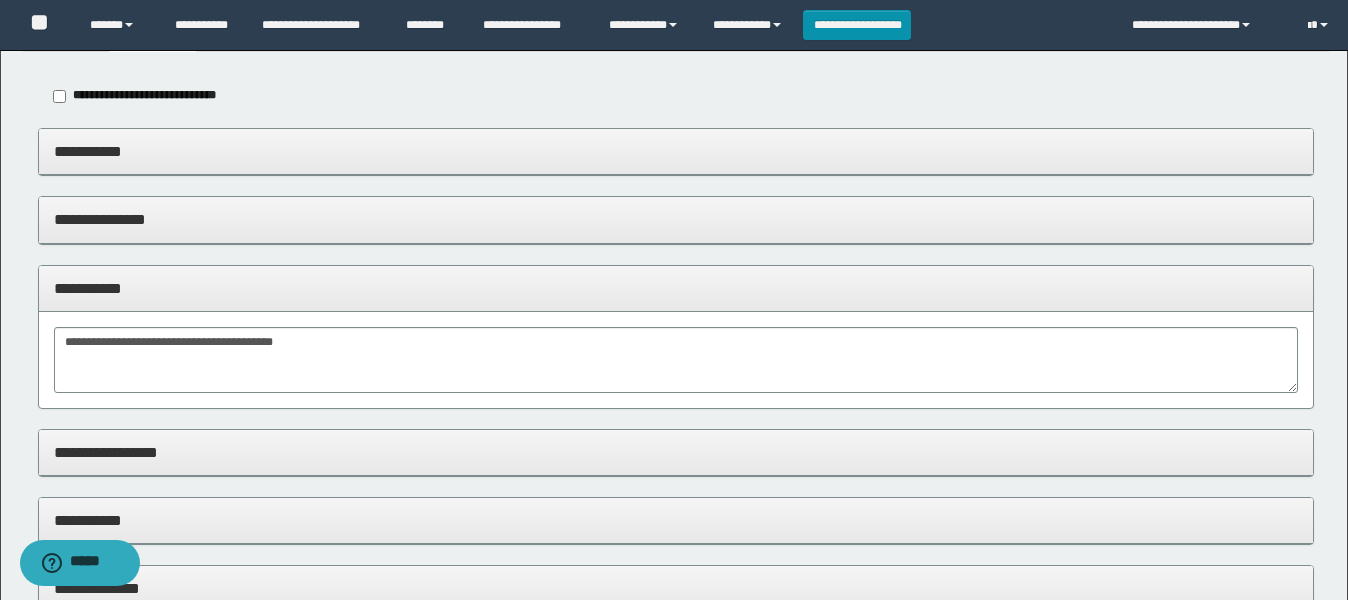 scroll, scrollTop: 0, scrollLeft: 0, axis: both 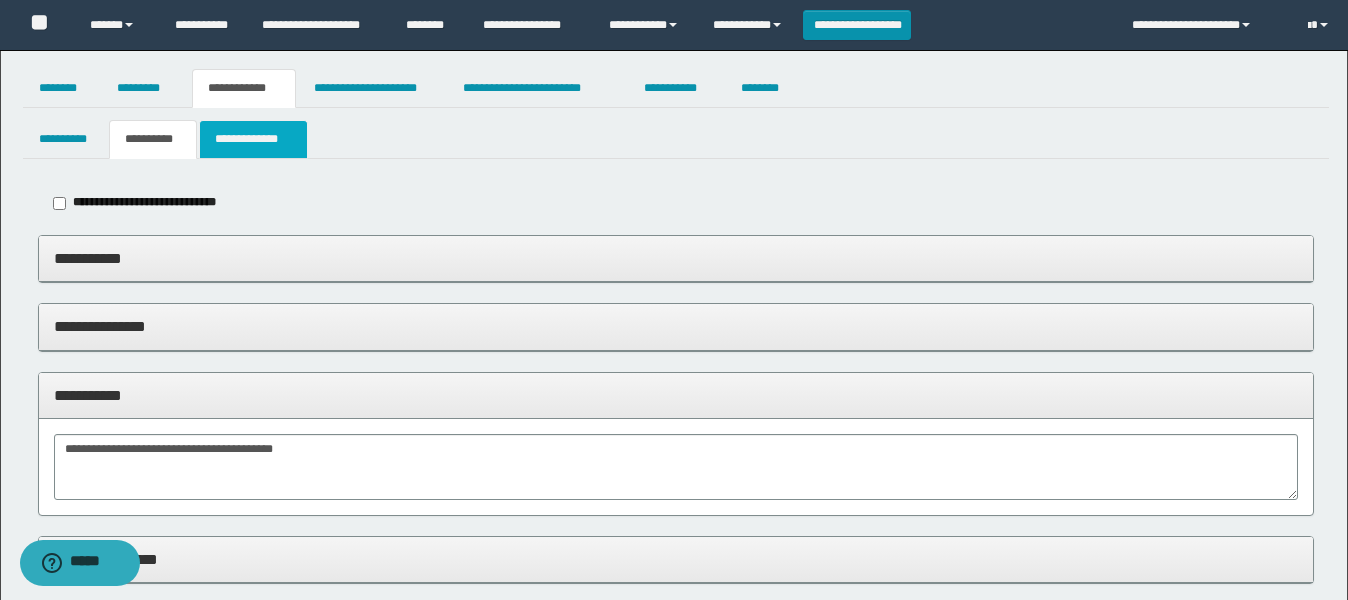 click on "**********" at bounding box center [253, 139] 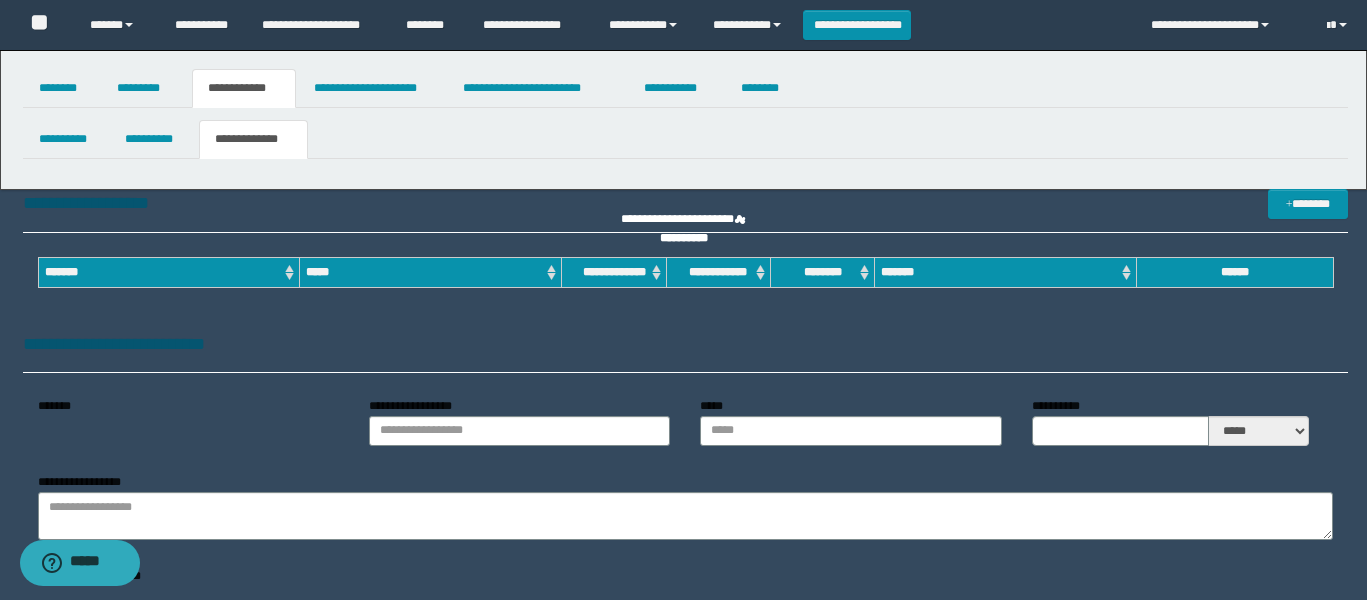 type on "**********" 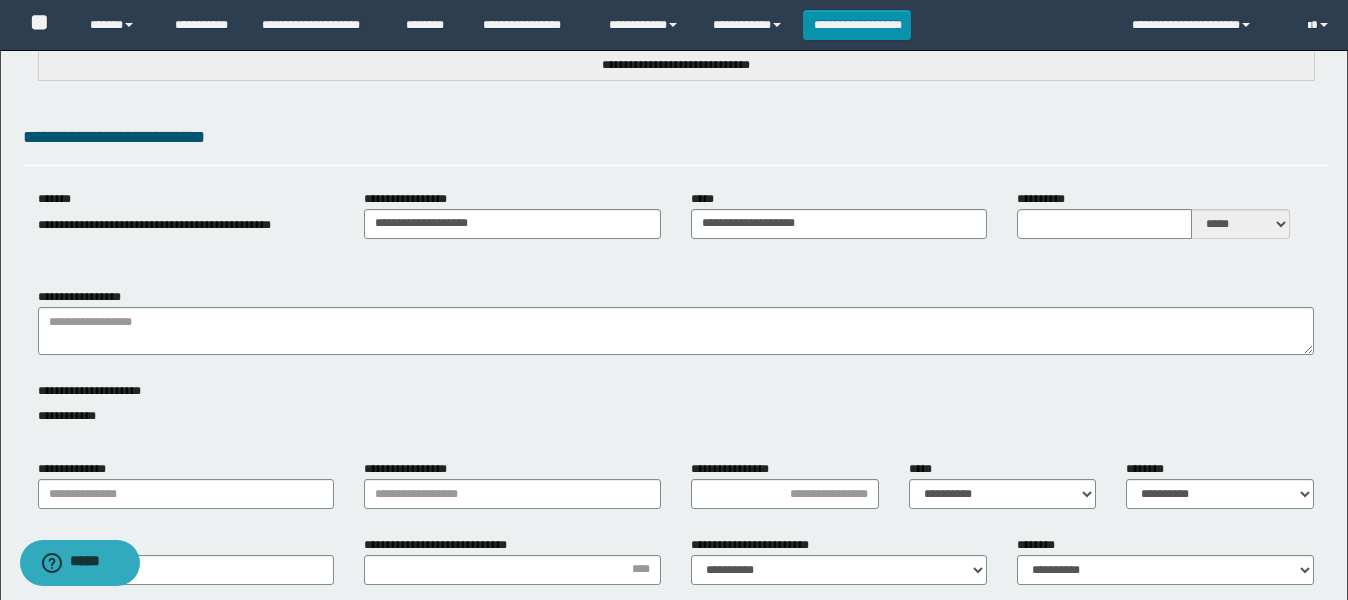 scroll, scrollTop: 250, scrollLeft: 0, axis: vertical 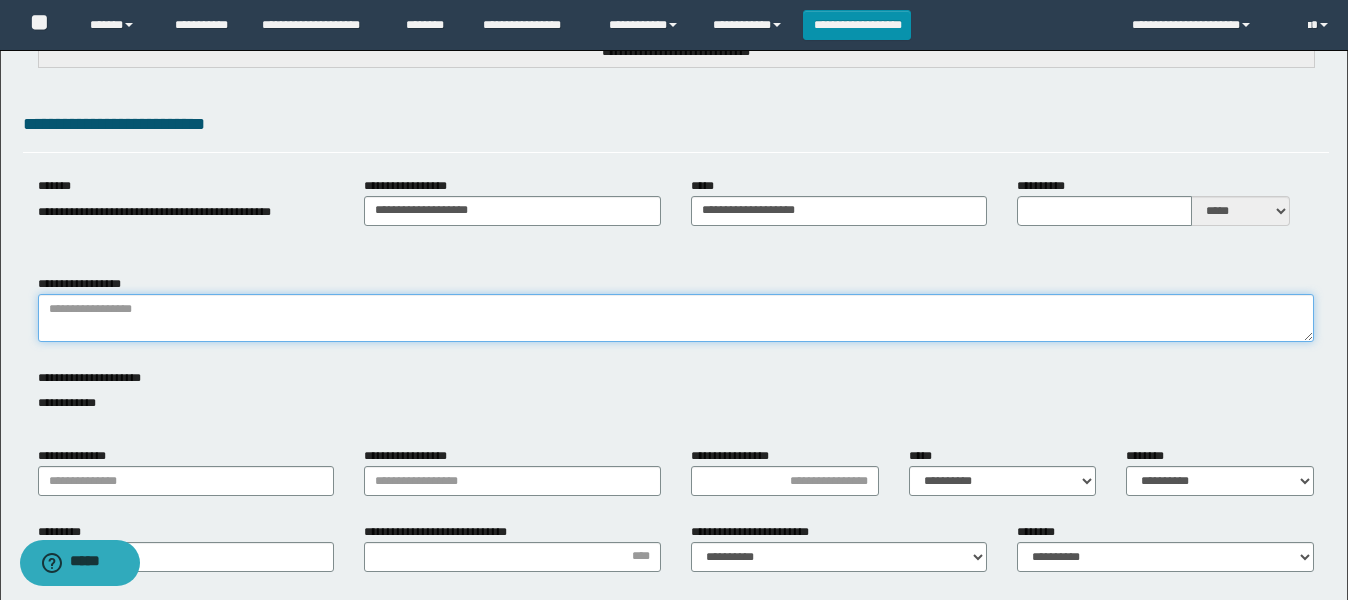 click on "**********" at bounding box center [676, 318] 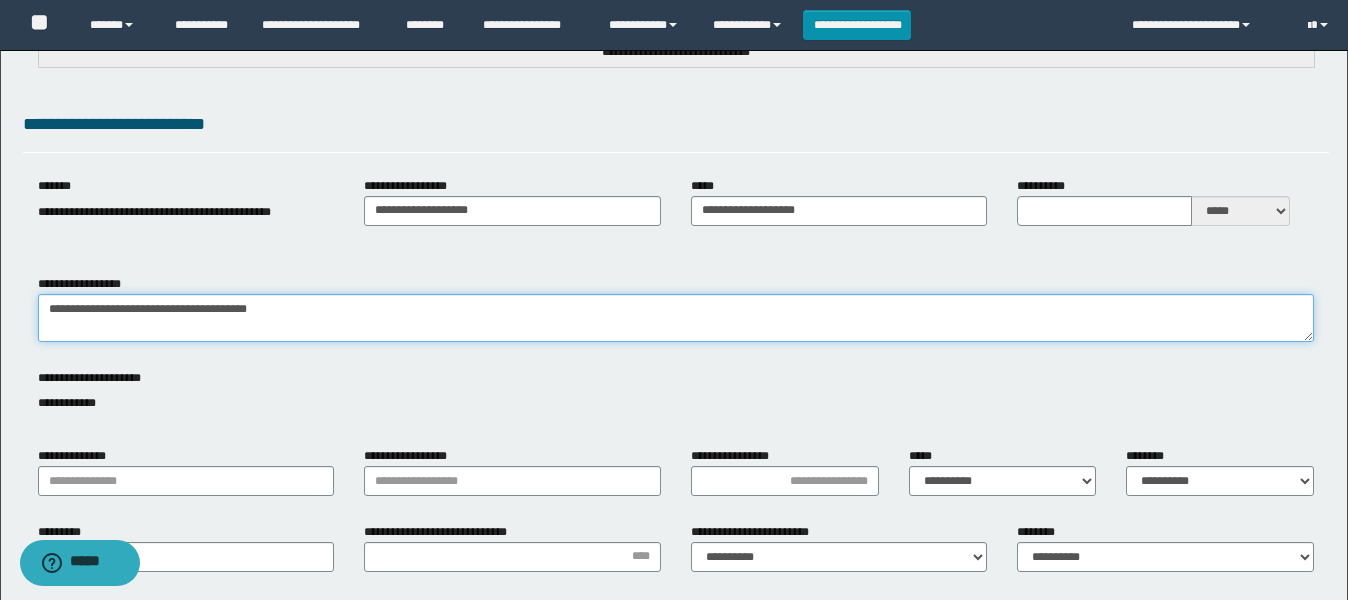 type on "**********" 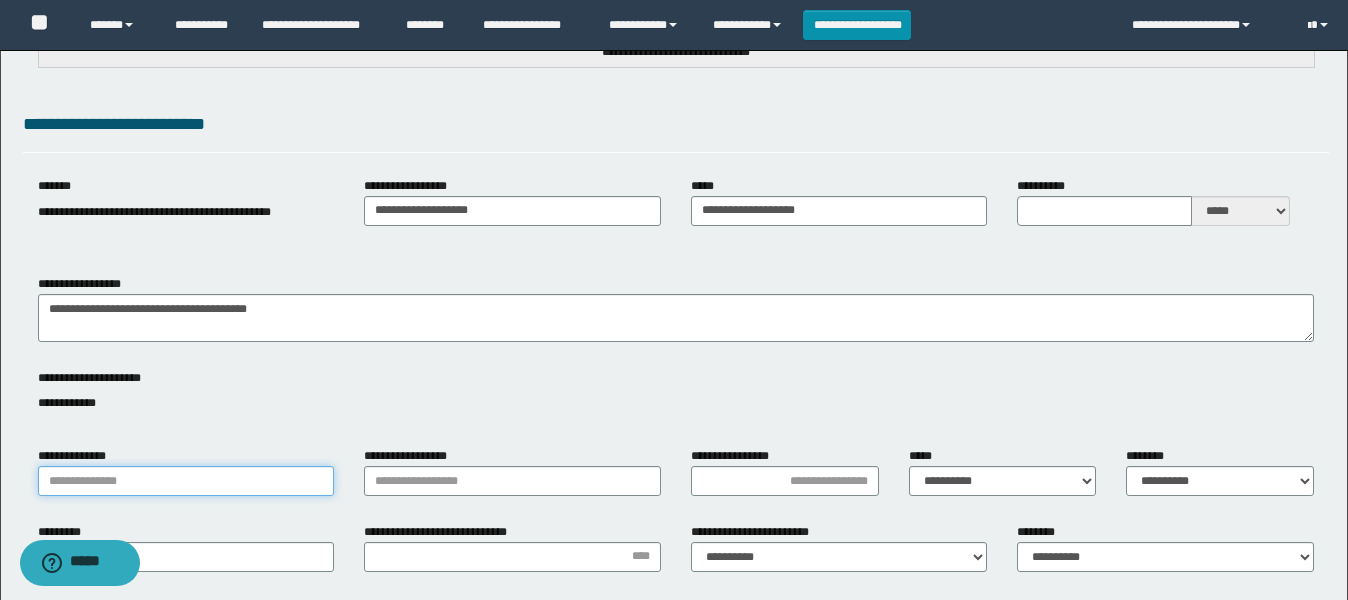 click on "**********" at bounding box center (186, 481) 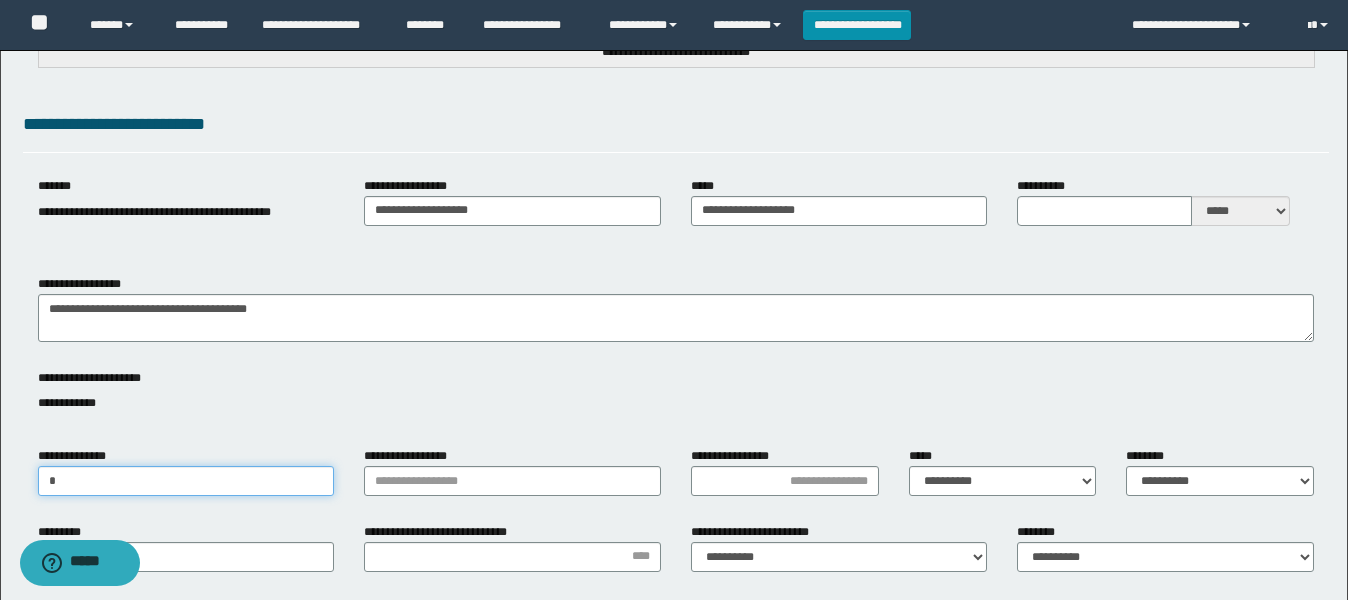 type on "*********" 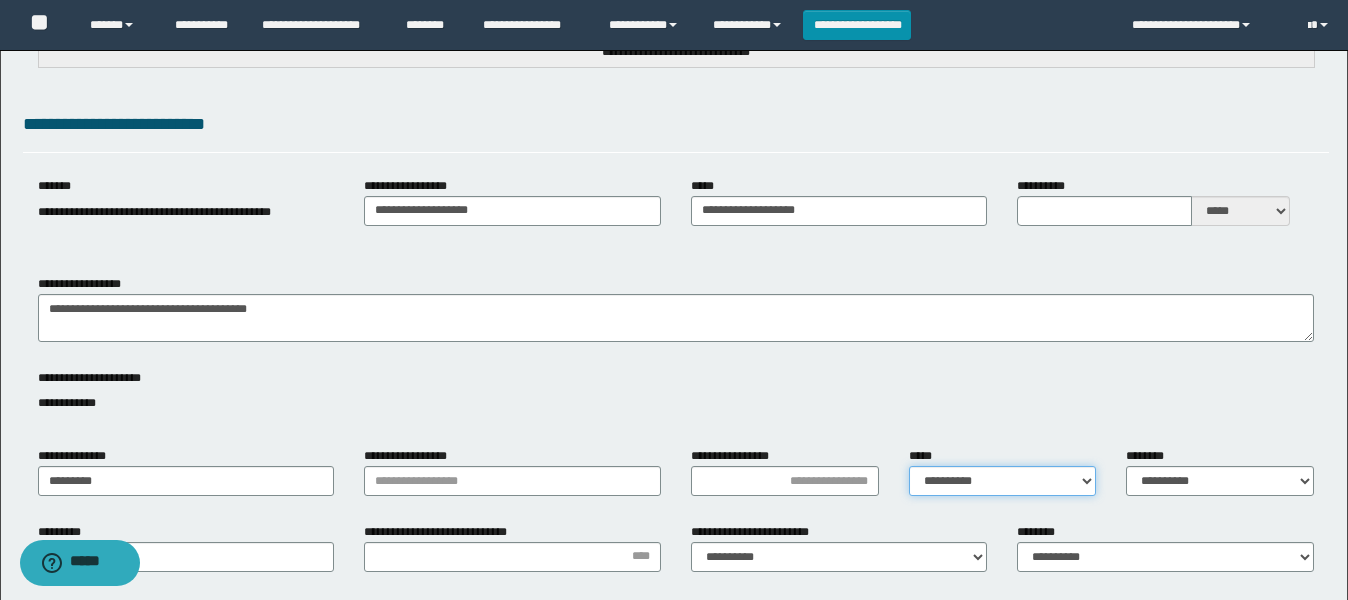click on "**********" at bounding box center (1003, 481) 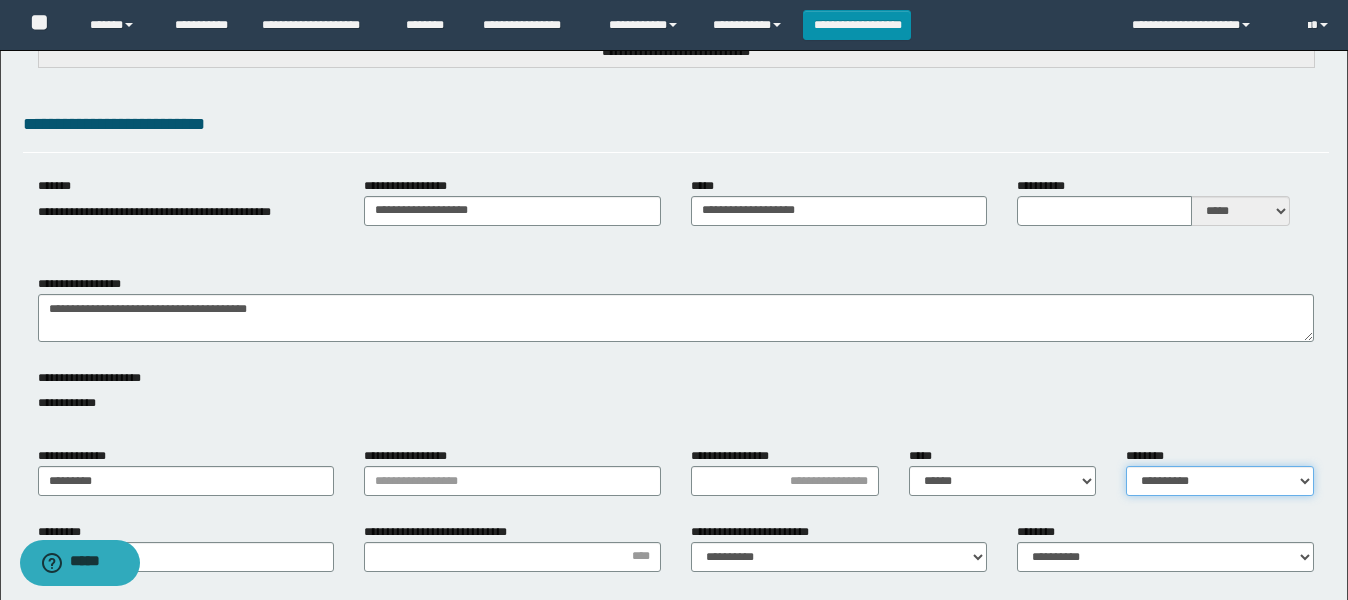 click on "**********" at bounding box center (1220, 481) 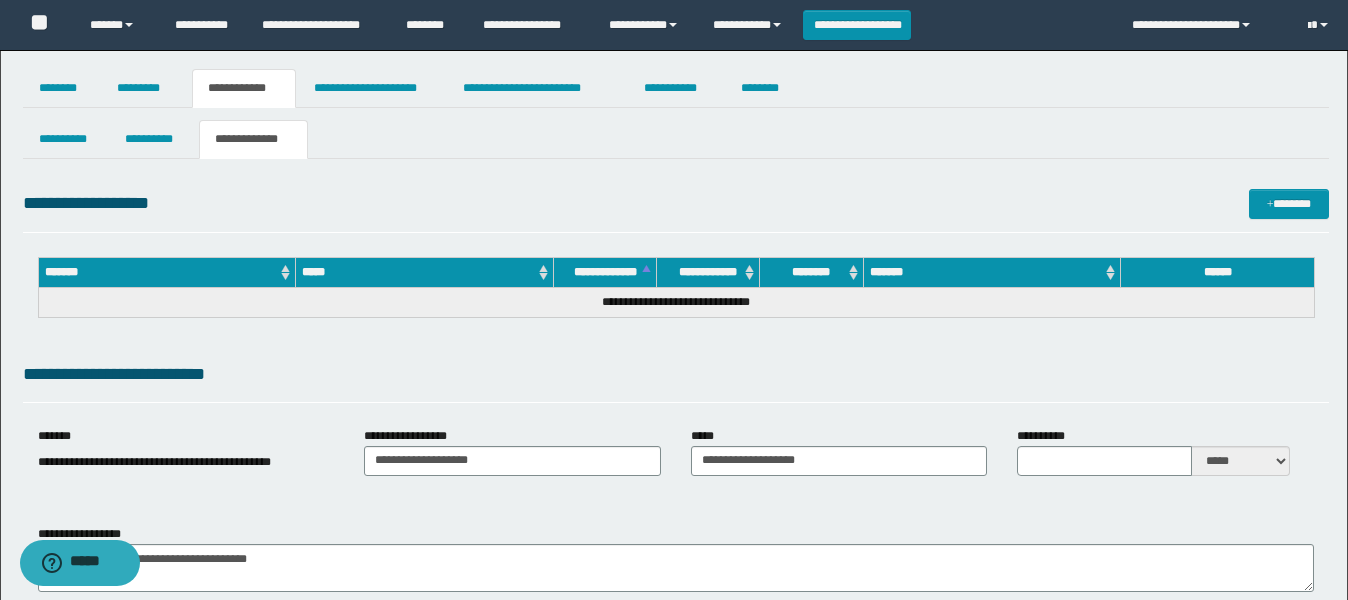 scroll, scrollTop: 0, scrollLeft: 0, axis: both 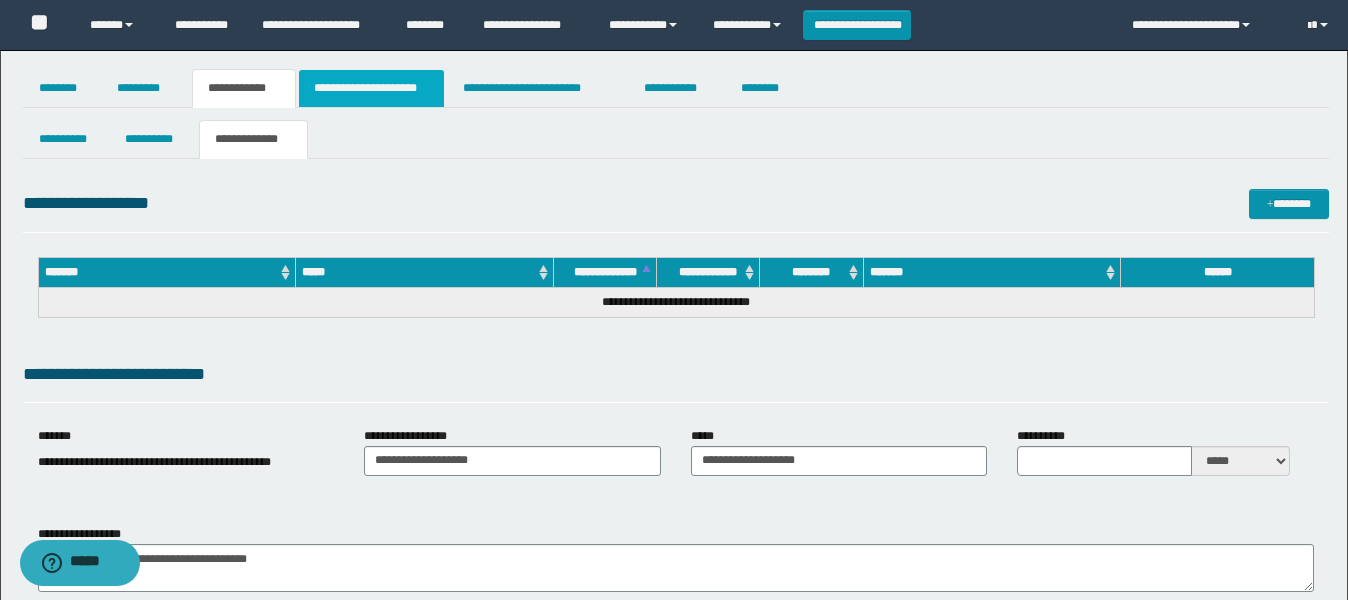 click on "**********" at bounding box center [371, 88] 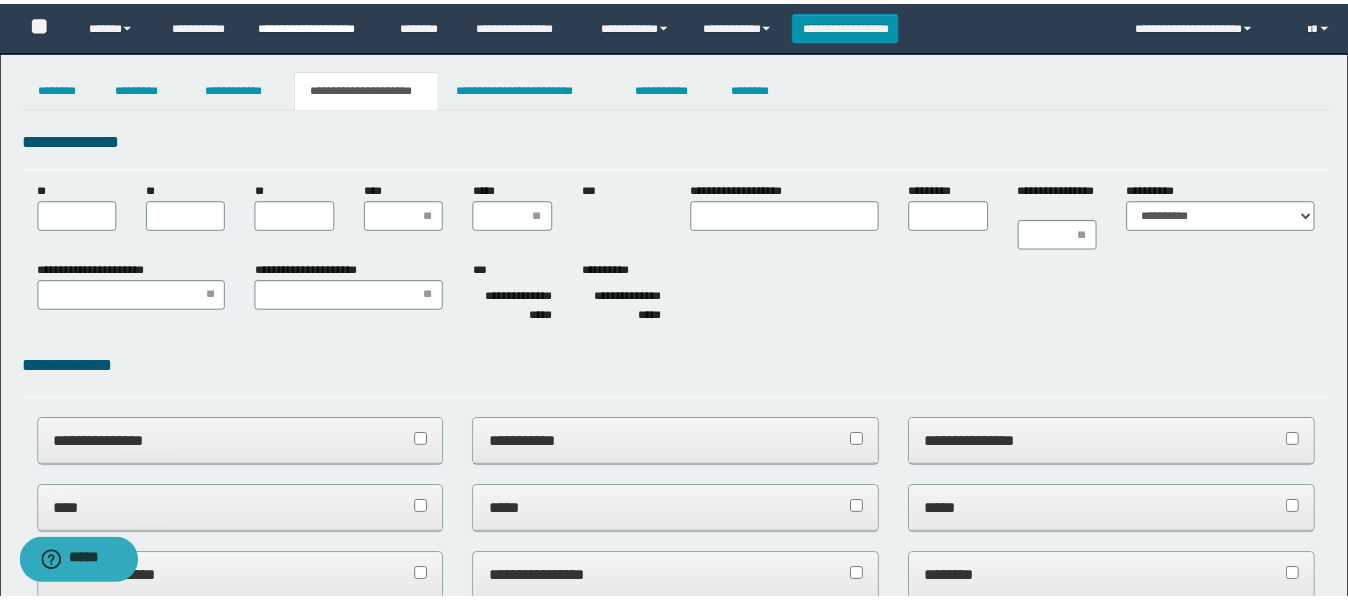 scroll, scrollTop: 0, scrollLeft: 0, axis: both 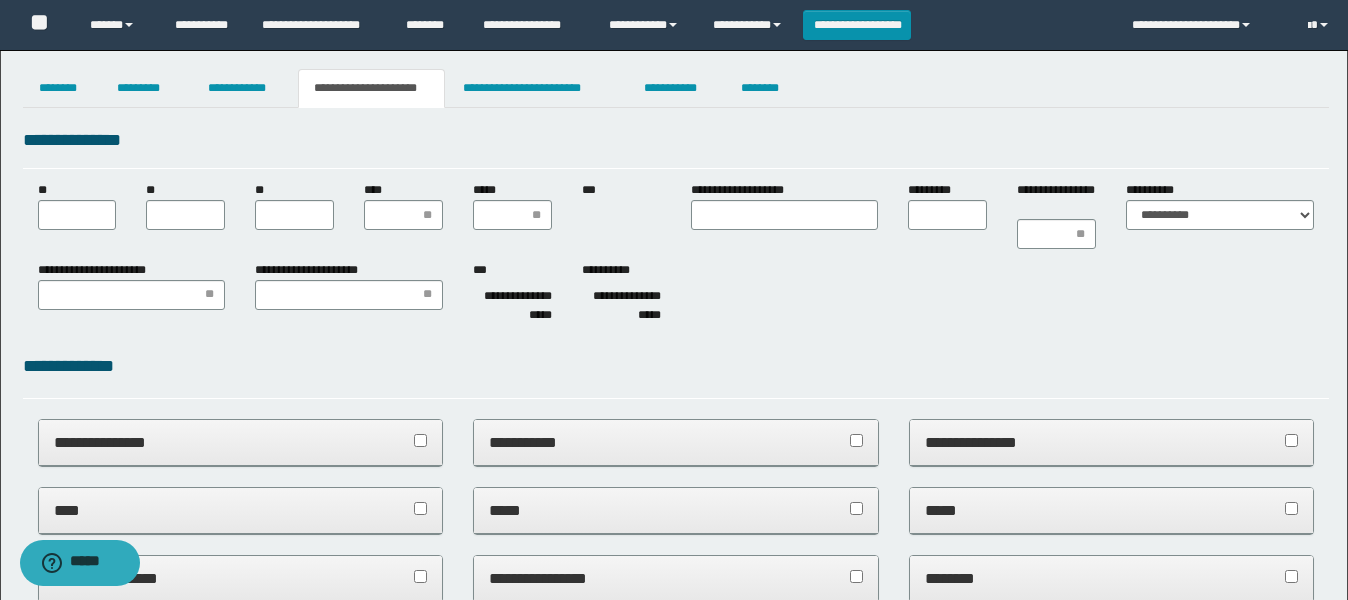 click on "**" at bounding box center (77, 205) 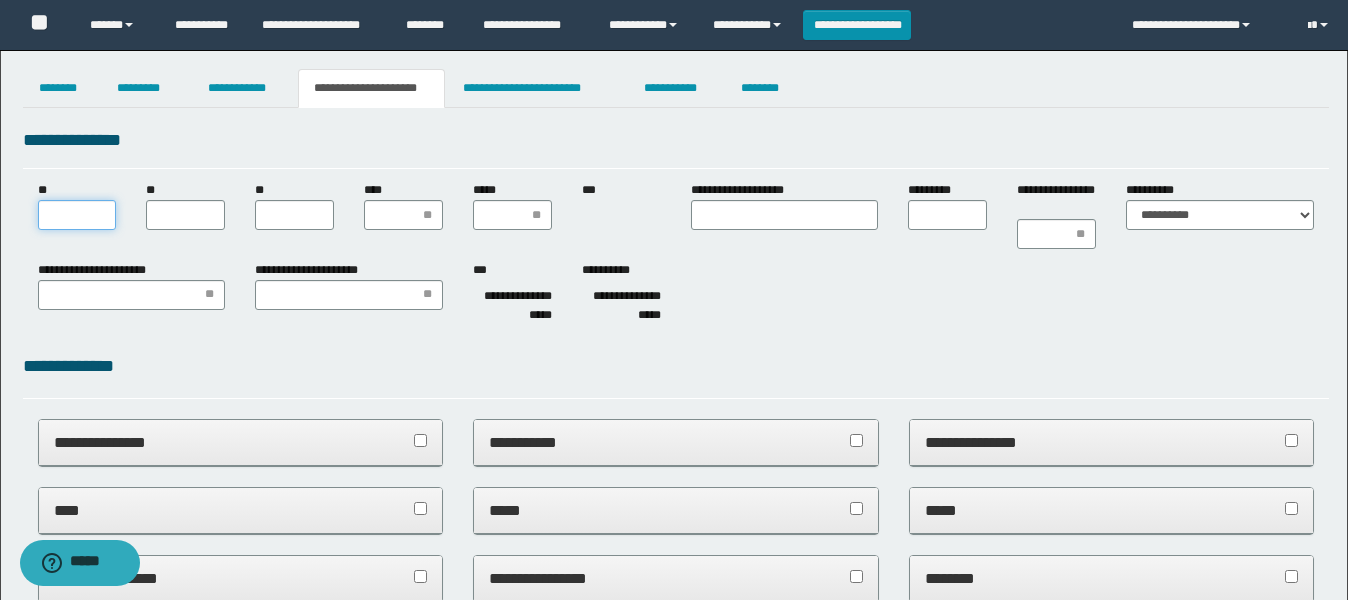 click on "**" at bounding box center (77, 215) 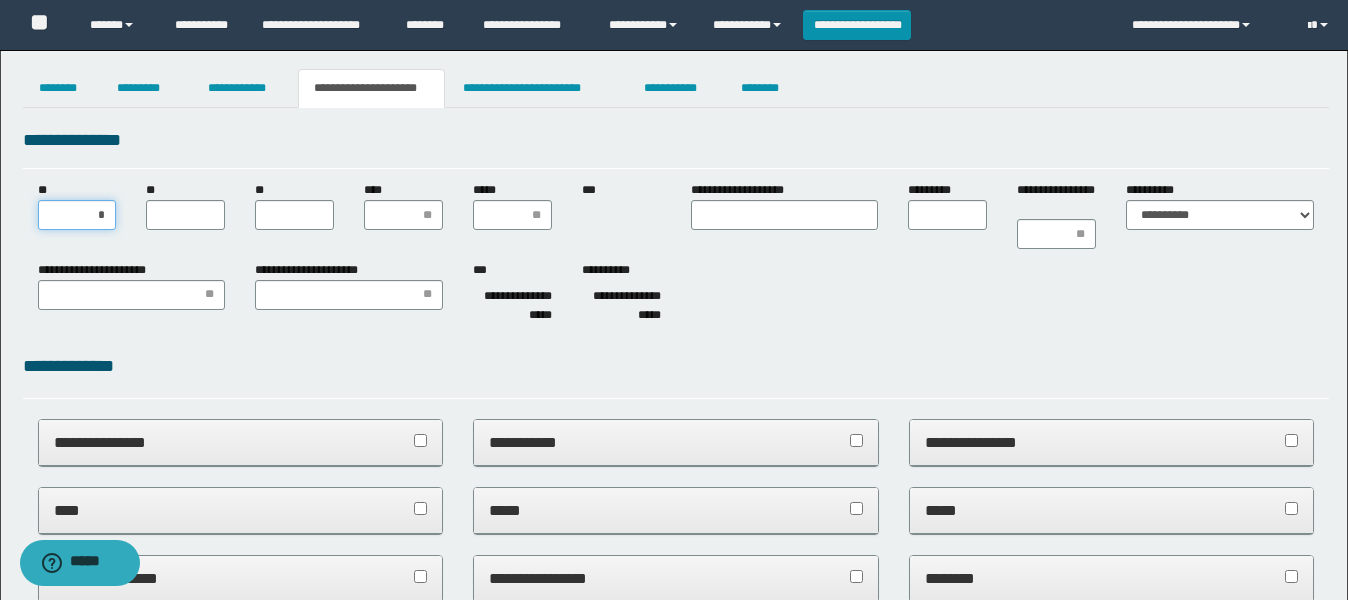 type on "**" 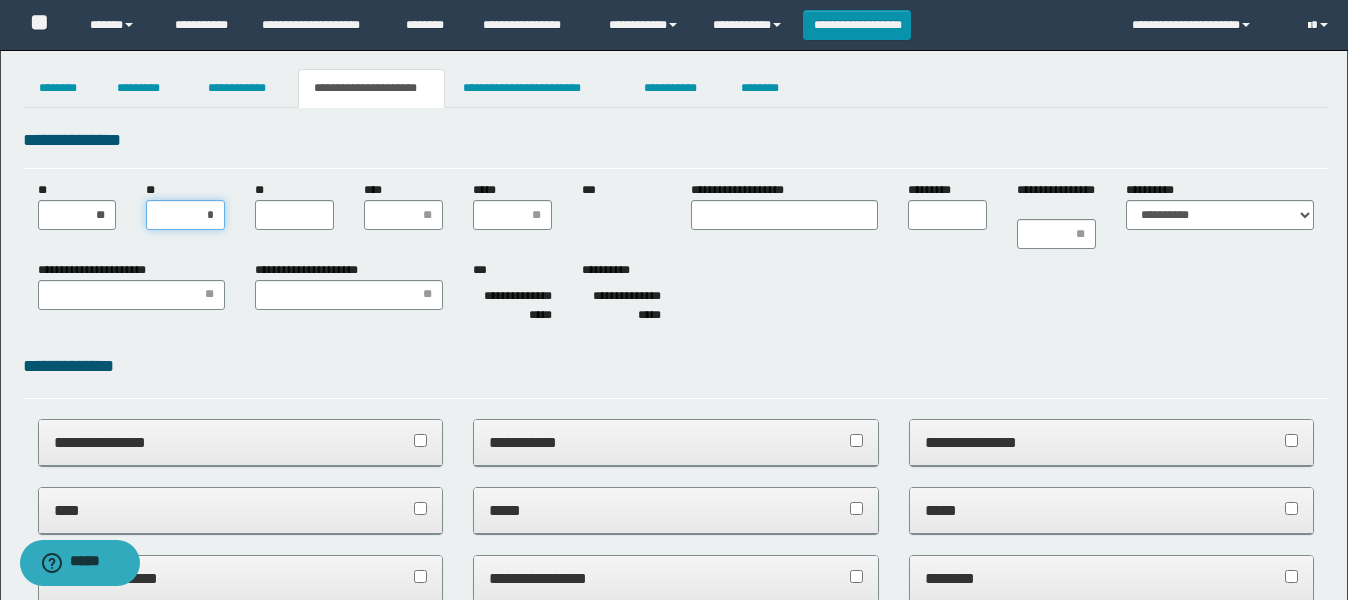 type on "**" 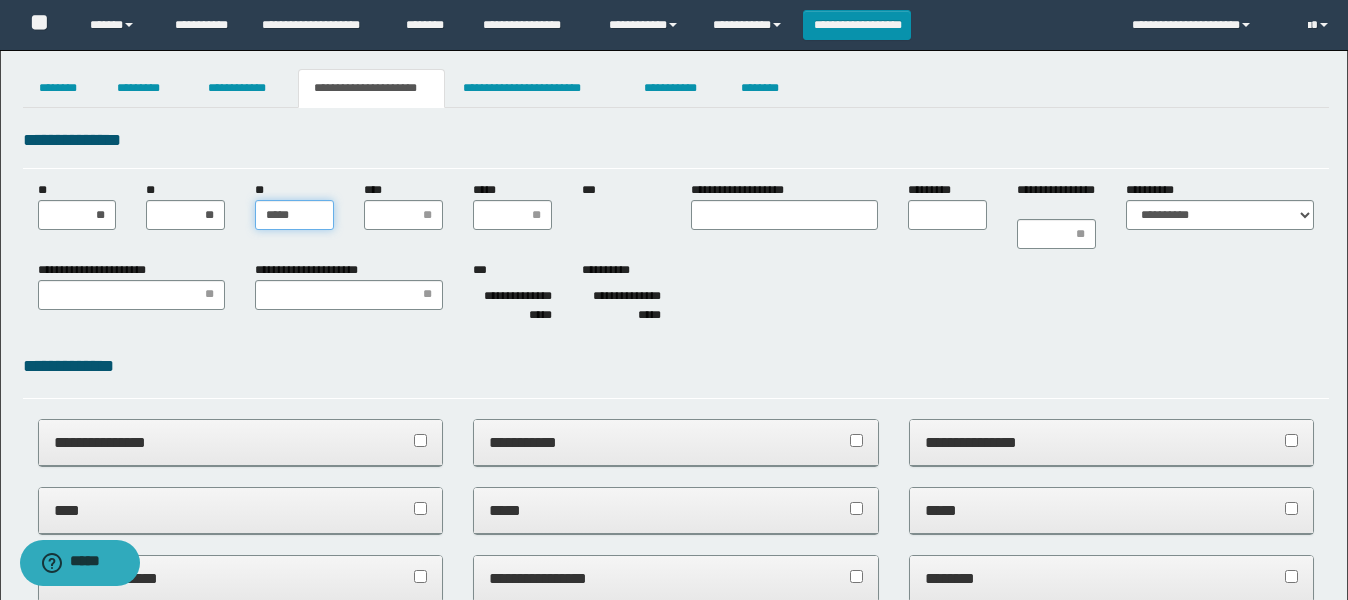 type on "******" 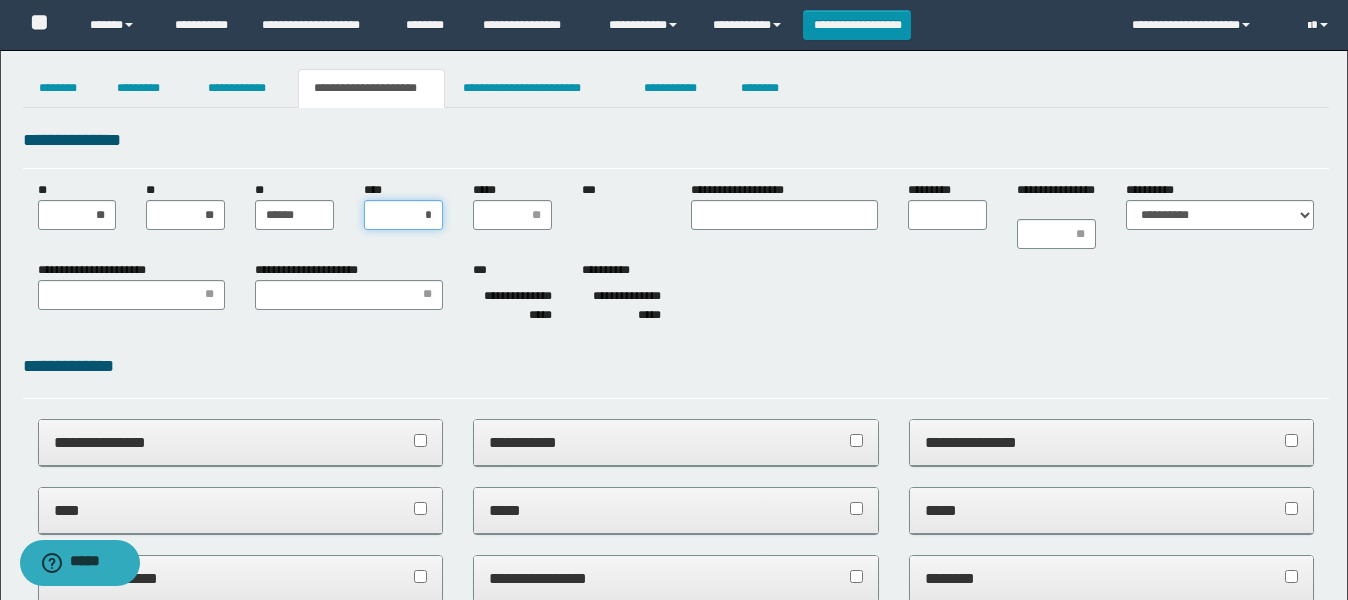 type on "**" 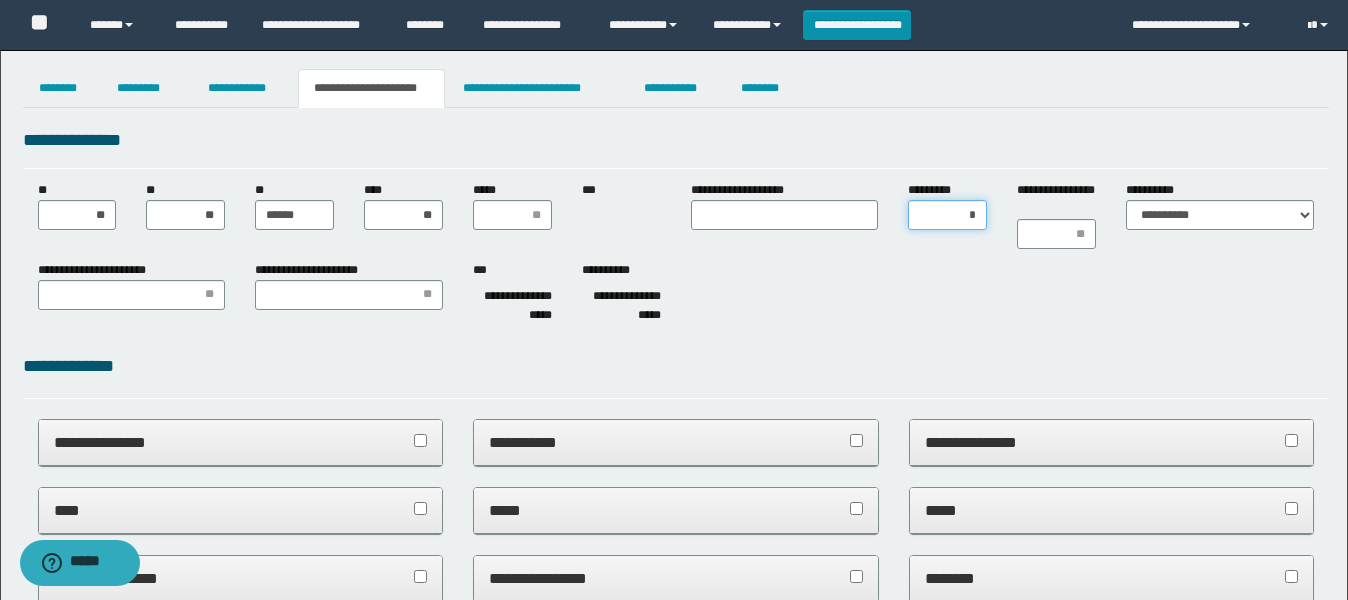 type on "**" 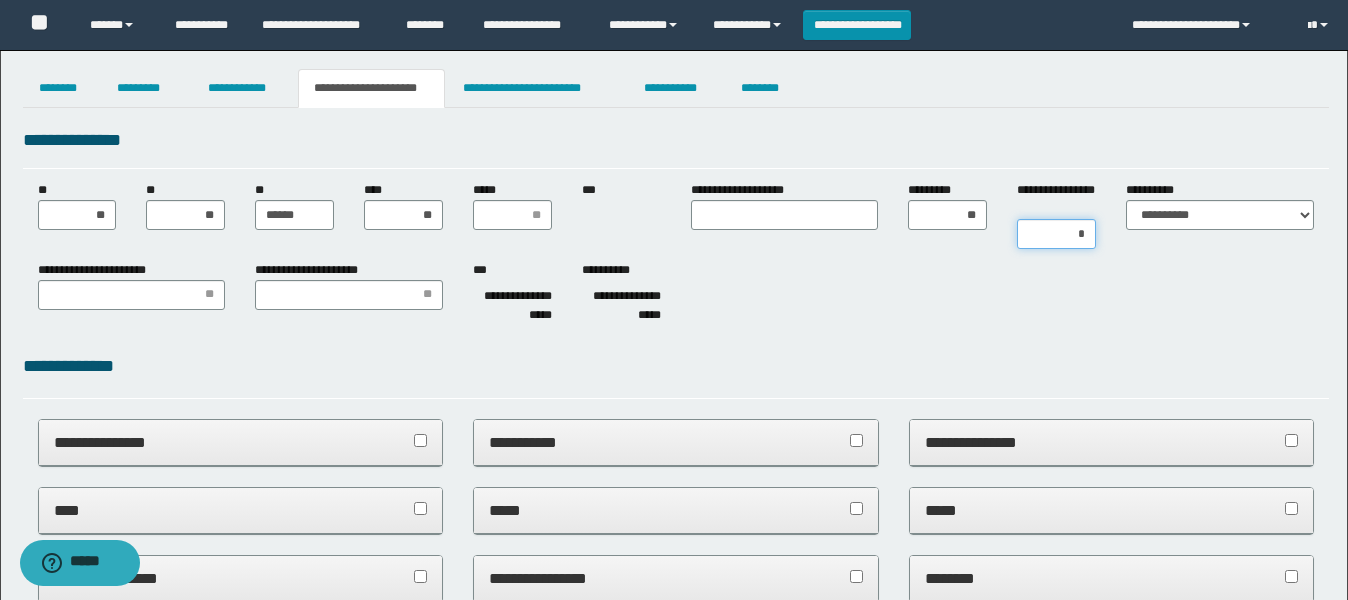 type on "**" 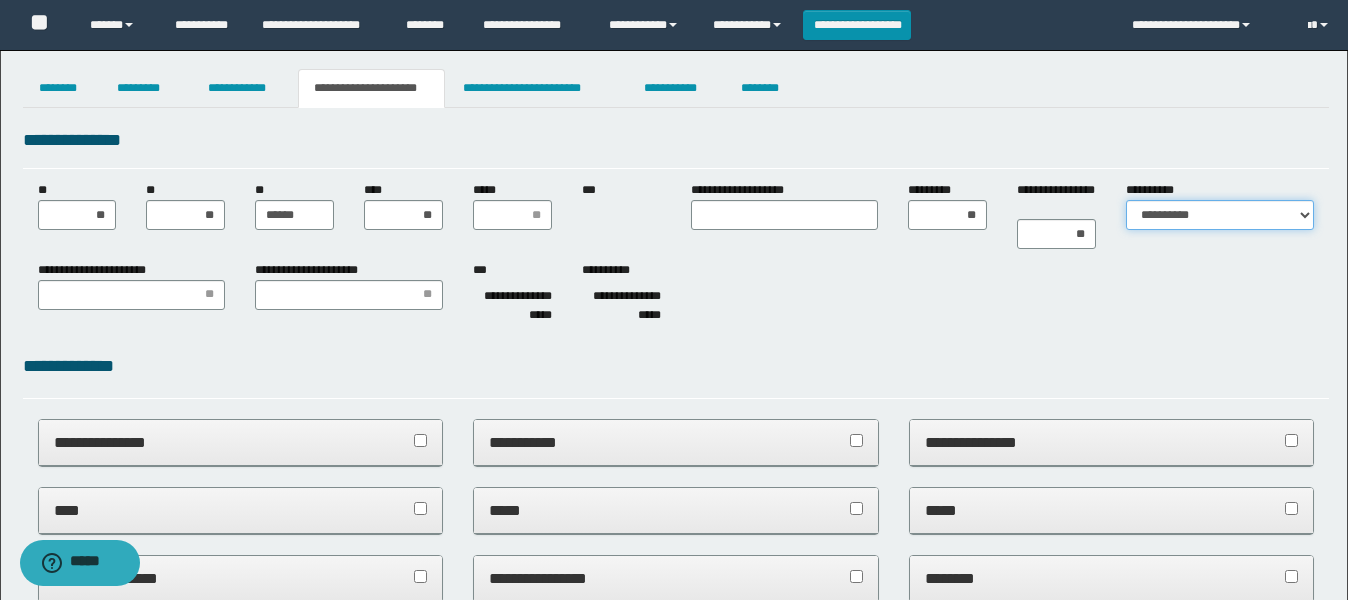 select on "*" 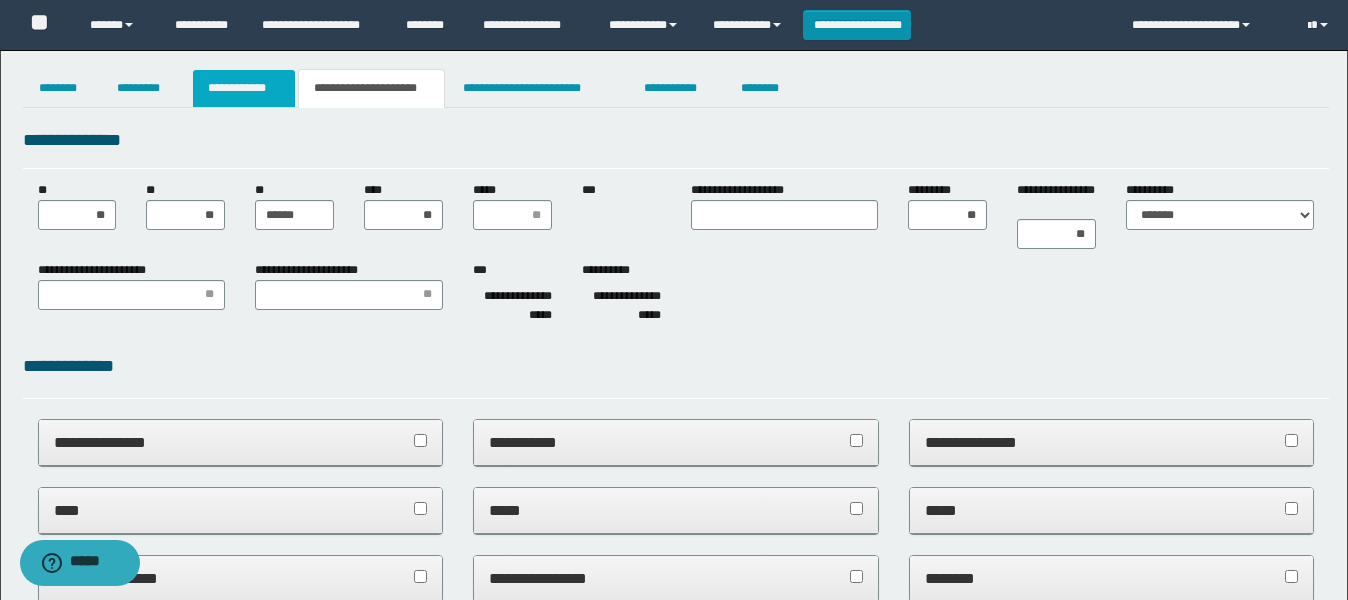 click on "**********" at bounding box center (244, 88) 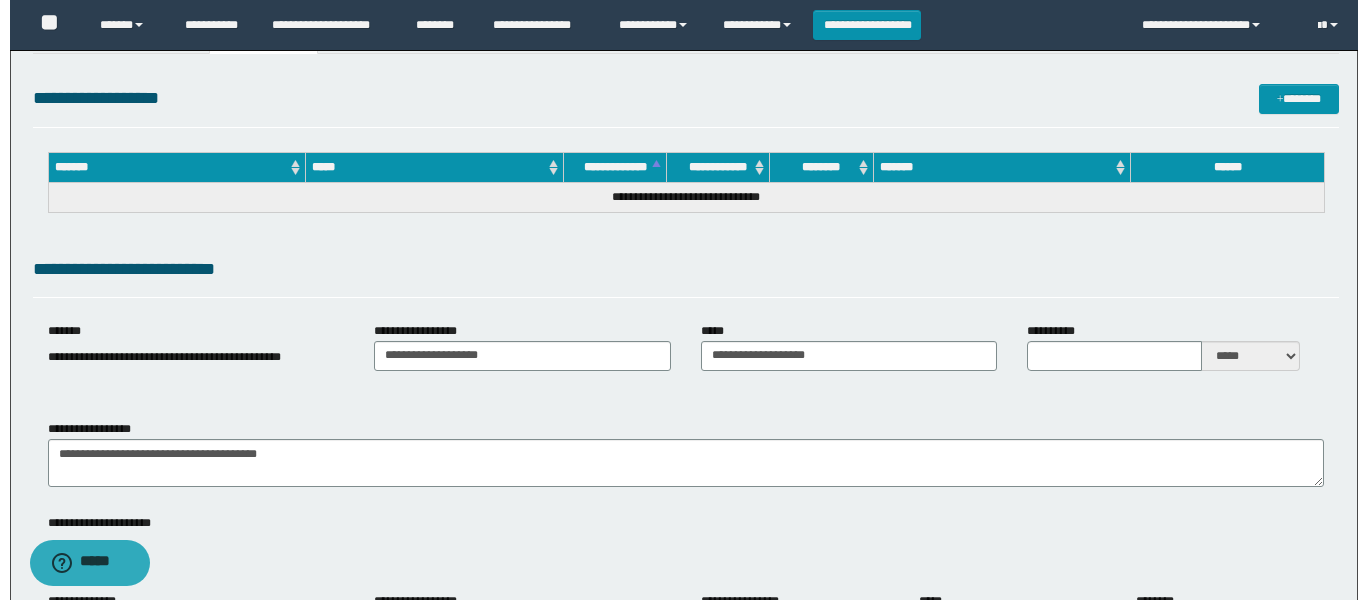 scroll, scrollTop: 0, scrollLeft: 0, axis: both 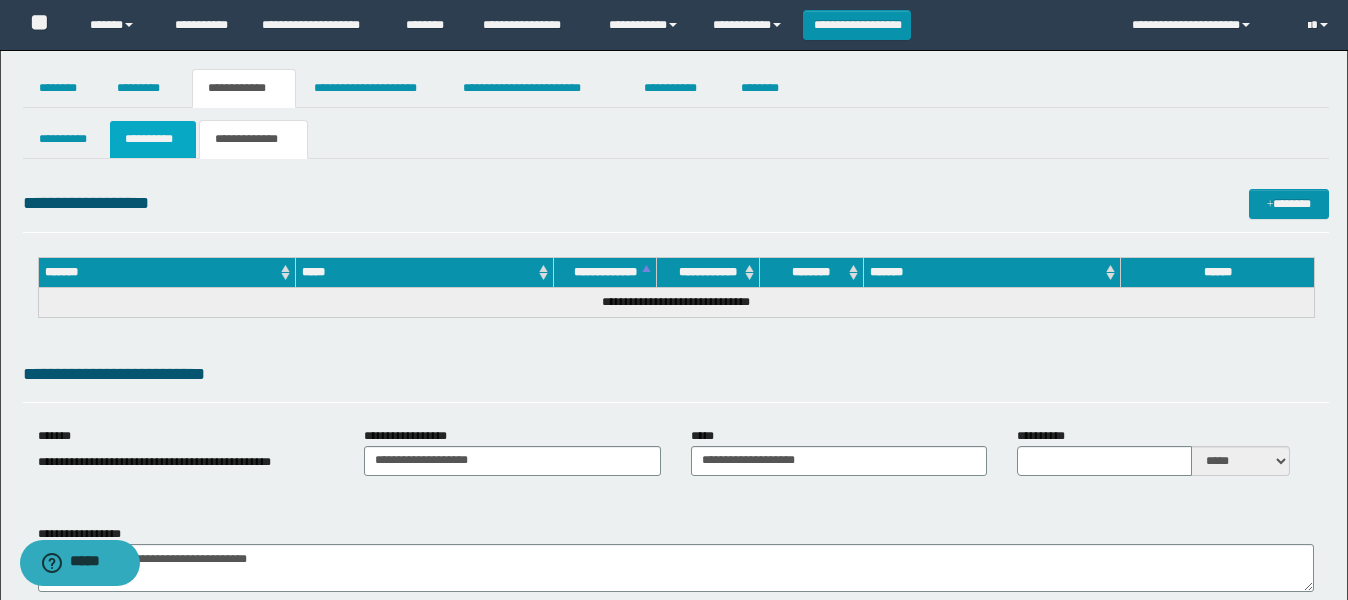 click on "**********" at bounding box center (153, 139) 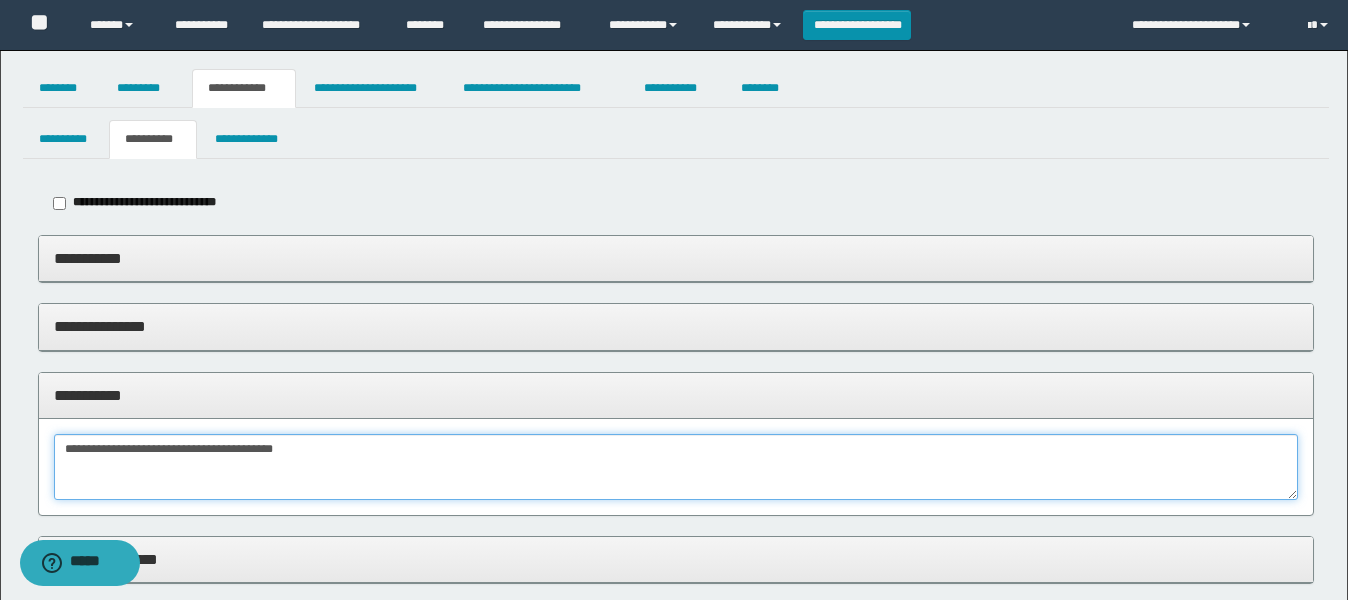 click on "**********" at bounding box center [676, 467] 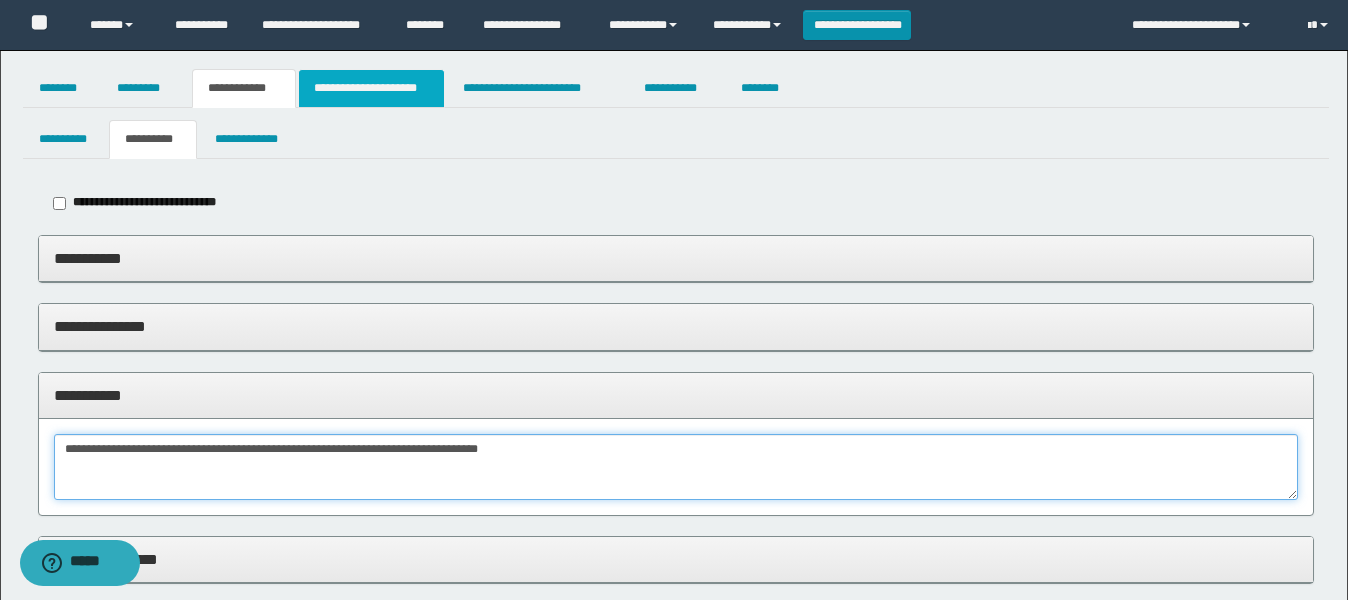 type on "**********" 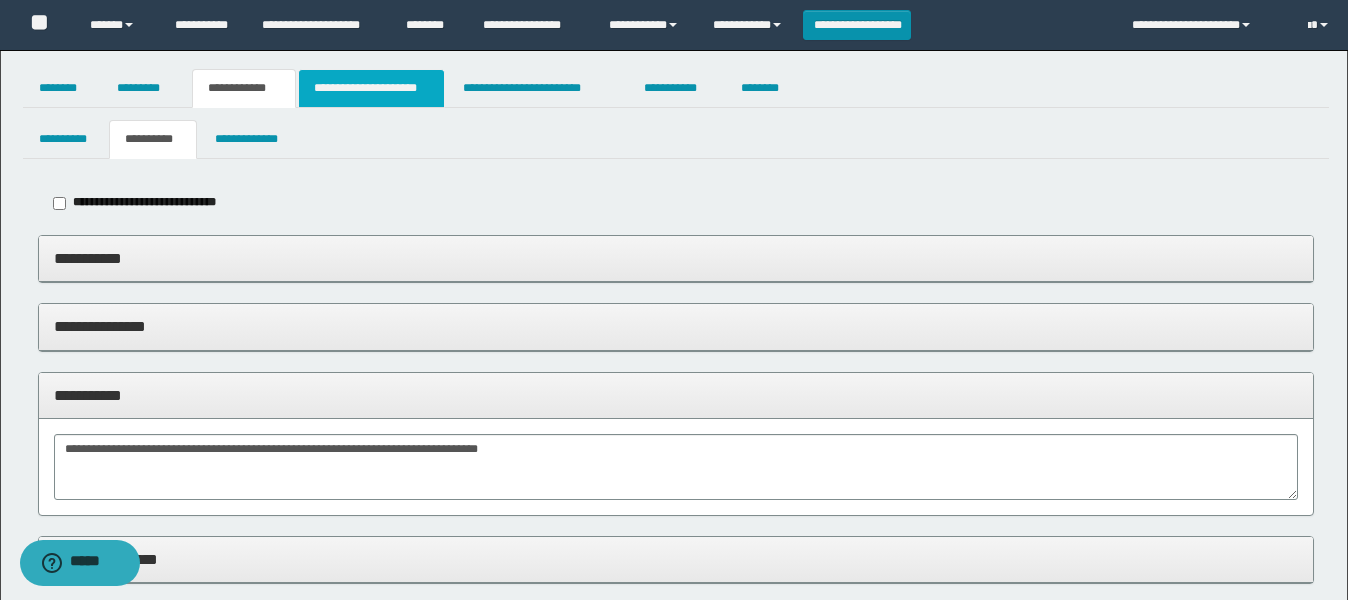 click on "**********" at bounding box center (371, 88) 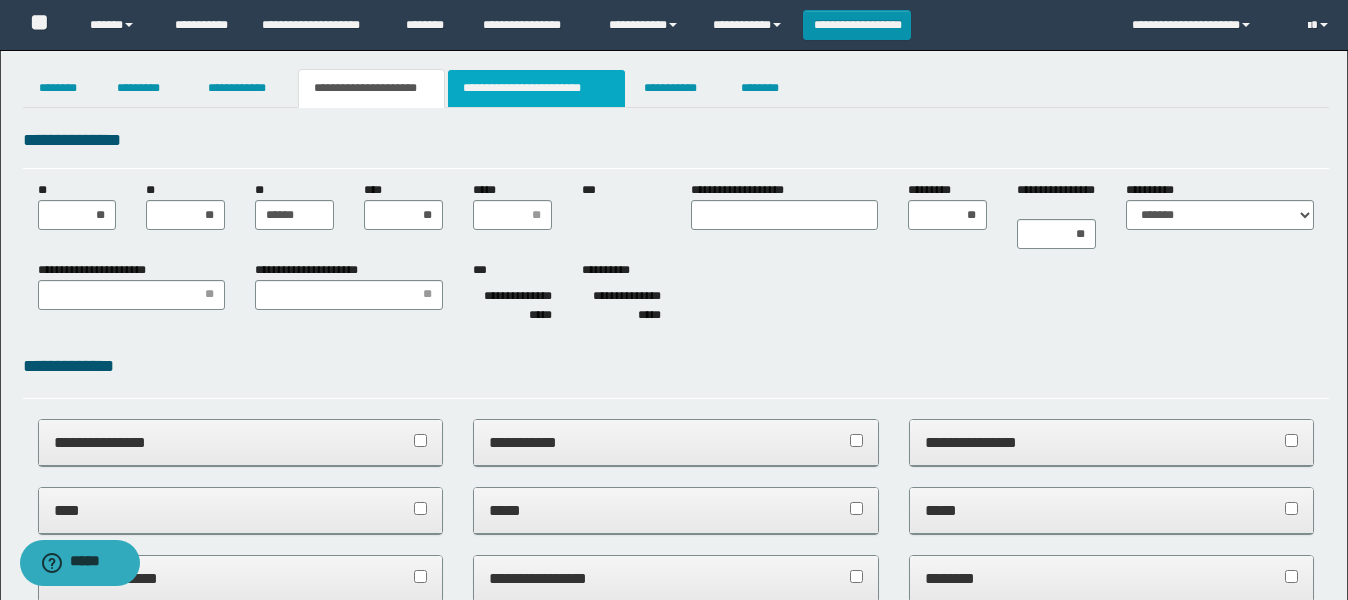 click on "**********" at bounding box center (537, 88) 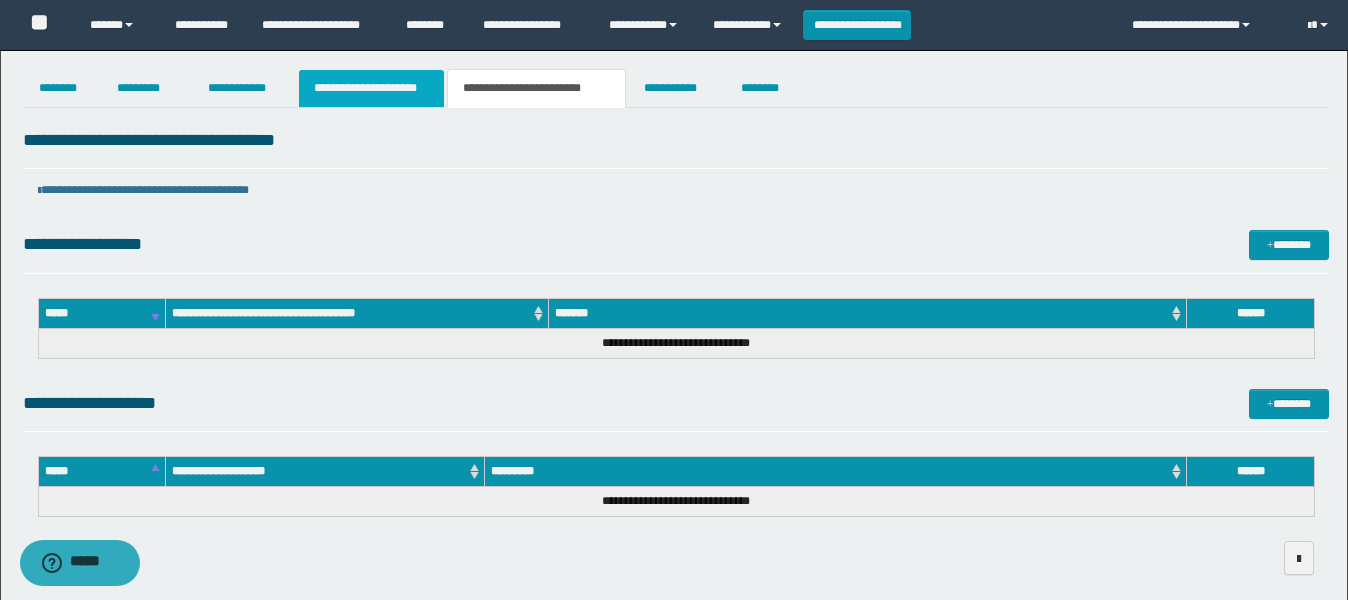 click on "**********" at bounding box center [371, 88] 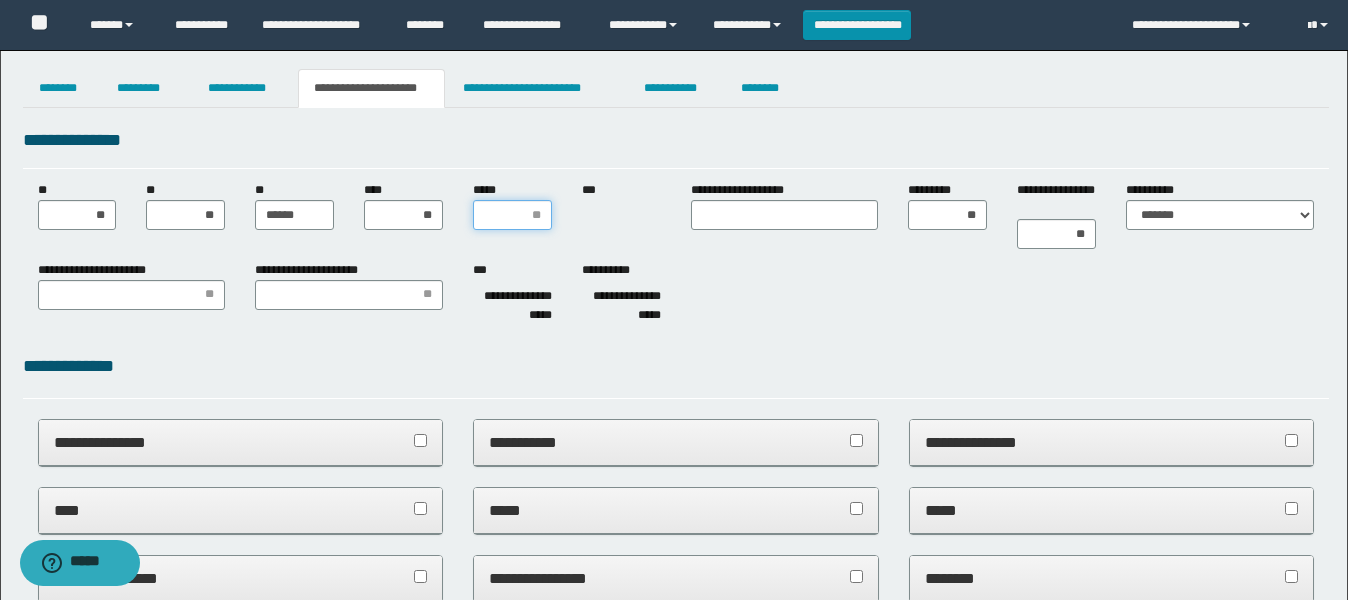 click on "*****" at bounding box center [512, 215] 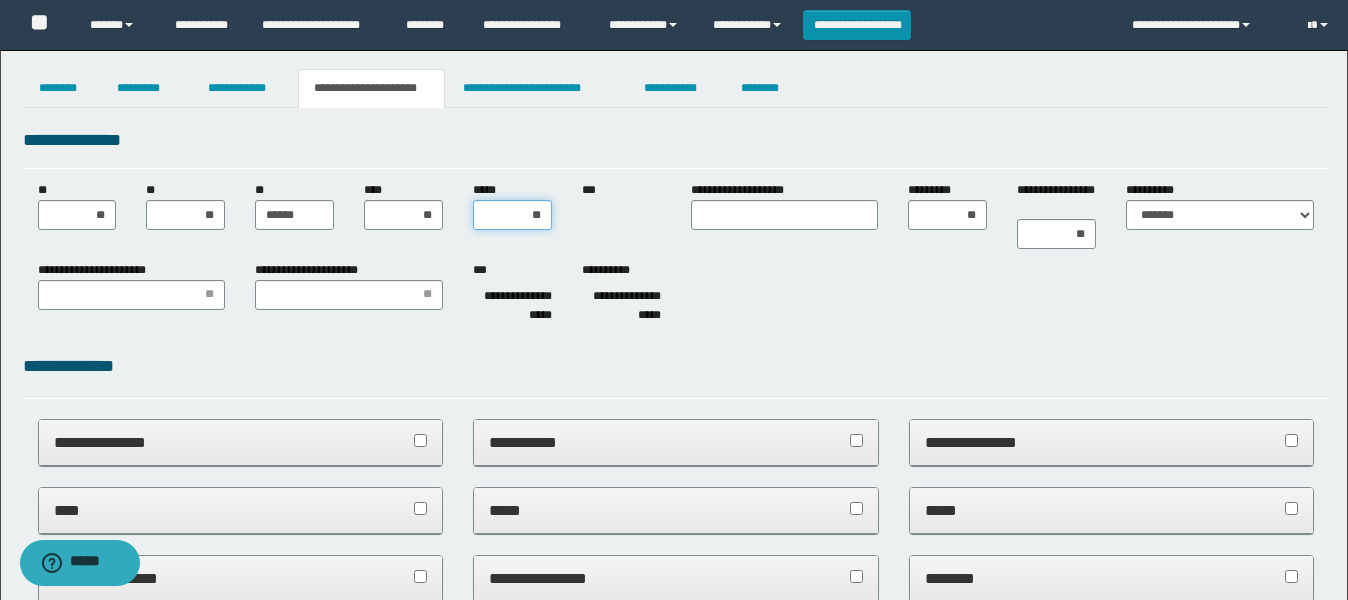 type on "***" 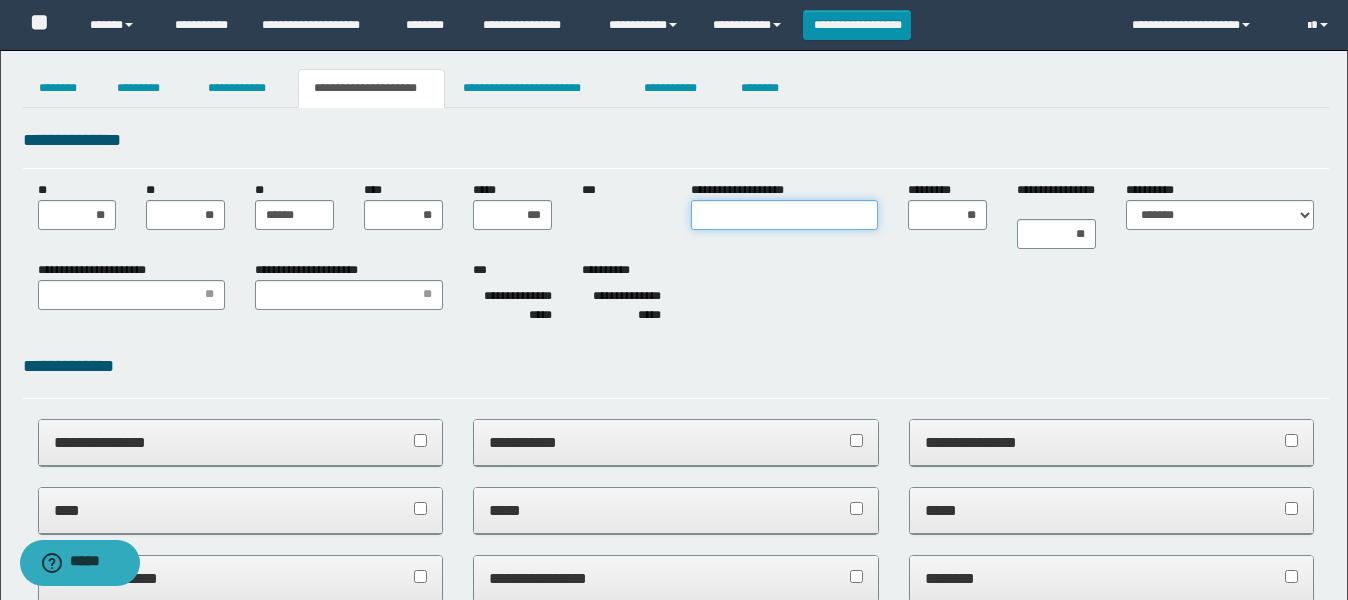 click on "**********" at bounding box center (785, 215) 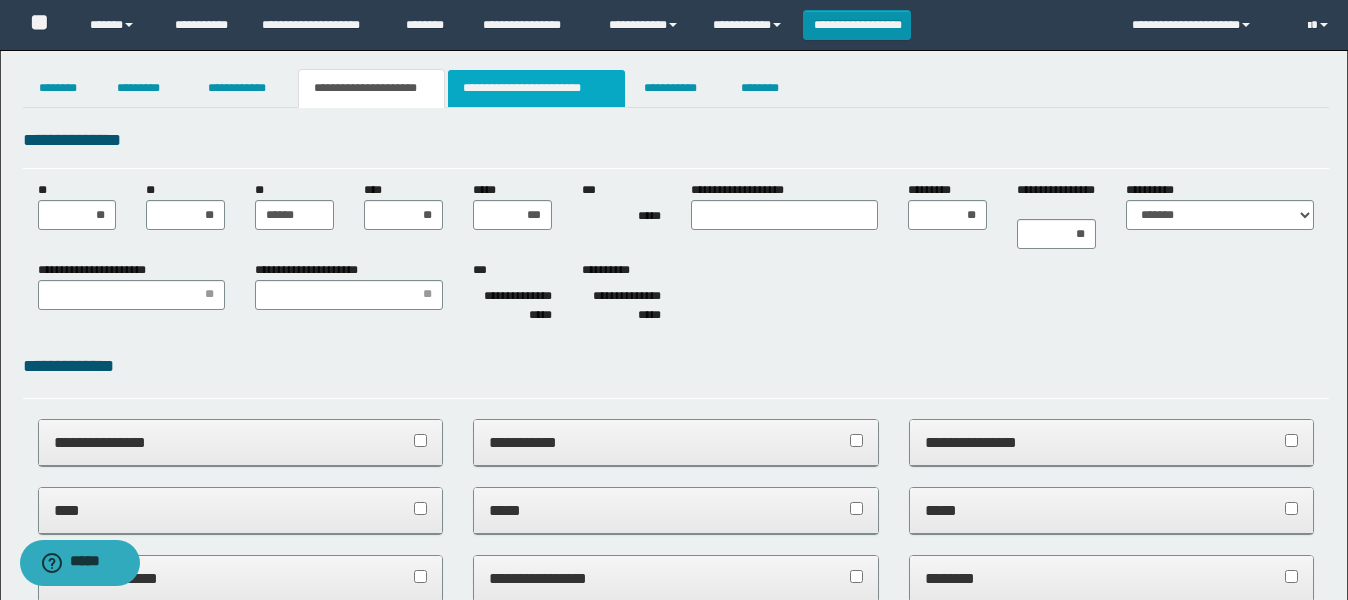 click on "**********" at bounding box center (537, 88) 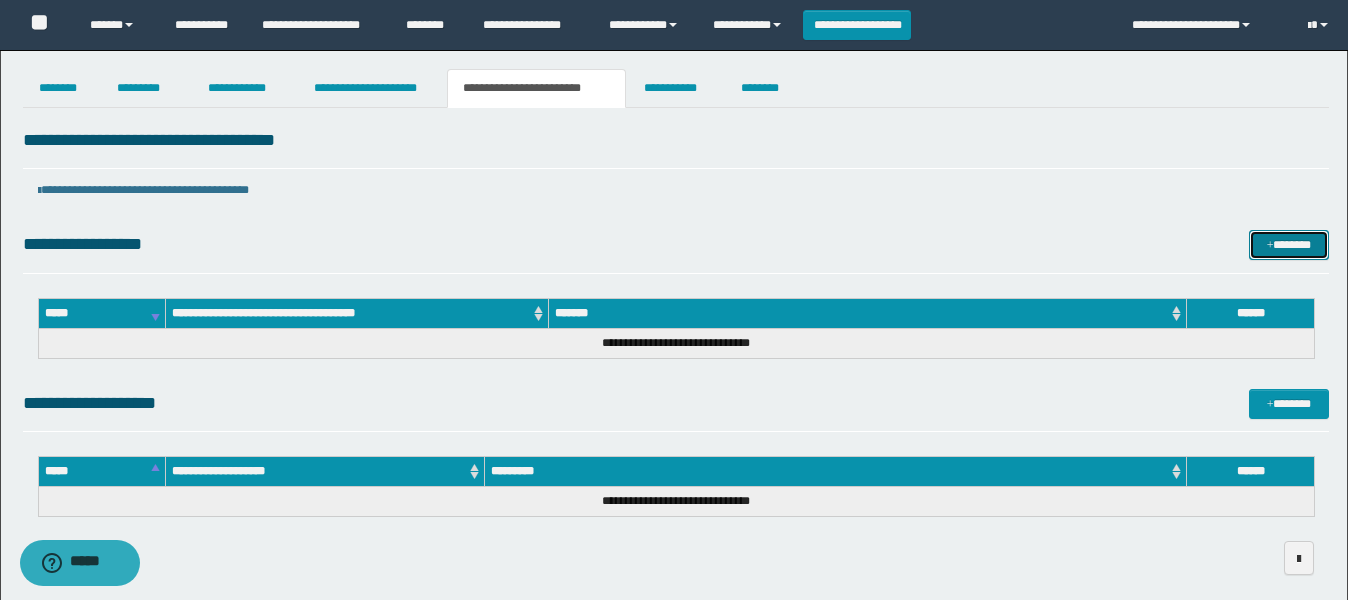 click on "*******" at bounding box center [1289, 245] 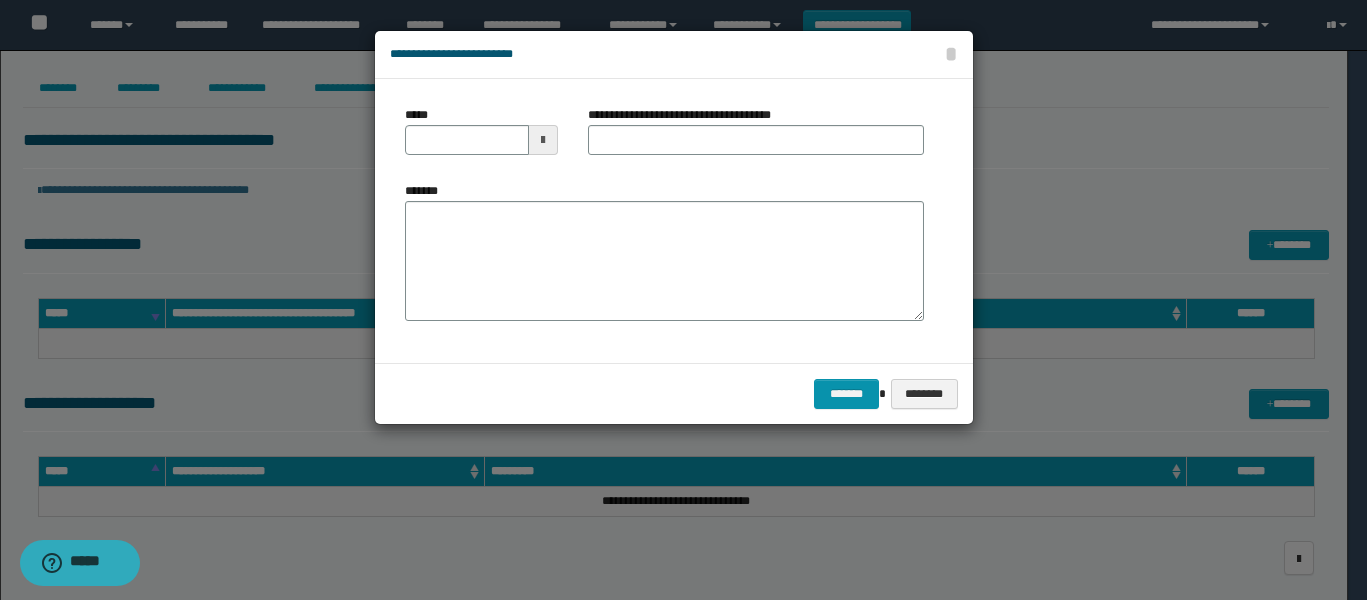 click at bounding box center [543, 140] 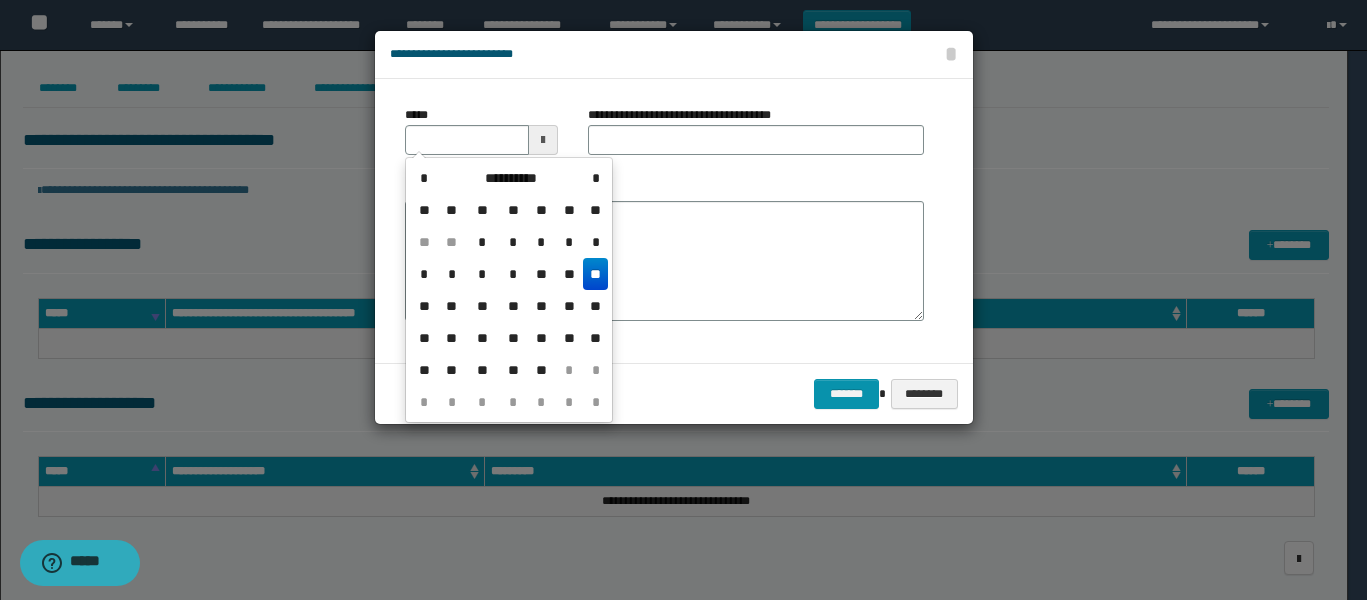 click on "**" at bounding box center [595, 274] 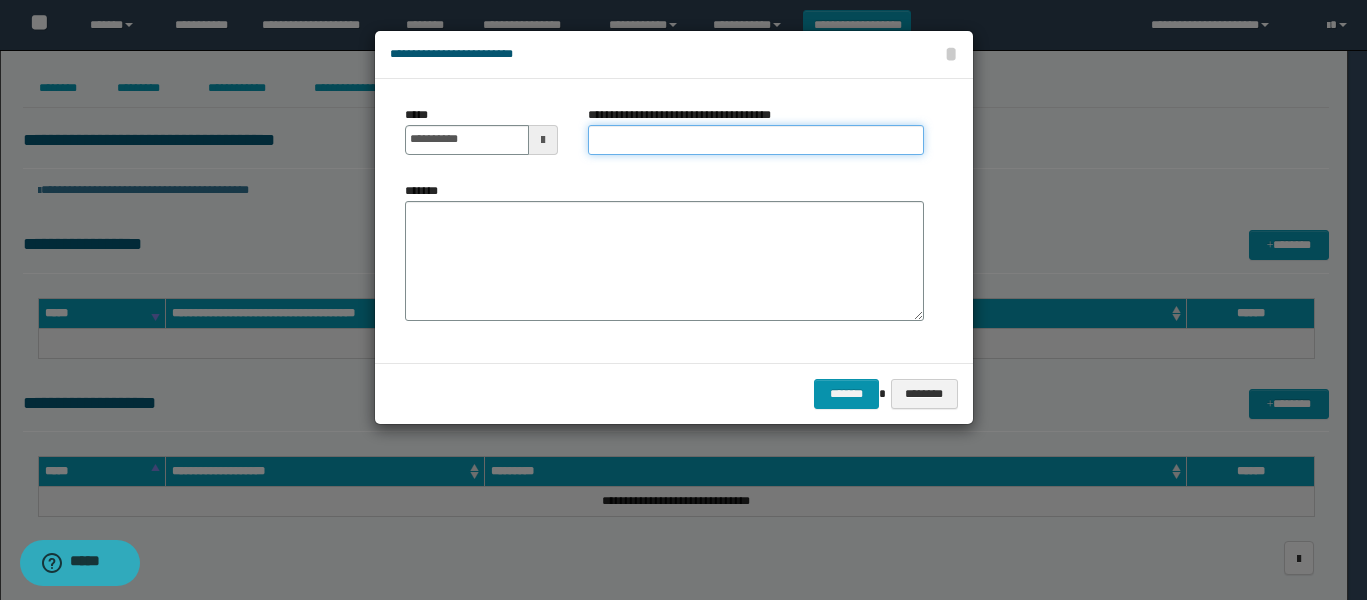 click on "**********" at bounding box center [756, 140] 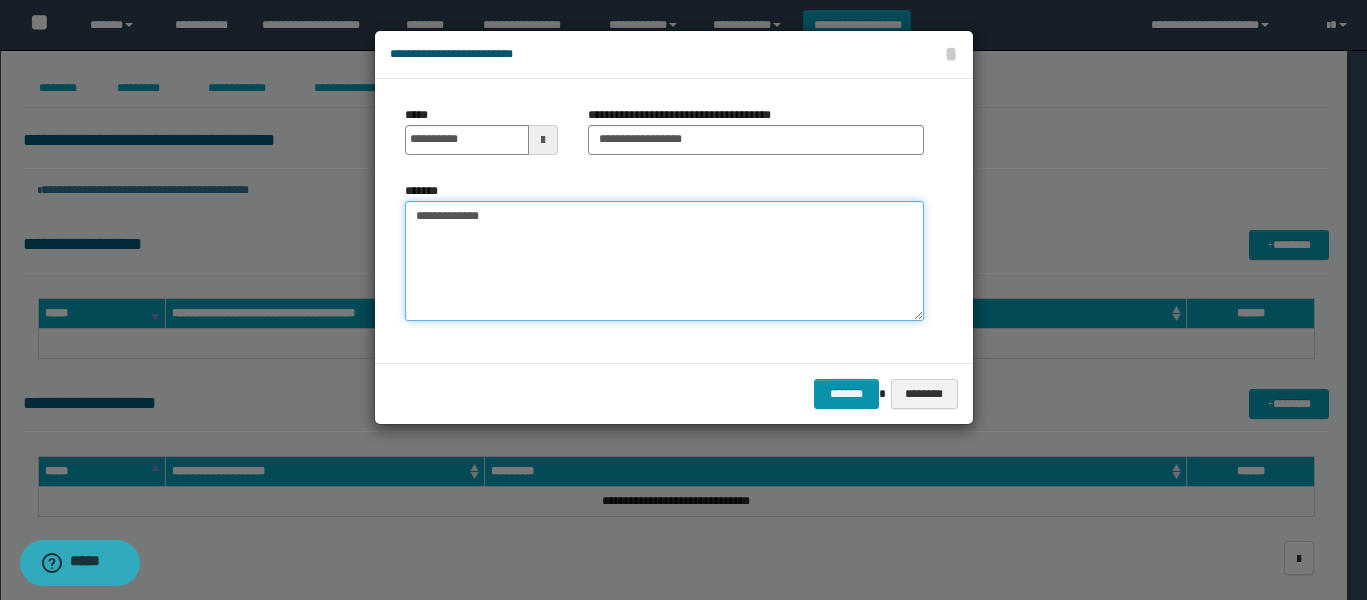 click on "**********" at bounding box center [664, 261] 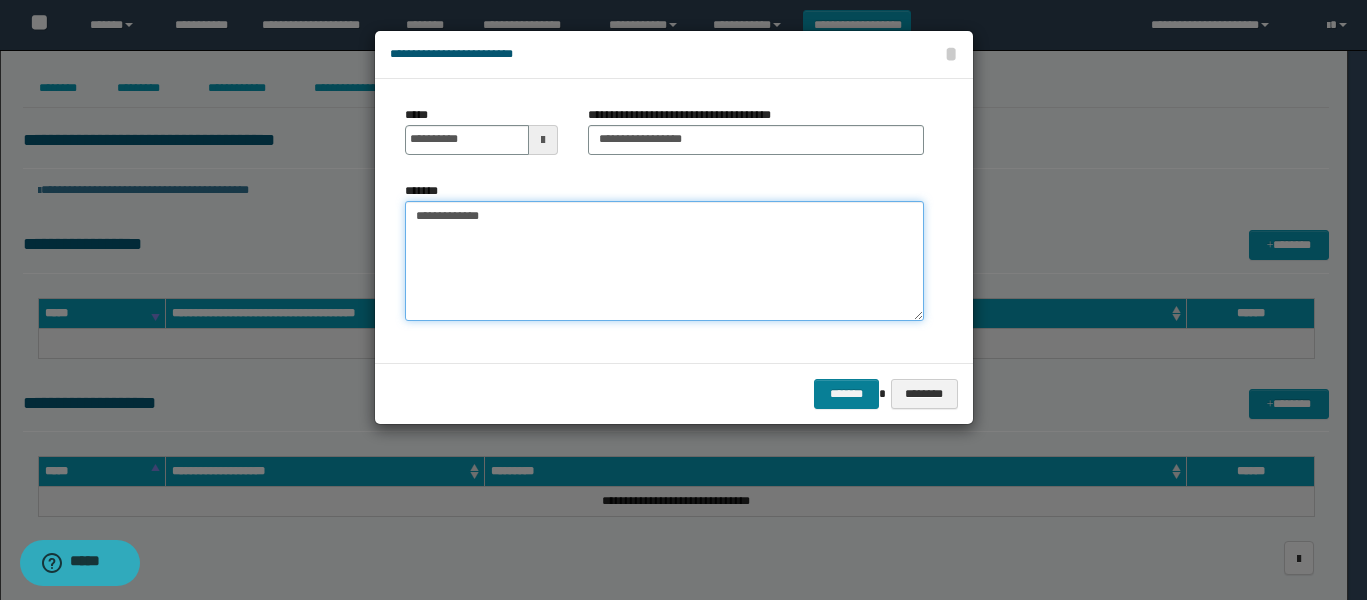 type on "**********" 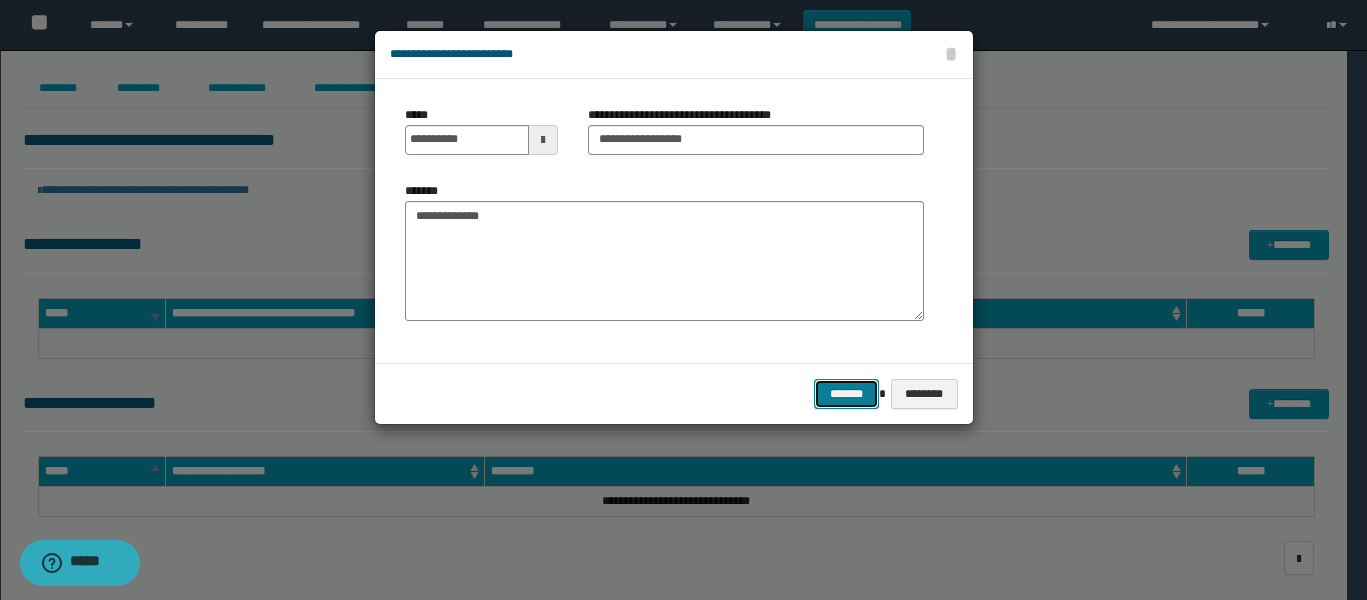 click on "*******" at bounding box center (846, 394) 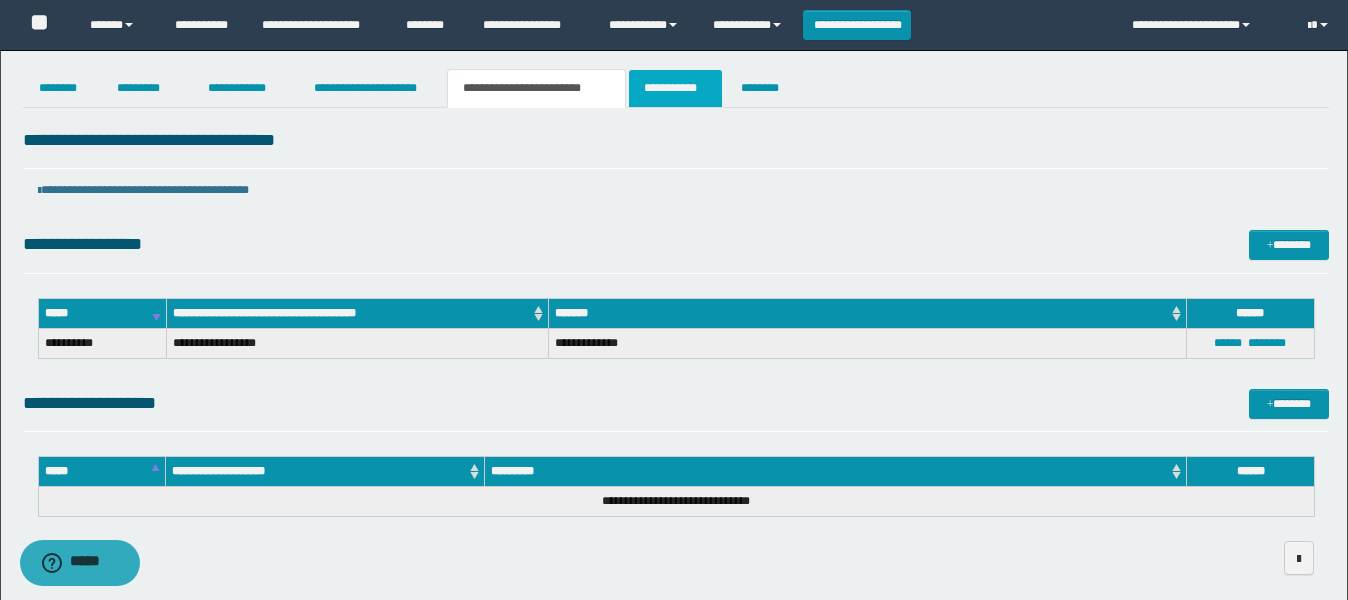 click on "**********" at bounding box center [675, 88] 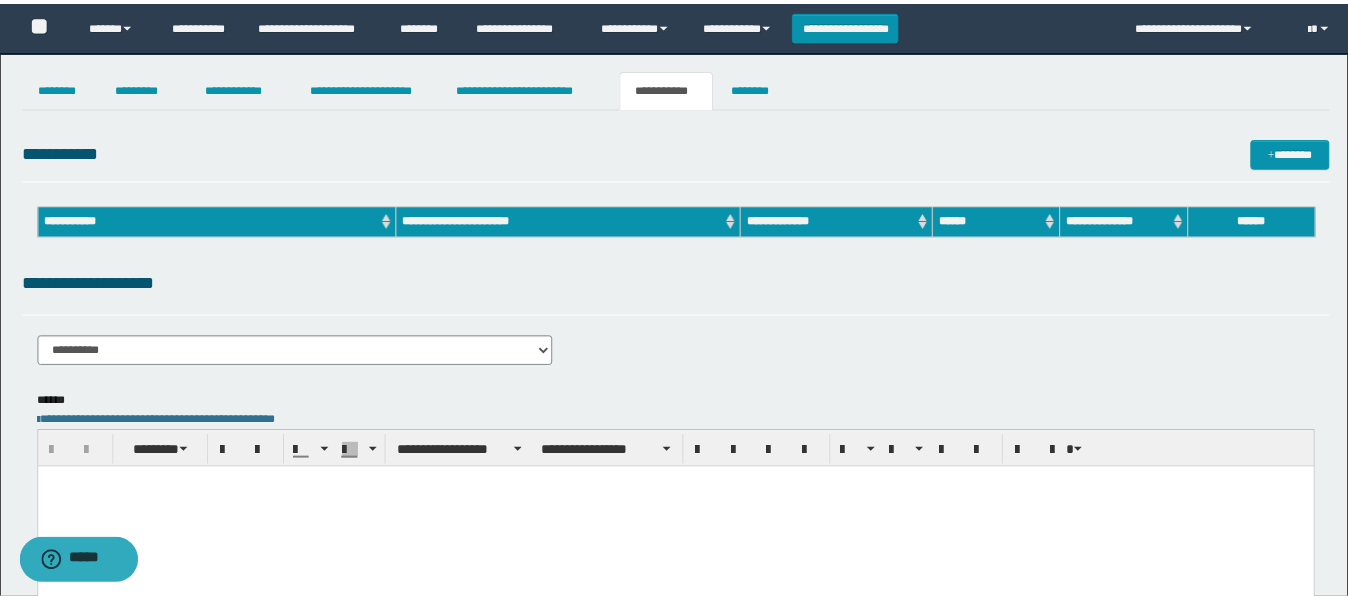 scroll, scrollTop: 0, scrollLeft: 0, axis: both 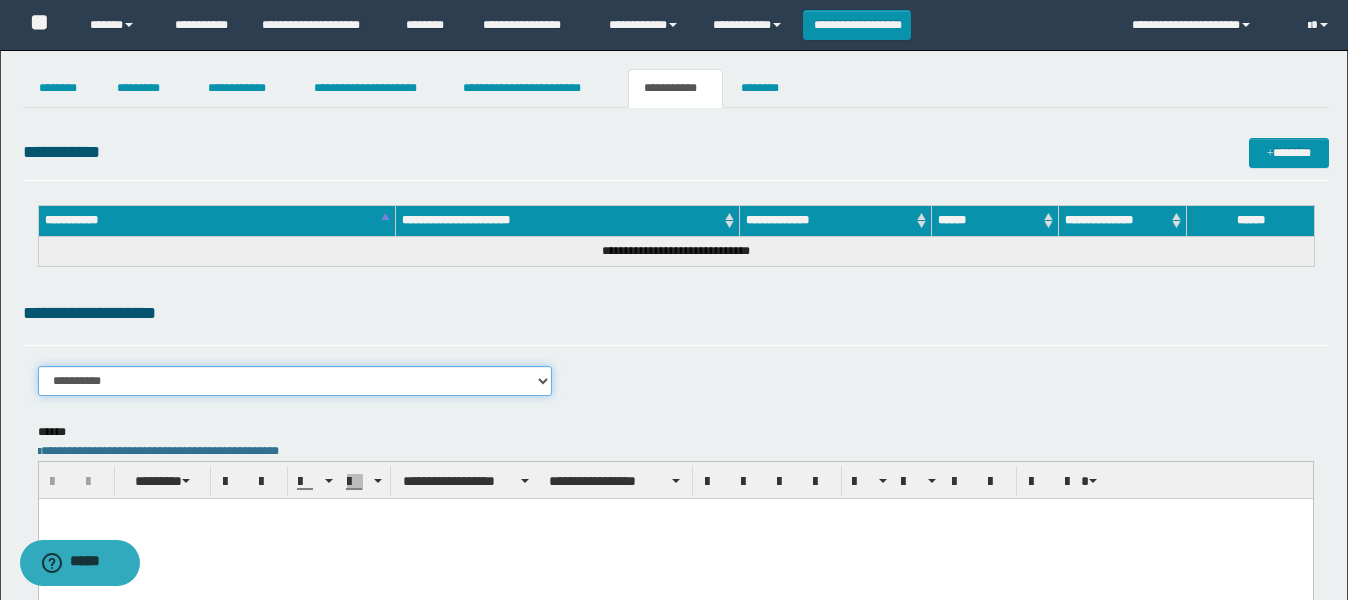 click on "**********" at bounding box center (295, 381) 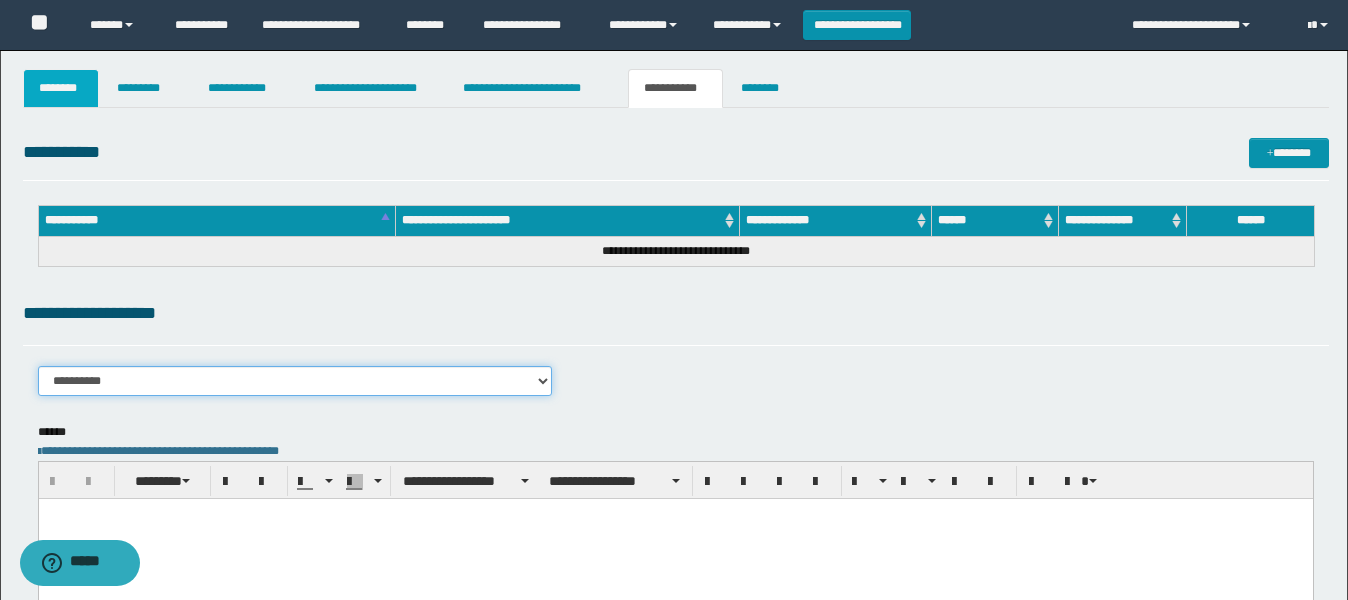 select on "****" 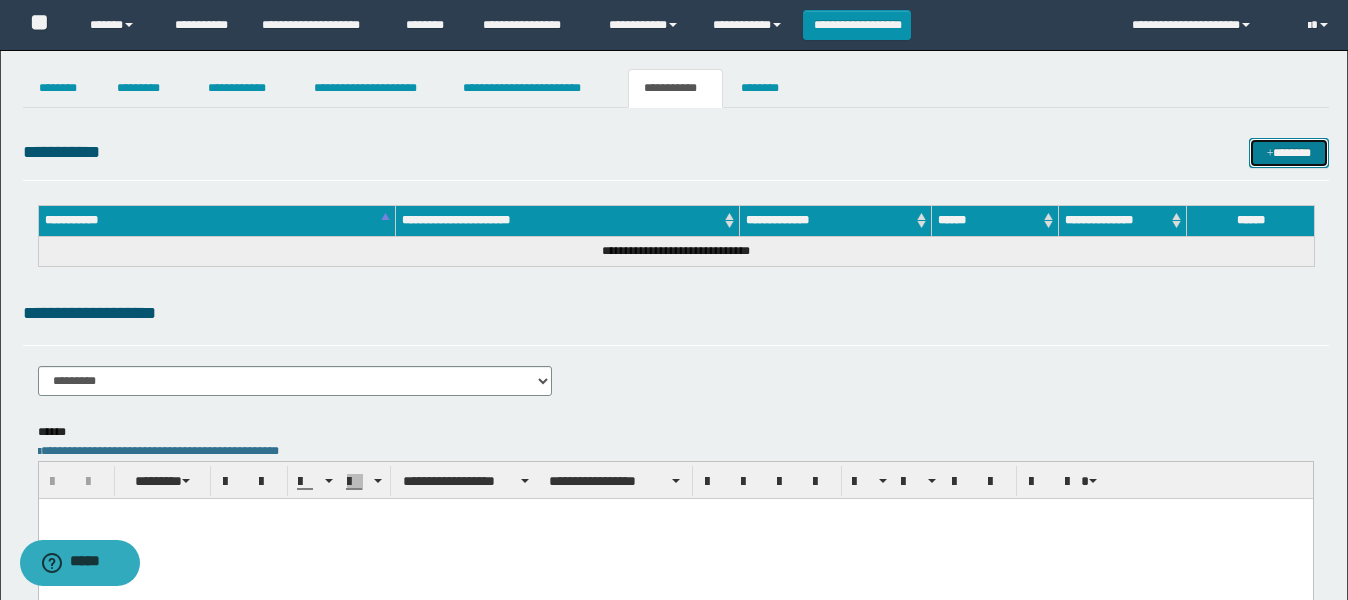click on "*******" at bounding box center [1289, 153] 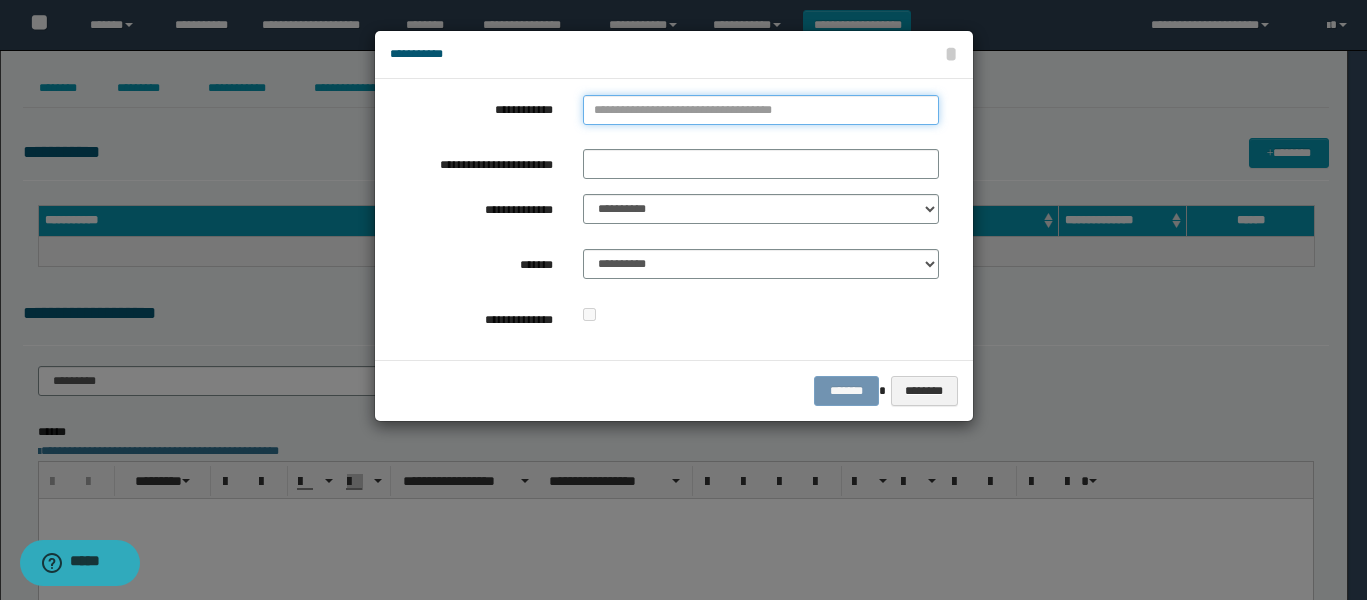 click on "**********" at bounding box center (761, 110) 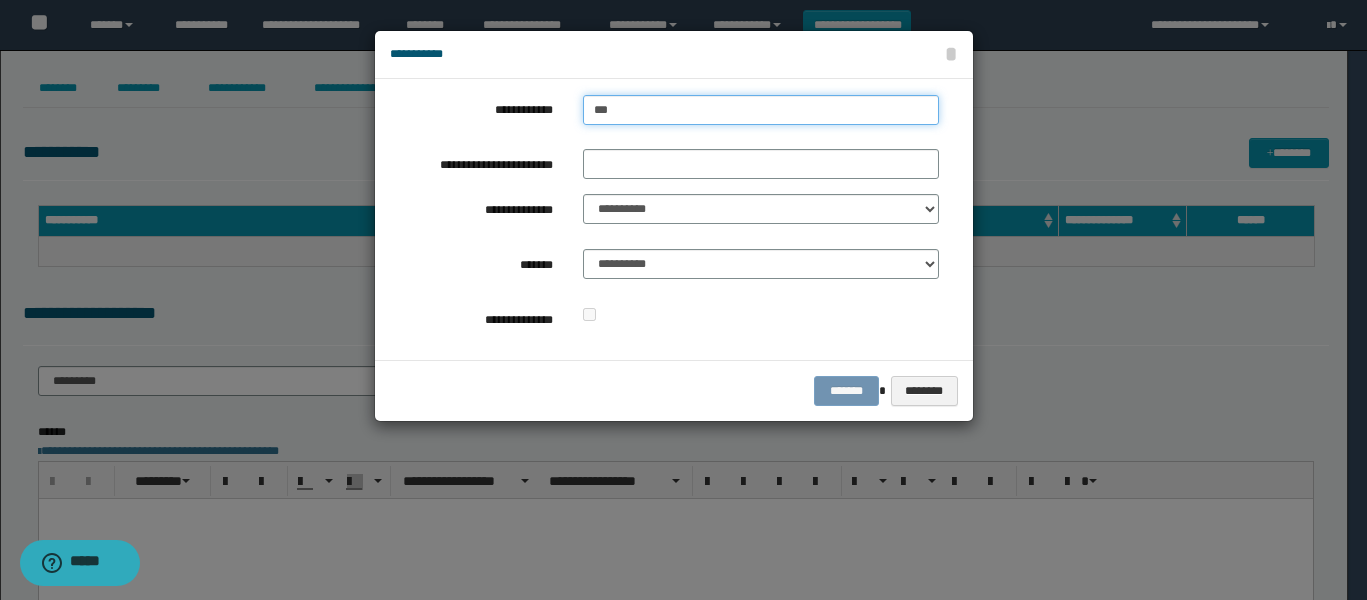 type on "****" 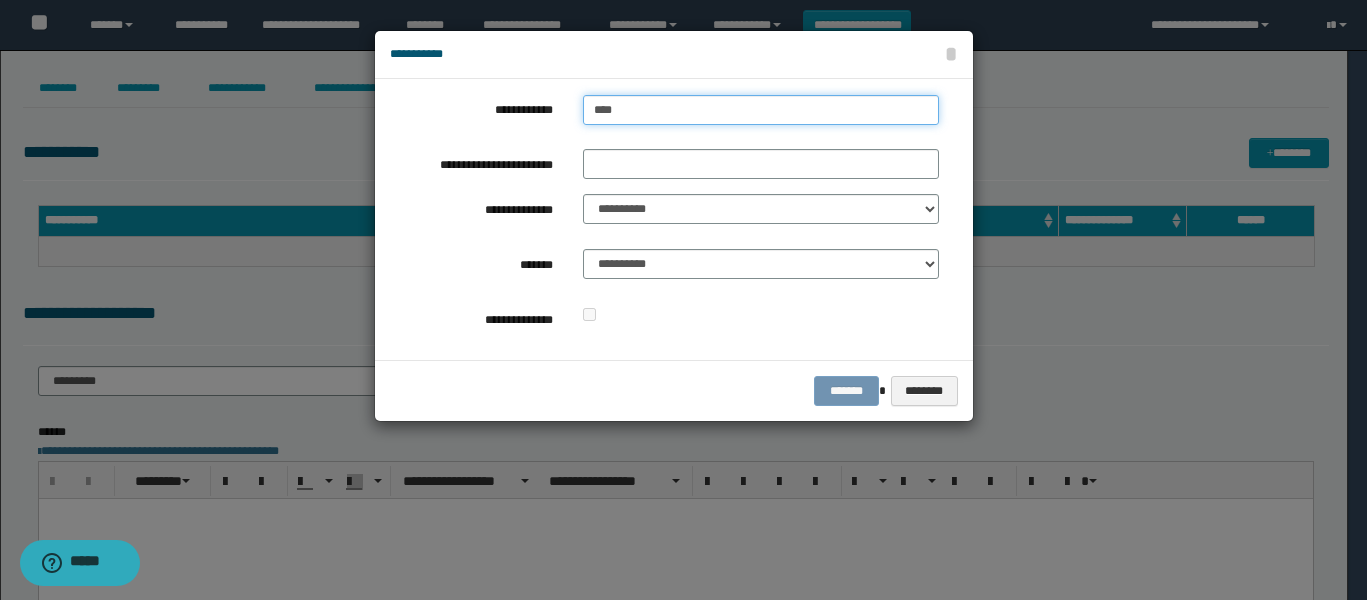 type on "****" 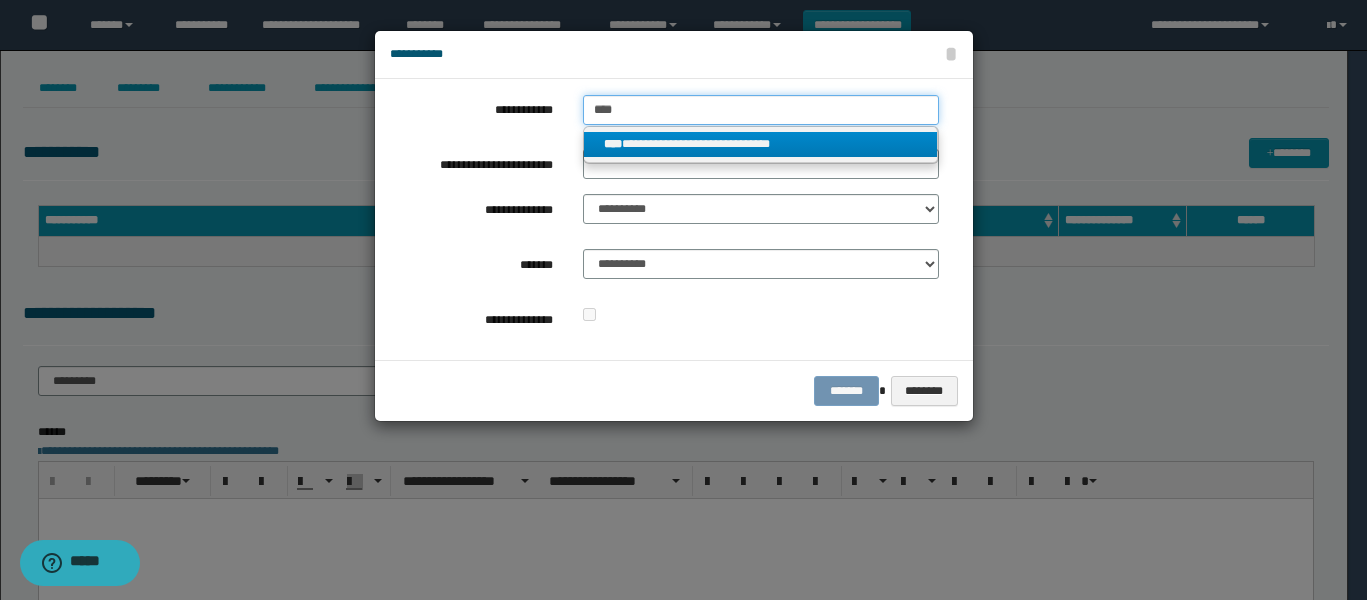 type on "****" 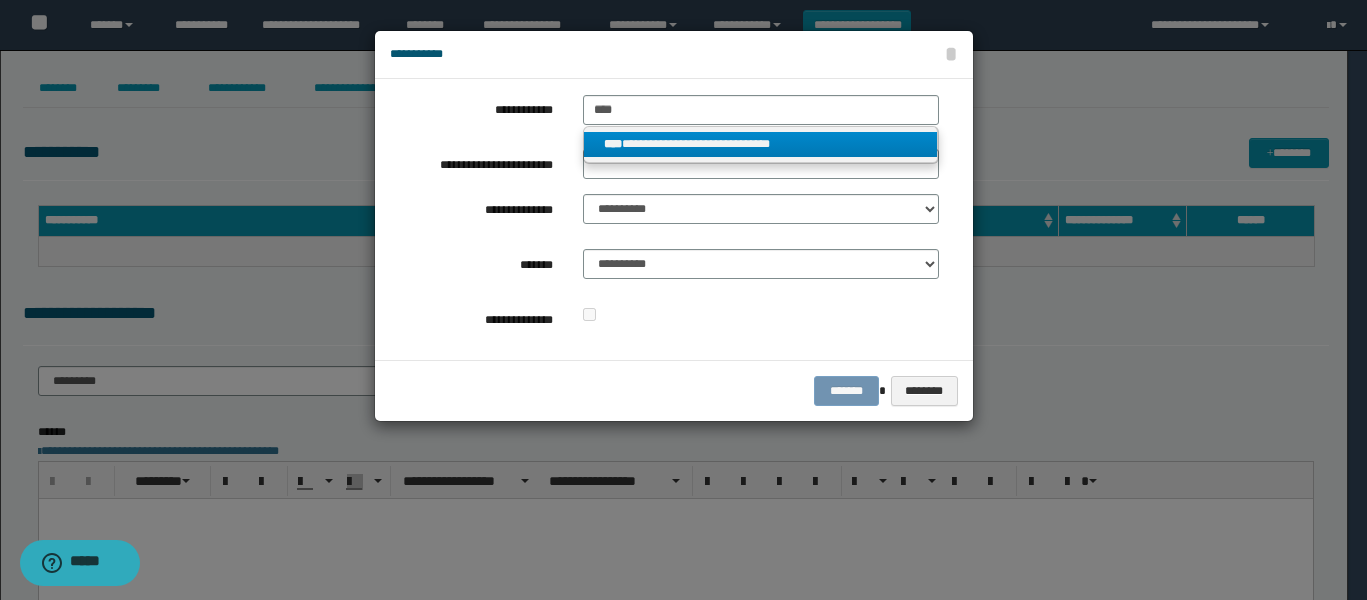 drag, startPoint x: 669, startPoint y: 145, endPoint x: 673, endPoint y: 172, distance: 27.294687 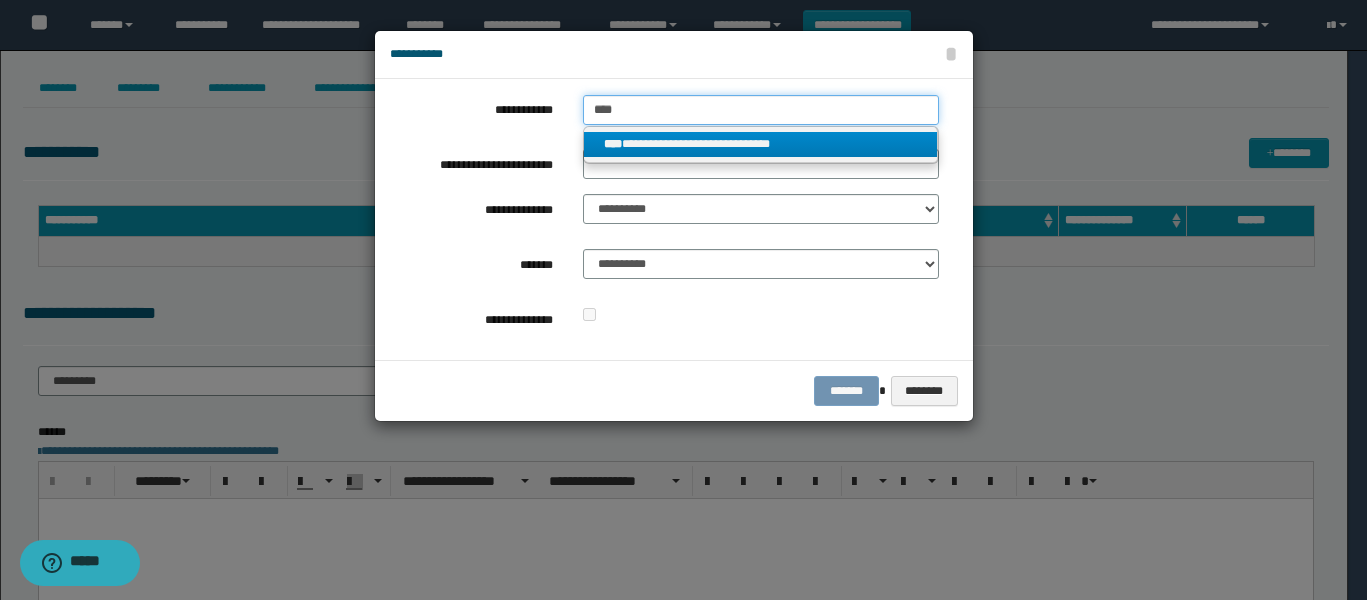 type 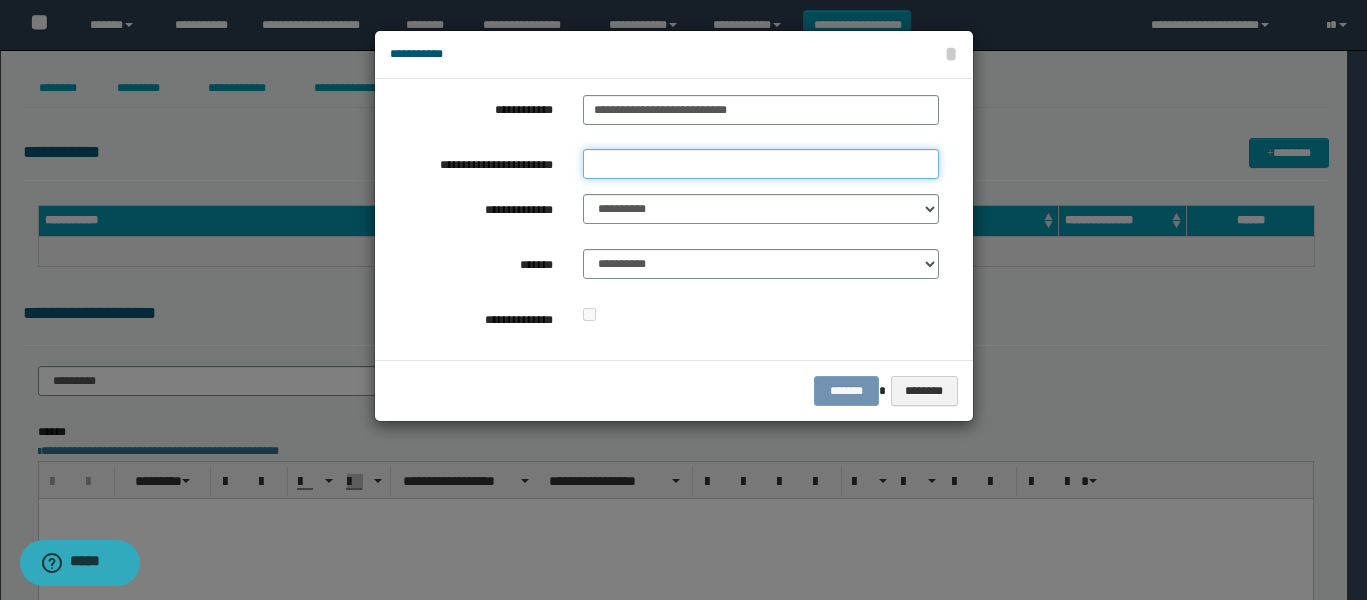 click on "**********" at bounding box center (761, 164) 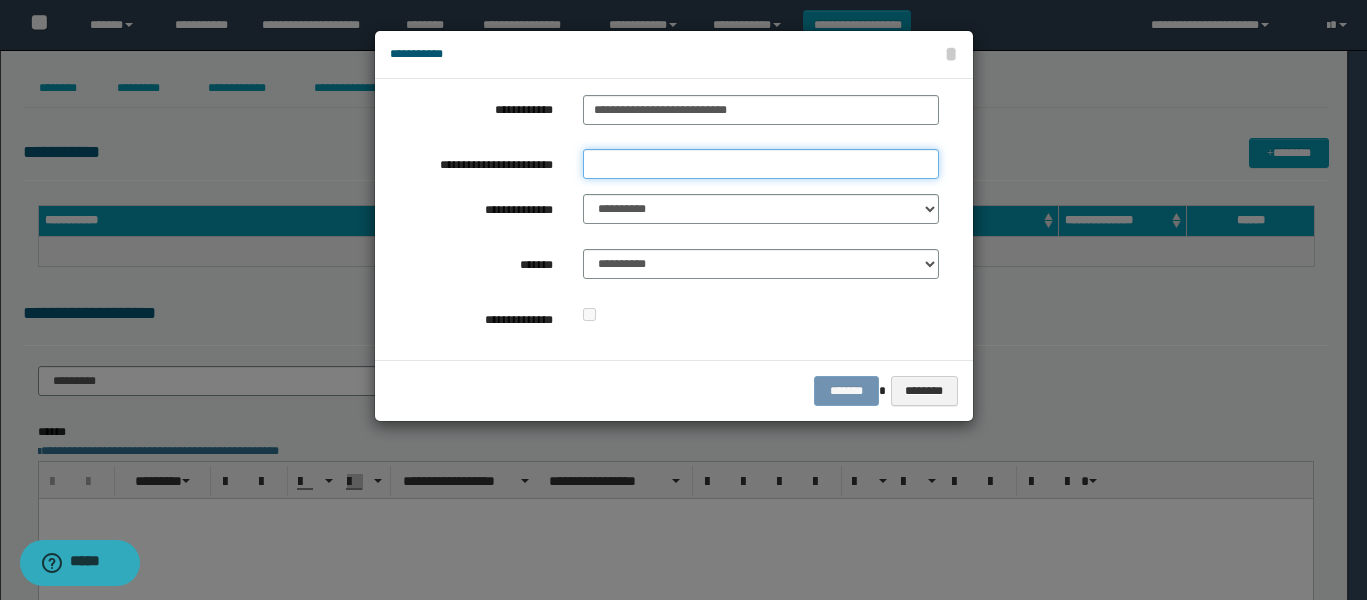 type on "**********" 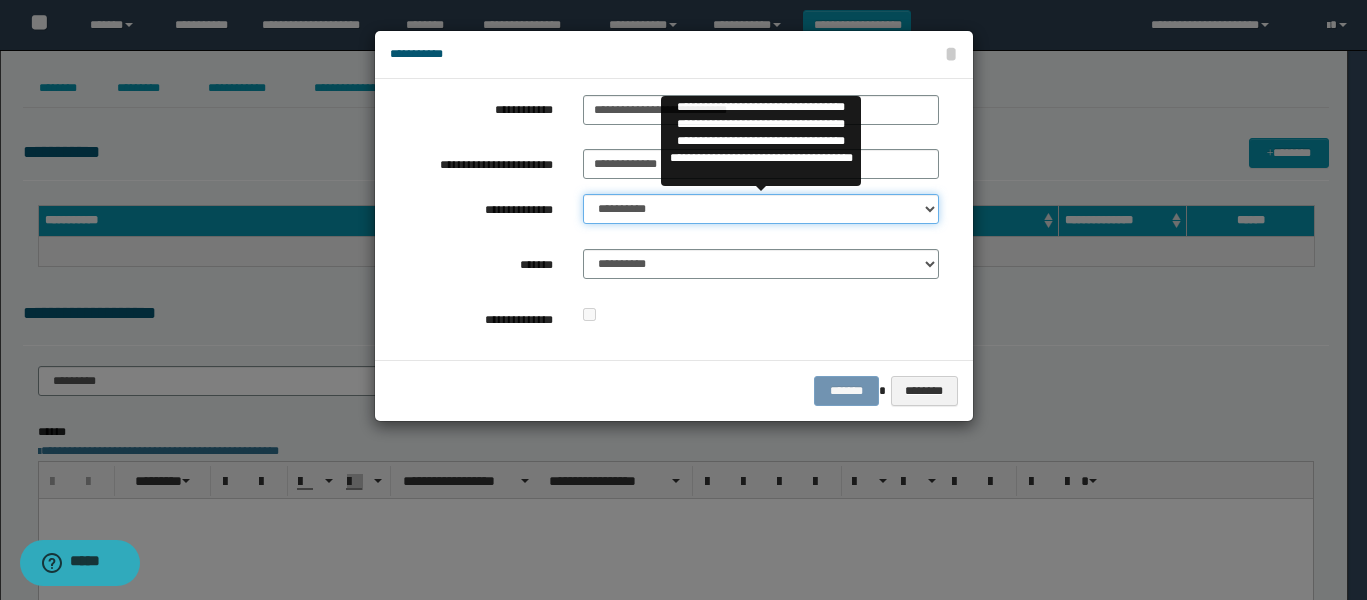 click on "**********" at bounding box center [761, 209] 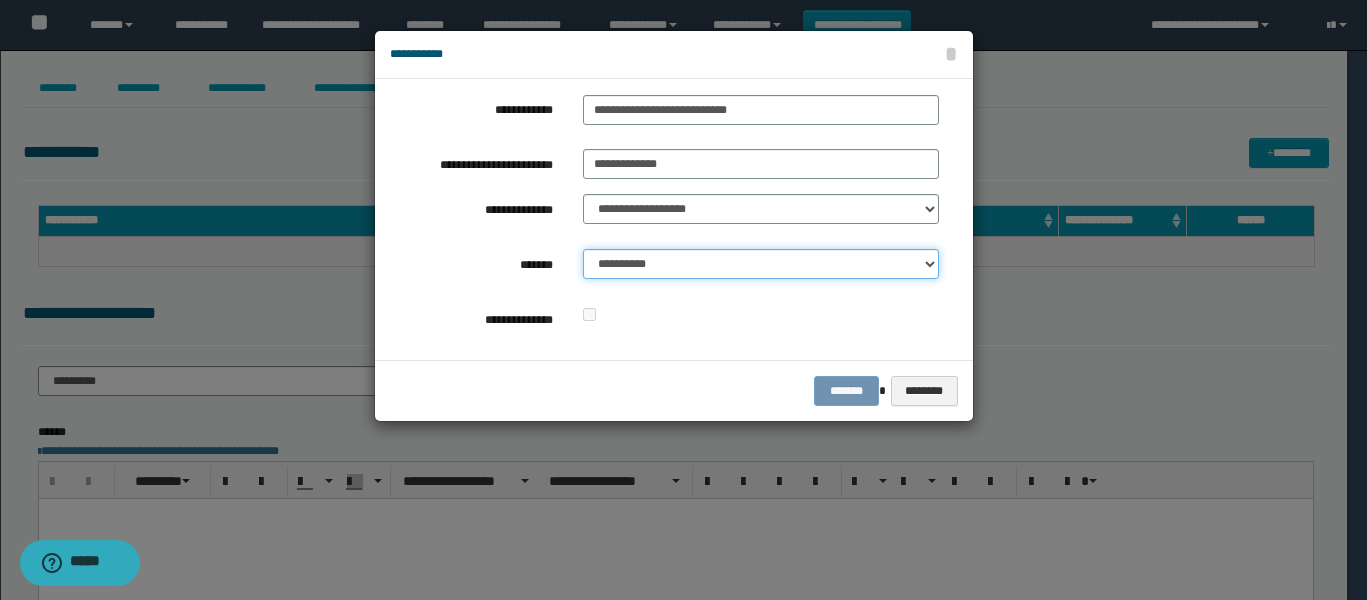 click on "**********" at bounding box center [761, 264] 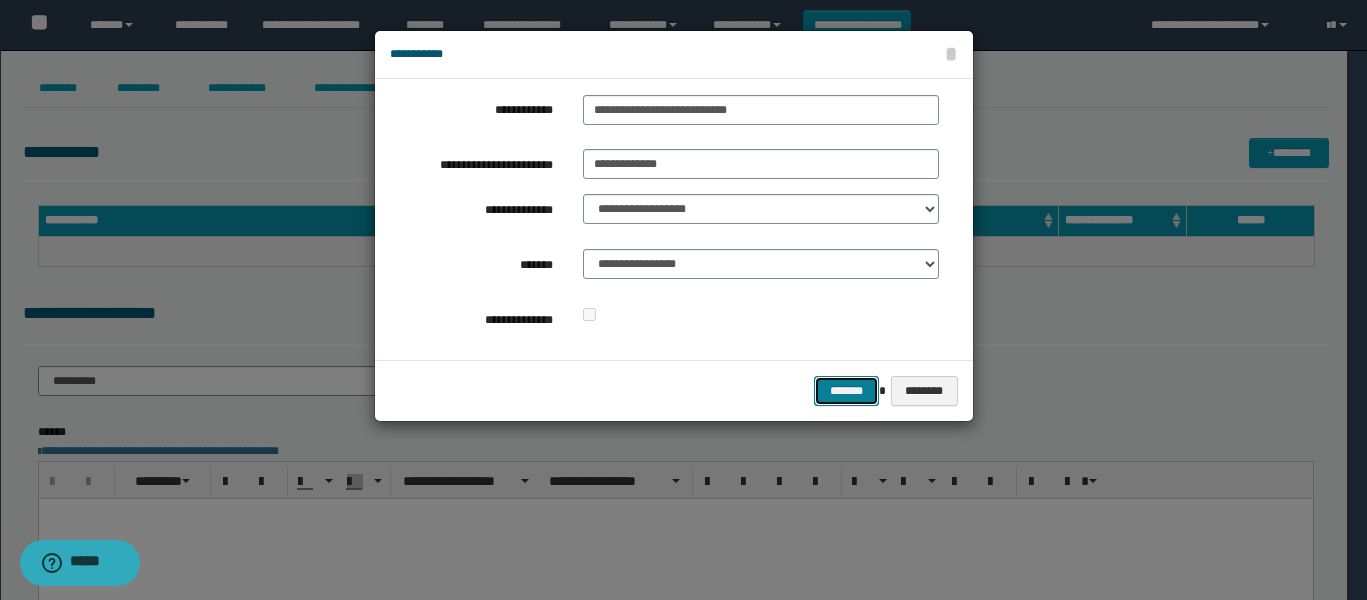 click on "*******" at bounding box center [846, 391] 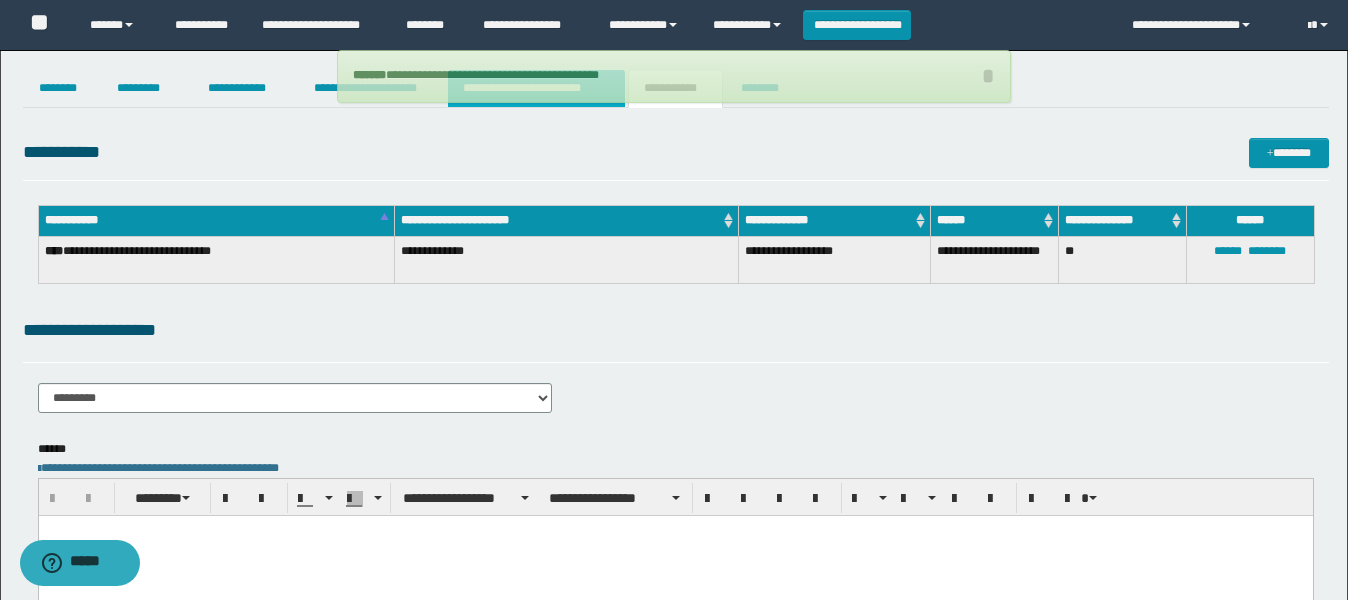 click on "**********" at bounding box center [537, 88] 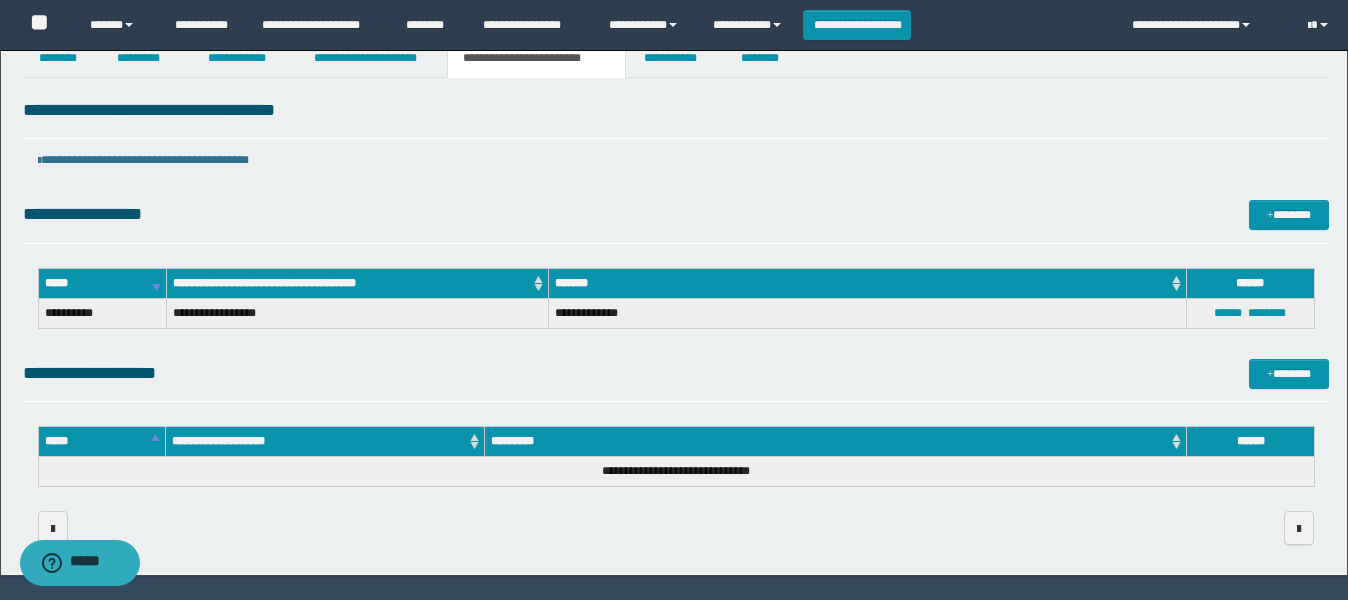 scroll, scrollTop: 0, scrollLeft: 0, axis: both 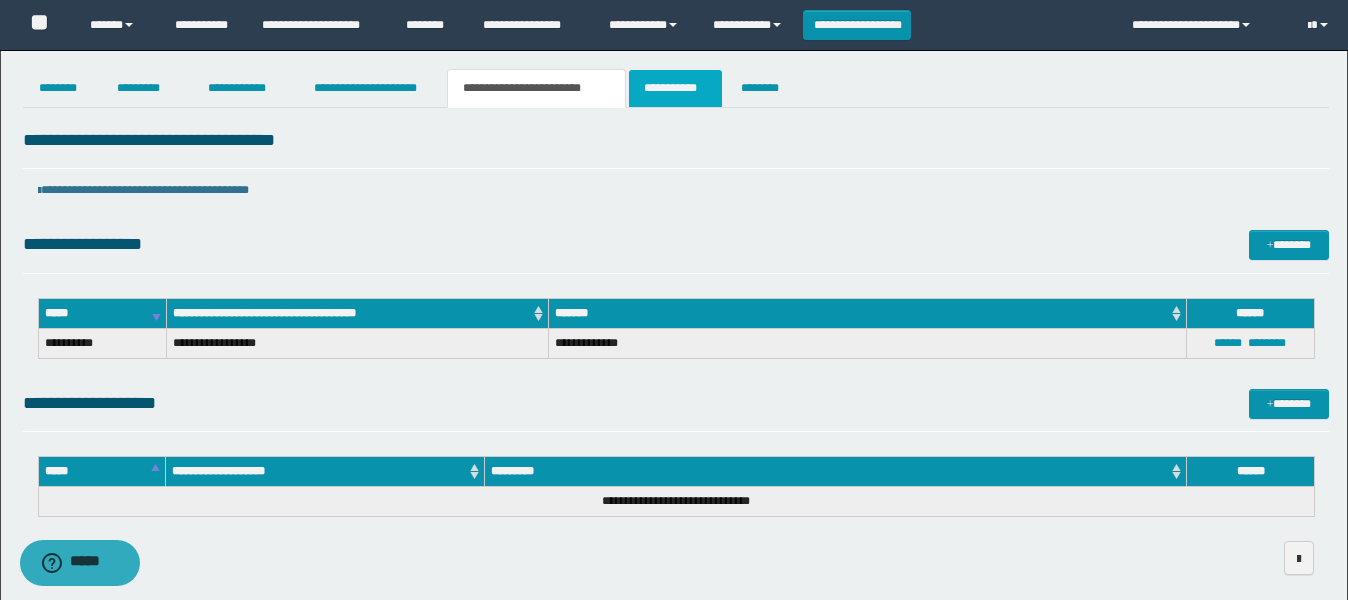click on "**********" at bounding box center (675, 88) 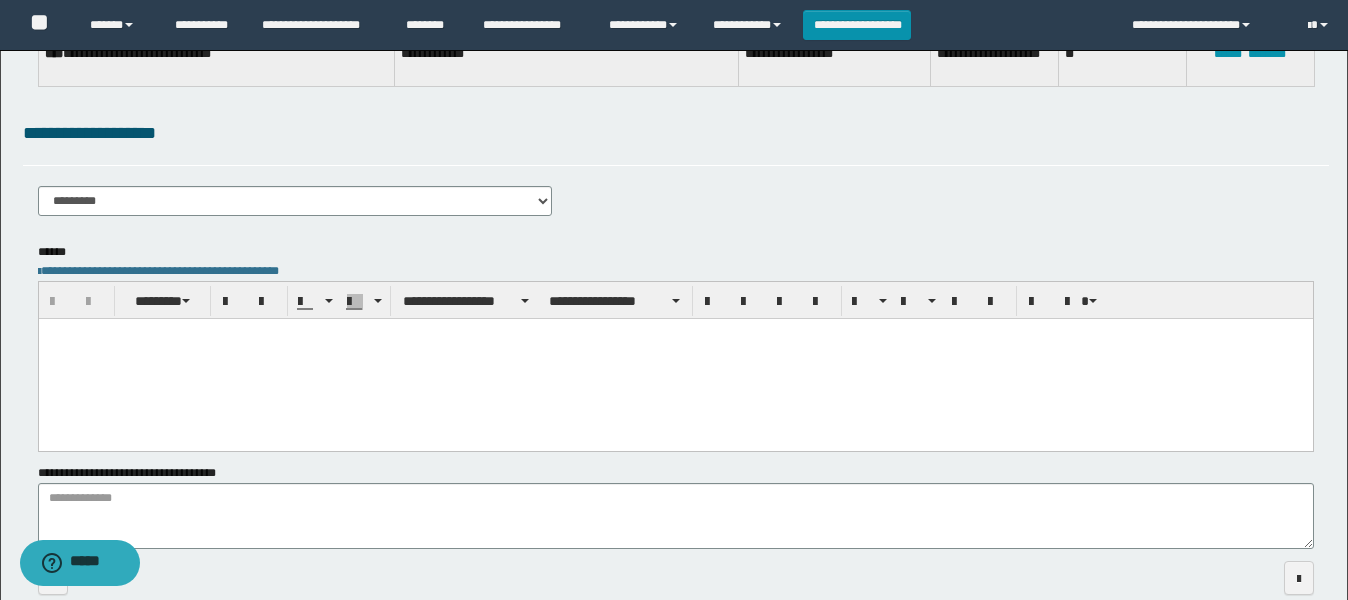 scroll, scrollTop: 250, scrollLeft: 0, axis: vertical 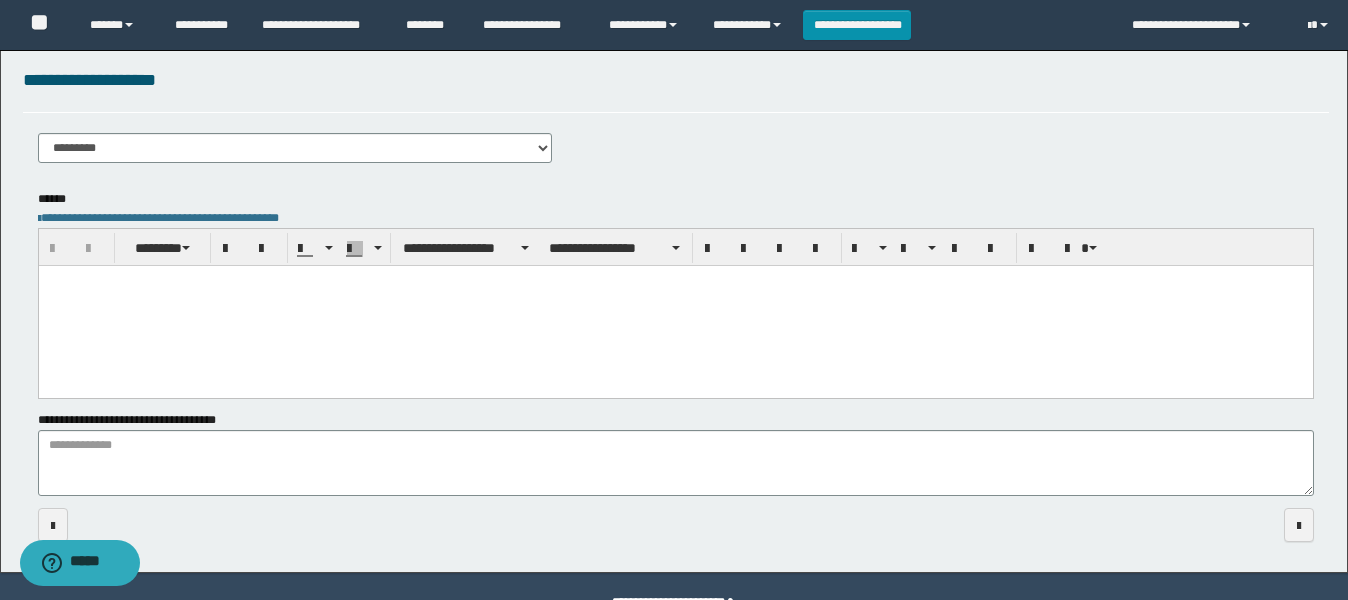 click at bounding box center [675, 305] 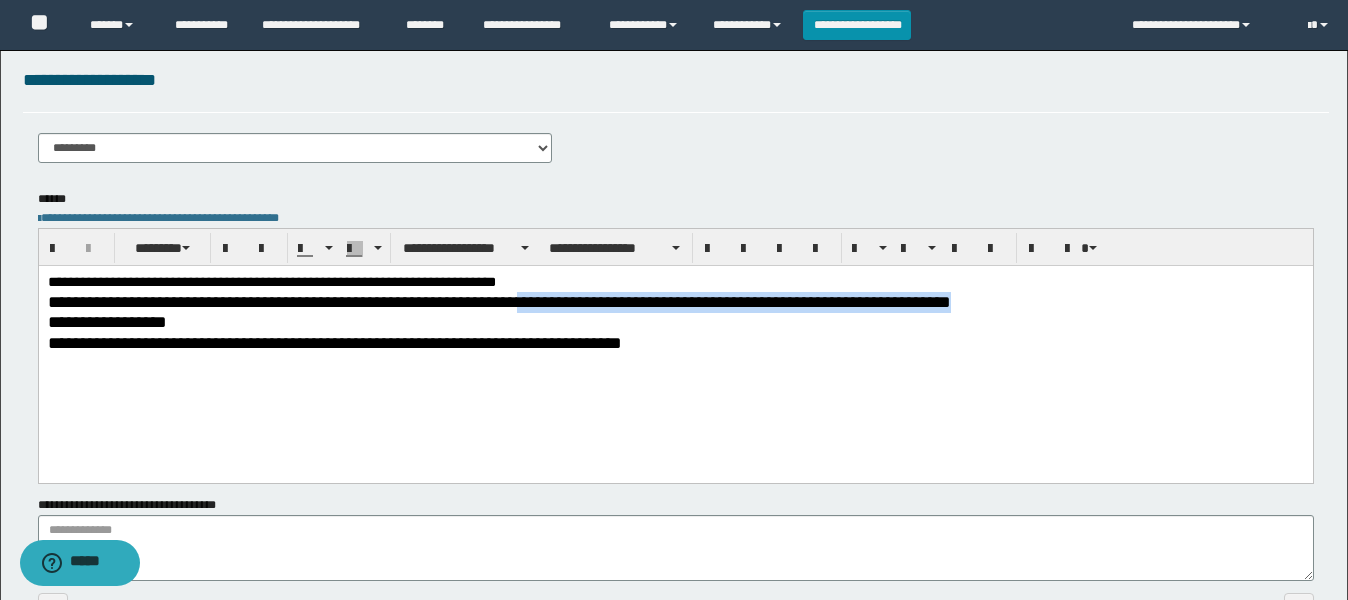 drag, startPoint x: 689, startPoint y: 292, endPoint x: 696, endPoint y: 316, distance: 25 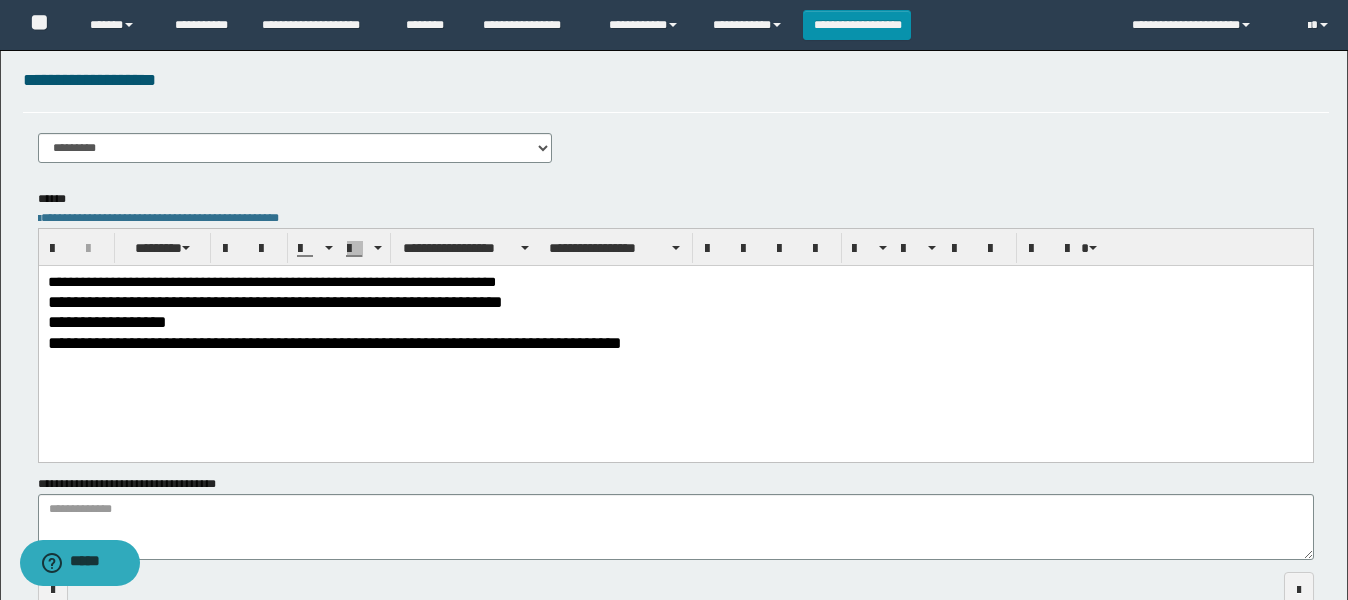 click on "**********" at bounding box center (274, 301) 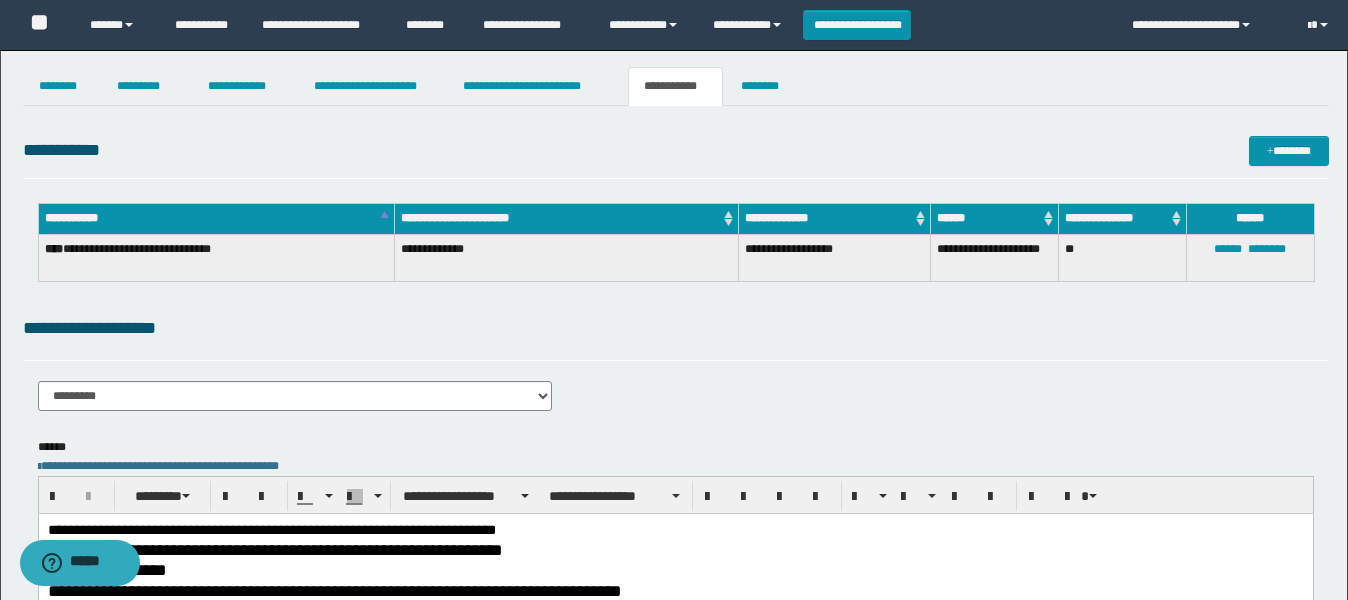 scroll, scrollTop: 0, scrollLeft: 0, axis: both 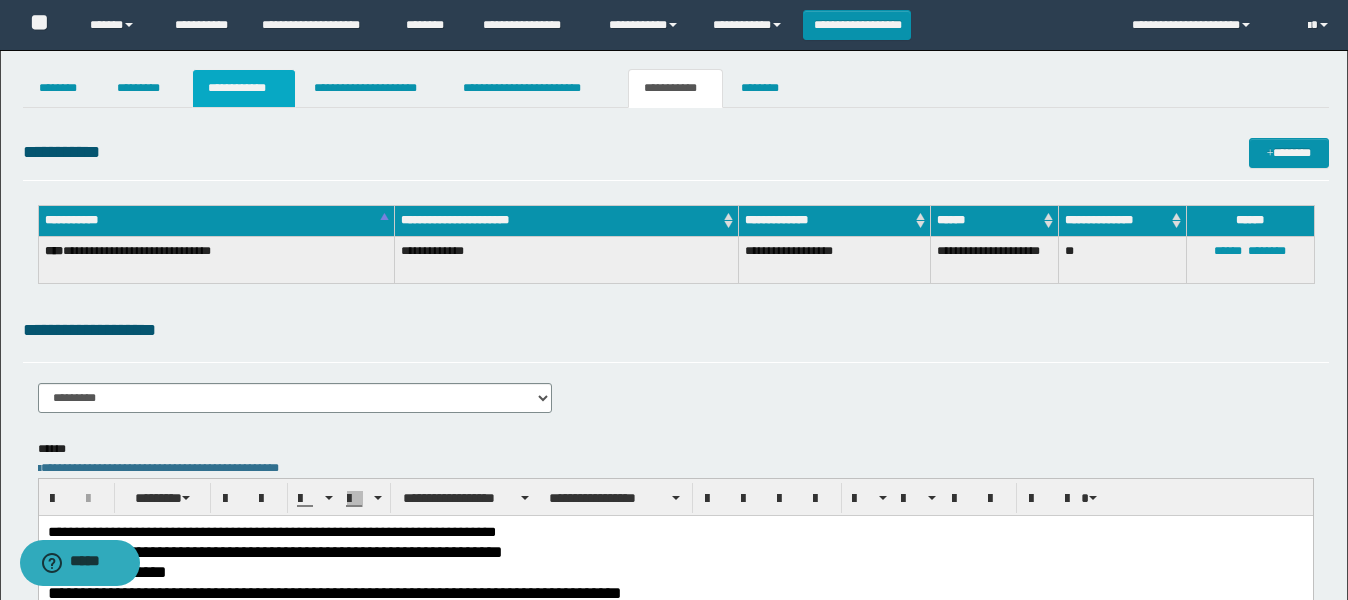 click on "**********" at bounding box center (244, 88) 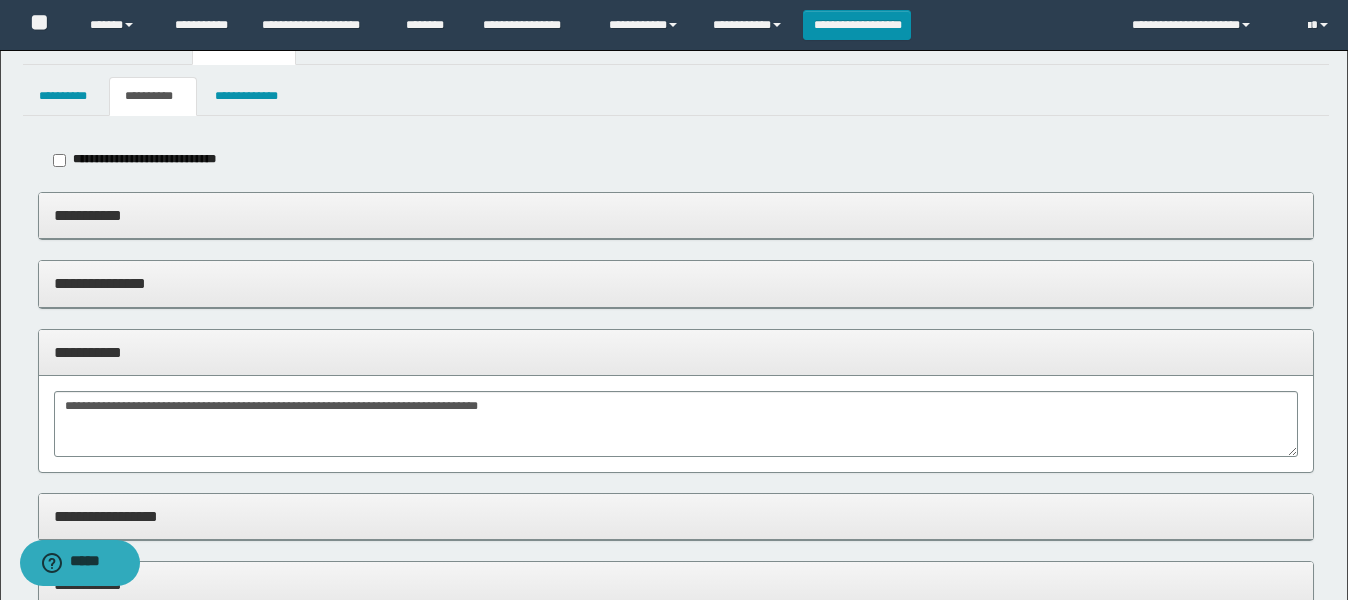 scroll, scrollTop: 0, scrollLeft: 0, axis: both 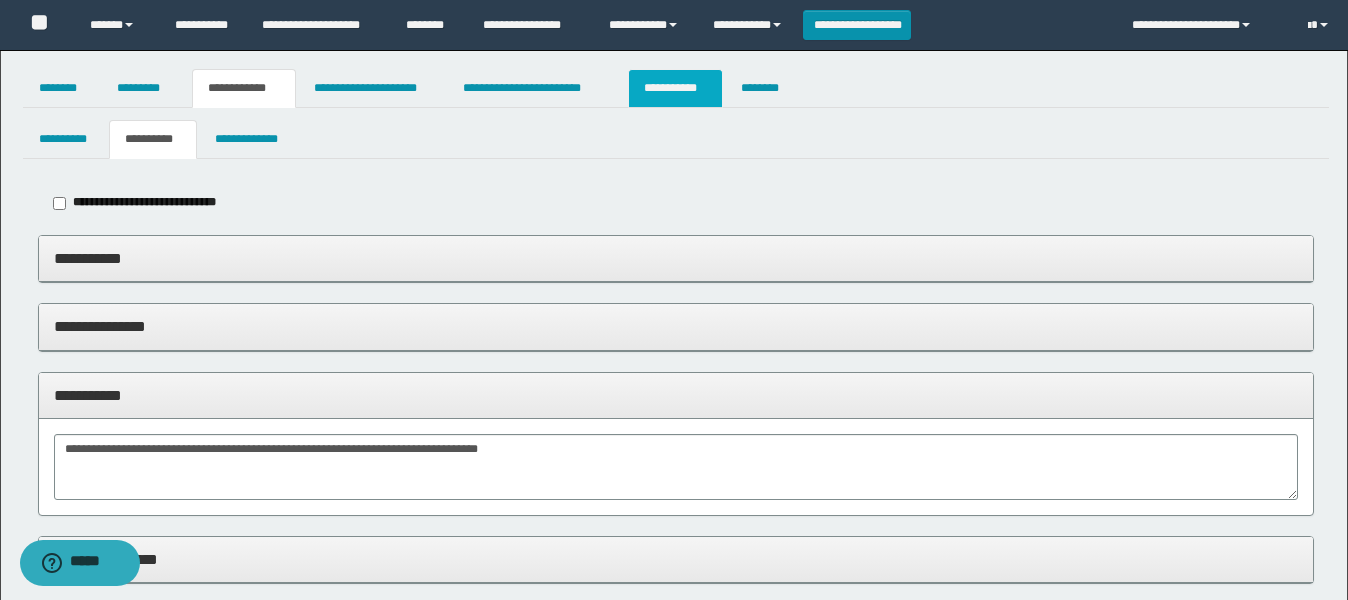 click on "**********" at bounding box center (675, 88) 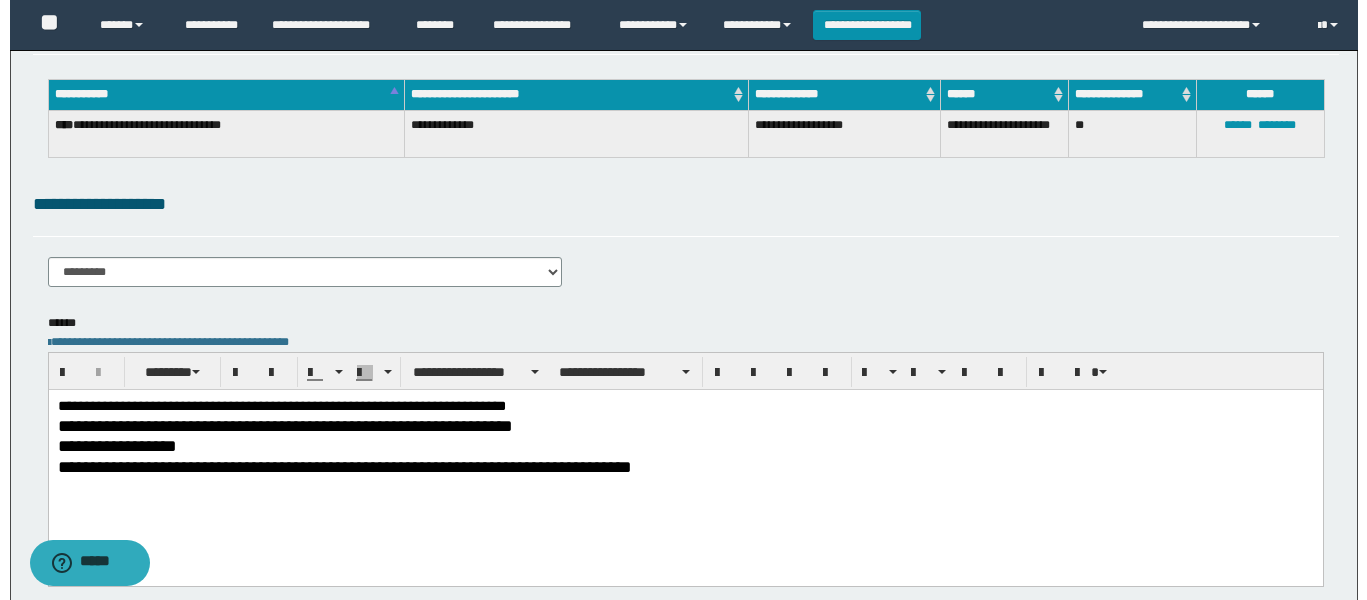 scroll, scrollTop: 0, scrollLeft: 0, axis: both 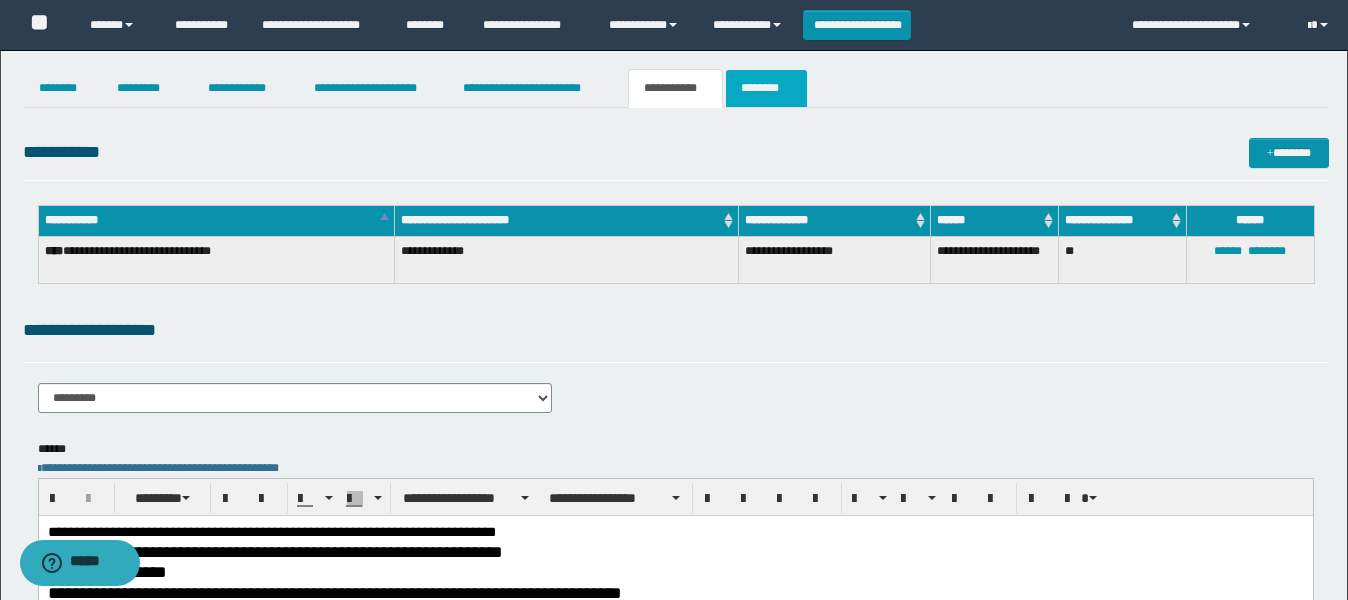 click on "********" at bounding box center (766, 88) 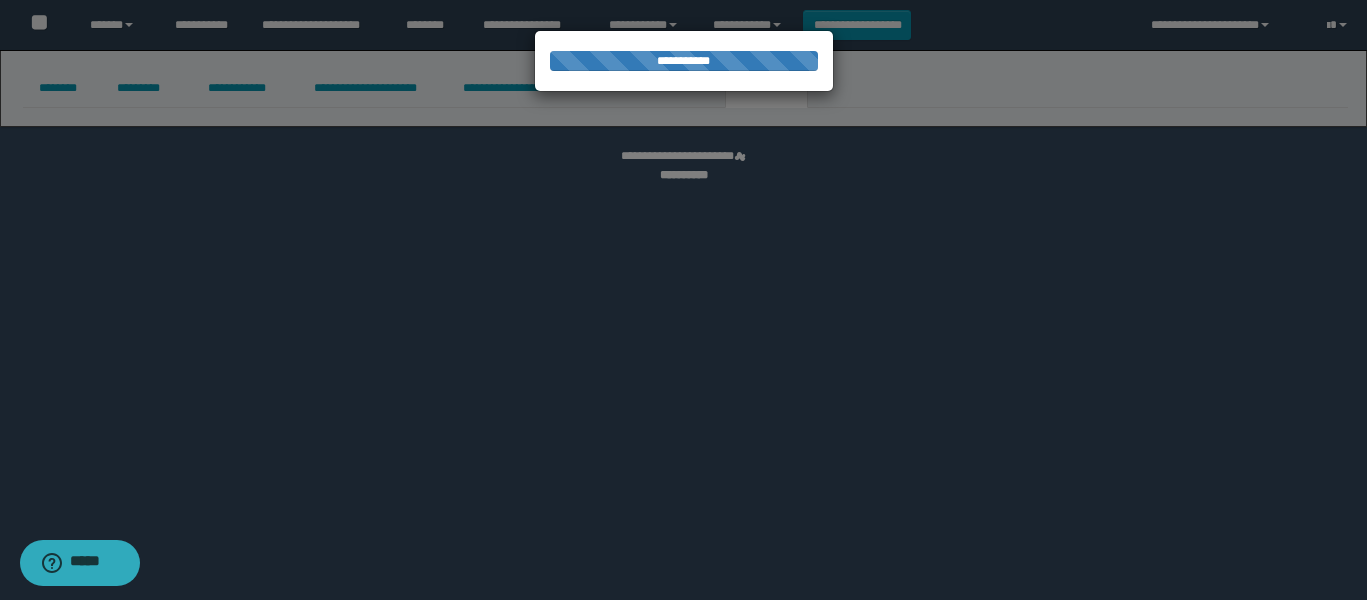select 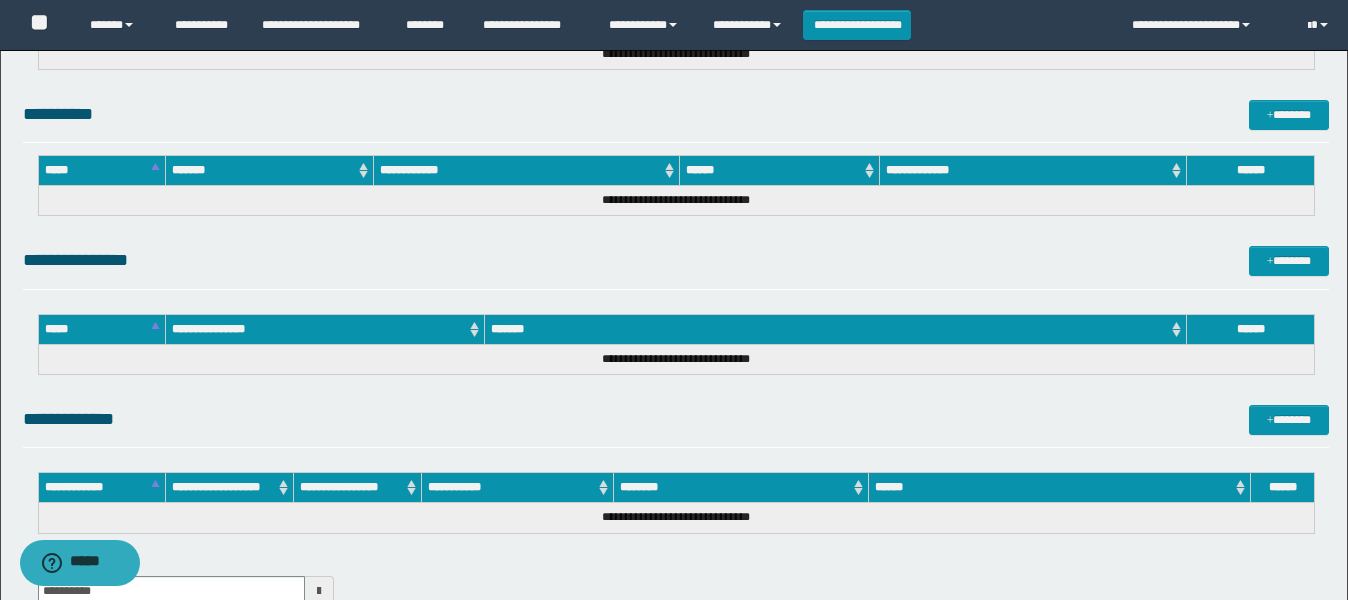scroll, scrollTop: 1031, scrollLeft: 0, axis: vertical 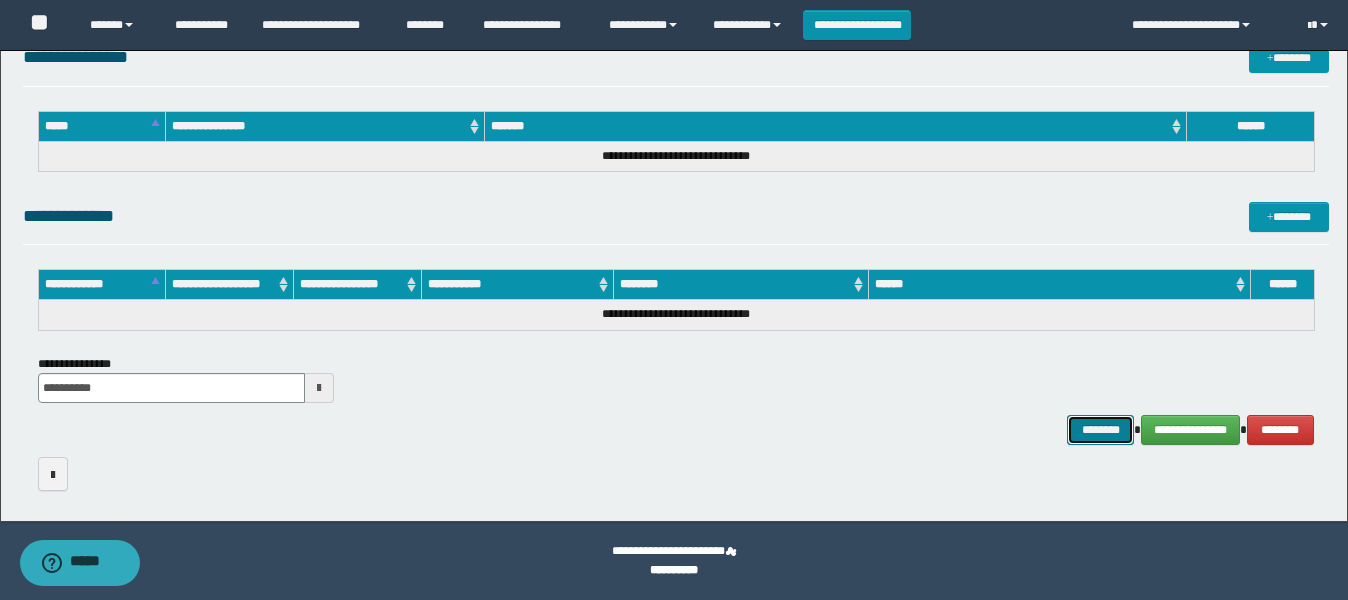 click on "********" at bounding box center [1101, 430] 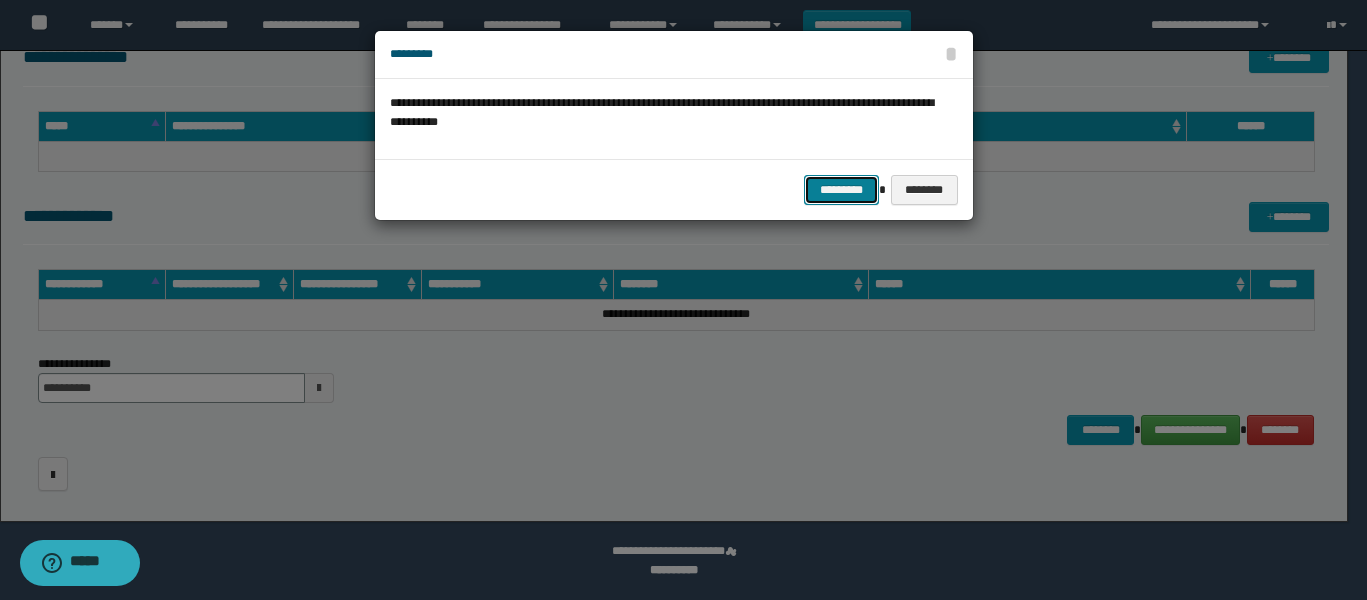click on "*********" at bounding box center [841, 190] 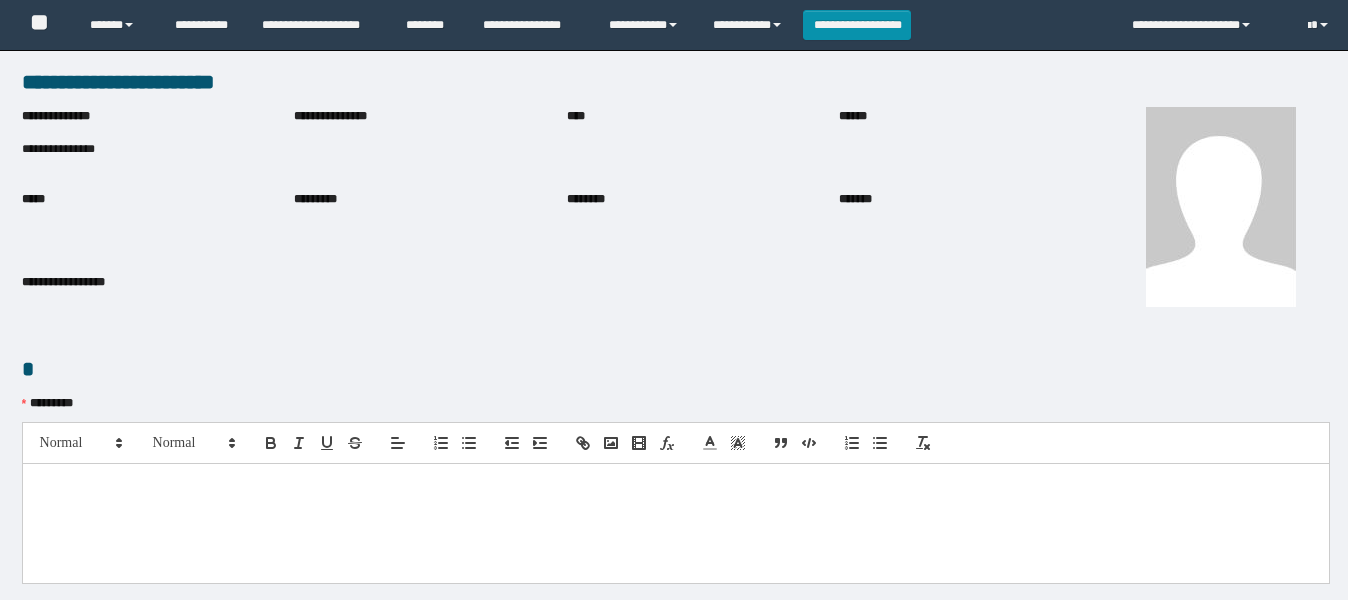 scroll, scrollTop: 0, scrollLeft: 0, axis: both 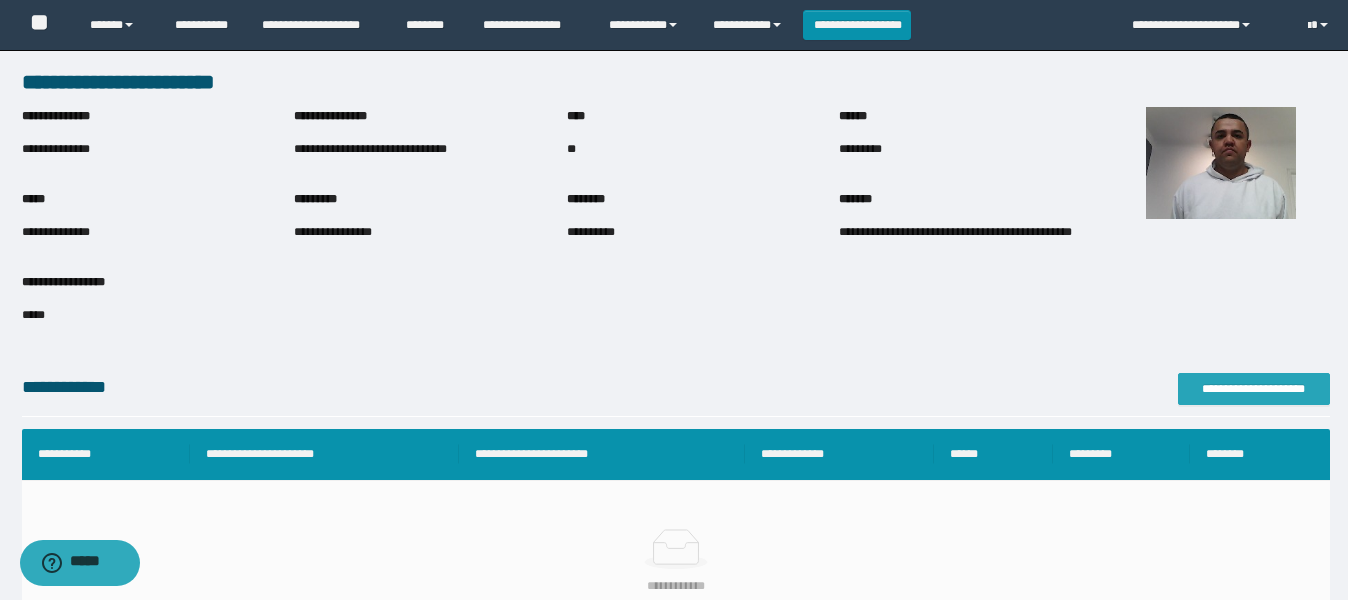 click on "**********" at bounding box center [1254, 389] 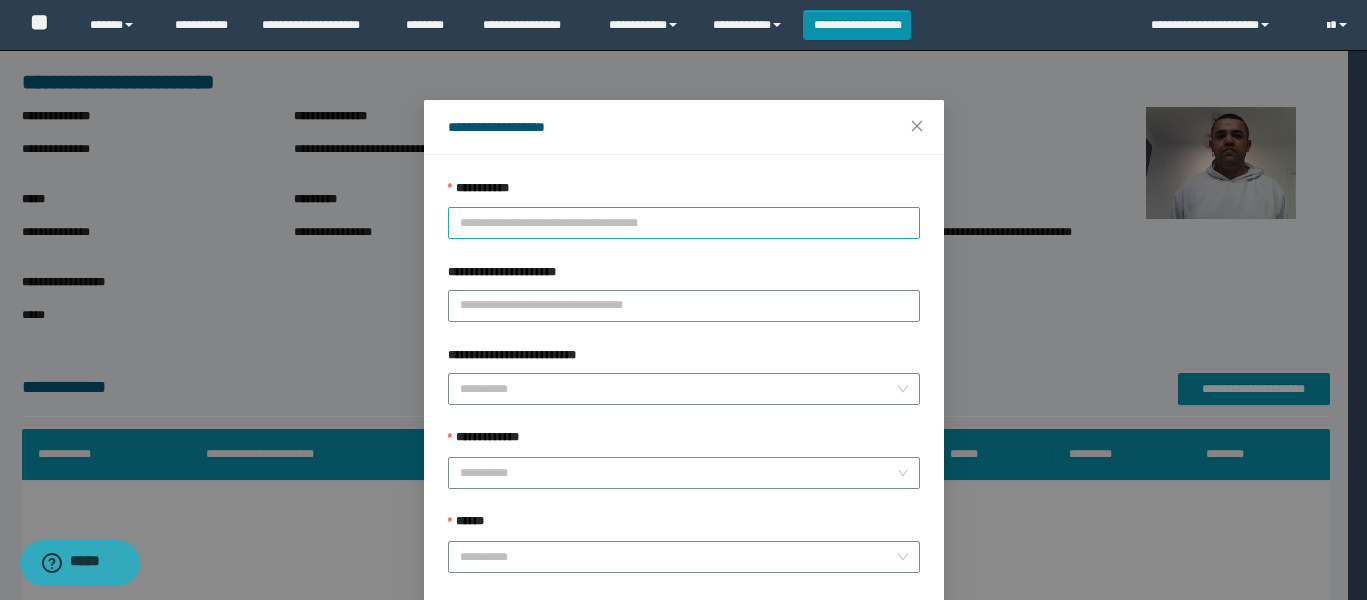 click on "**********" at bounding box center [684, 223] 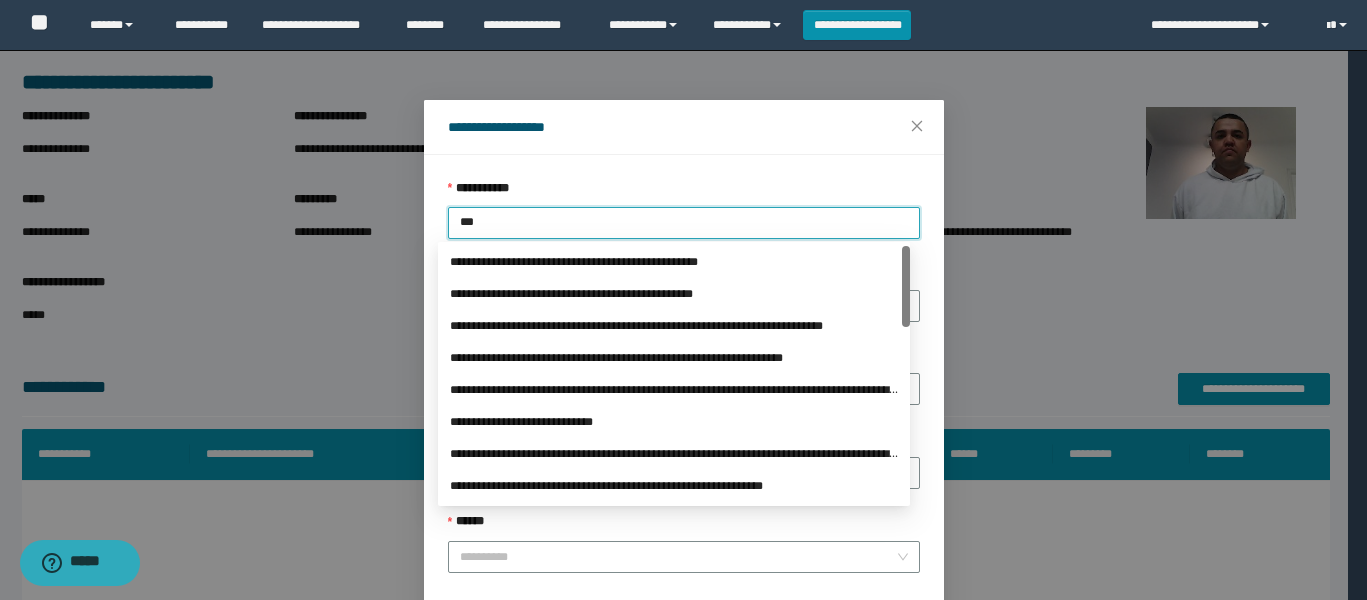 type on "****" 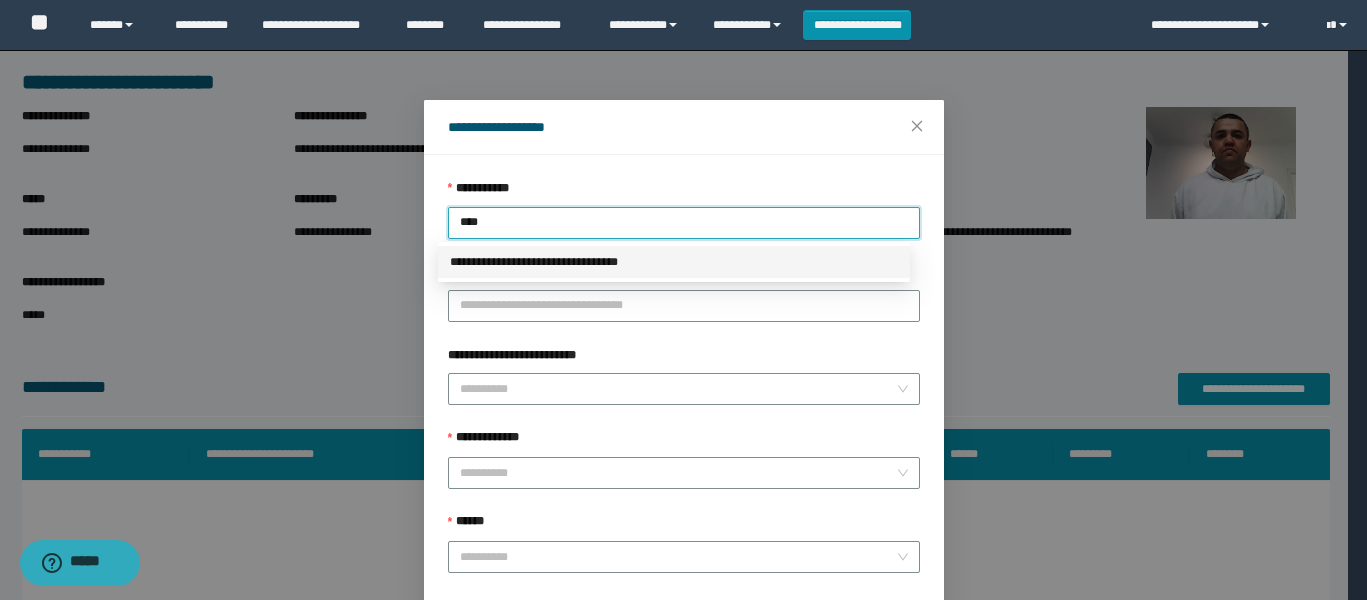 click on "**********" at bounding box center [674, 262] 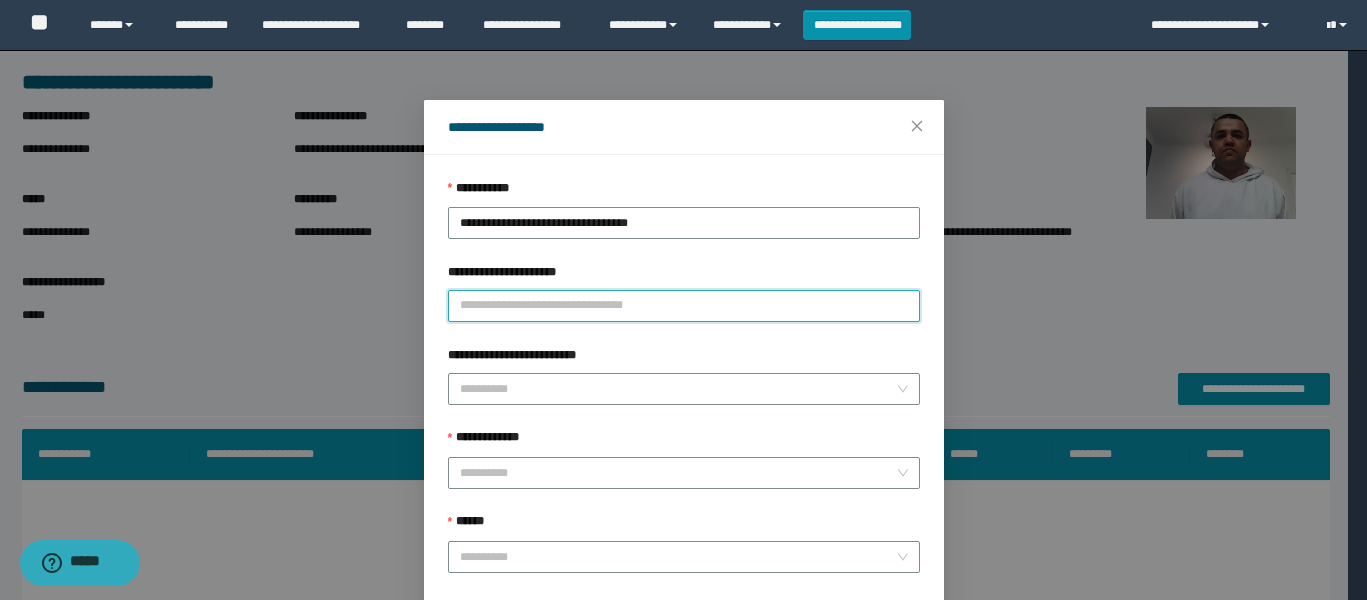 click on "**********" at bounding box center [684, 306] 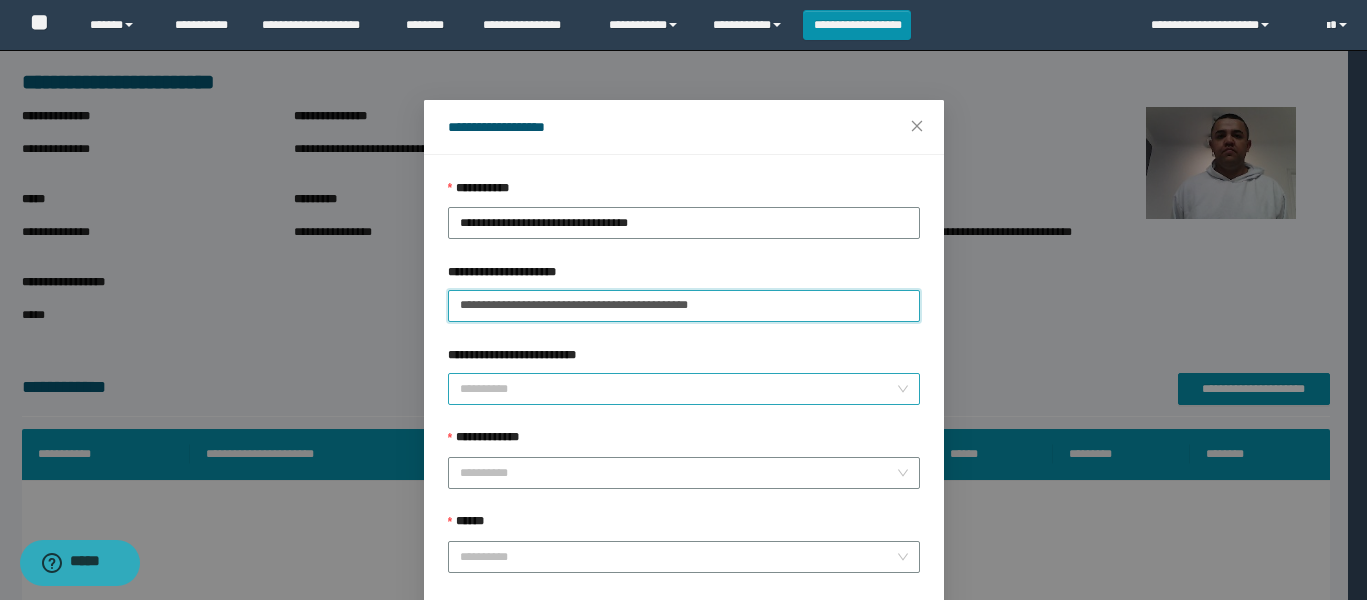 type on "**********" 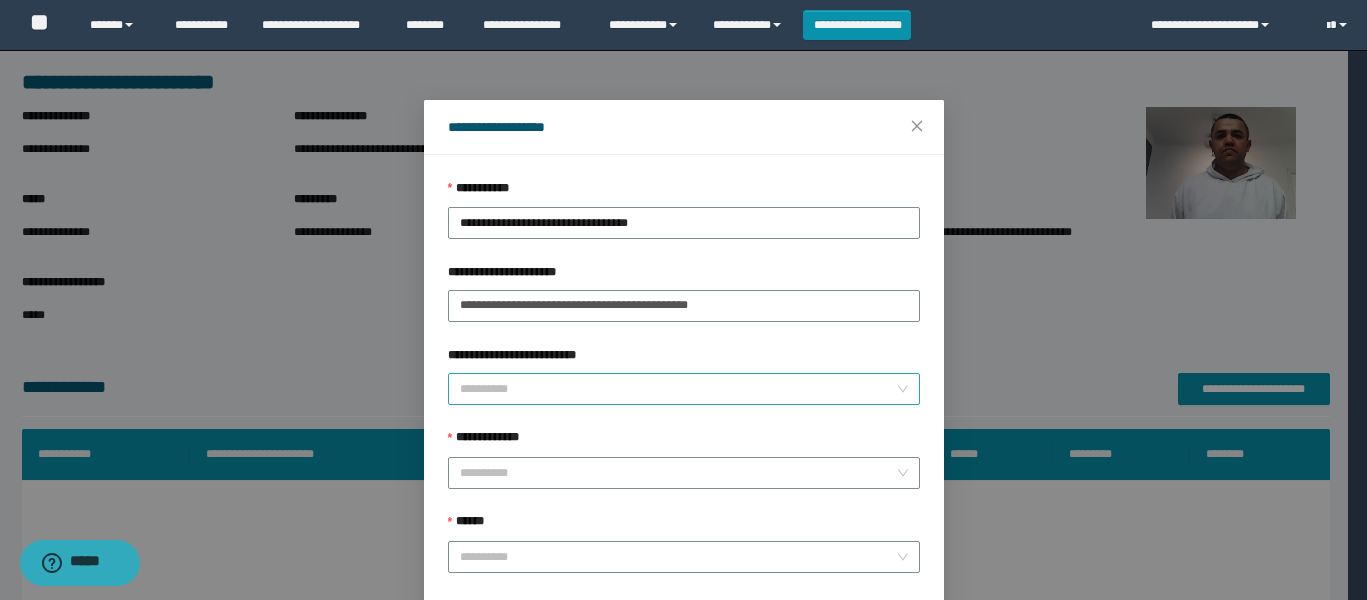 click on "**********" at bounding box center [678, 389] 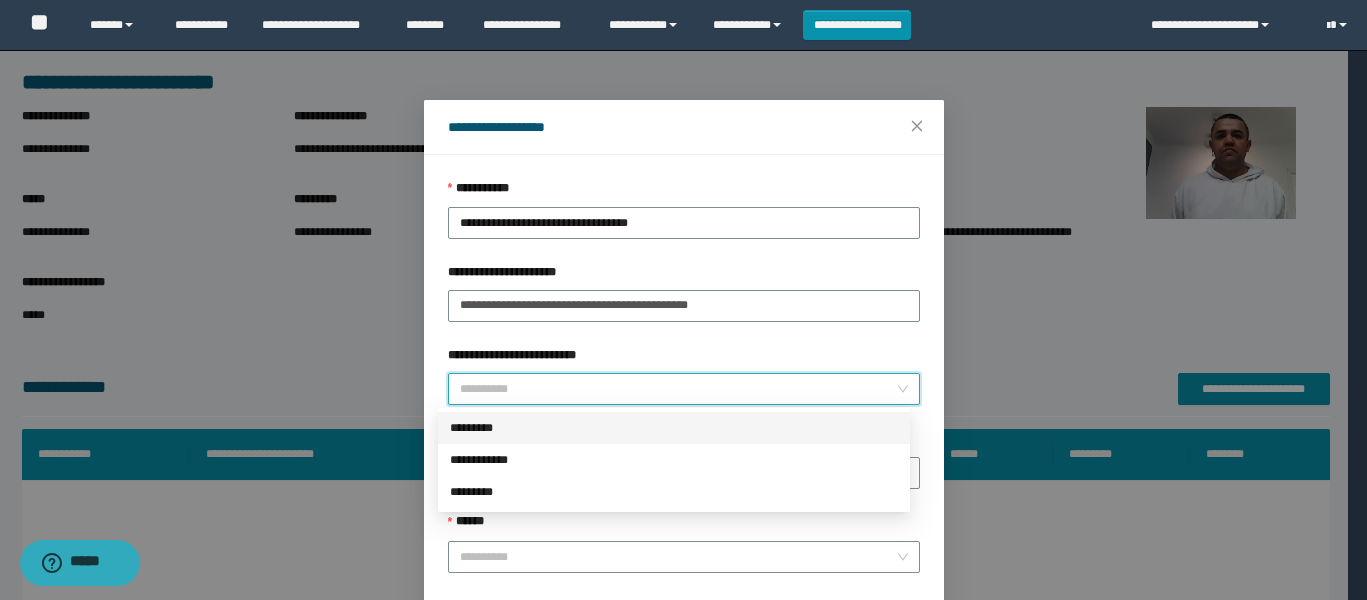 click on "*********" at bounding box center (674, 428) 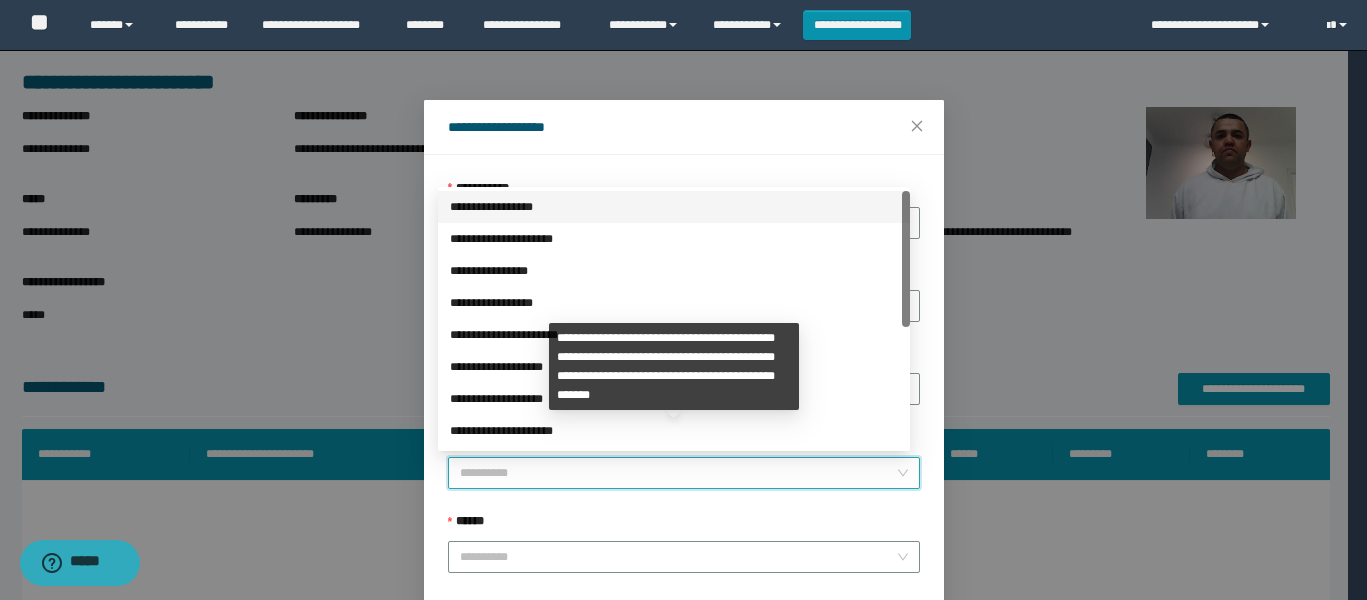 drag, startPoint x: 504, startPoint y: 467, endPoint x: 504, endPoint y: 374, distance: 93 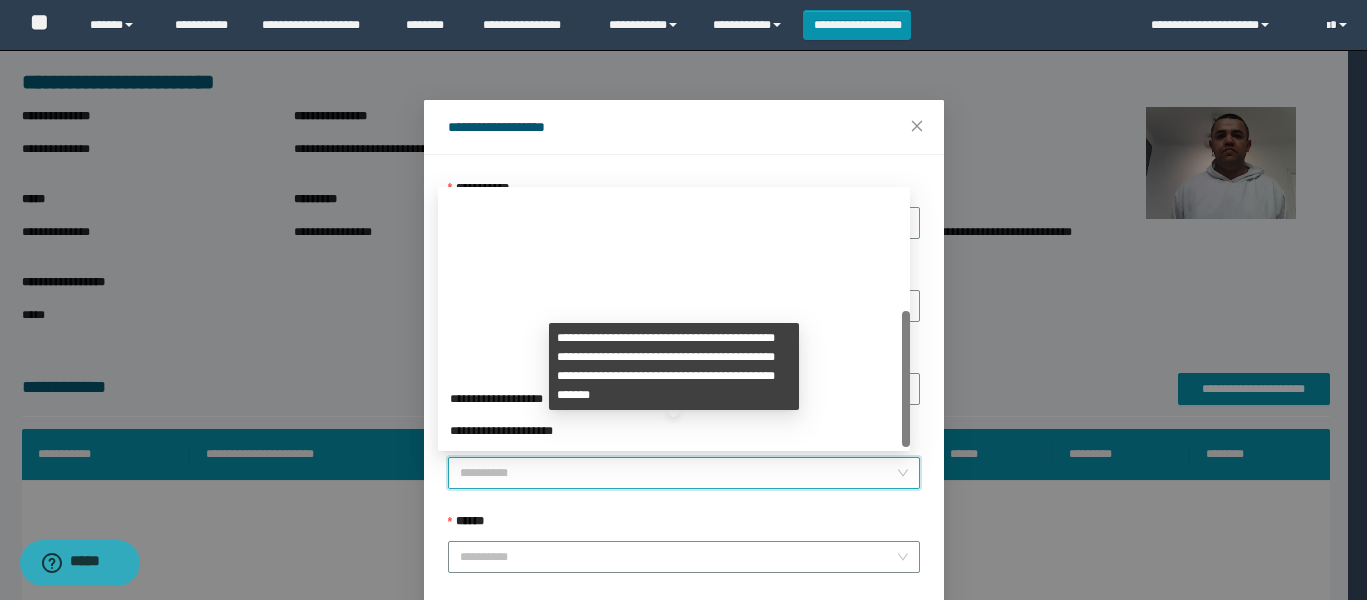 scroll, scrollTop: 224, scrollLeft: 0, axis: vertical 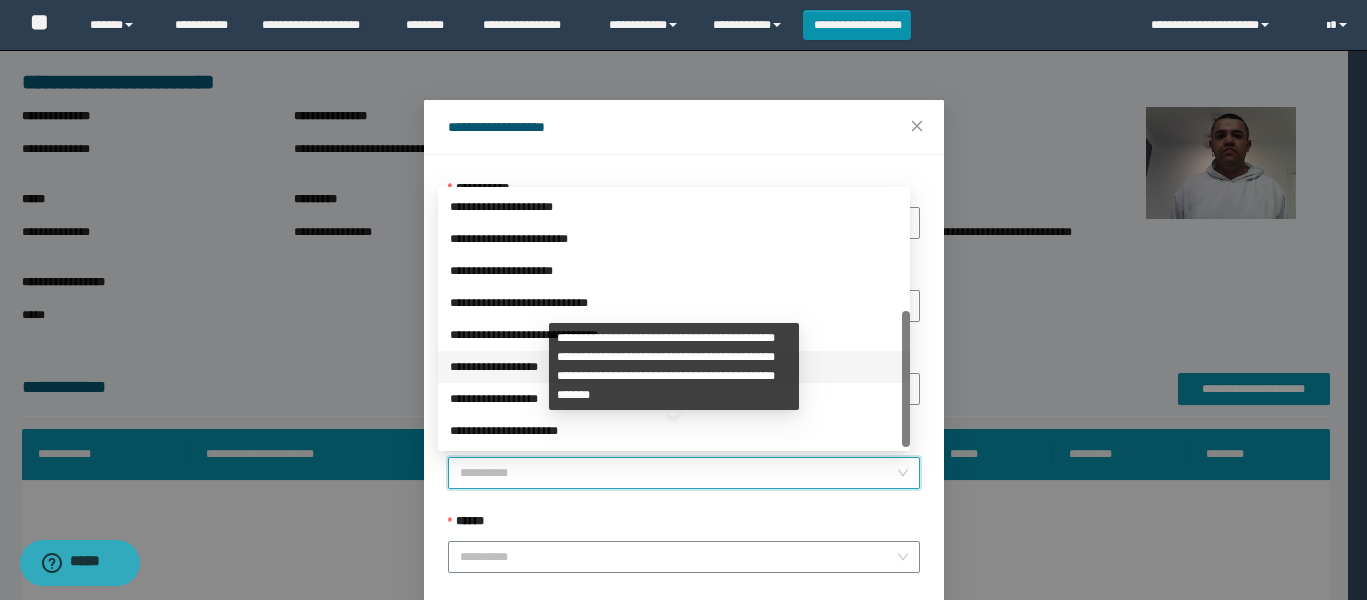 click on "**********" at bounding box center (674, 367) 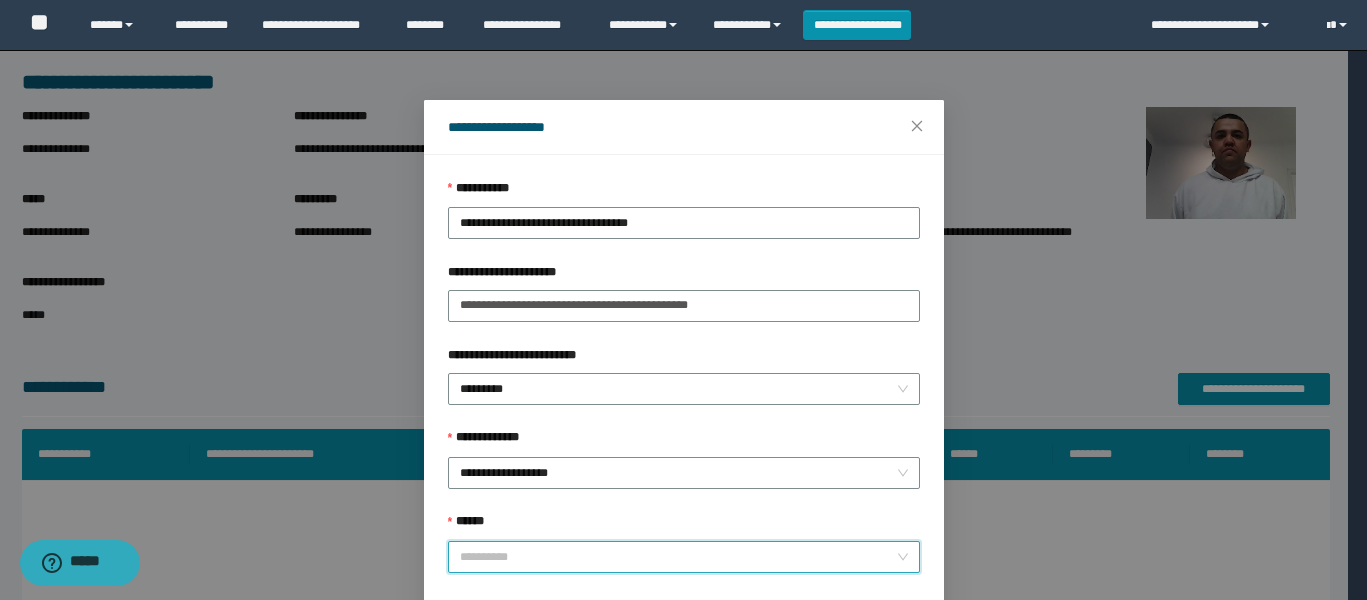 click on "******" at bounding box center [678, 557] 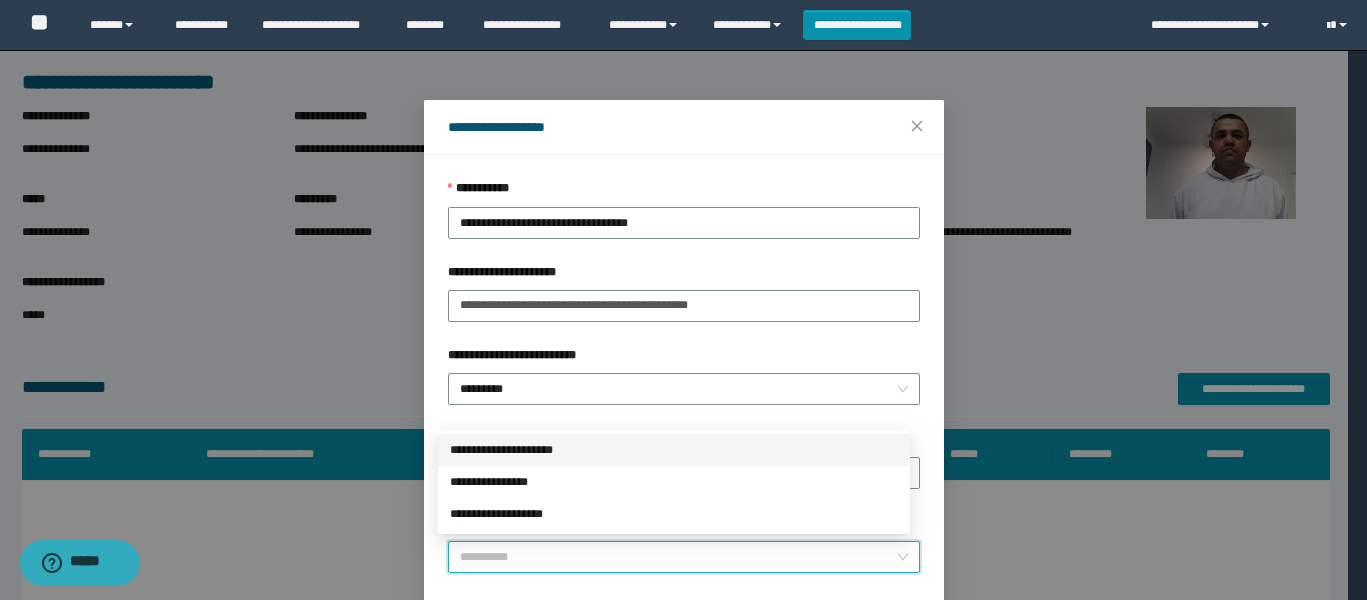 click on "**********" at bounding box center (674, 450) 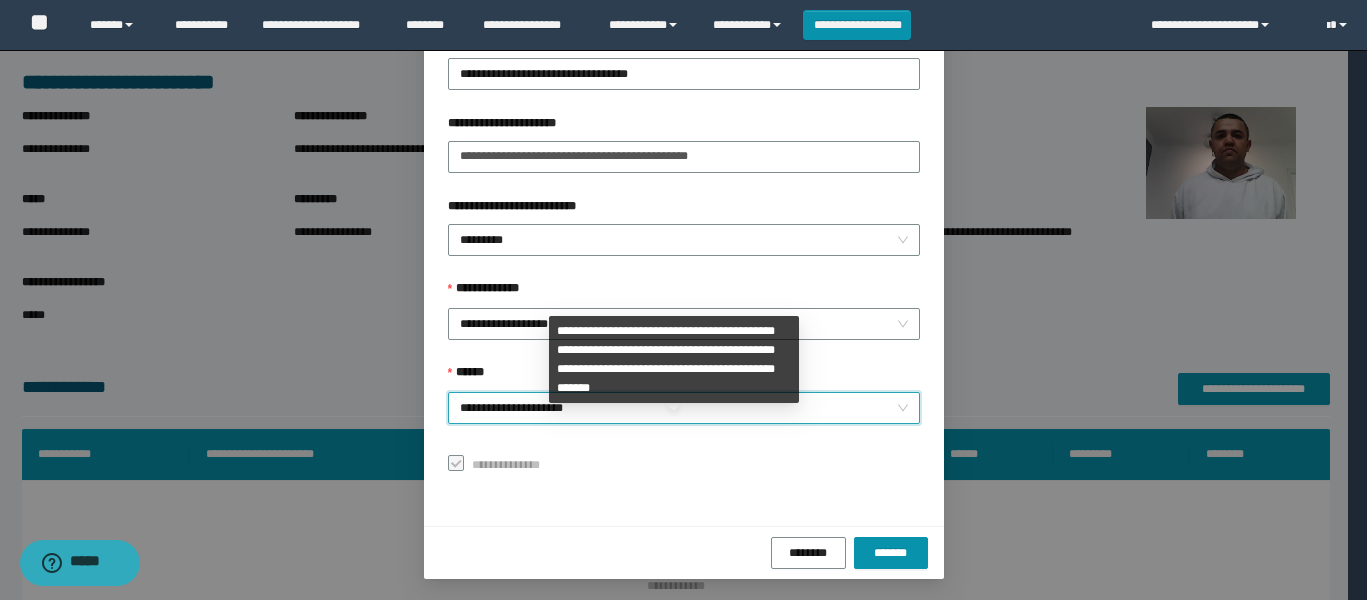 scroll, scrollTop: 152, scrollLeft: 0, axis: vertical 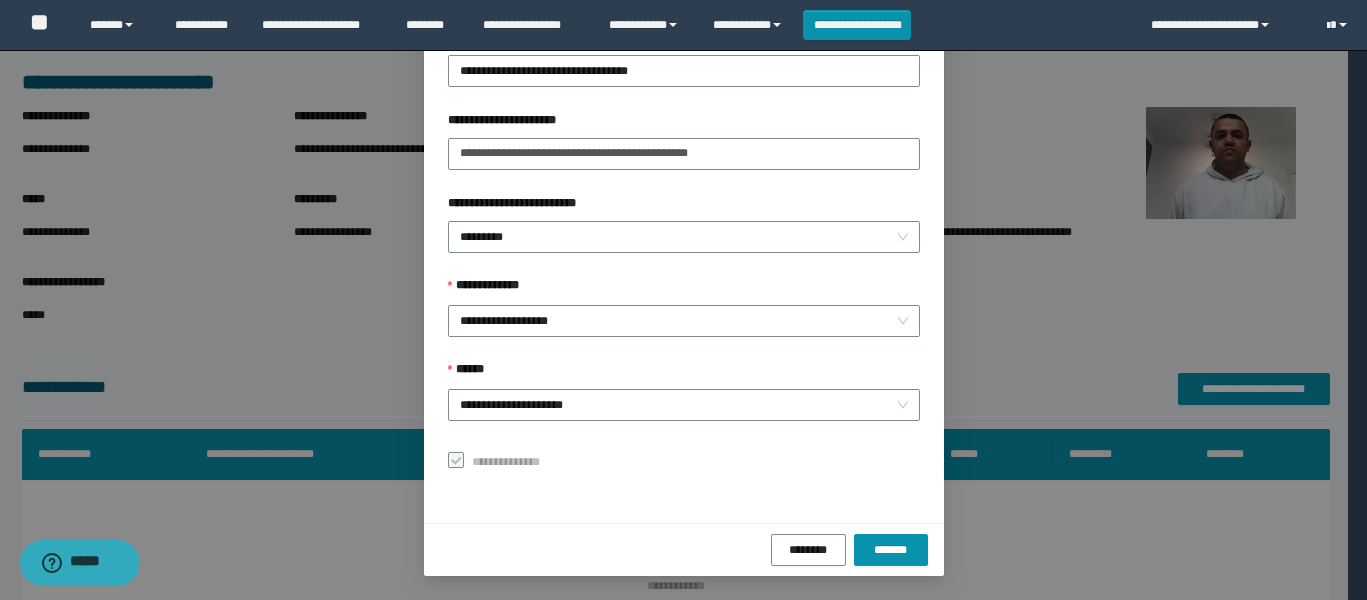 click on "******** *******" at bounding box center (684, 549) 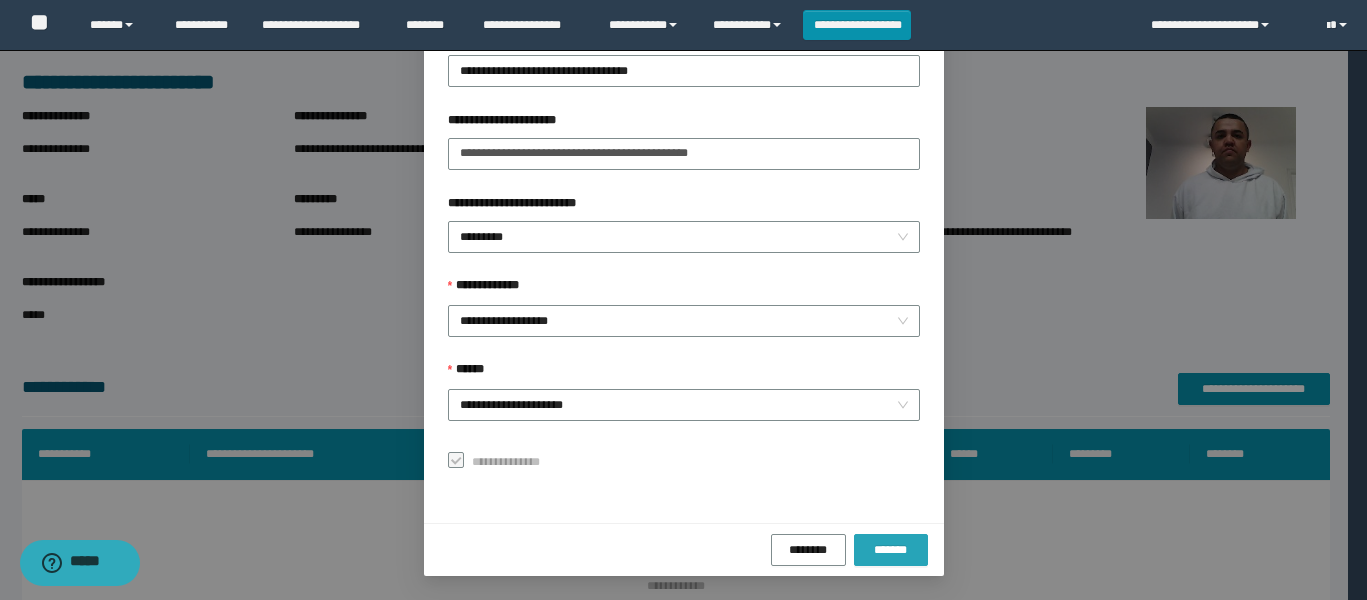 click on "*******" at bounding box center [890, 550] 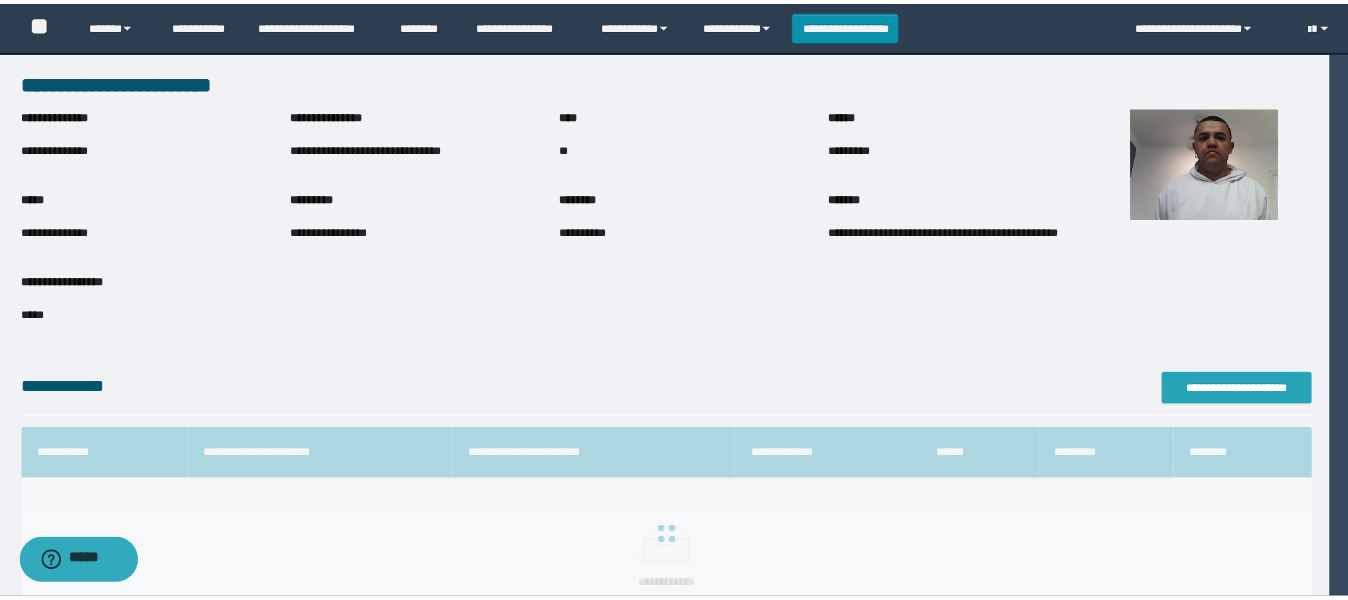 scroll, scrollTop: 0, scrollLeft: 0, axis: both 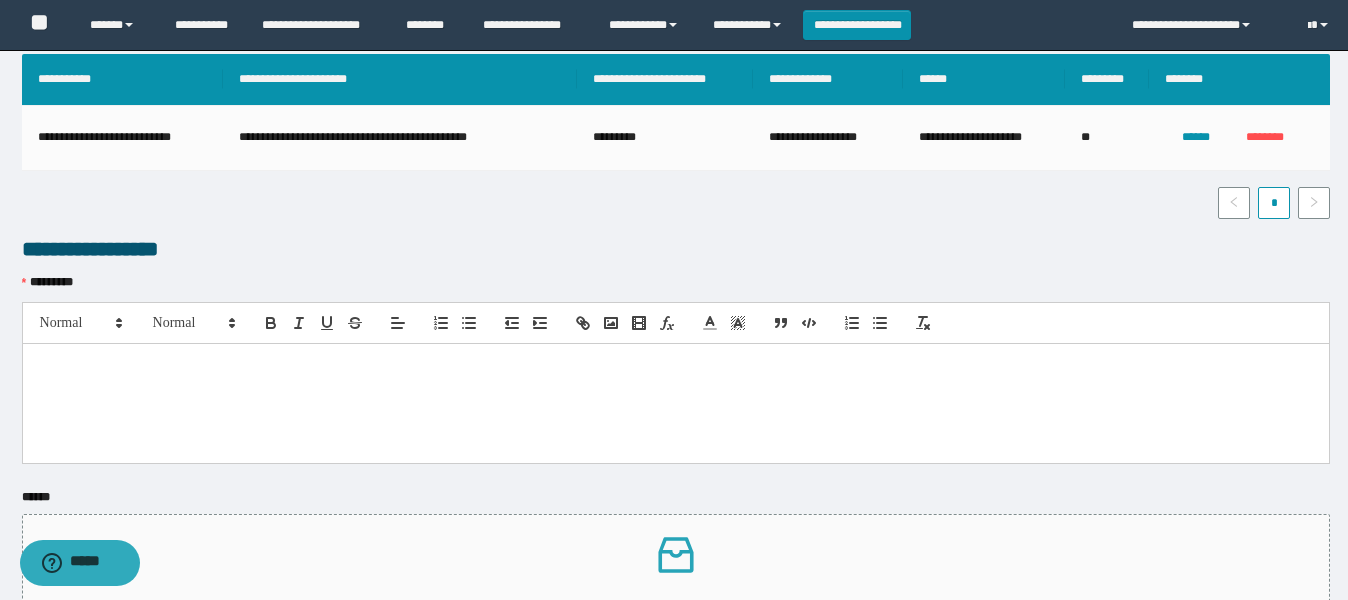 click at bounding box center (676, 365) 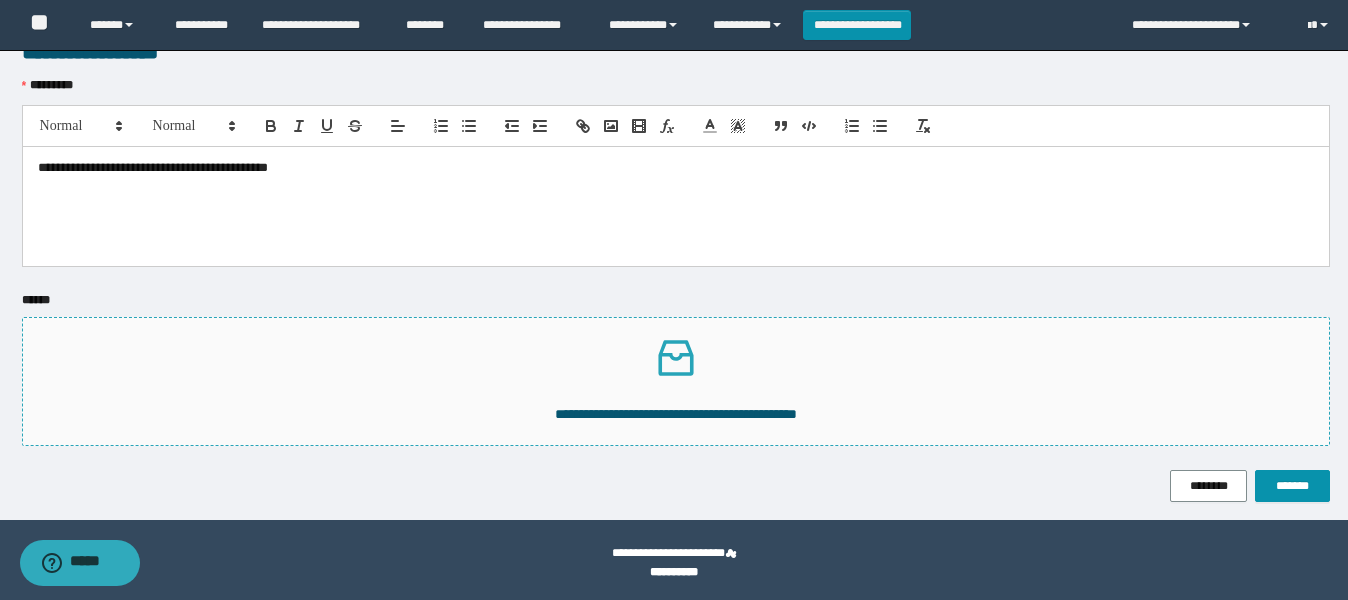 scroll, scrollTop: 574, scrollLeft: 0, axis: vertical 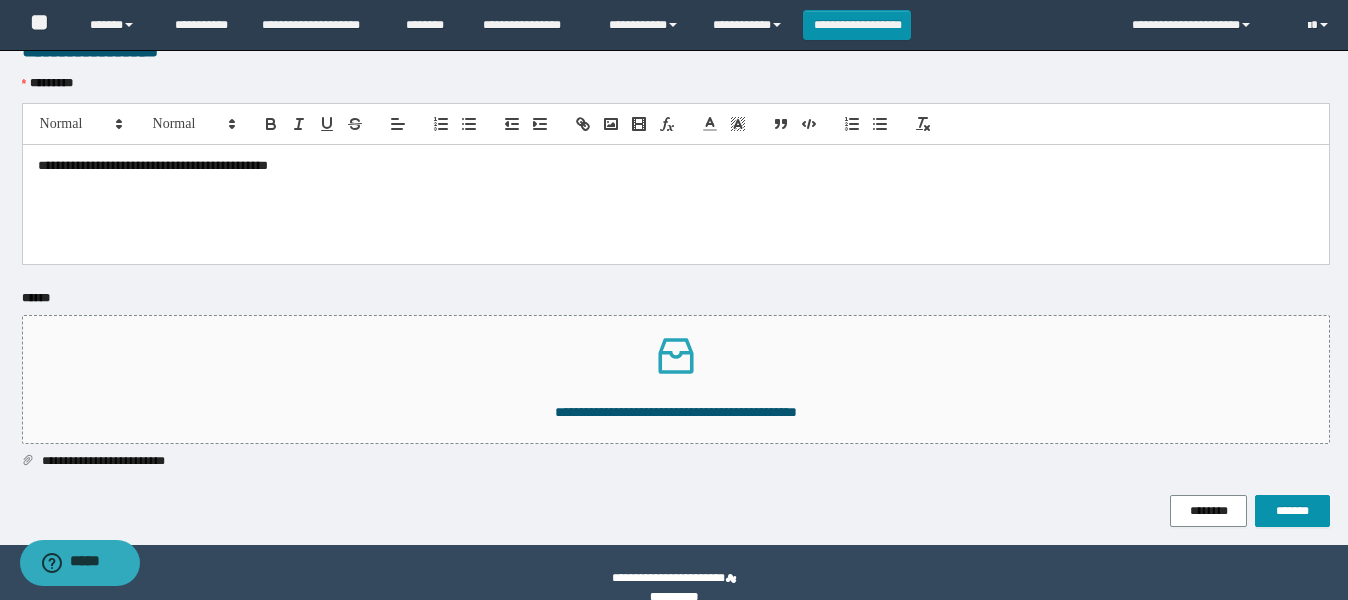 click on "******" at bounding box center (676, 302) 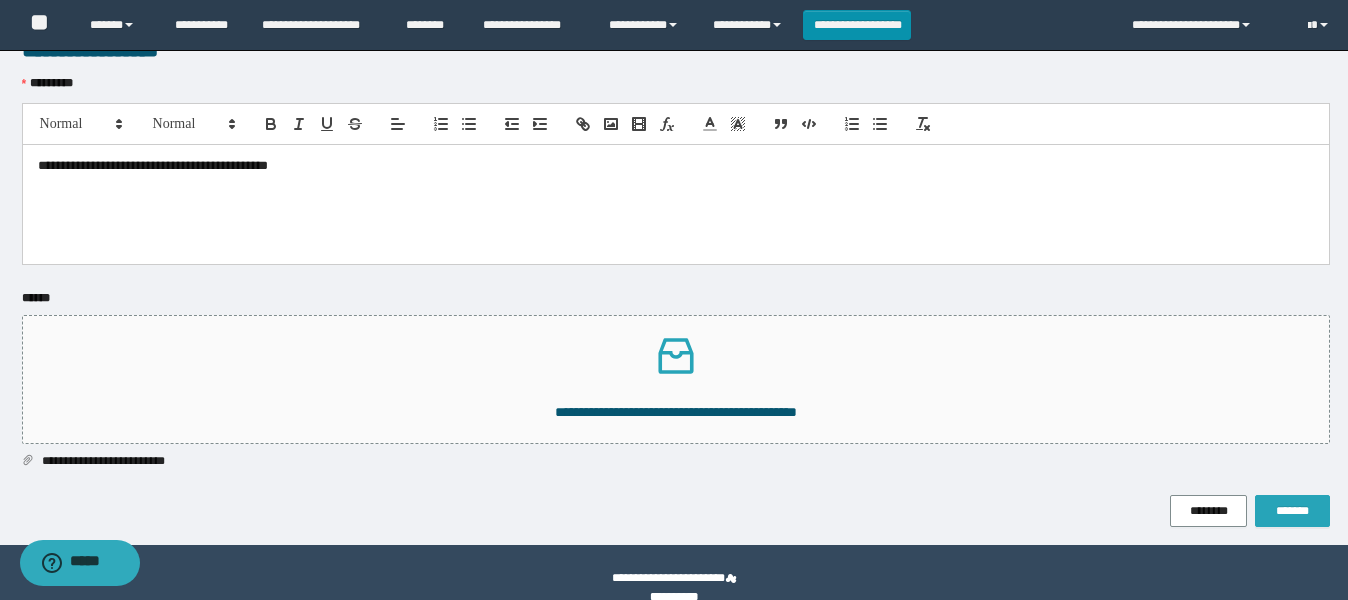 click on "*******" at bounding box center [1292, 511] 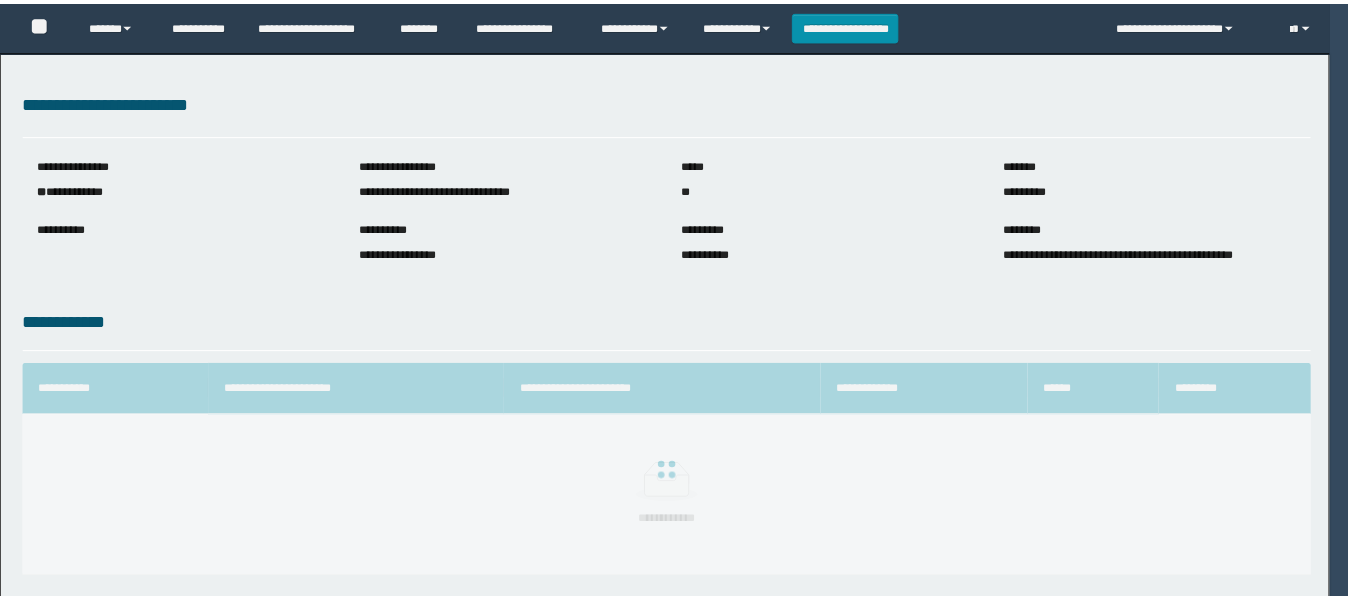 scroll, scrollTop: 0, scrollLeft: 0, axis: both 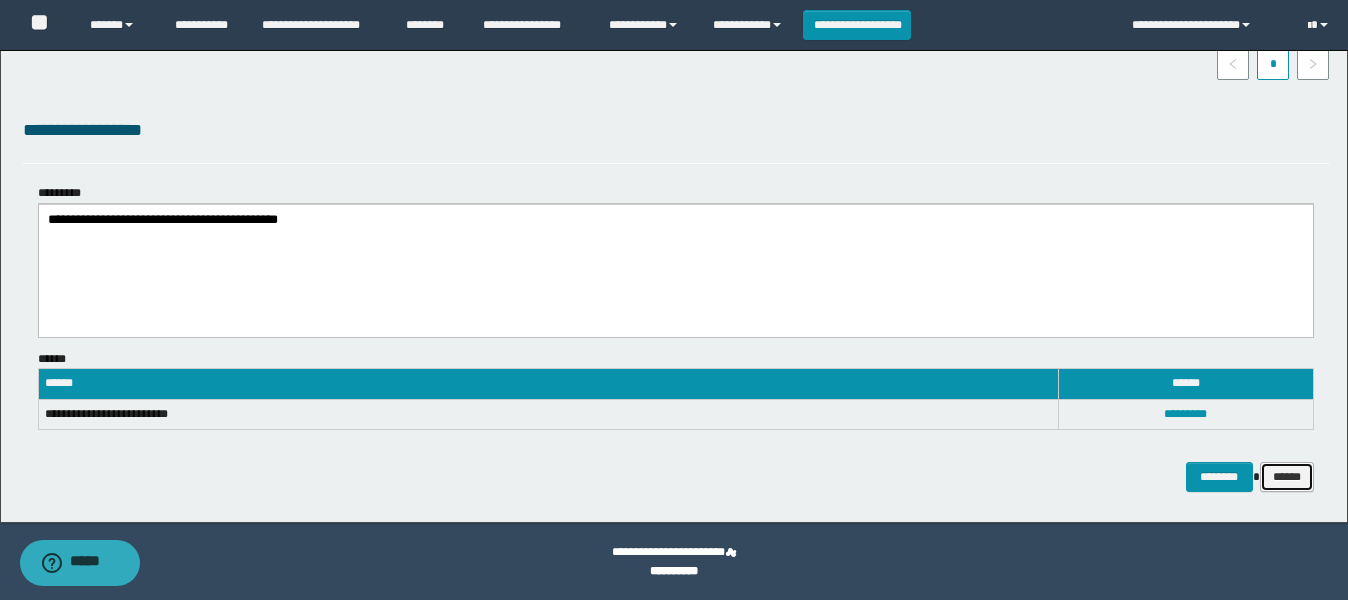 click on "******" at bounding box center (1287, 477) 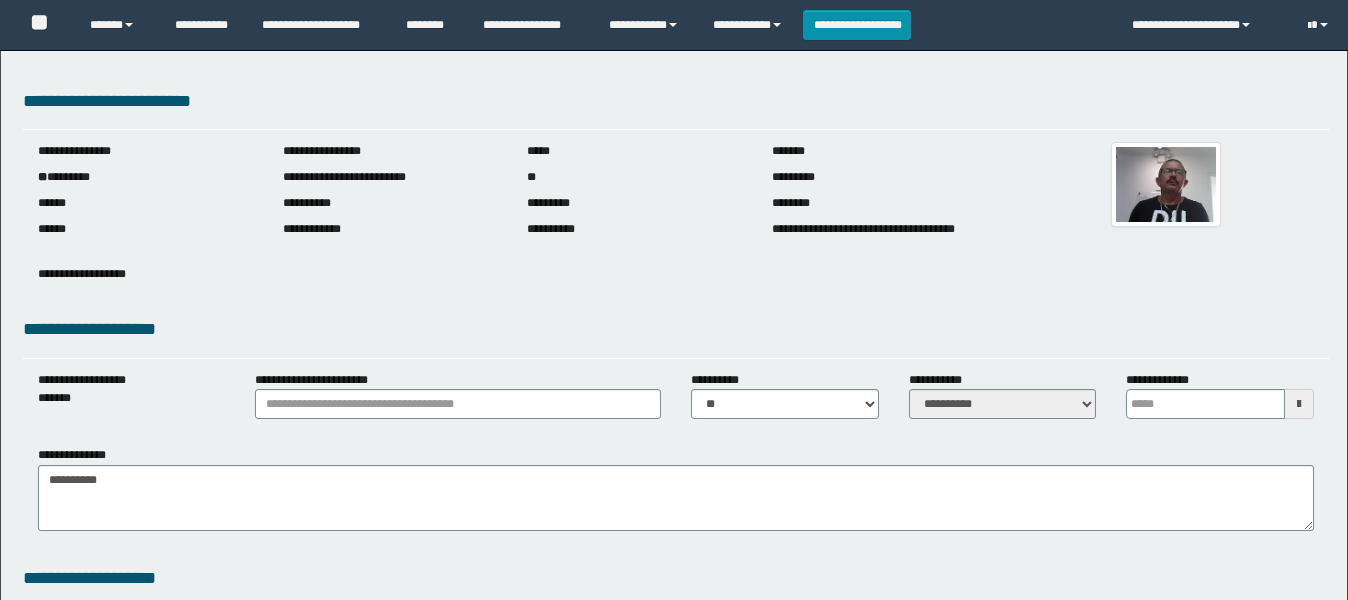 scroll, scrollTop: 0, scrollLeft: 0, axis: both 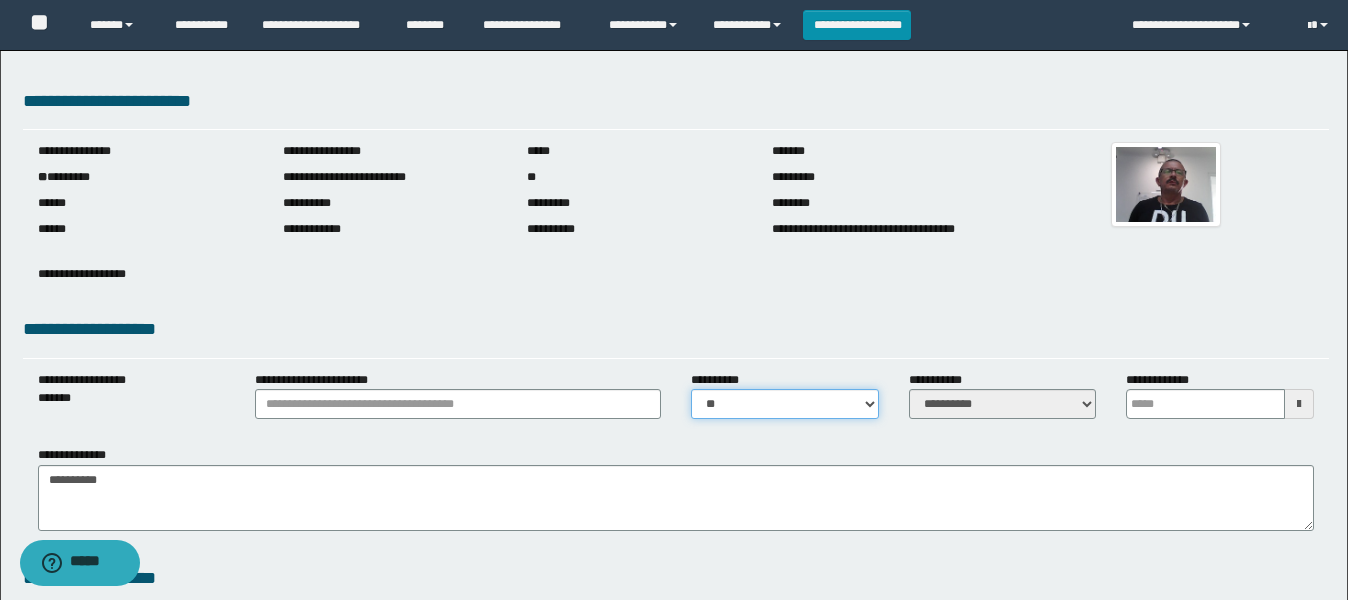 click on "**
**" at bounding box center (785, 404) 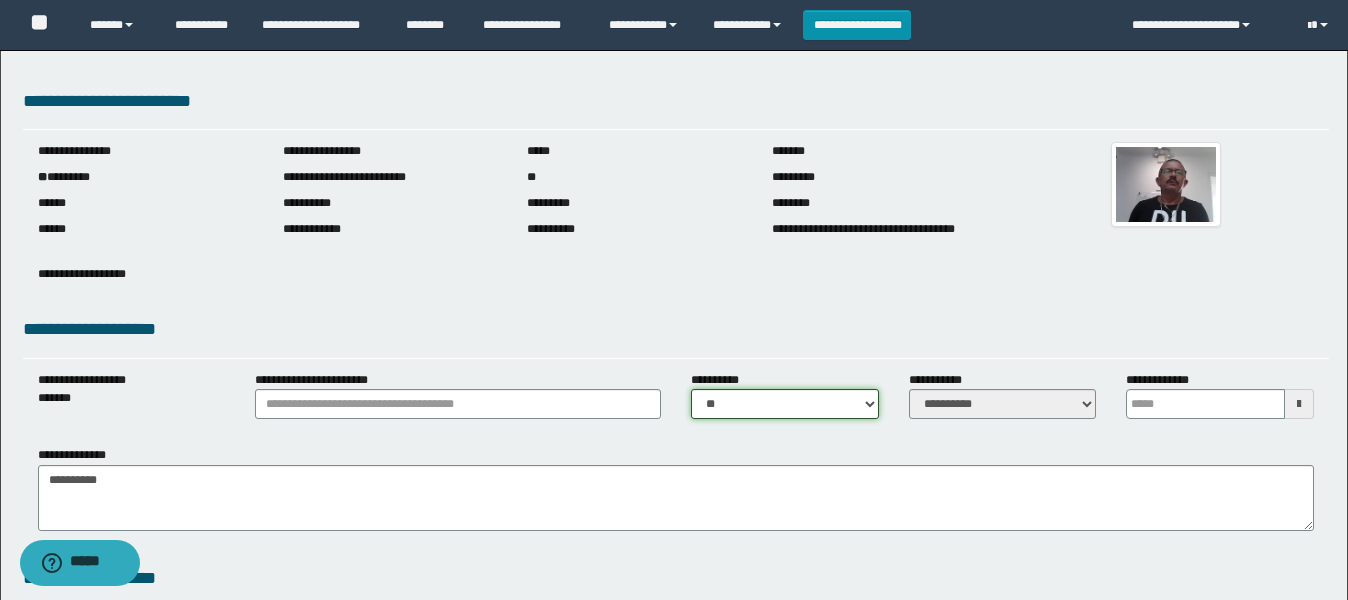 select on "****" 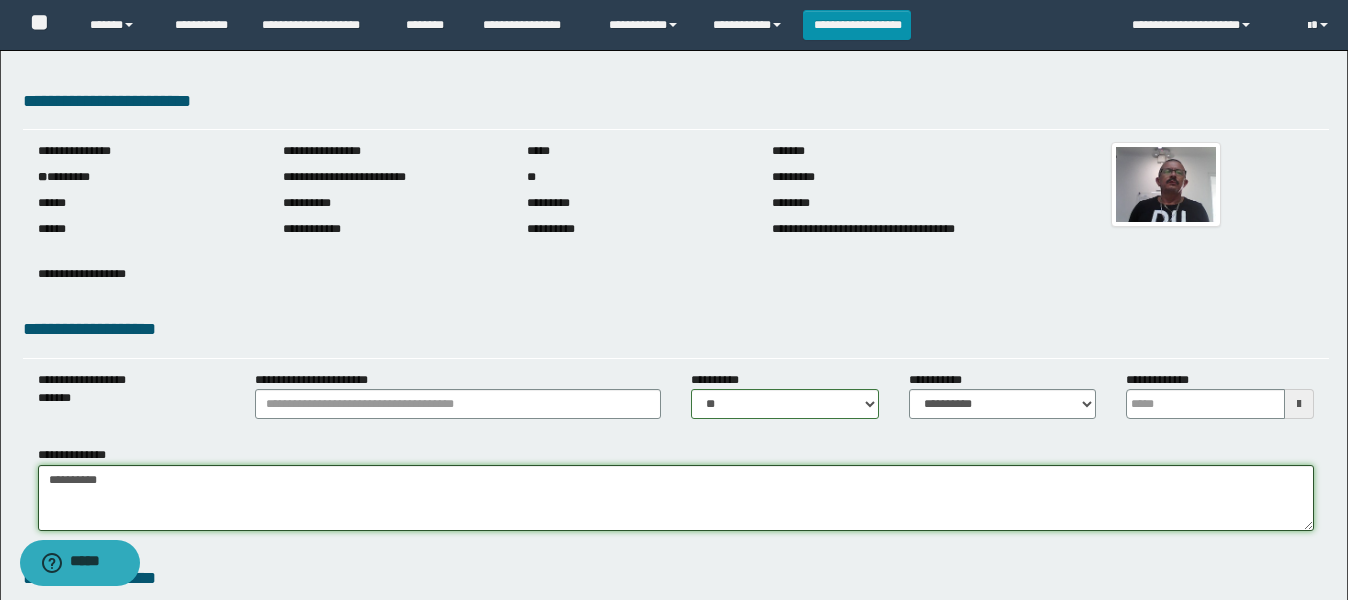 drag, startPoint x: 119, startPoint y: 474, endPoint x: 0, endPoint y: 492, distance: 120.353645 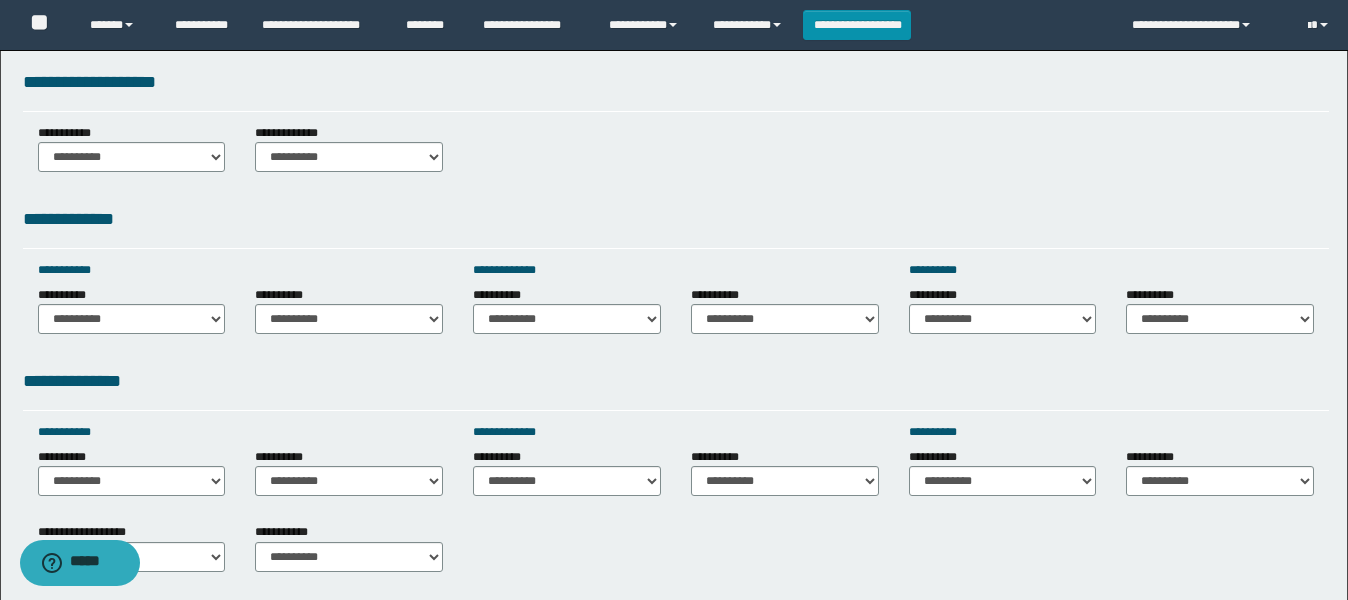 scroll, scrollTop: 500, scrollLeft: 0, axis: vertical 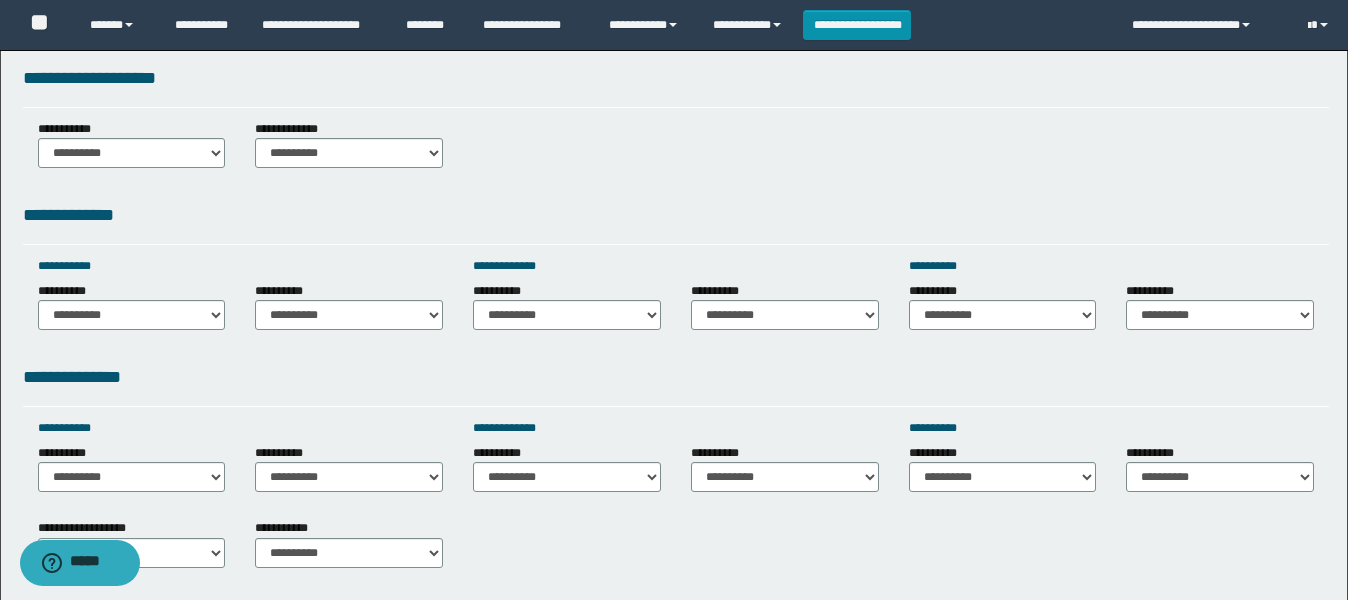 type on "**********" 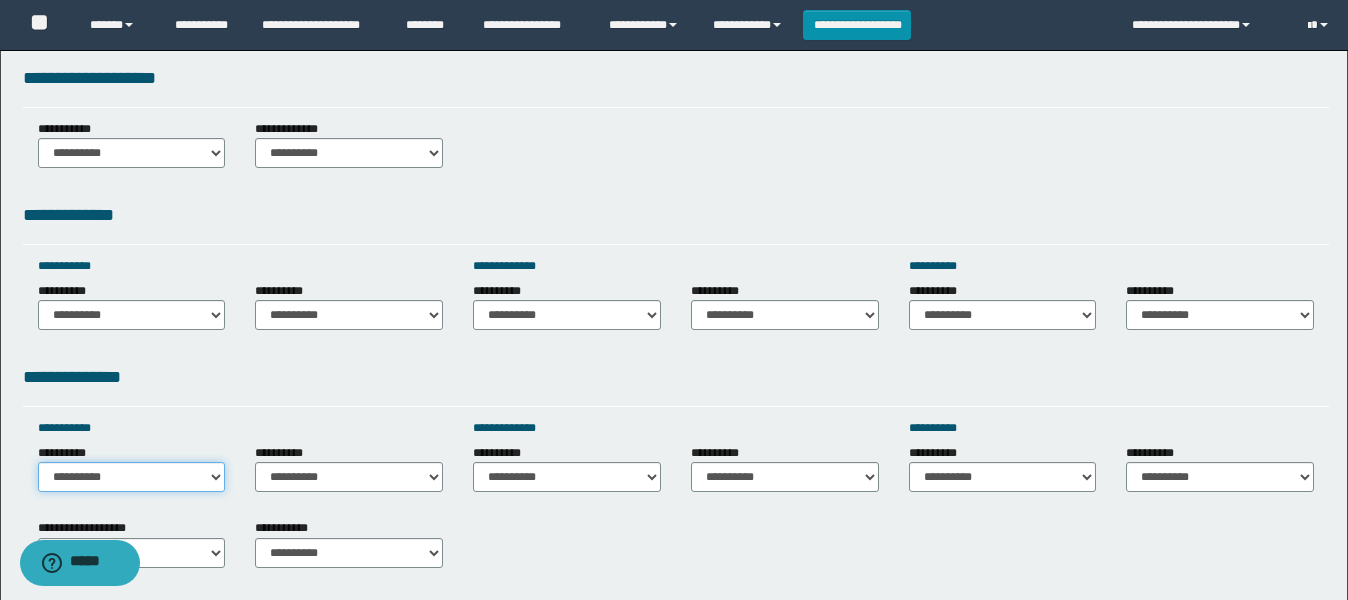 click on "**********" at bounding box center (132, 477) 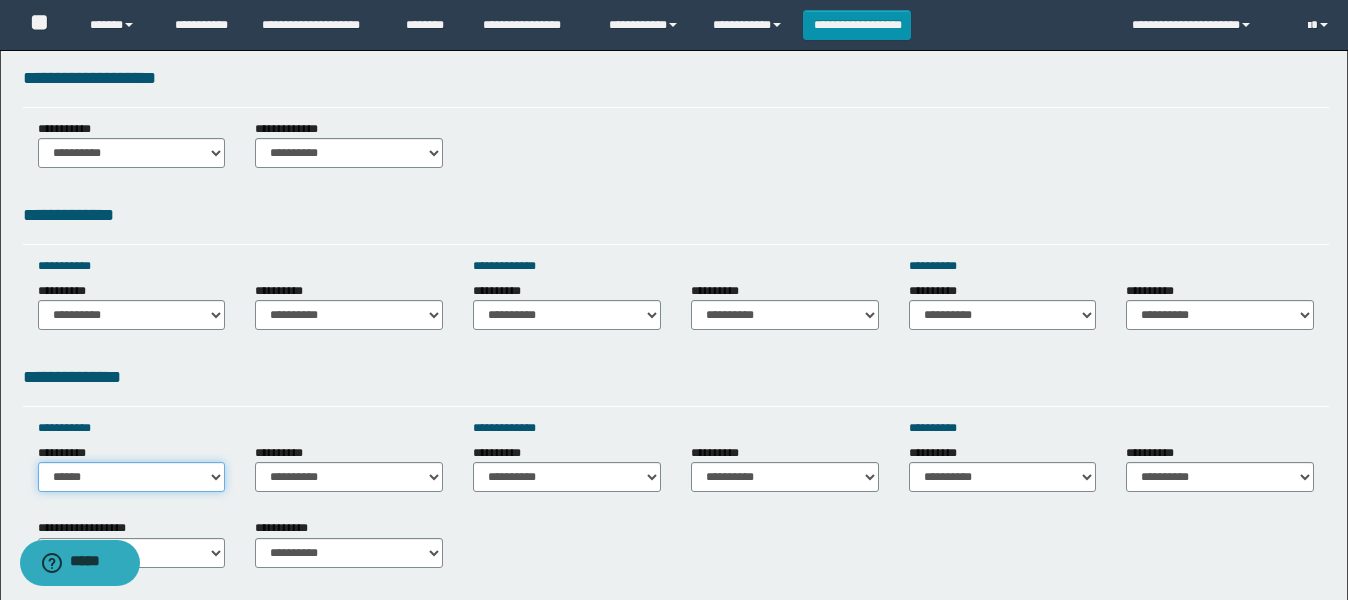 click on "**********" at bounding box center (132, 477) 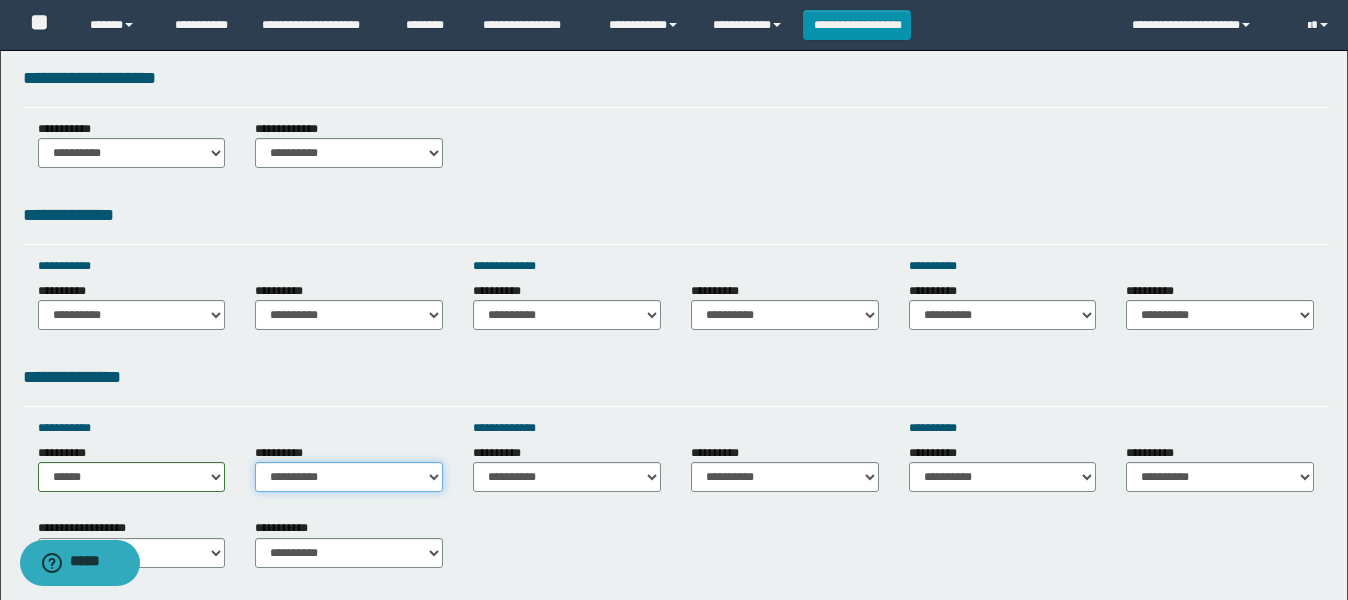 click on "**********" at bounding box center (349, 477) 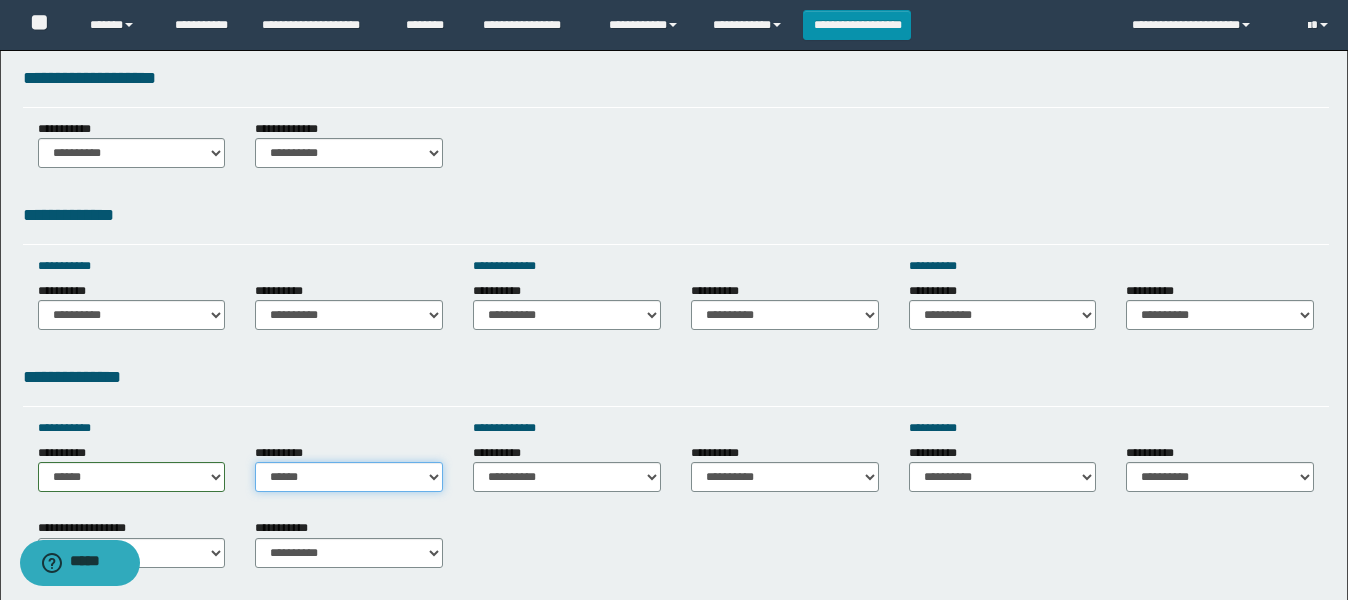 click on "**********" at bounding box center (349, 477) 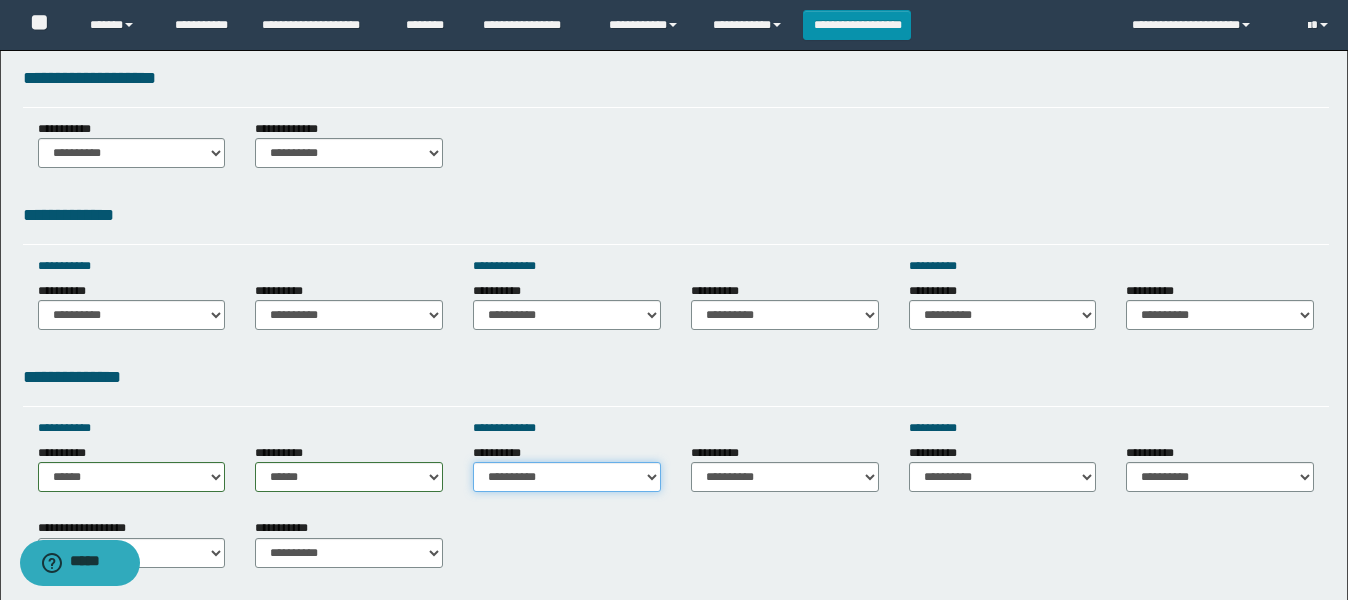 click on "**********" at bounding box center (567, 477) 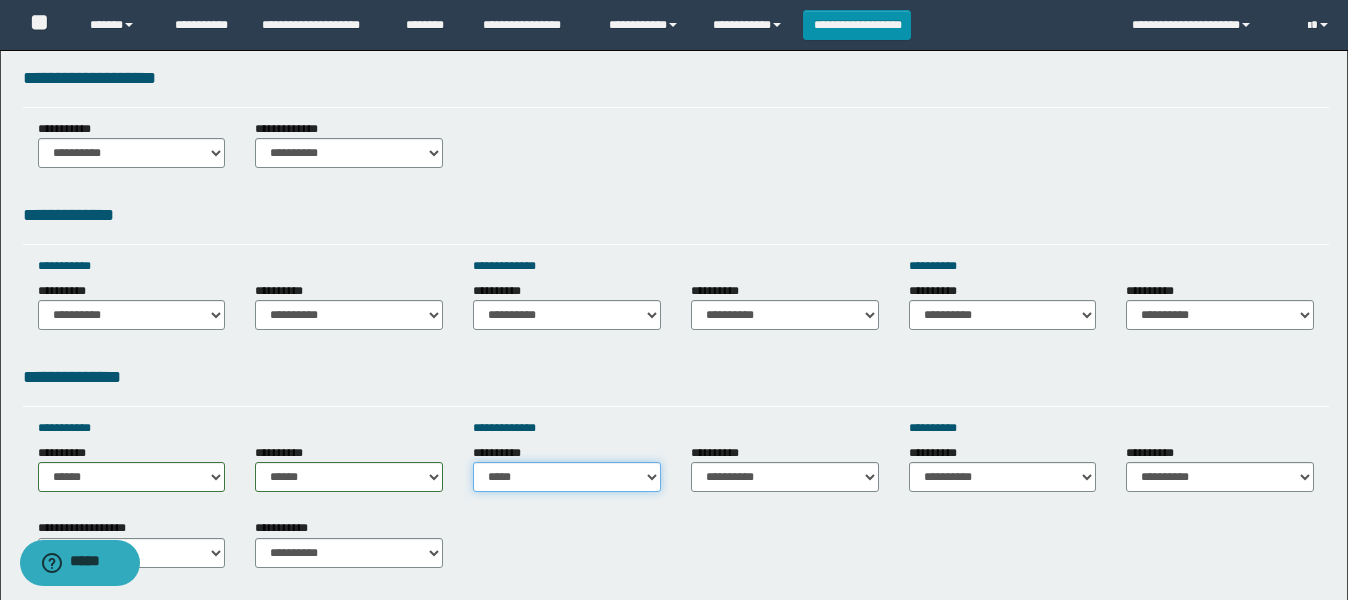 click on "**********" at bounding box center (567, 477) 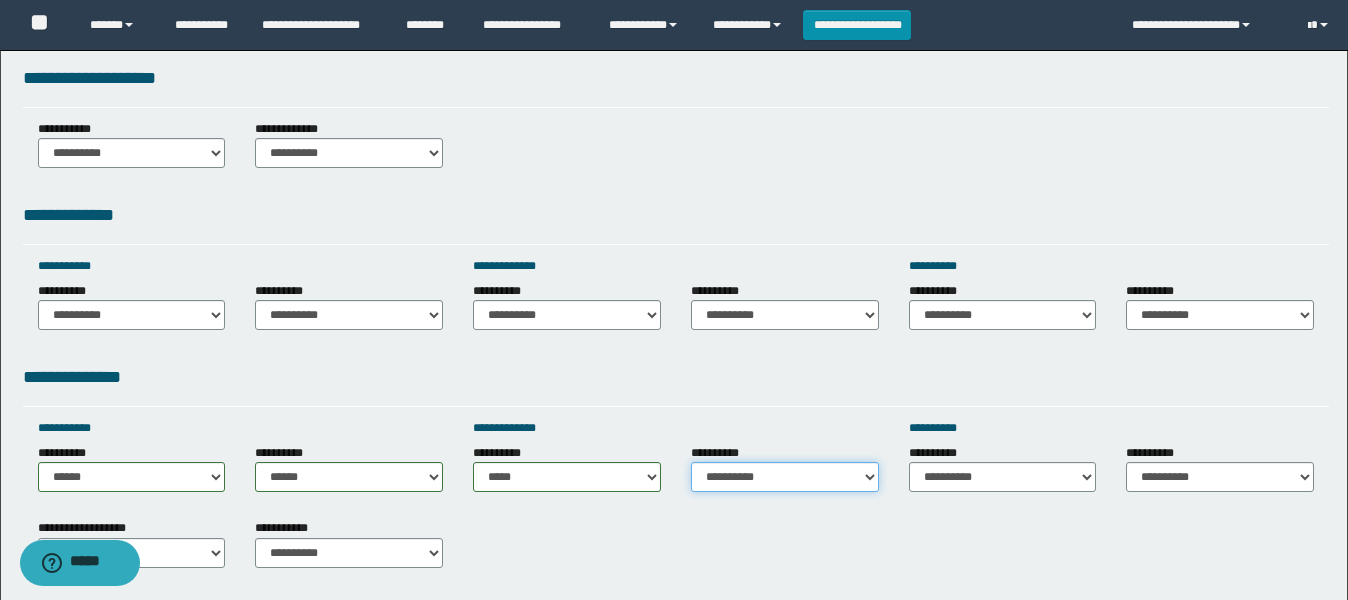 click on "**********" at bounding box center (785, 477) 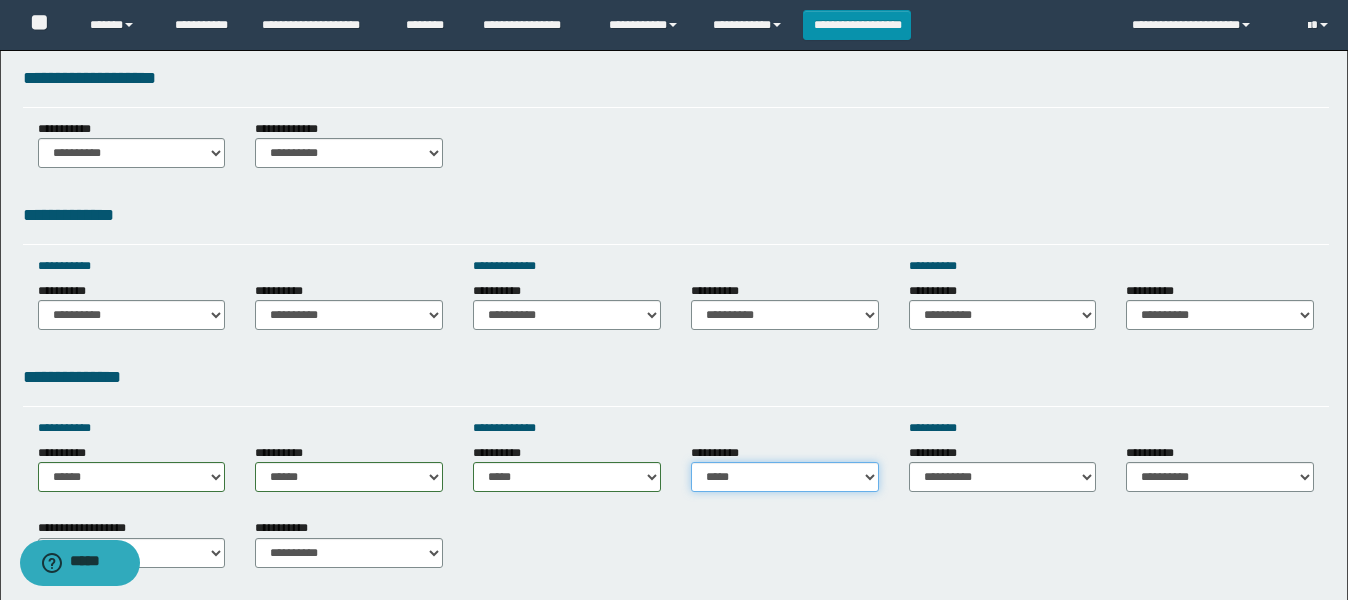 click on "**********" at bounding box center [785, 477] 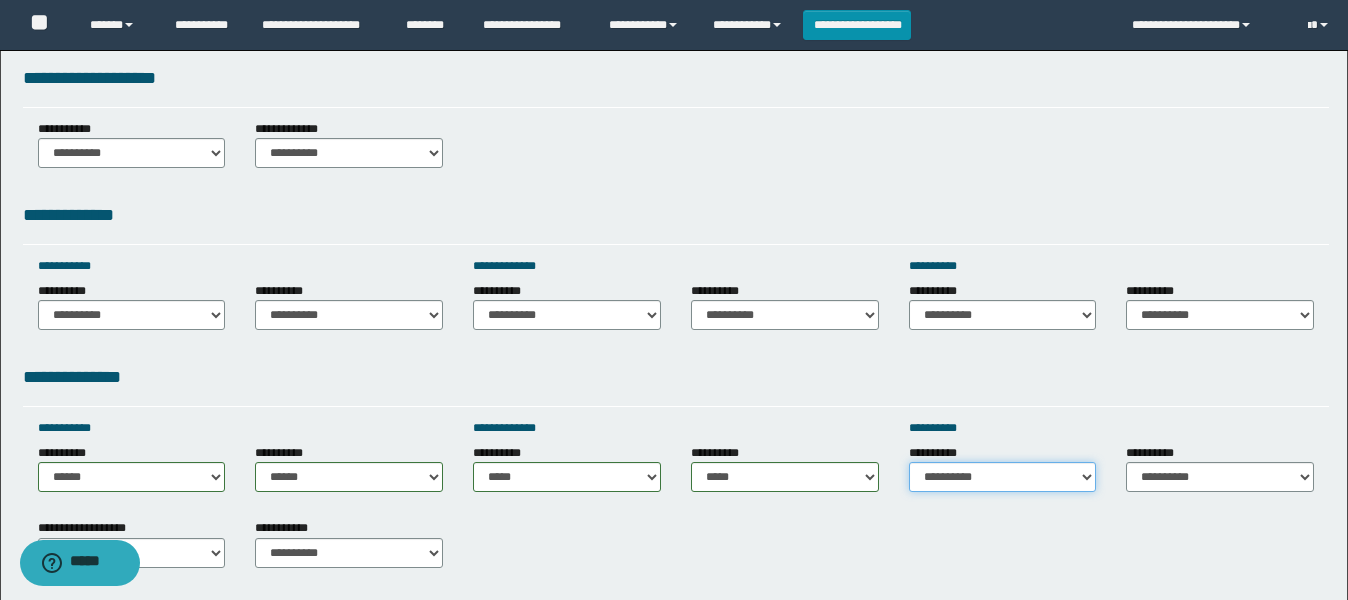click on "**********" at bounding box center (1003, 477) 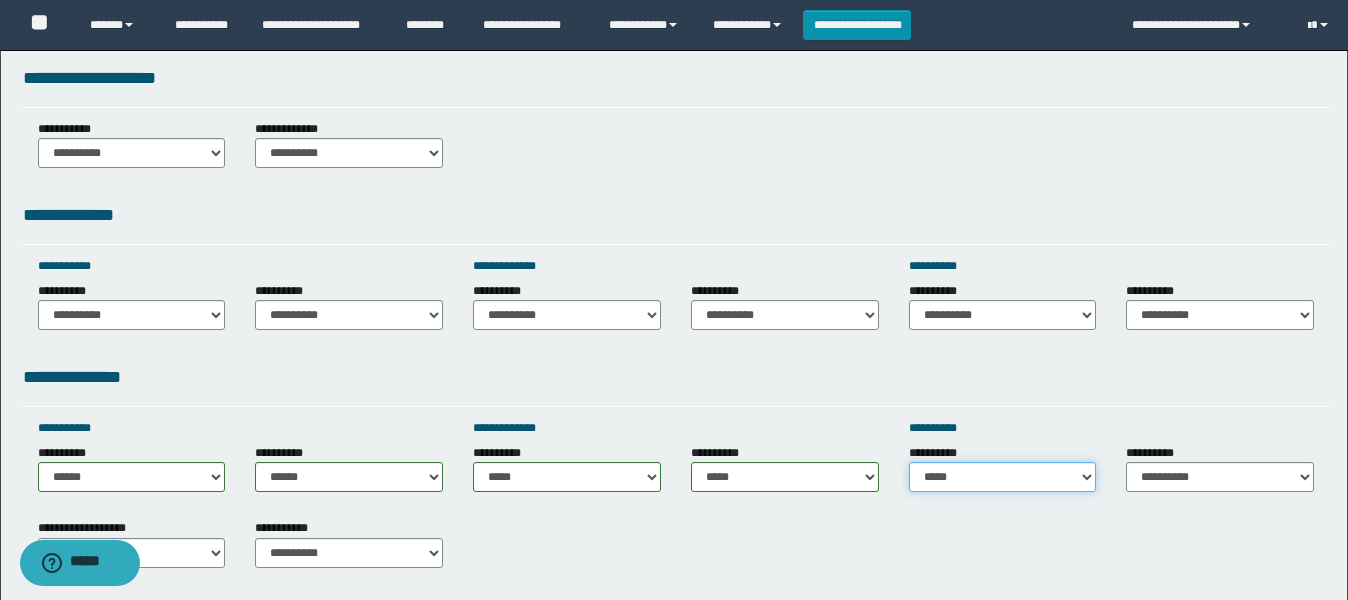 click on "**********" at bounding box center [1003, 477] 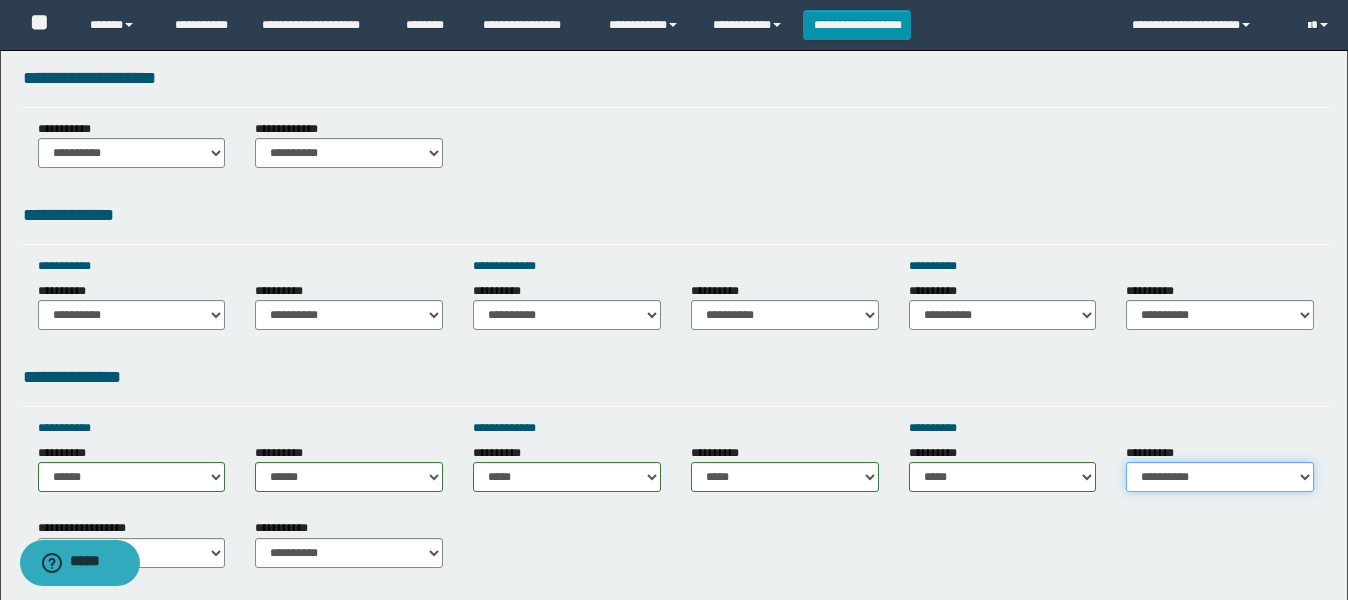 click on "**********" at bounding box center [1220, 477] 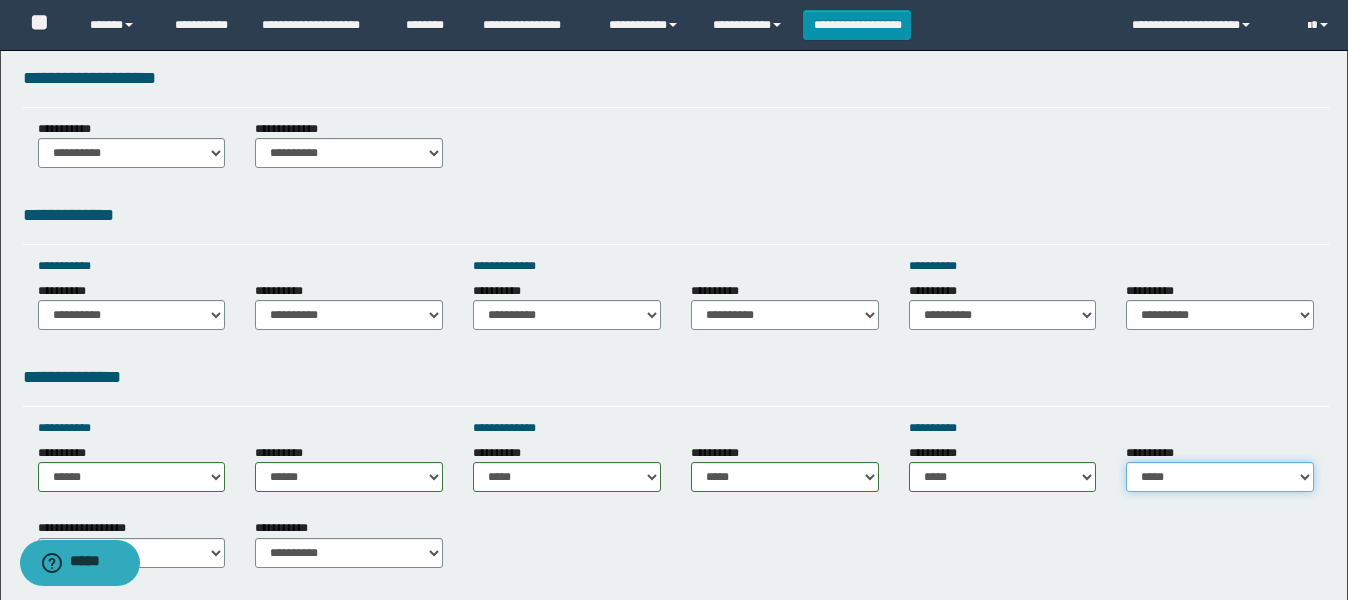 click on "**********" at bounding box center (1220, 477) 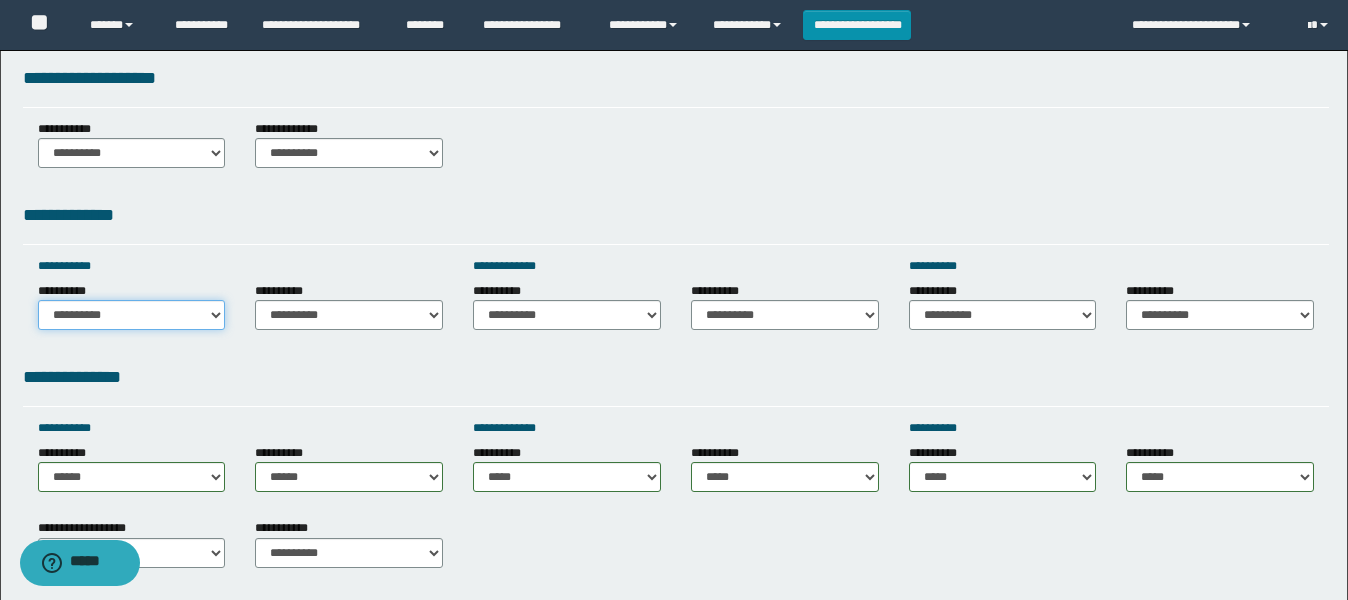click on "**********" at bounding box center [132, 315] 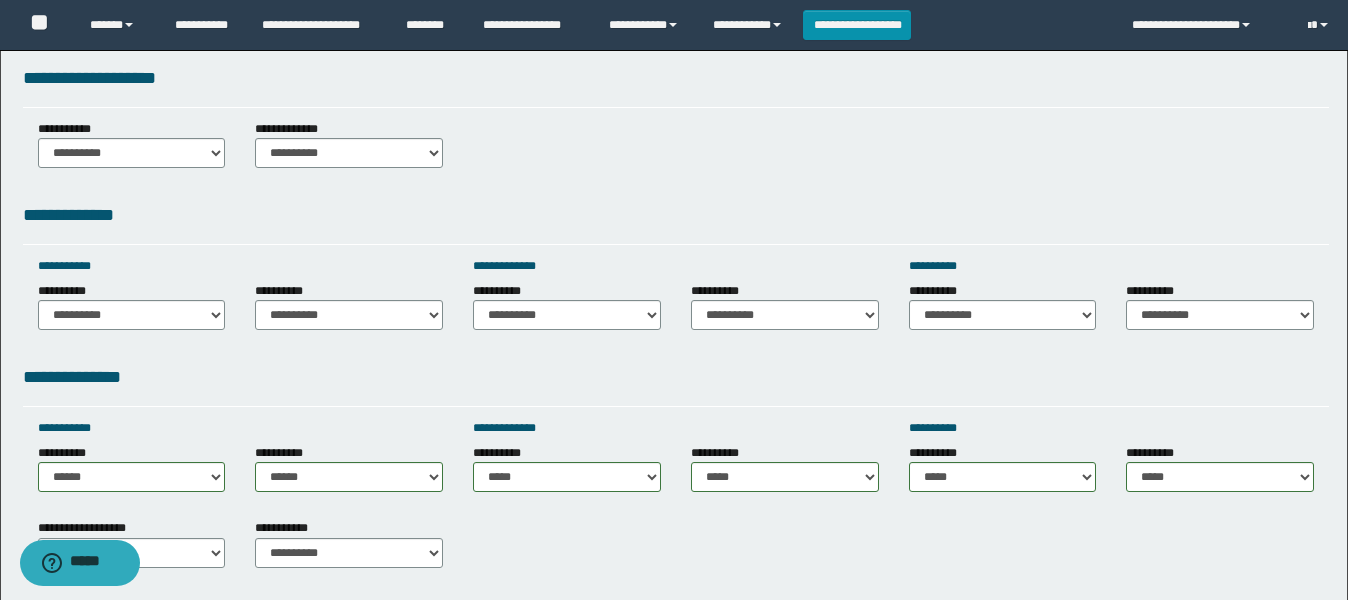 drag, startPoint x: 1214, startPoint y: 377, endPoint x: 309, endPoint y: 291, distance: 909.077 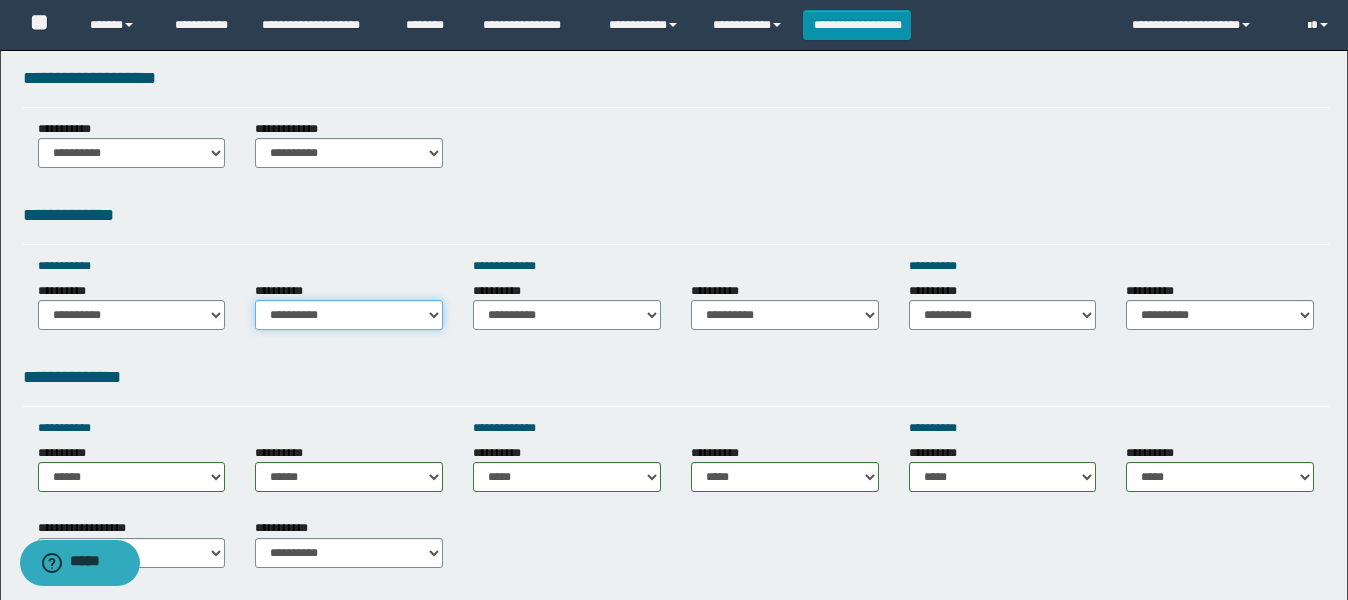 click on "**********" at bounding box center [349, 315] 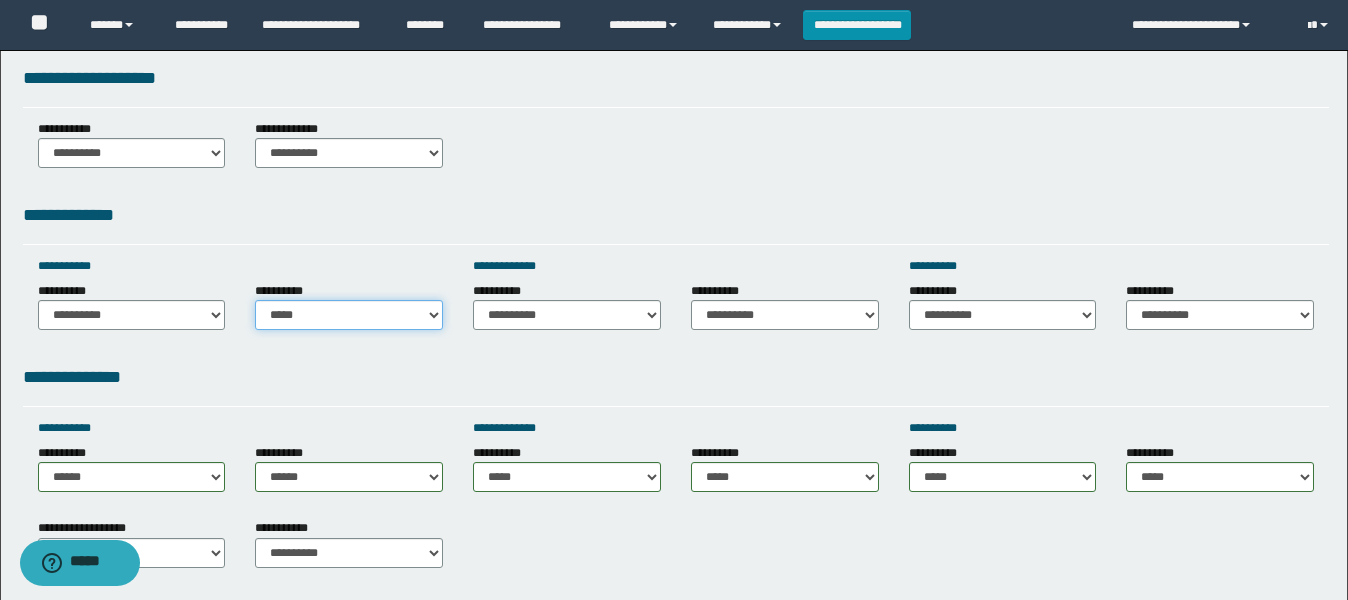 click on "**********" at bounding box center [349, 315] 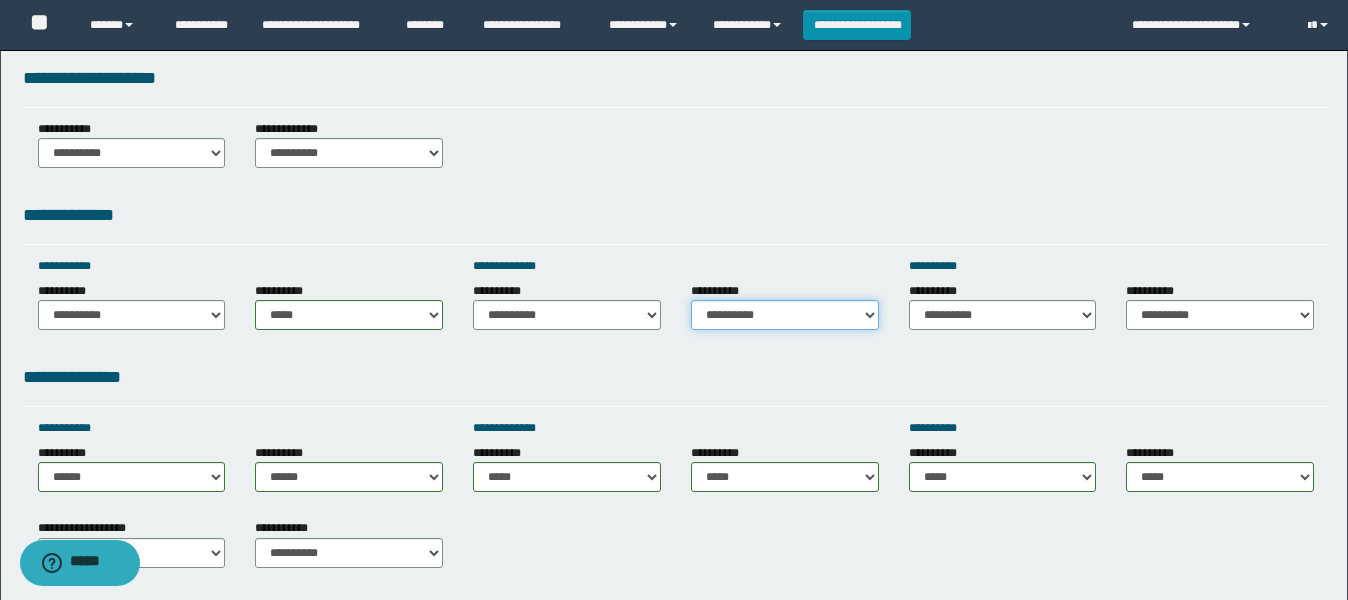 click on "**********" at bounding box center (785, 315) 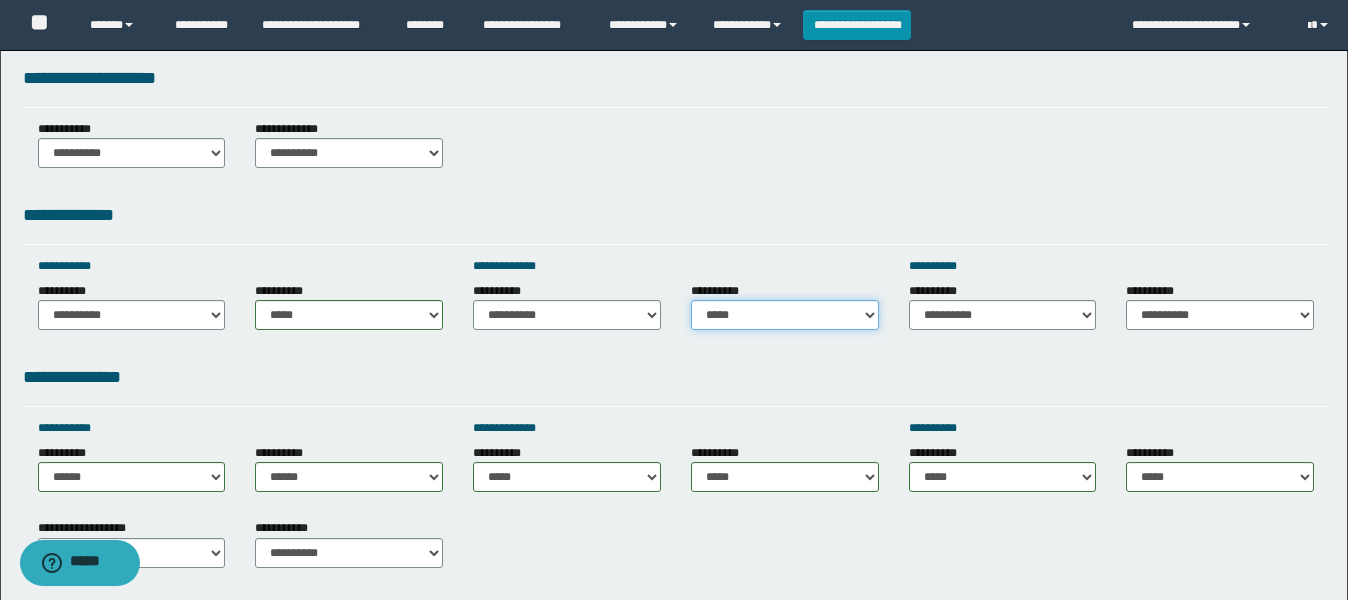 click on "**********" at bounding box center [785, 315] 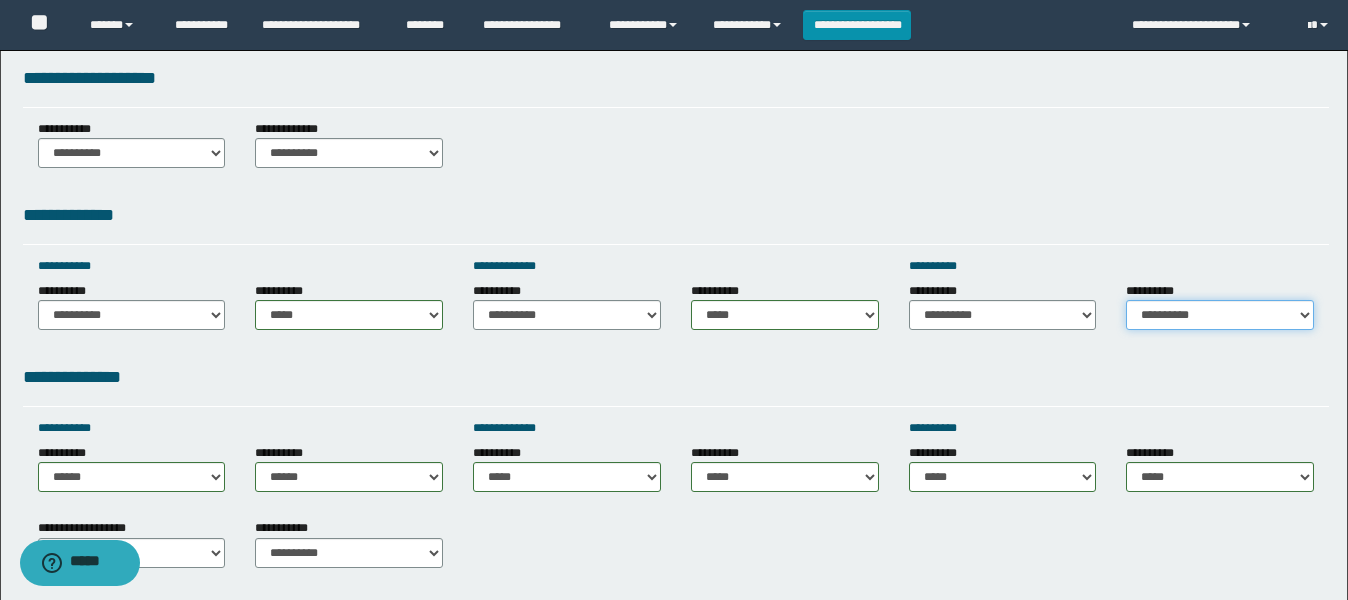 click on "**********" at bounding box center (1220, 315) 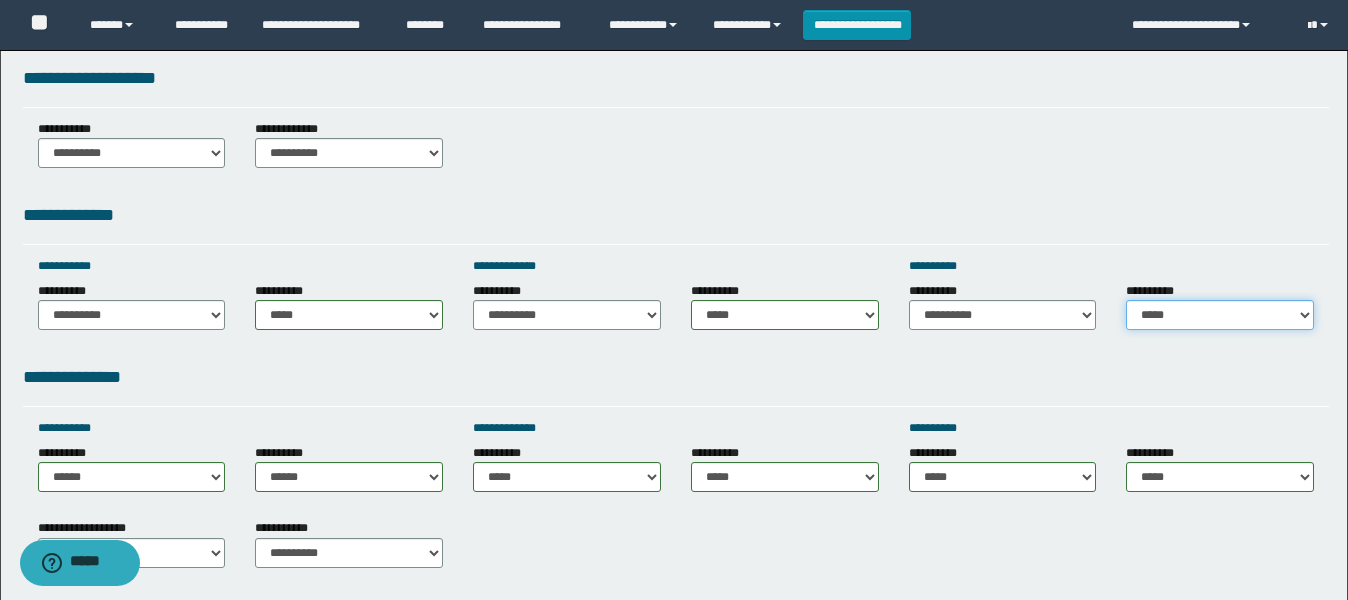 click on "**********" at bounding box center (1220, 315) 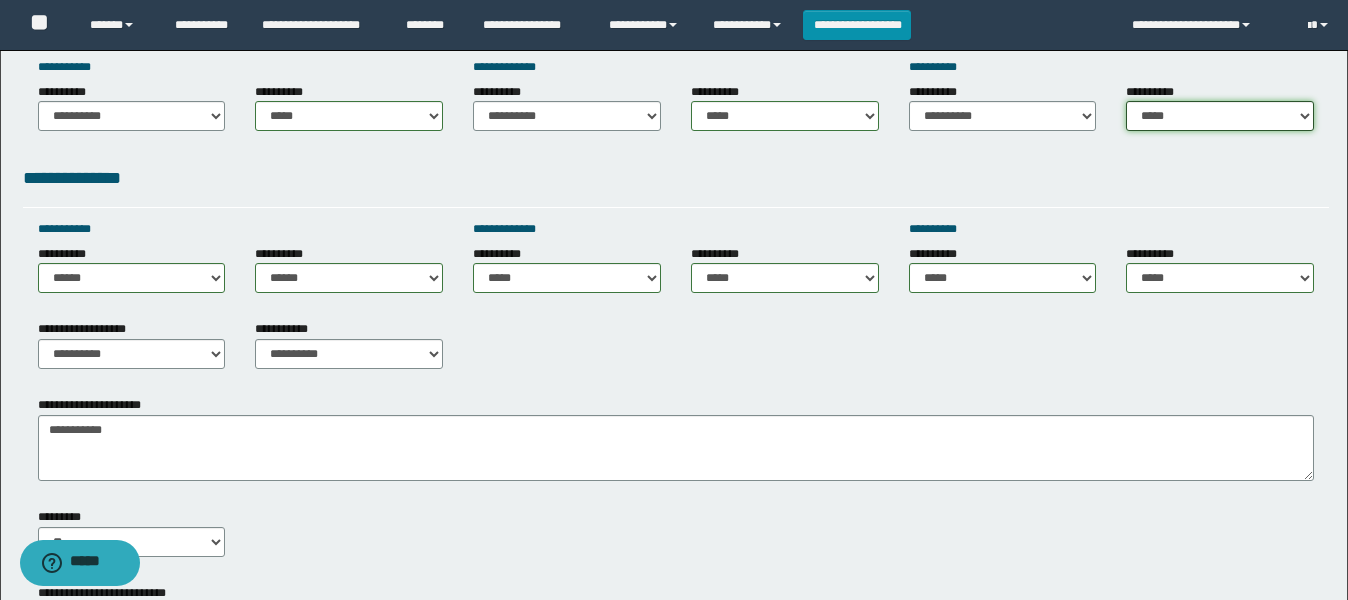 scroll, scrollTop: 750, scrollLeft: 0, axis: vertical 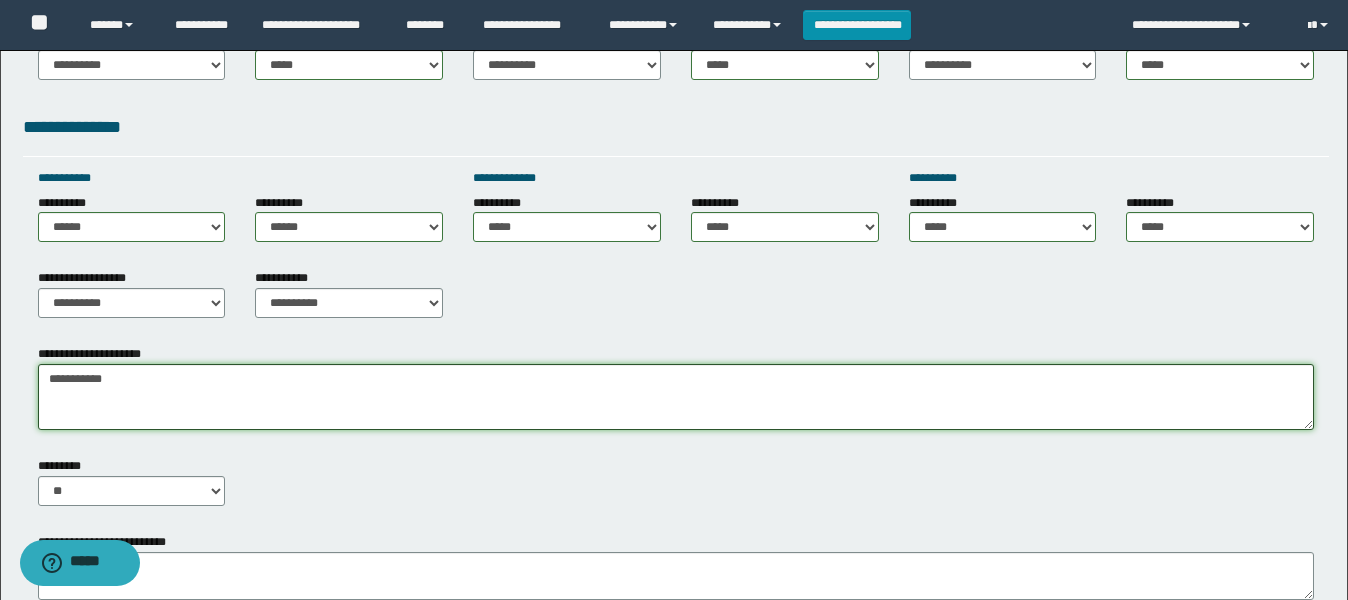 drag, startPoint x: 157, startPoint y: 381, endPoint x: 0, endPoint y: 394, distance: 157.5373 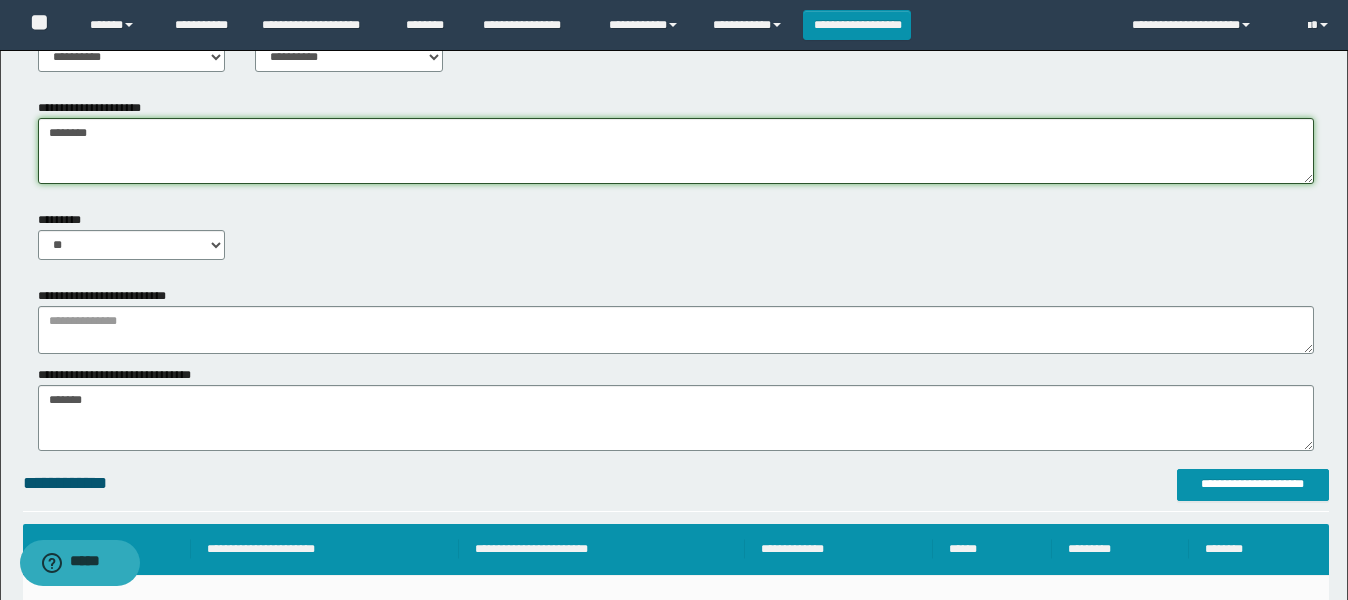 scroll, scrollTop: 1000, scrollLeft: 0, axis: vertical 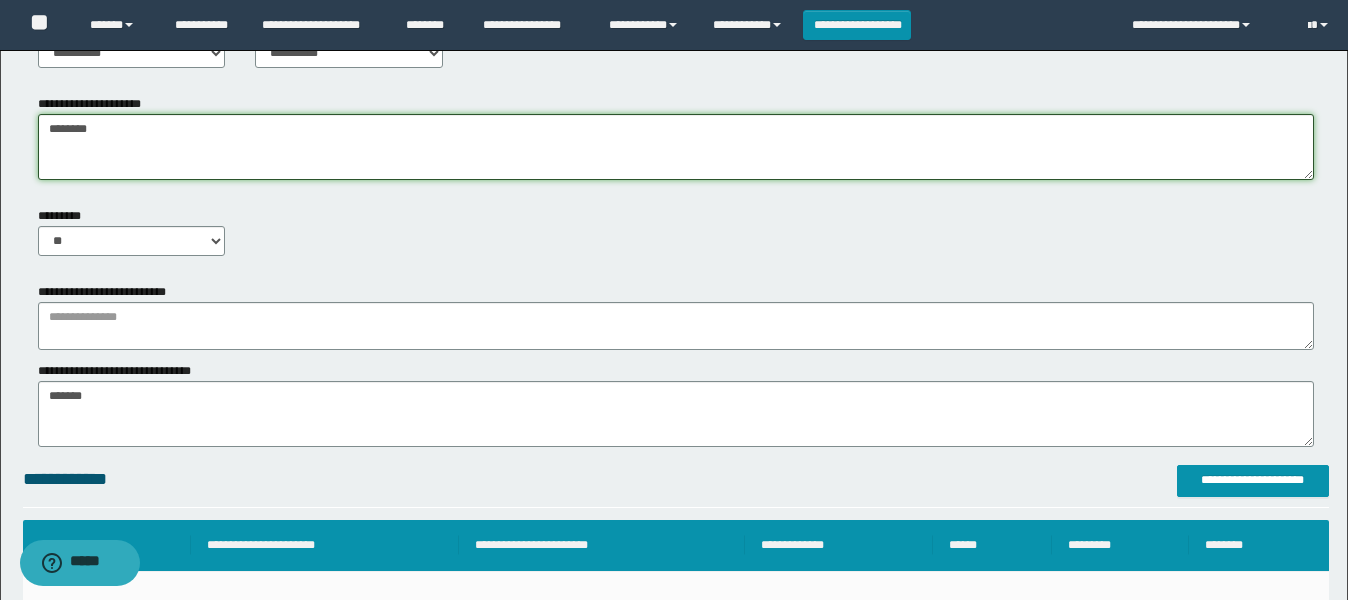 type on "********" 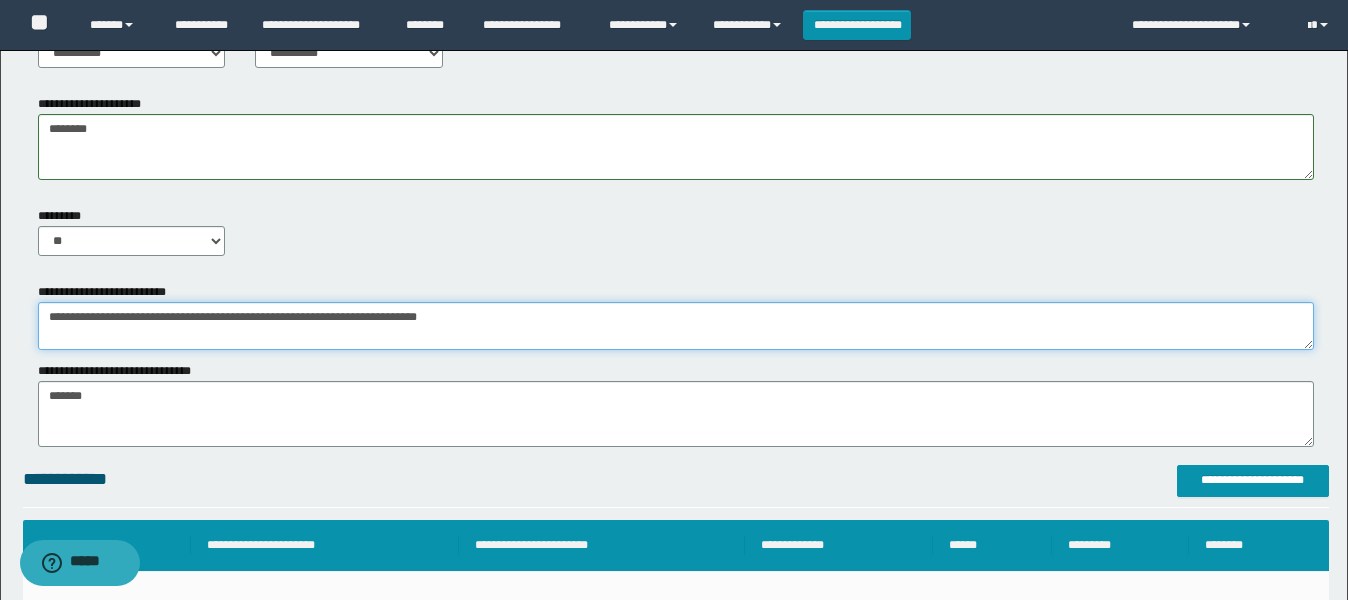 click on "**********" at bounding box center [676, 326] 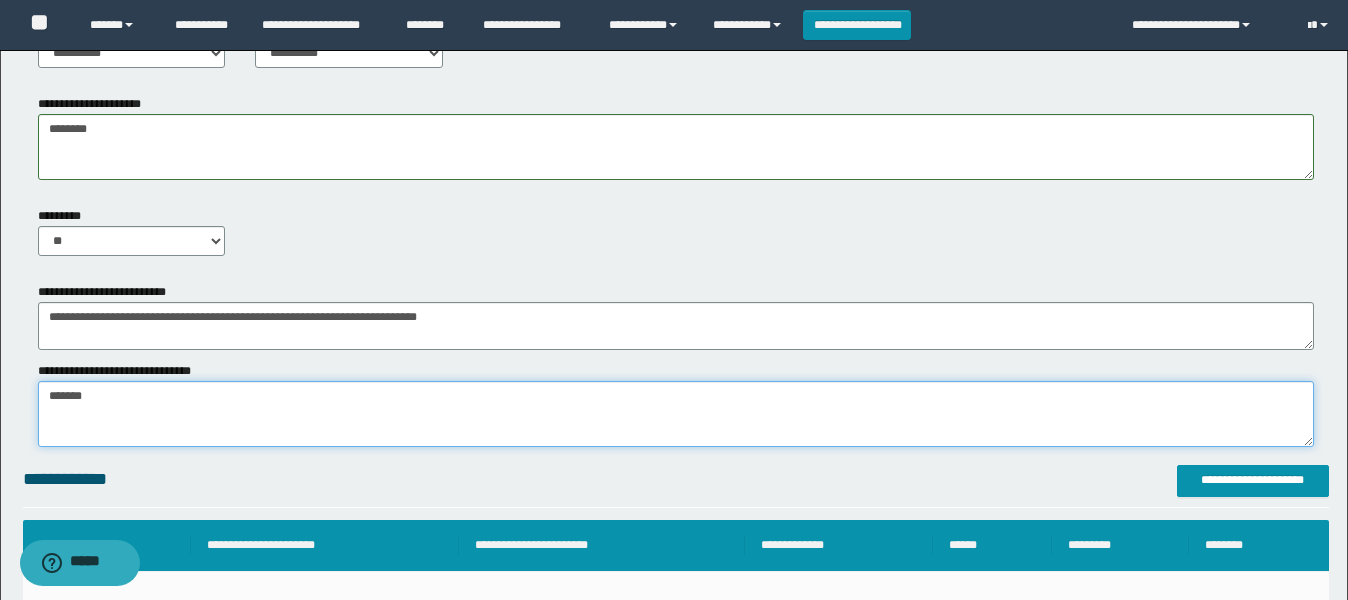drag, startPoint x: 123, startPoint y: 394, endPoint x: 0, endPoint y: 406, distance: 123.58398 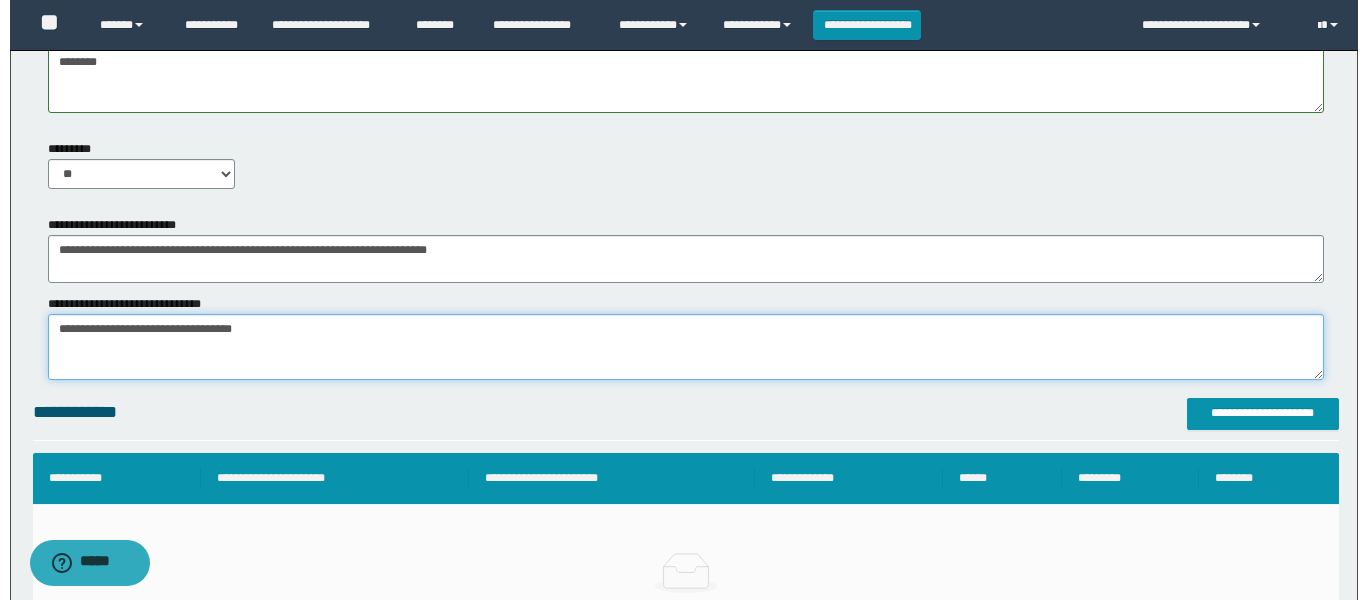 scroll, scrollTop: 1125, scrollLeft: 0, axis: vertical 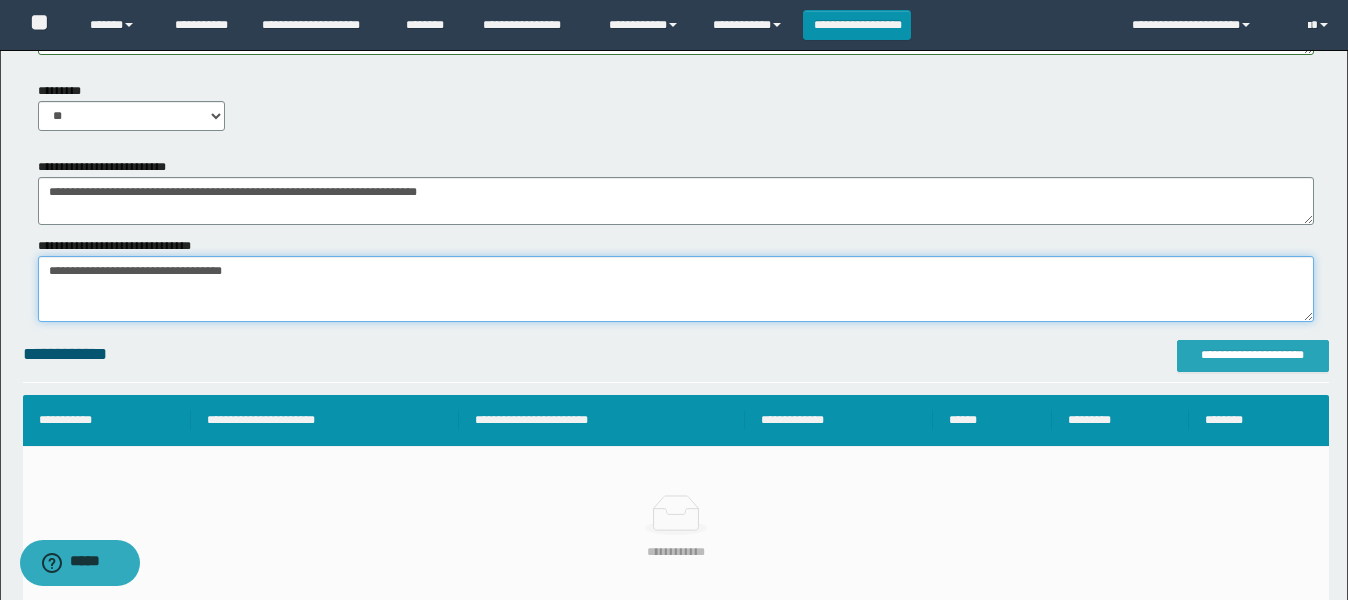 type on "**********" 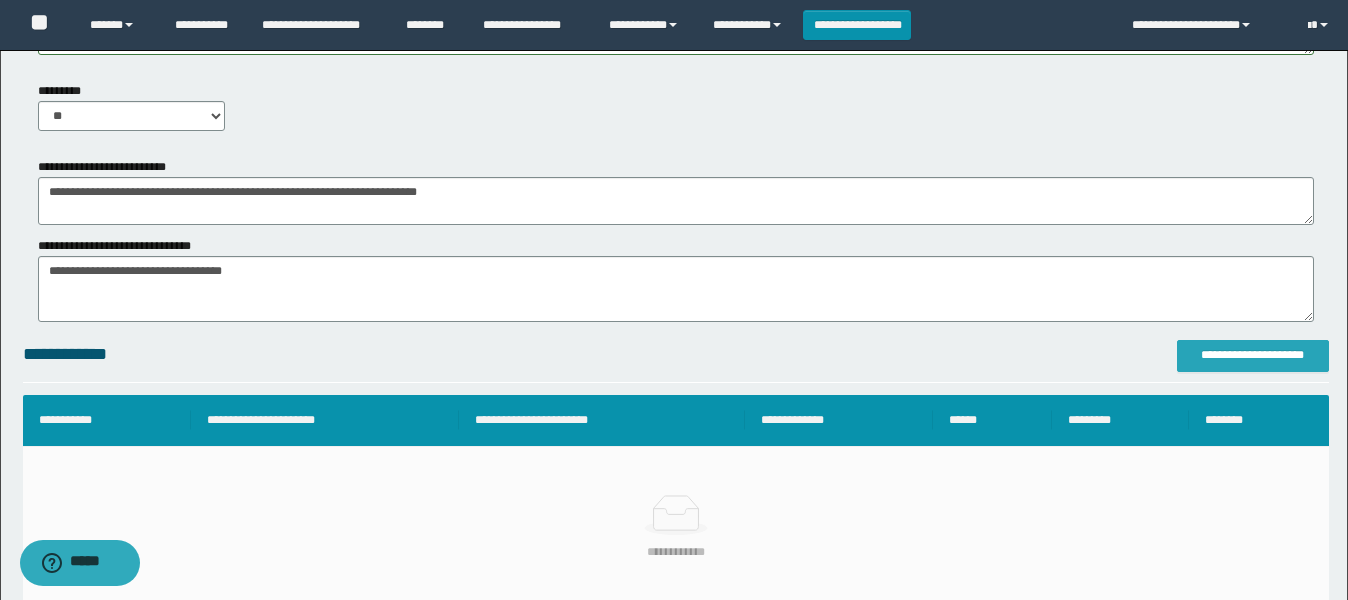 click on "**********" at bounding box center [1253, 355] 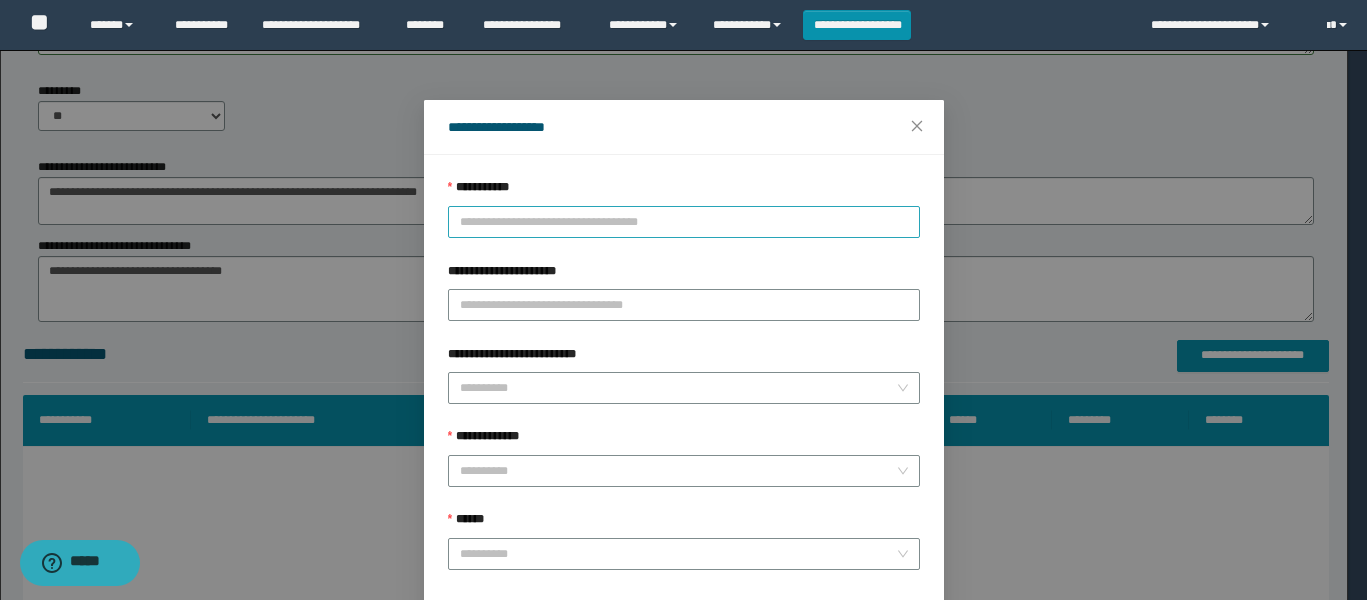 click on "**********" at bounding box center (684, 222) 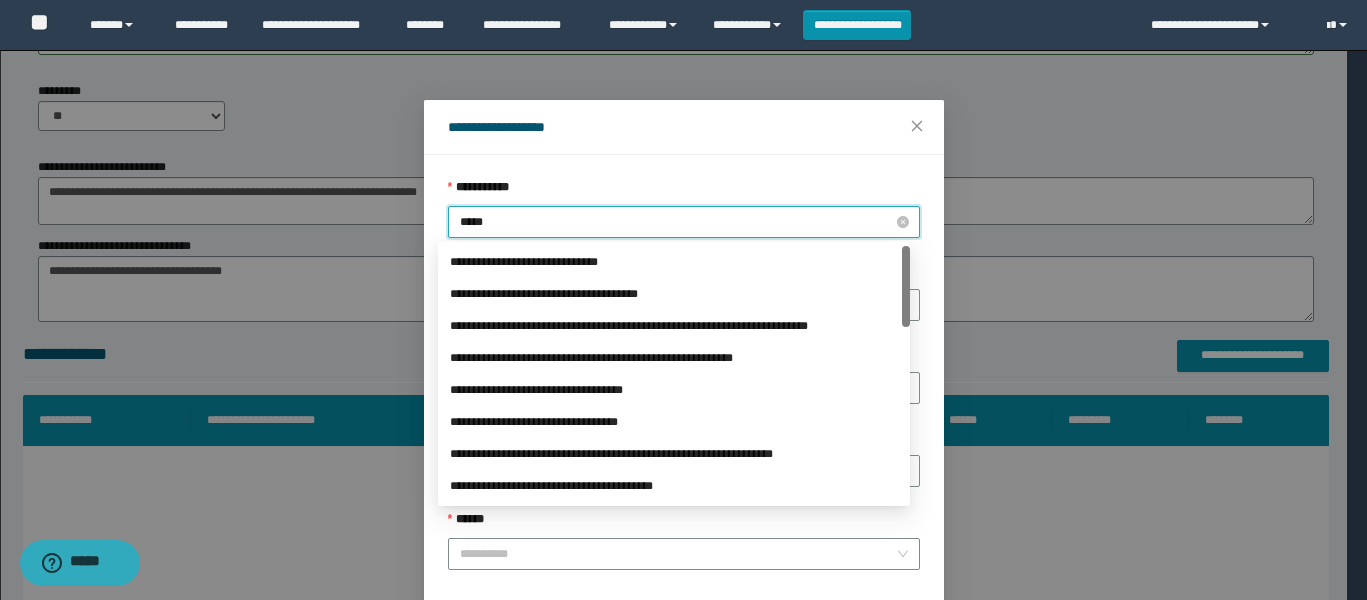 type on "******" 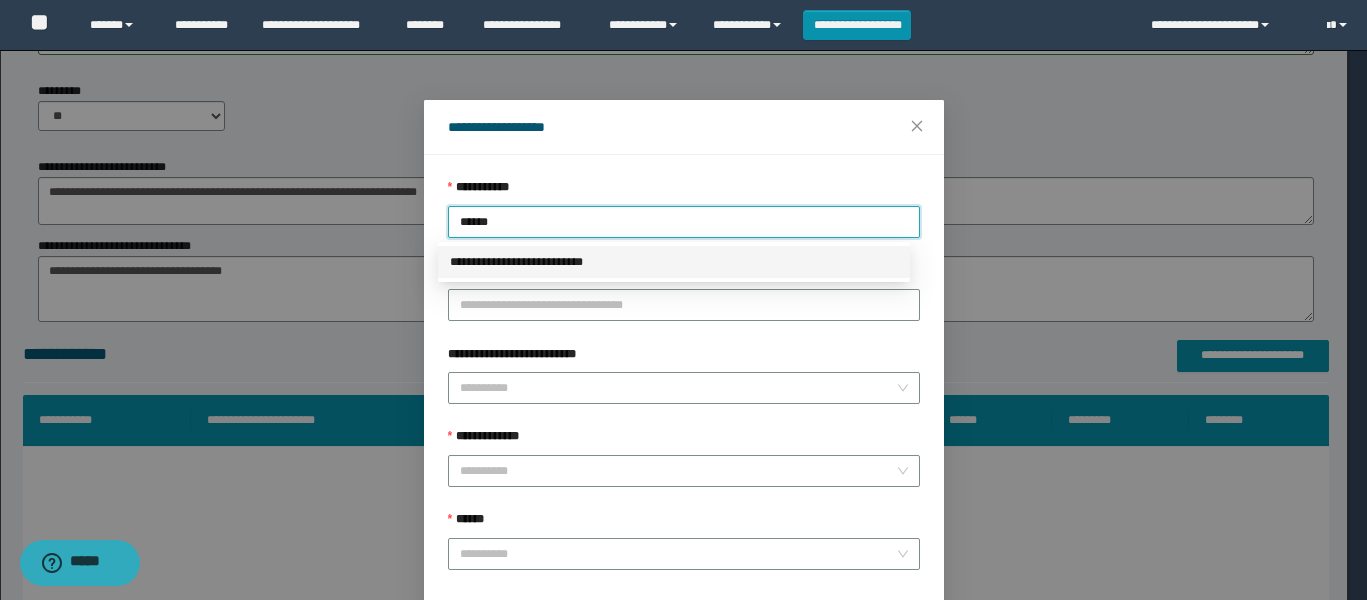 click on "**********" at bounding box center [674, 262] 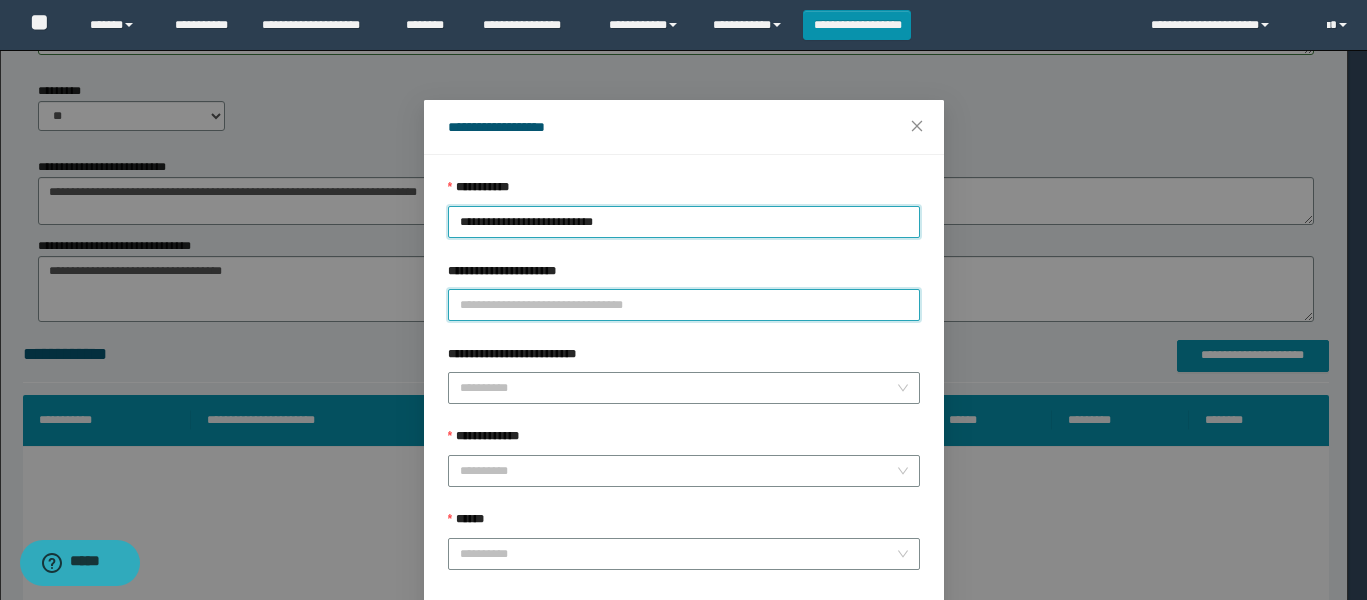 click on "**********" at bounding box center (684, 305) 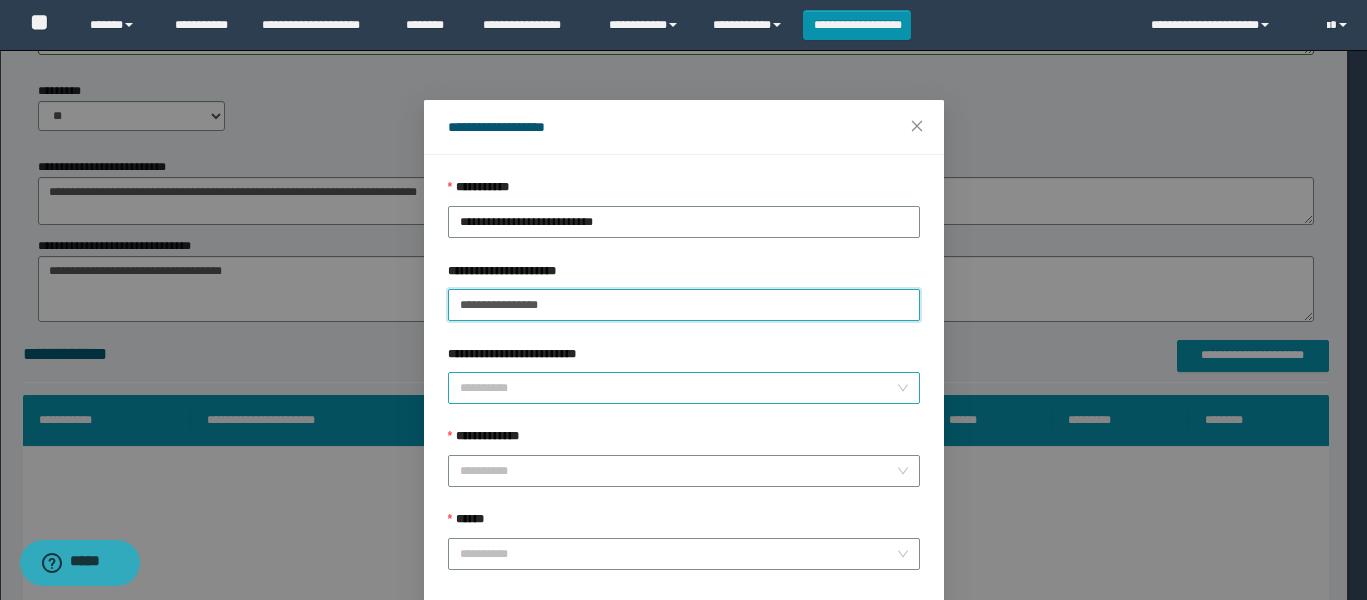 click on "**********" at bounding box center [684, 388] 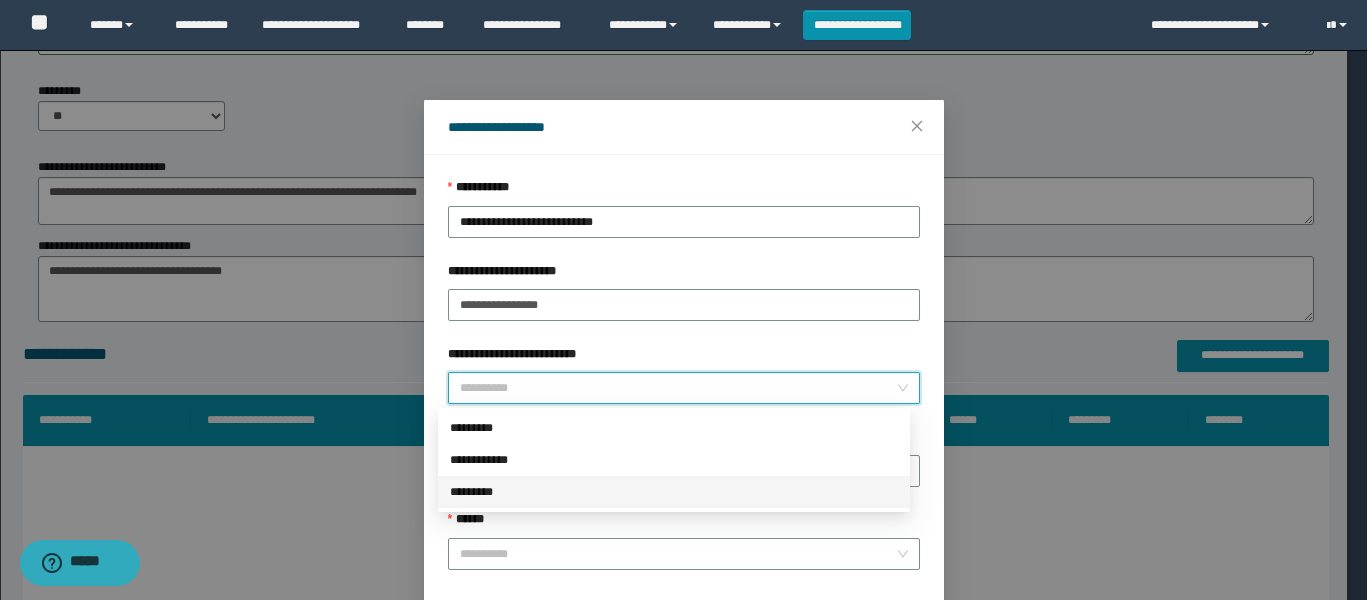 click on "*********" at bounding box center [674, 492] 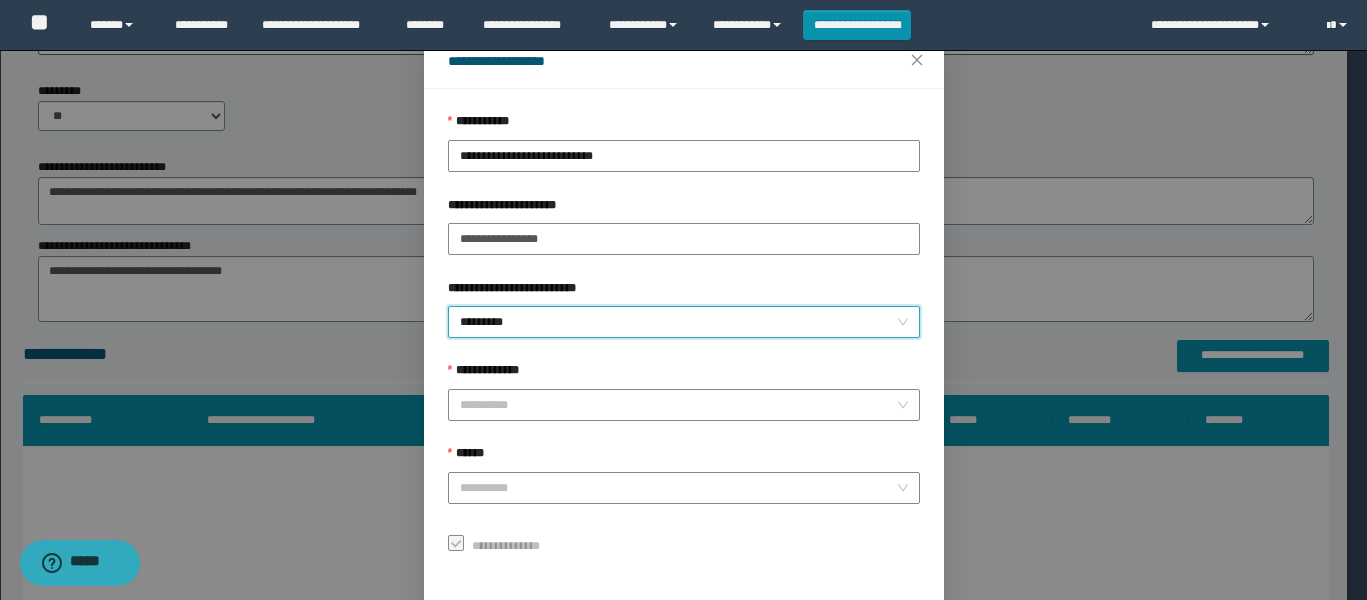 scroll, scrollTop: 152, scrollLeft: 0, axis: vertical 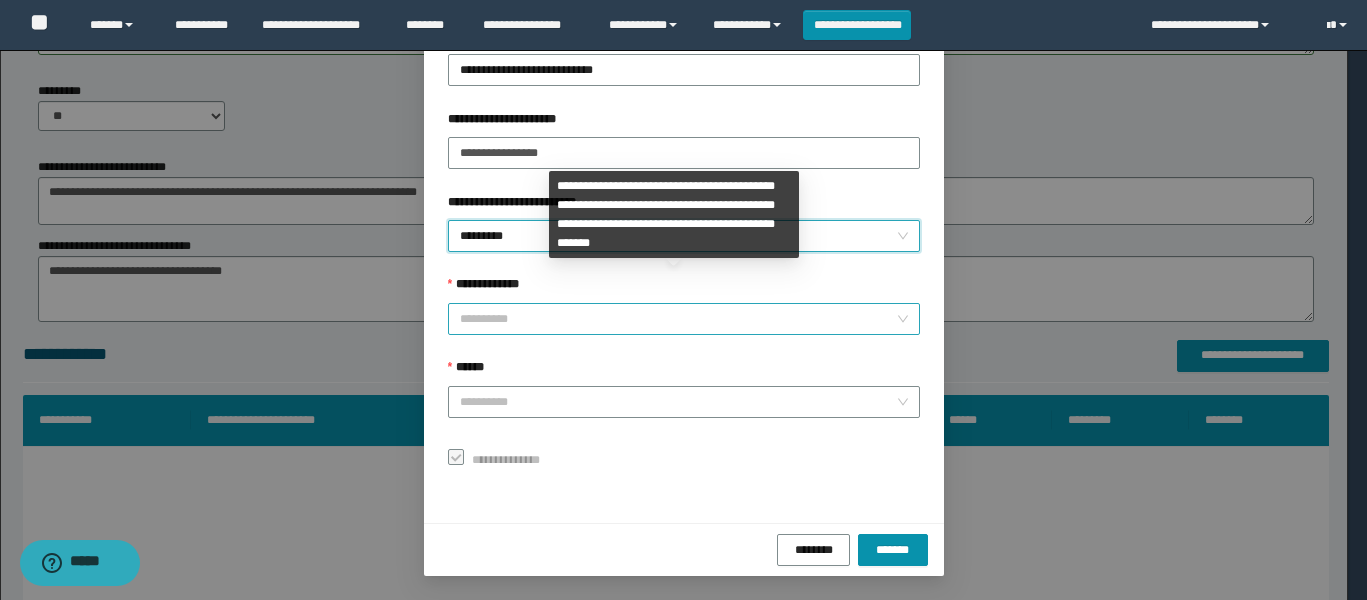 click on "**********" at bounding box center (678, 319) 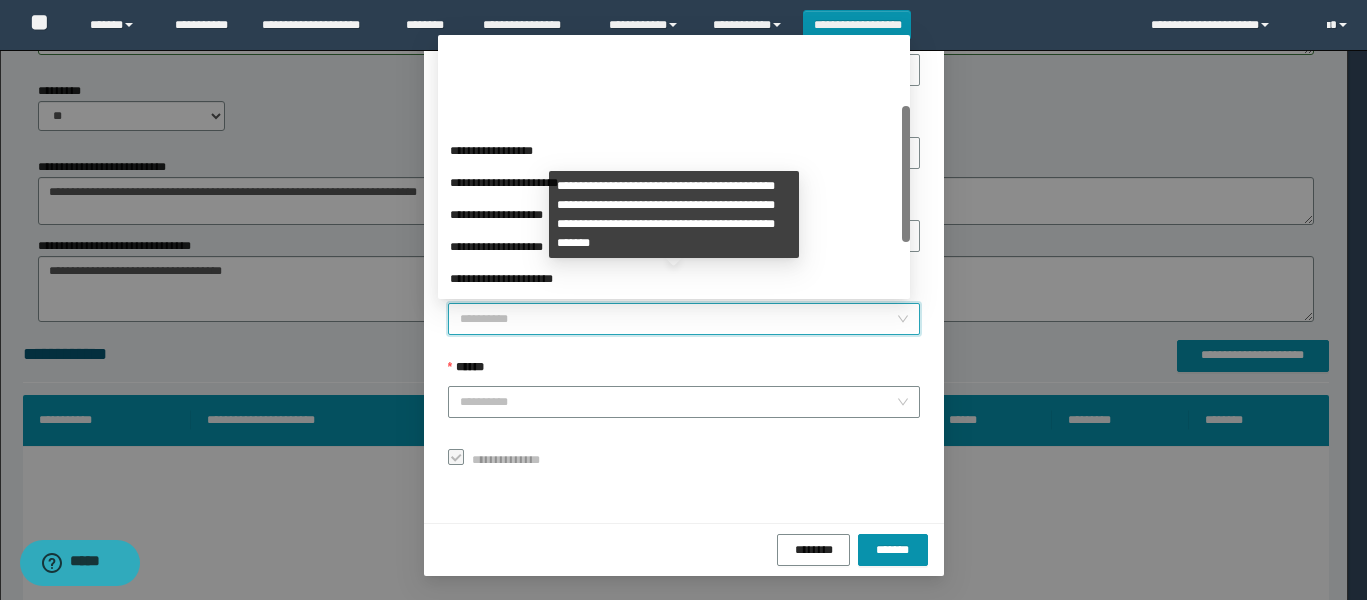 scroll, scrollTop: 224, scrollLeft: 0, axis: vertical 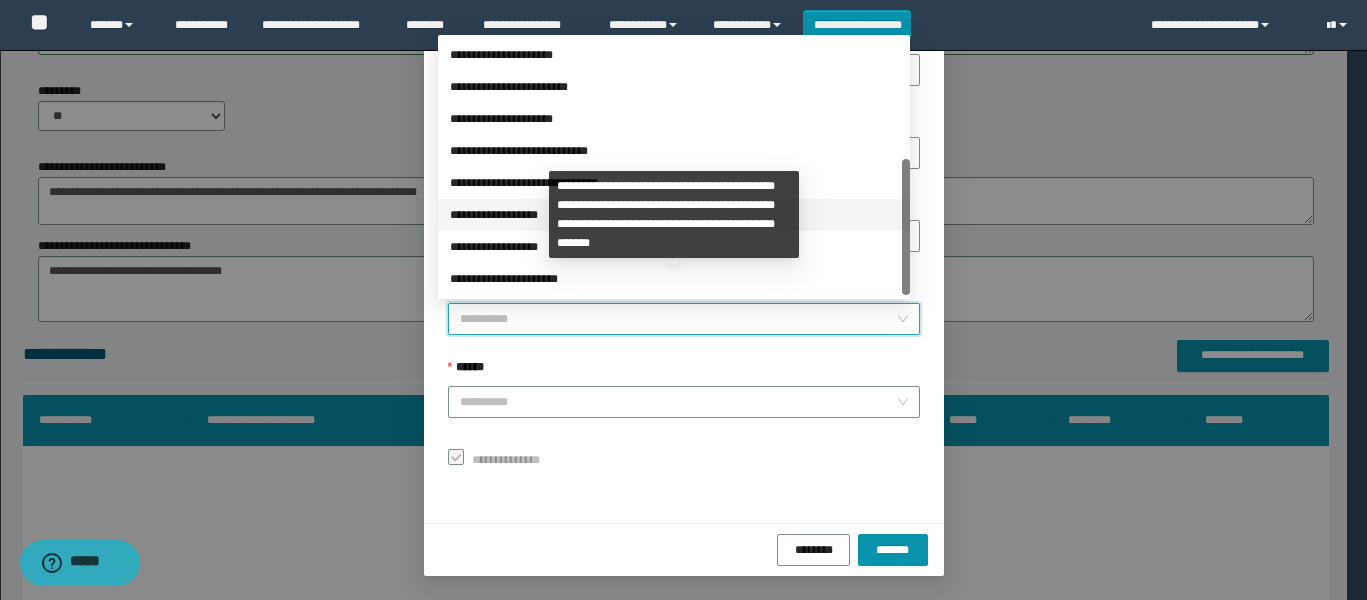 drag, startPoint x: 509, startPoint y: 218, endPoint x: 491, endPoint y: 287, distance: 71.30919 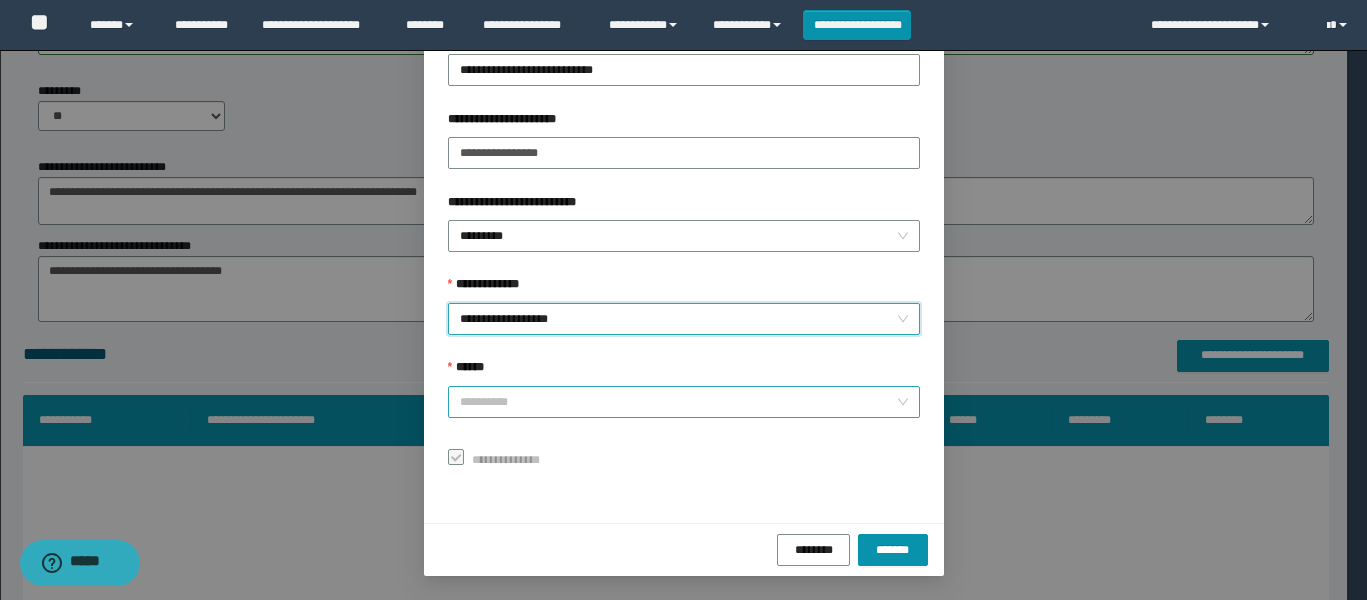 click on "******" at bounding box center (678, 402) 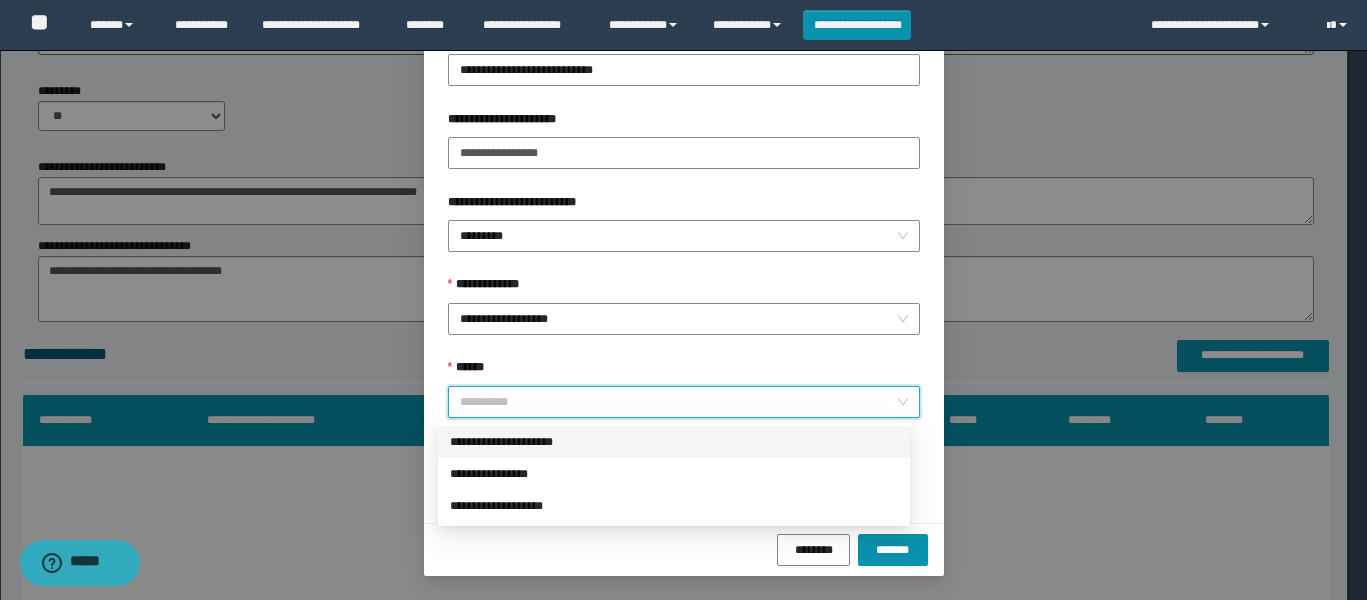 click on "**********" at bounding box center (674, 442) 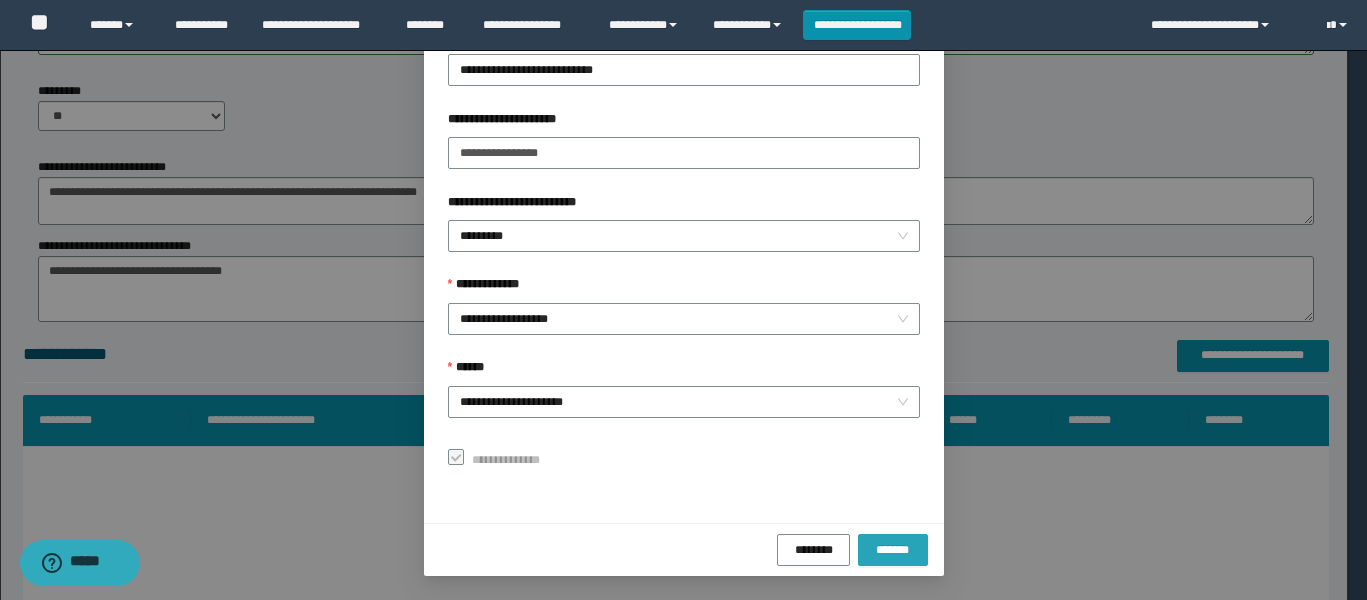 click on "*******" at bounding box center [893, 549] 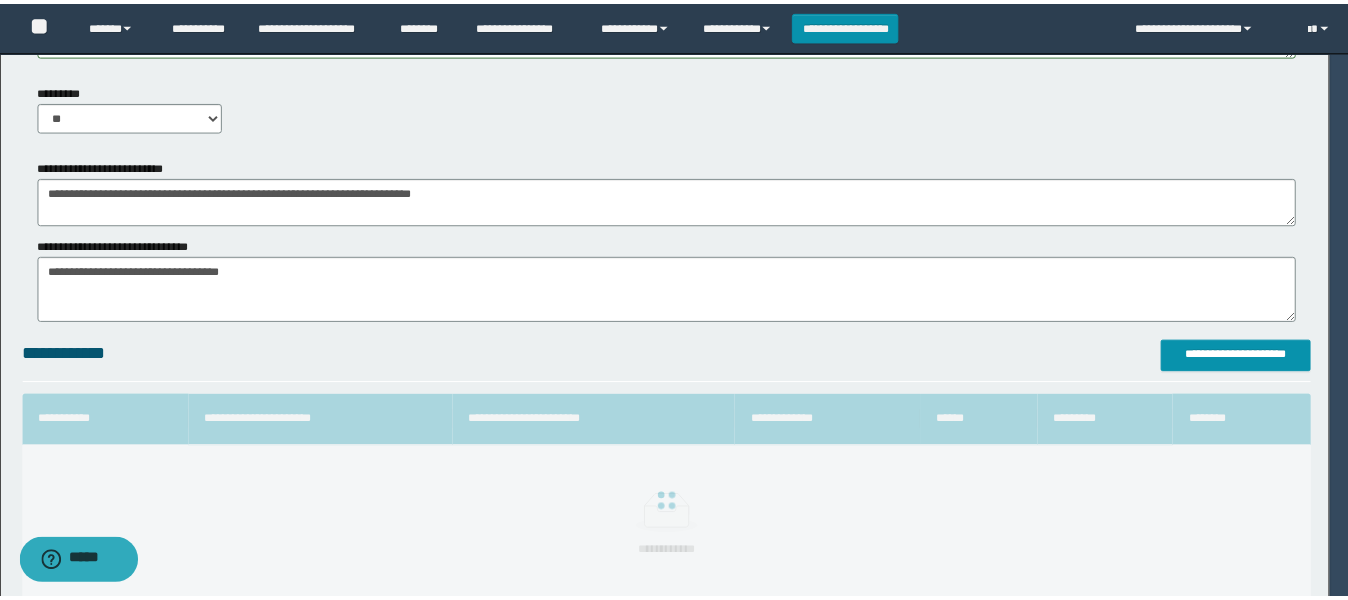 scroll, scrollTop: 105, scrollLeft: 0, axis: vertical 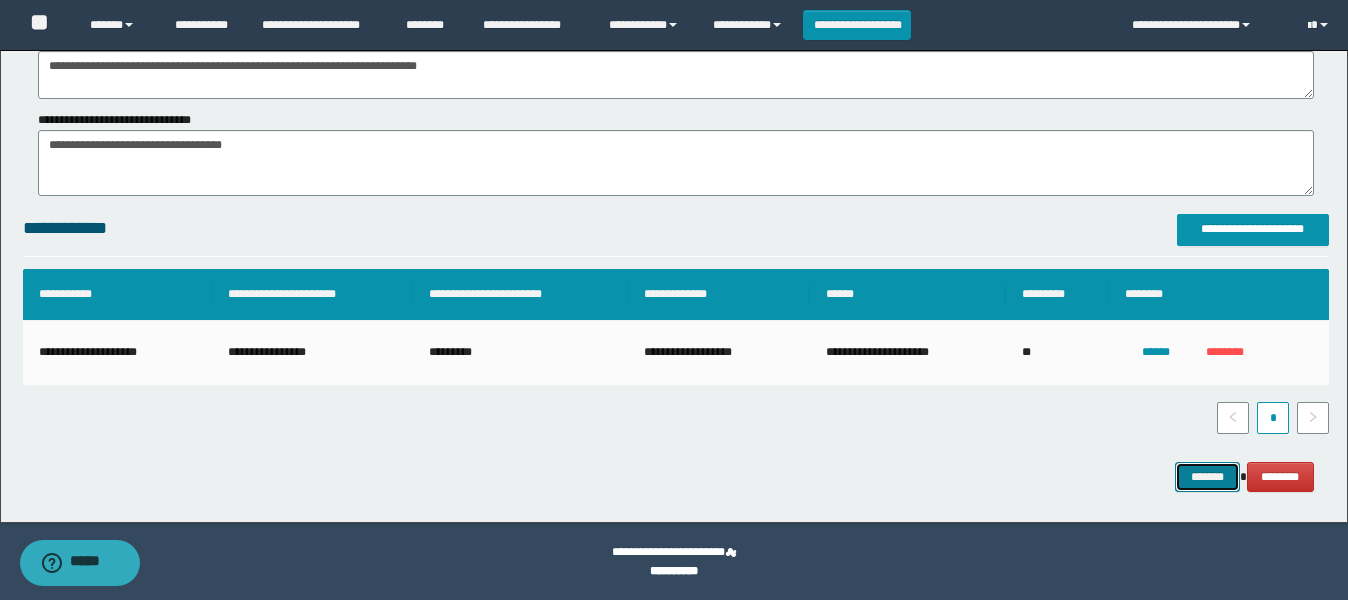 click on "*******" at bounding box center (1207, 477) 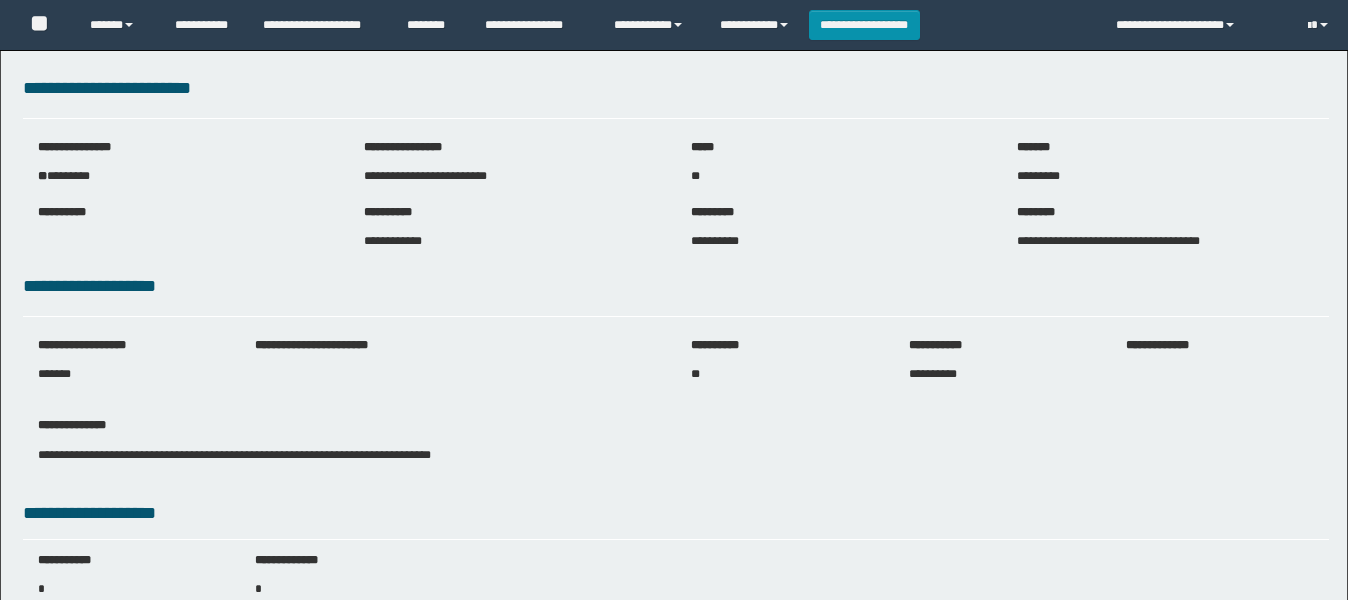 scroll, scrollTop: 0, scrollLeft: 0, axis: both 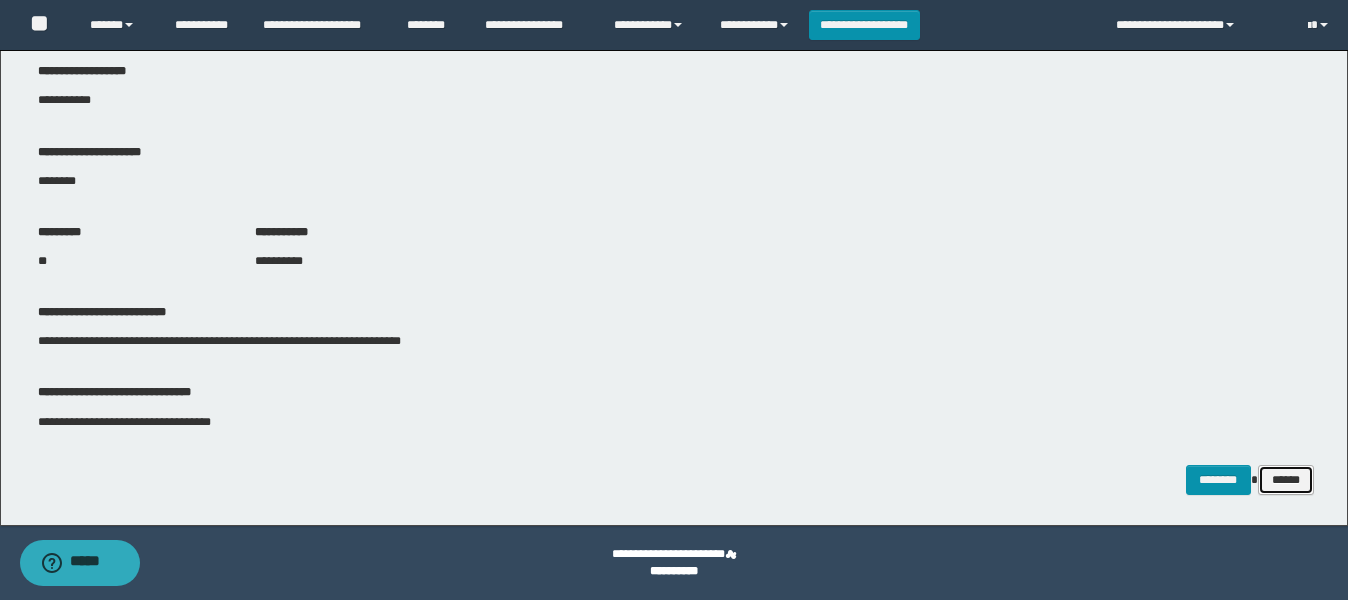 click on "******" at bounding box center (1286, 480) 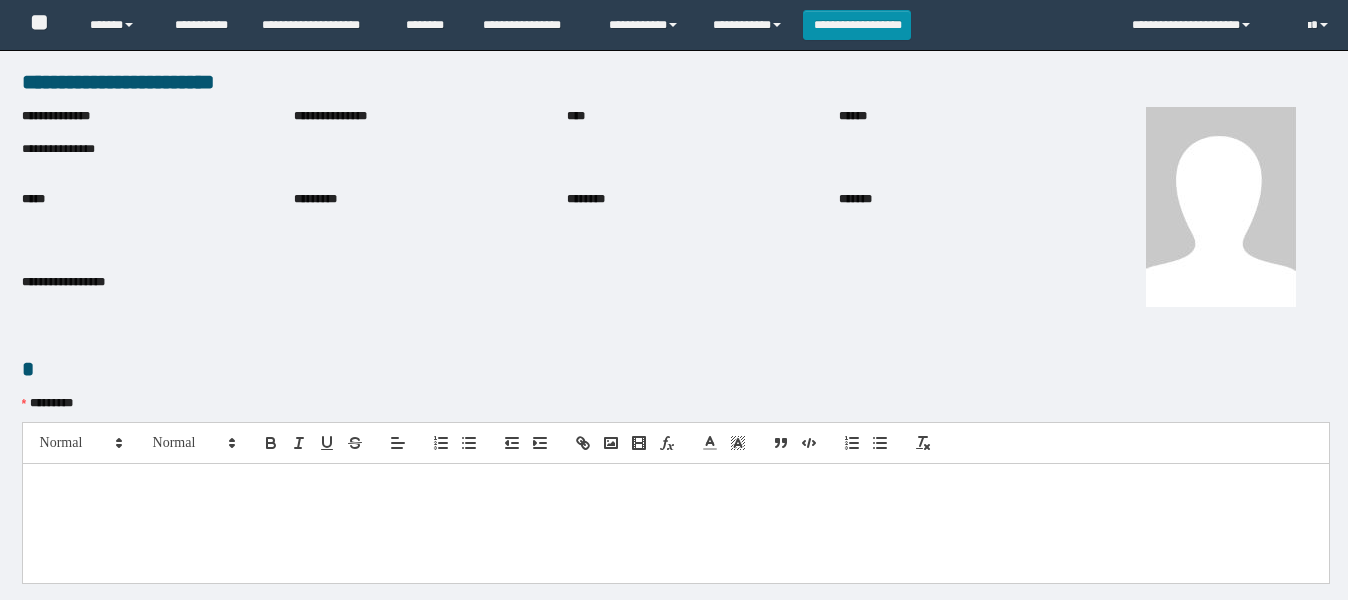 scroll, scrollTop: 0, scrollLeft: 0, axis: both 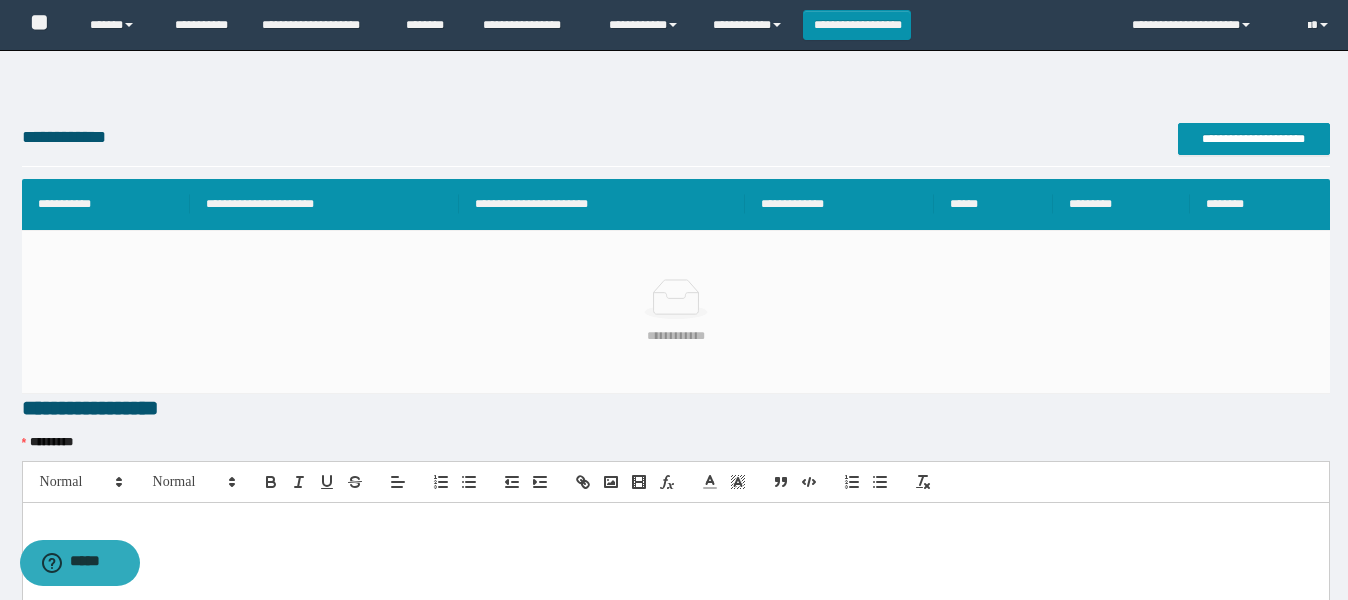 click at bounding box center [676, 524] 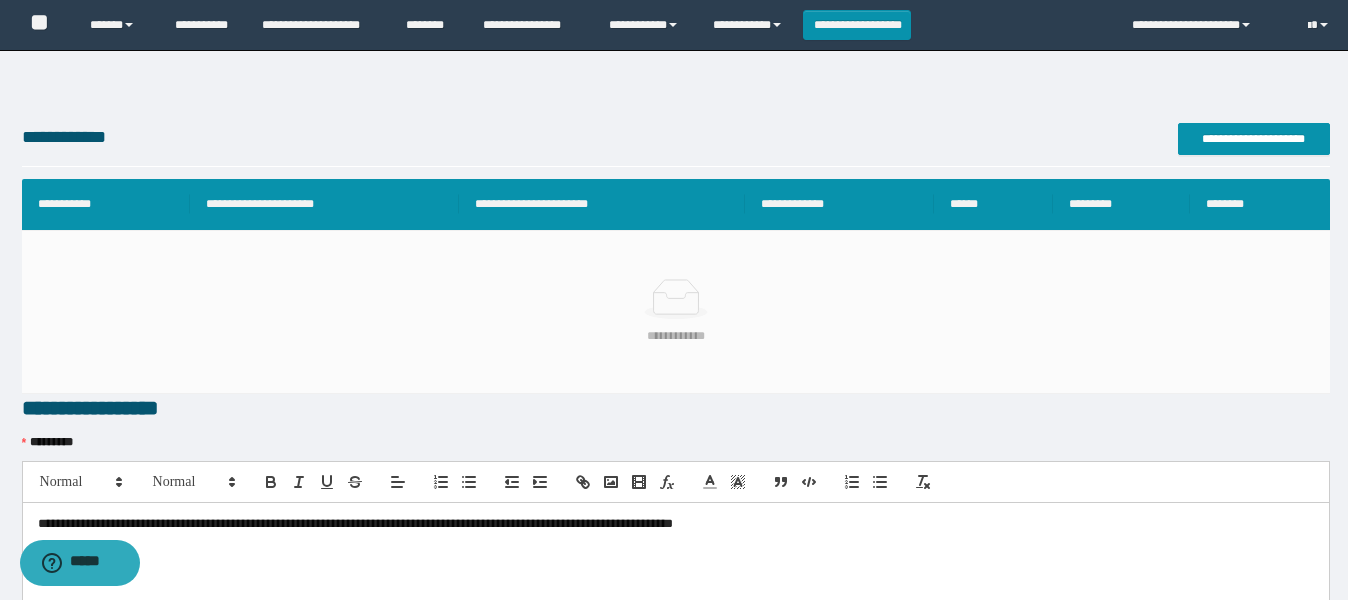 scroll, scrollTop: 0, scrollLeft: 0, axis: both 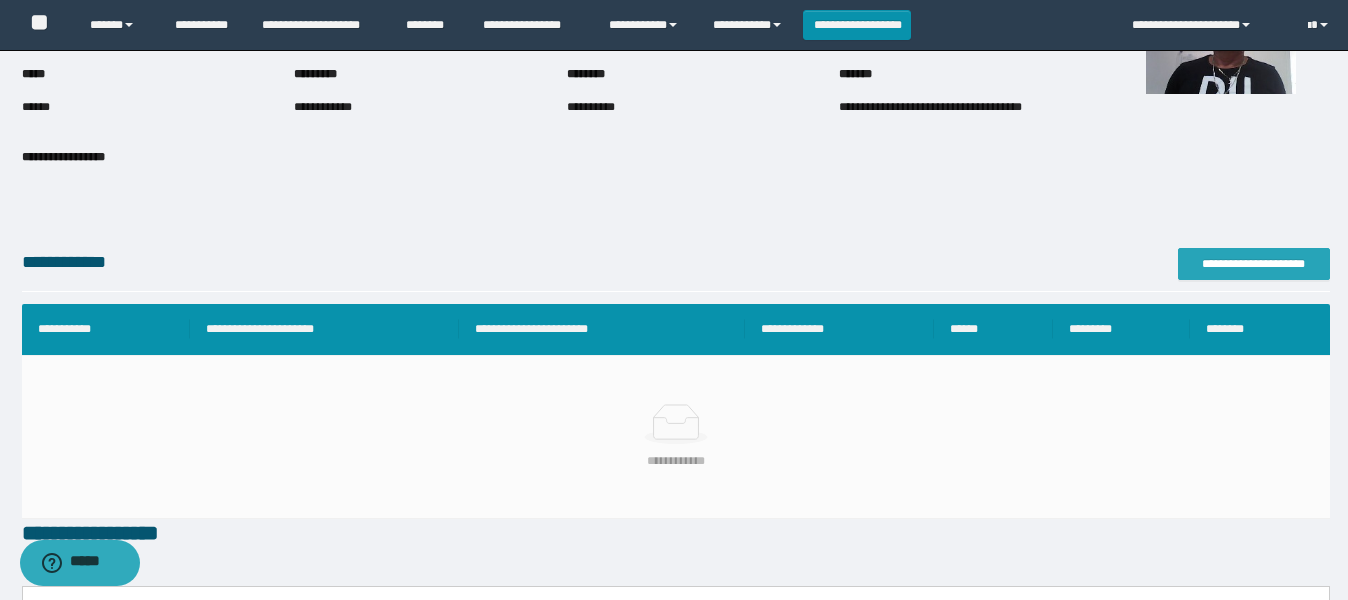 click on "**********" at bounding box center (1254, 264) 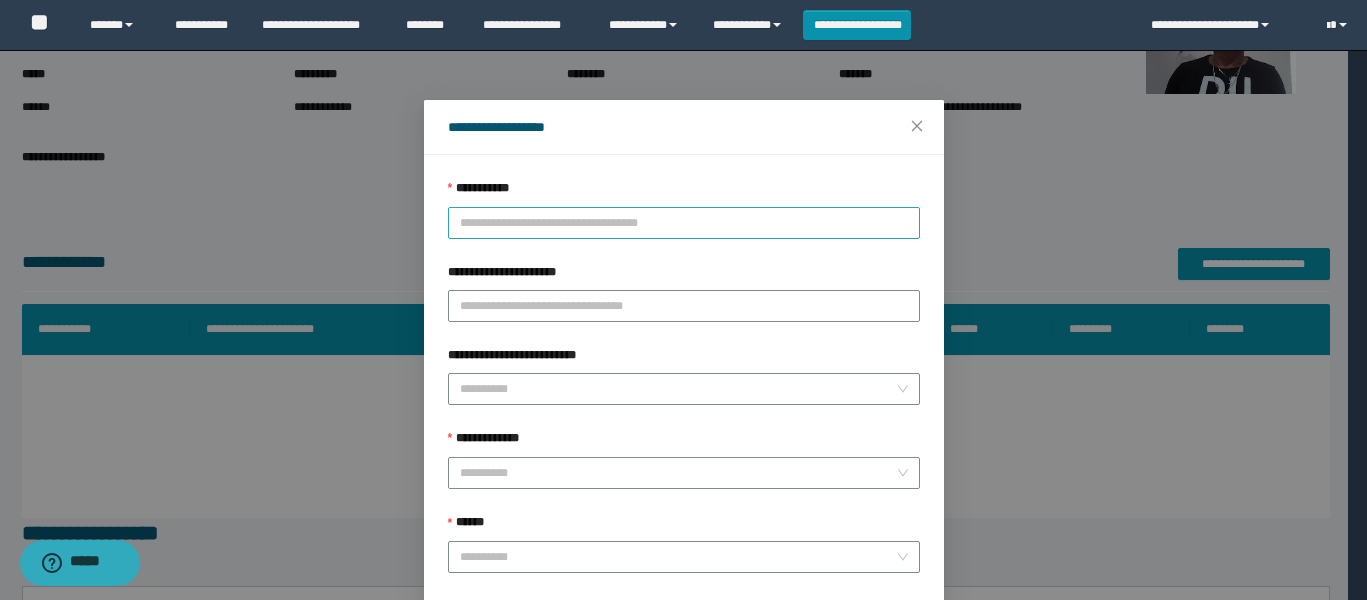 click on "**********" at bounding box center (684, 223) 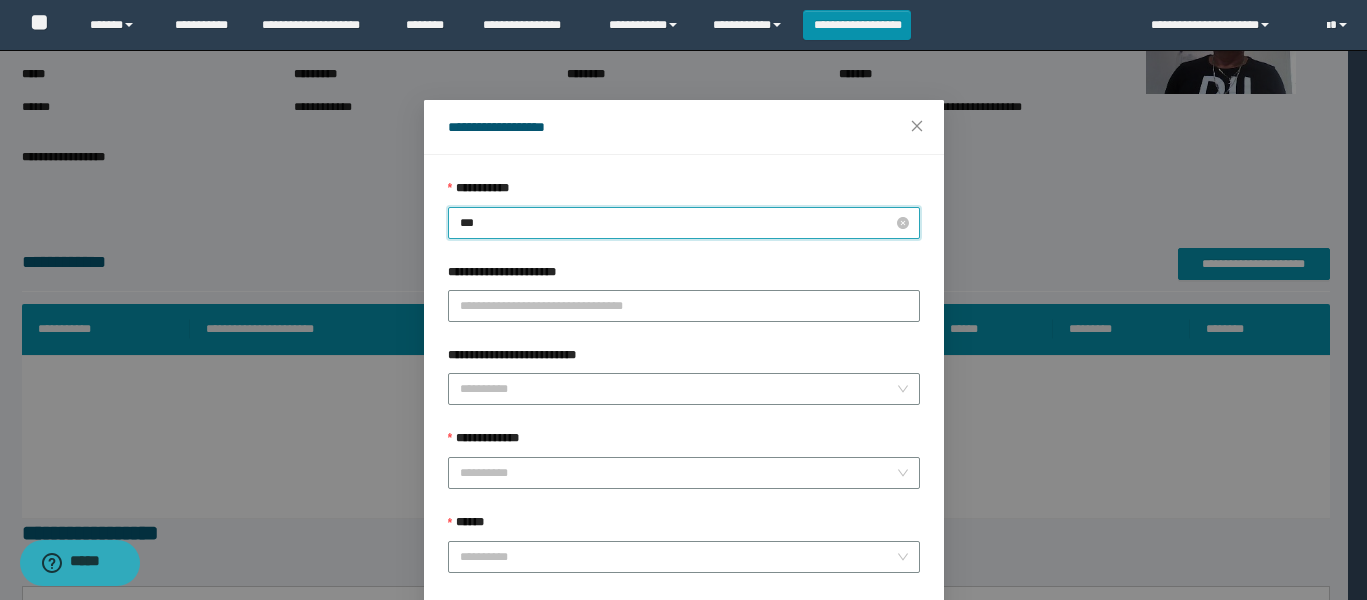 type on "****" 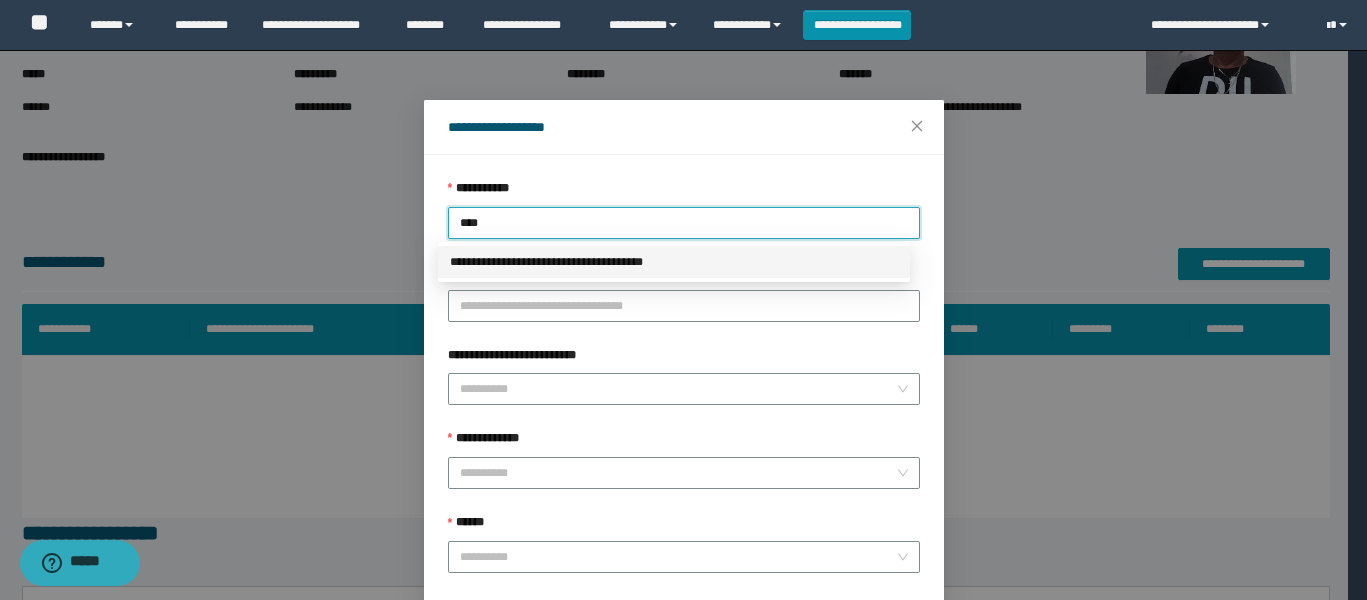 click on "**********" at bounding box center [674, 262] 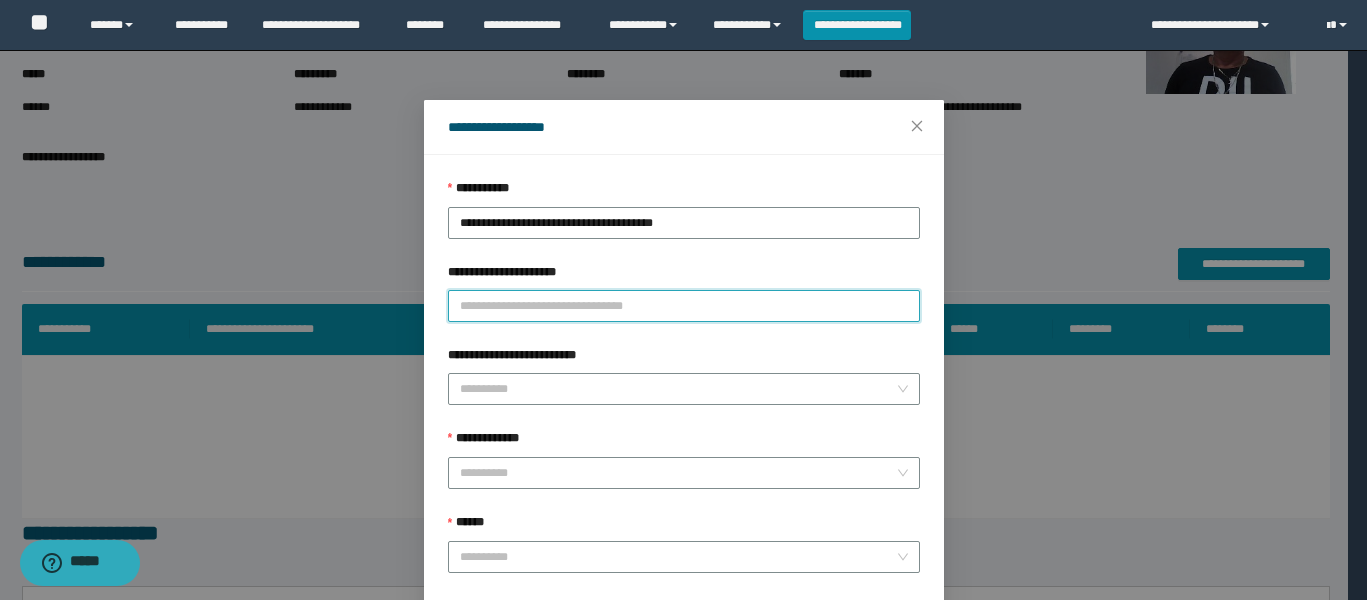 click on "**********" at bounding box center (684, 306) 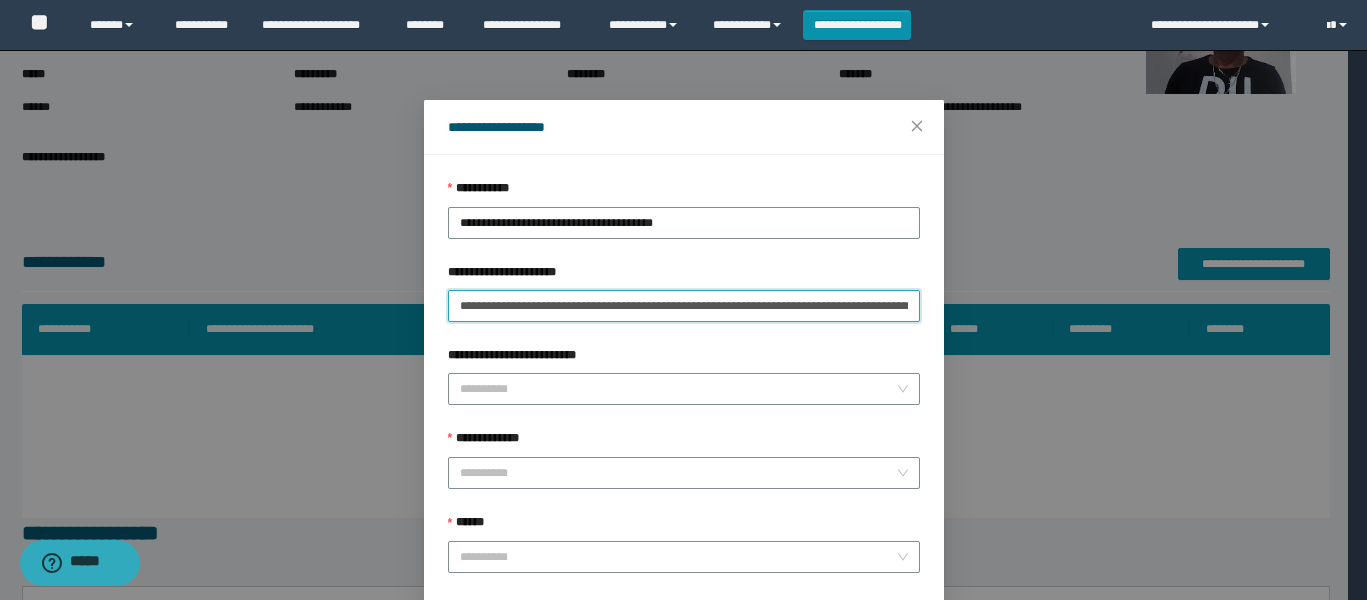 scroll, scrollTop: 0, scrollLeft: 371, axis: horizontal 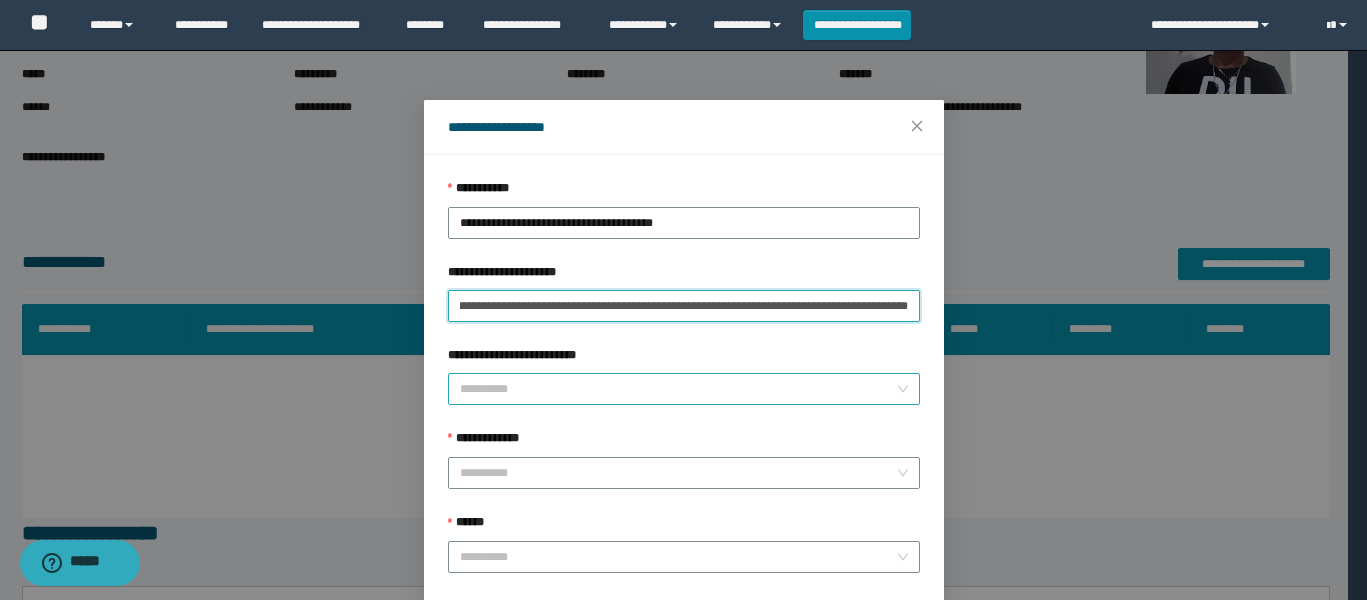 type on "**********" 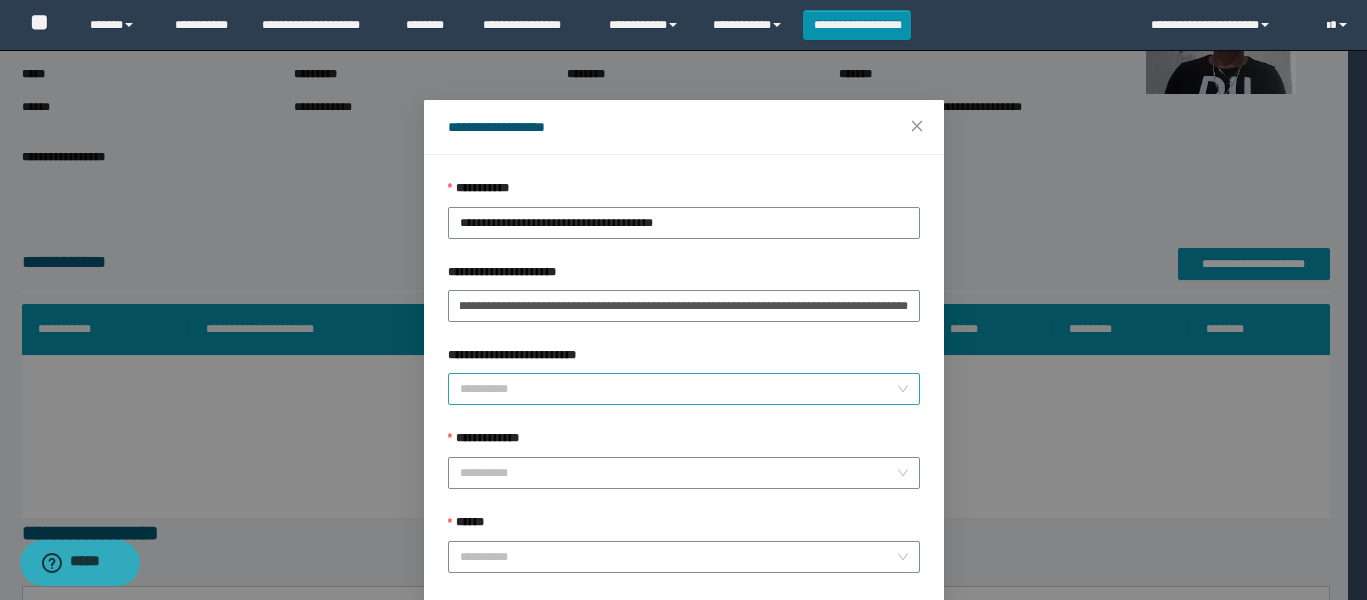 scroll, scrollTop: 0, scrollLeft: 0, axis: both 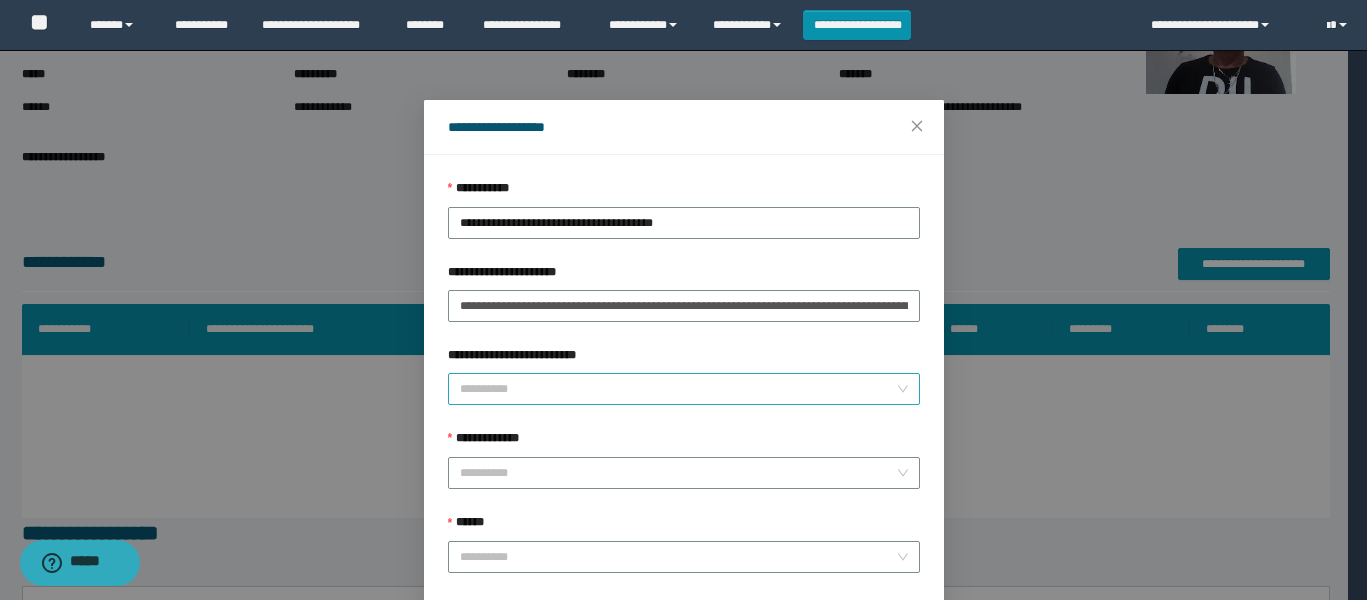 click on "**********" at bounding box center [678, 389] 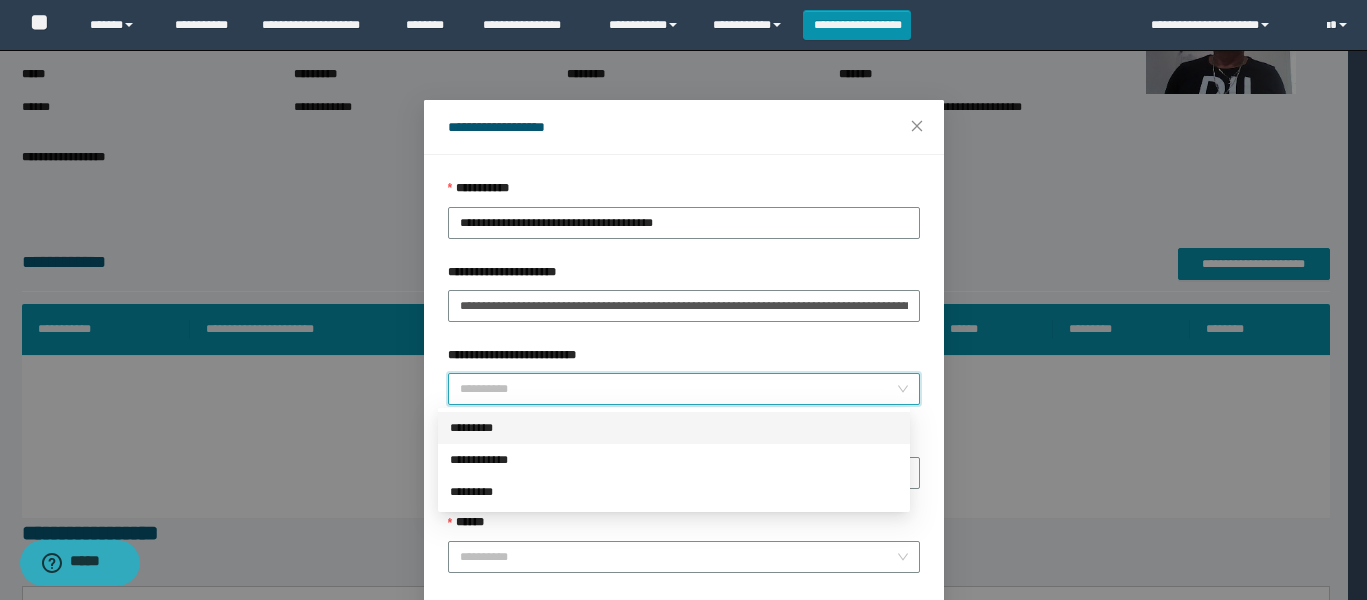 click on "*********" at bounding box center [674, 428] 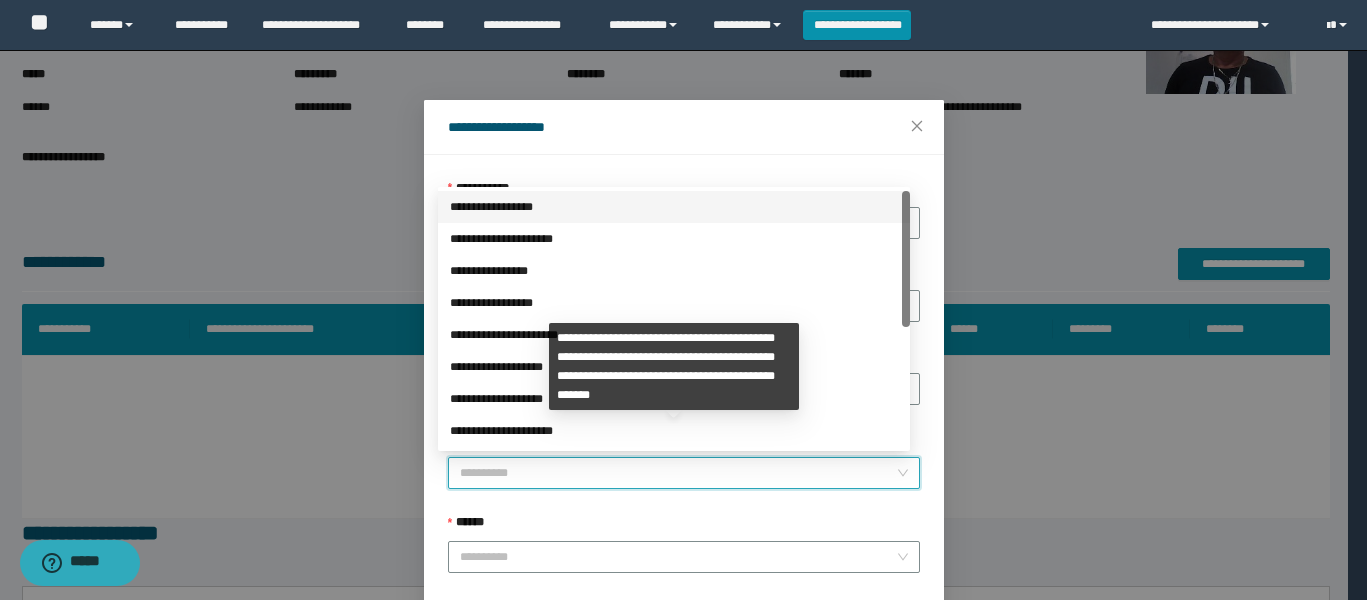 drag, startPoint x: 478, startPoint y: 479, endPoint x: 470, endPoint y: 431, distance: 48.6621 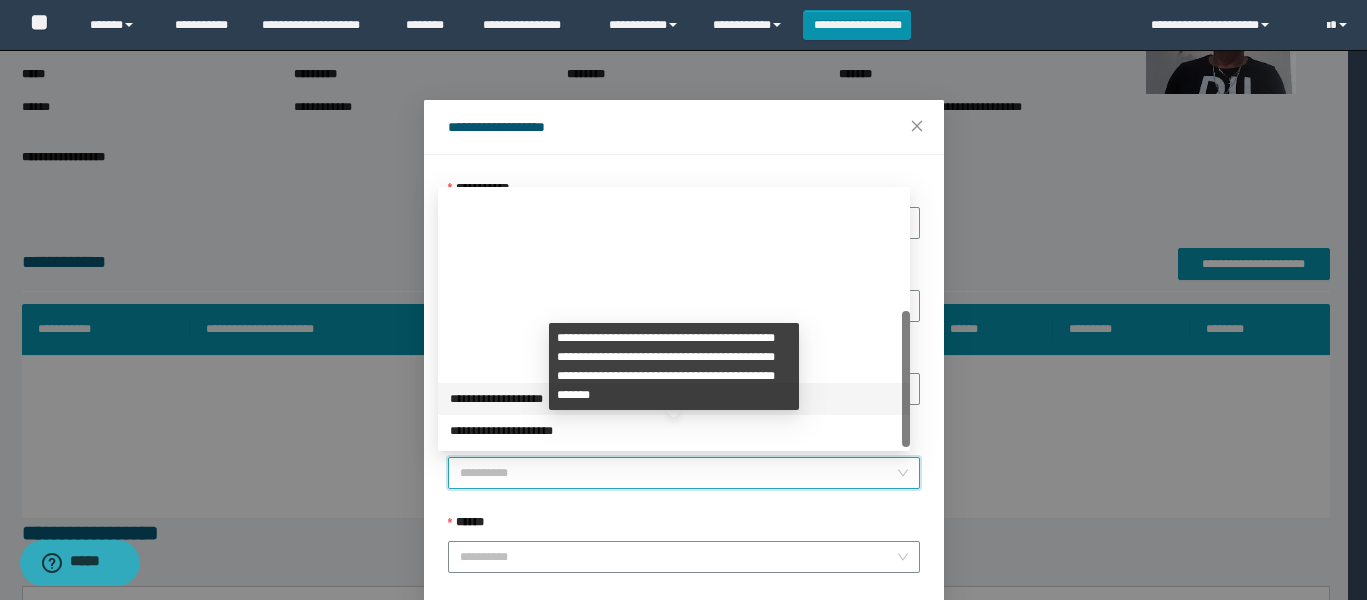 scroll, scrollTop: 224, scrollLeft: 0, axis: vertical 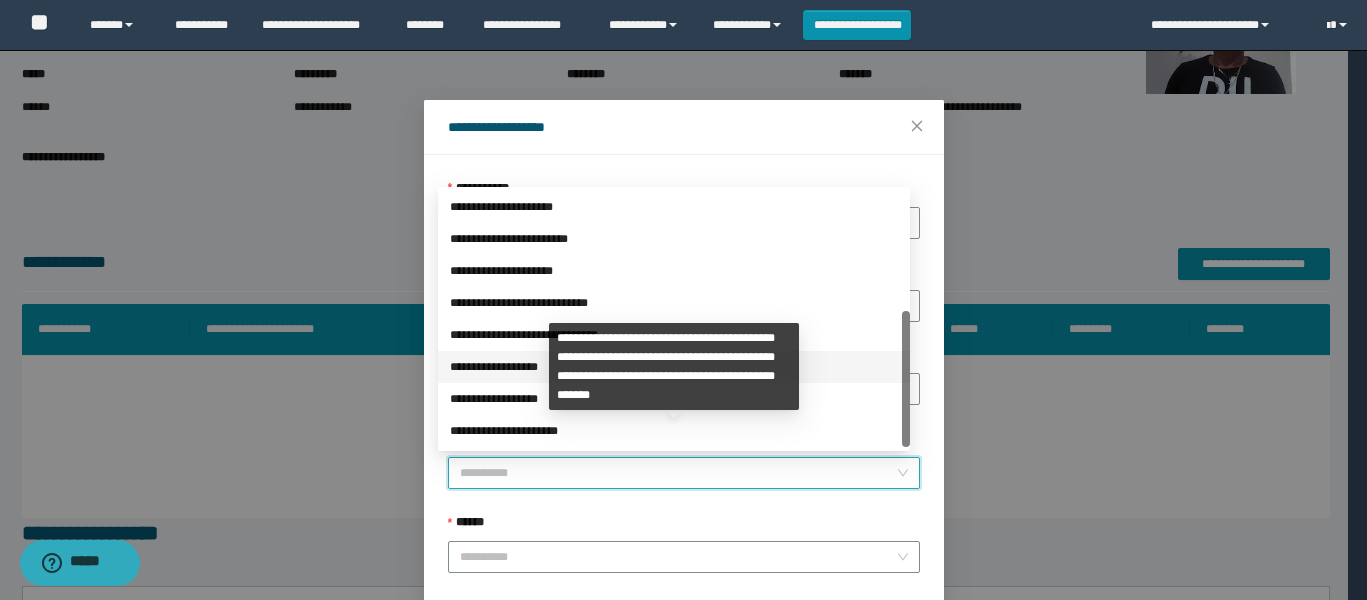 click on "**********" at bounding box center [674, 367] 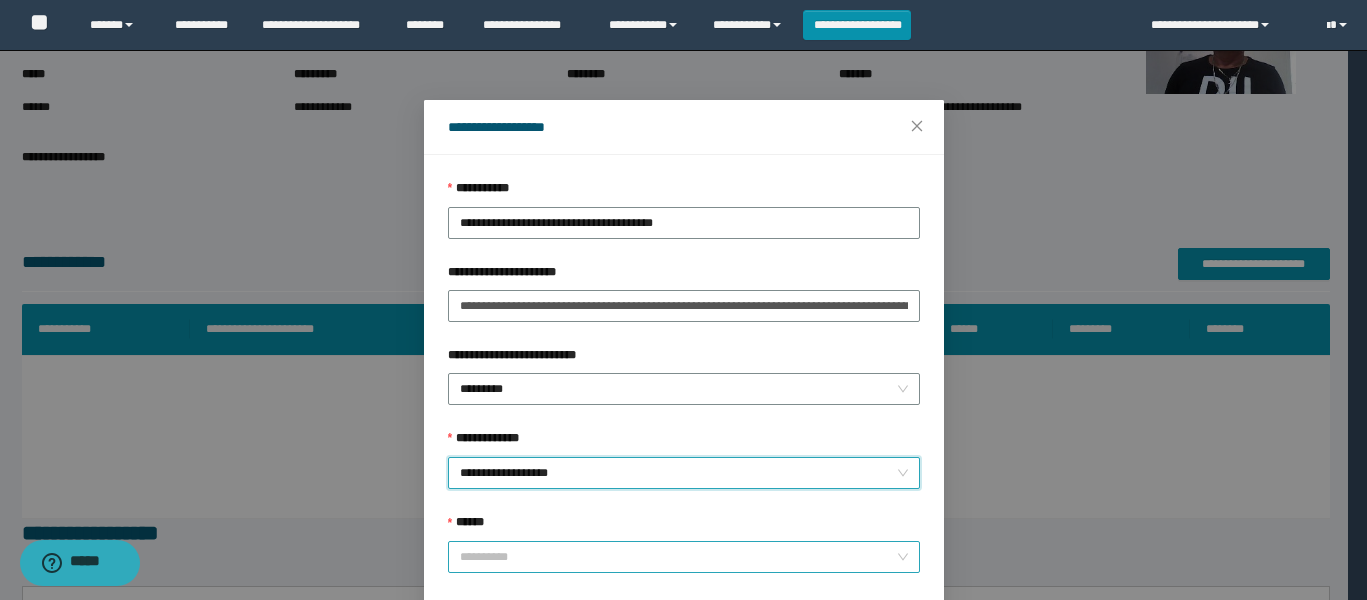 click on "******" at bounding box center [678, 557] 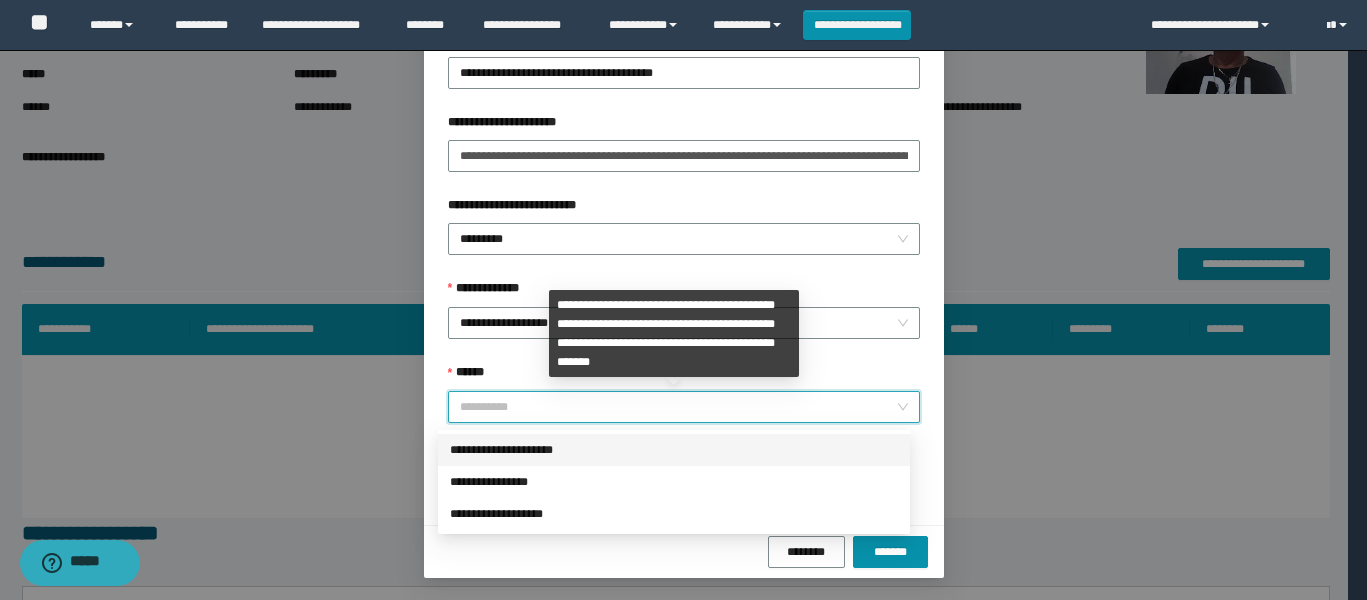 scroll, scrollTop: 152, scrollLeft: 0, axis: vertical 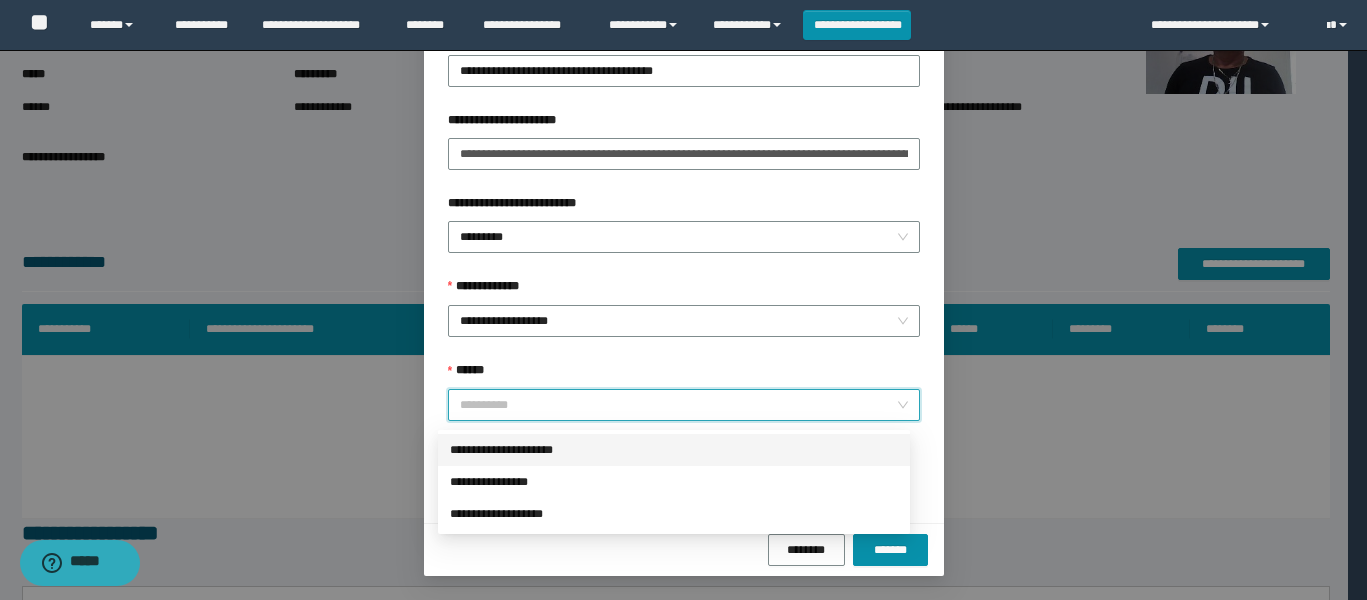 click on "**********" at bounding box center (674, 450) 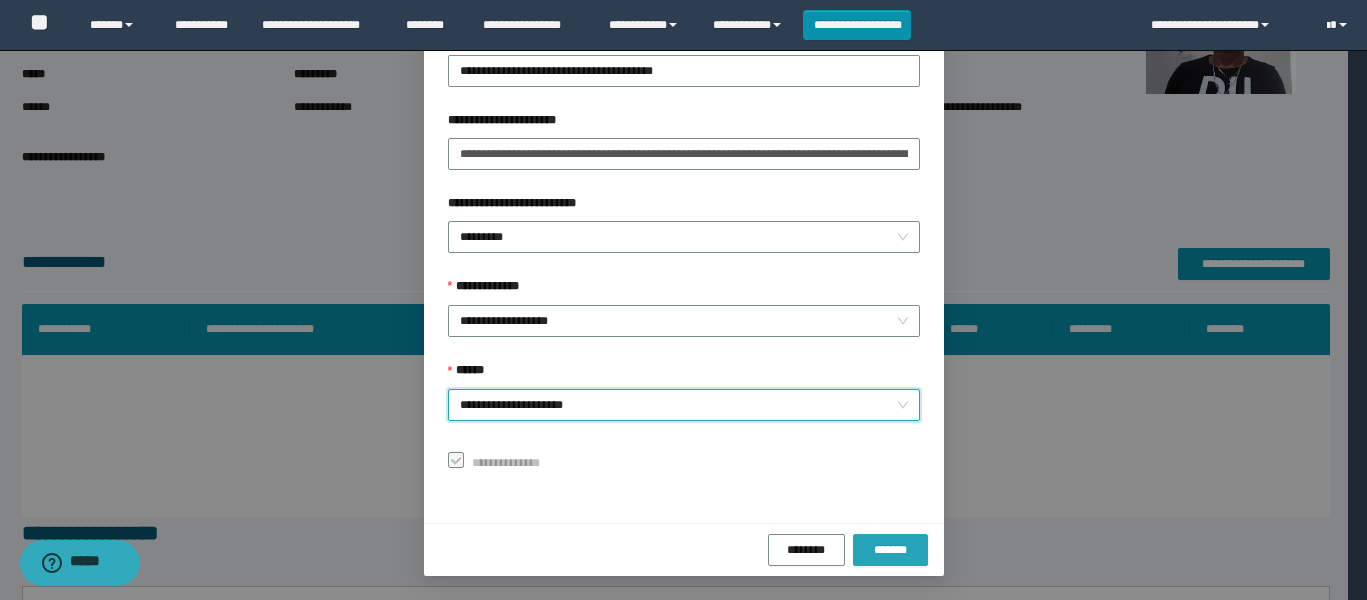click on "*******" at bounding box center [890, 550] 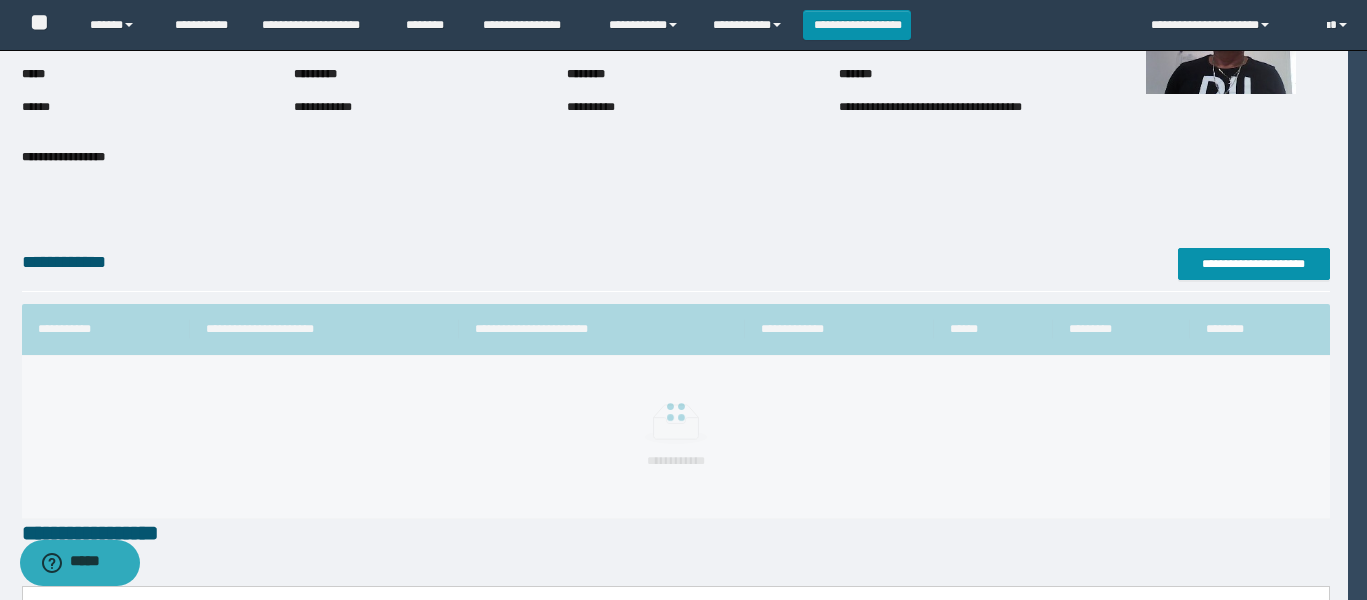 click on "**********" at bounding box center [683, 300] 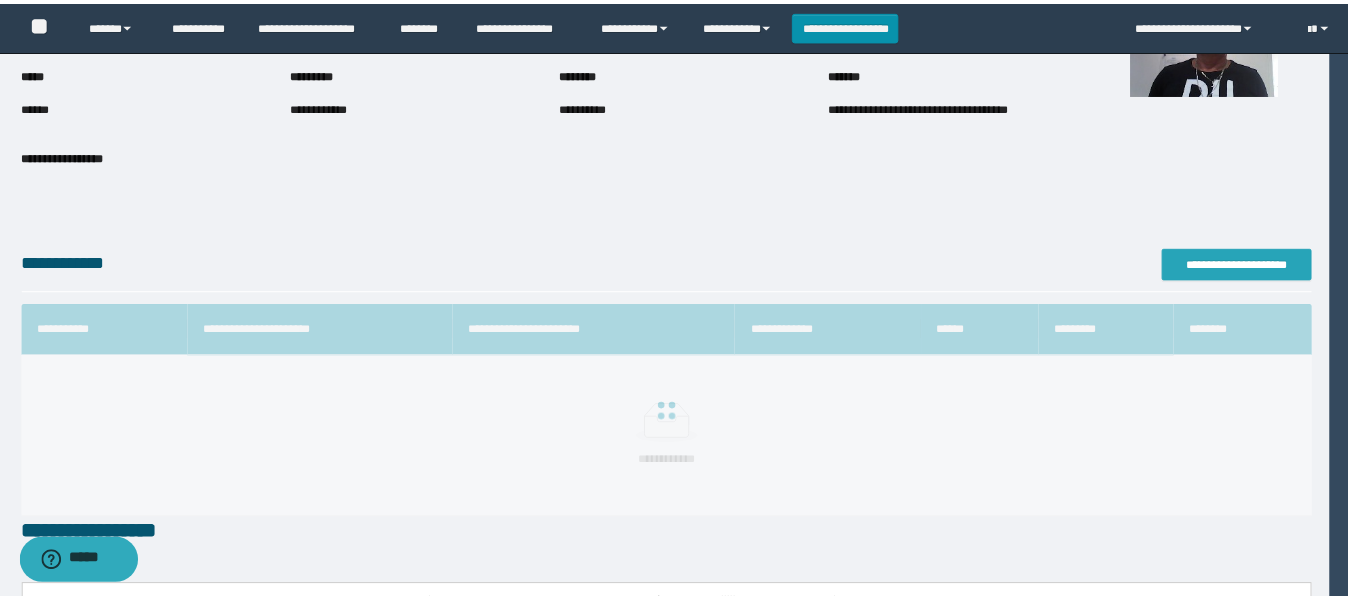 scroll, scrollTop: 0, scrollLeft: 0, axis: both 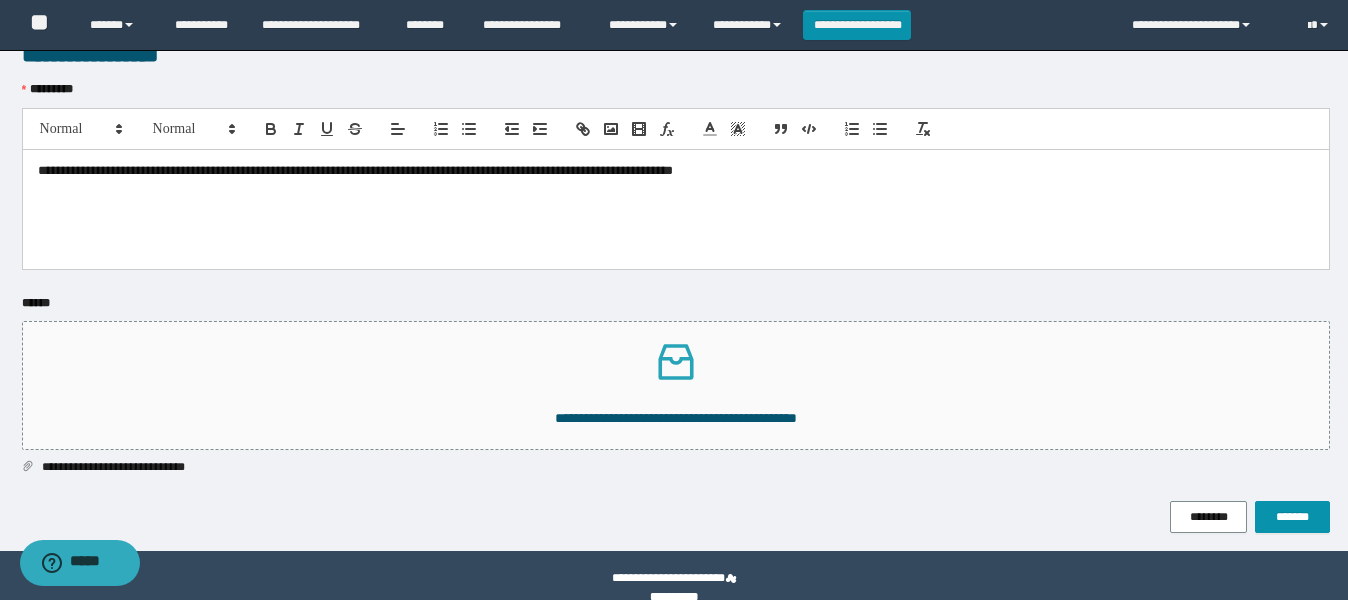 click on "******" at bounding box center [676, 307] 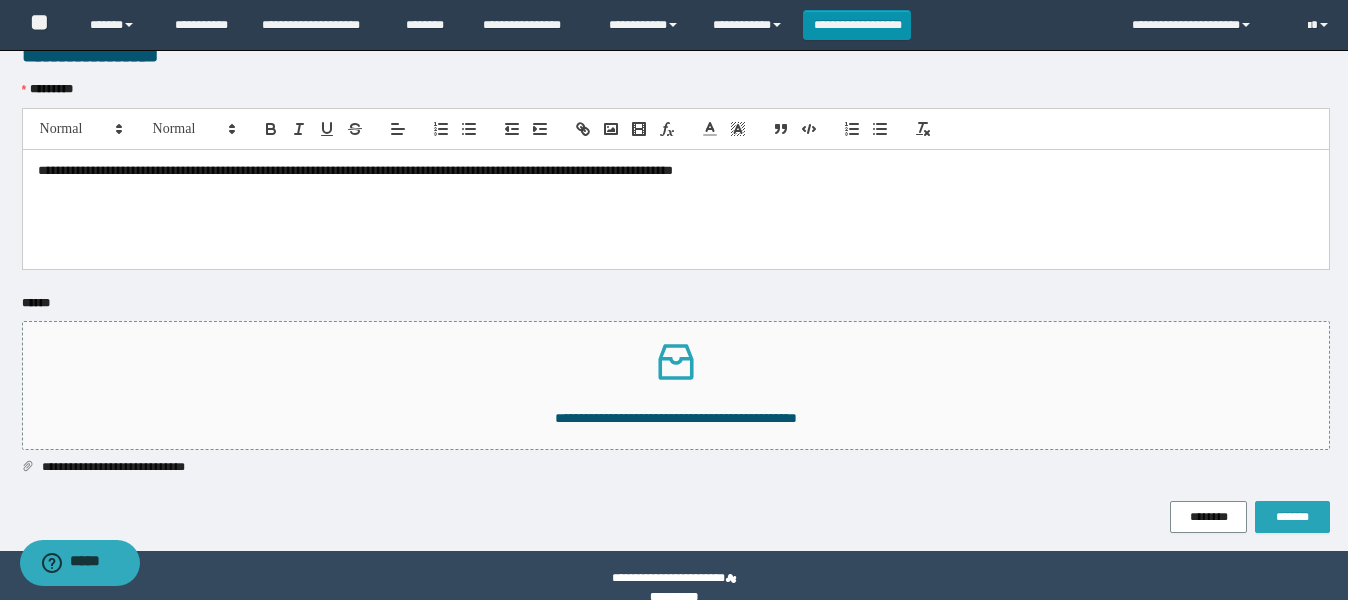 click on "*******" at bounding box center [1292, 517] 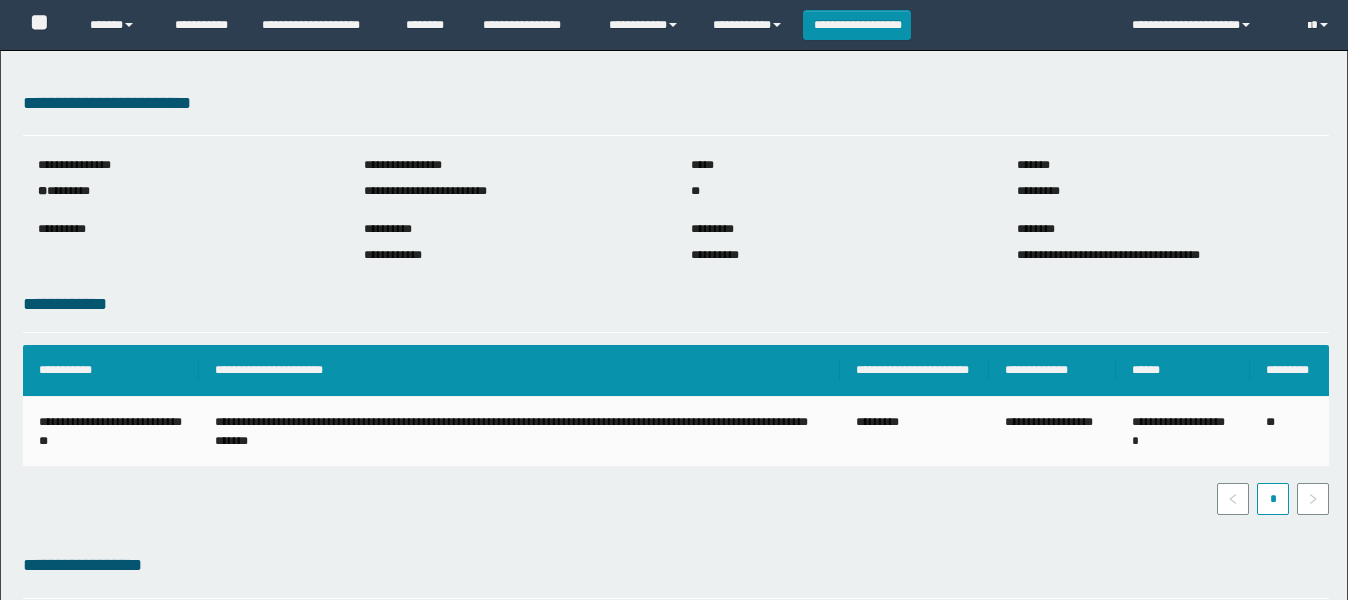 scroll, scrollTop: 0, scrollLeft: 0, axis: both 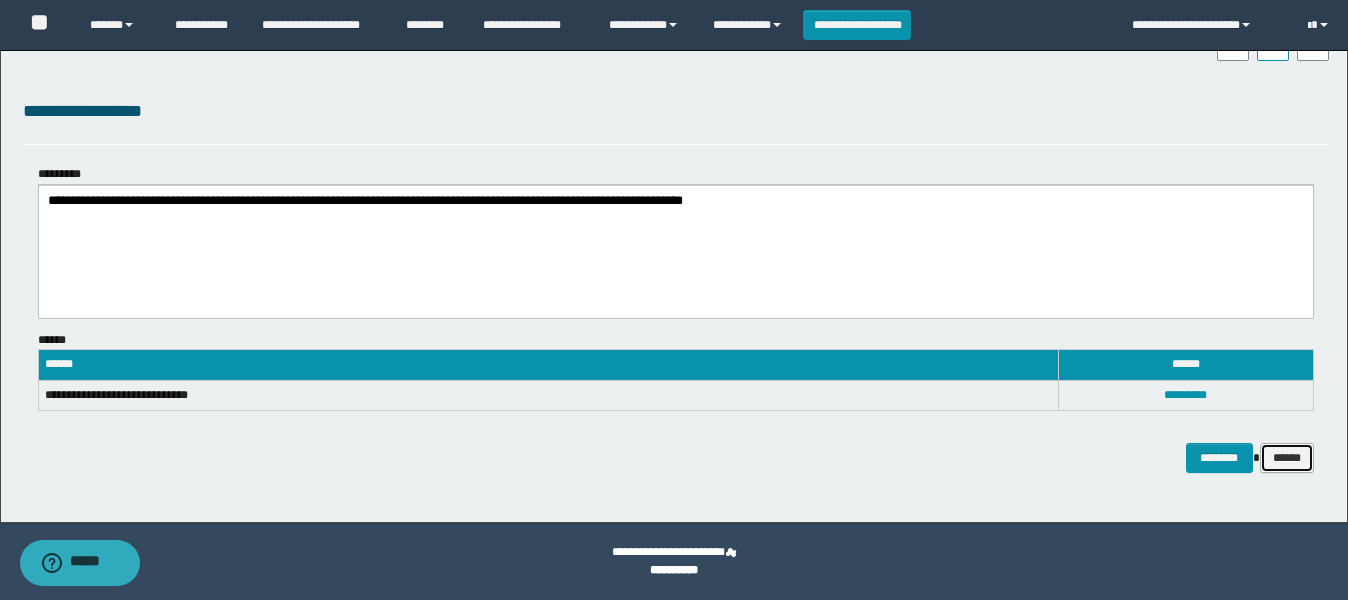 click on "******" at bounding box center [1287, 458] 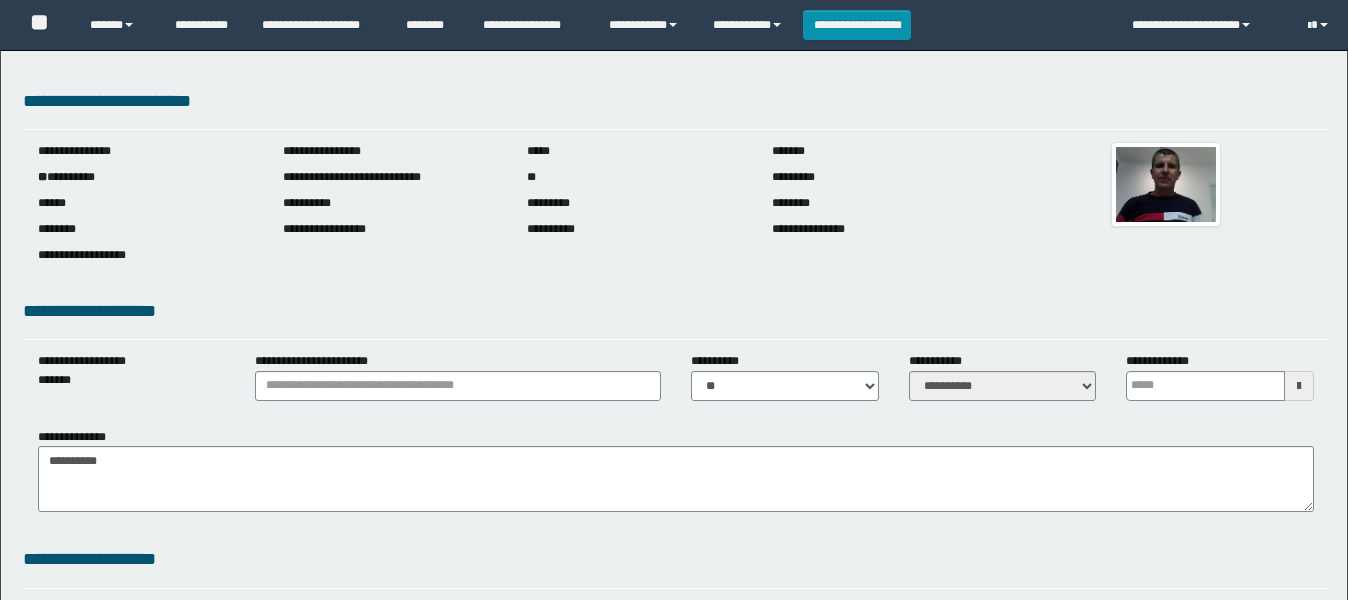 scroll, scrollTop: 0, scrollLeft: 0, axis: both 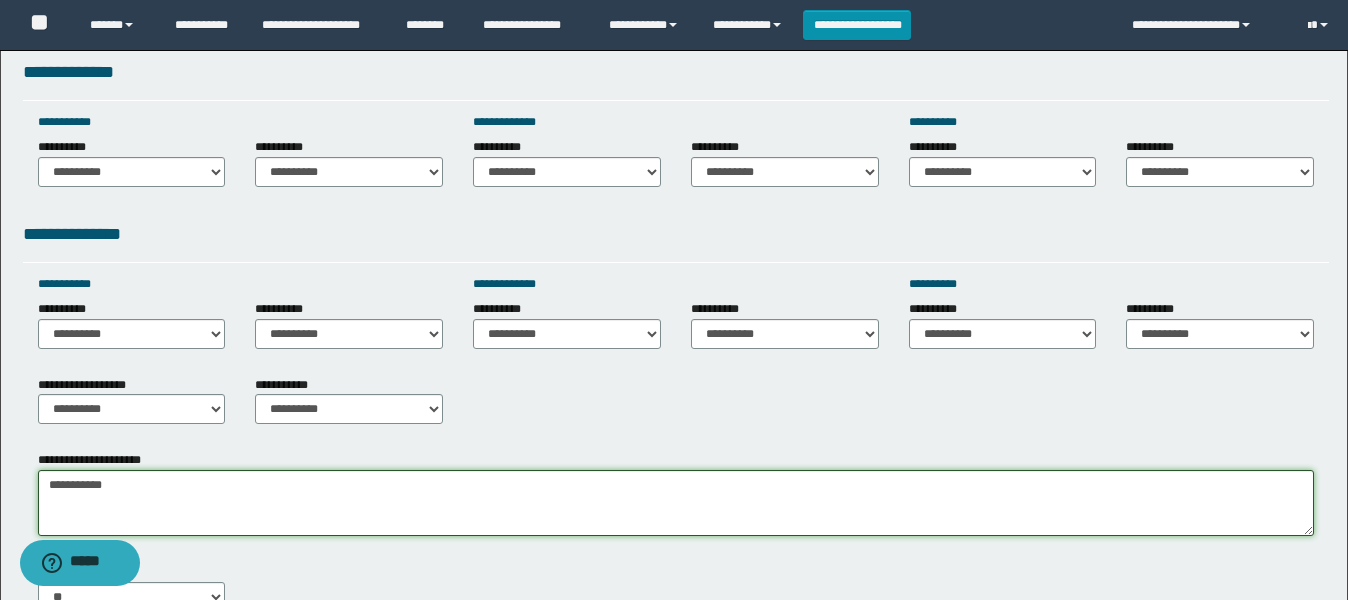 drag, startPoint x: 159, startPoint y: 473, endPoint x: 0, endPoint y: 453, distance: 160.25293 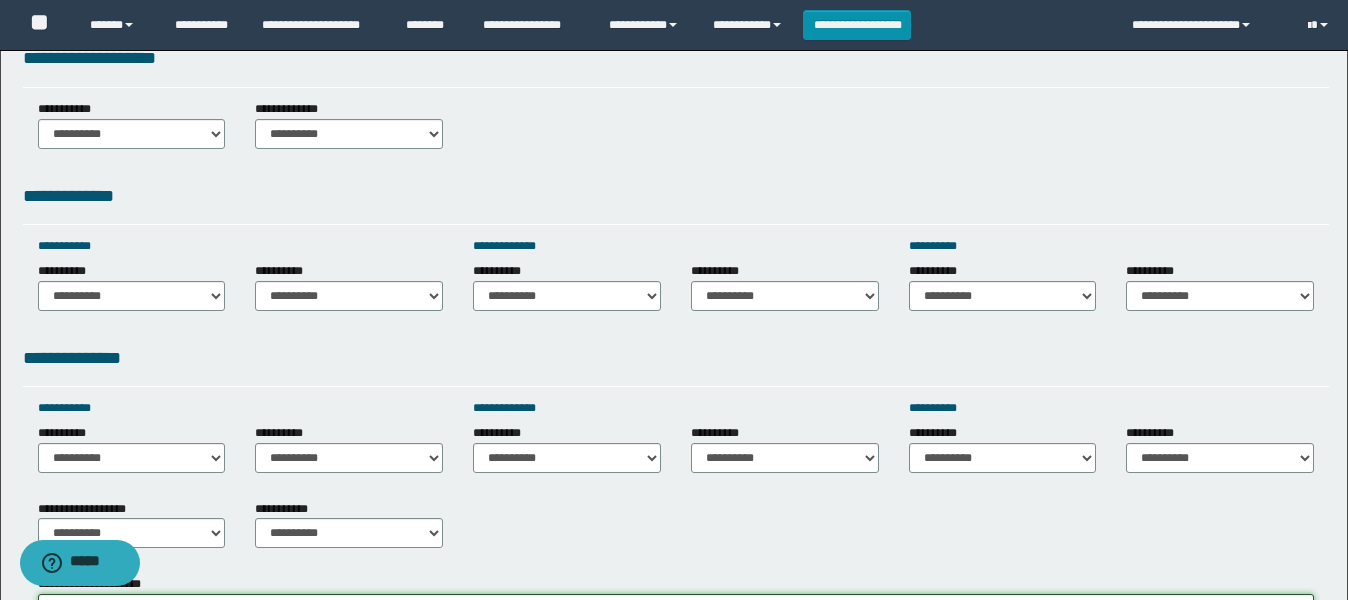 scroll, scrollTop: 500, scrollLeft: 0, axis: vertical 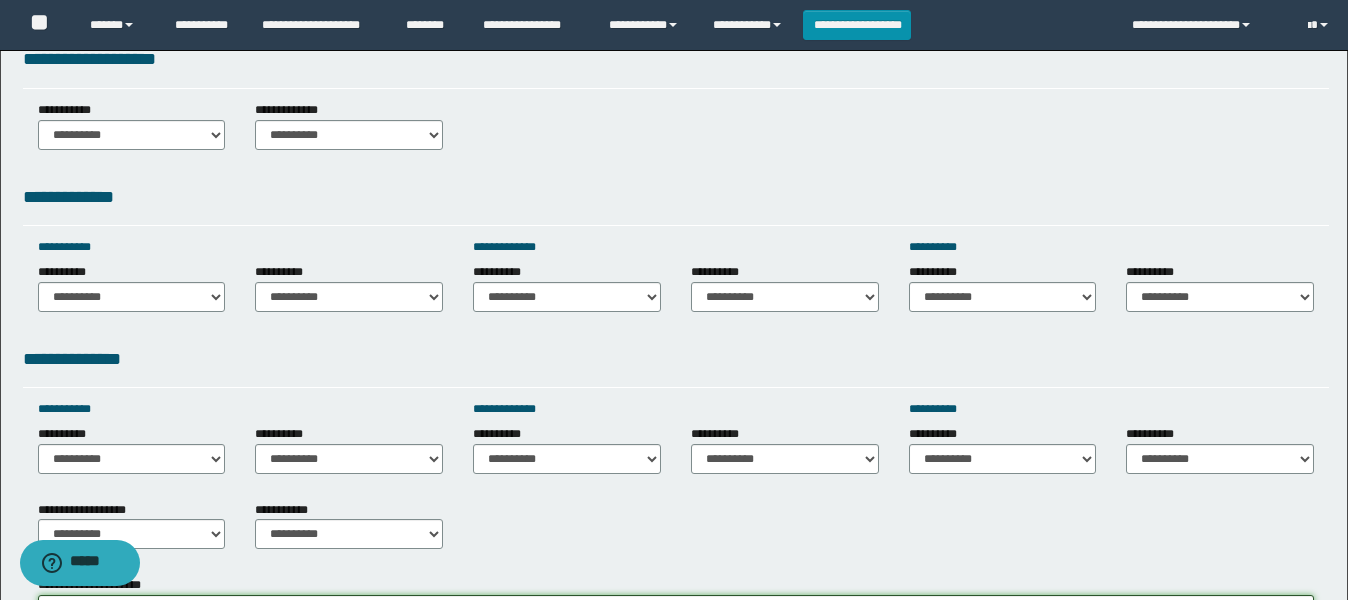 type on "********" 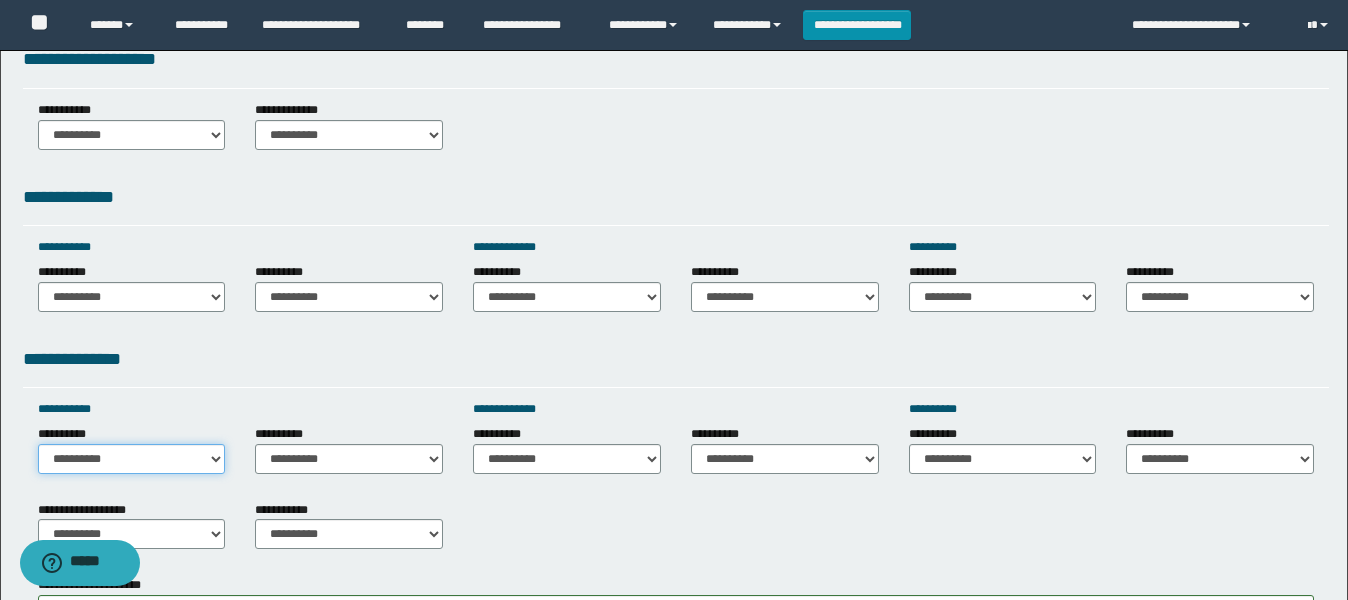 click on "**********" at bounding box center [132, 459] 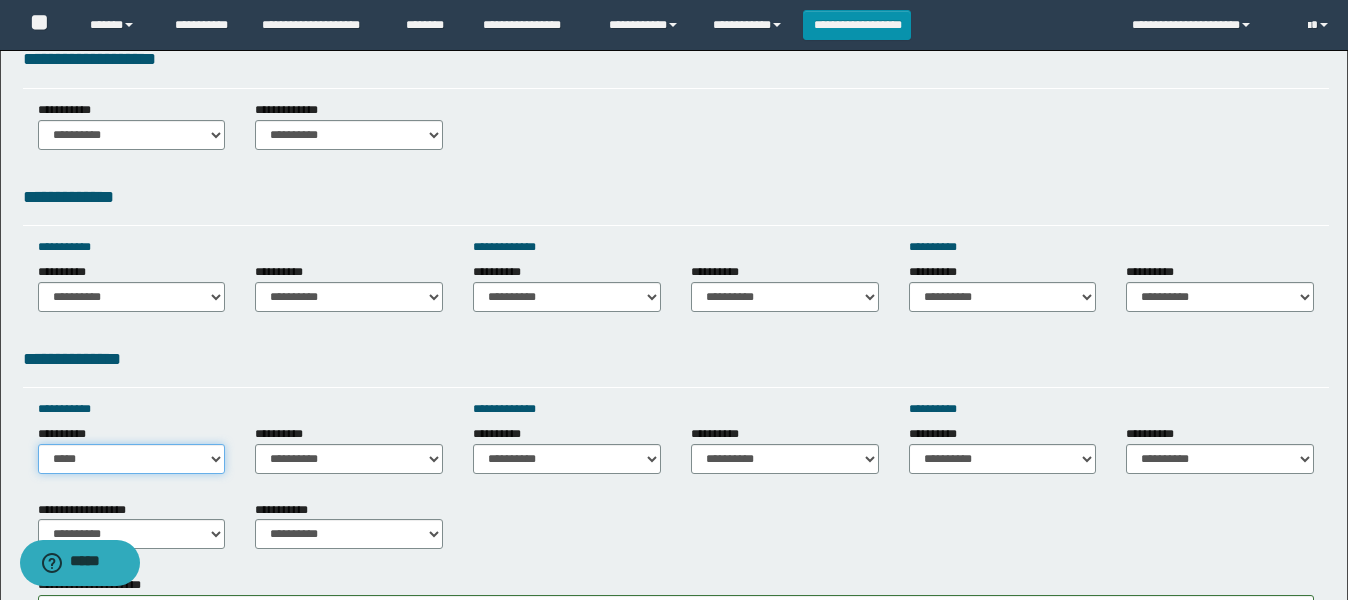 click on "**********" at bounding box center (132, 459) 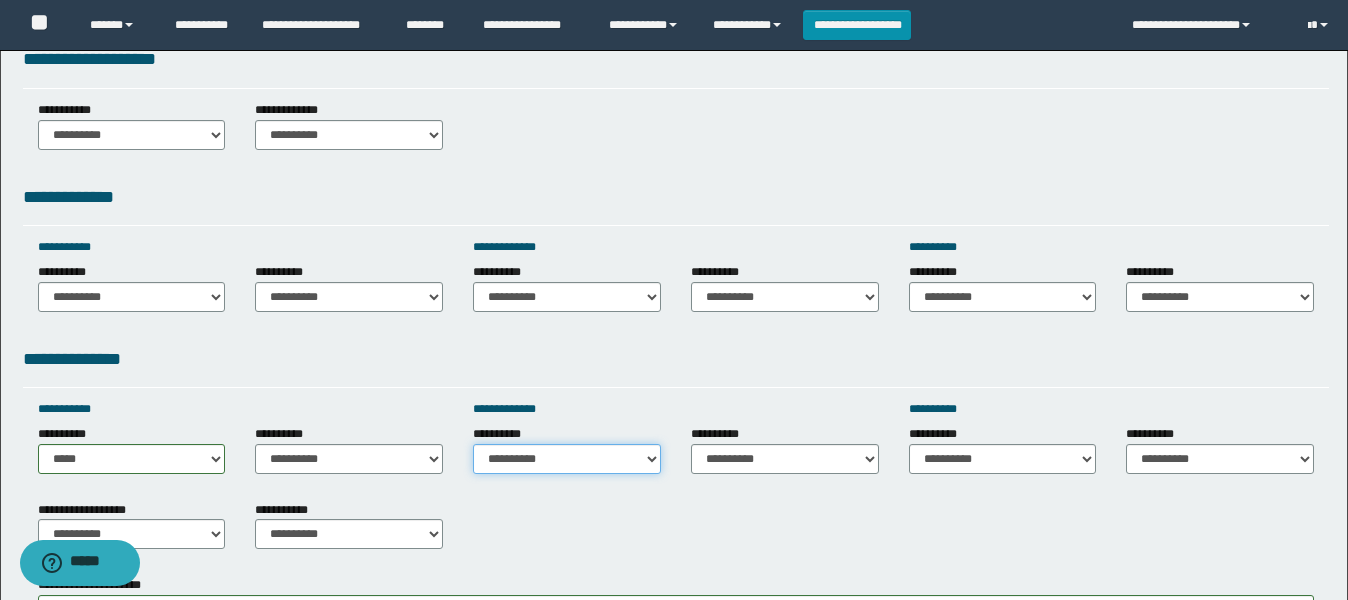 click on "**********" at bounding box center (567, 459) 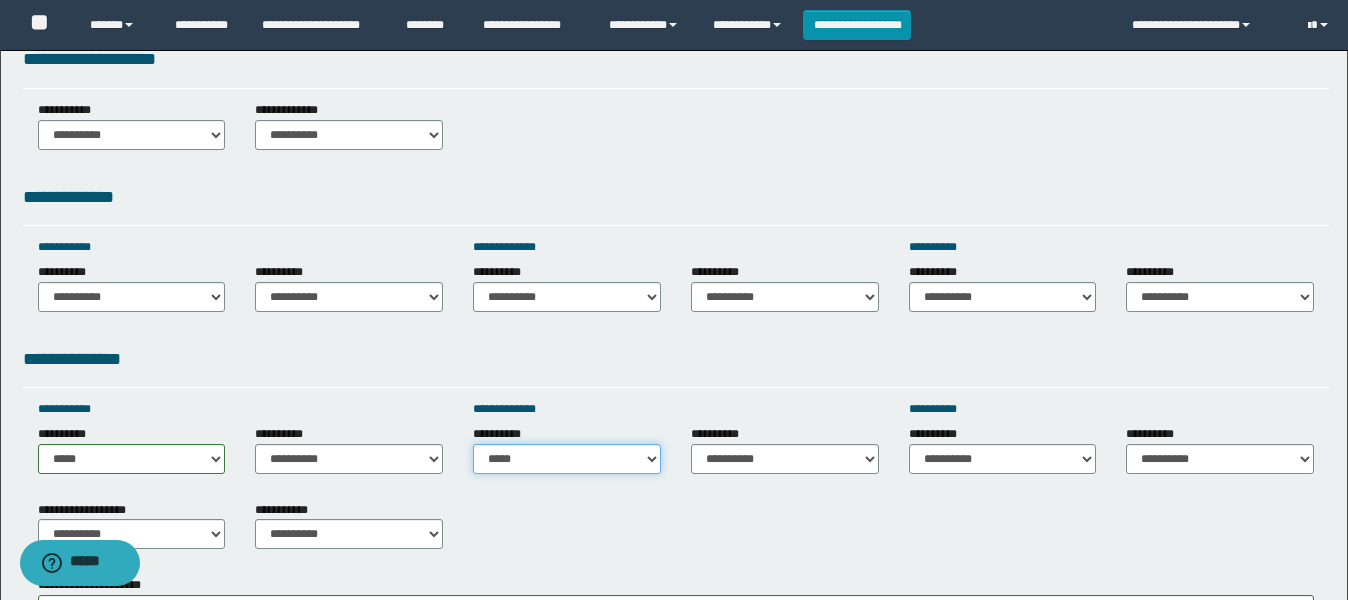 click on "**********" at bounding box center [567, 459] 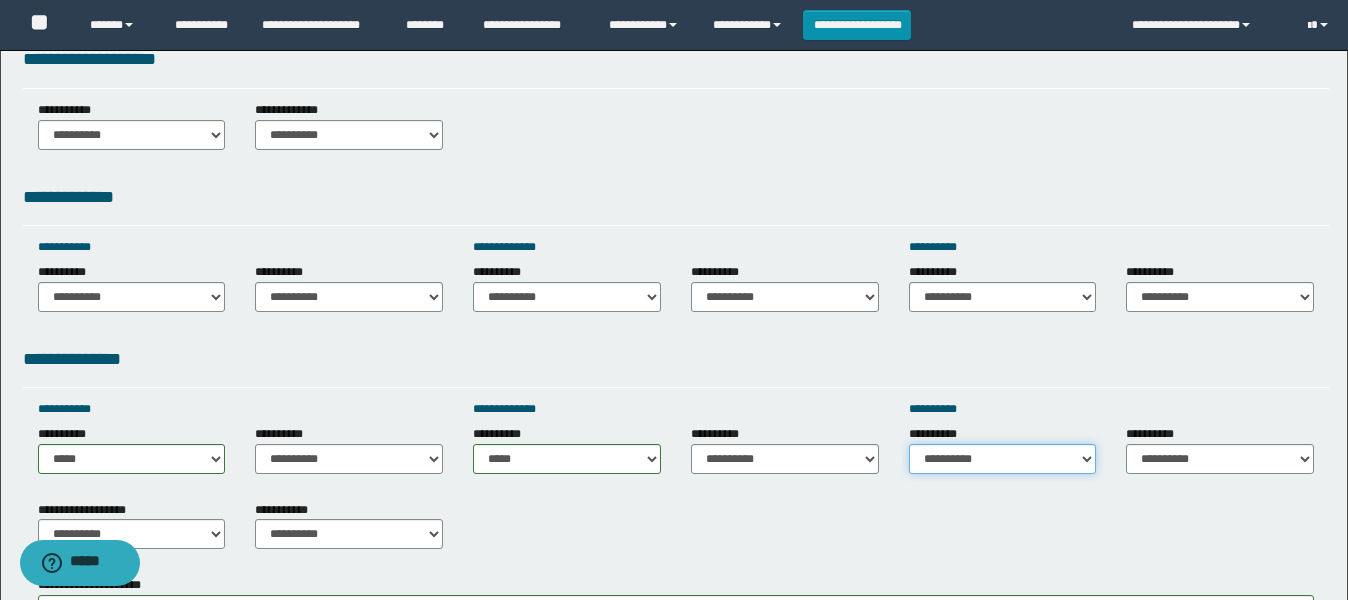 click on "**********" at bounding box center (1003, 459) 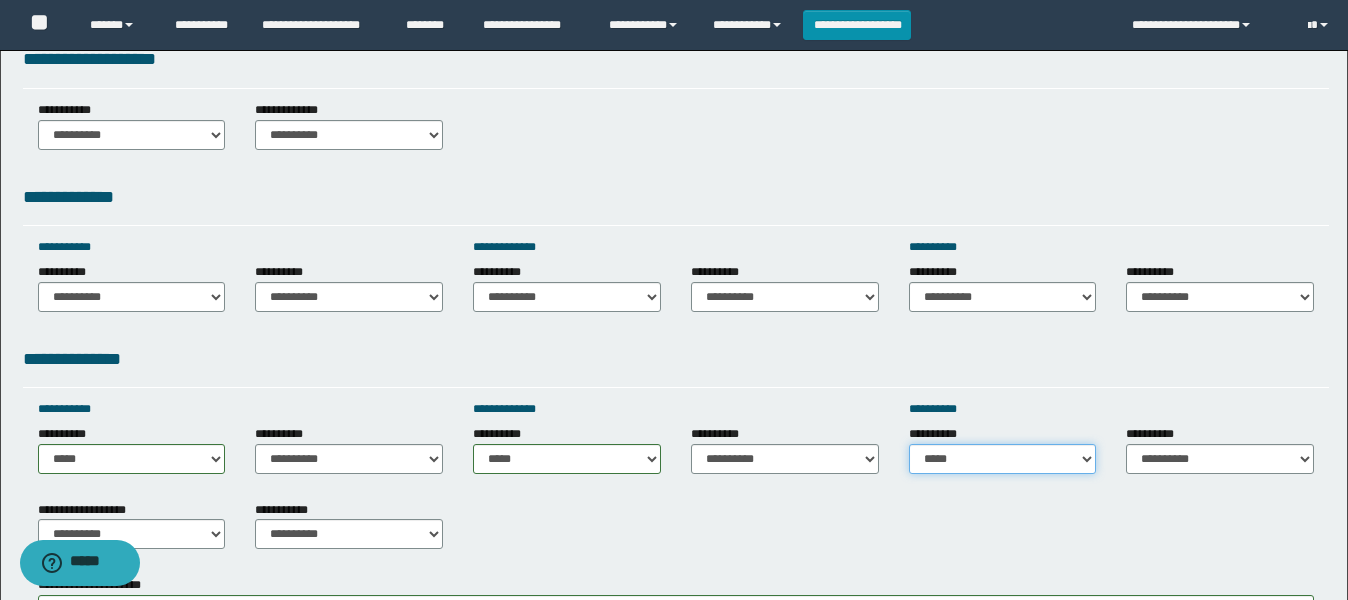 click on "**********" at bounding box center [1003, 459] 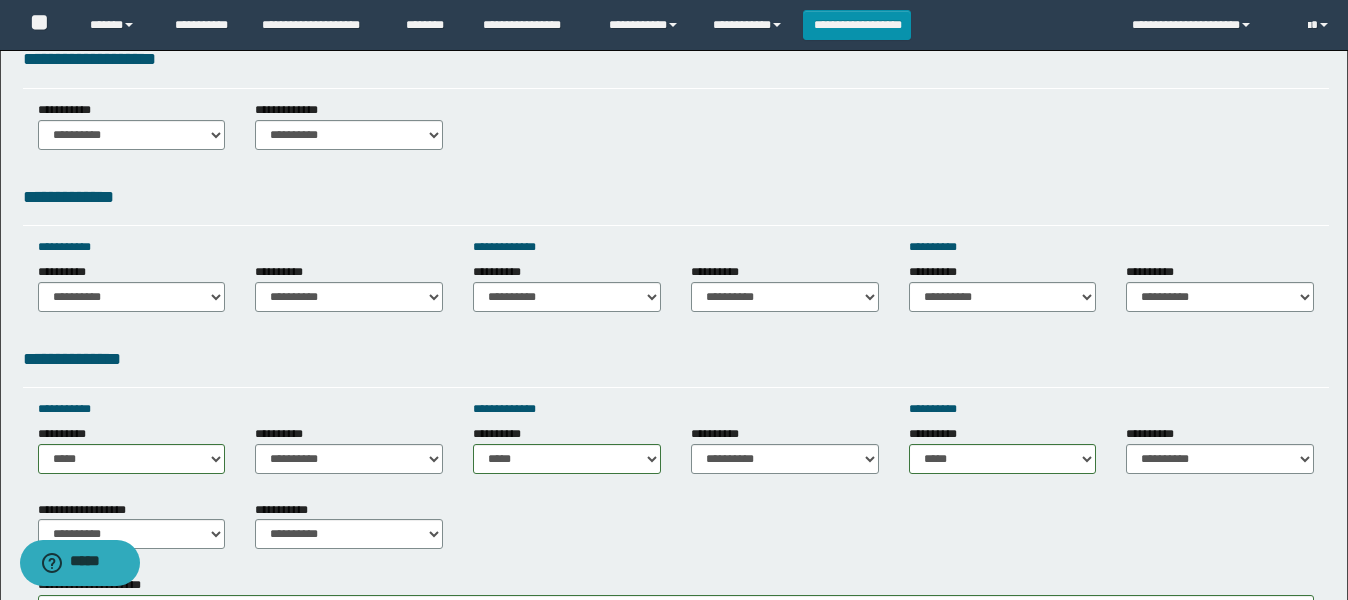 click on "**********" at bounding box center [1003, 449] 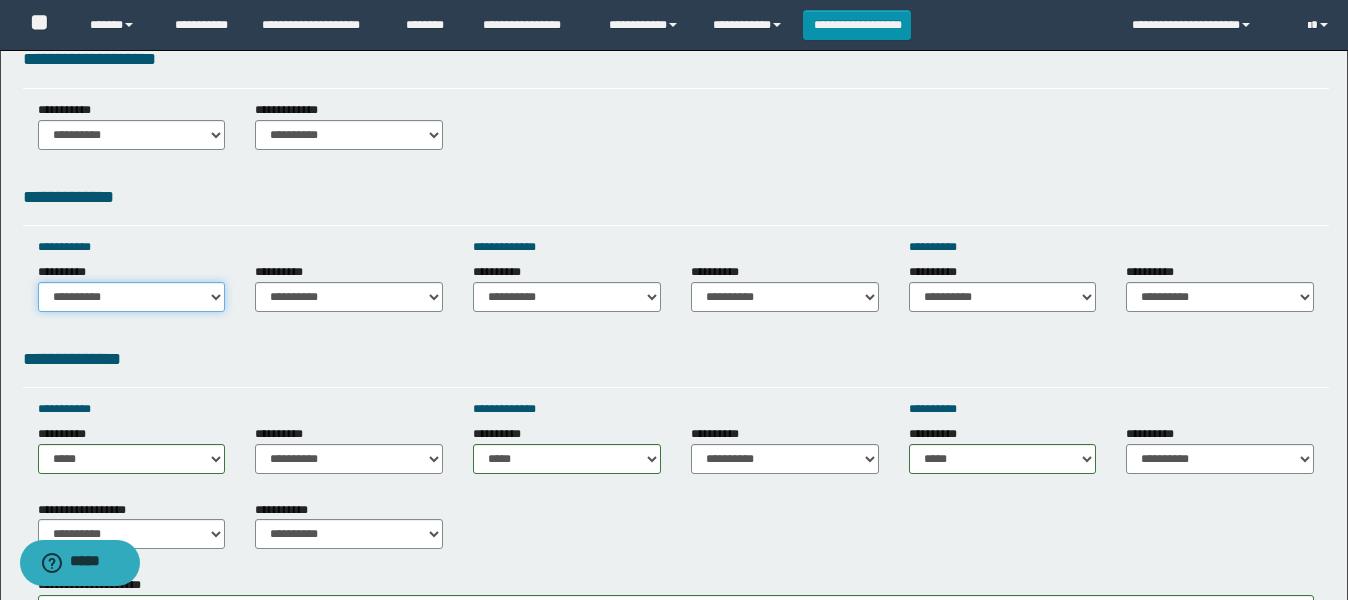 click on "**********" at bounding box center [132, 297] 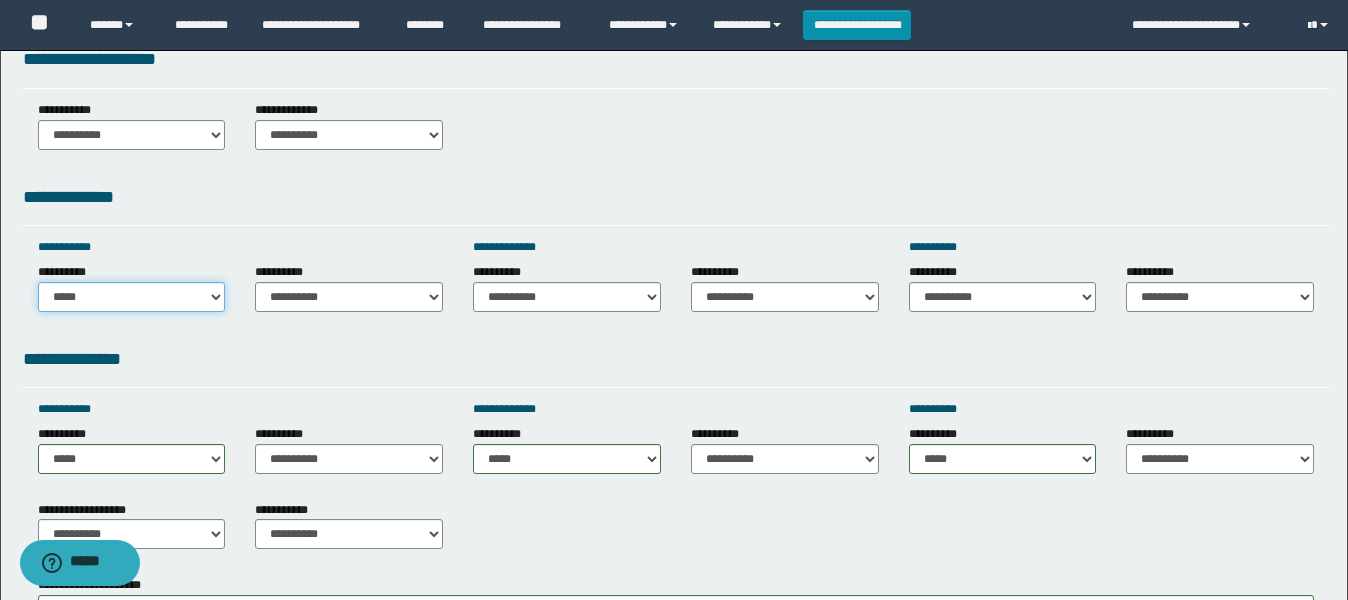 click on "**********" at bounding box center (132, 297) 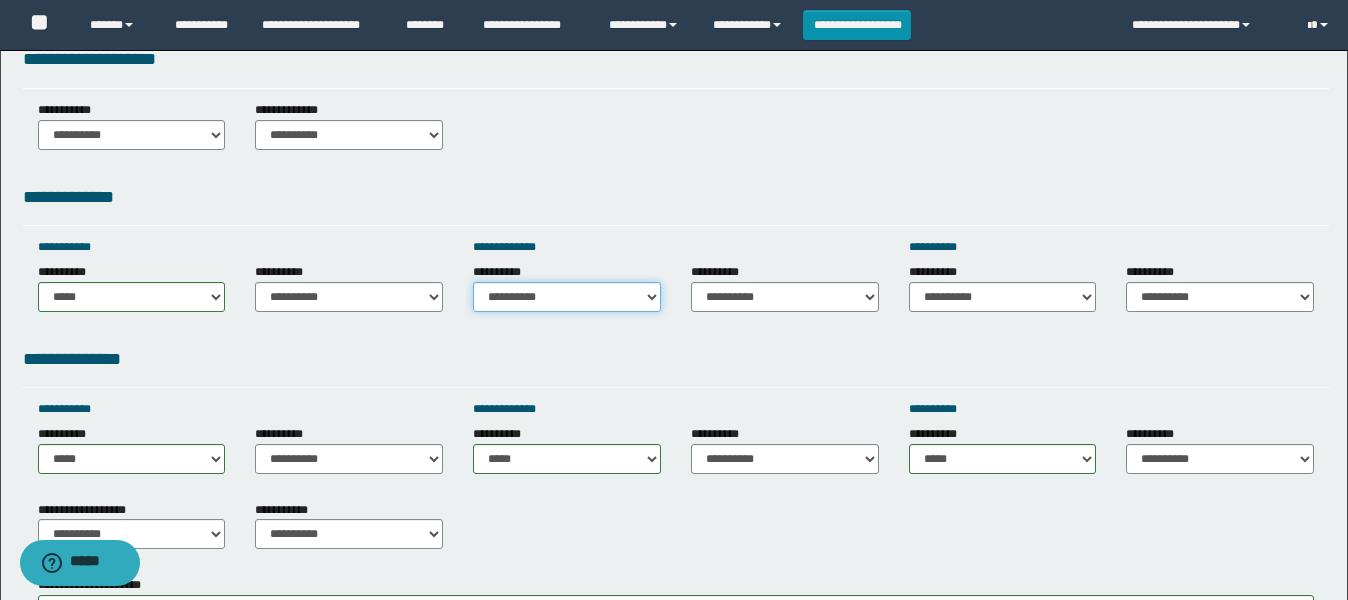 click on "**********" at bounding box center (567, 297) 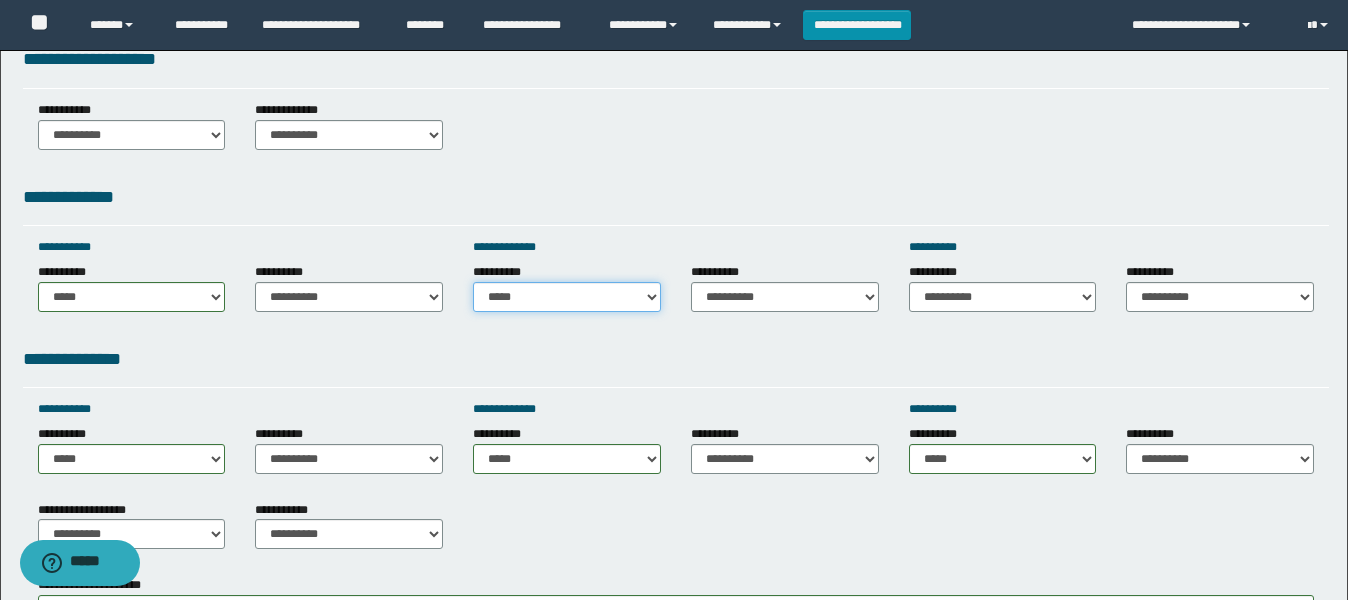 click on "**********" at bounding box center [567, 297] 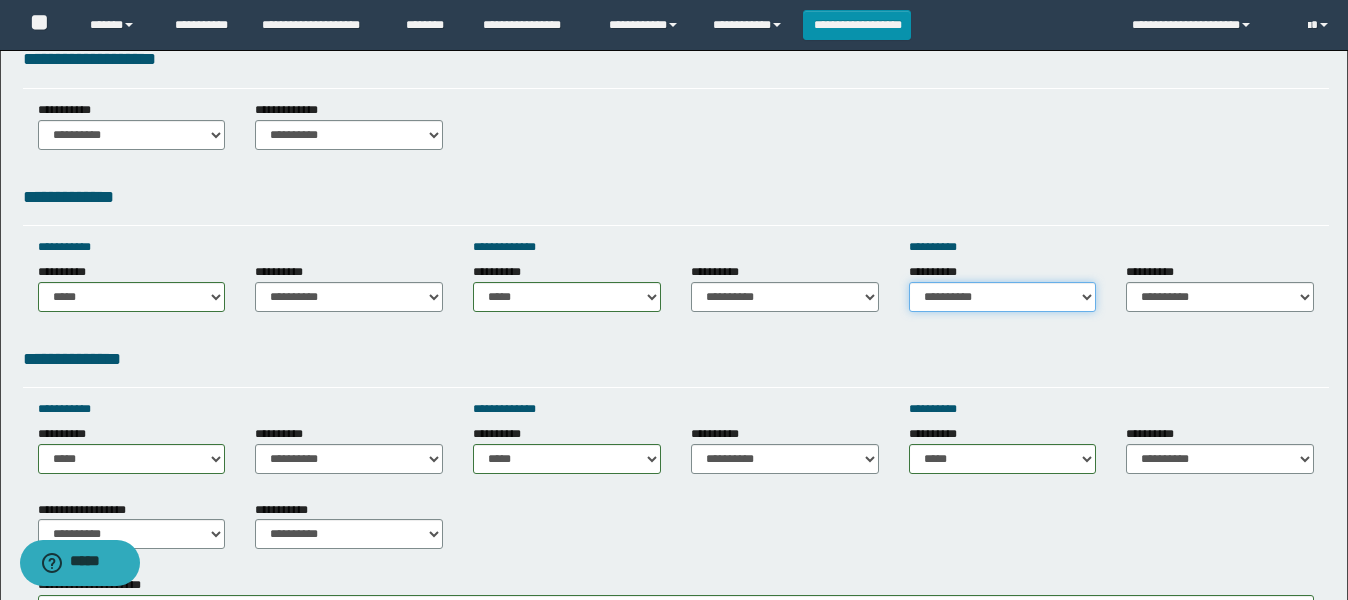 click on "**********" at bounding box center (1003, 297) 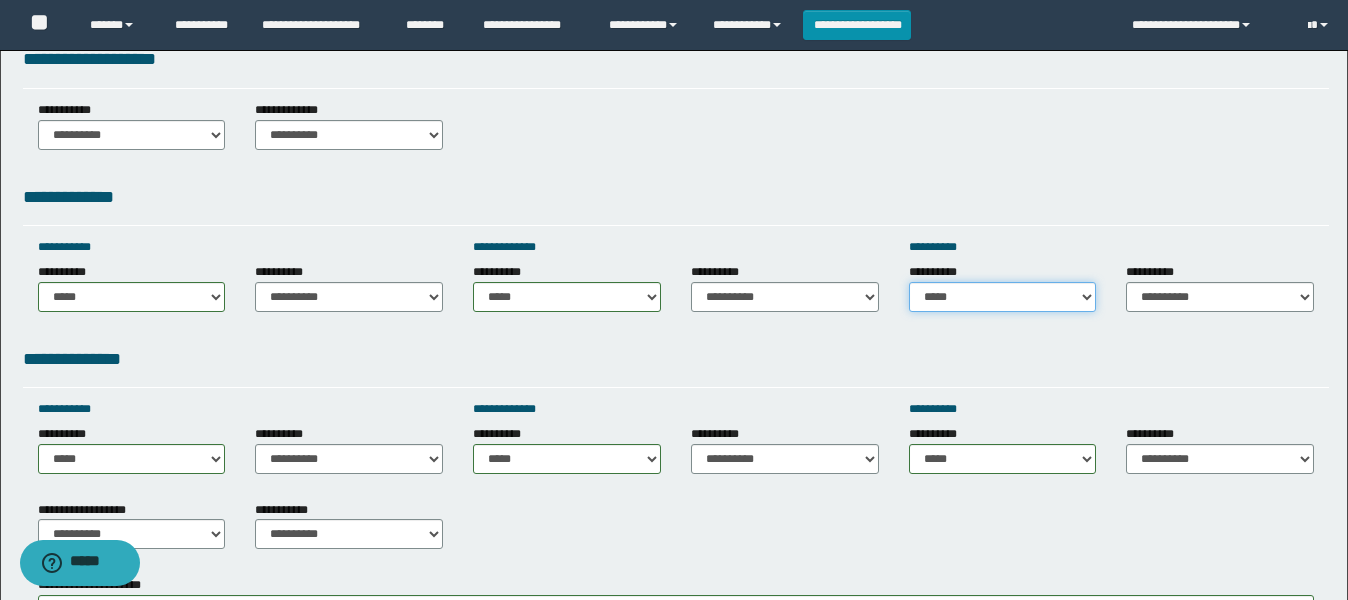 click on "**********" at bounding box center (1003, 297) 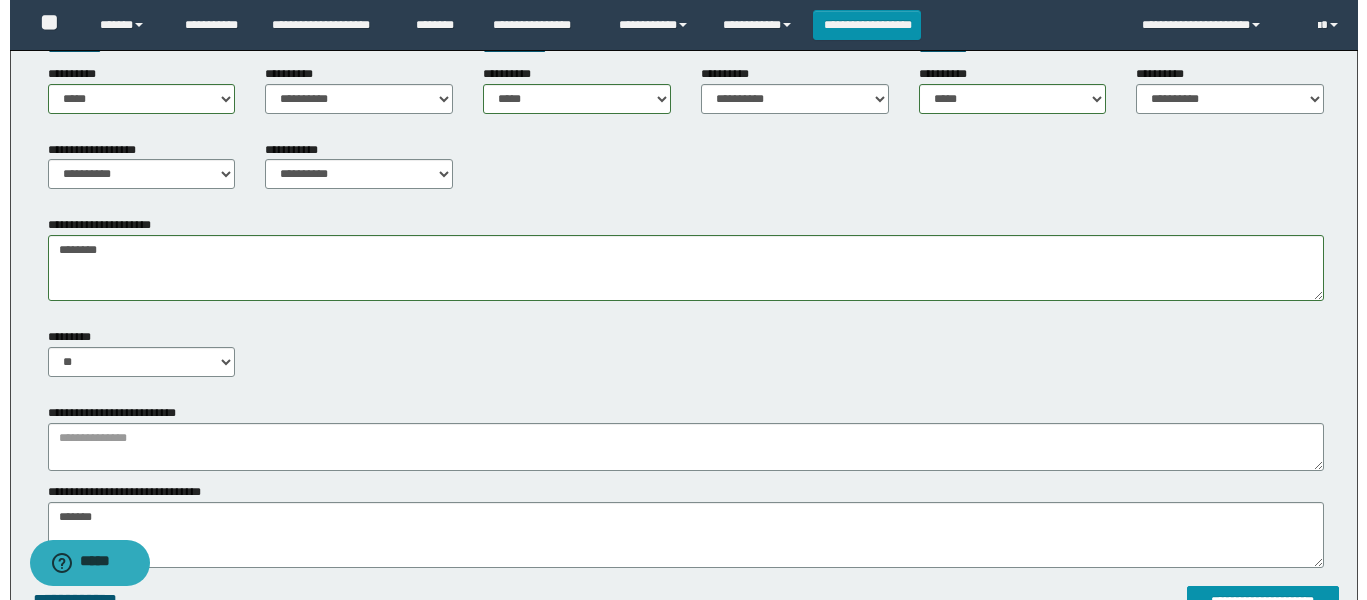 scroll, scrollTop: 1000, scrollLeft: 0, axis: vertical 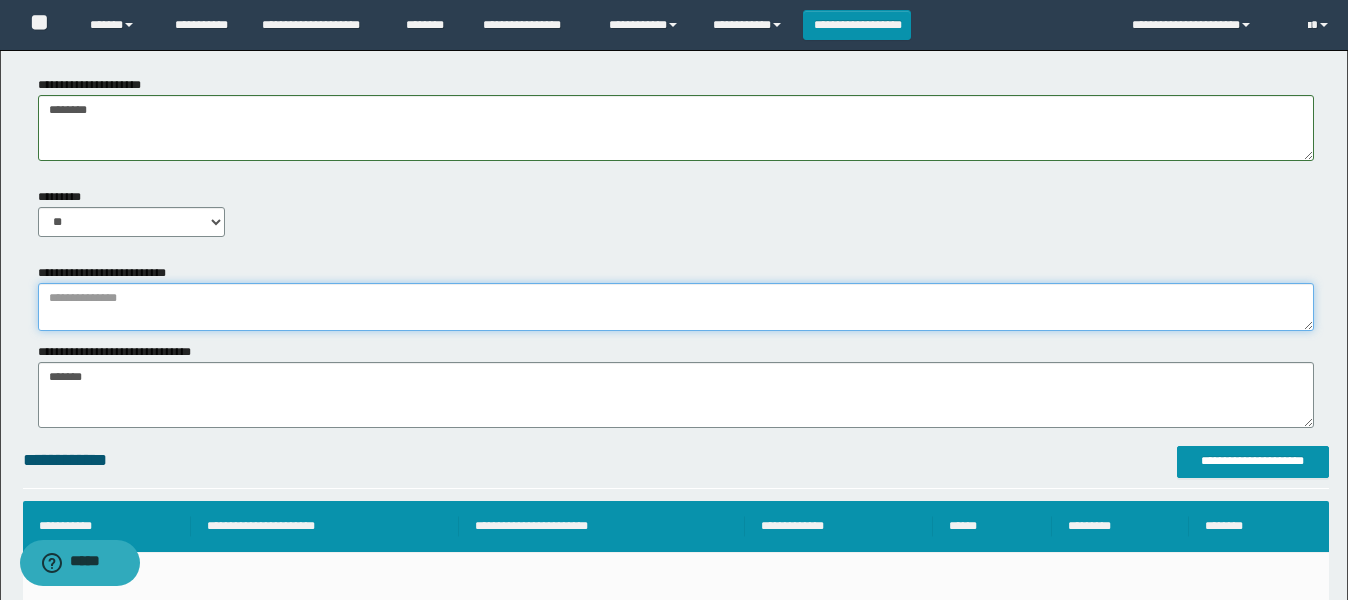 click at bounding box center [676, 307] 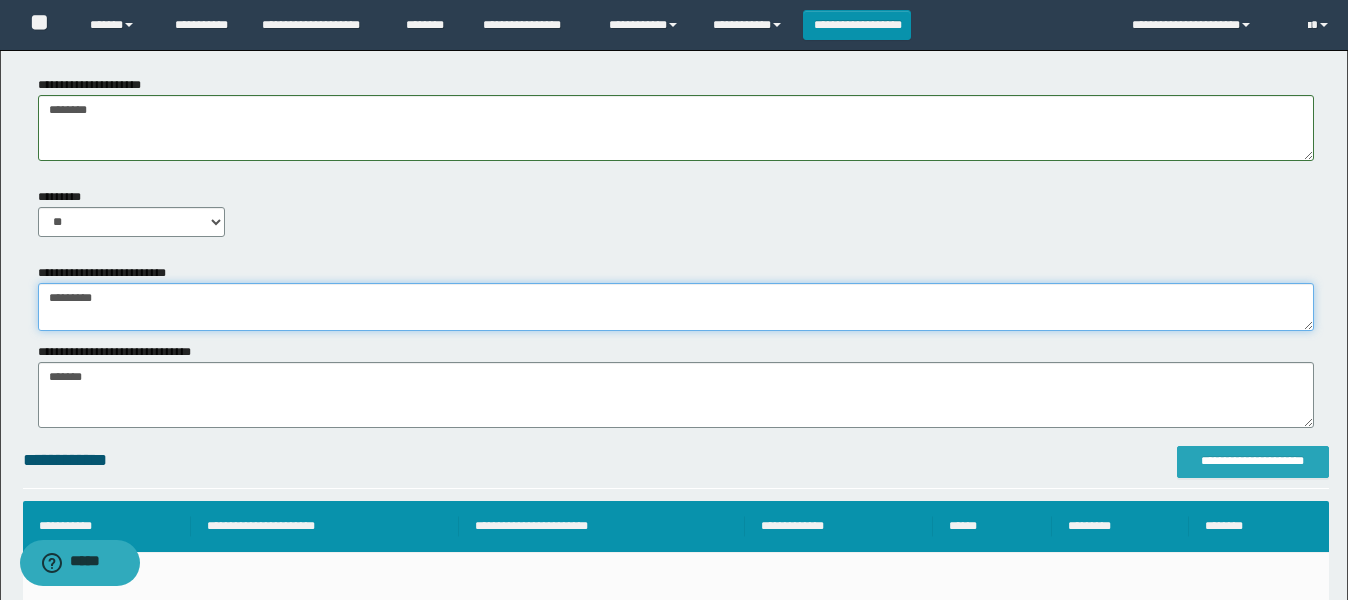 type on "*********" 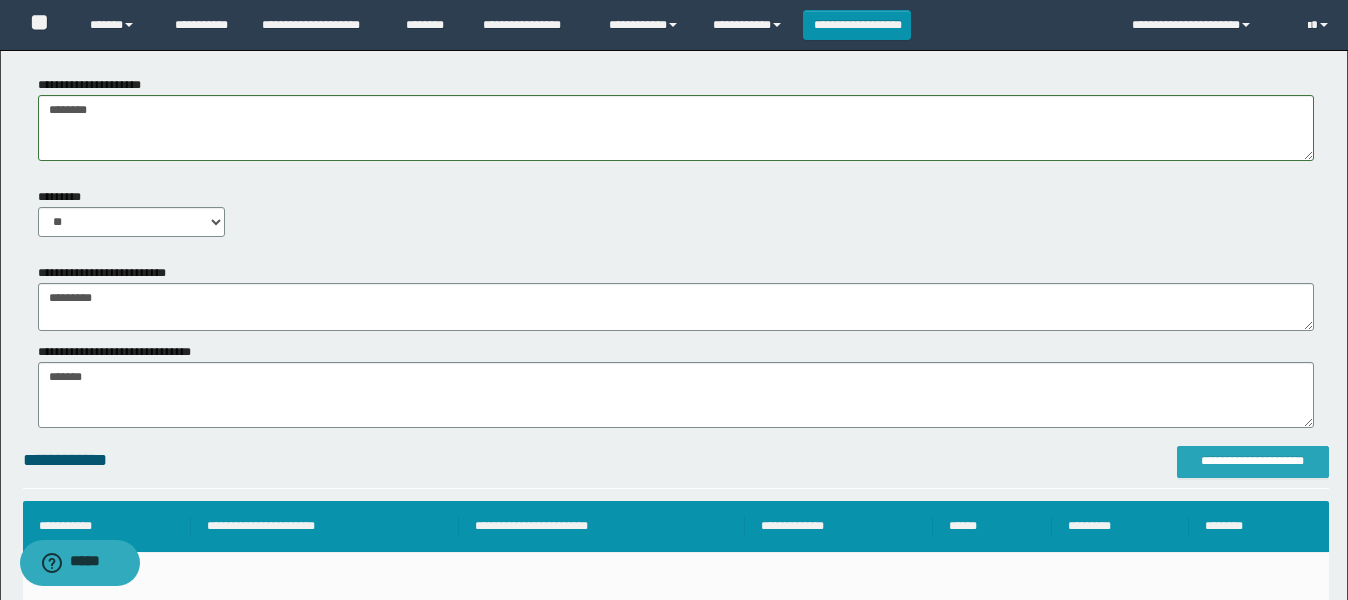 click on "**********" at bounding box center [1253, 461] 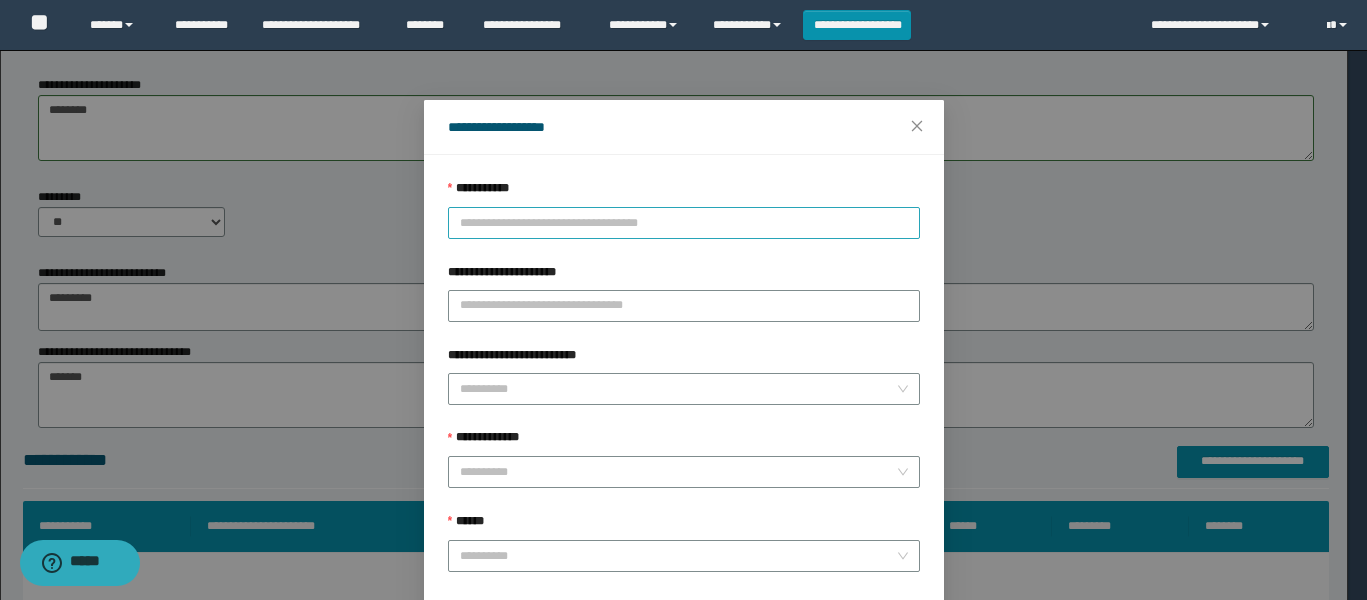 click on "**********" at bounding box center [684, 223] 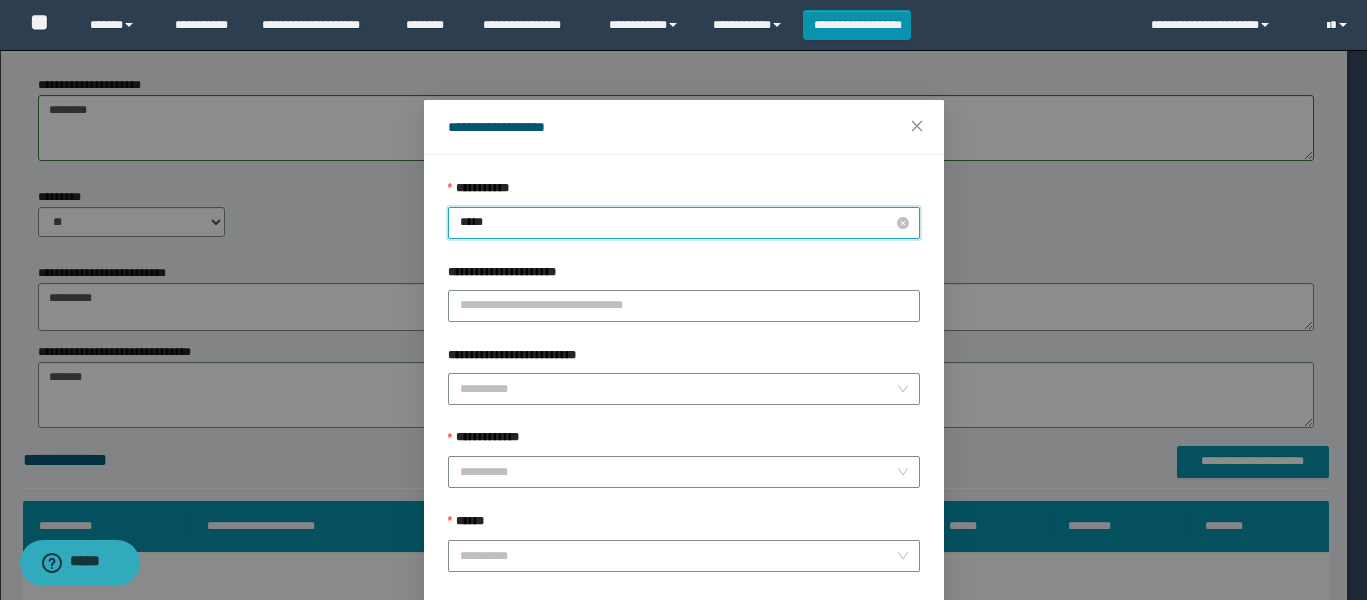 type on "******" 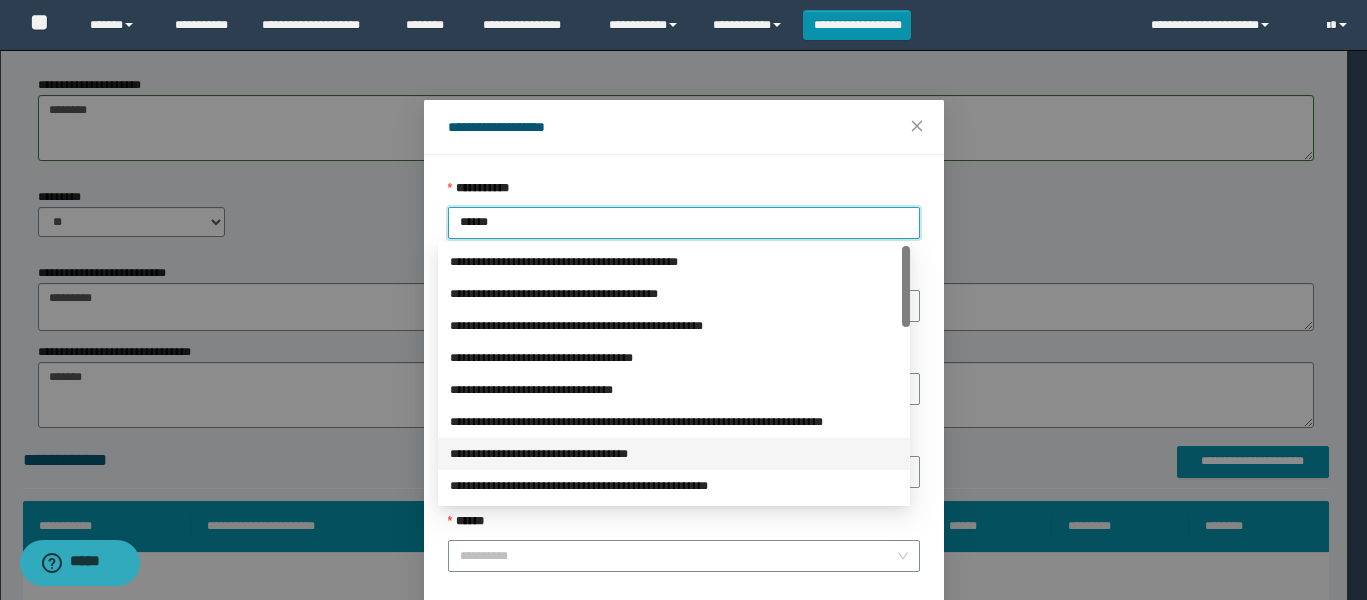 drag, startPoint x: 566, startPoint y: 458, endPoint x: 537, endPoint y: 342, distance: 119.57006 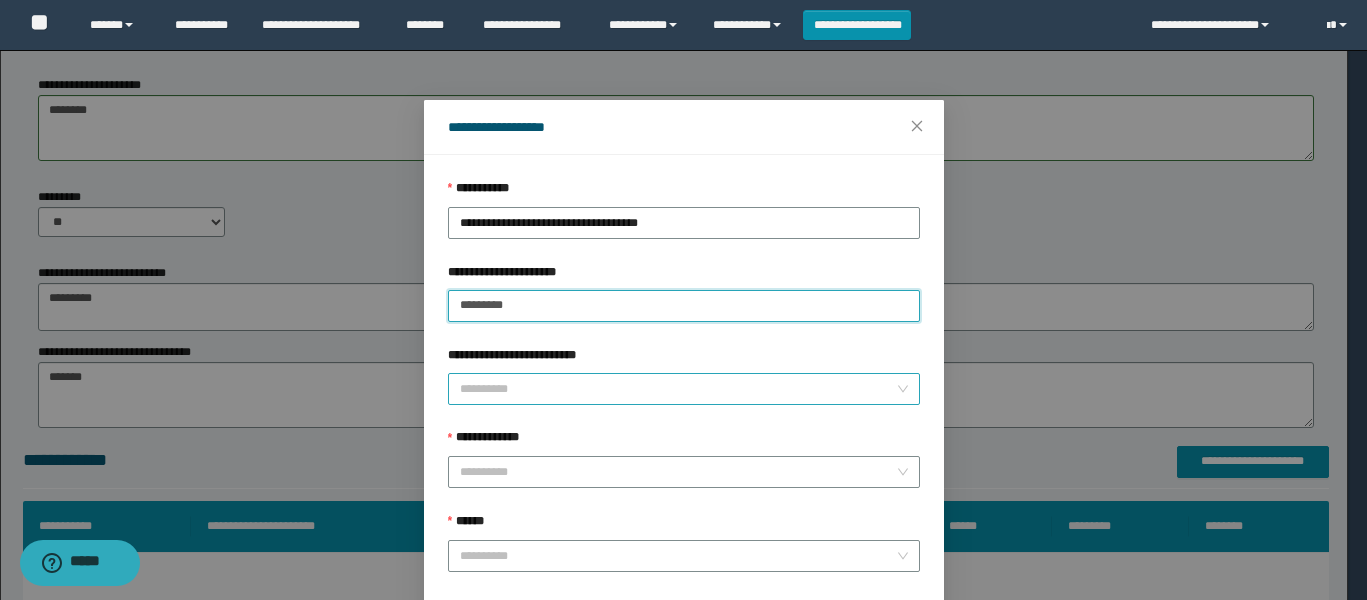 drag, startPoint x: 529, startPoint y: 313, endPoint x: 492, endPoint y: 392, distance: 87.23531 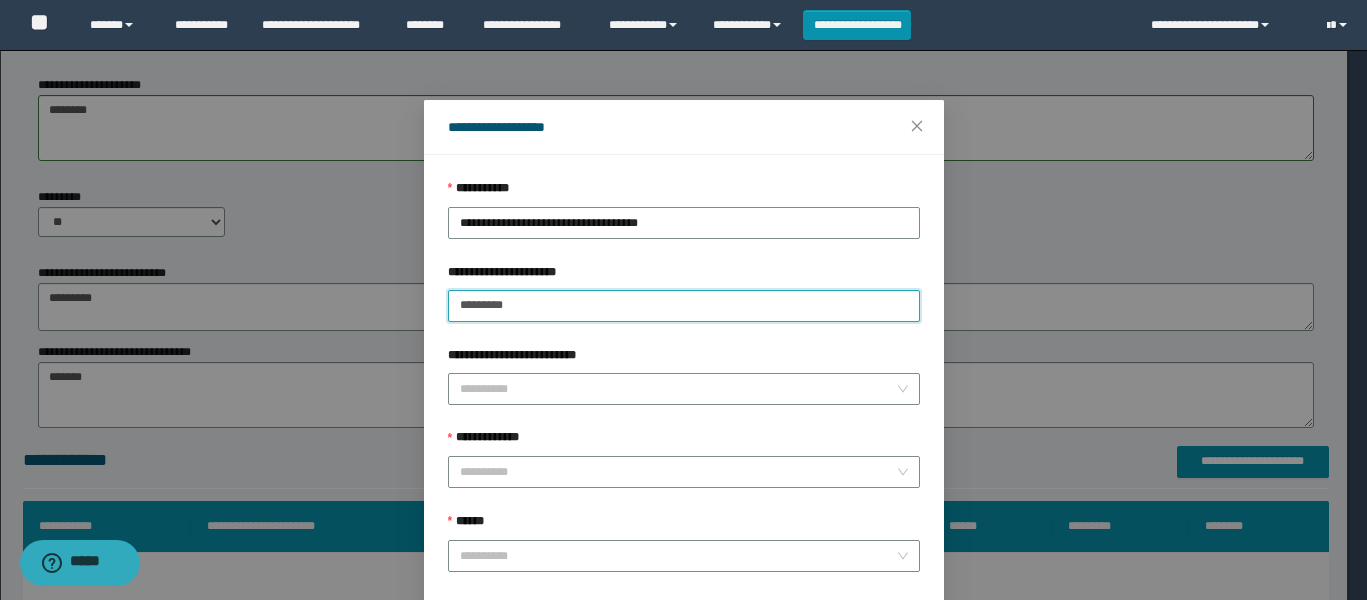 type on "*********" 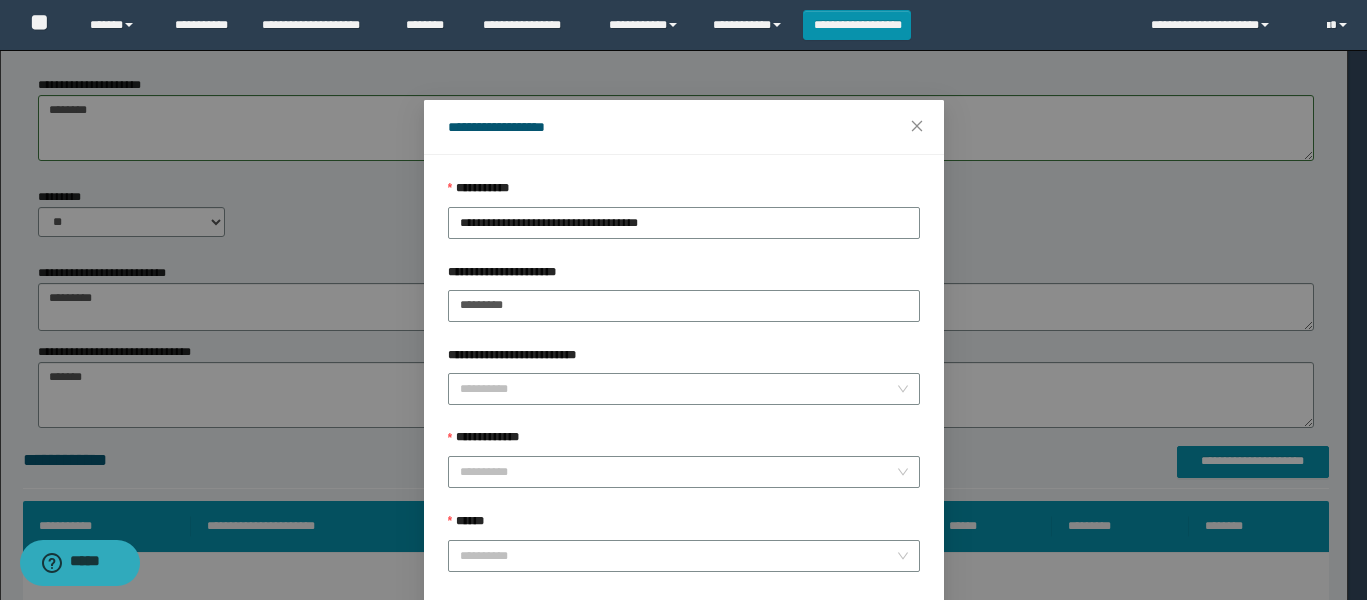 click on "**********" at bounding box center [684, 359] 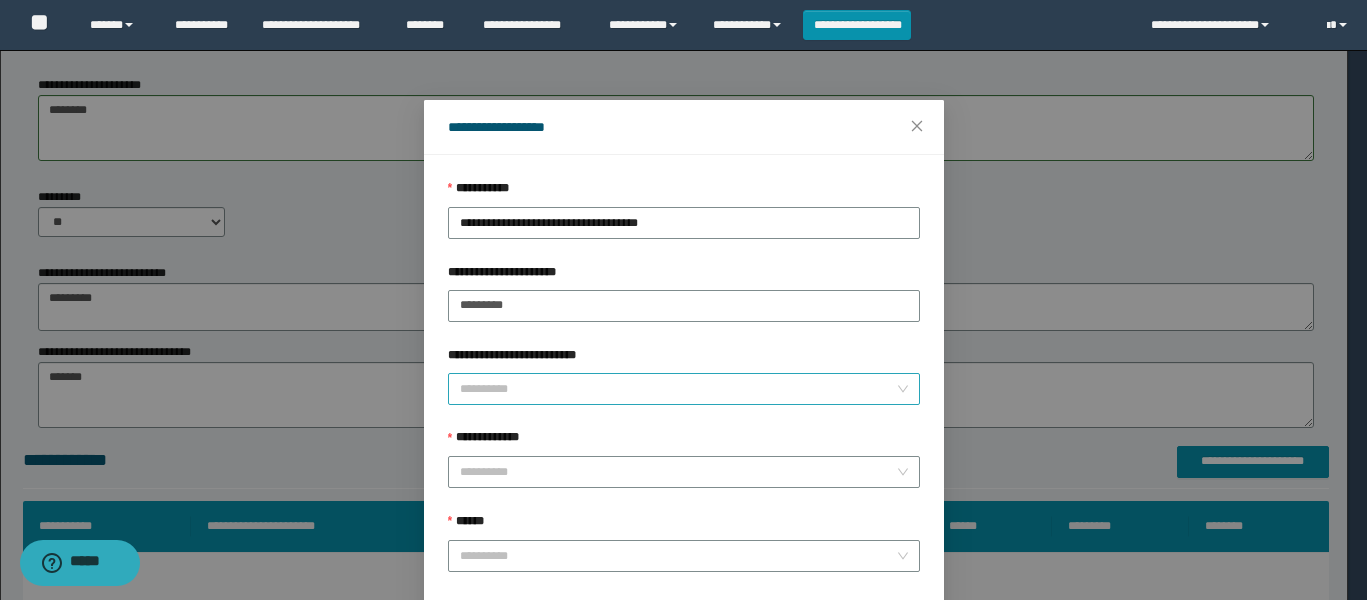 click on "**********" at bounding box center [678, 389] 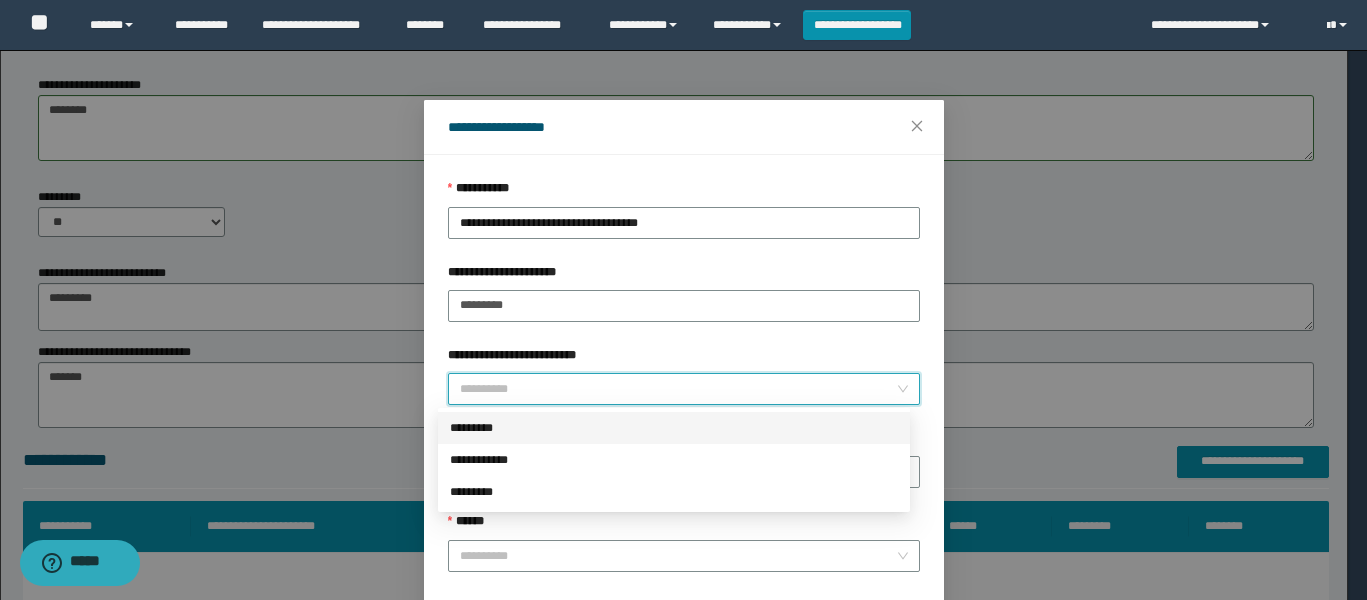 drag, startPoint x: 453, startPoint y: 425, endPoint x: 499, endPoint y: 427, distance: 46.043457 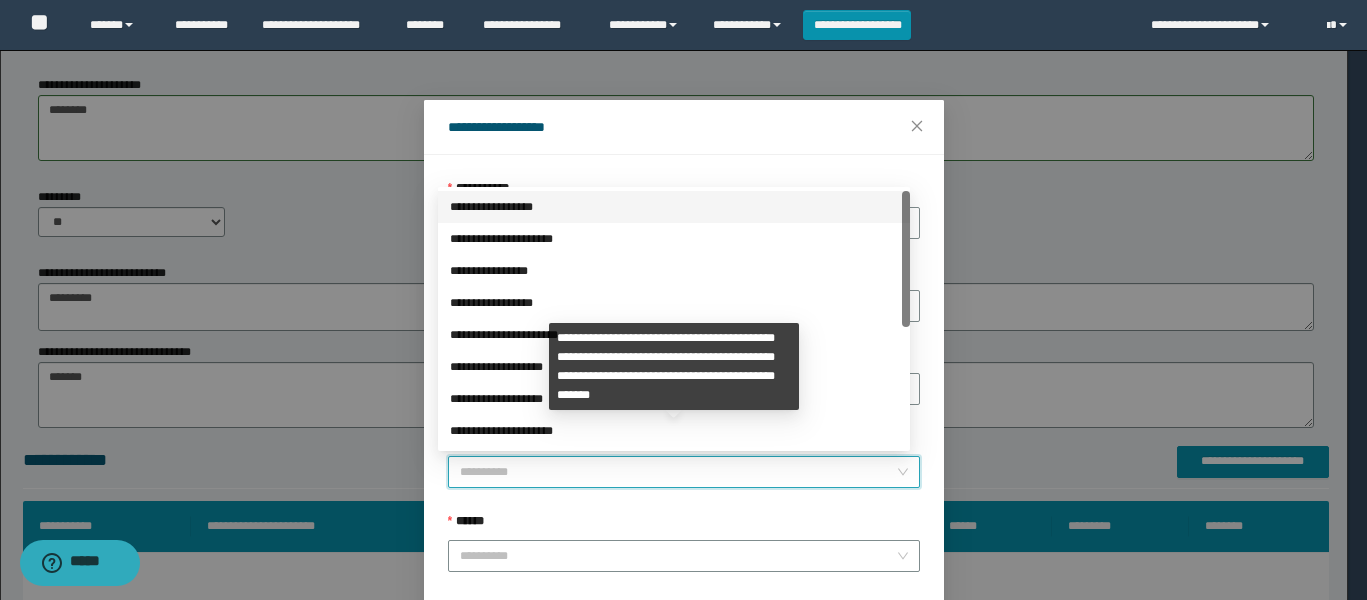 drag, startPoint x: 535, startPoint y: 476, endPoint x: 524, endPoint y: 451, distance: 27.313 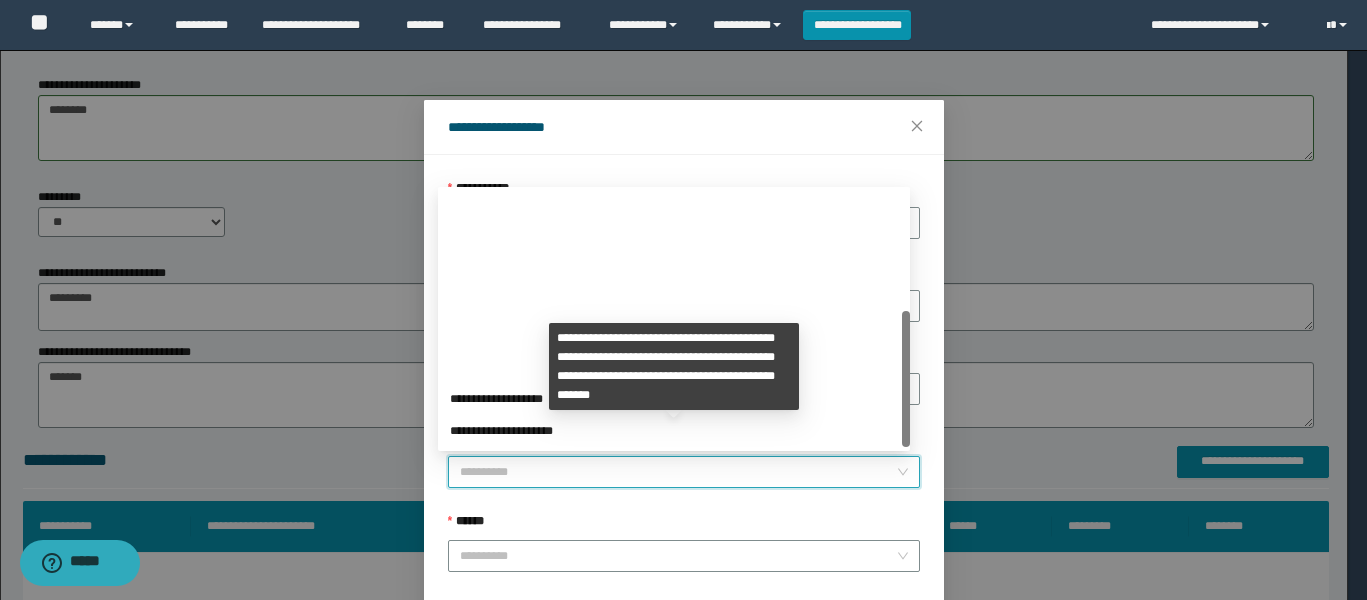 scroll, scrollTop: 224, scrollLeft: 0, axis: vertical 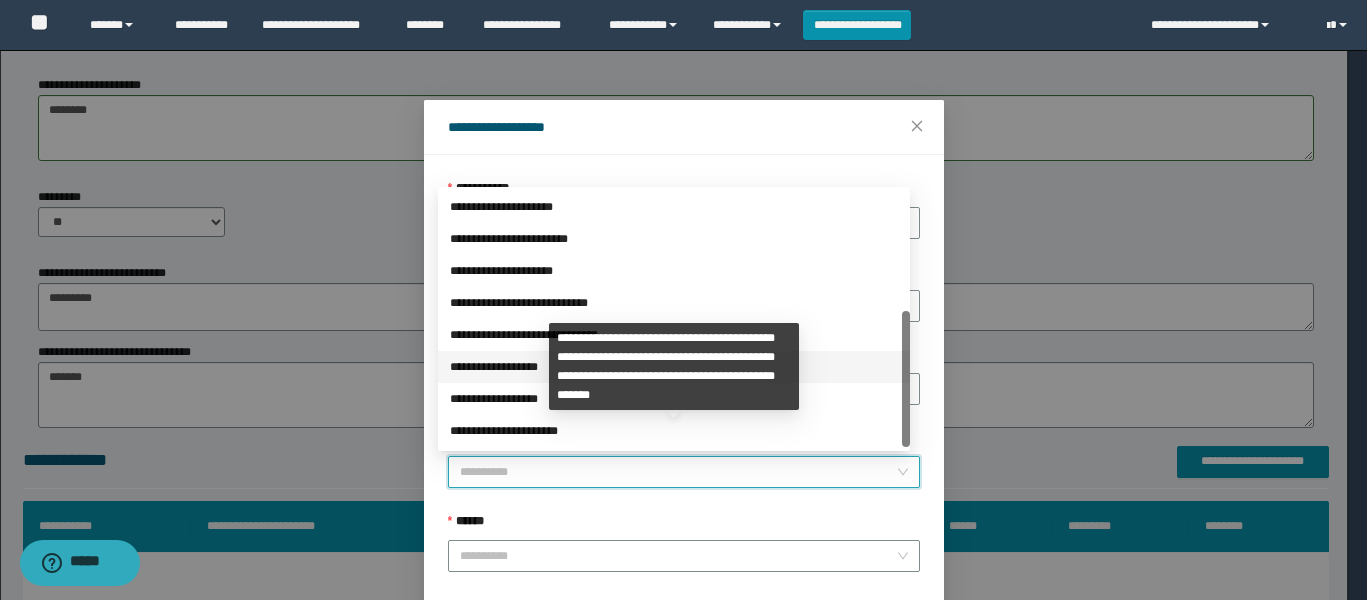 click on "**********" at bounding box center [674, 367] 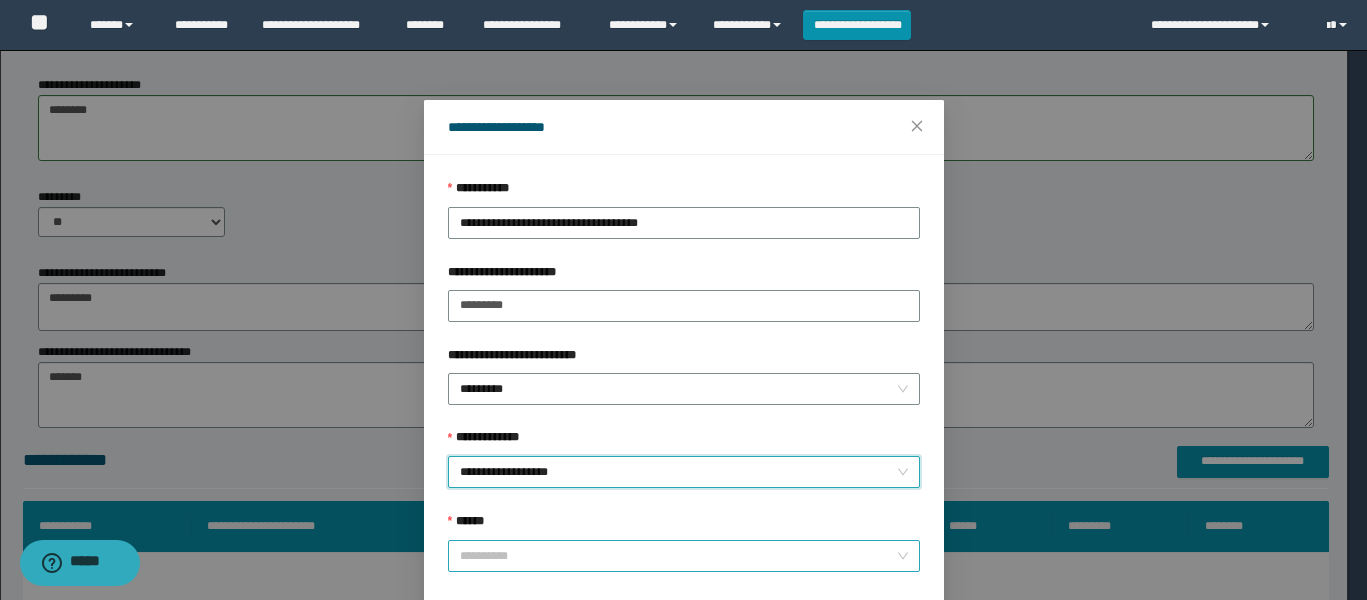 click on "******" at bounding box center (678, 556) 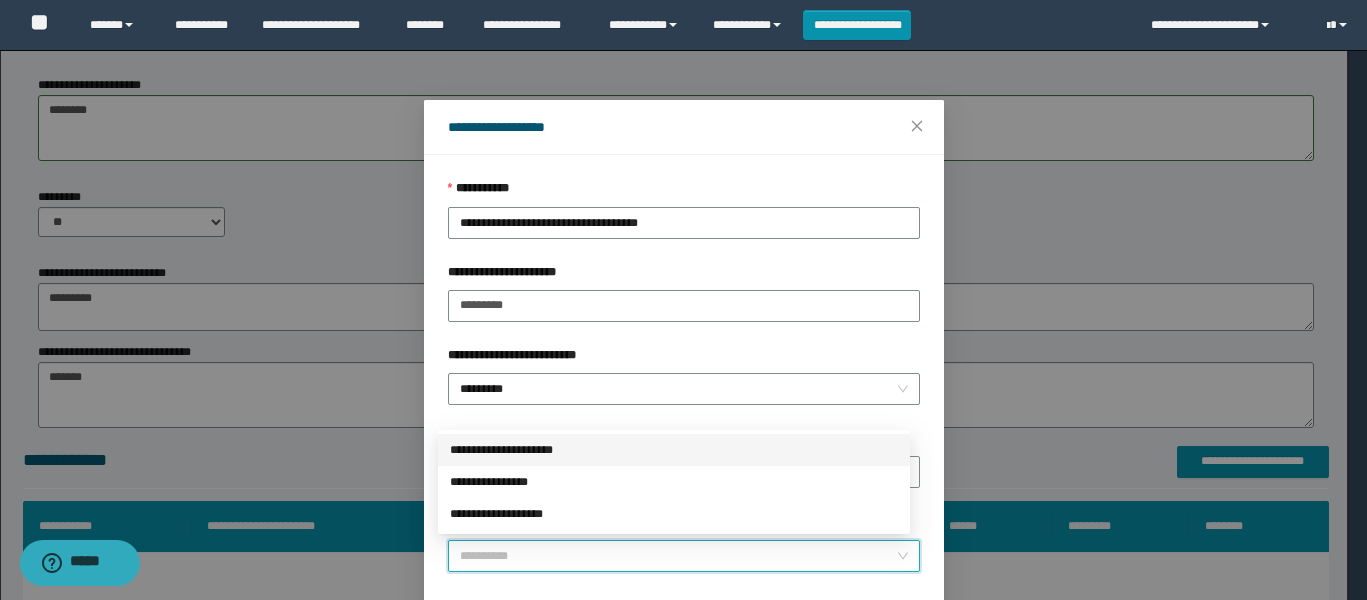 click on "**********" at bounding box center (674, 450) 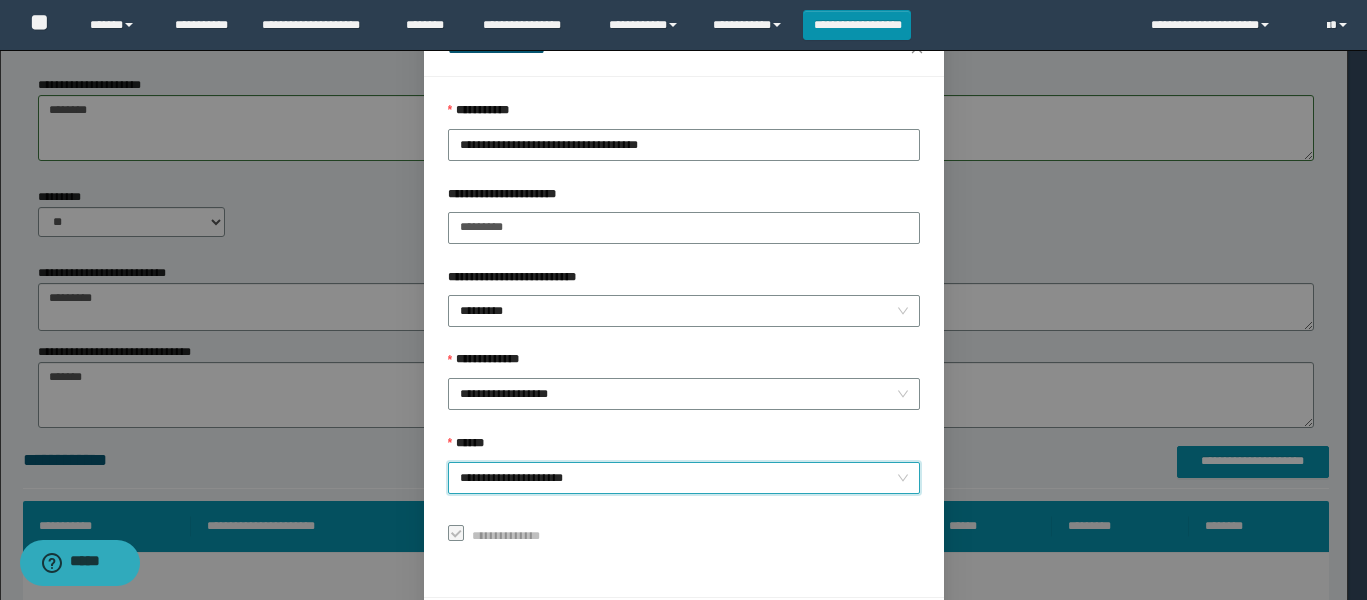 scroll, scrollTop: 152, scrollLeft: 0, axis: vertical 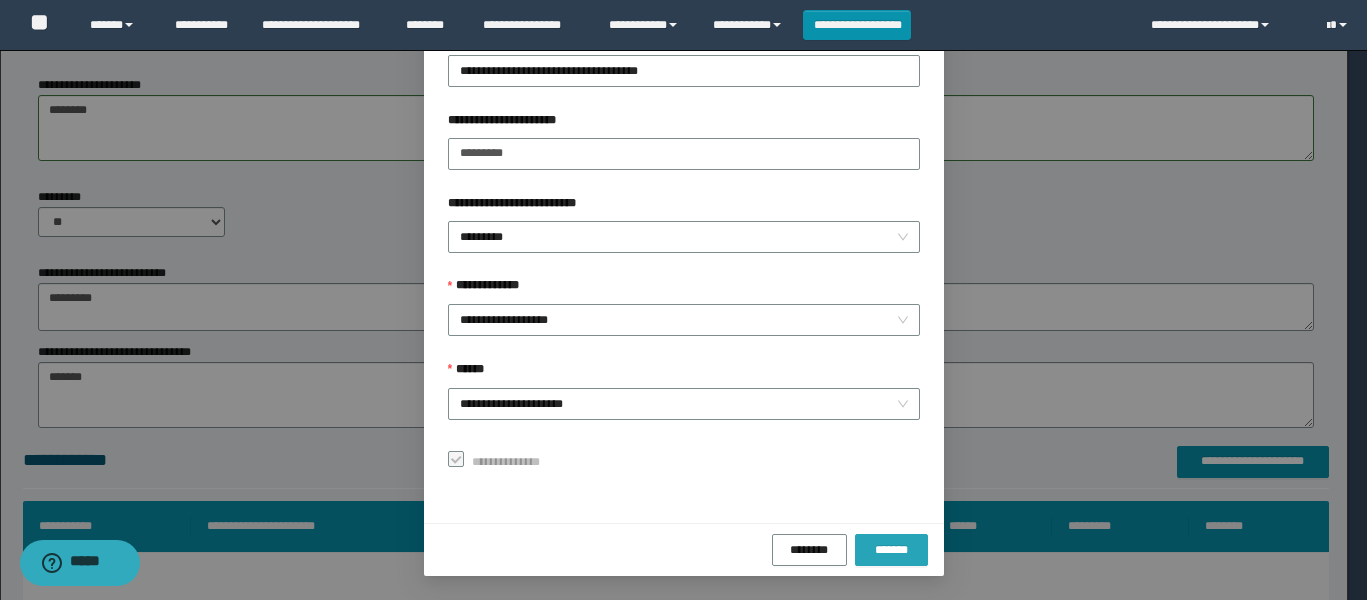drag, startPoint x: 868, startPoint y: 545, endPoint x: 915, endPoint y: 513, distance: 56.859474 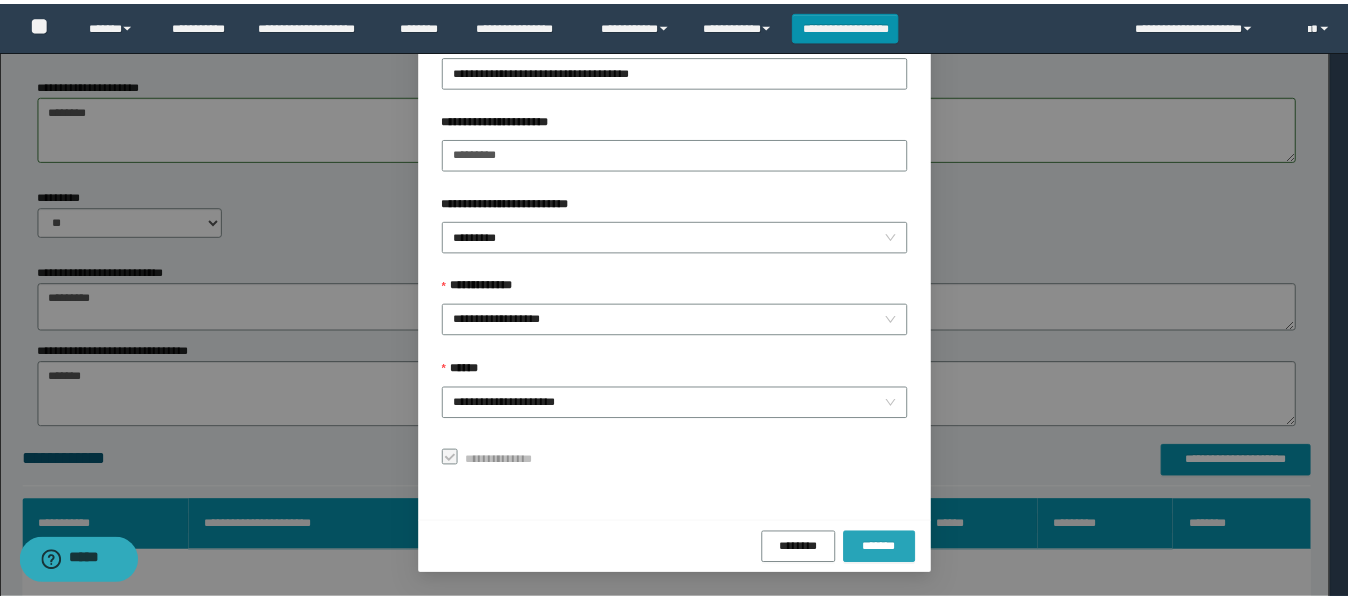 scroll, scrollTop: 105, scrollLeft: 0, axis: vertical 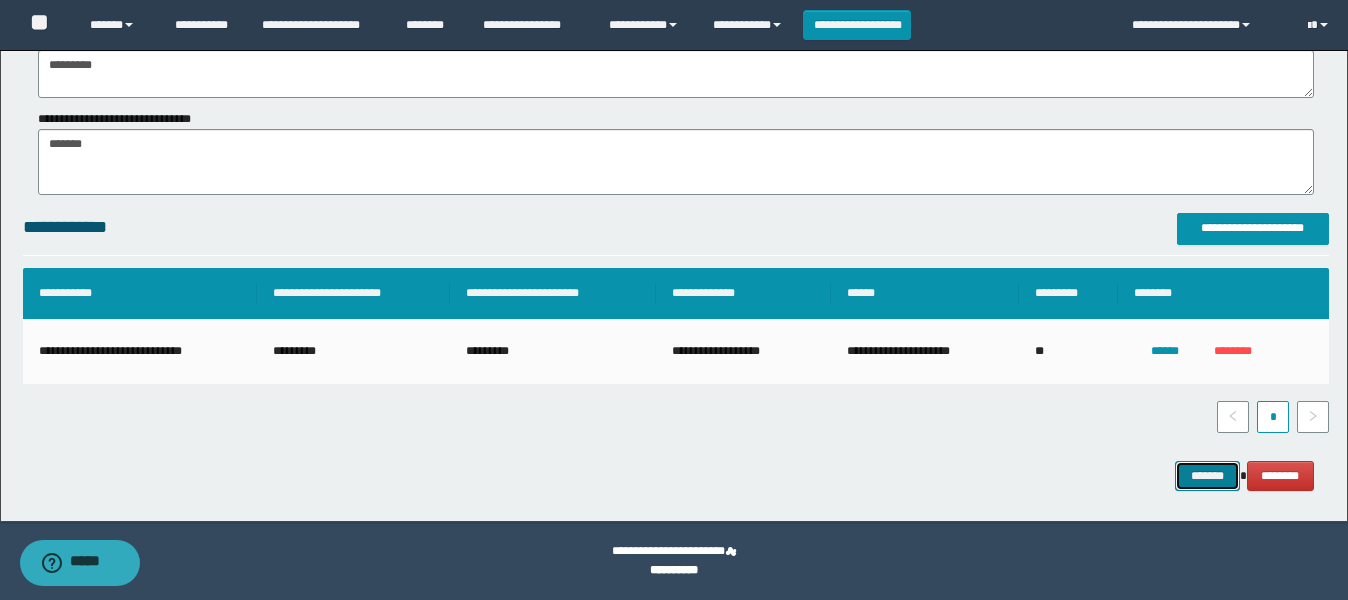 click on "*******" at bounding box center [1207, 476] 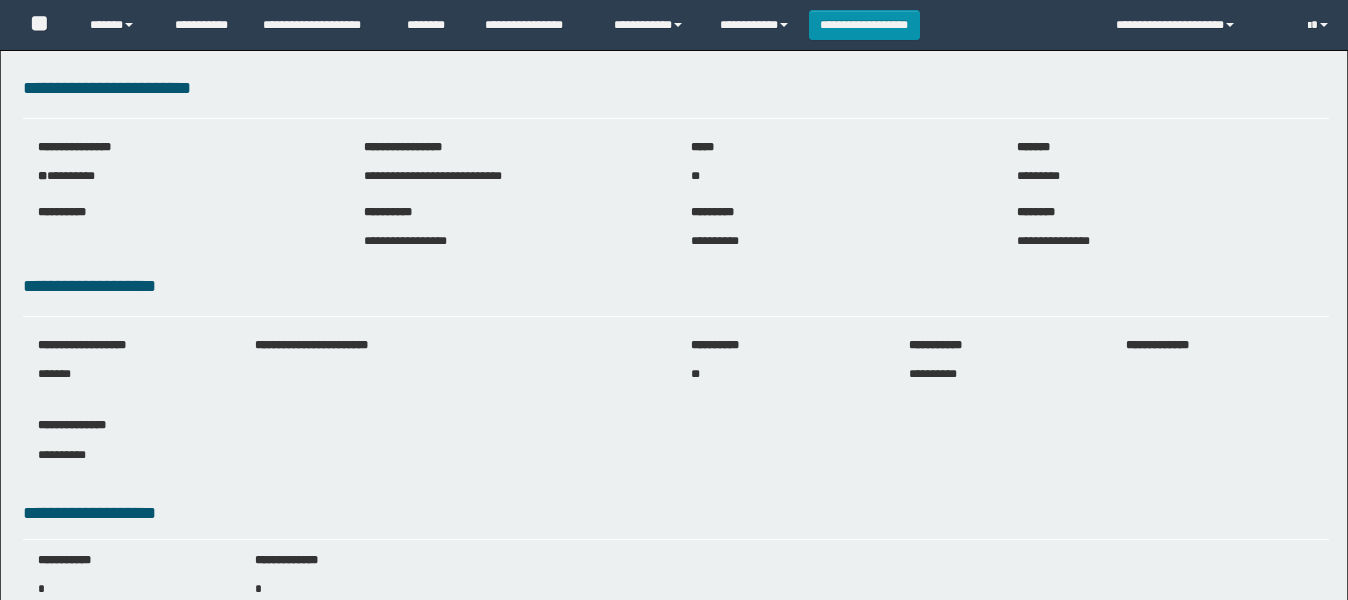scroll, scrollTop: 0, scrollLeft: 0, axis: both 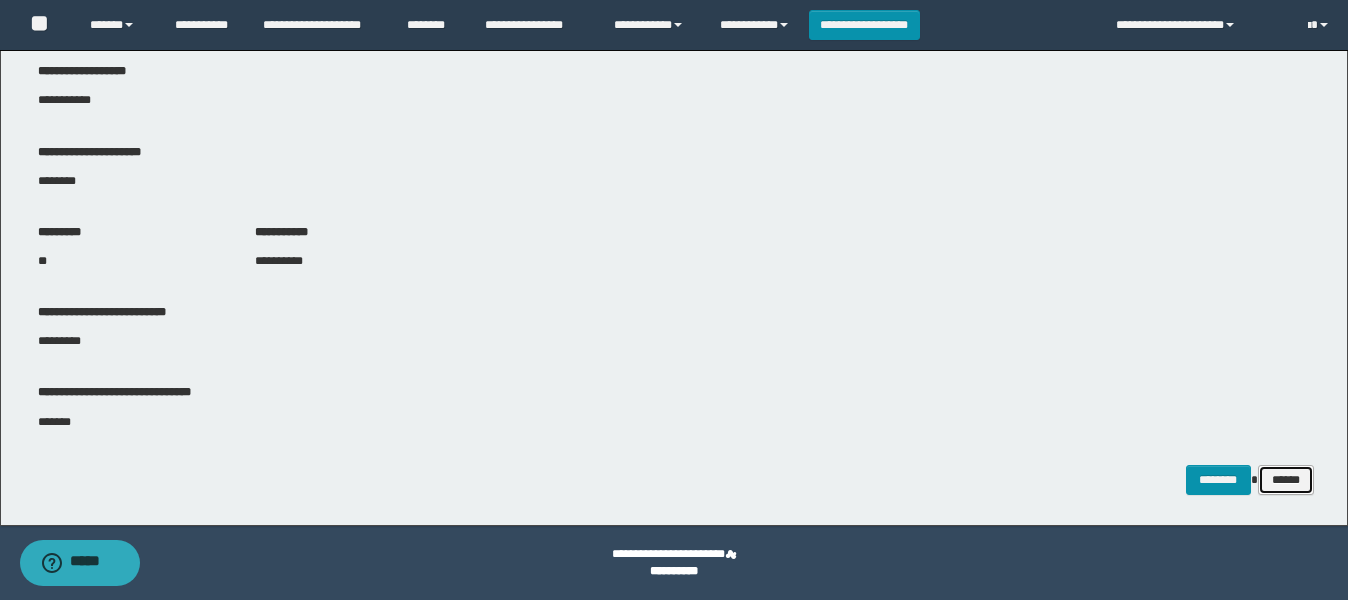 click on "******" at bounding box center (1286, 480) 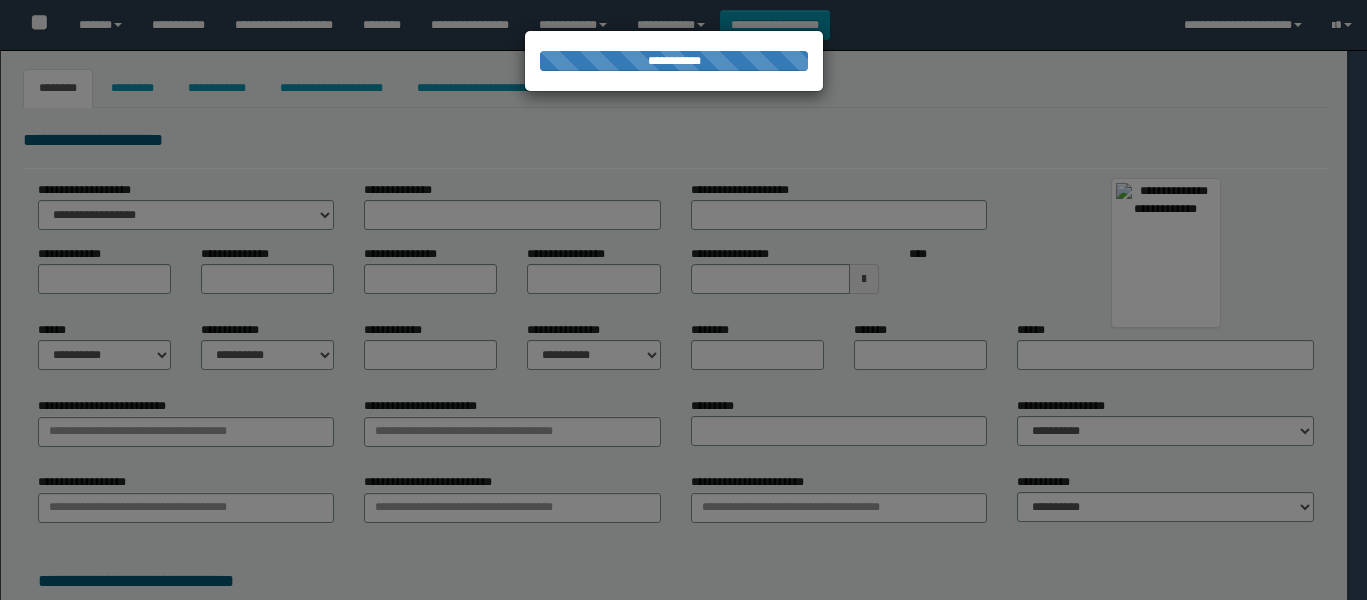 select on "***" 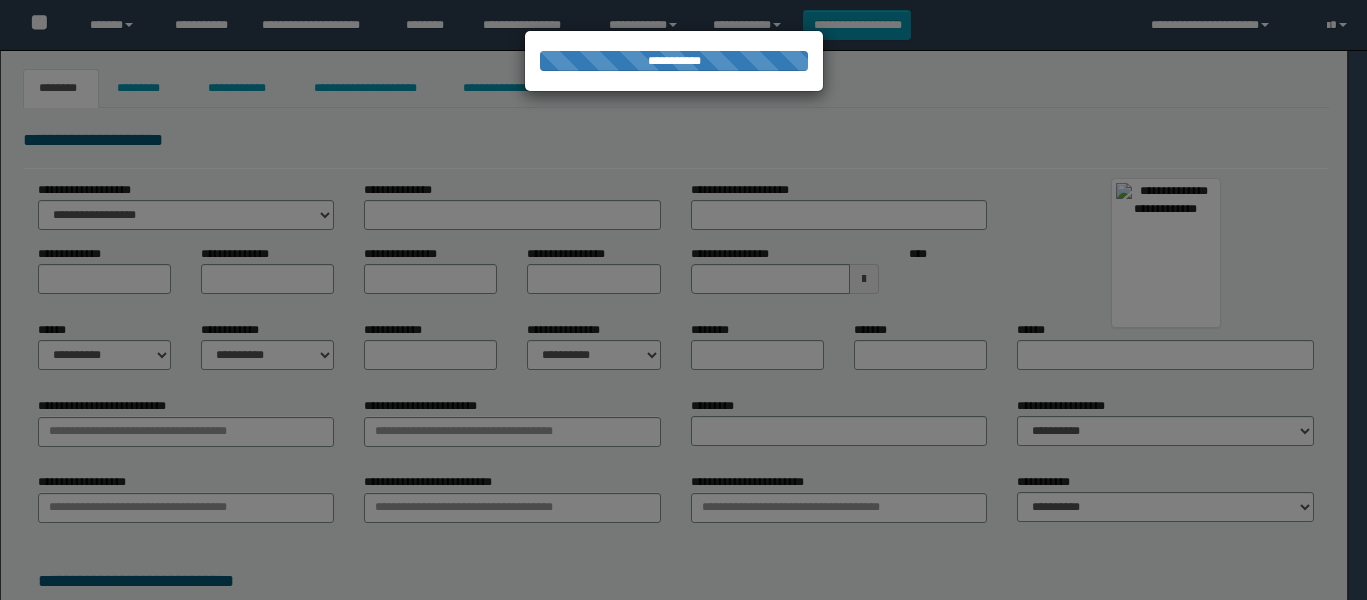 scroll, scrollTop: 0, scrollLeft: 0, axis: both 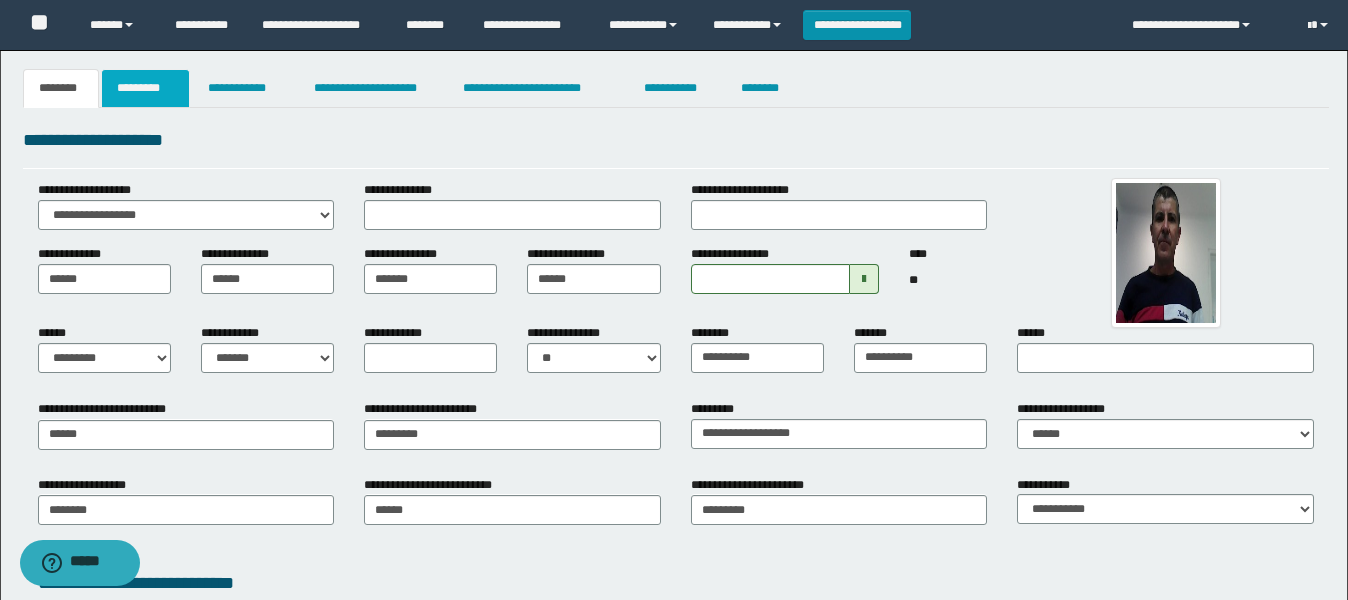 click on "*********" at bounding box center (145, 88) 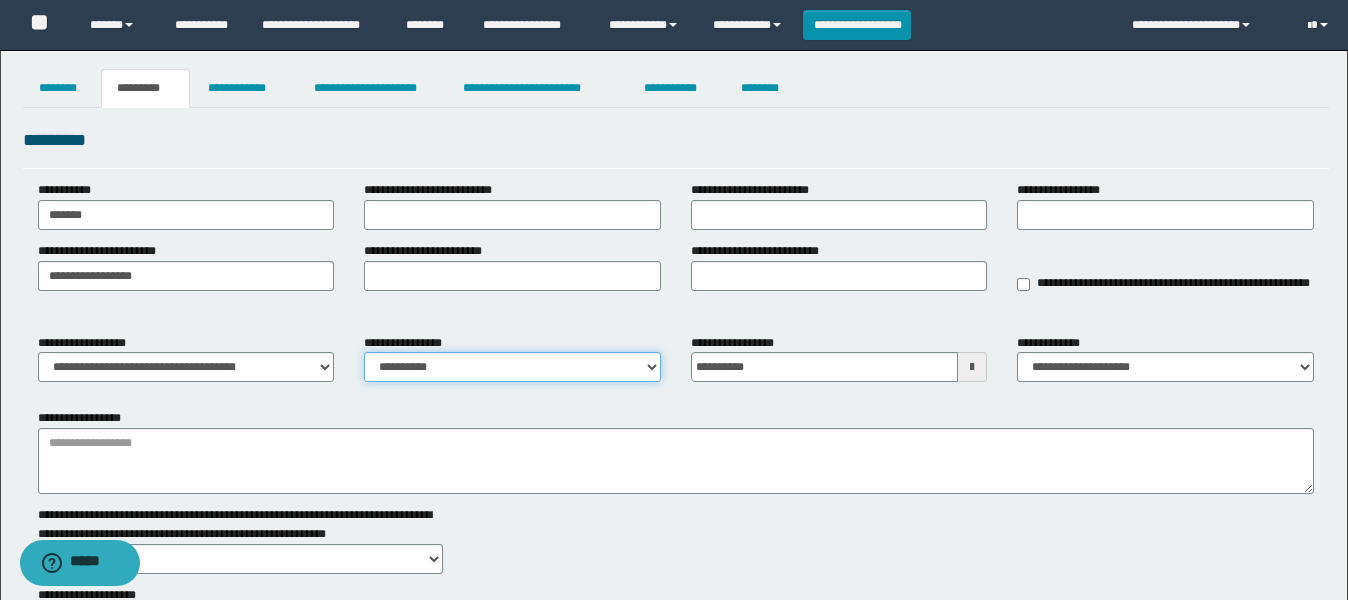 click on "**********" at bounding box center (512, 367) 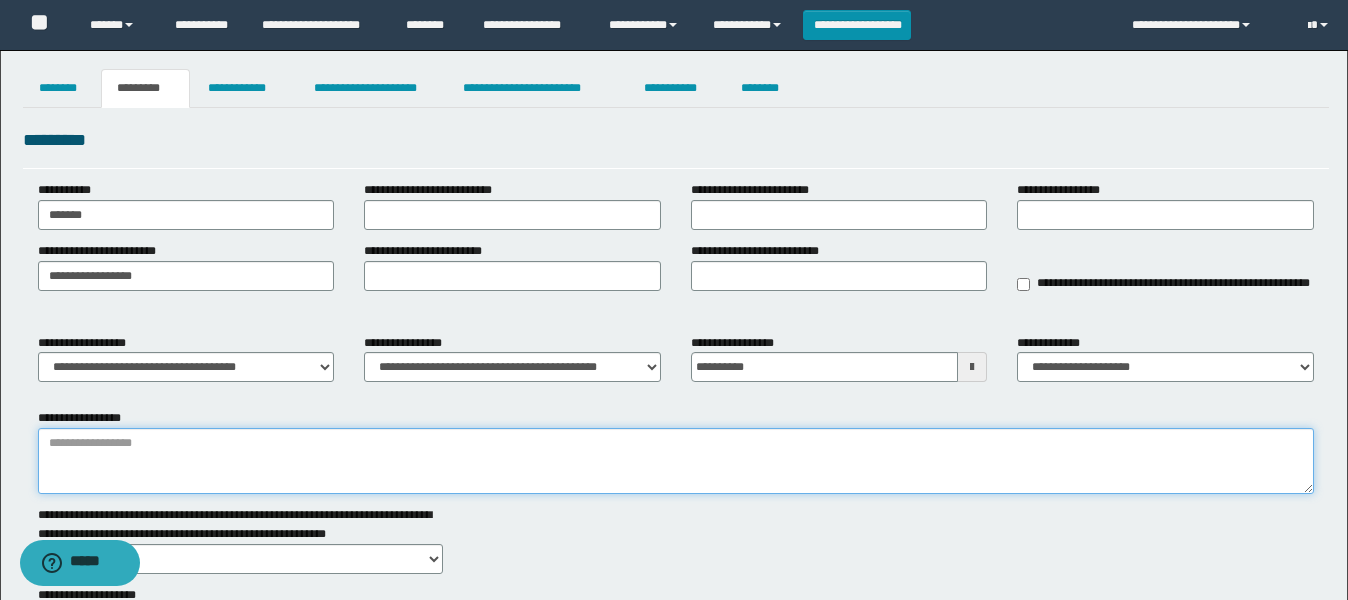 click on "**********" at bounding box center [676, 461] 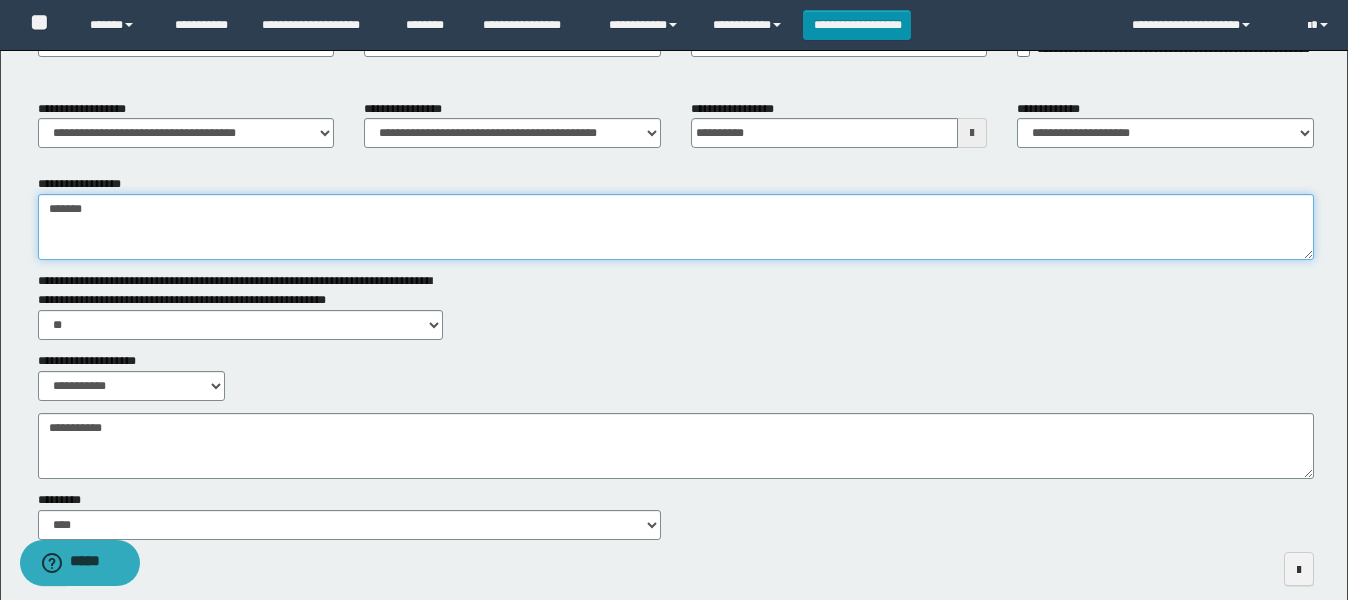 scroll, scrollTop: 250, scrollLeft: 0, axis: vertical 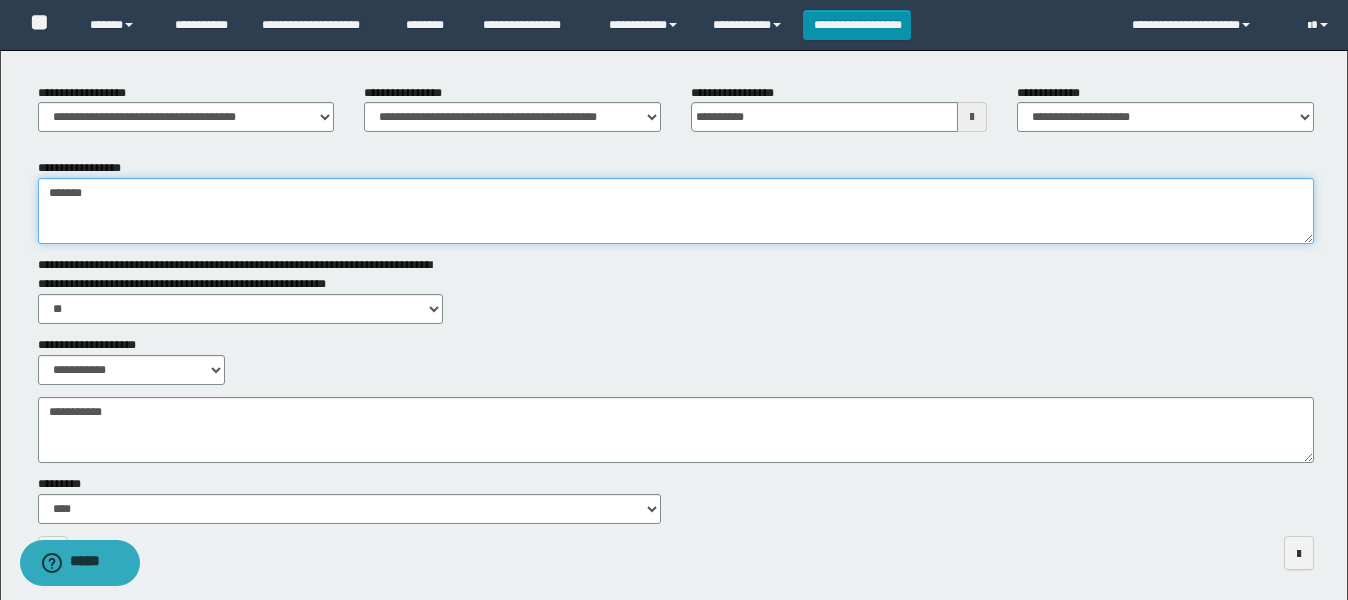 type on "*******" 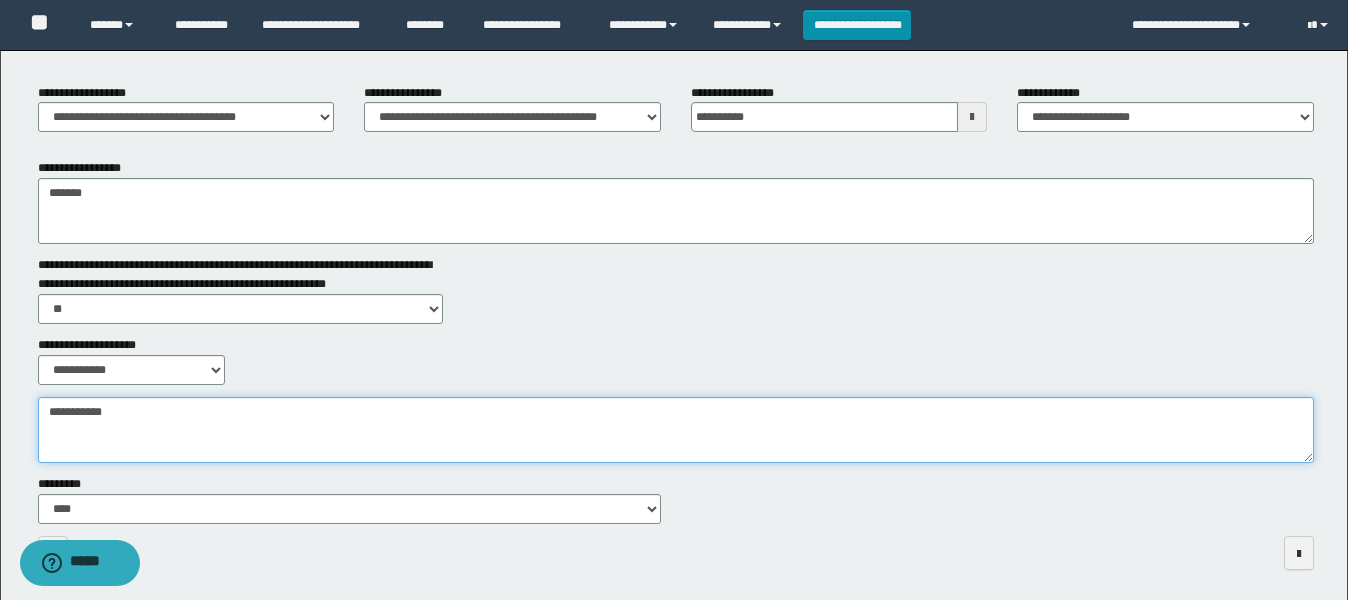 click on "**********" at bounding box center (676, 430) 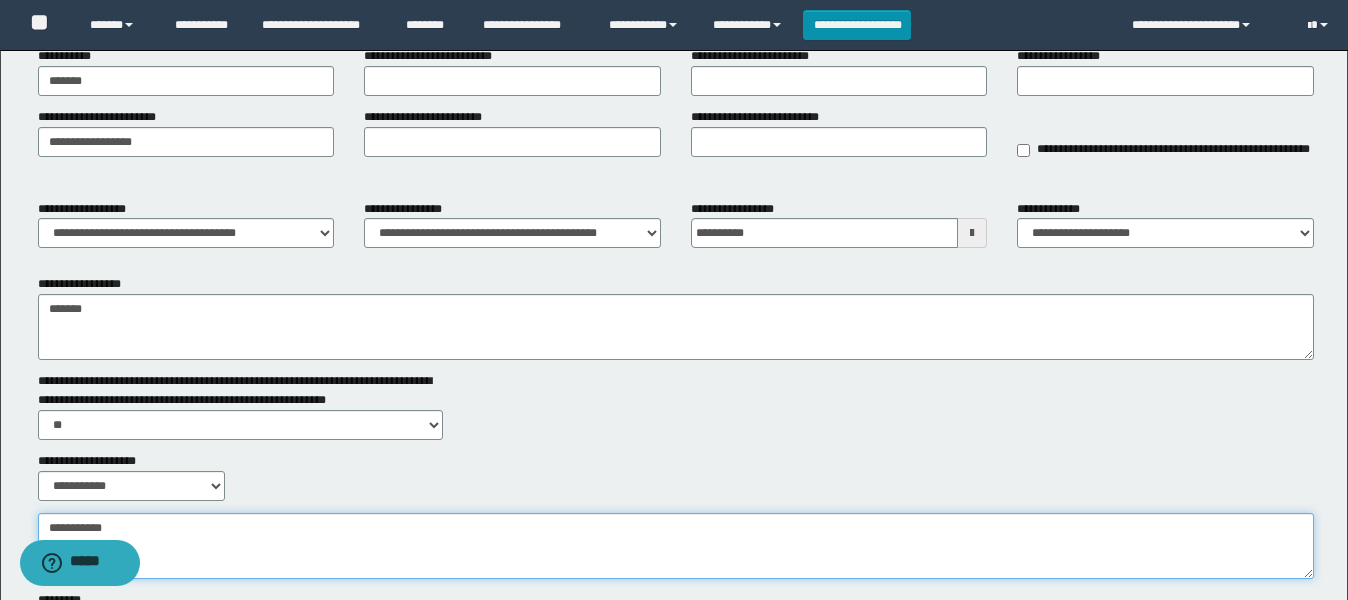 scroll, scrollTop: 0, scrollLeft: 0, axis: both 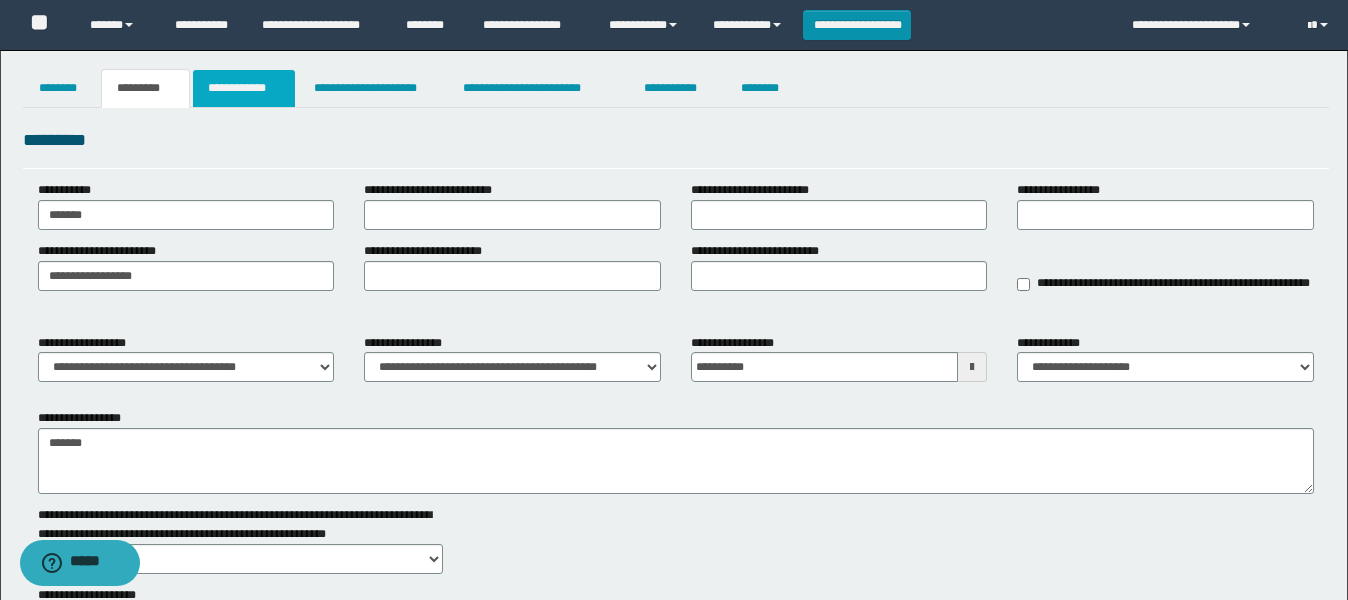 type on "**********" 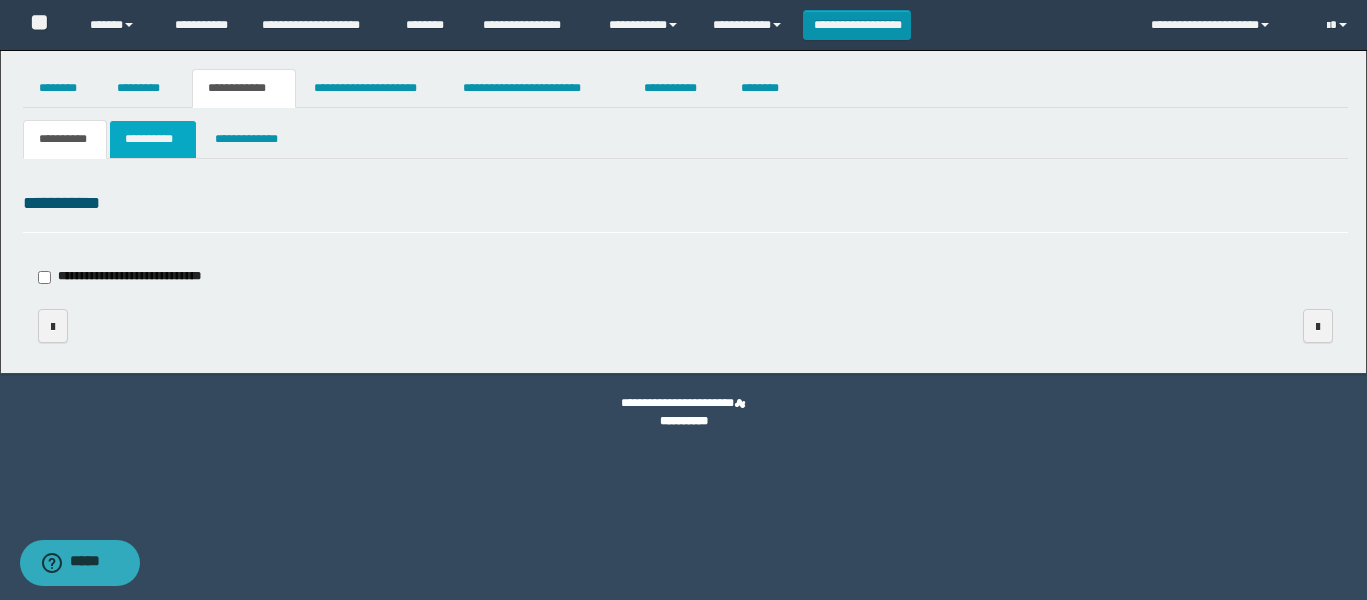 click on "**********" at bounding box center (153, 139) 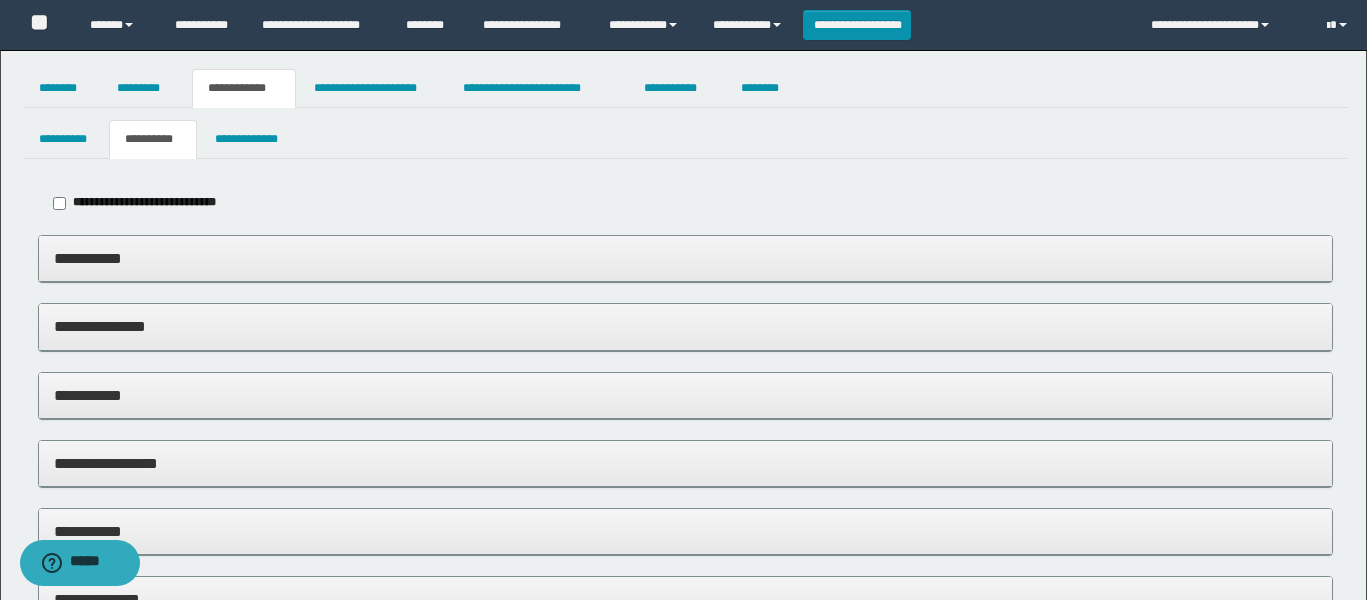 type on "**********" 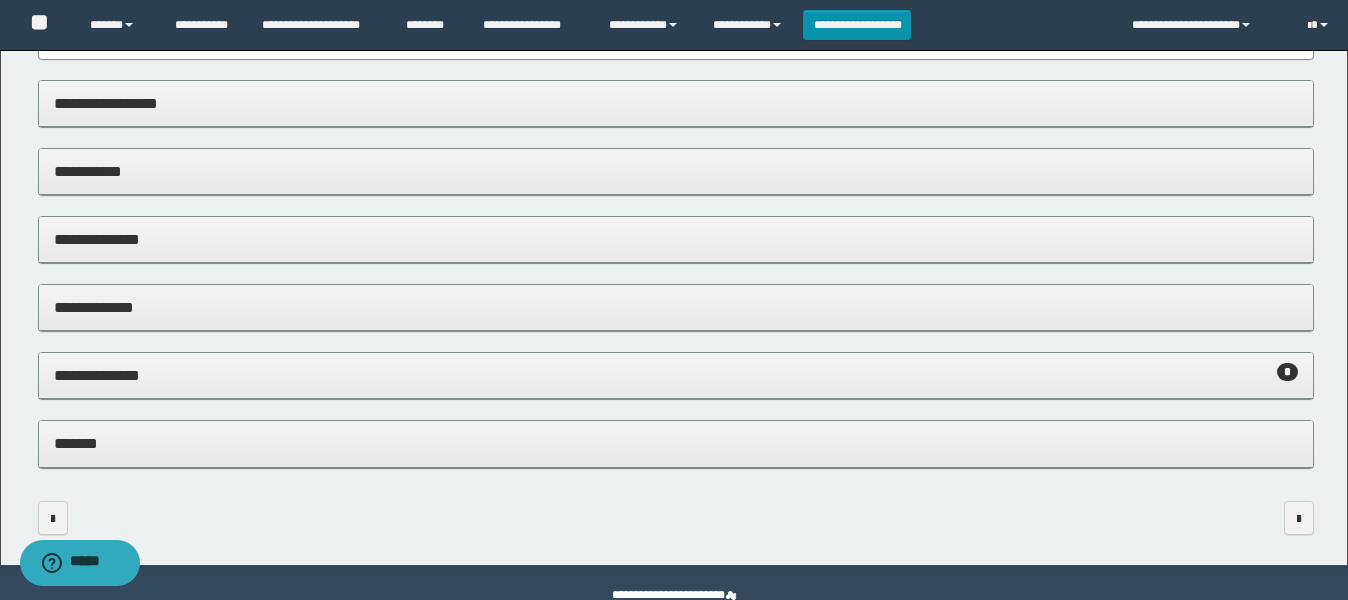 scroll, scrollTop: 499, scrollLeft: 0, axis: vertical 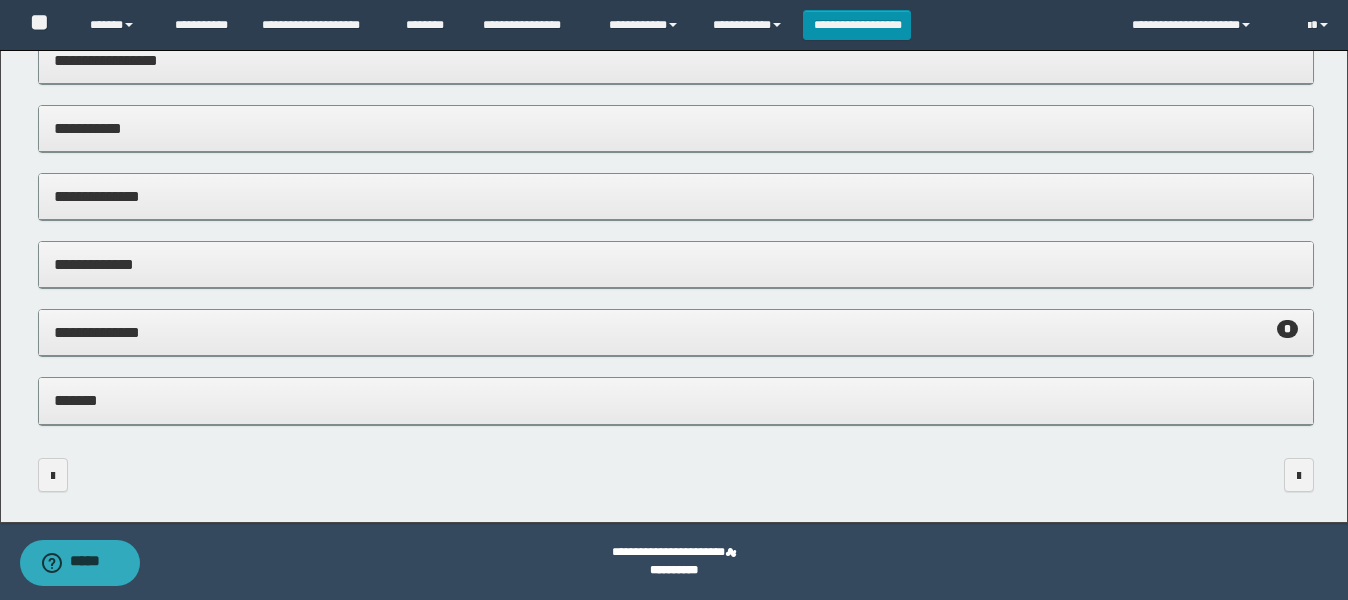 click on "**********" at bounding box center [676, 332] 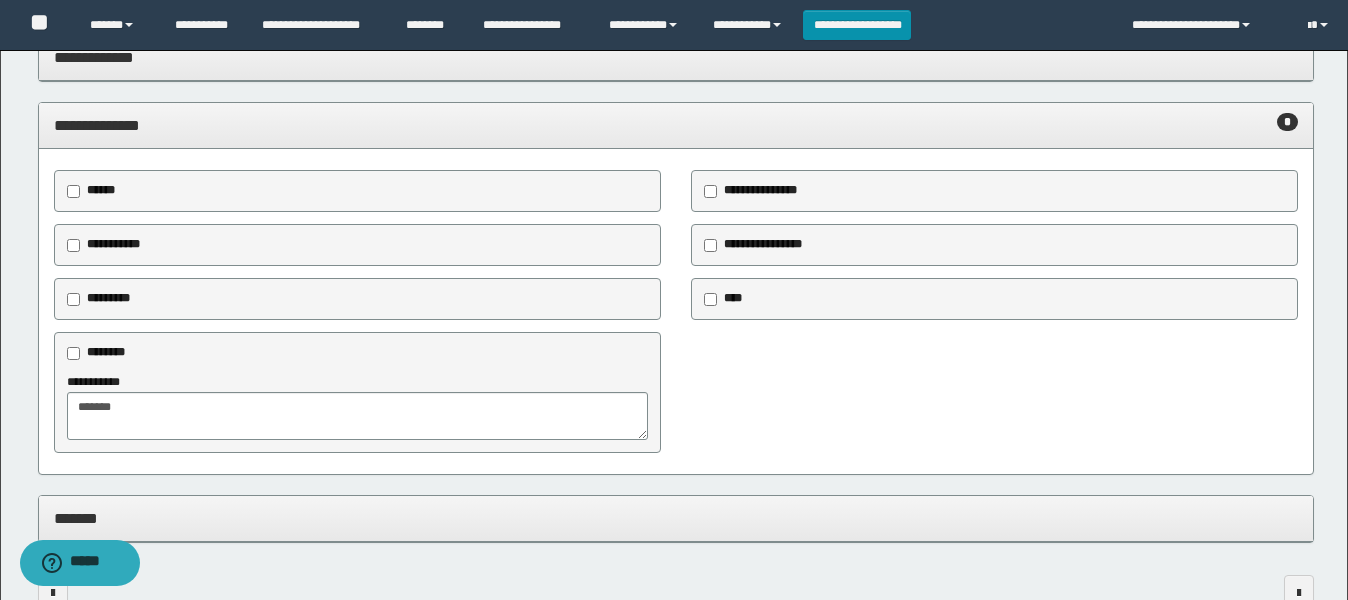 scroll, scrollTop: 749, scrollLeft: 0, axis: vertical 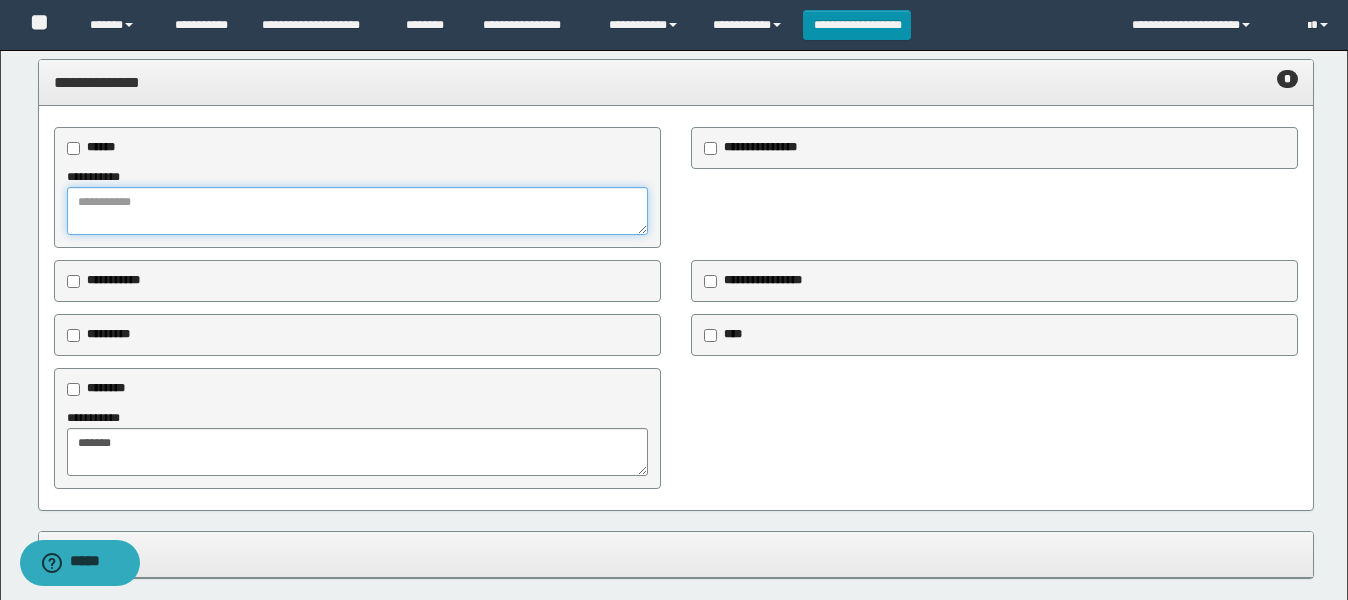 click at bounding box center [357, 211] 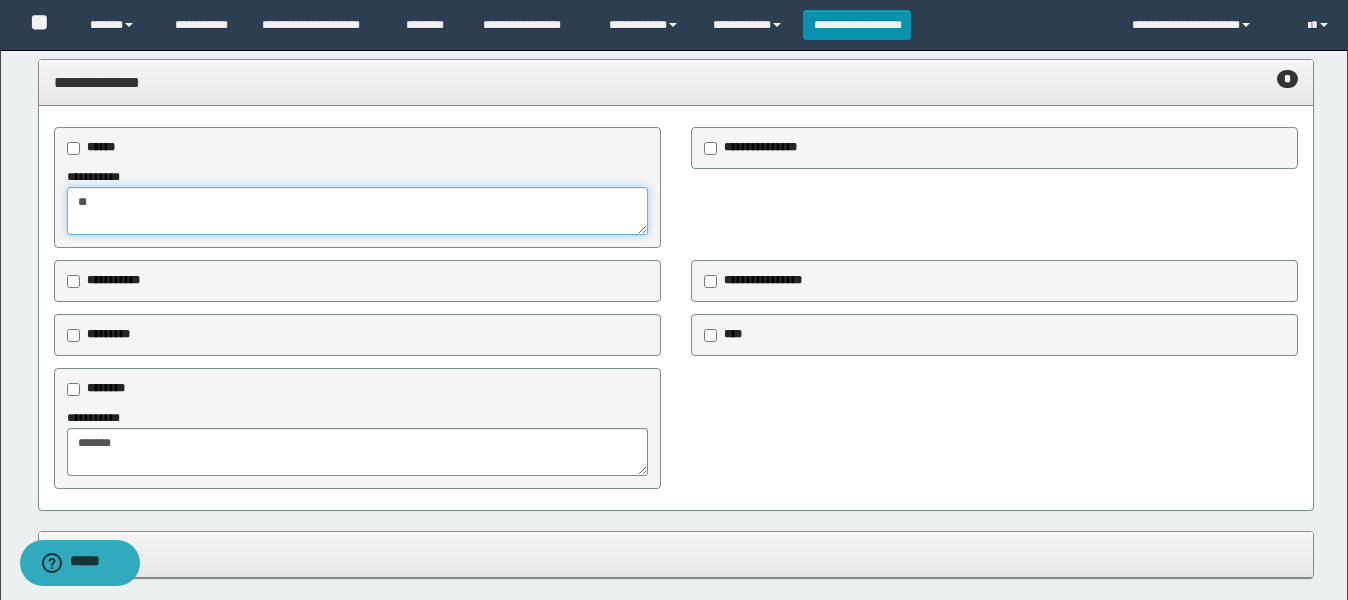 type on "**" 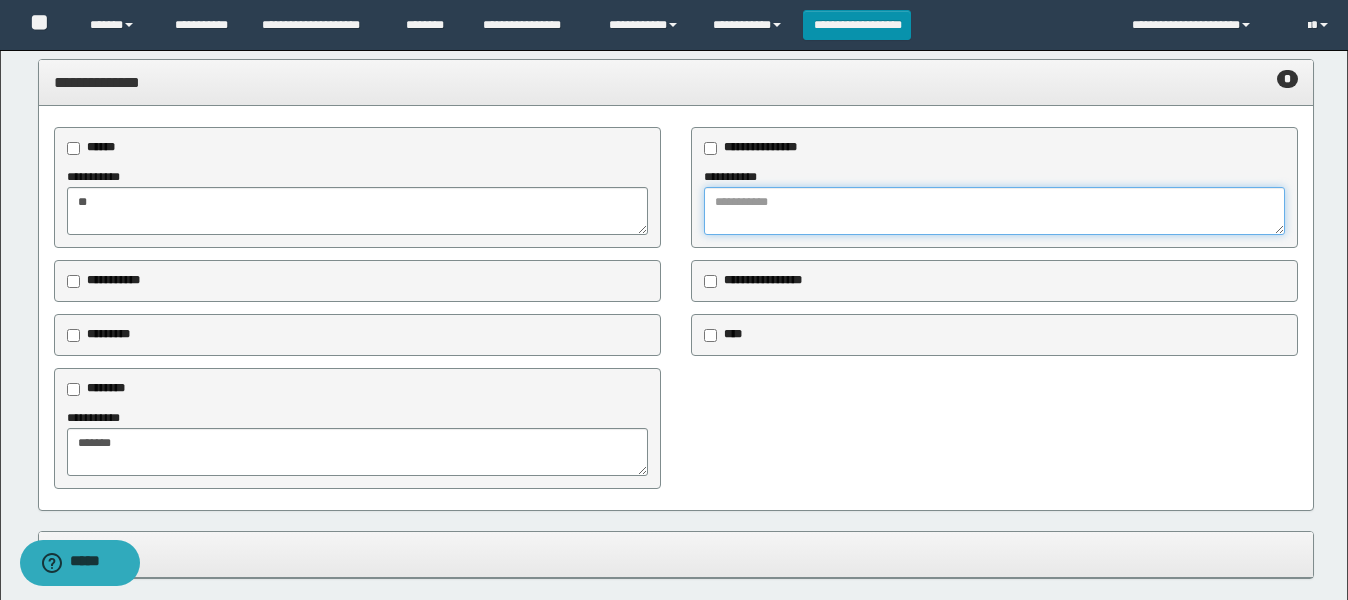 click at bounding box center [994, 211] 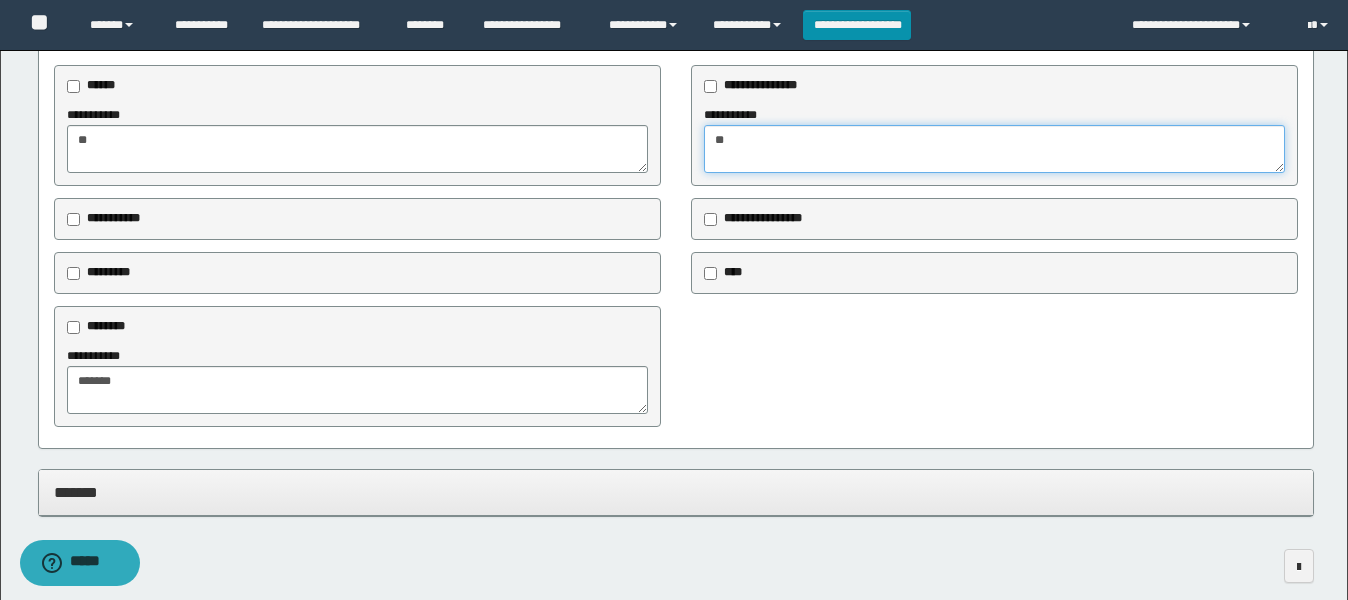 scroll, scrollTop: 903, scrollLeft: 0, axis: vertical 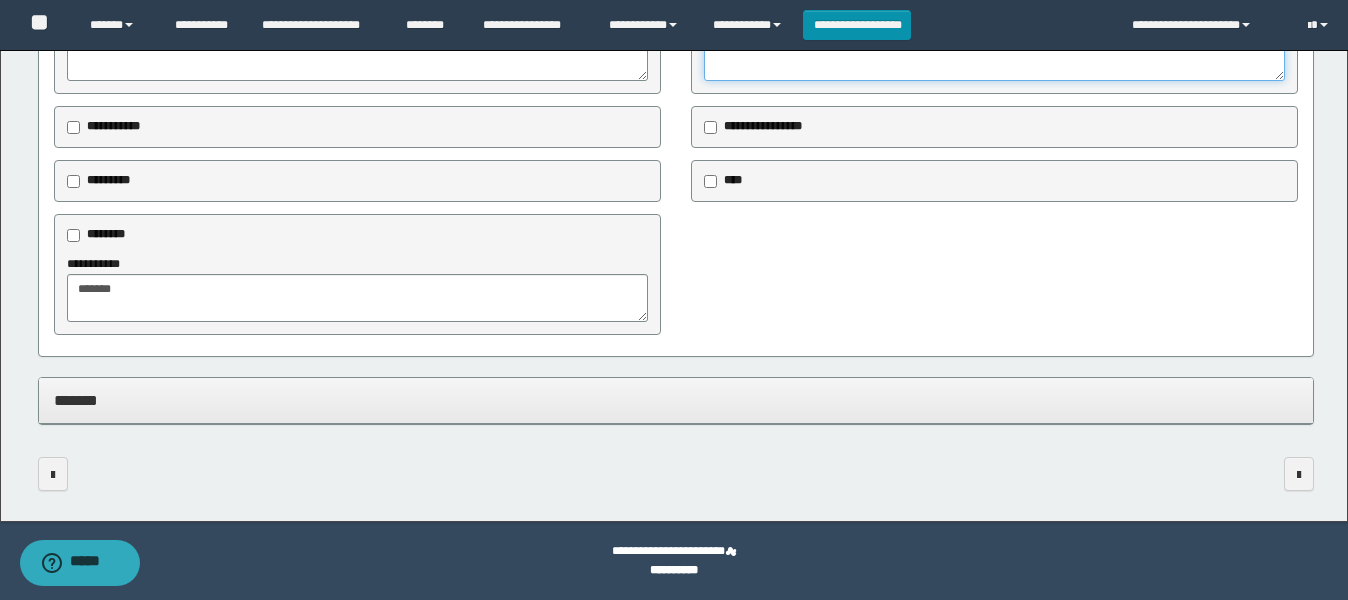 type on "**" 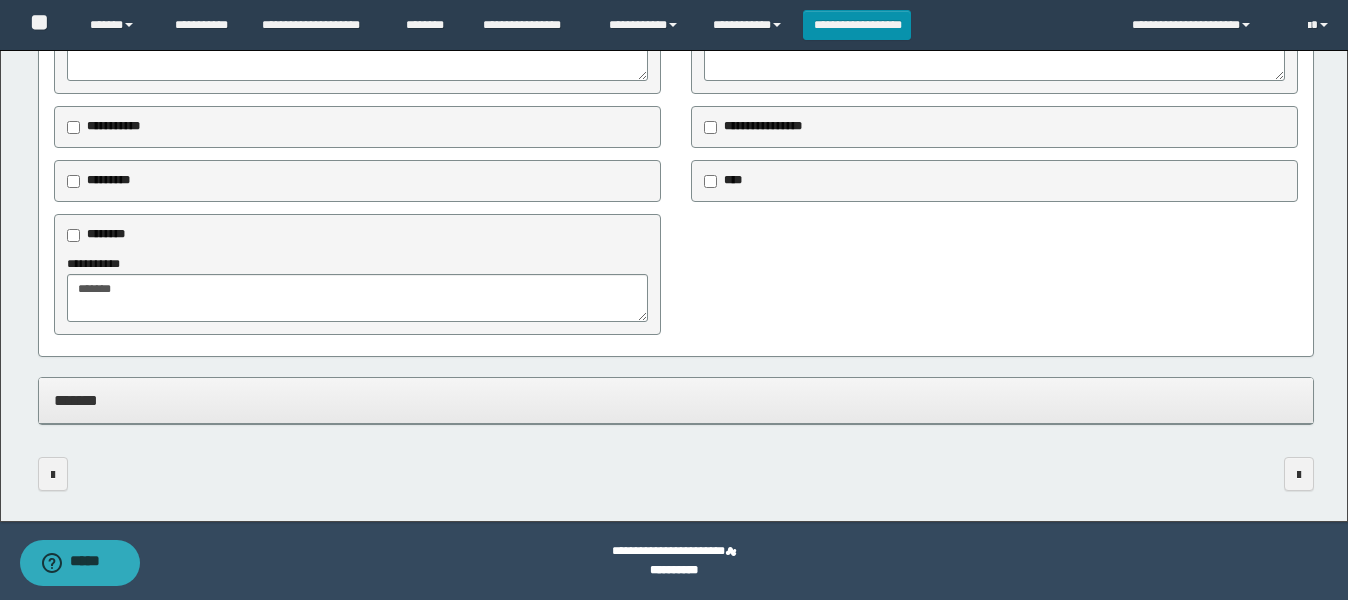 click on "*******" at bounding box center [676, 400] 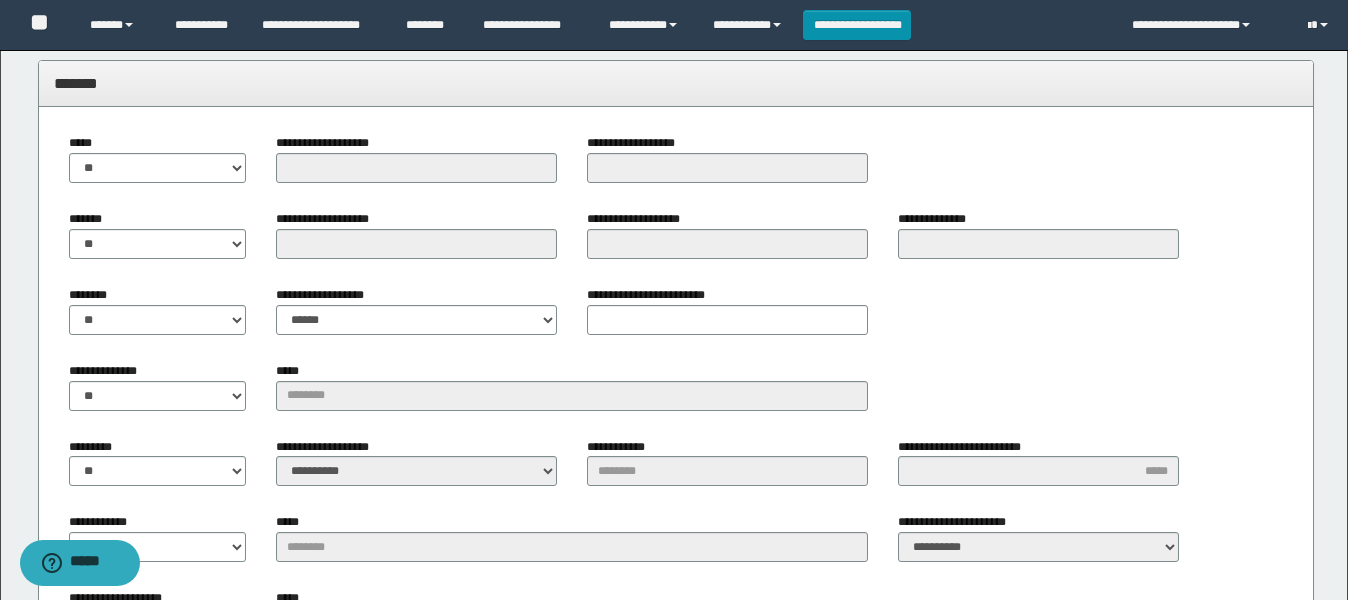 scroll, scrollTop: 1278, scrollLeft: 0, axis: vertical 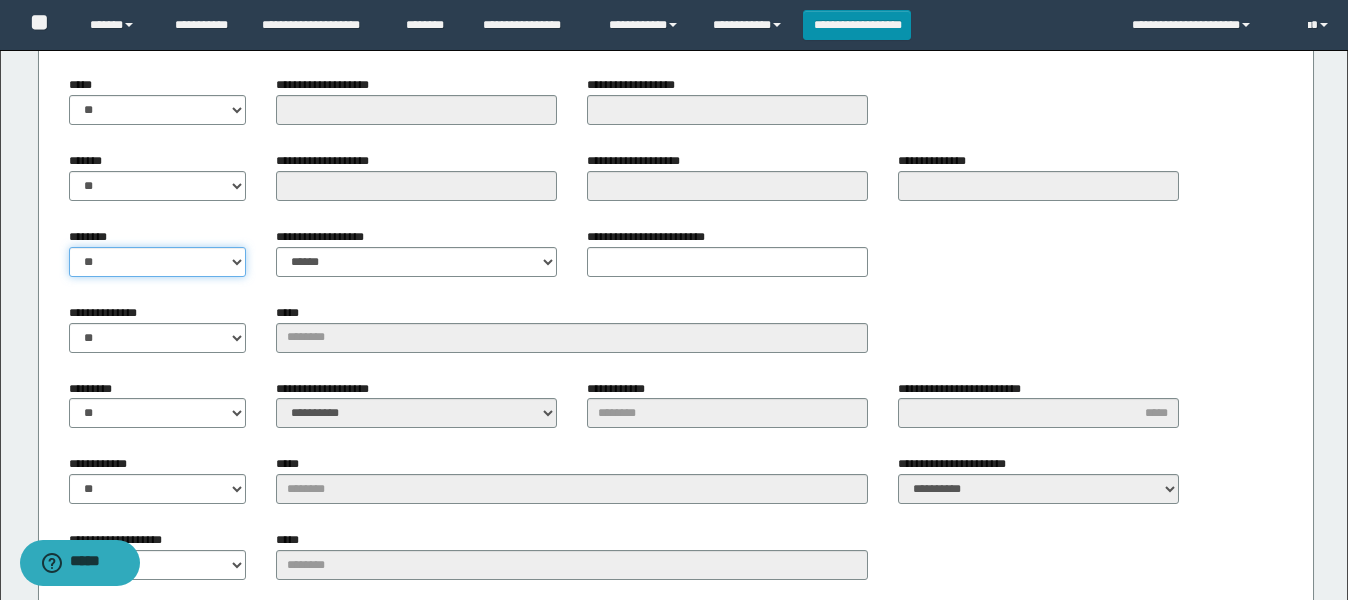 click on "**
**" at bounding box center [157, 262] 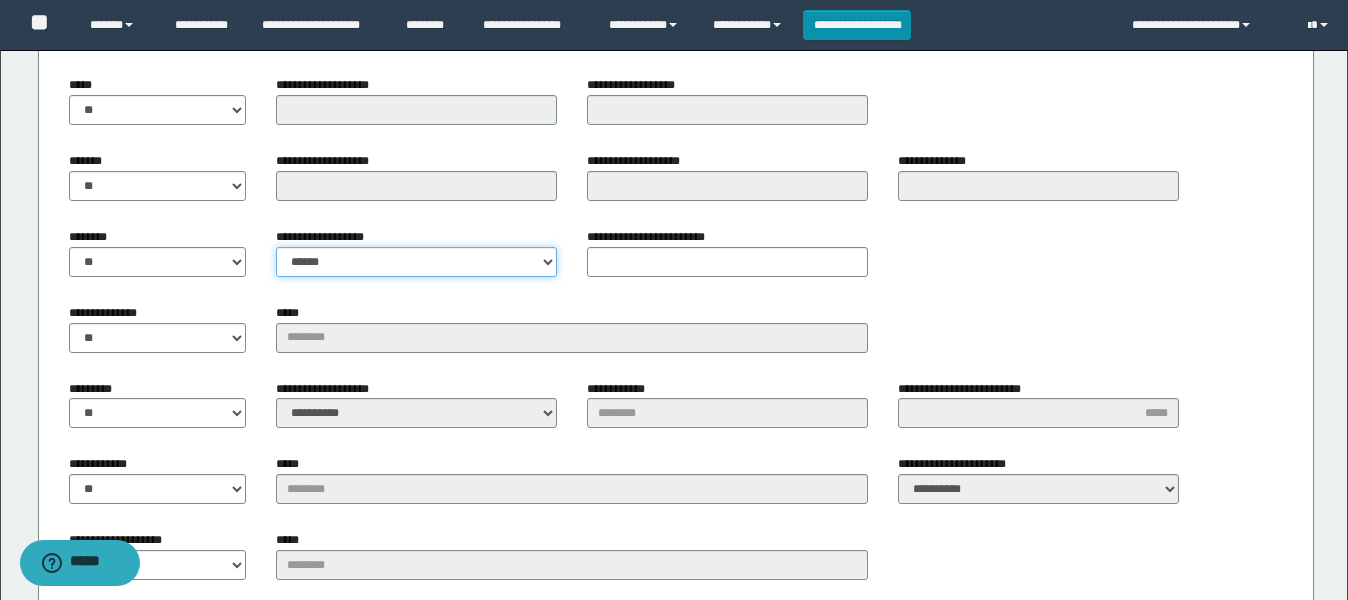 click on "**********" at bounding box center [416, 262] 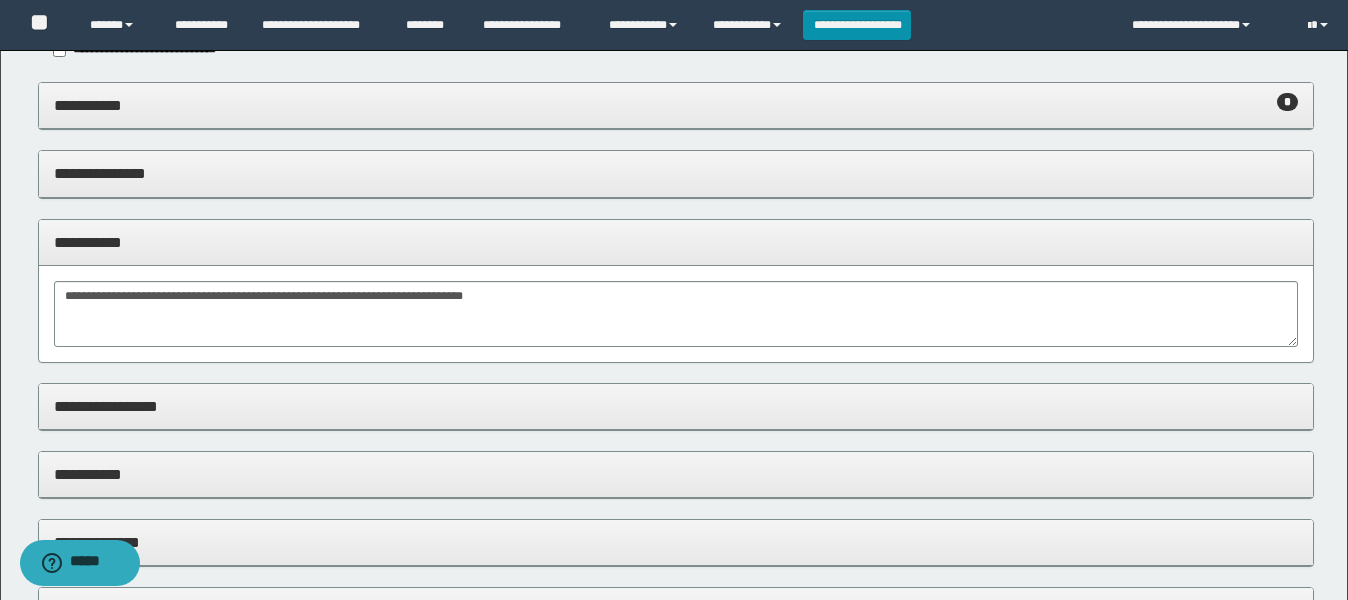 scroll, scrollTop: 0, scrollLeft: 0, axis: both 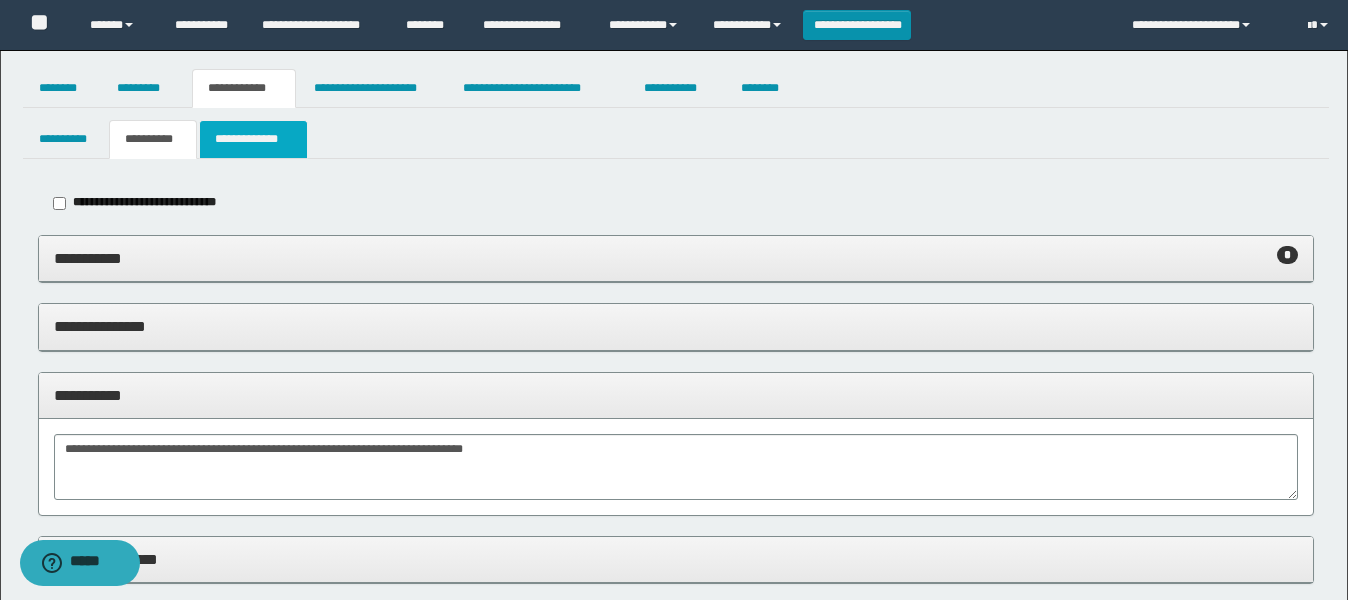 click on "**********" at bounding box center (253, 139) 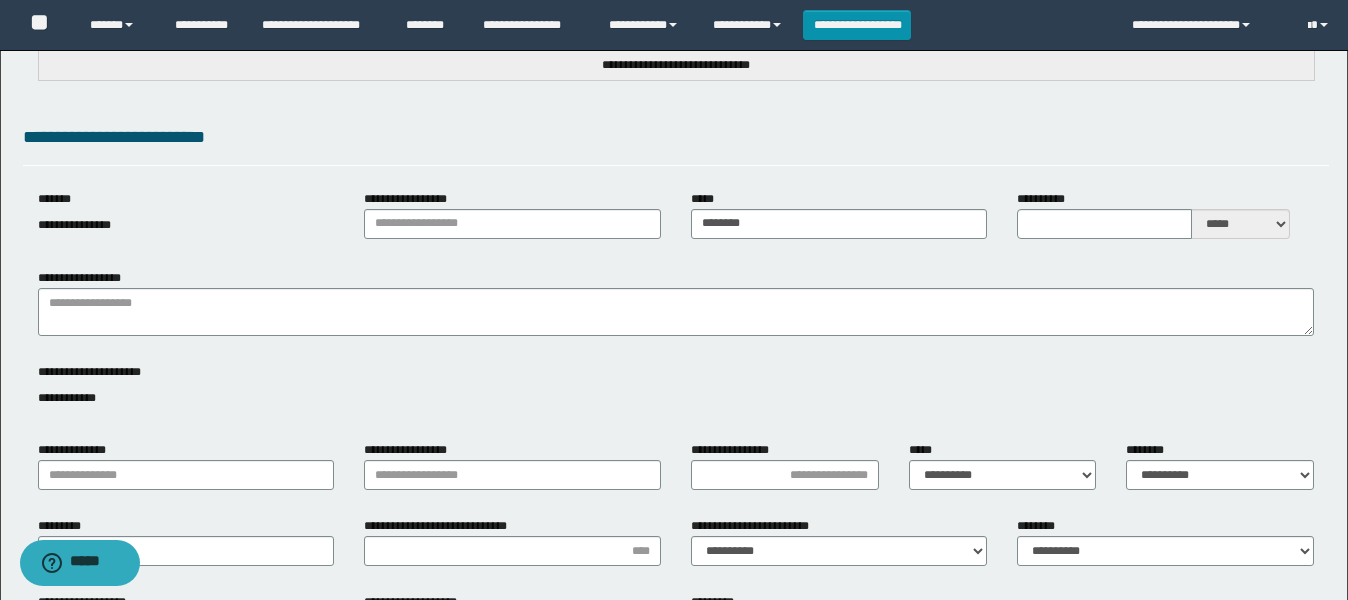 scroll, scrollTop: 250, scrollLeft: 0, axis: vertical 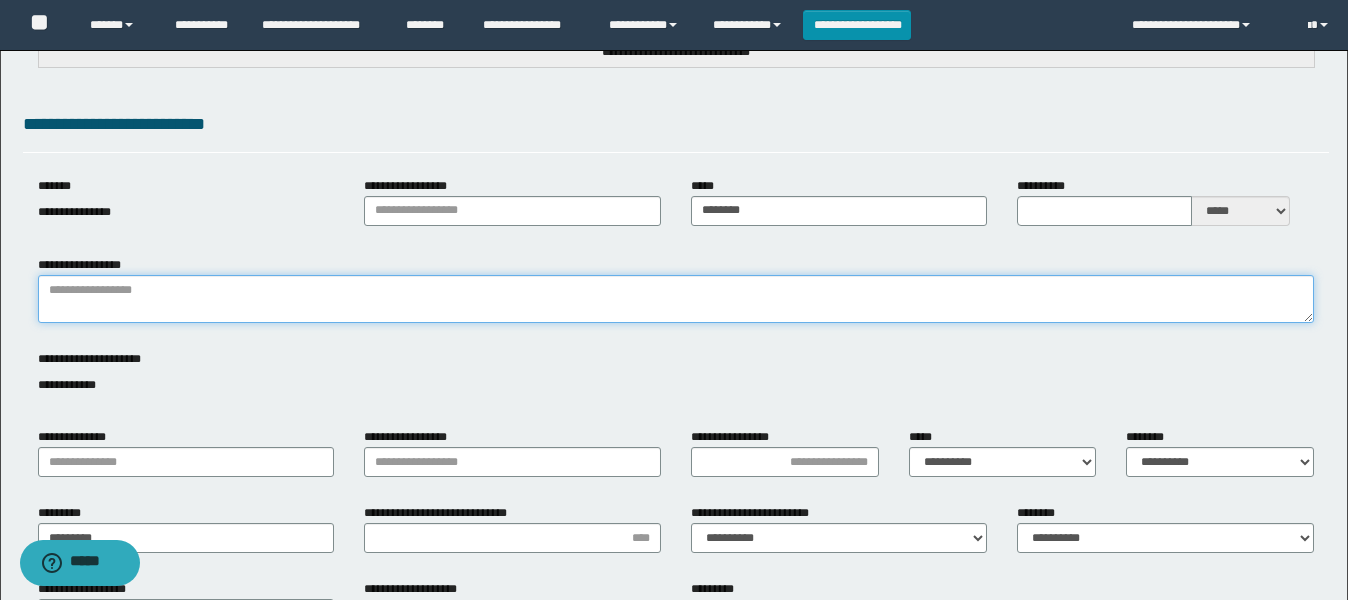 click on "**********" at bounding box center (676, 299) 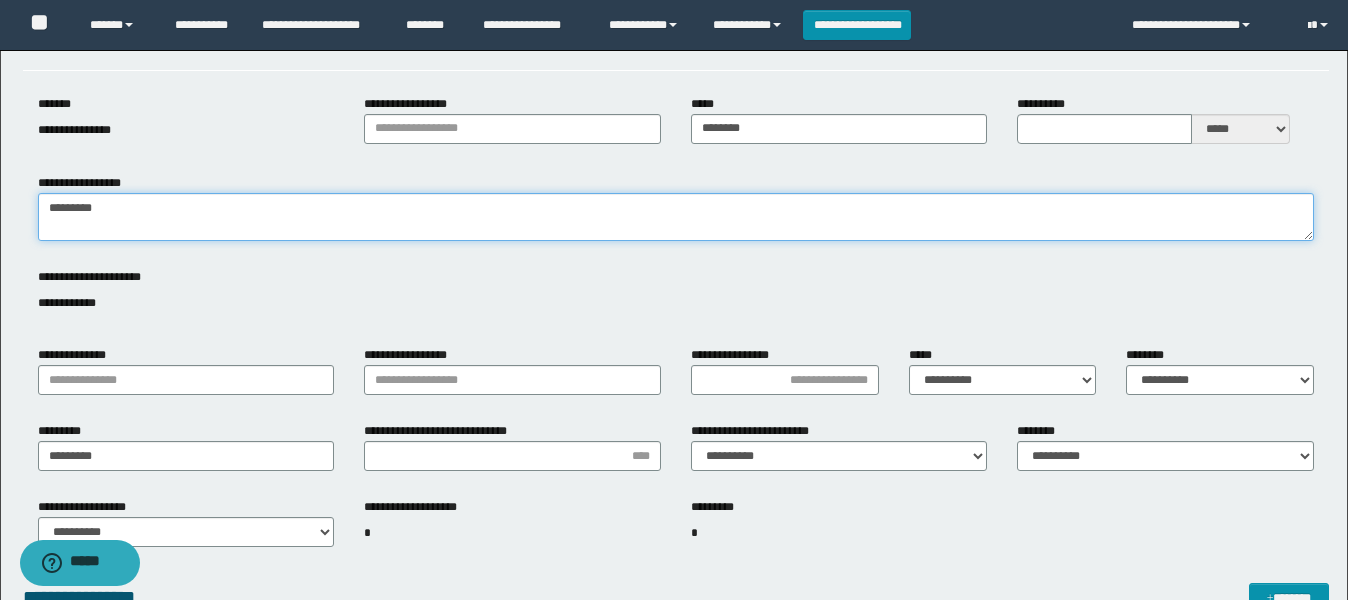 scroll, scrollTop: 375, scrollLeft: 0, axis: vertical 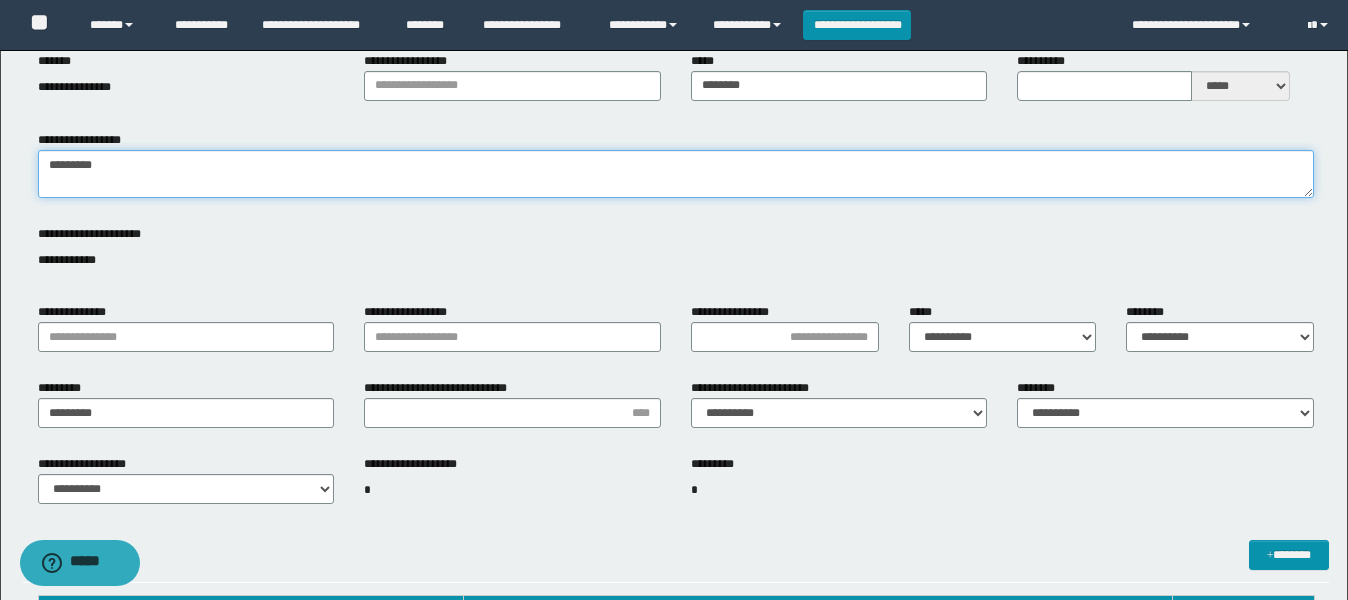 type on "********" 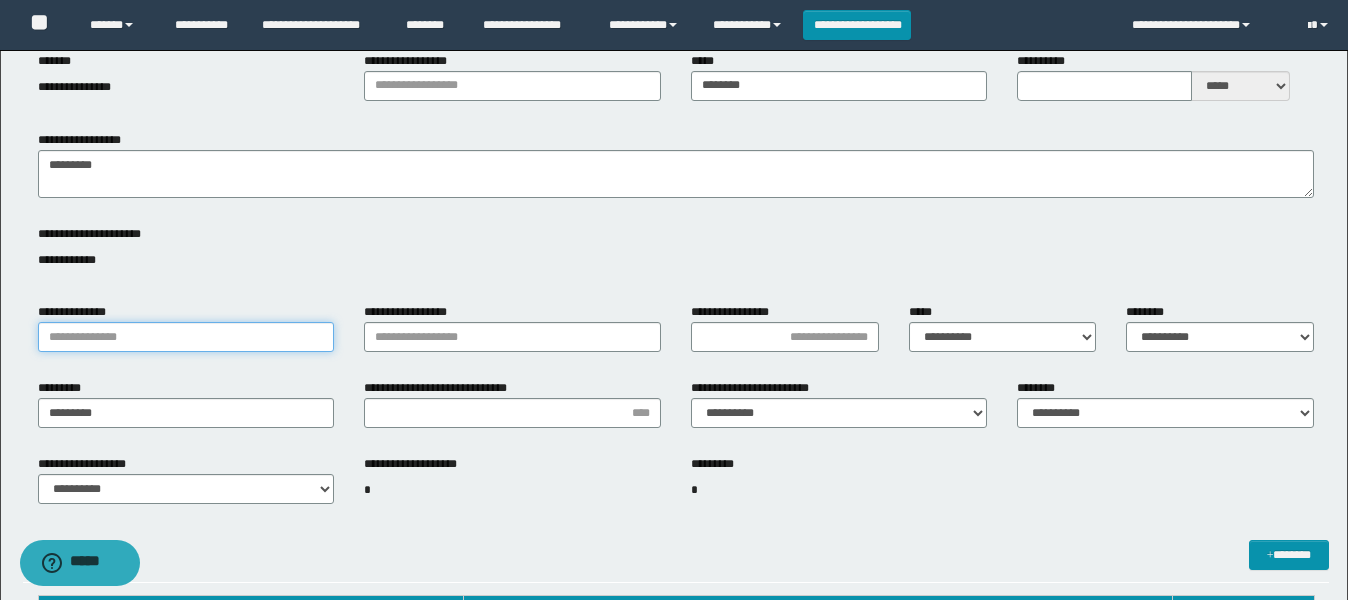 click on "**********" at bounding box center [186, 337] 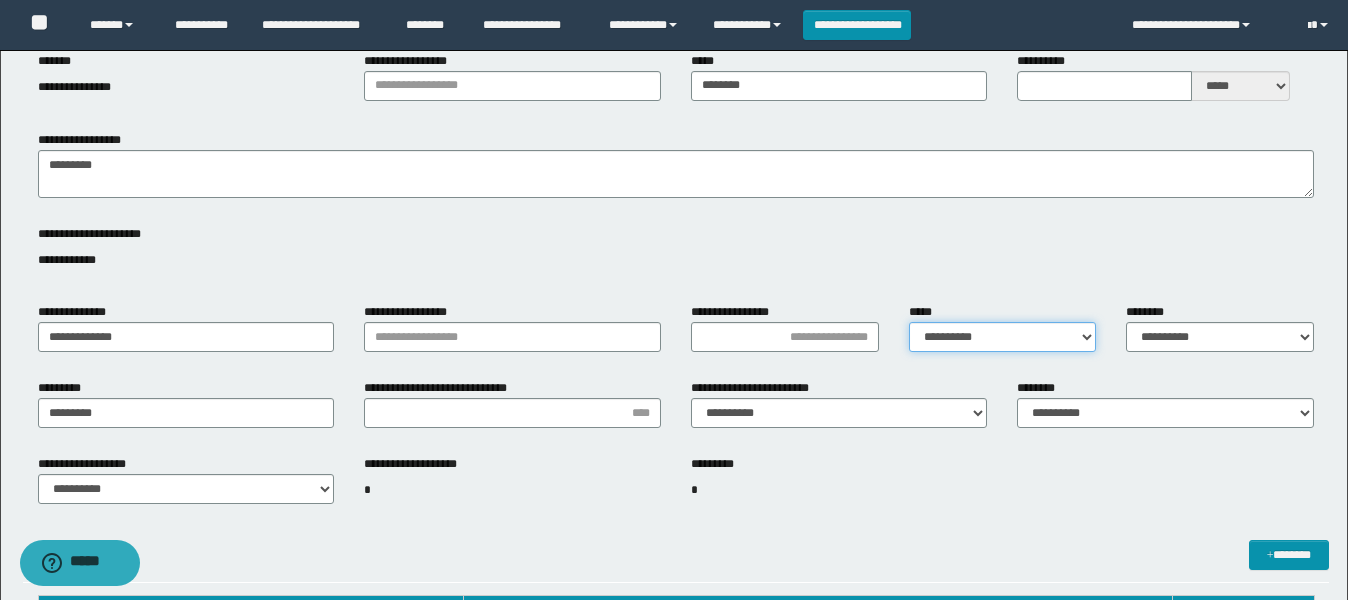 click on "**********" at bounding box center (1003, 337) 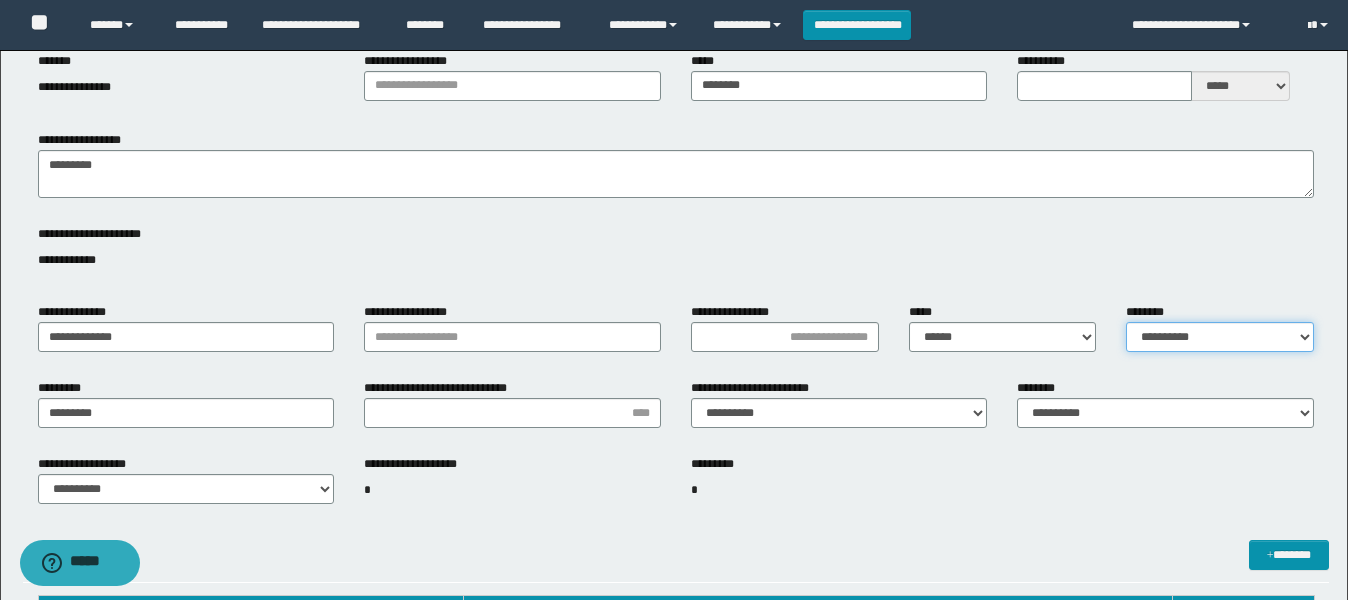 click on "**********" at bounding box center (1220, 337) 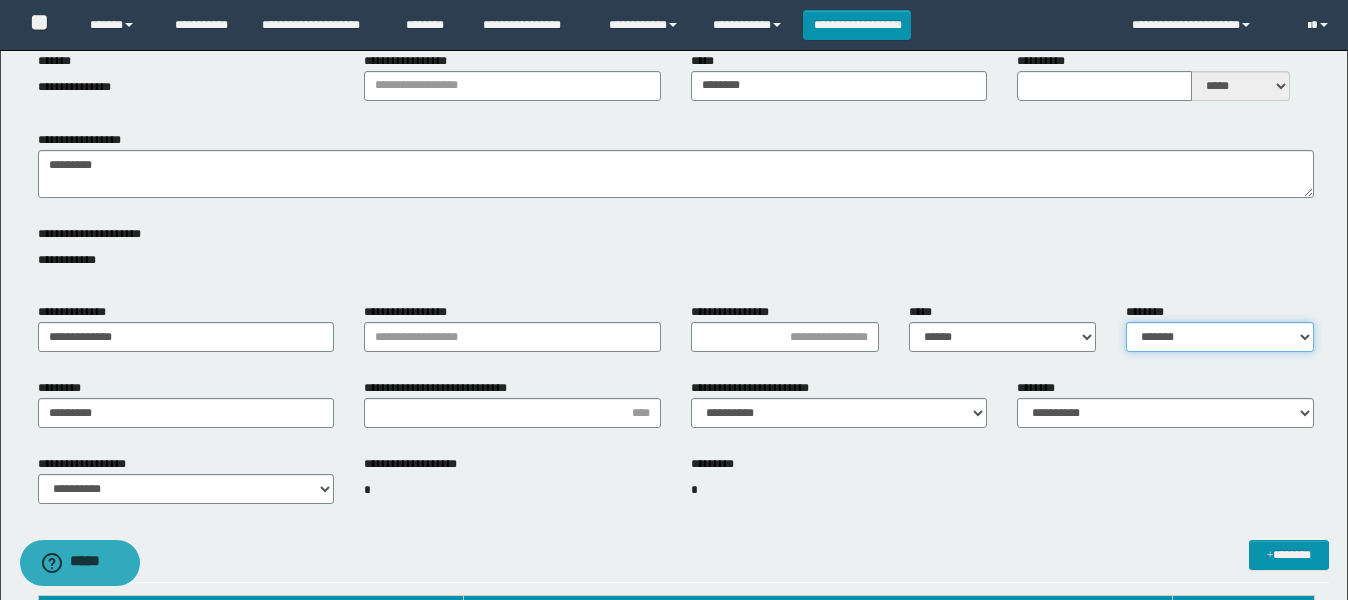 click on "**********" at bounding box center [1220, 337] 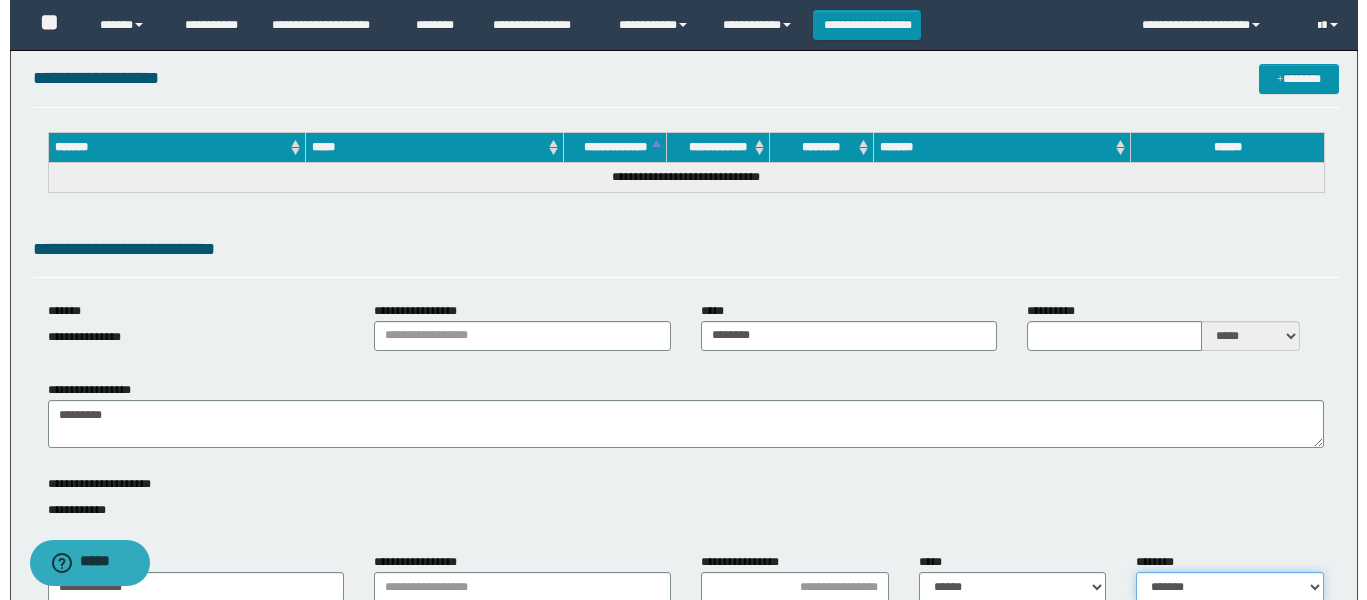 scroll, scrollTop: 0, scrollLeft: 0, axis: both 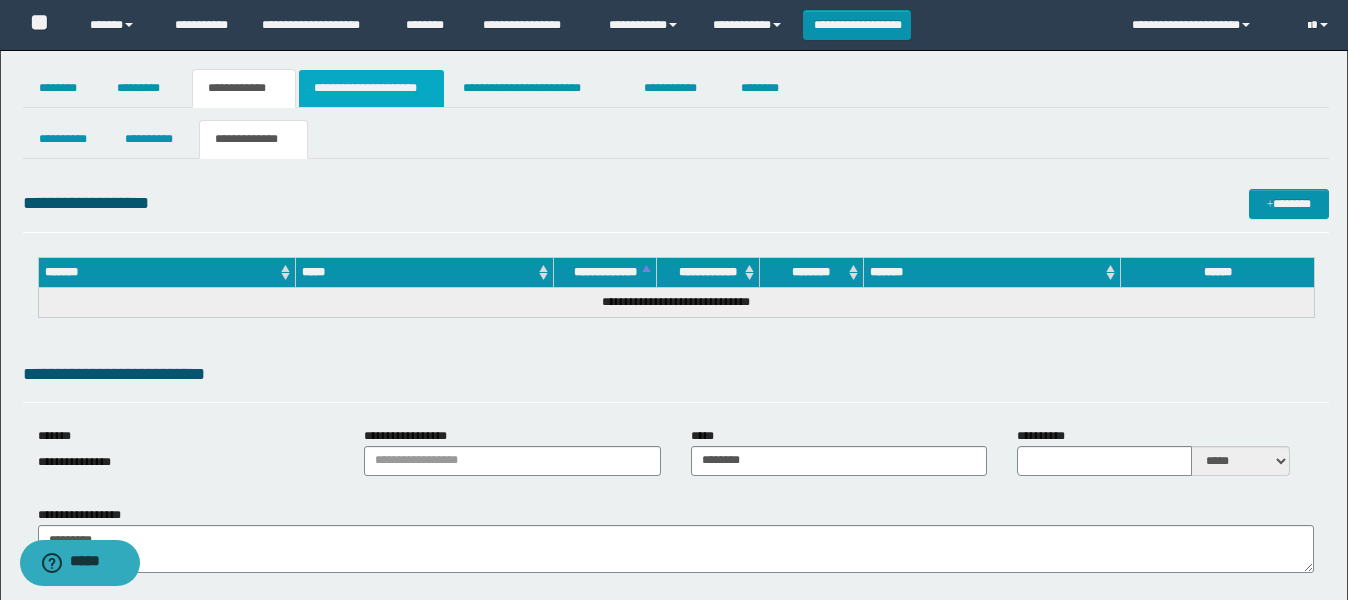 click on "**********" at bounding box center [371, 88] 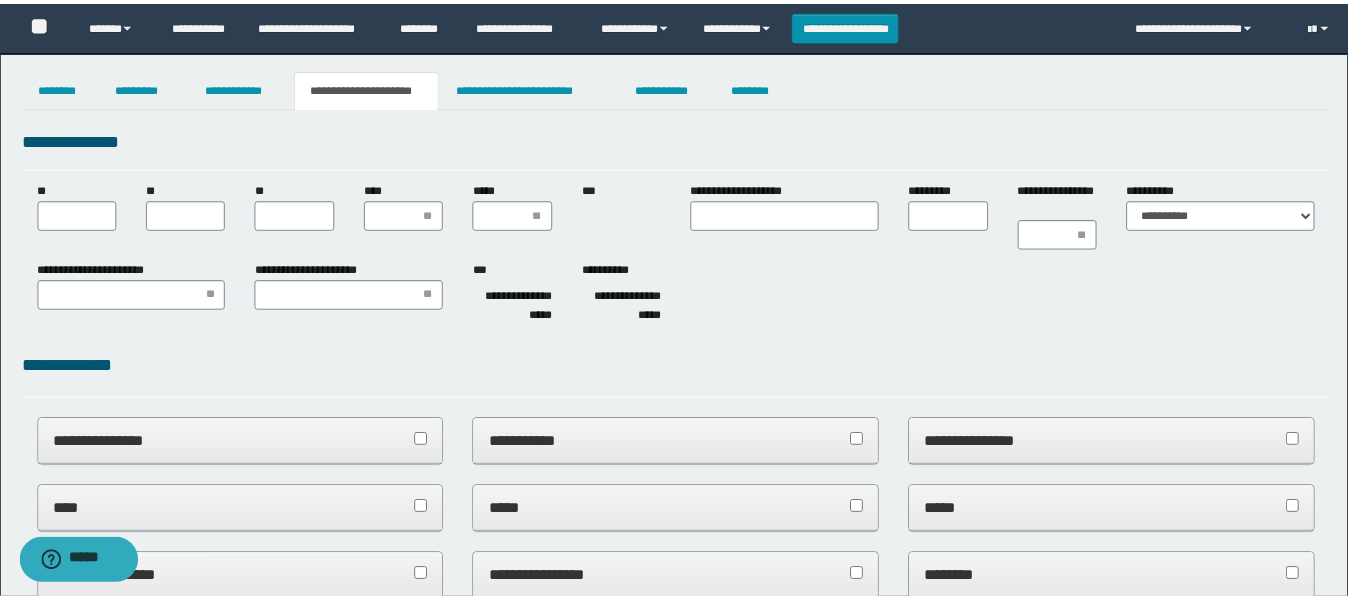 scroll, scrollTop: 0, scrollLeft: 0, axis: both 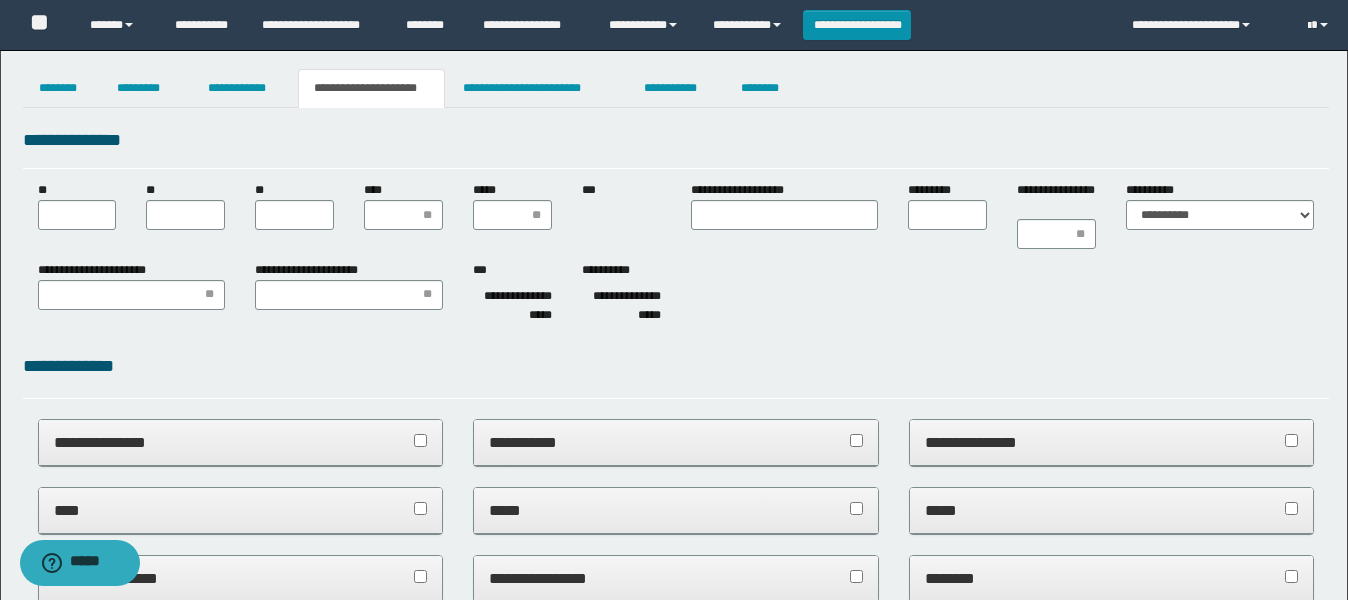 type 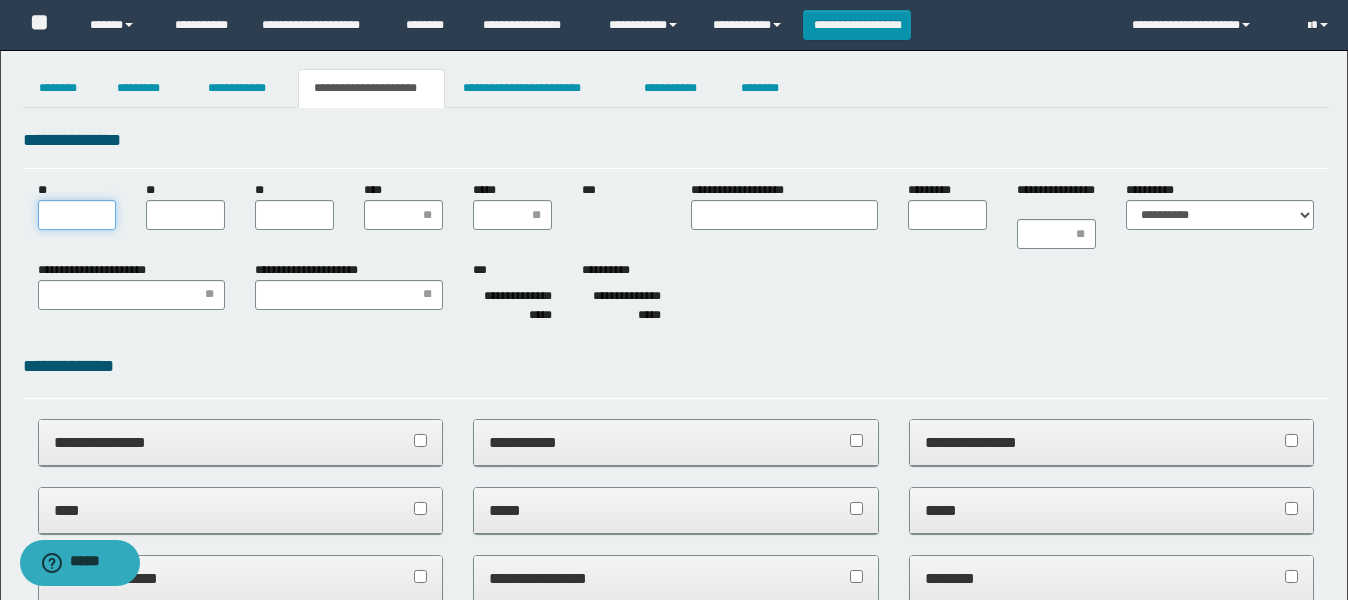 click on "**" at bounding box center [77, 215] 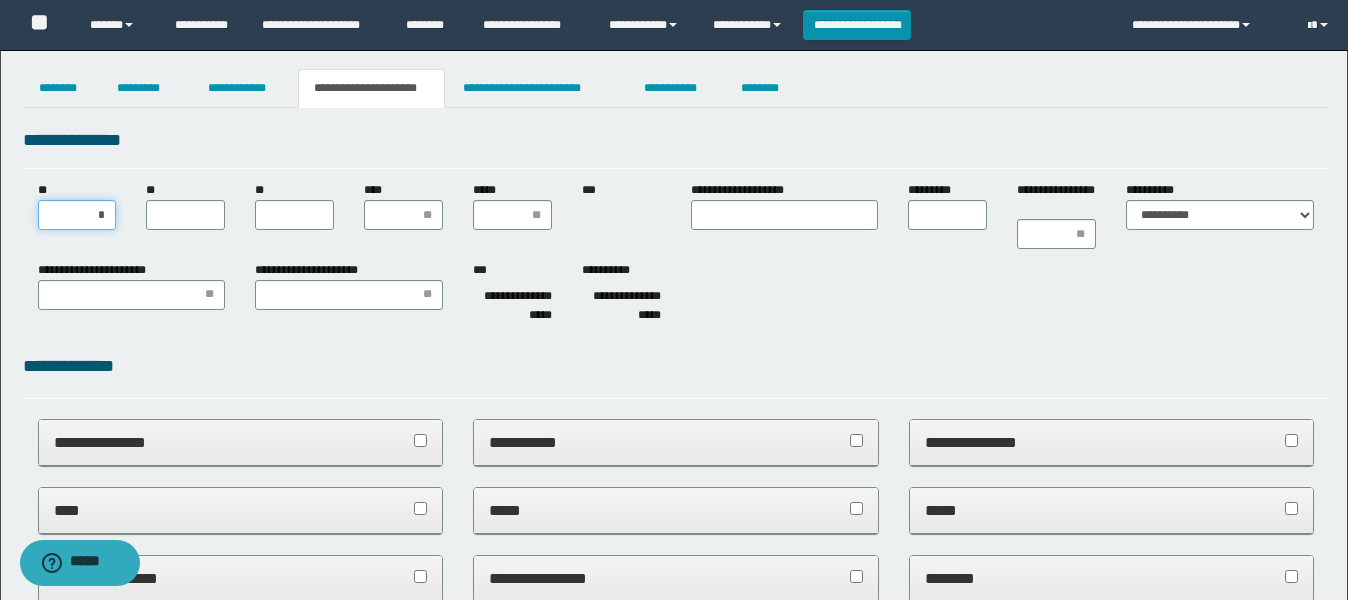 type on "**" 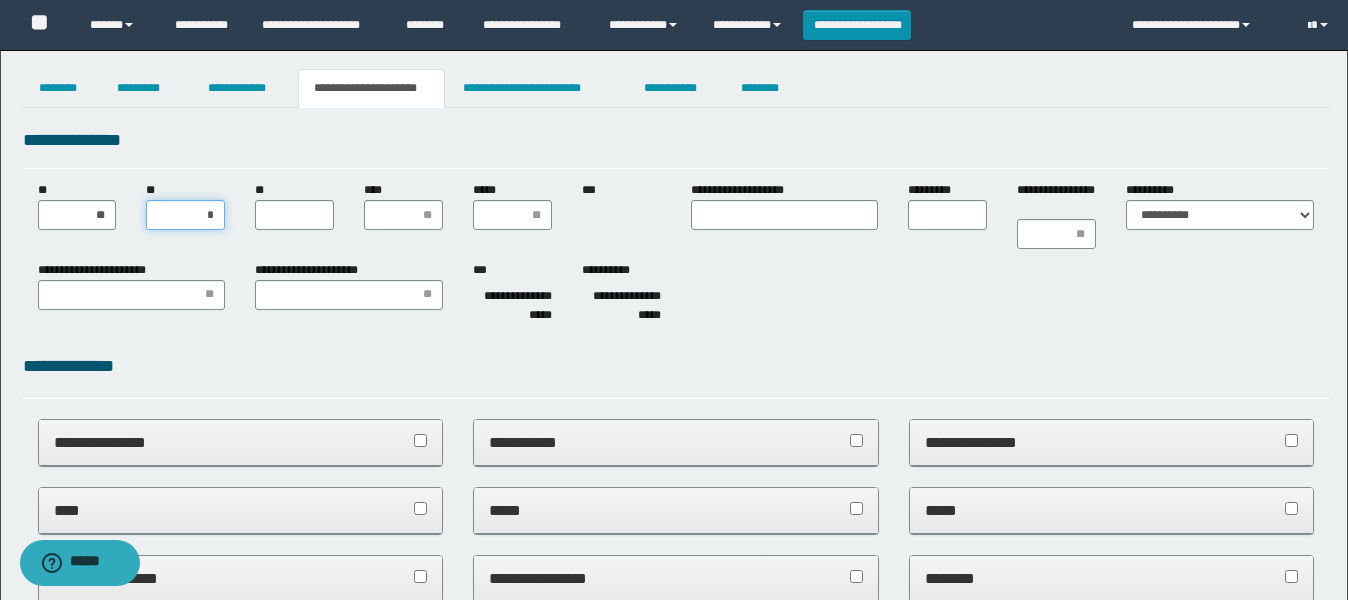 type on "**" 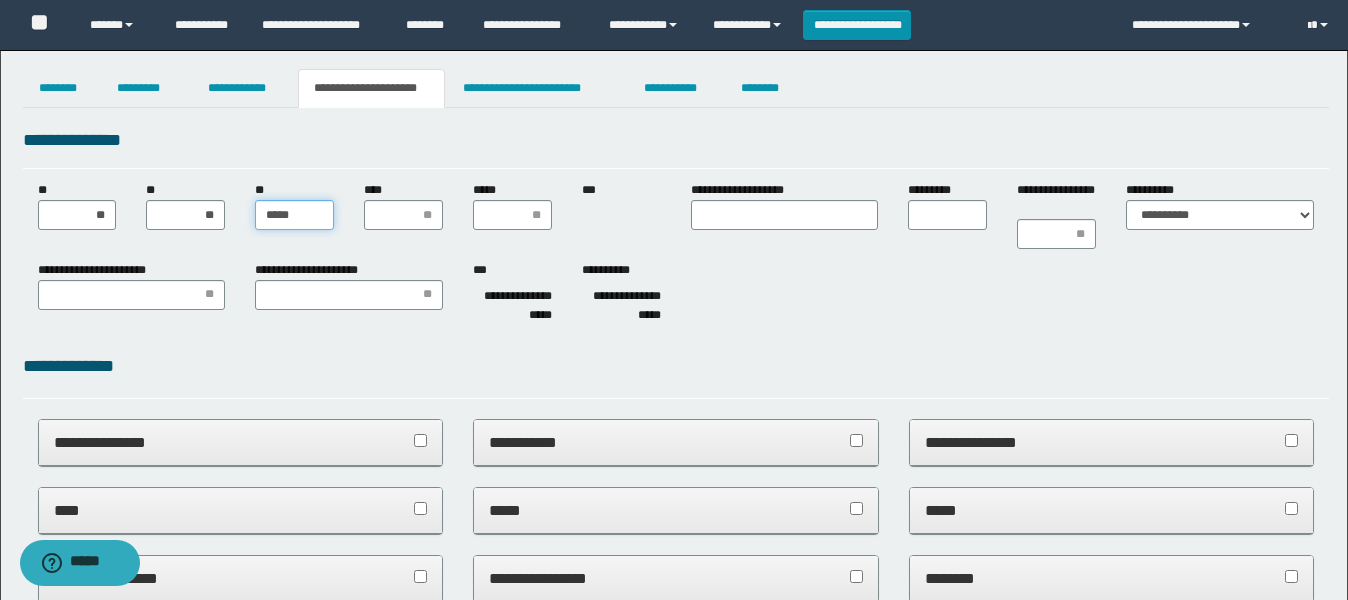 type on "******" 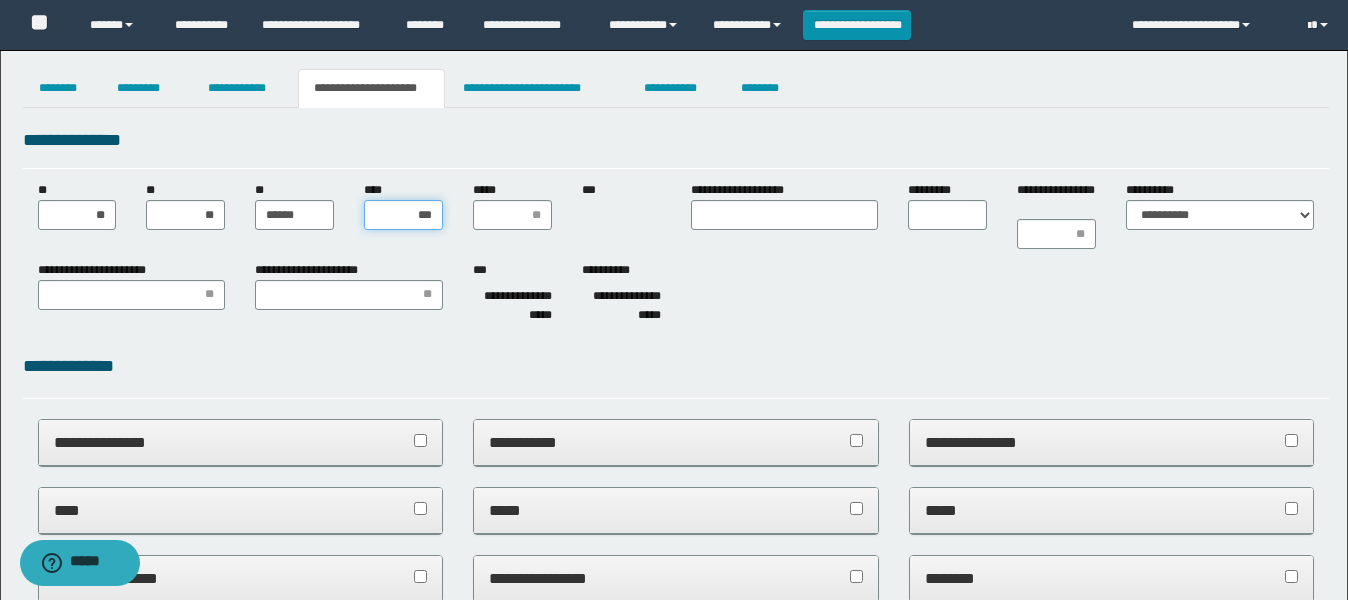 type on "****" 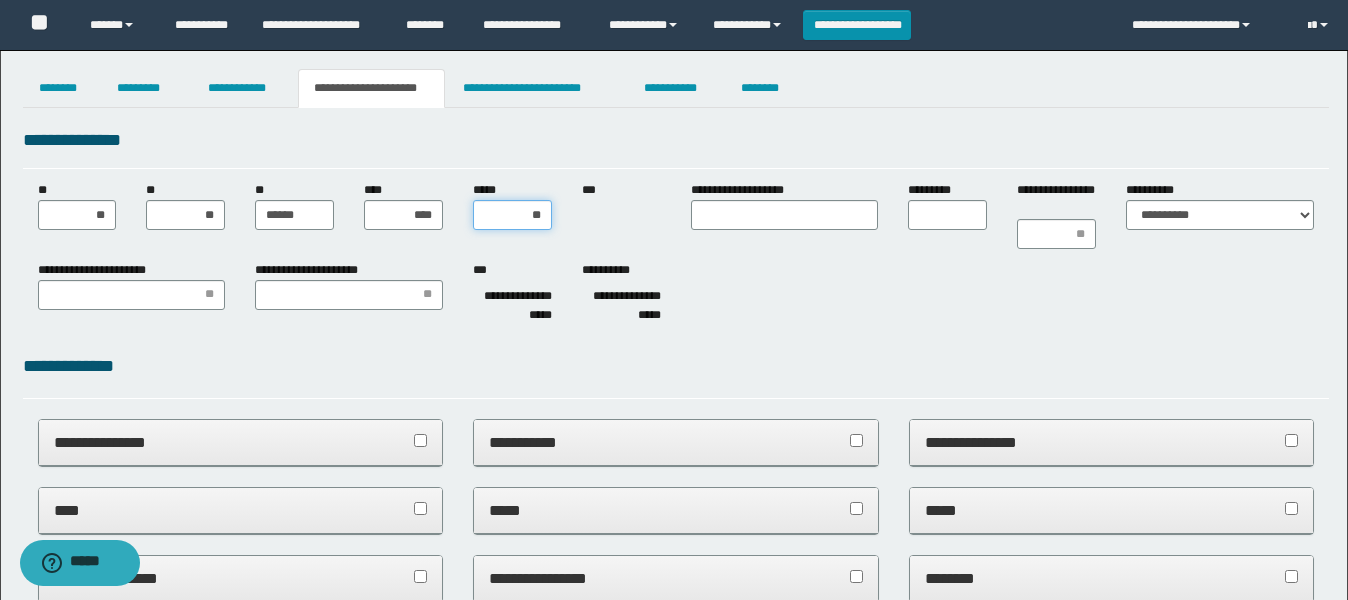 type on "***" 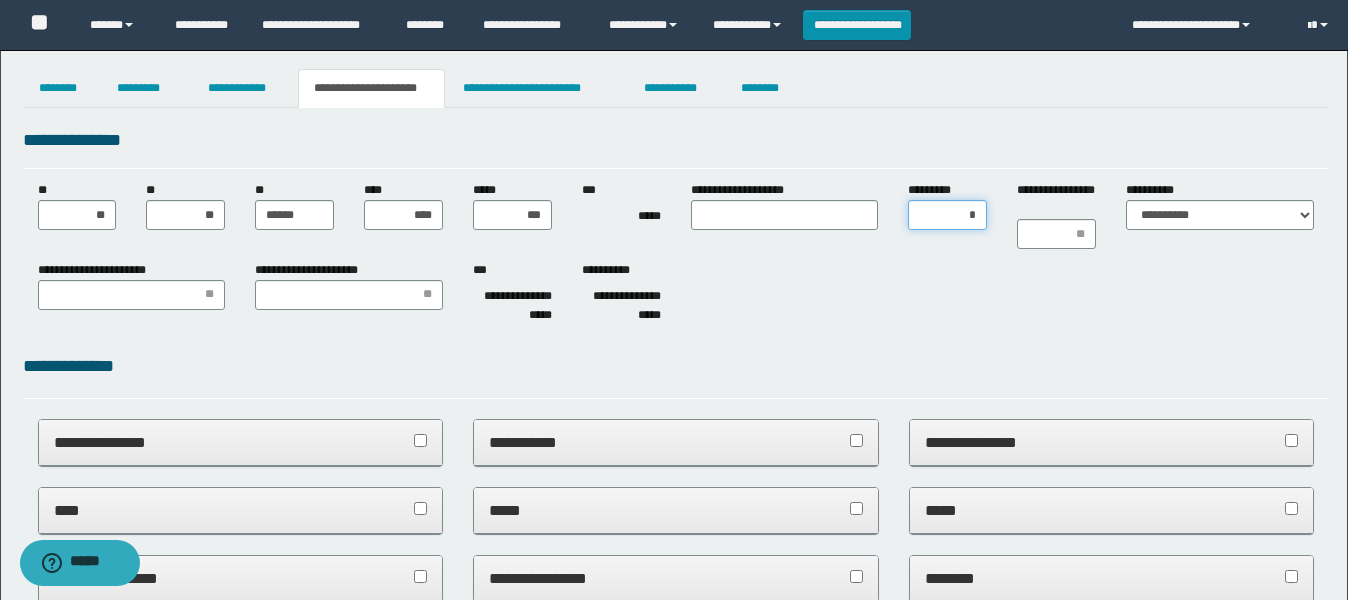 type on "**" 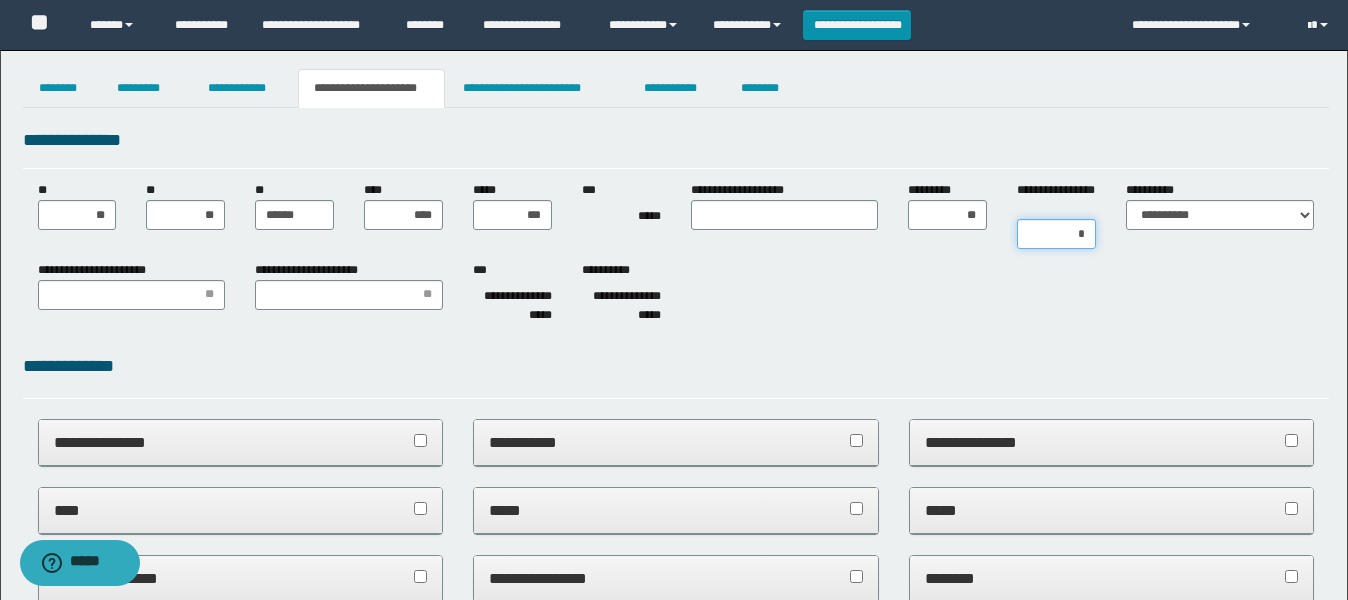 type on "**" 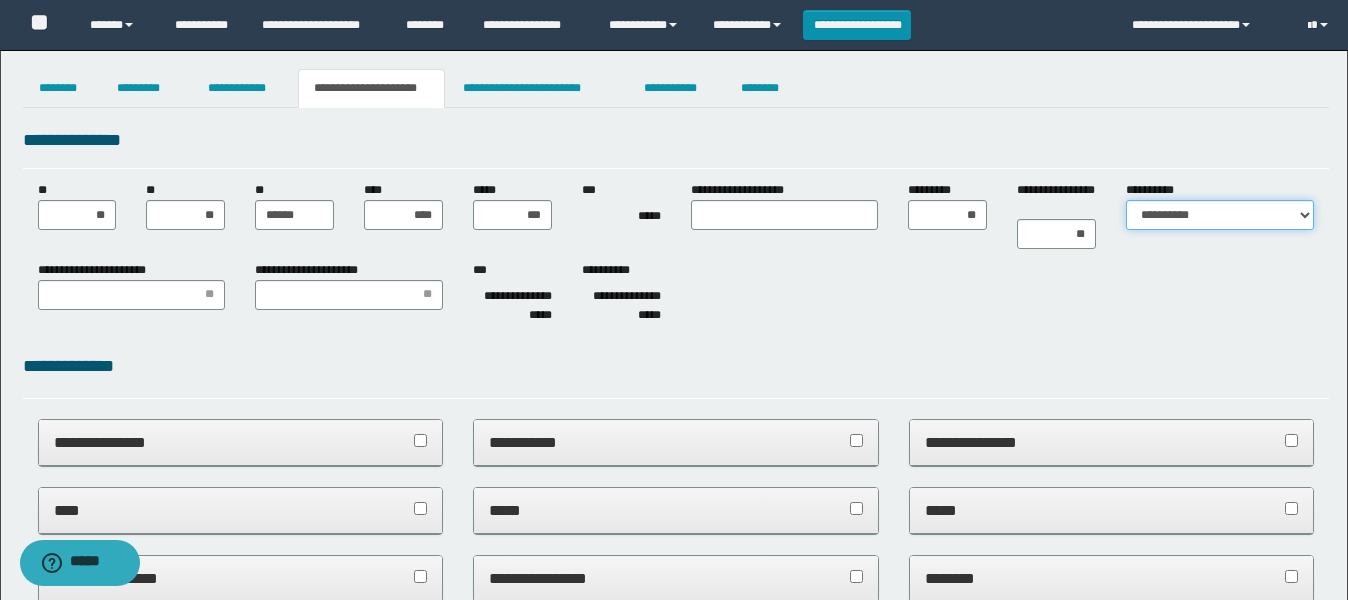 select on "*" 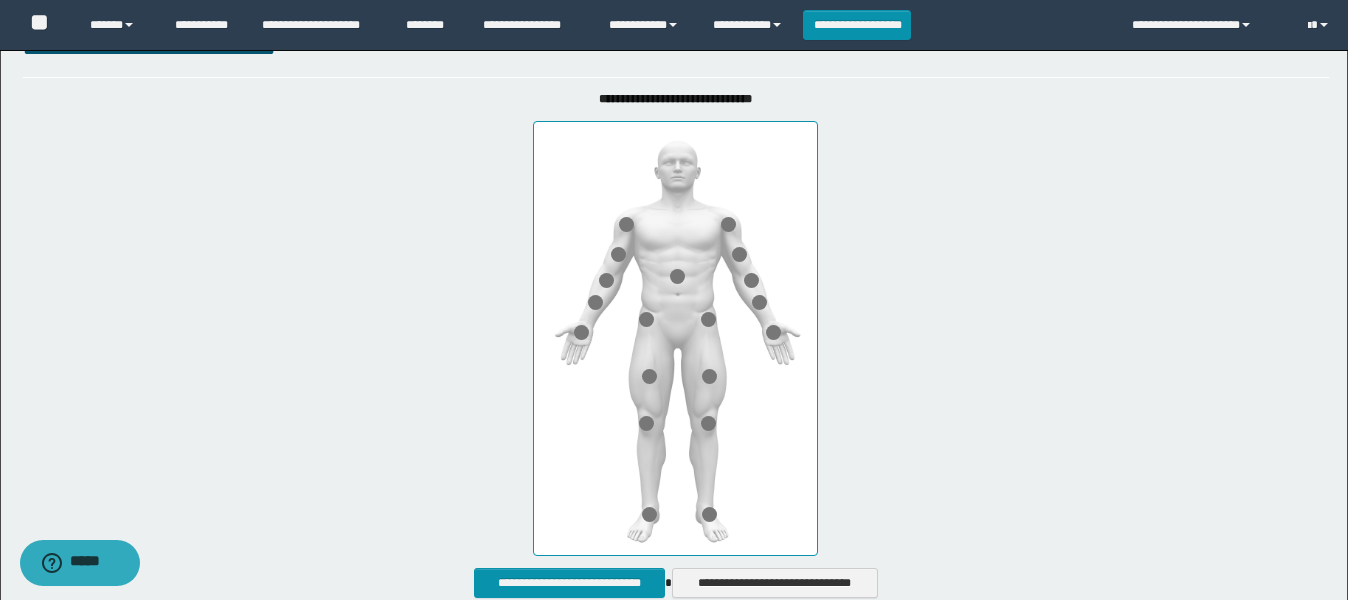scroll, scrollTop: 1125, scrollLeft: 0, axis: vertical 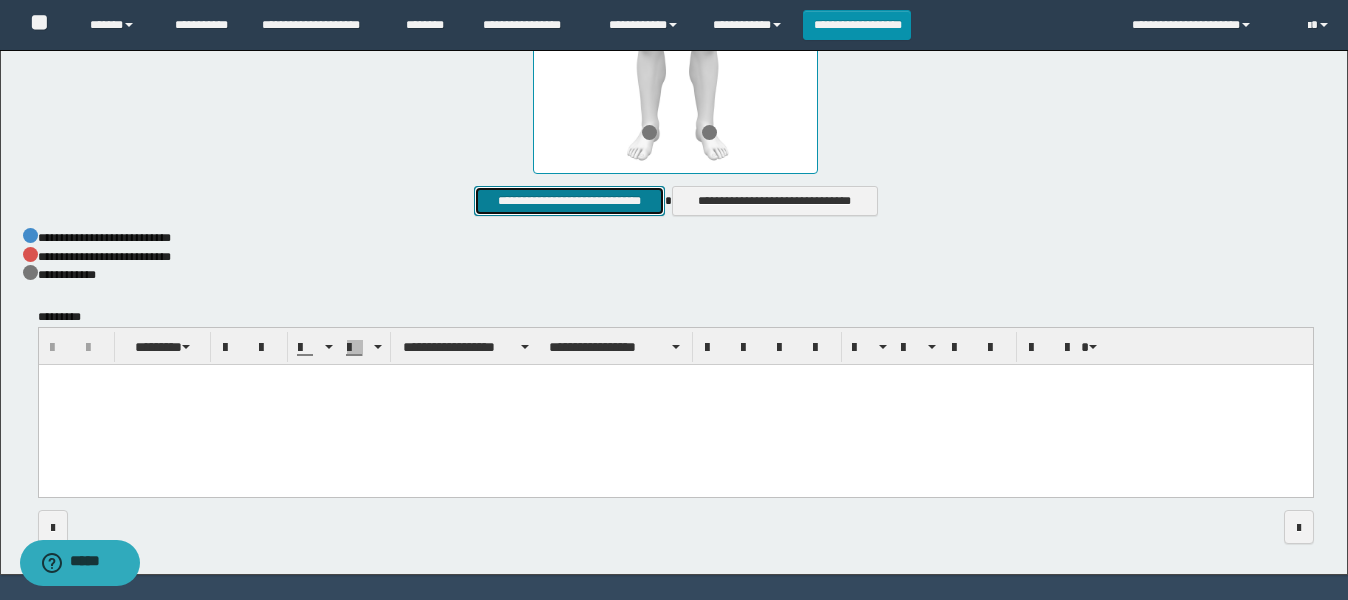 click on "**********" at bounding box center [569, 201] 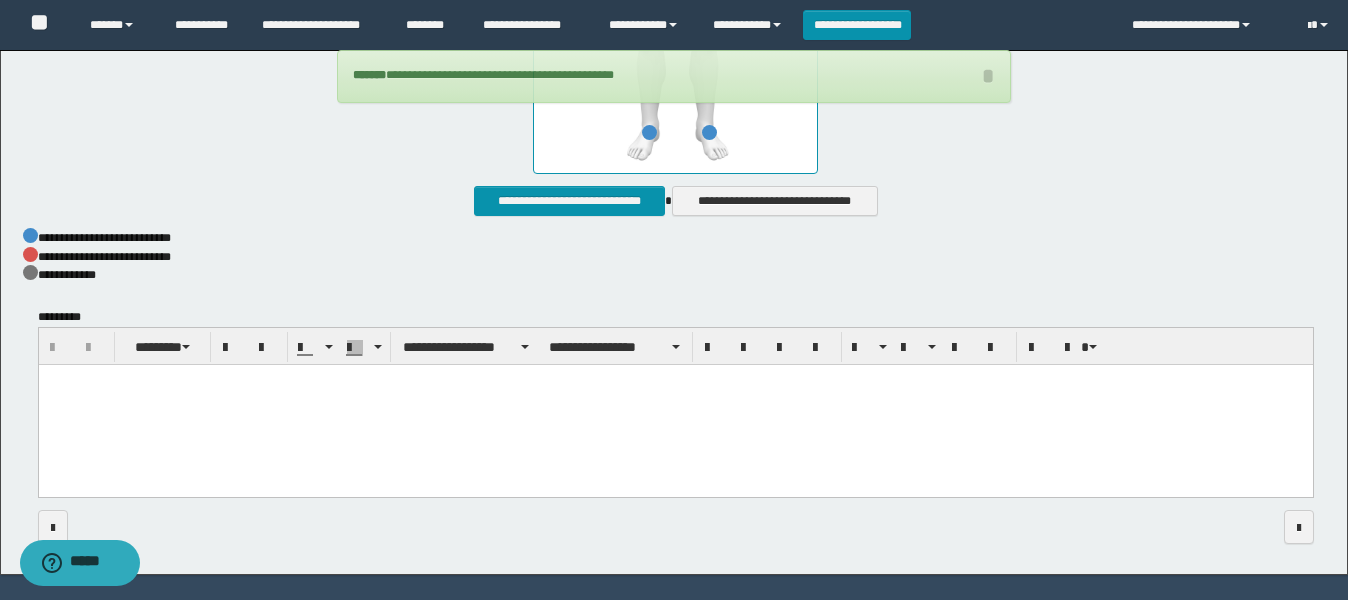 click at bounding box center (675, 406) 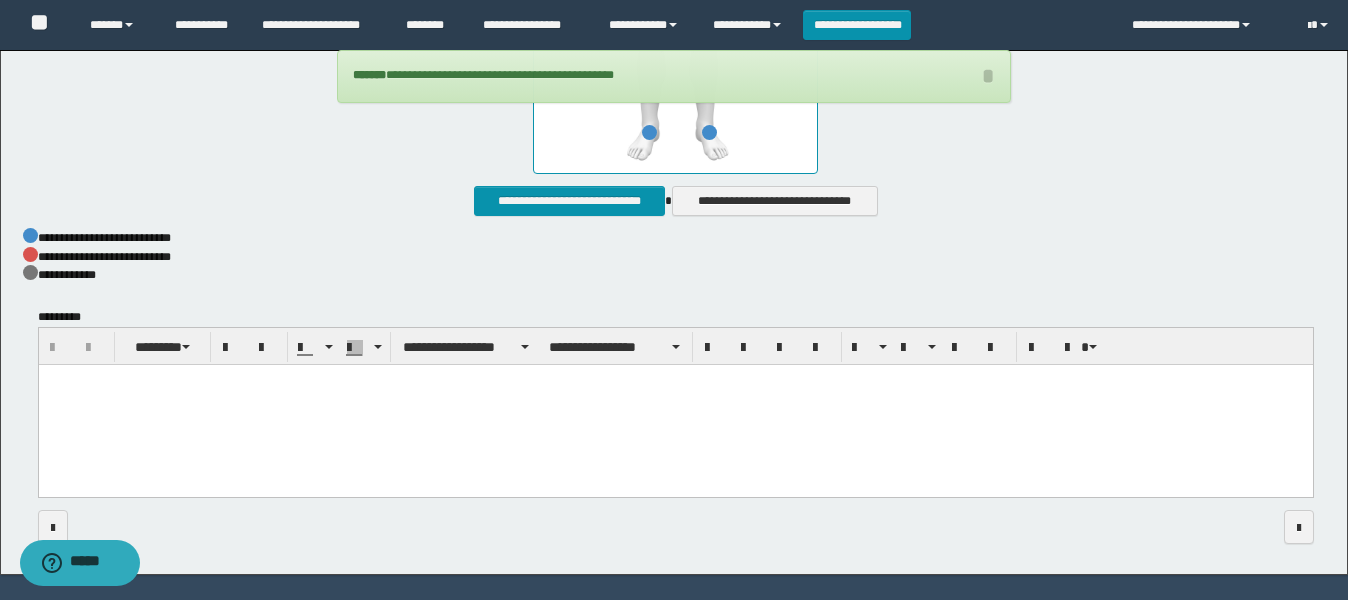 paste 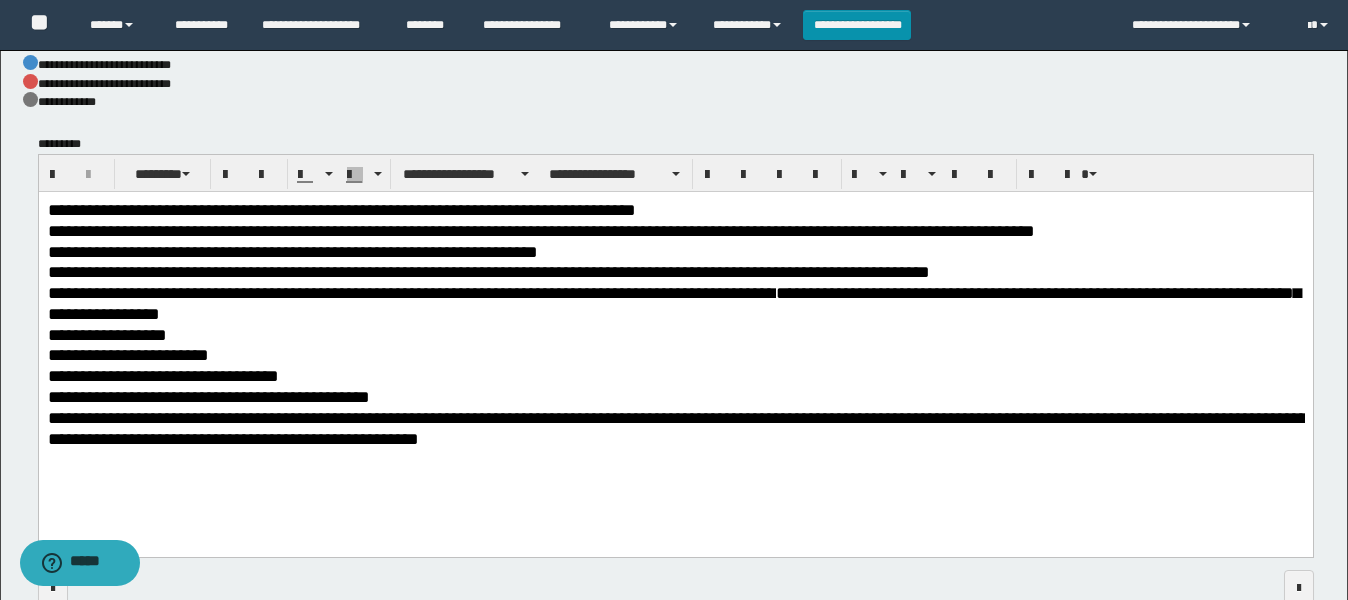 scroll, scrollTop: 1411, scrollLeft: 0, axis: vertical 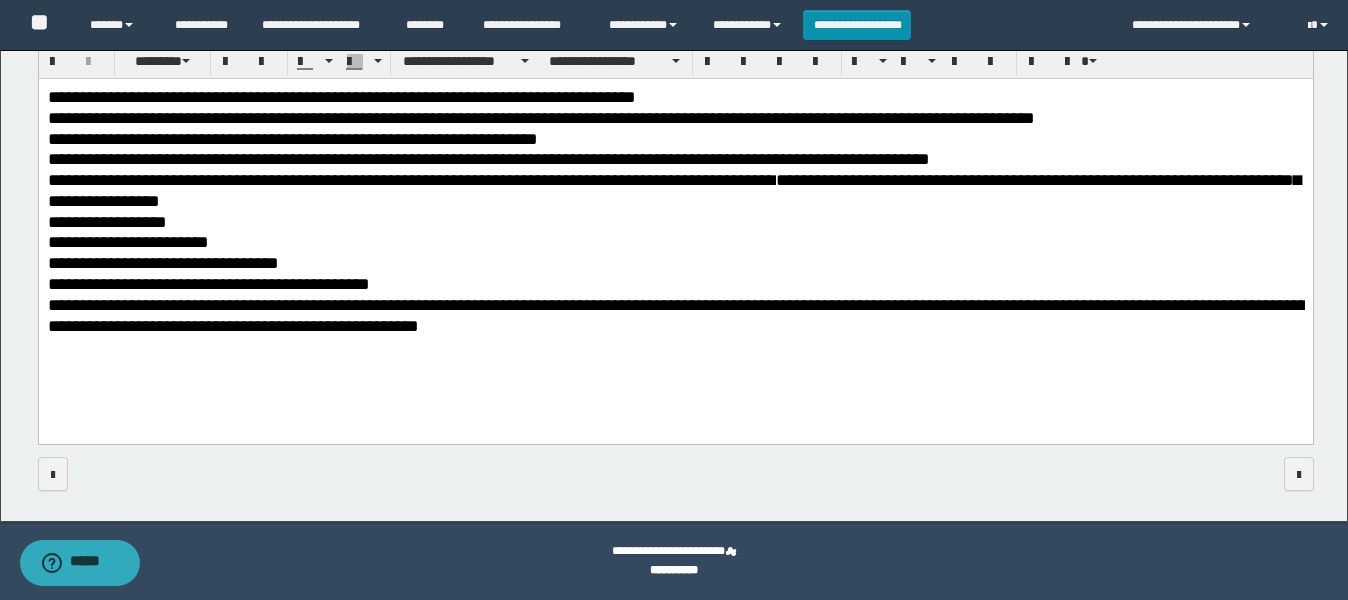 click on "**********" at bounding box center (540, 118) 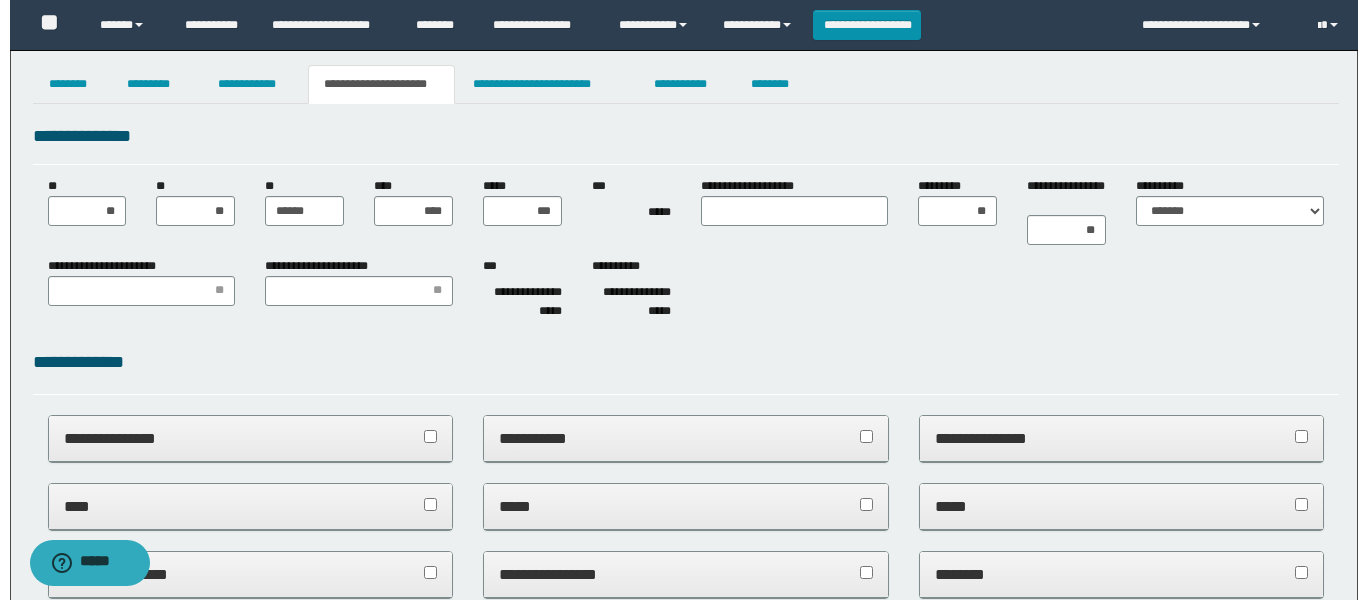 scroll, scrollTop: 0, scrollLeft: 0, axis: both 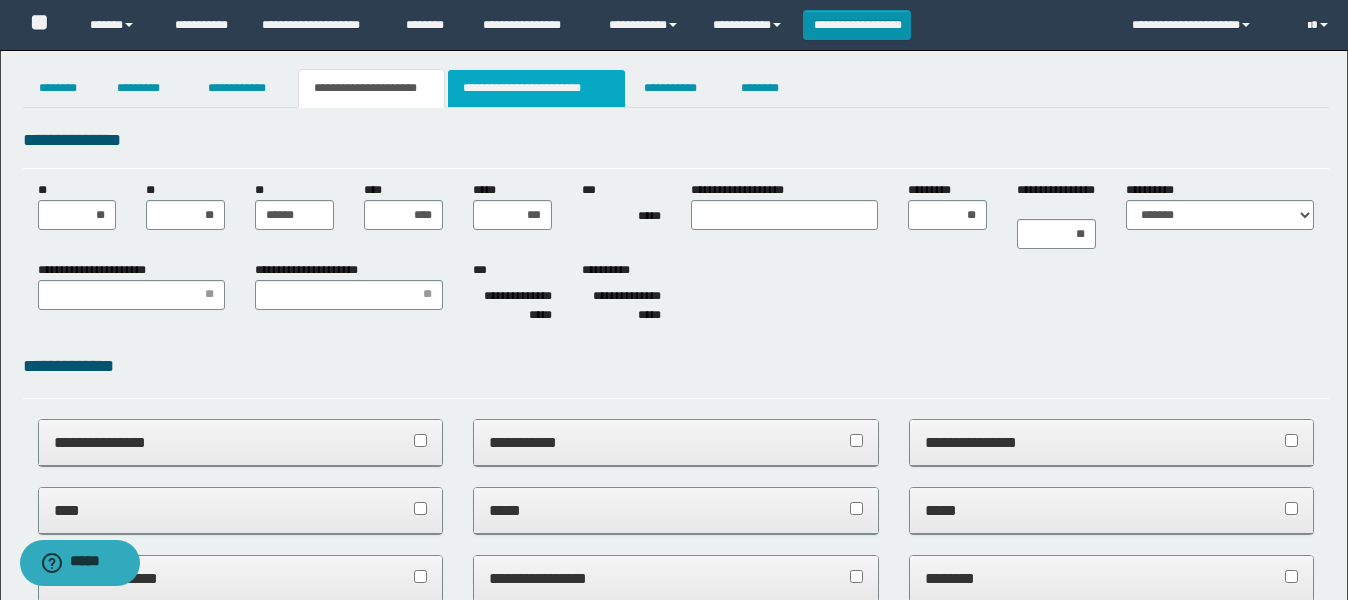 click on "**********" at bounding box center [537, 88] 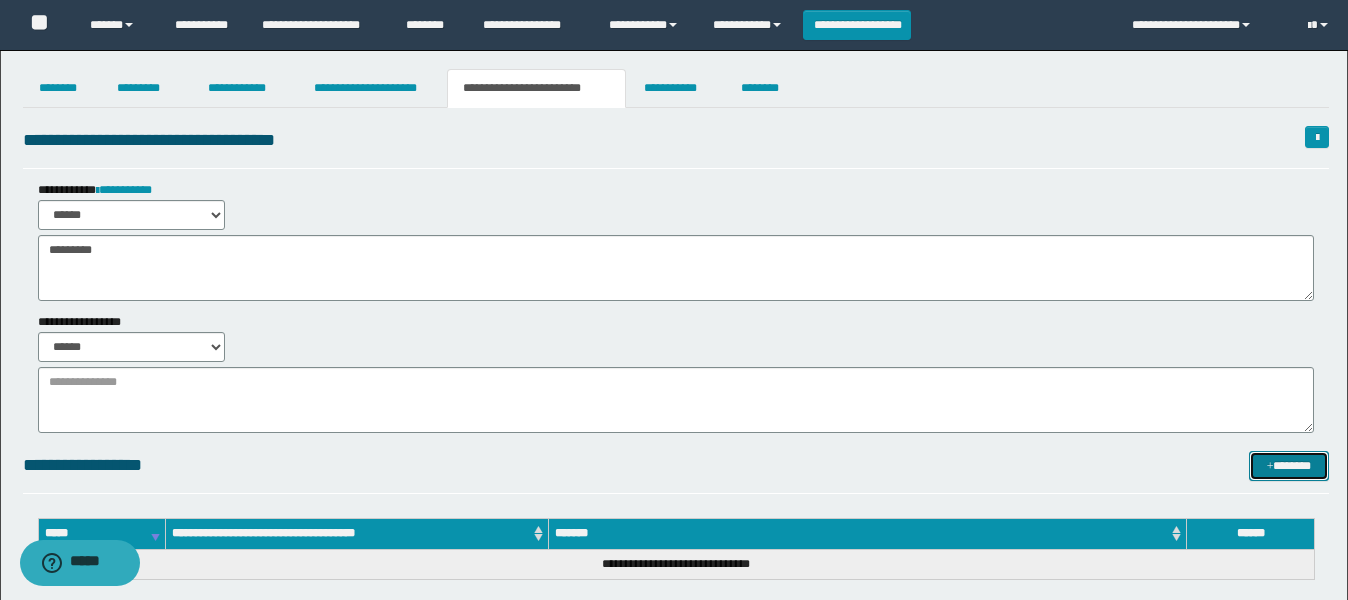click on "*******" at bounding box center [1289, 466] 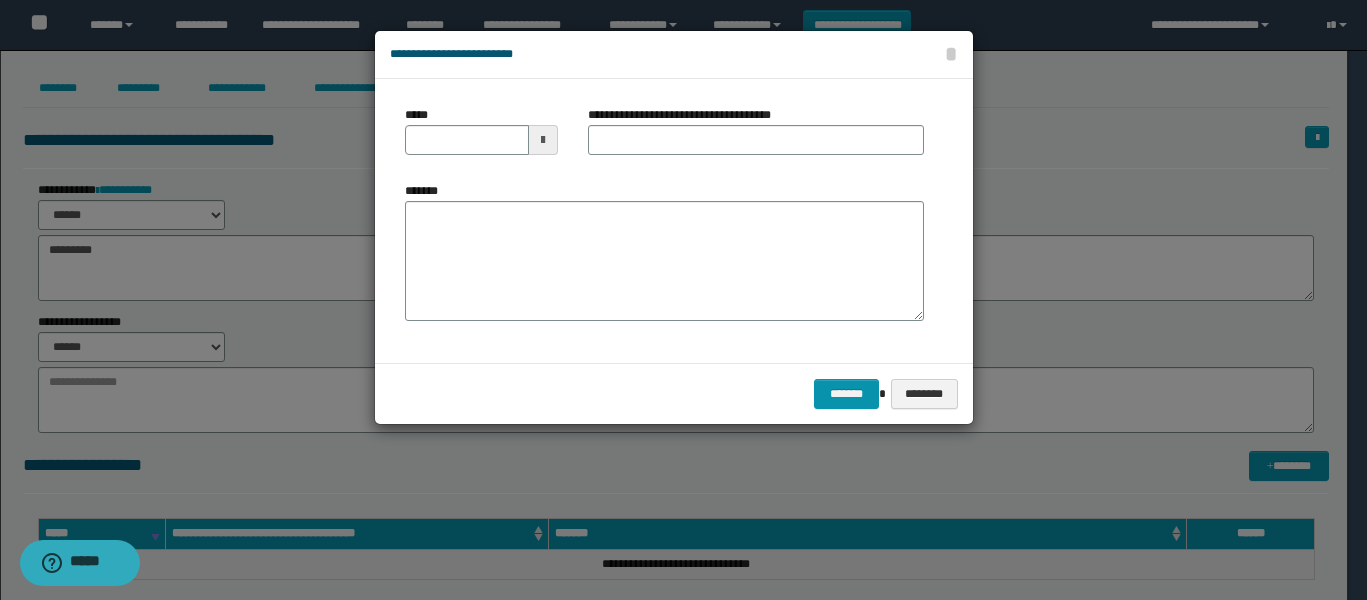 click at bounding box center (543, 140) 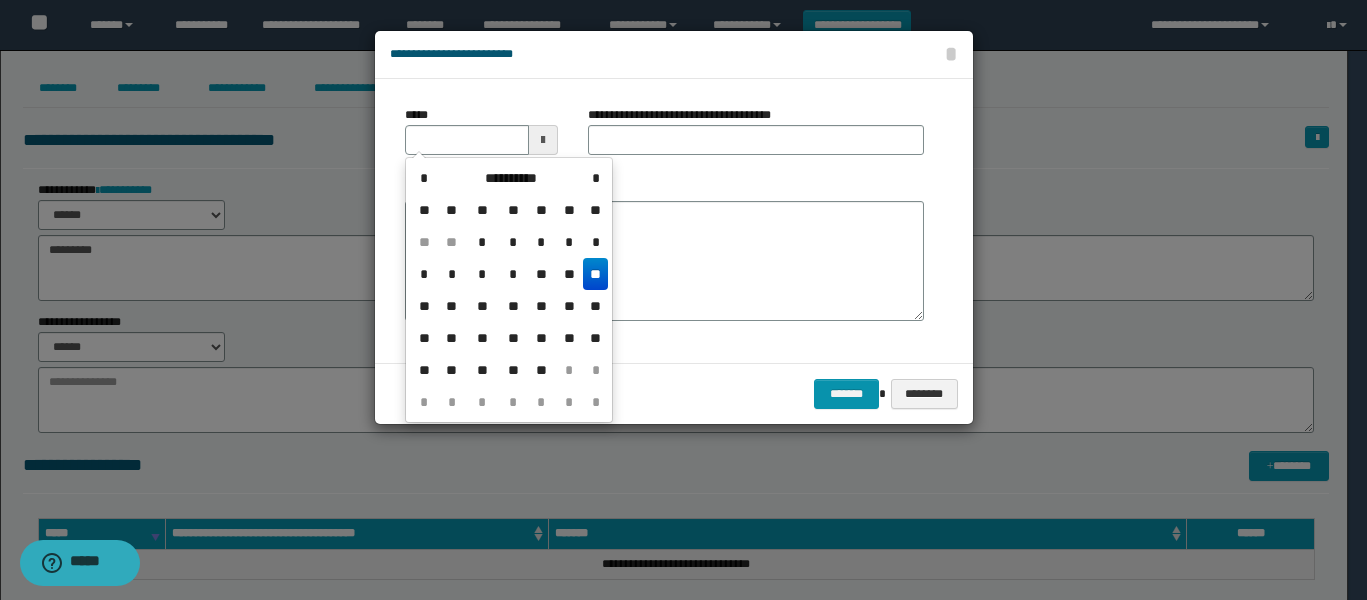 click on "**" at bounding box center (595, 274) 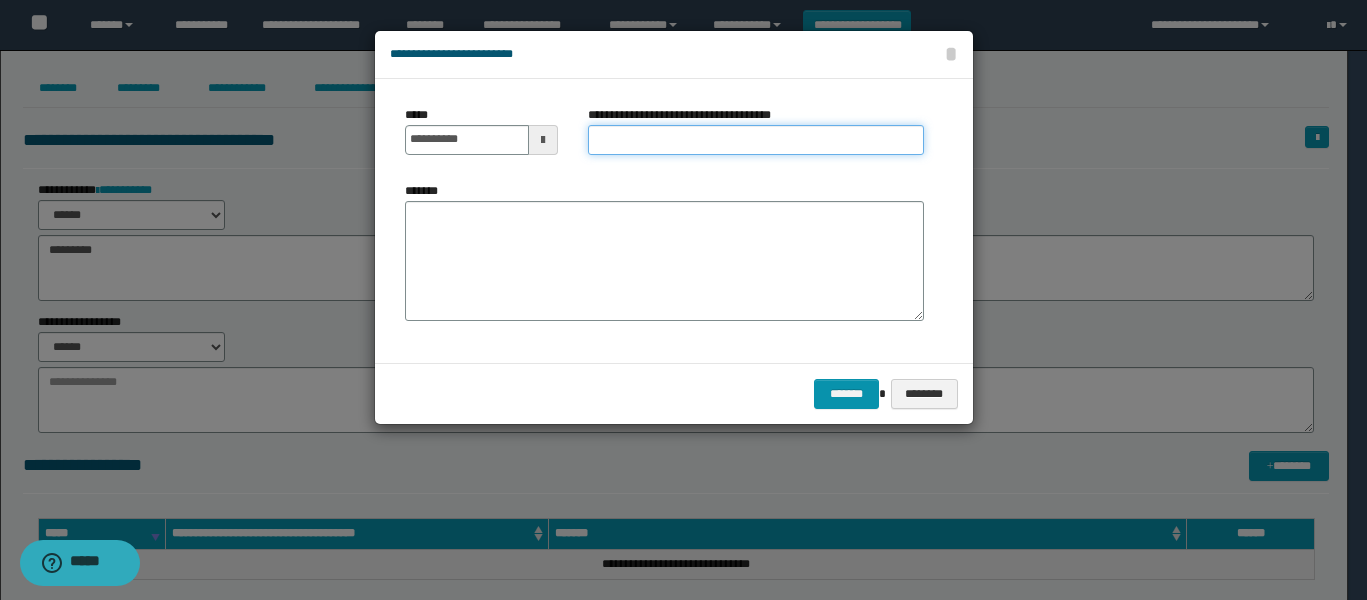 click on "**********" at bounding box center (756, 140) 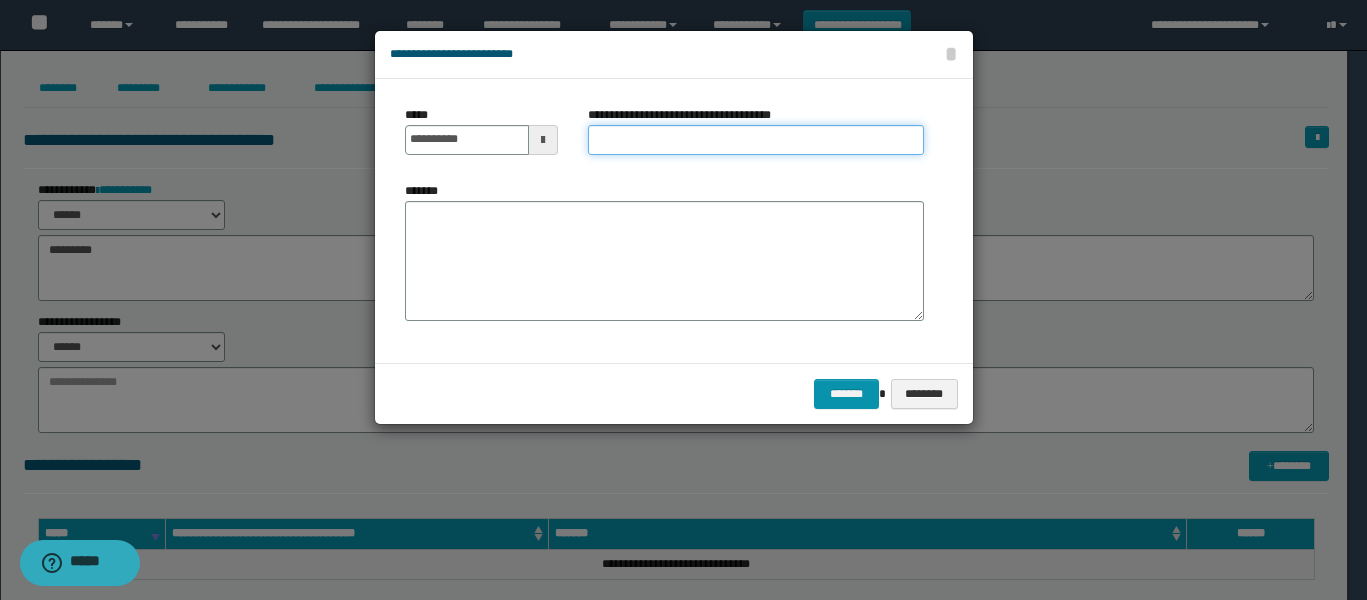 type on "**********" 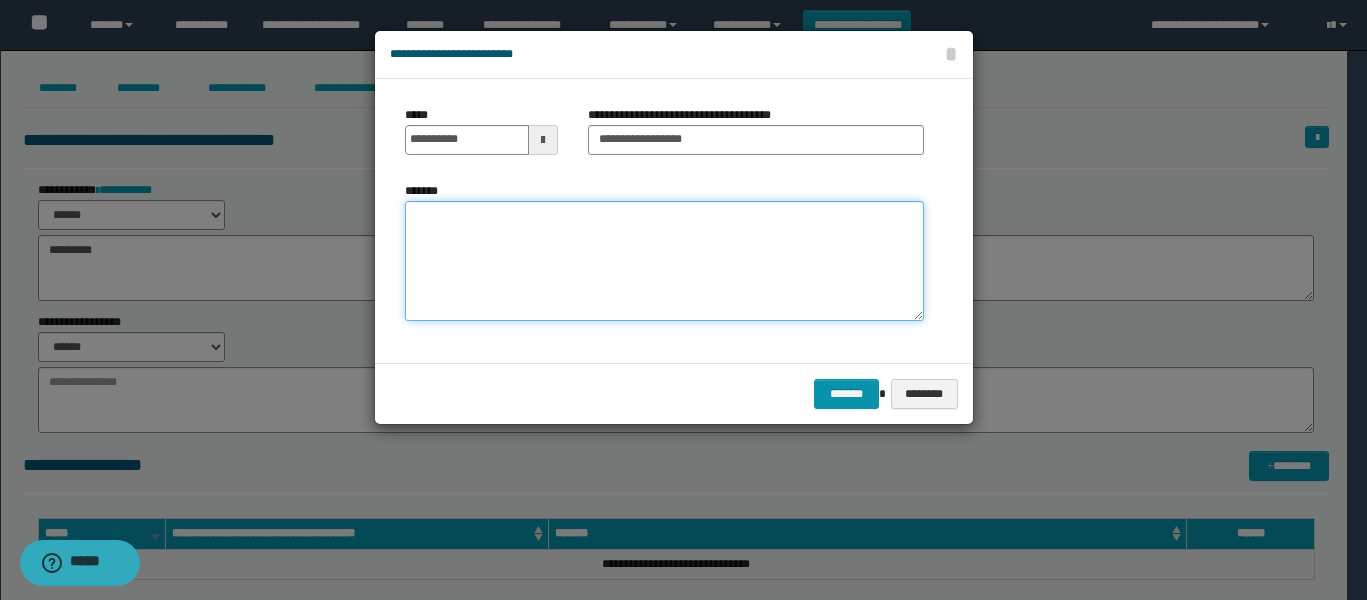 click on "*******" at bounding box center [664, 261] 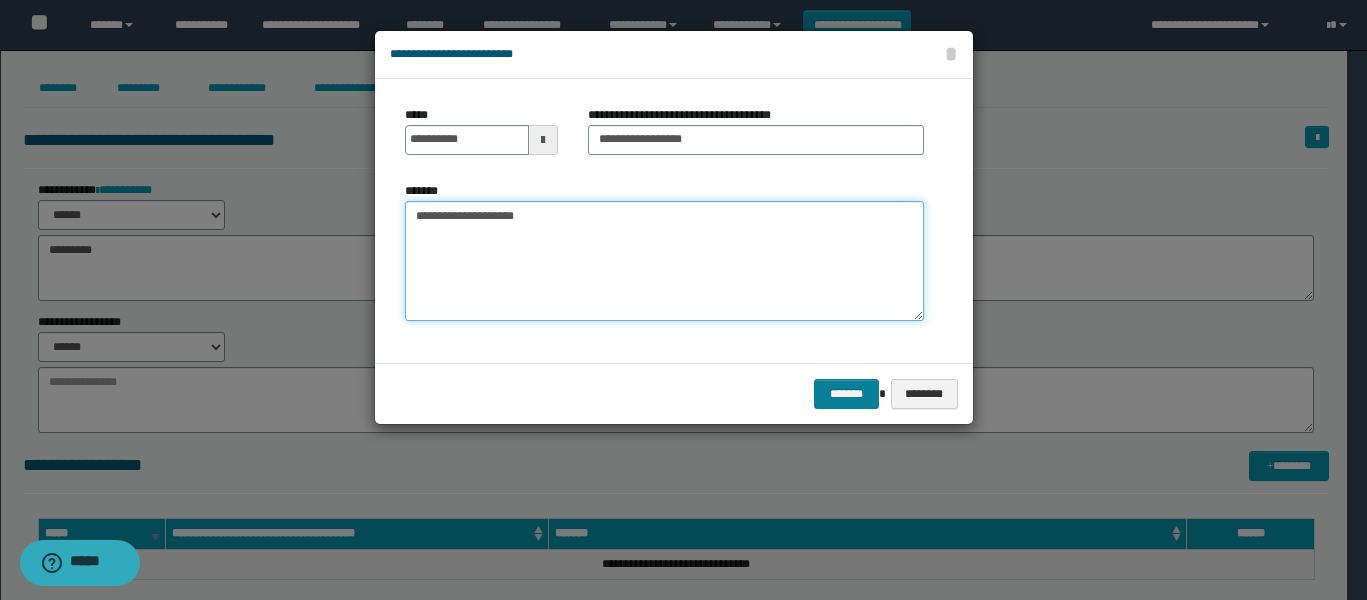 type on "**********" 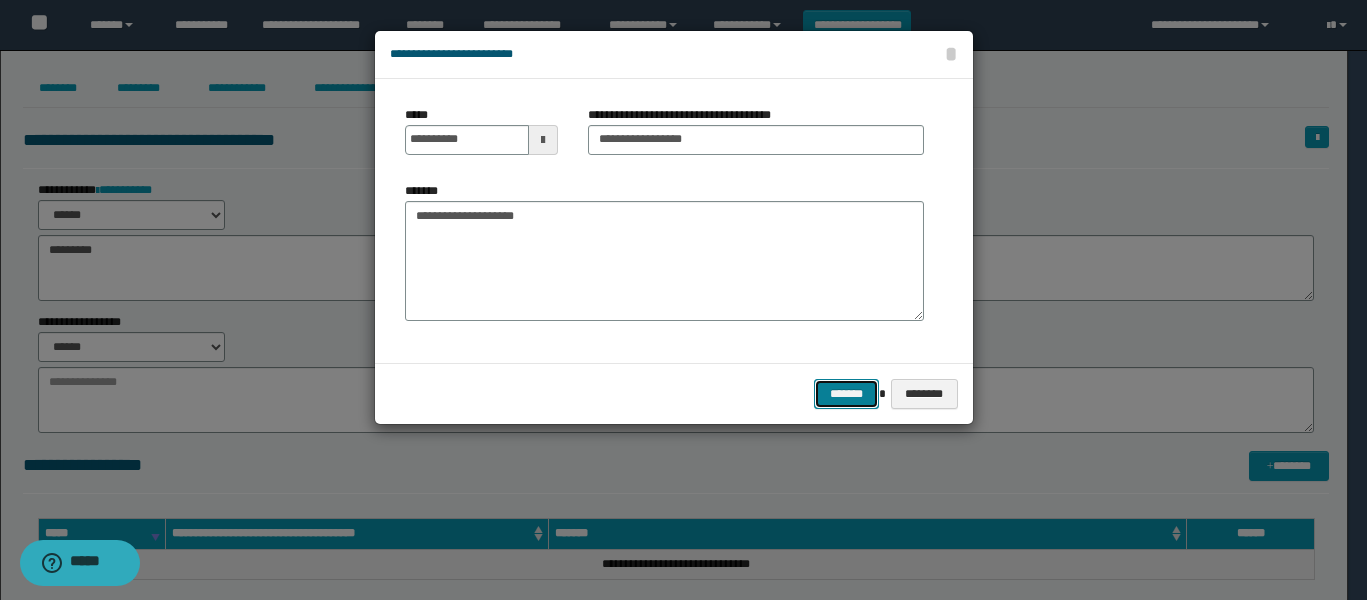 click on "*******" at bounding box center [846, 394] 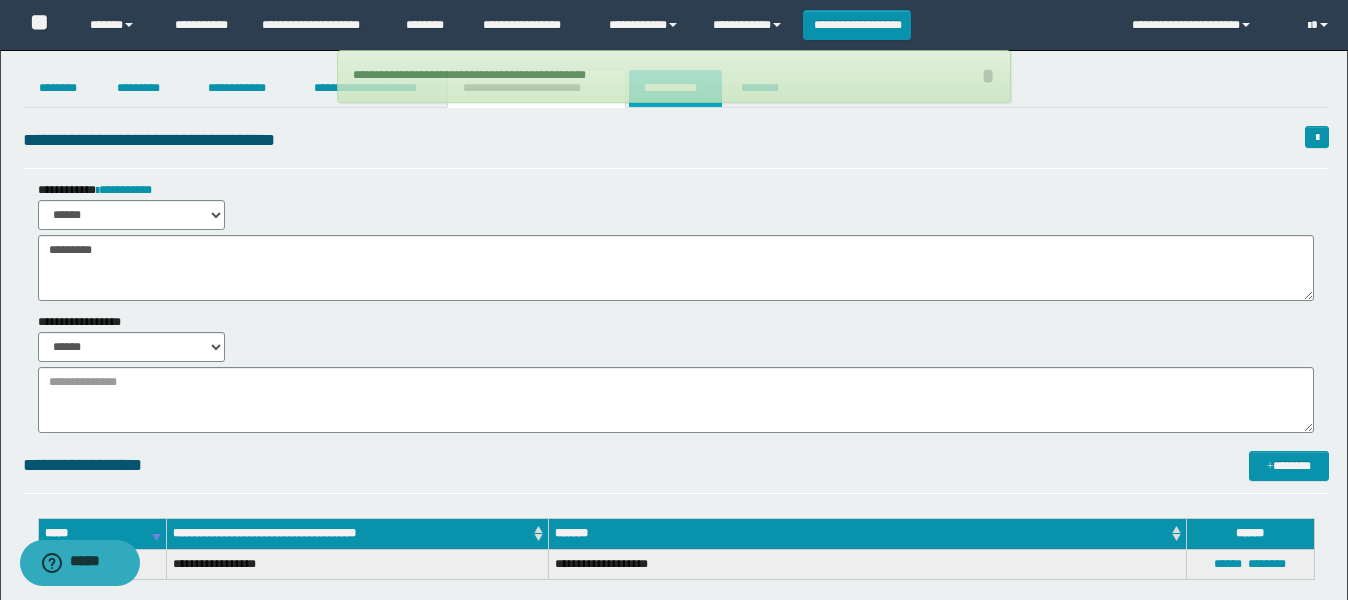 click on "**********" at bounding box center [675, 88] 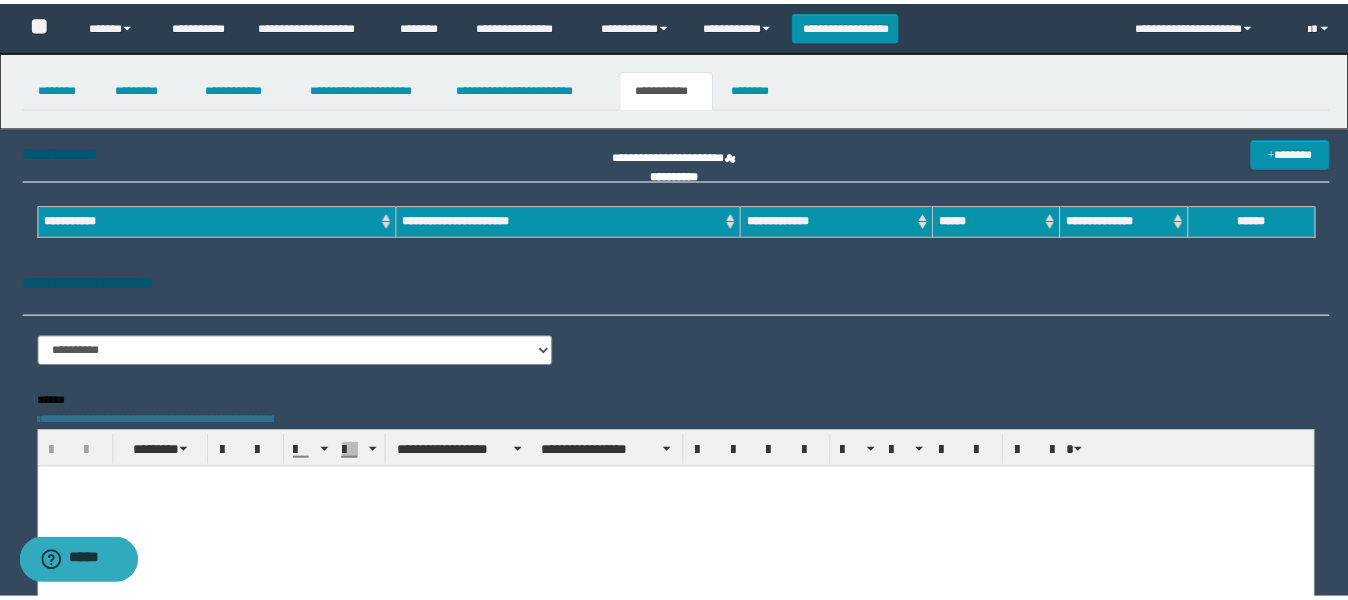 scroll, scrollTop: 0, scrollLeft: 0, axis: both 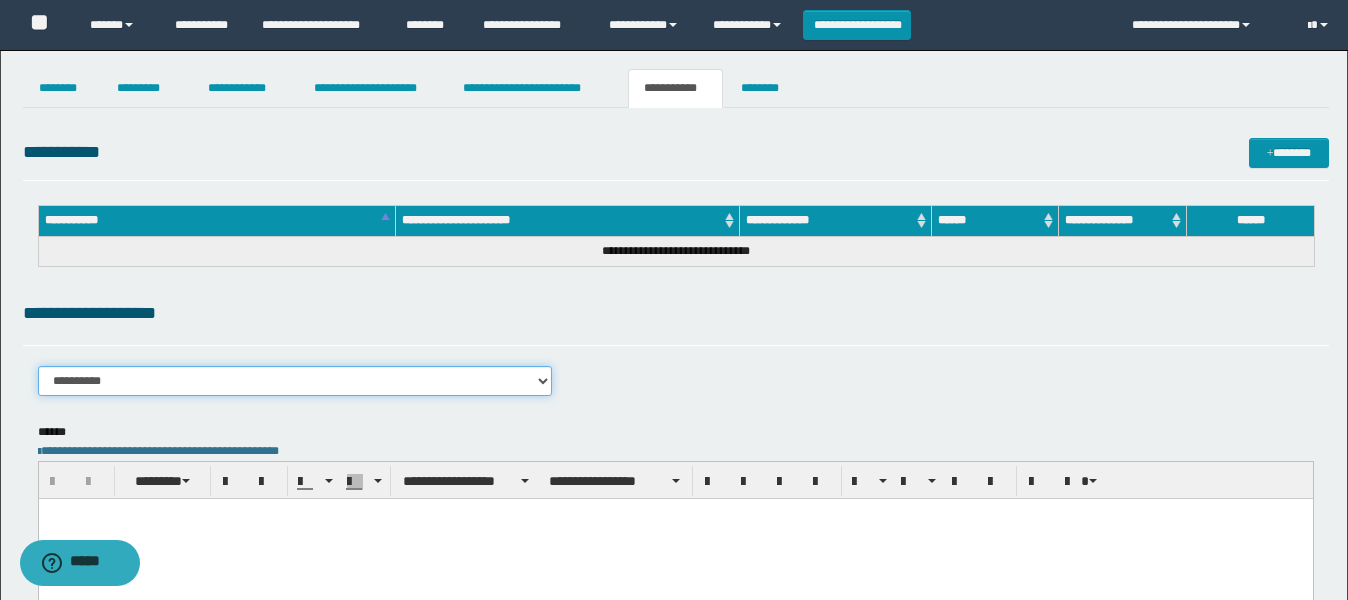 click on "**********" at bounding box center (295, 381) 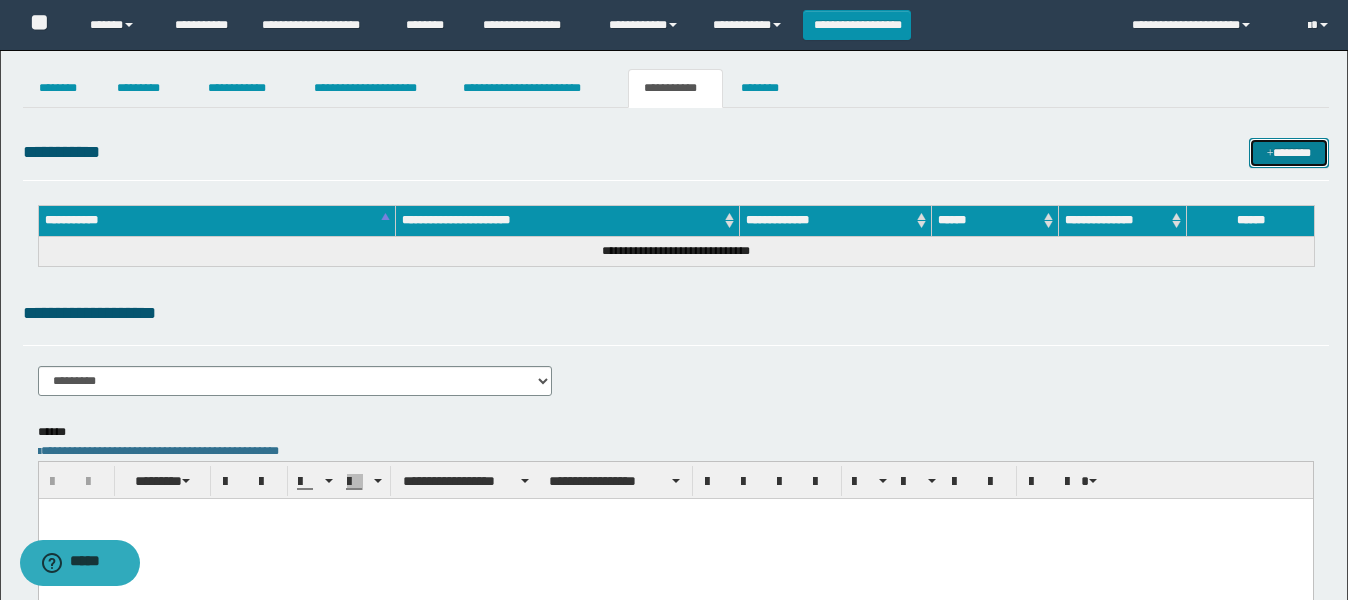 click on "*******" at bounding box center [1289, 153] 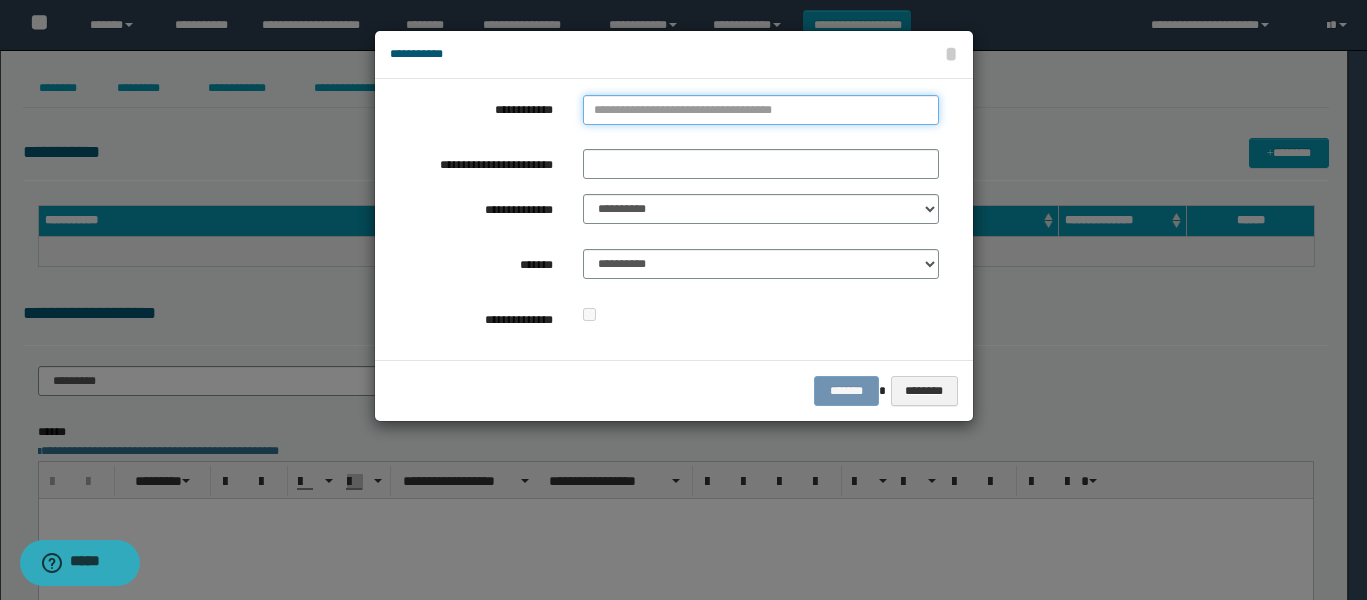 click on "**********" at bounding box center (761, 110) 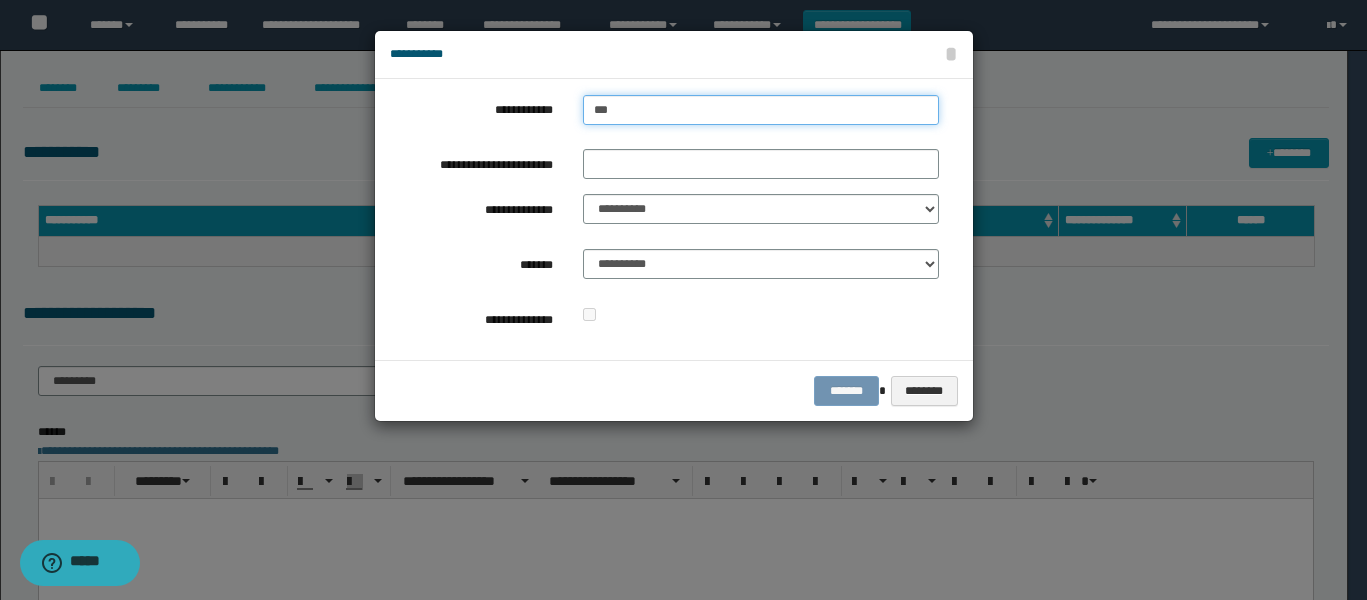 type on "****" 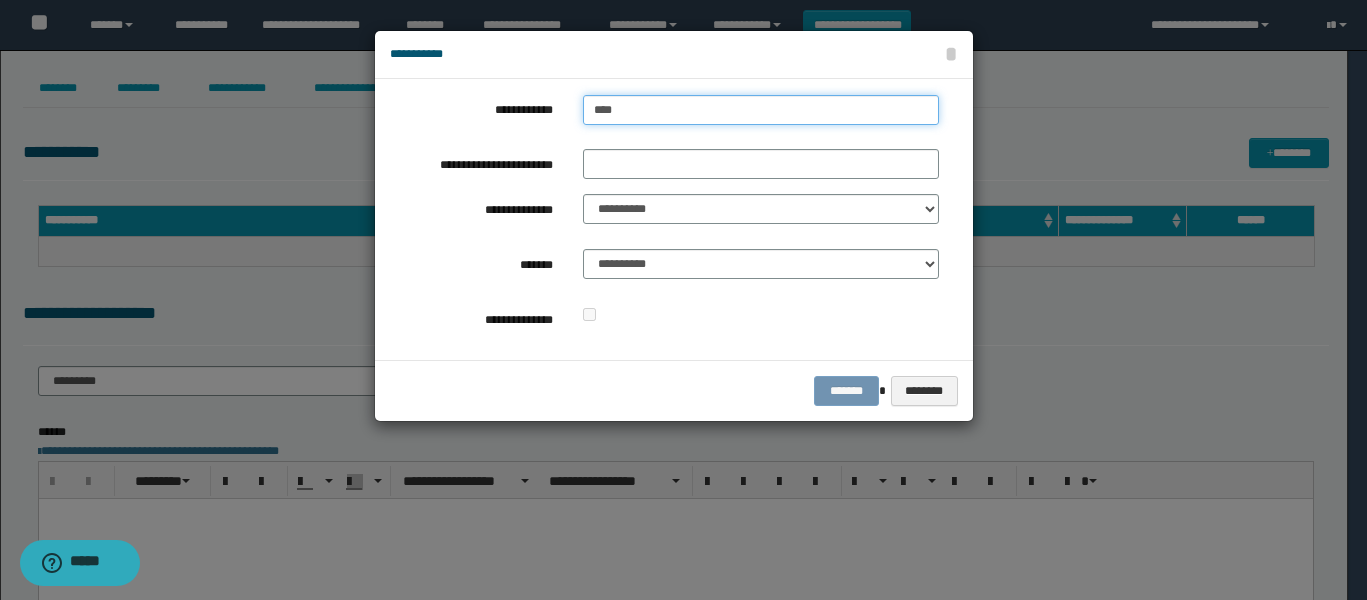 type on "****" 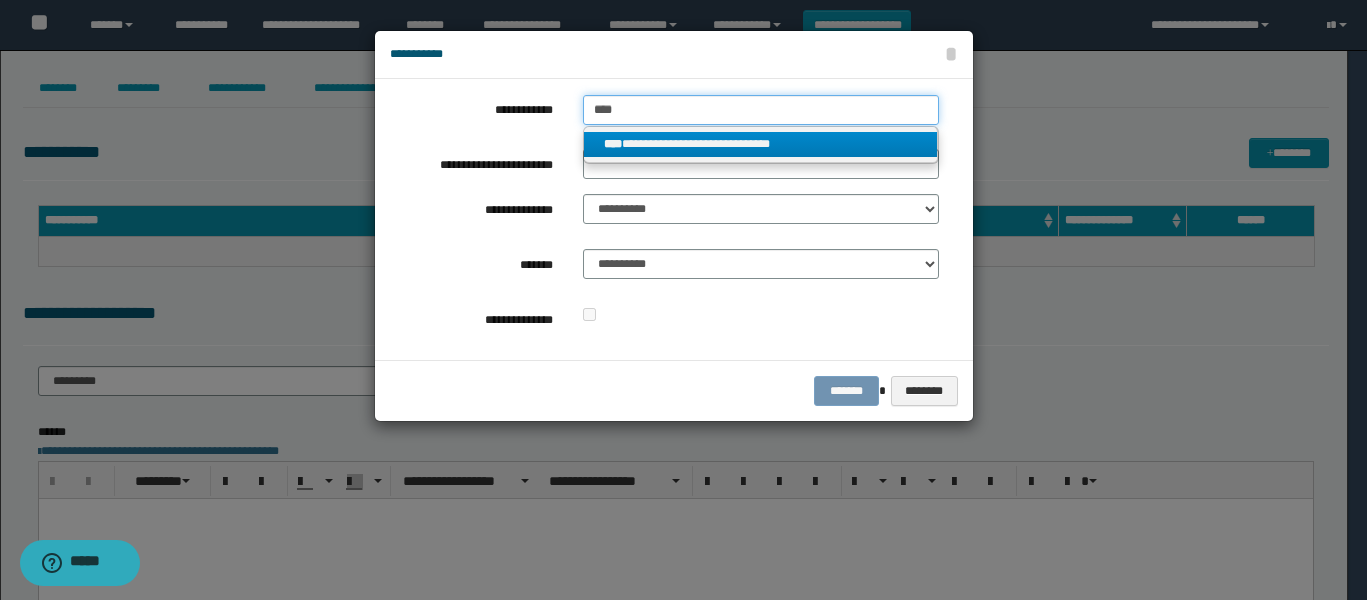 type on "****" 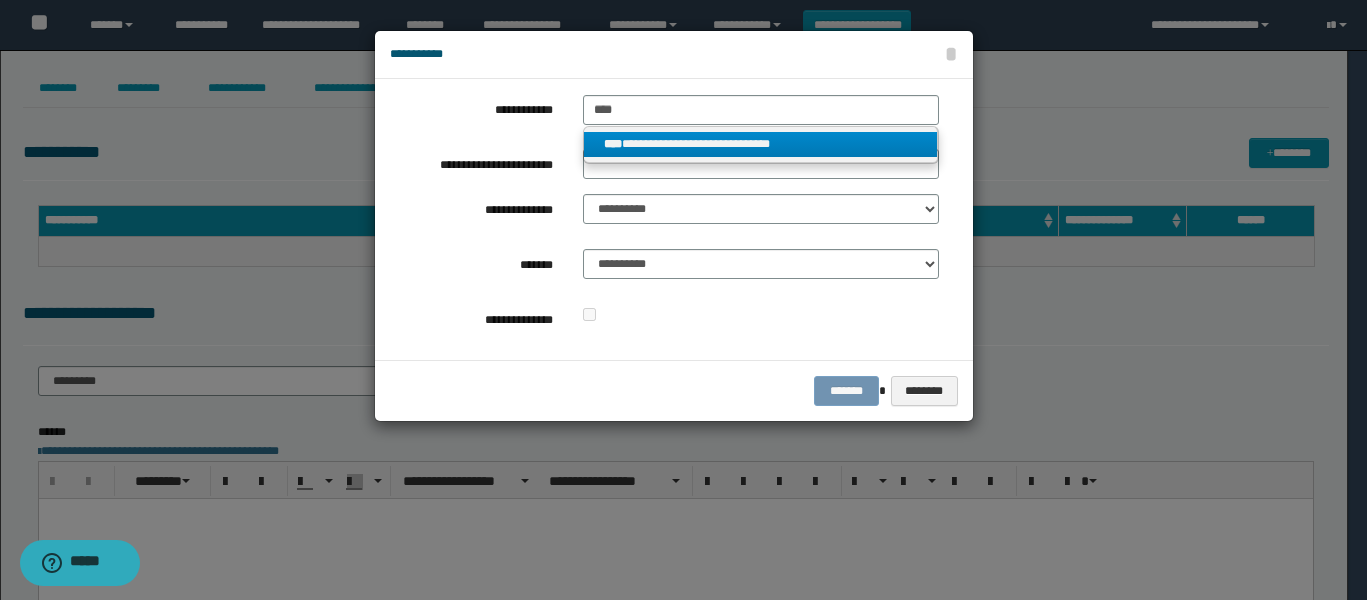 click on "**********" at bounding box center [760, 144] 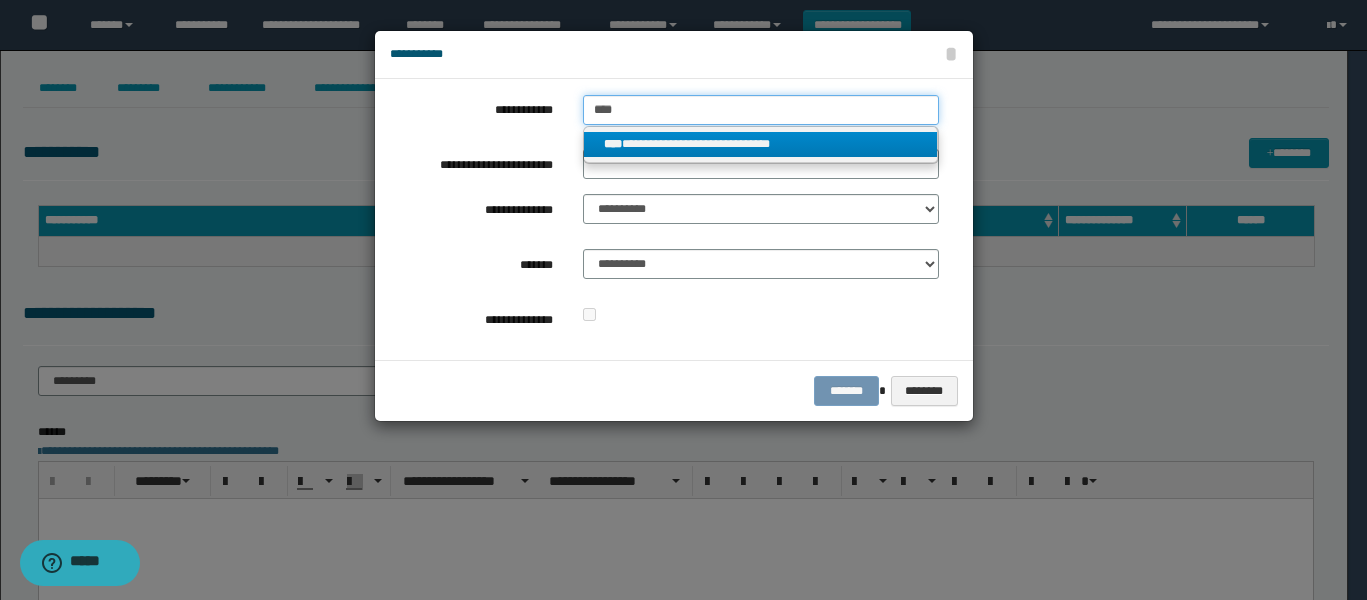 type 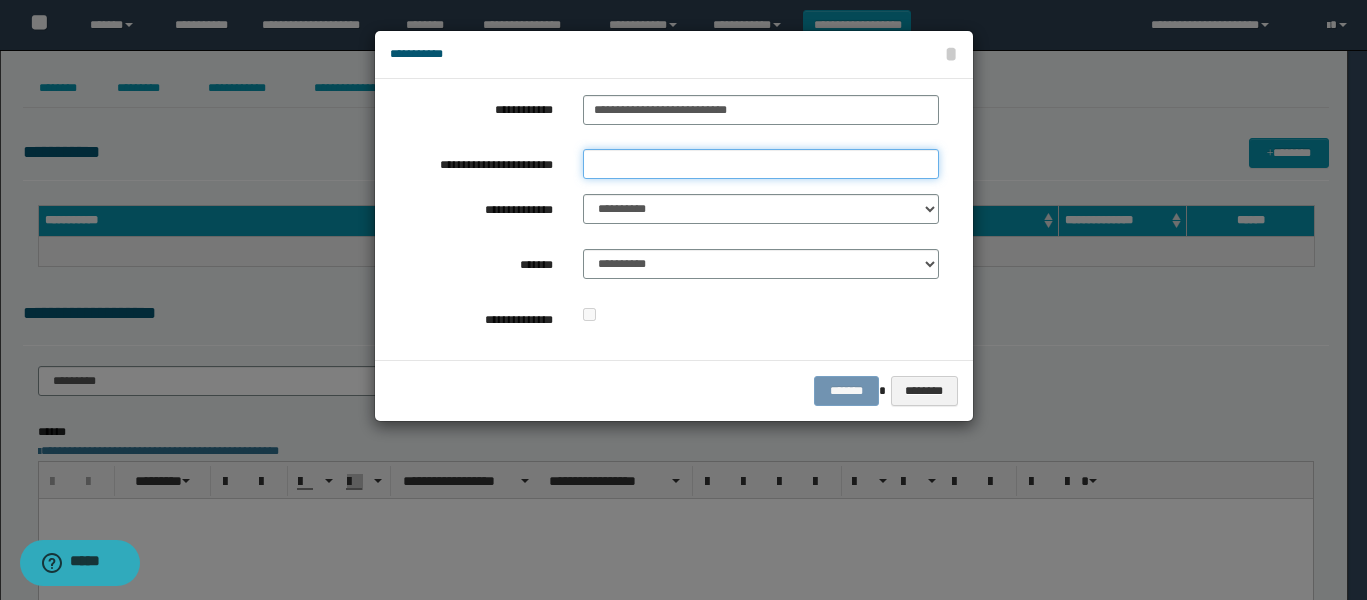click on "**********" at bounding box center (761, 164) 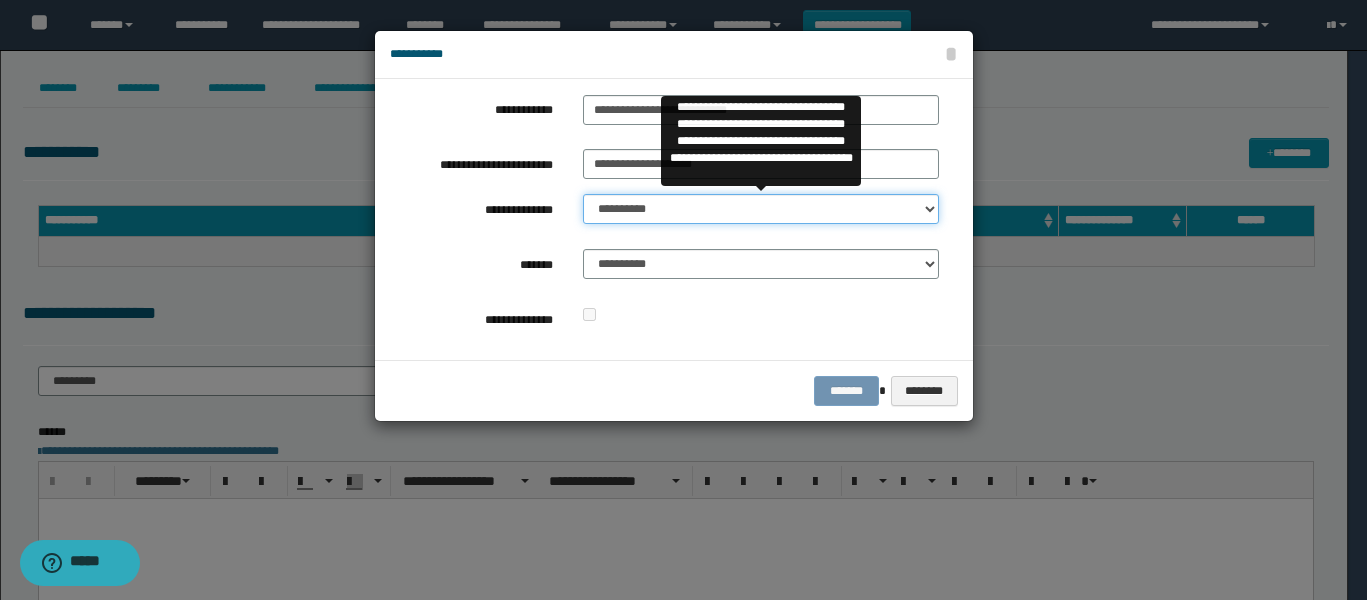 click on "**********" at bounding box center [761, 209] 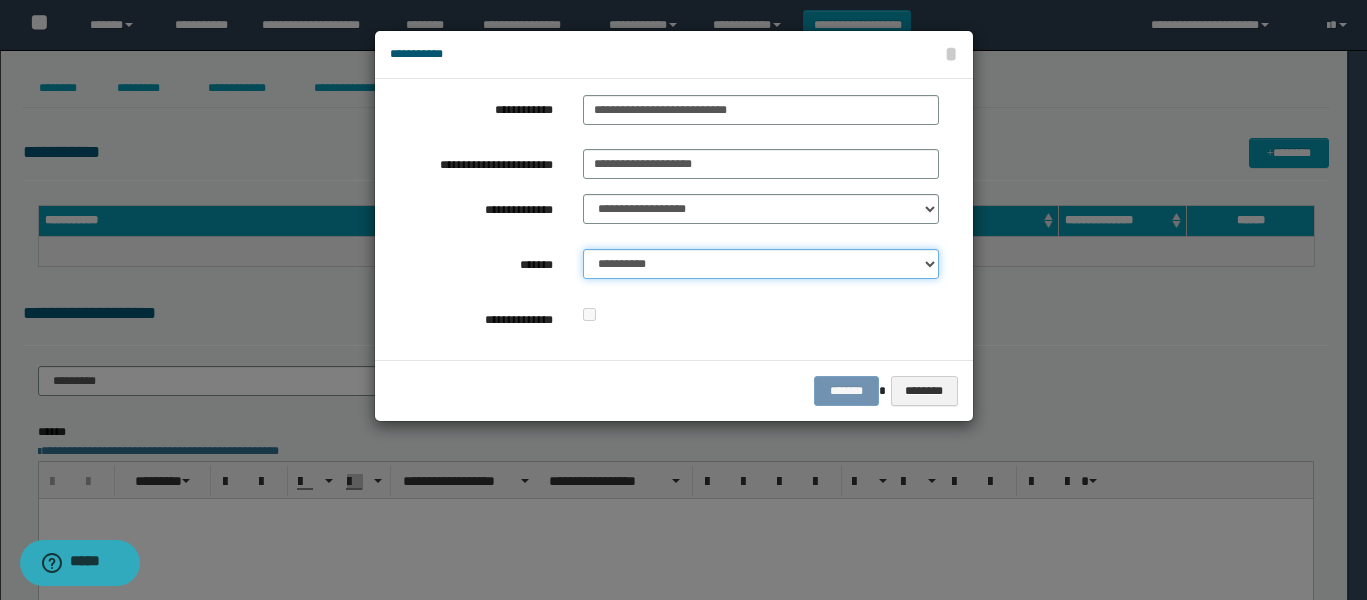 click on "**********" at bounding box center (761, 264) 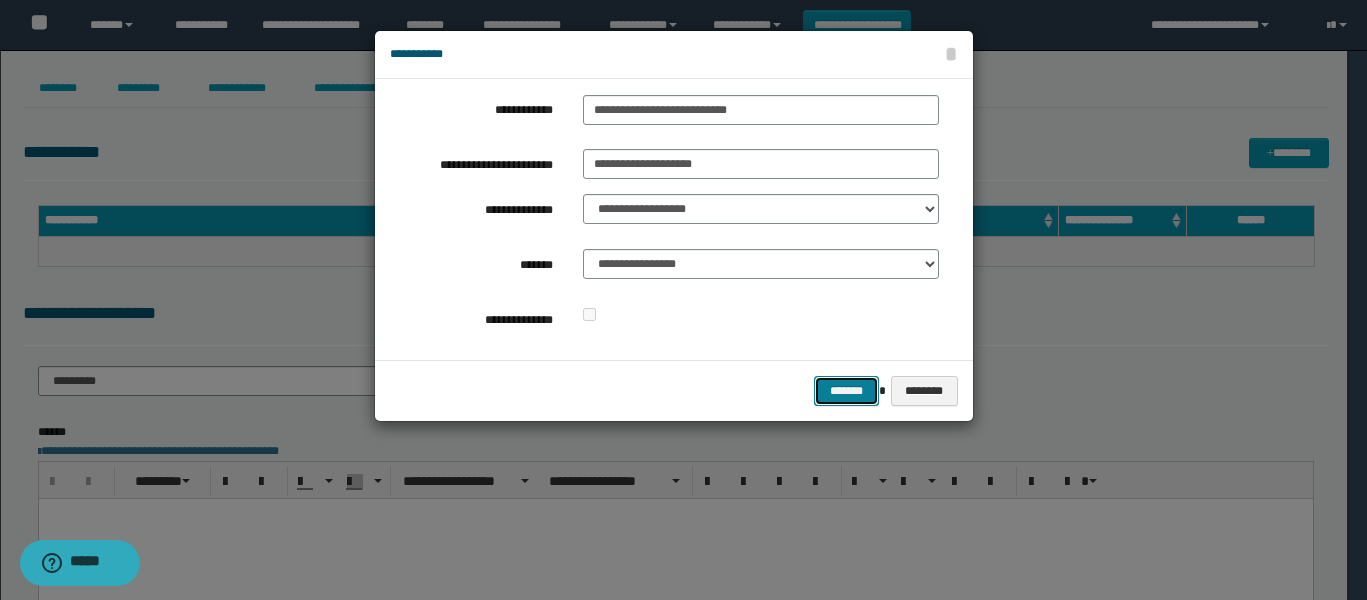 click on "*******" at bounding box center [846, 391] 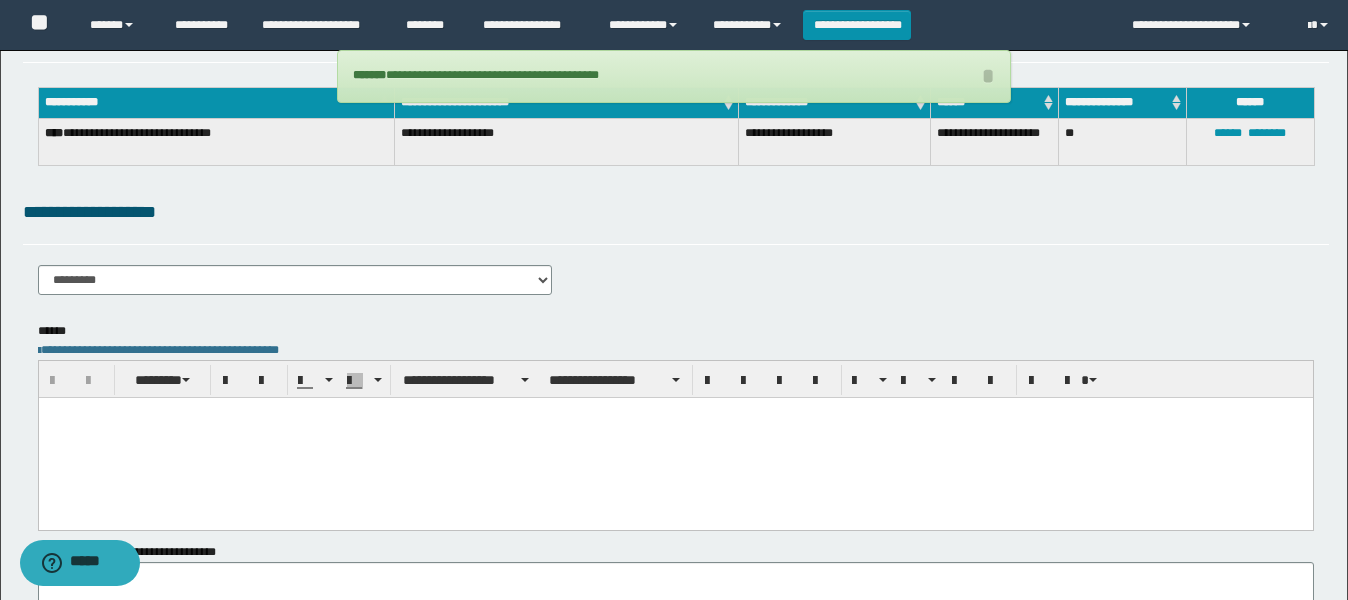 scroll, scrollTop: 250, scrollLeft: 0, axis: vertical 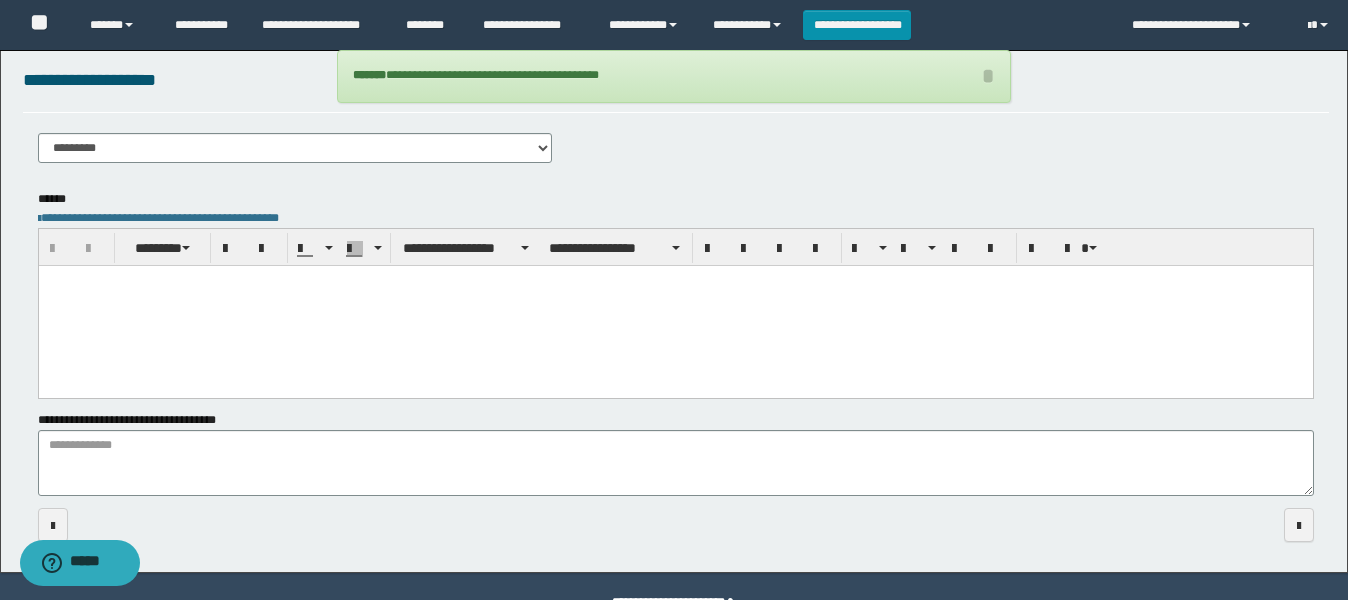 click at bounding box center (675, 305) 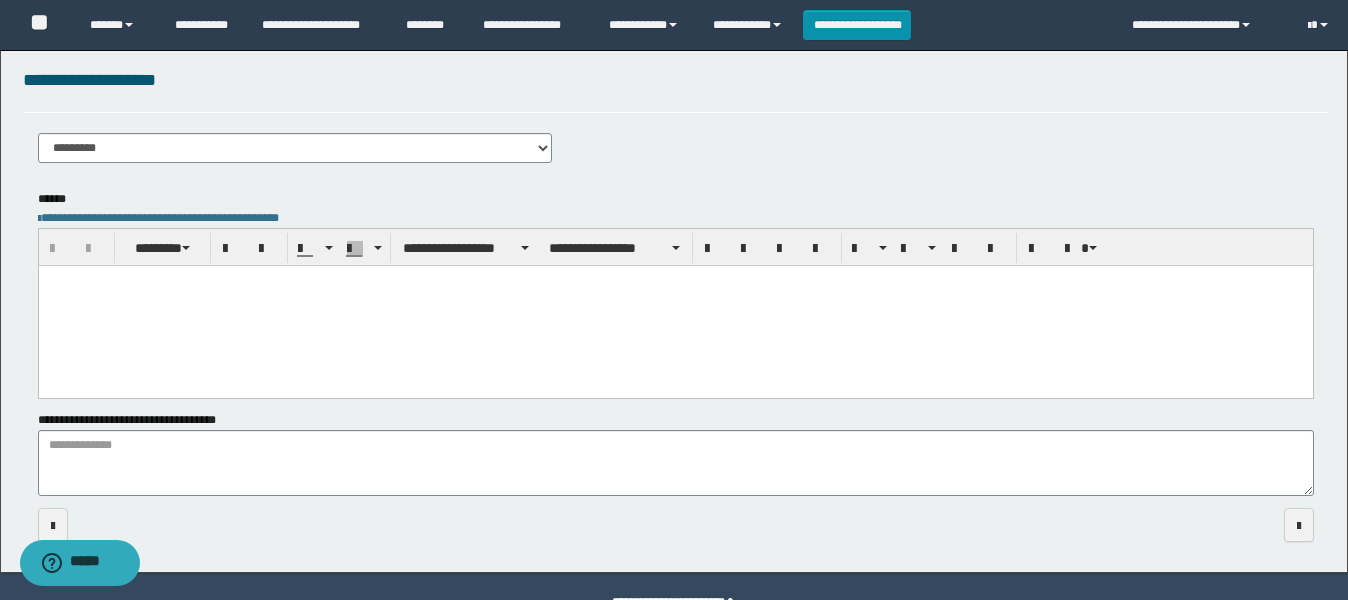 paste 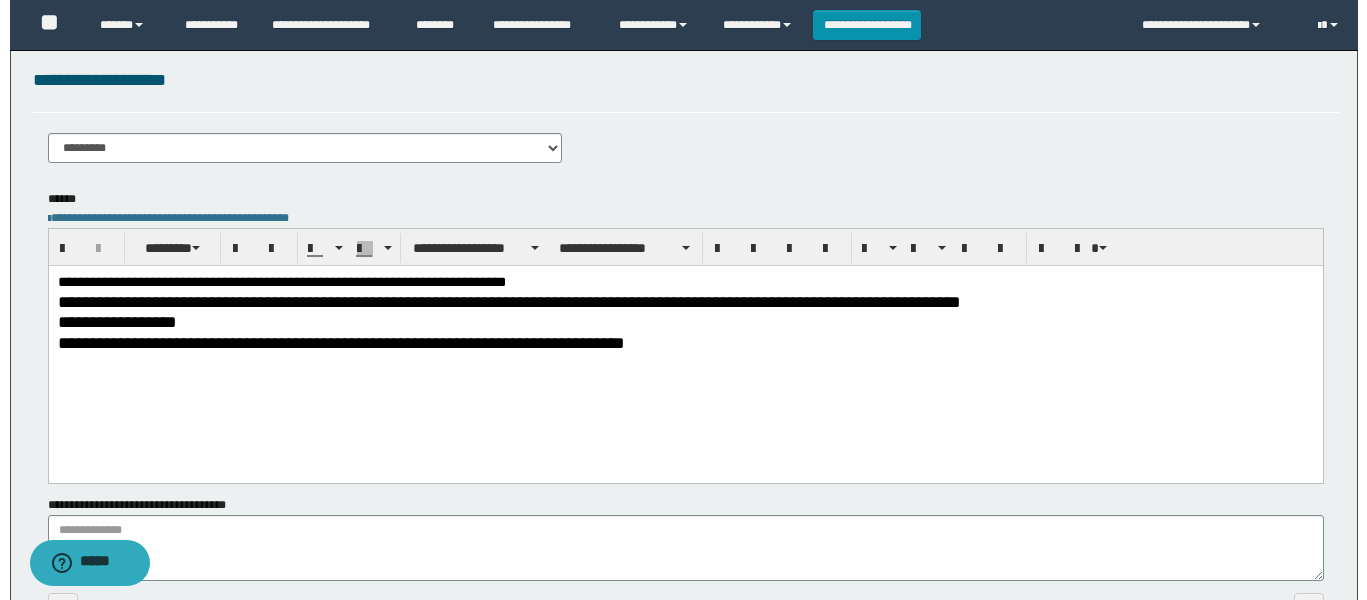 scroll, scrollTop: 0, scrollLeft: 0, axis: both 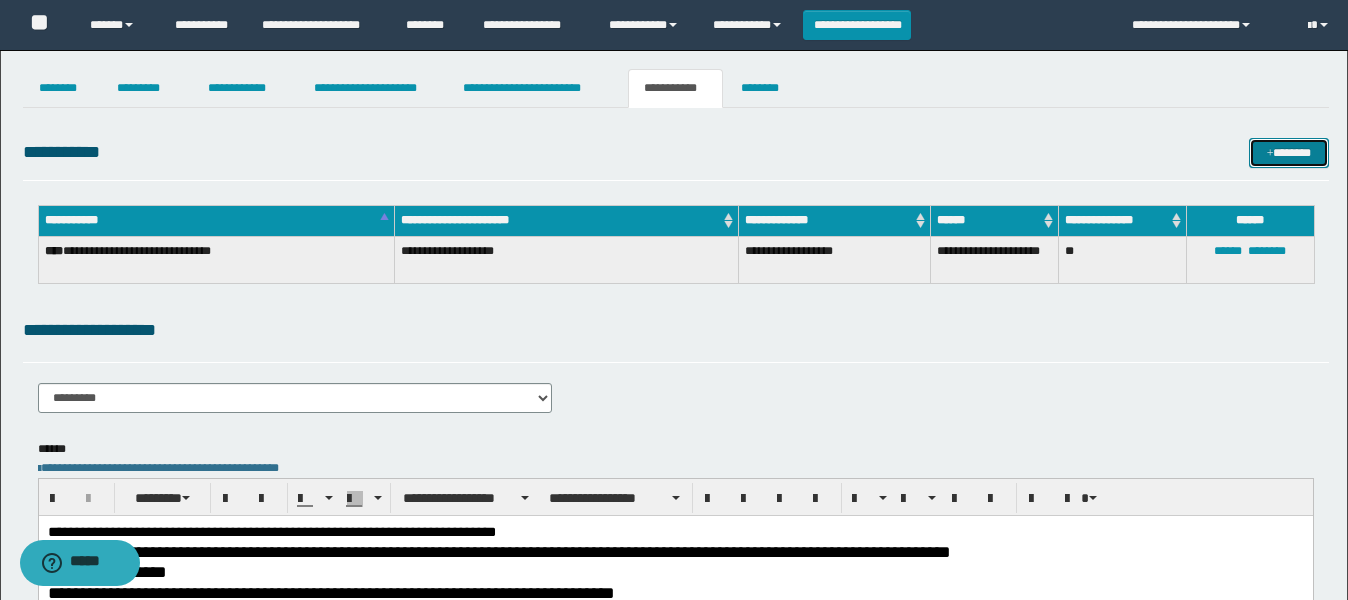click on "*******" at bounding box center [1289, 153] 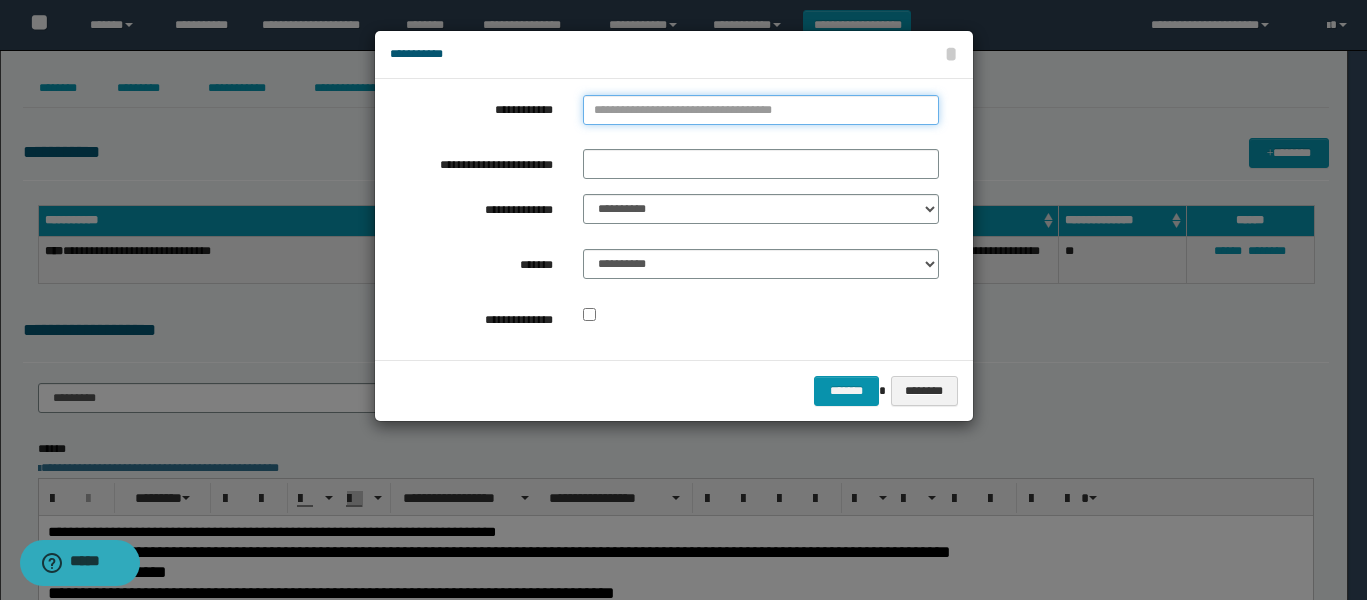 type on "**********" 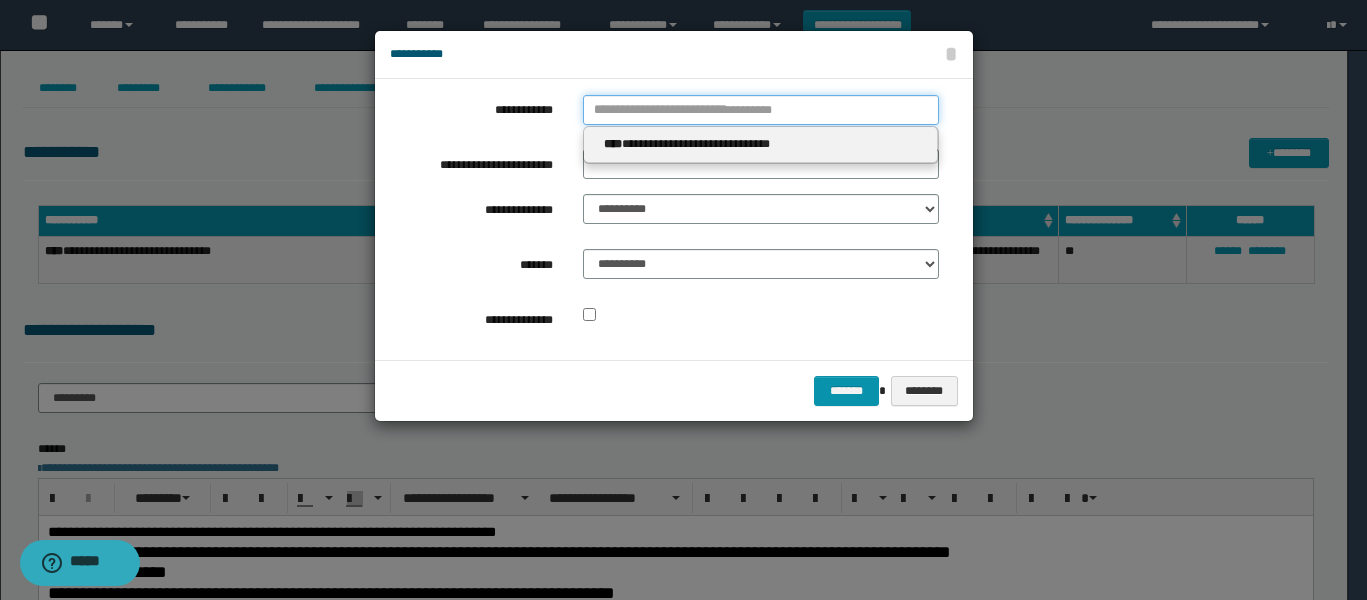 click on "**********" at bounding box center (761, 110) 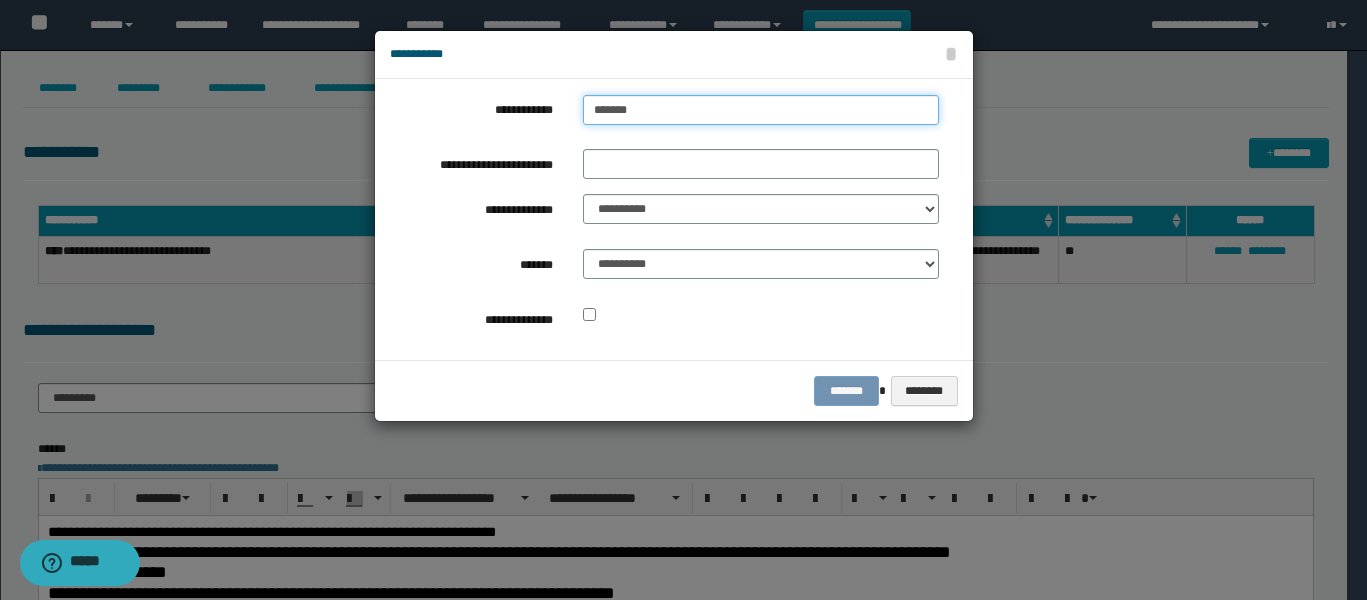 type on "********" 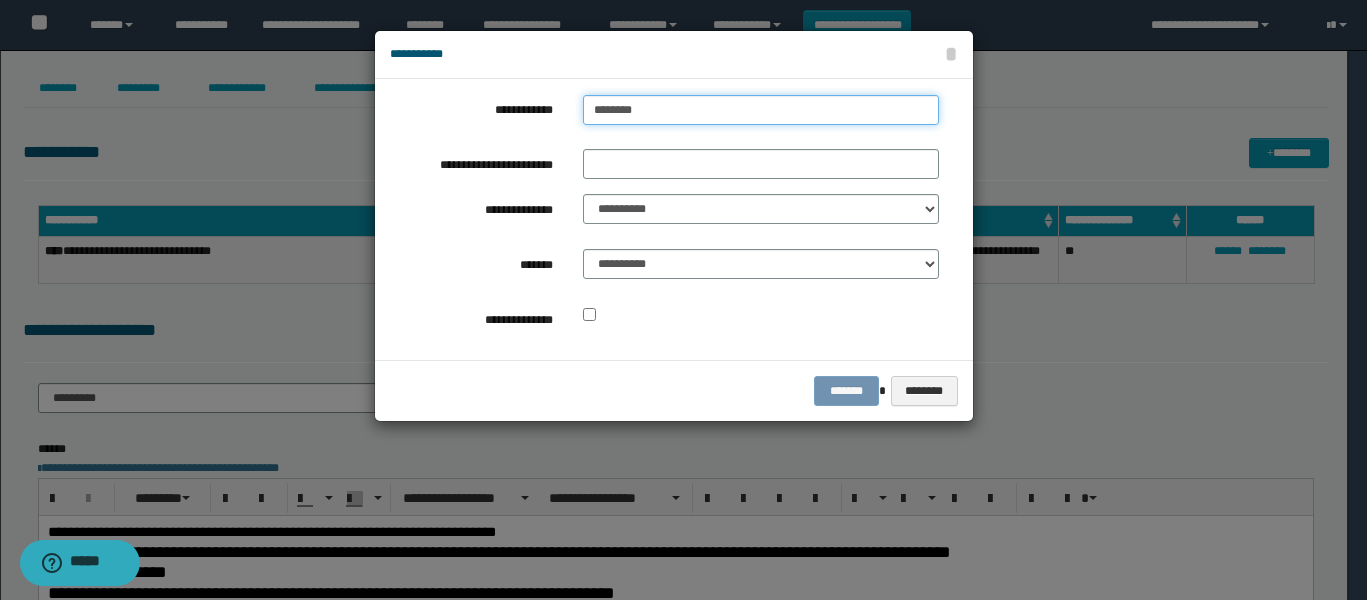 type on "**********" 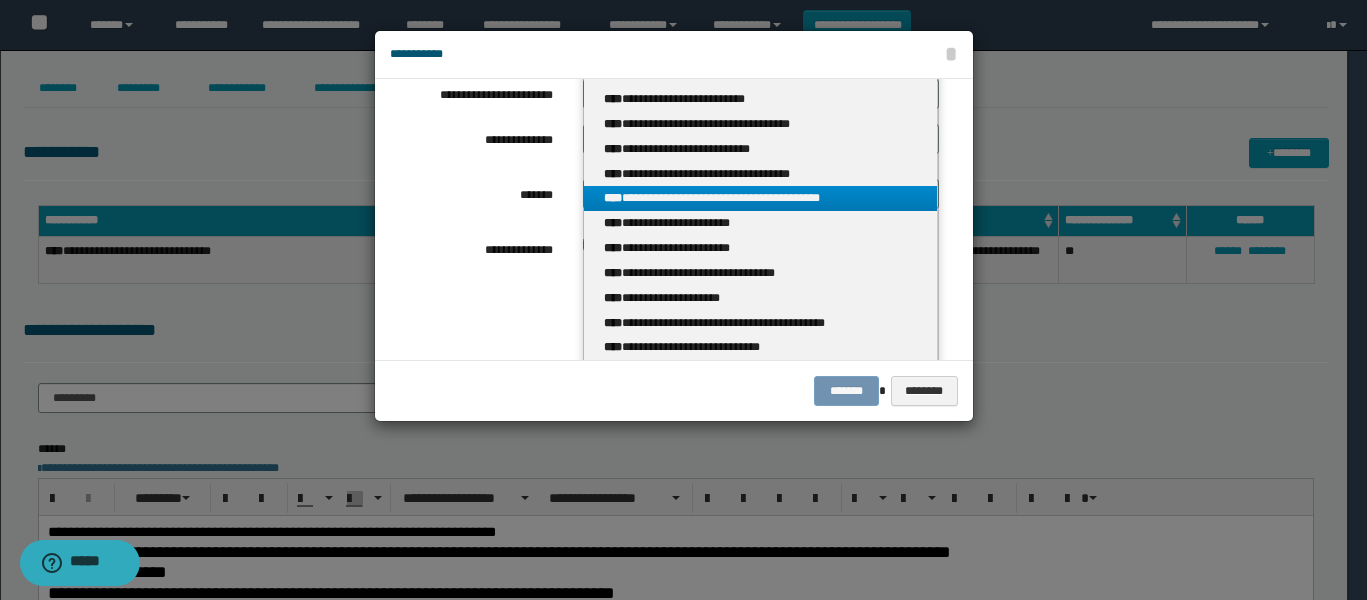 scroll, scrollTop: 125, scrollLeft: 0, axis: vertical 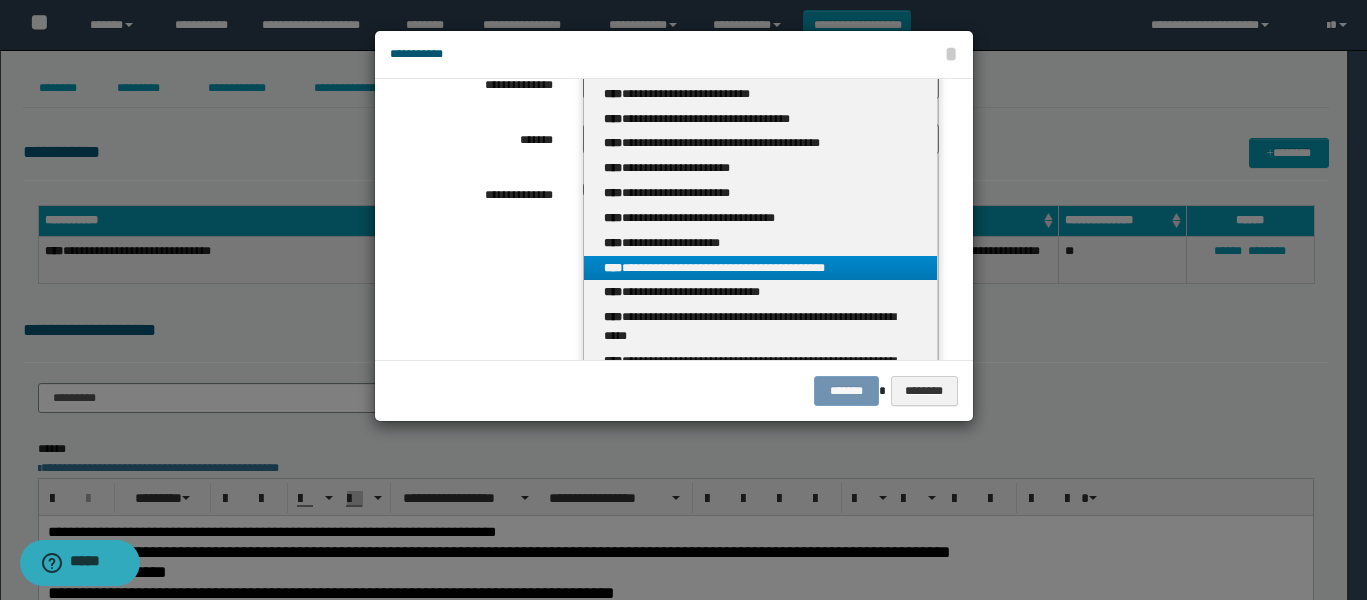 type on "********" 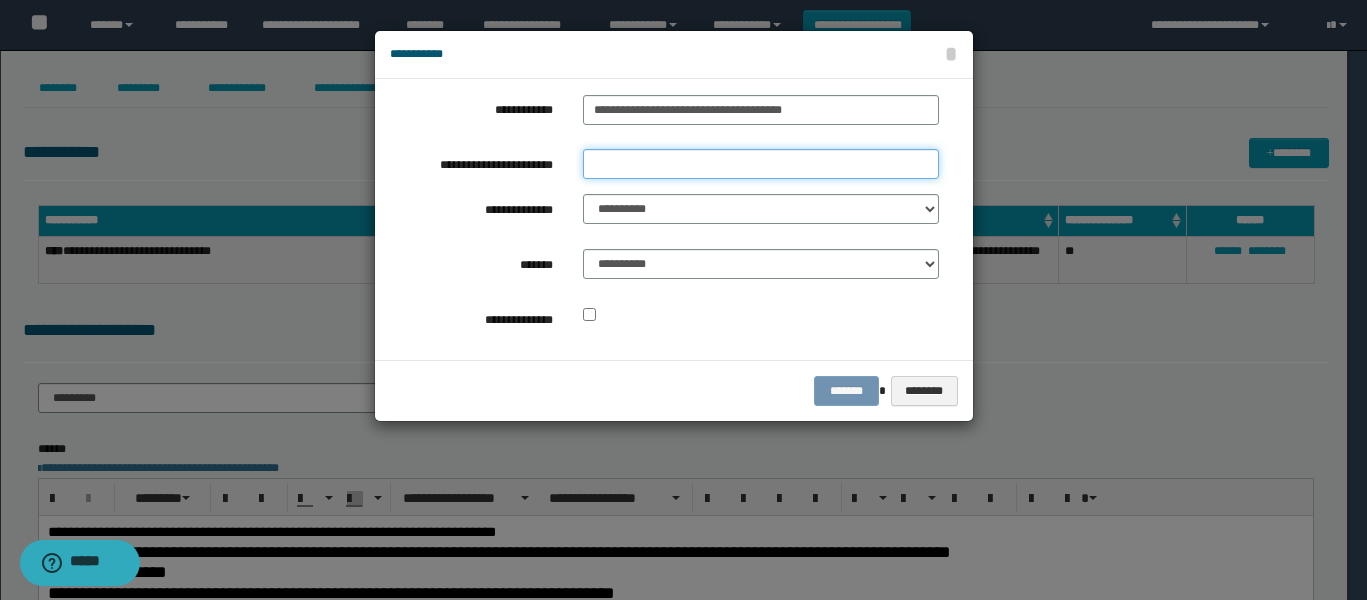 click on "**********" at bounding box center [761, 164] 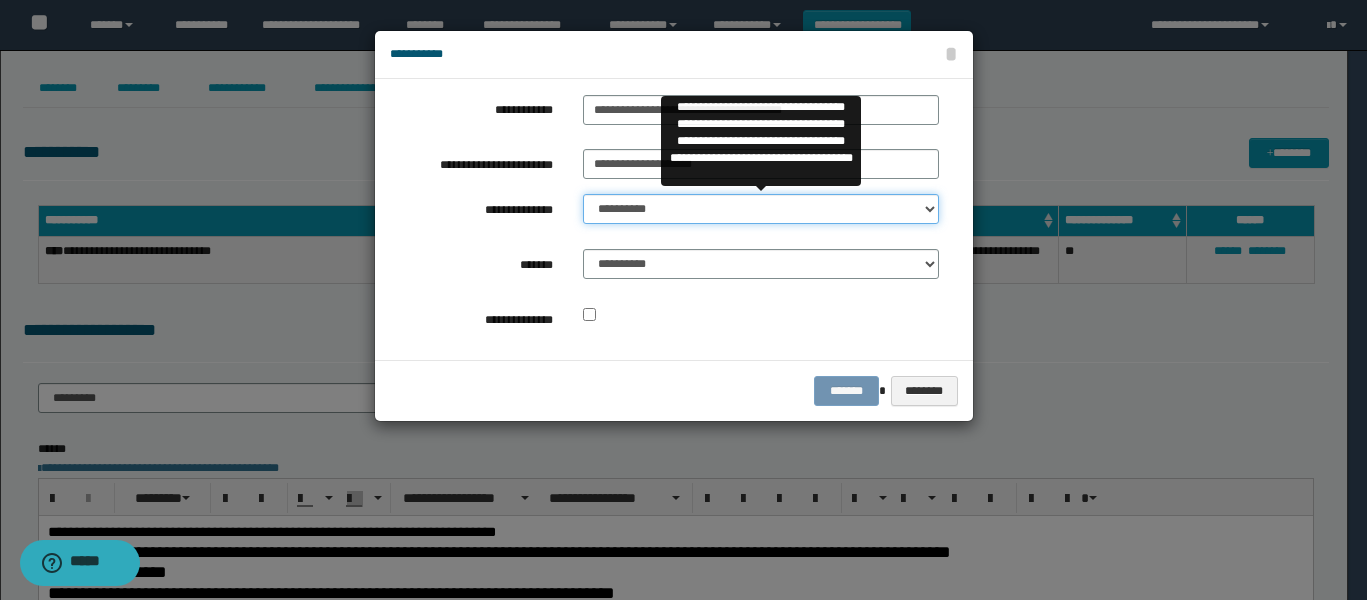 click on "**********" at bounding box center [761, 209] 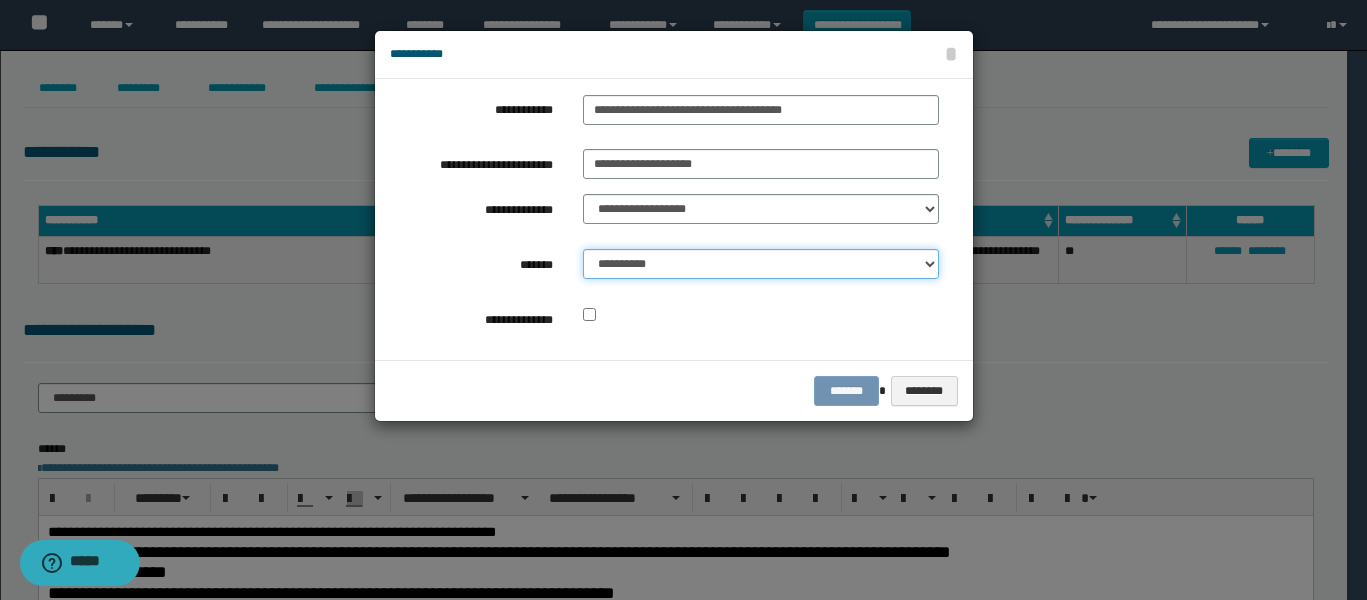 click on "**********" at bounding box center [761, 264] 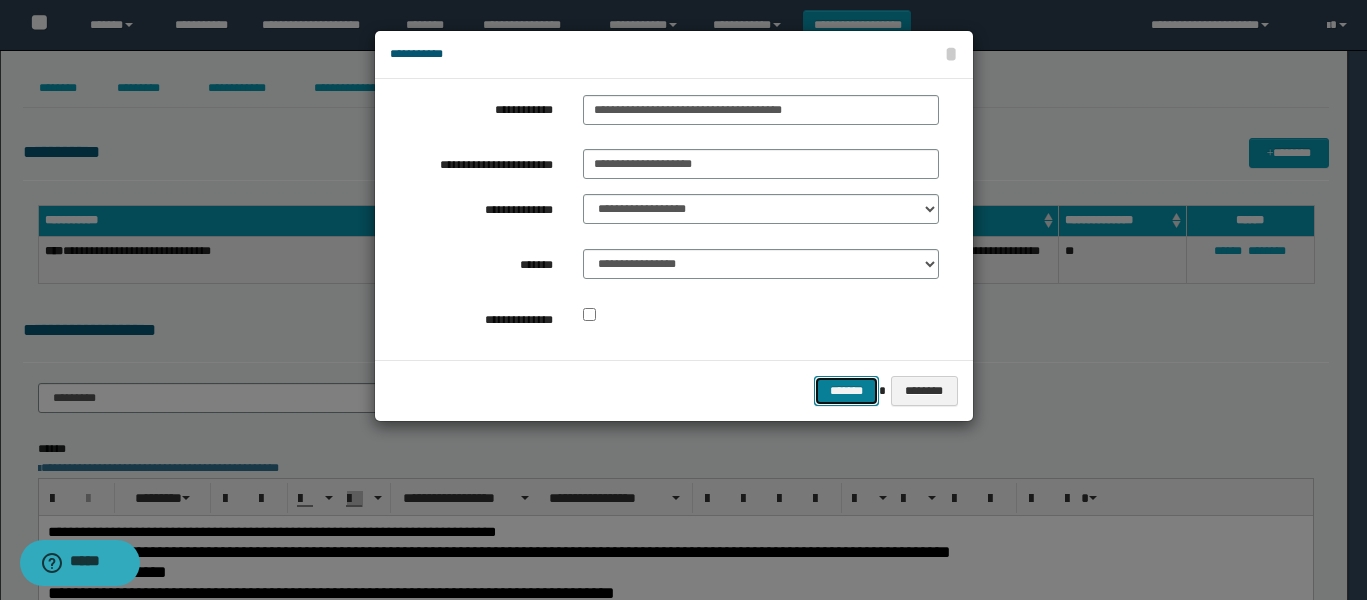 click on "*******" at bounding box center [846, 391] 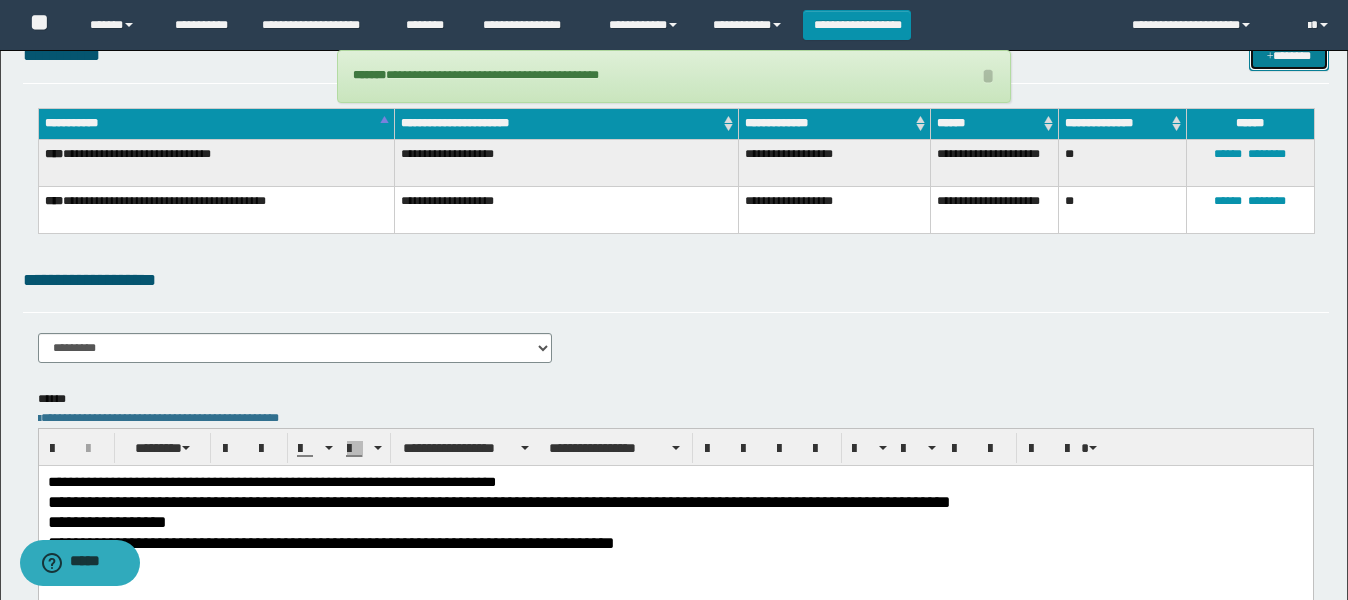 scroll, scrollTop: 250, scrollLeft: 0, axis: vertical 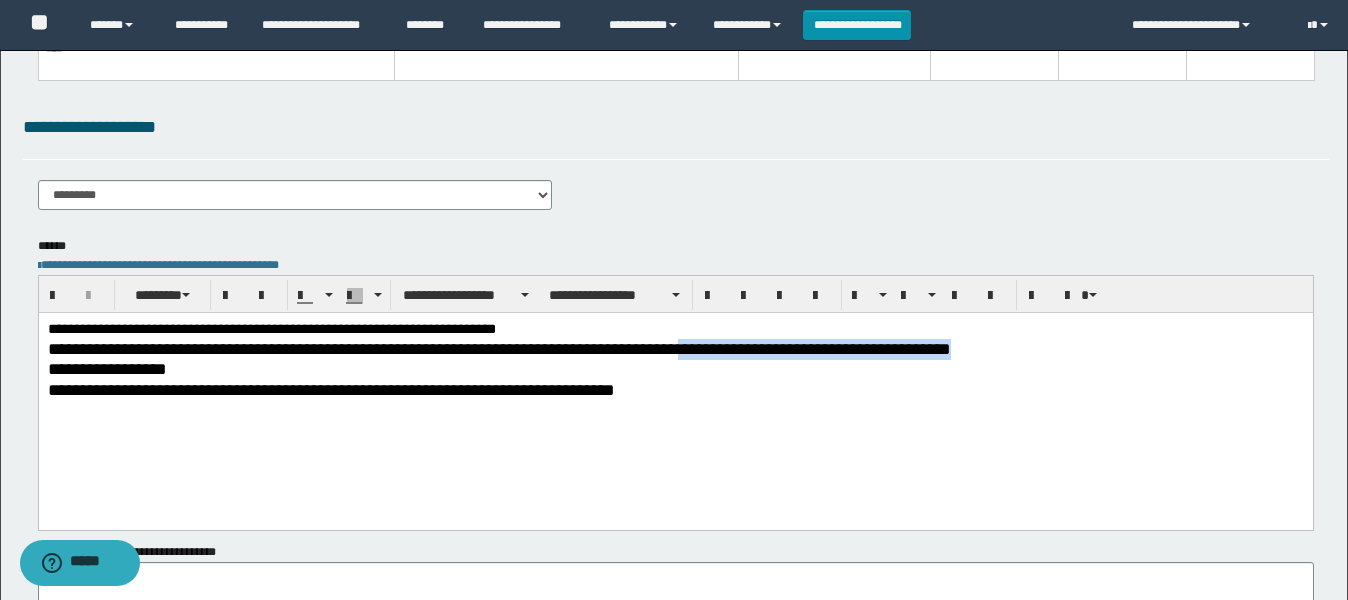 drag, startPoint x: 920, startPoint y: 347, endPoint x: 934, endPoint y: 372, distance: 28.653097 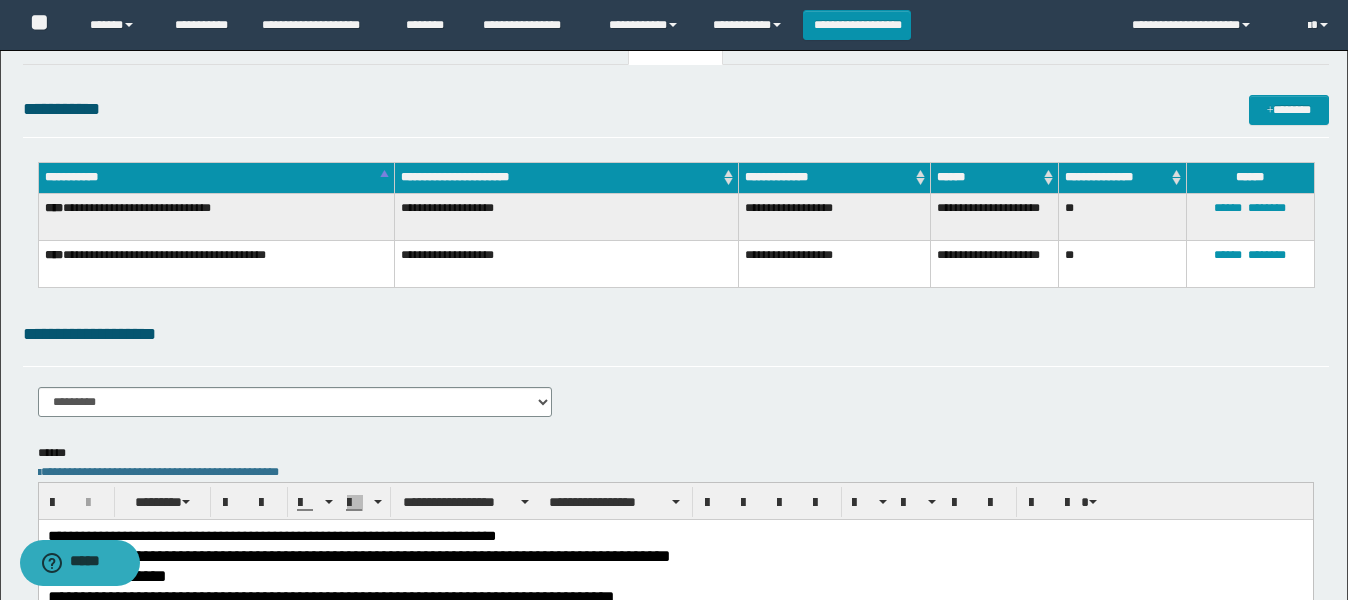 scroll, scrollTop: 0, scrollLeft: 0, axis: both 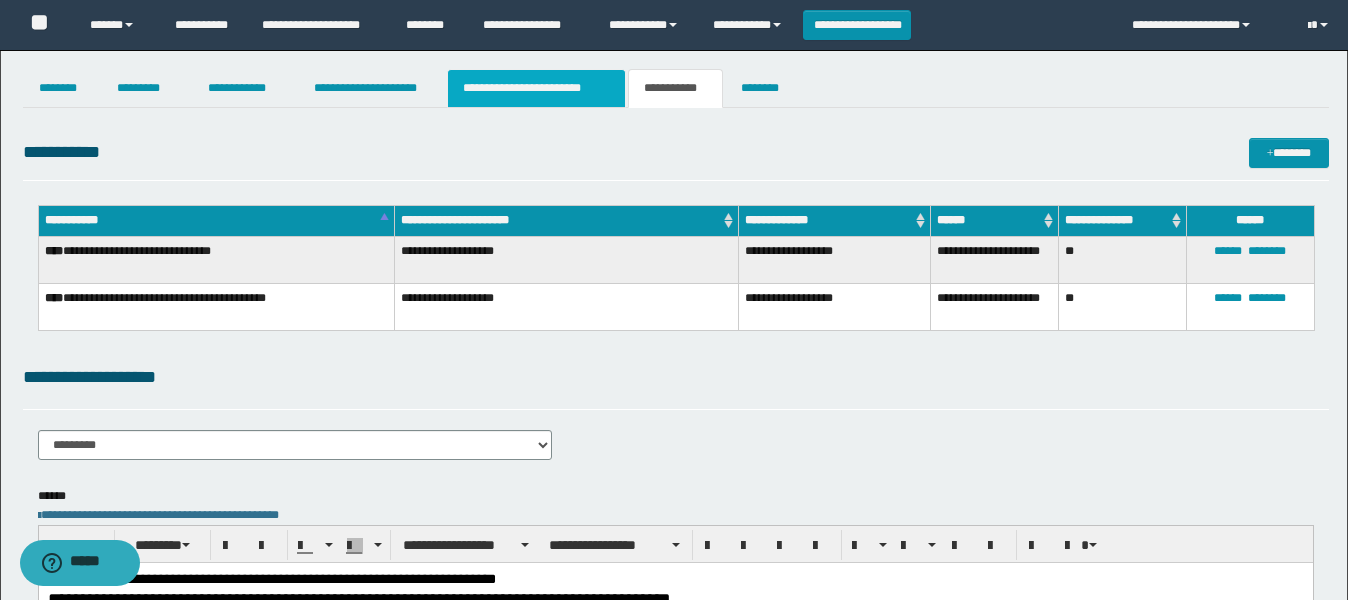 click on "**********" at bounding box center [537, 88] 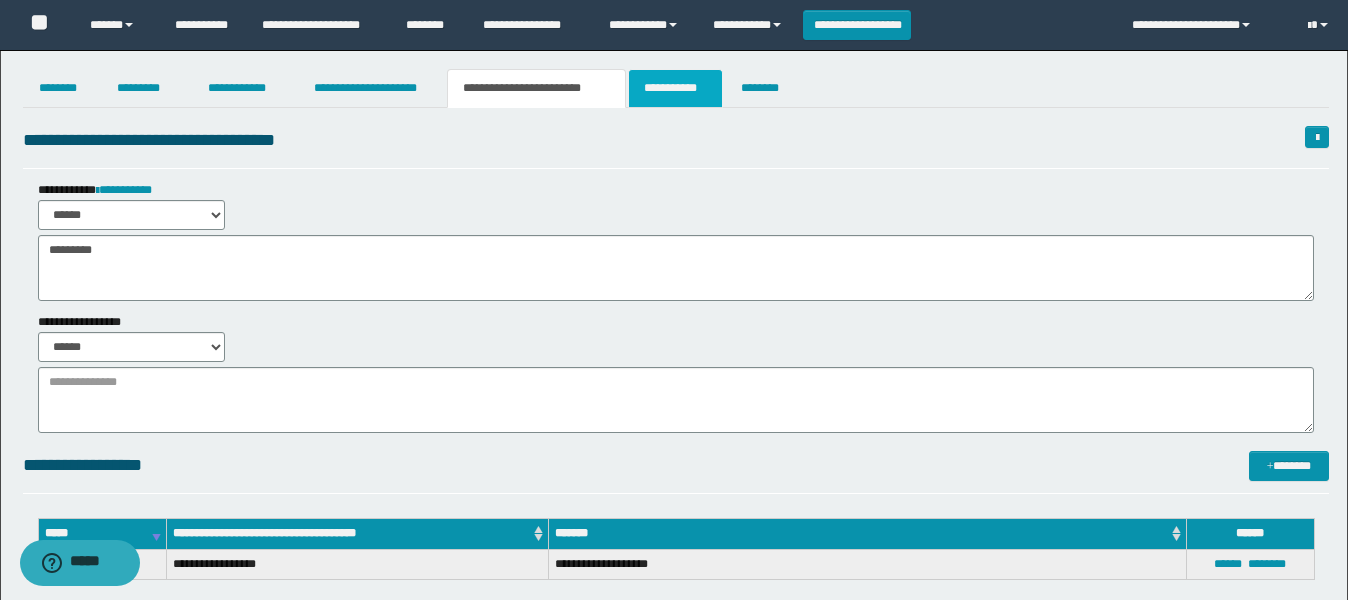 drag, startPoint x: 681, startPoint y: 76, endPoint x: 726, endPoint y: 160, distance: 95.29428 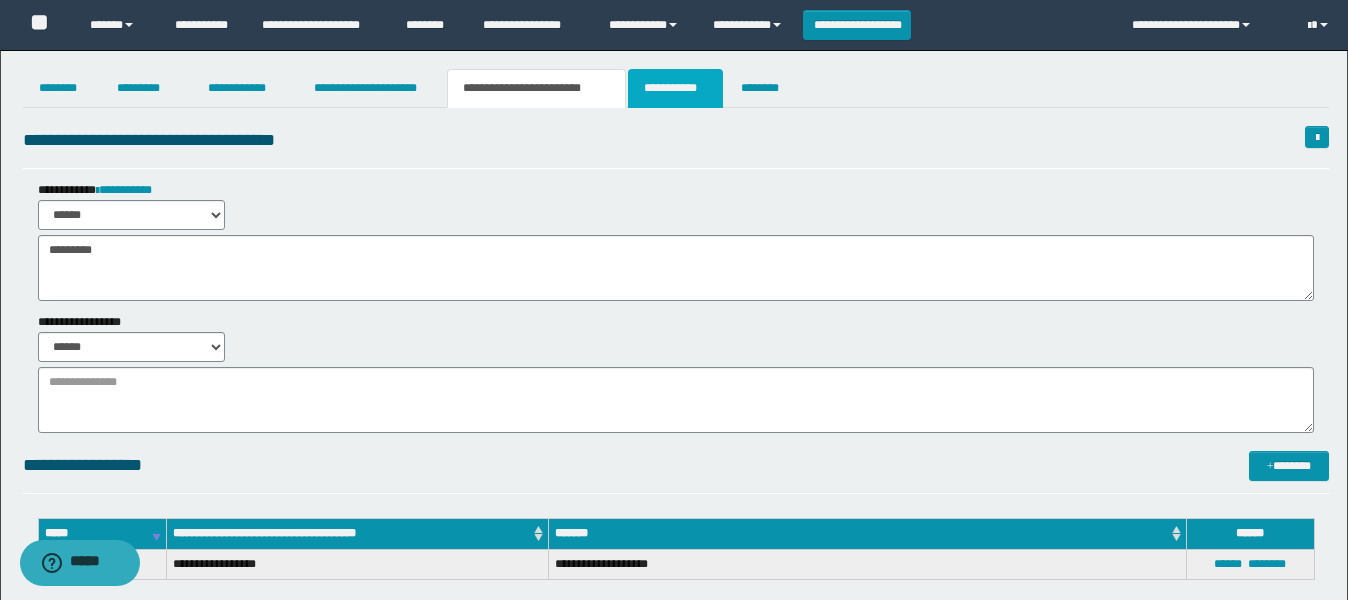 click on "**********" at bounding box center [675, 88] 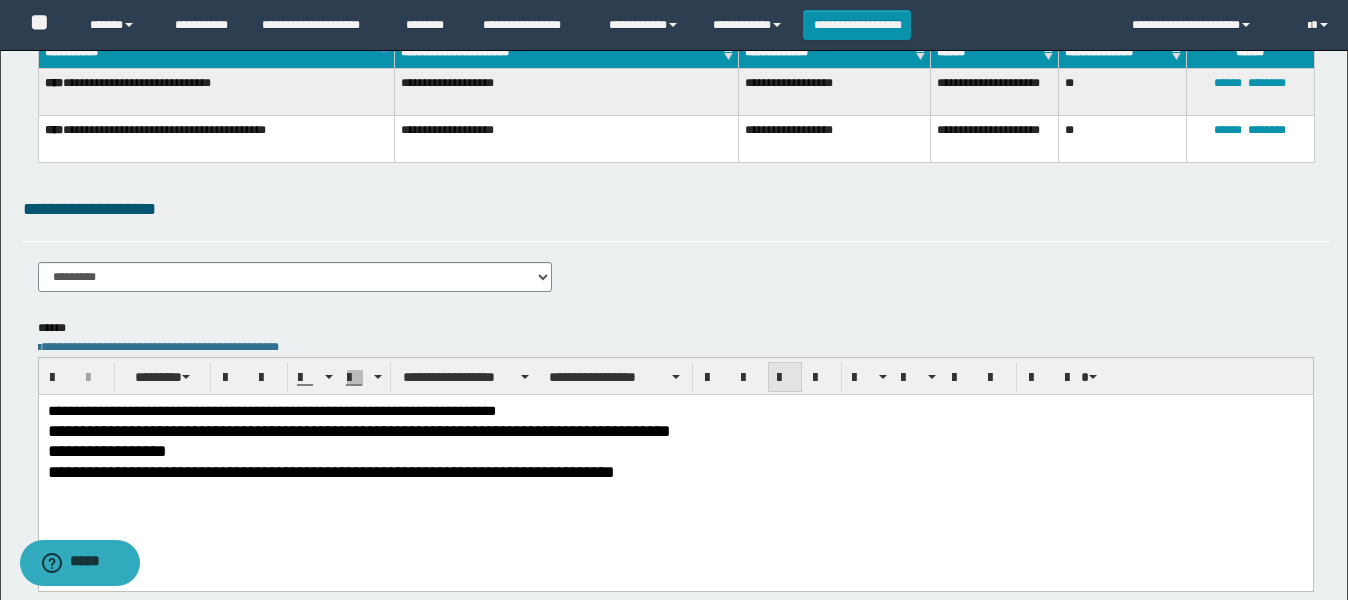 scroll, scrollTop: 375, scrollLeft: 0, axis: vertical 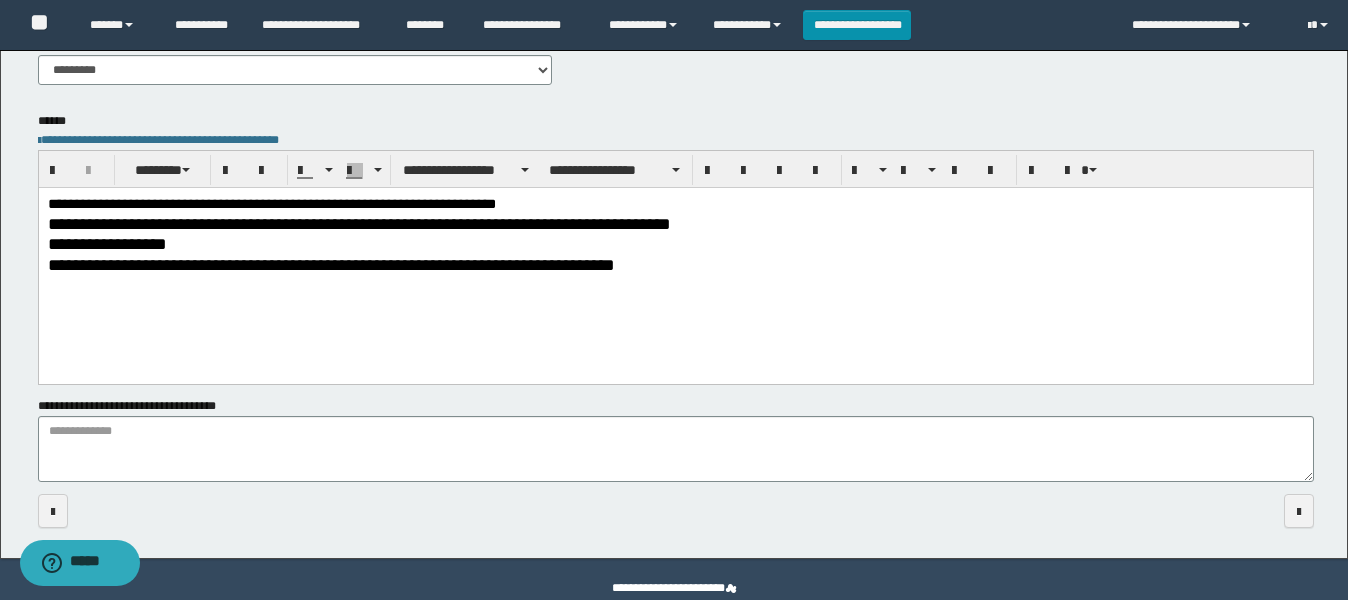 click on "**********" at bounding box center (675, 244) 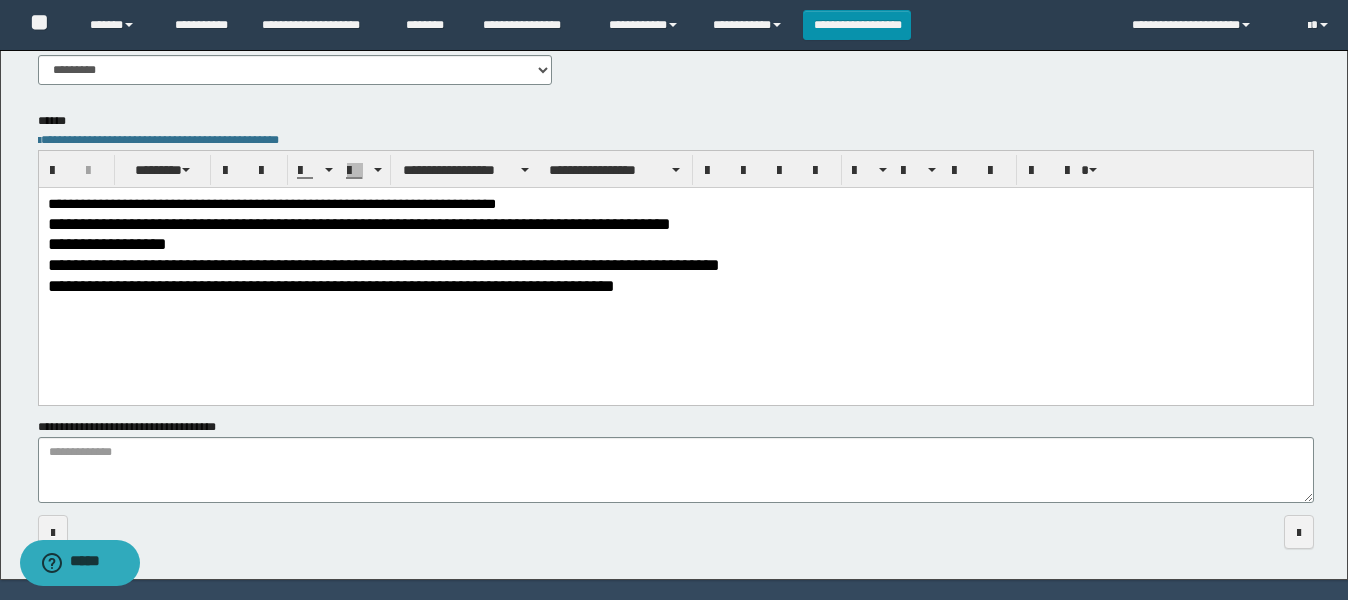 click on "**********" at bounding box center (383, 265) 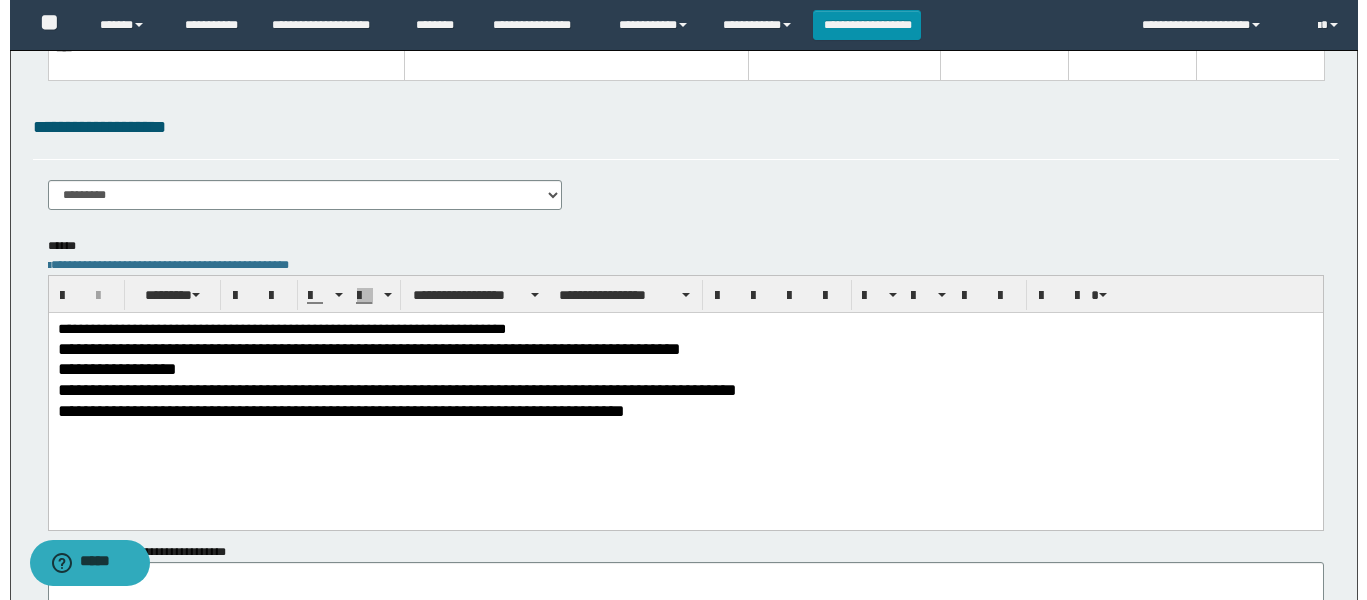 scroll, scrollTop: 0, scrollLeft: 0, axis: both 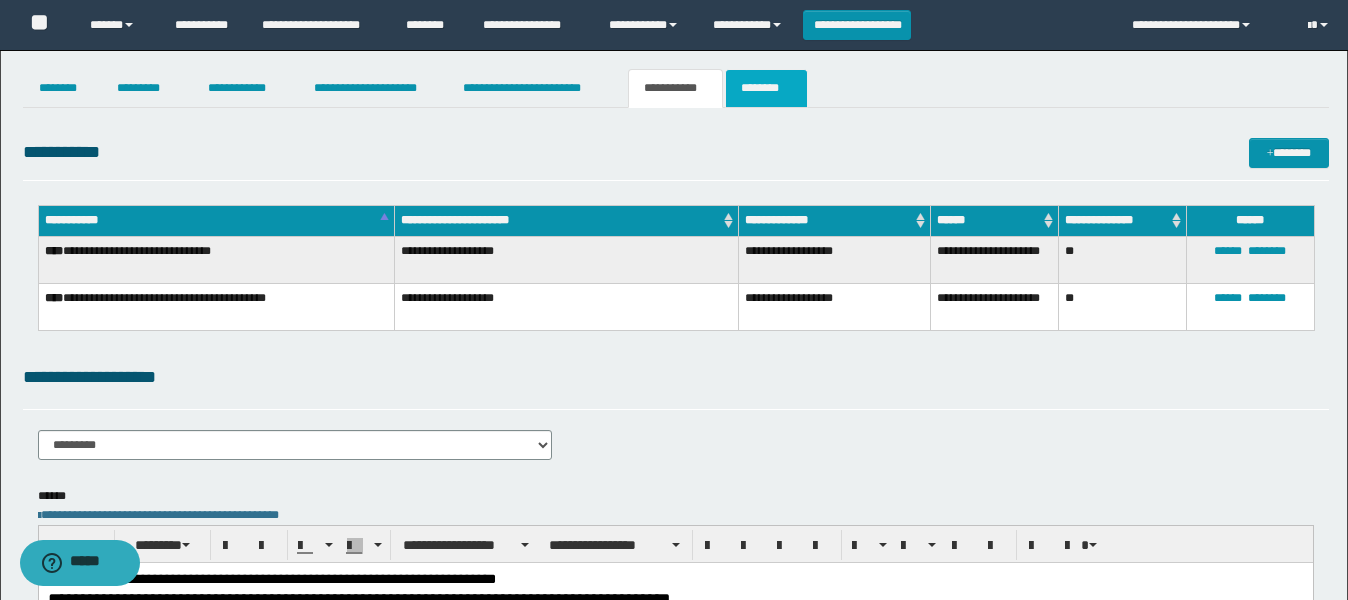 click on "********" at bounding box center [766, 88] 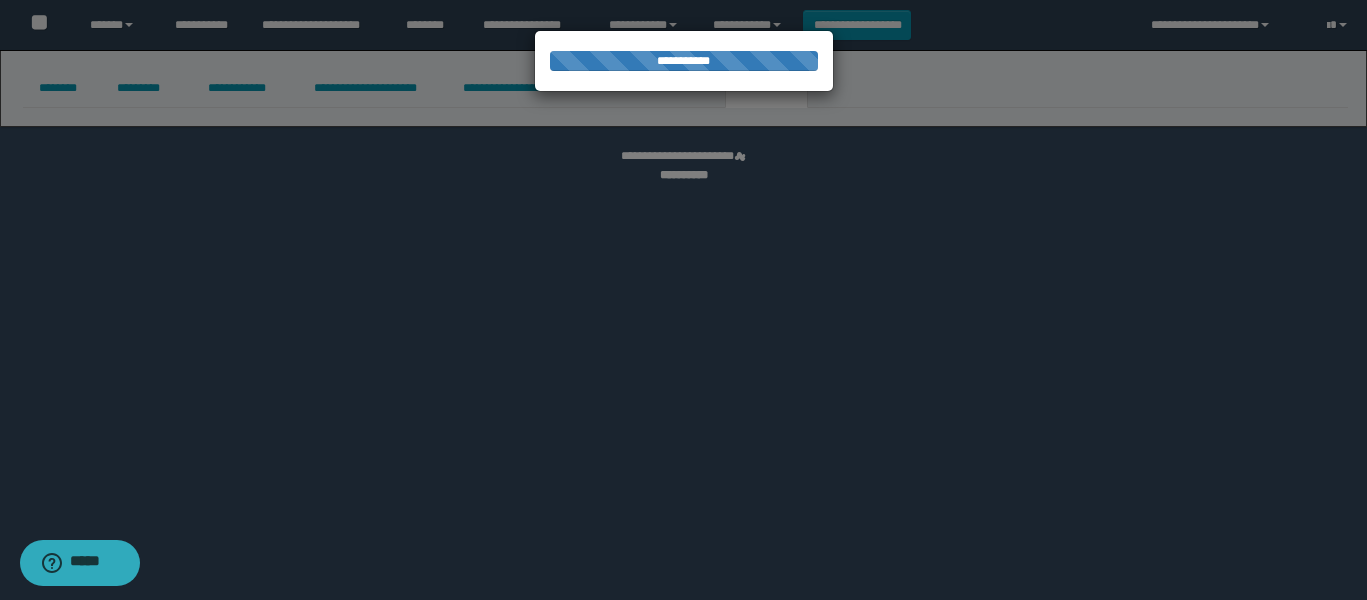 select 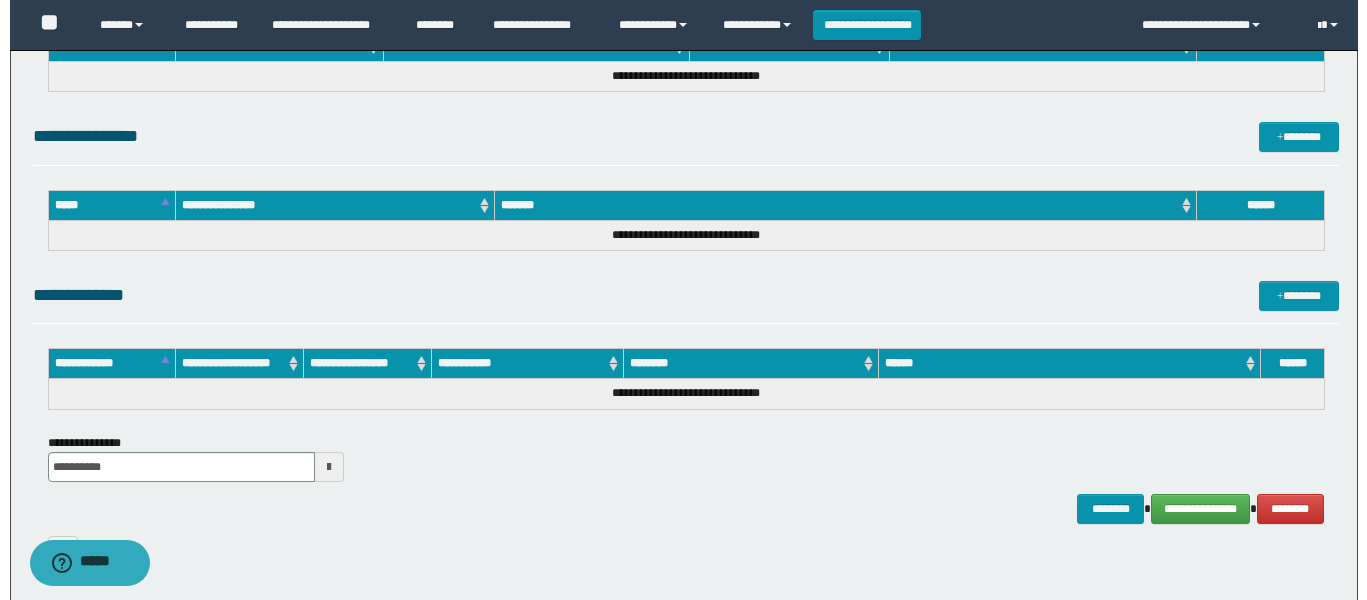 scroll, scrollTop: 1031, scrollLeft: 0, axis: vertical 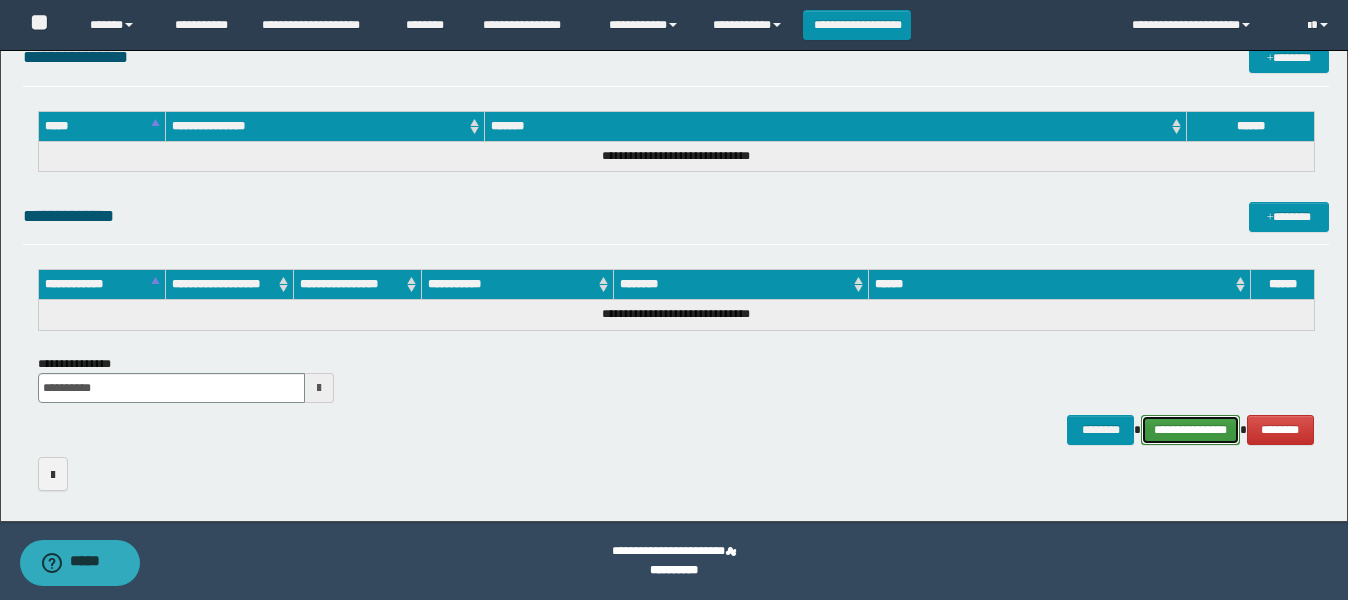 click on "**********" at bounding box center [1190, 430] 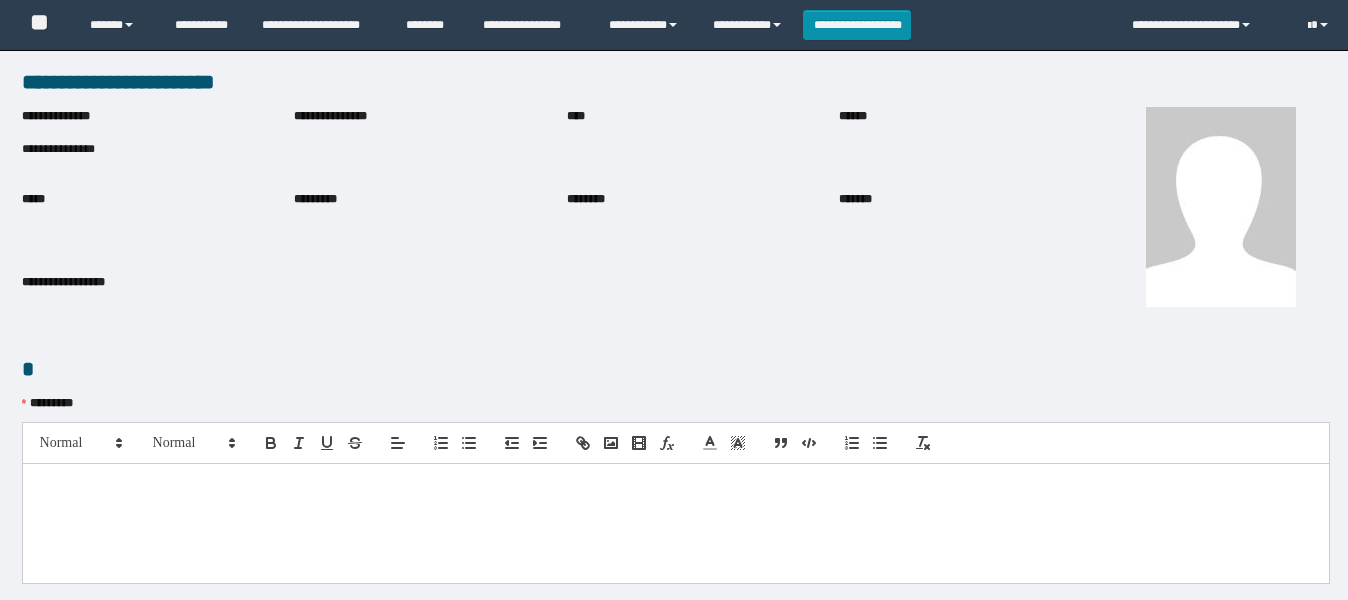 scroll, scrollTop: 0, scrollLeft: 0, axis: both 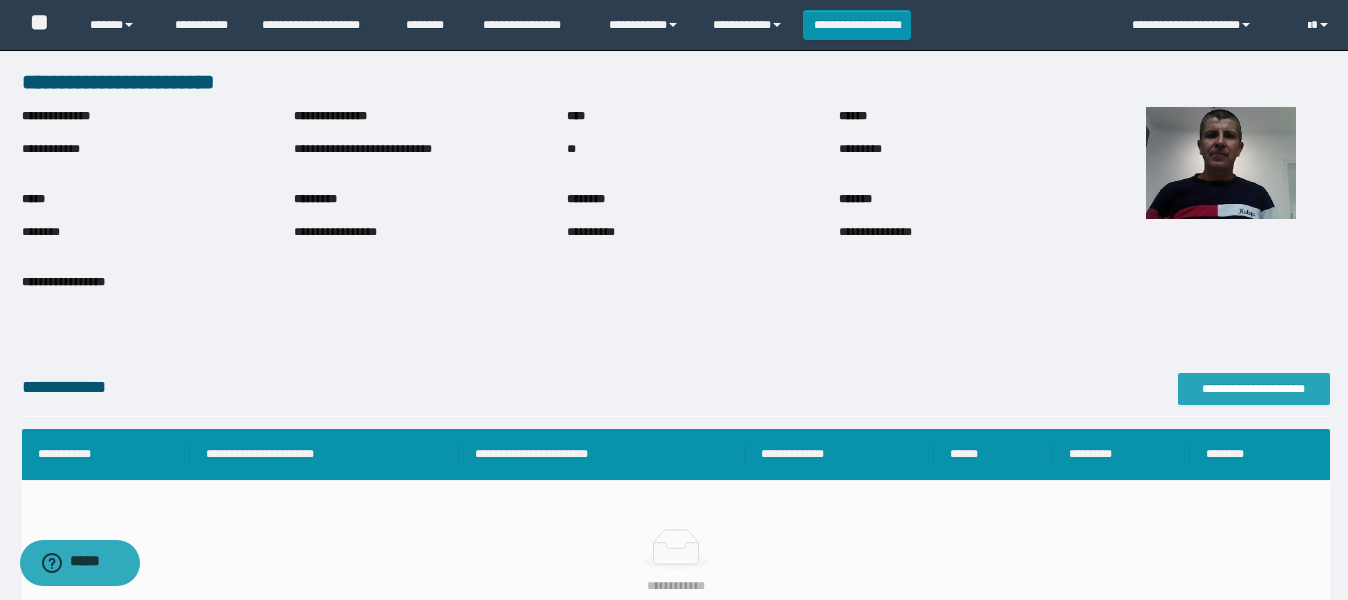 click on "**********" at bounding box center [1254, 389] 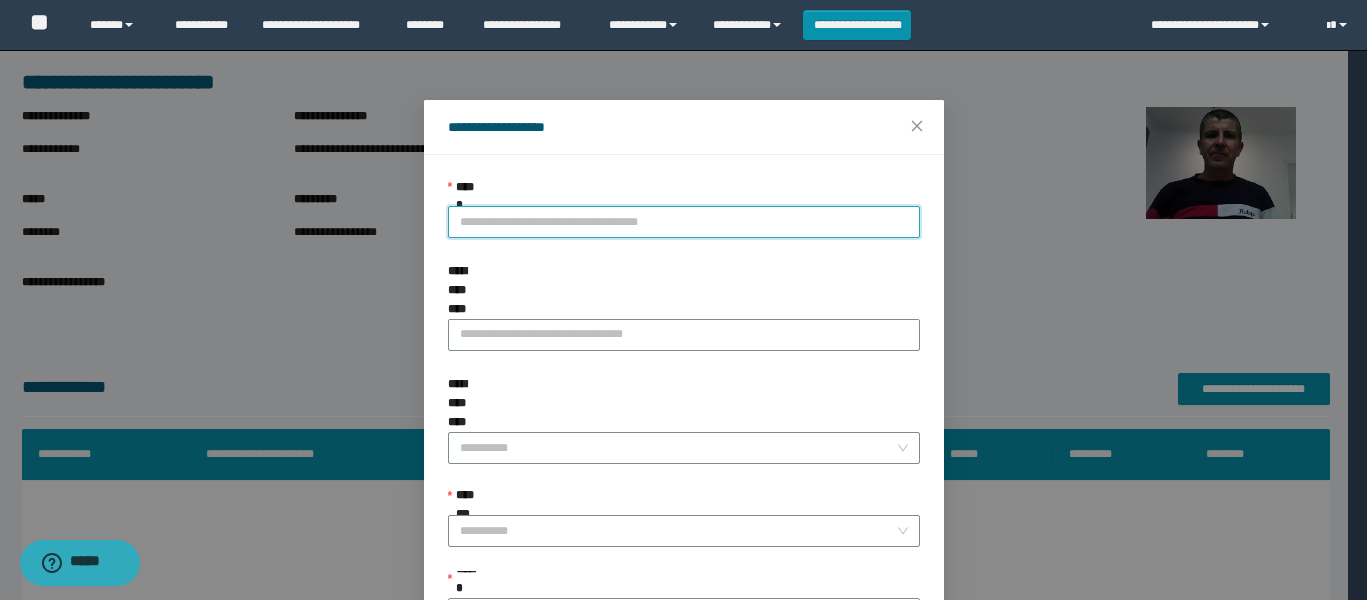 click on "**********" at bounding box center (684, 222) 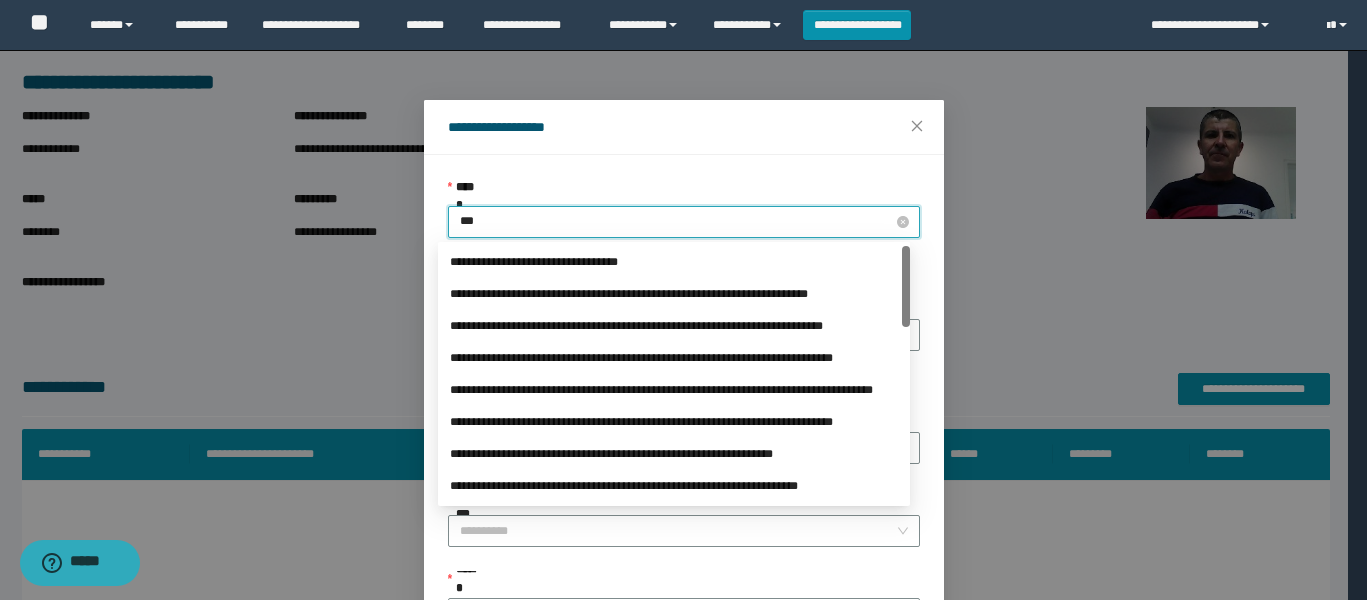 type on "****" 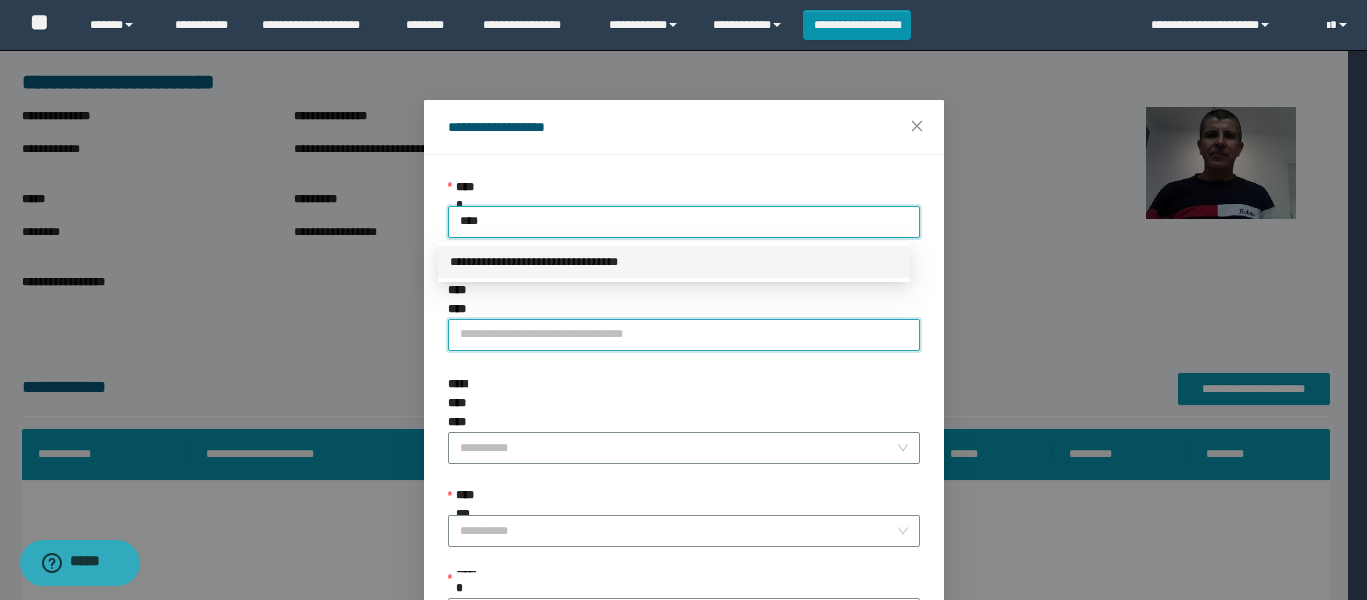 type 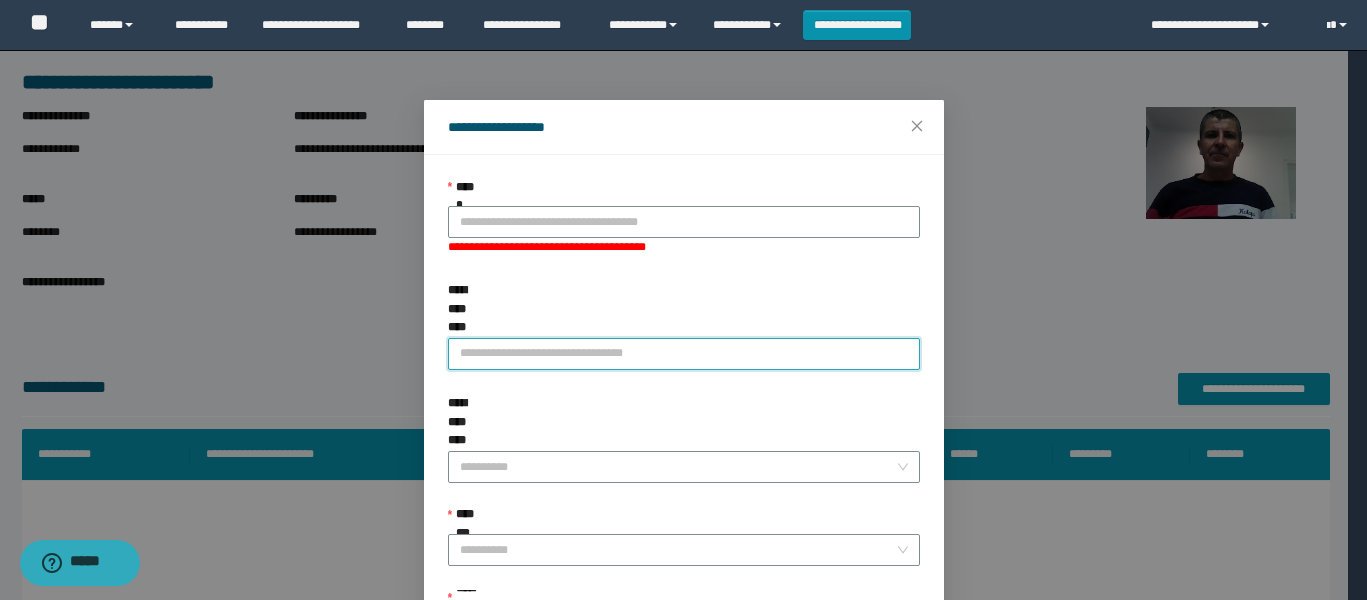 click on "**********" at bounding box center (684, 354) 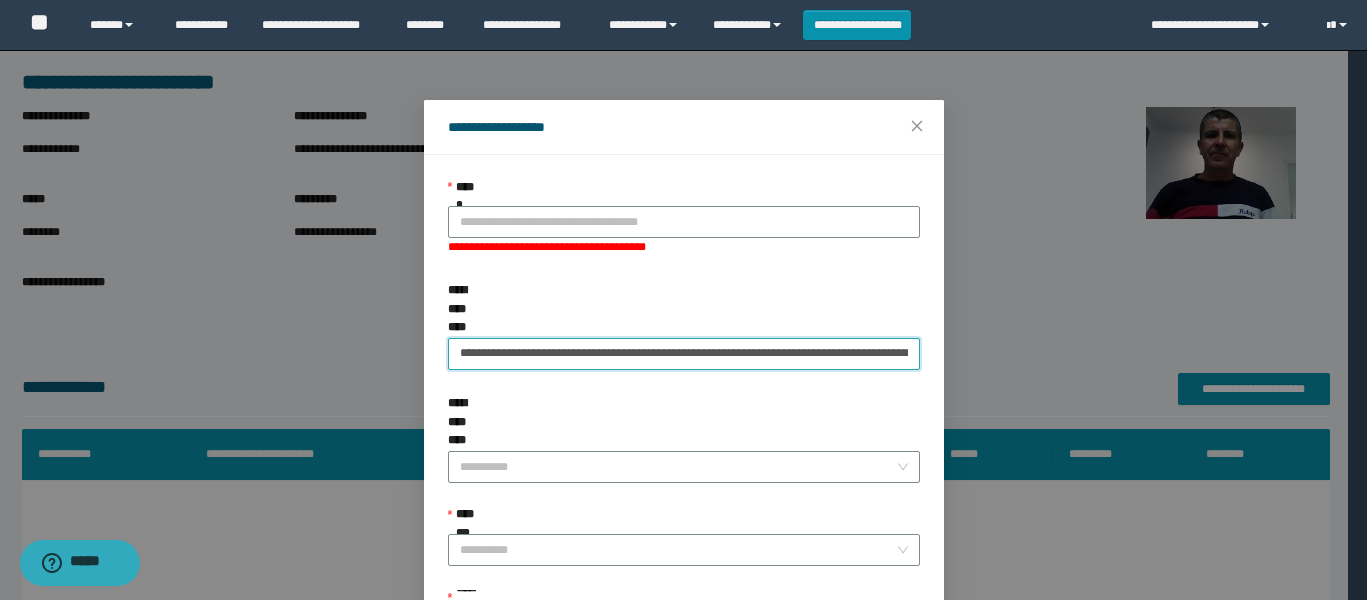 scroll, scrollTop: 0, scrollLeft: 325, axis: horizontal 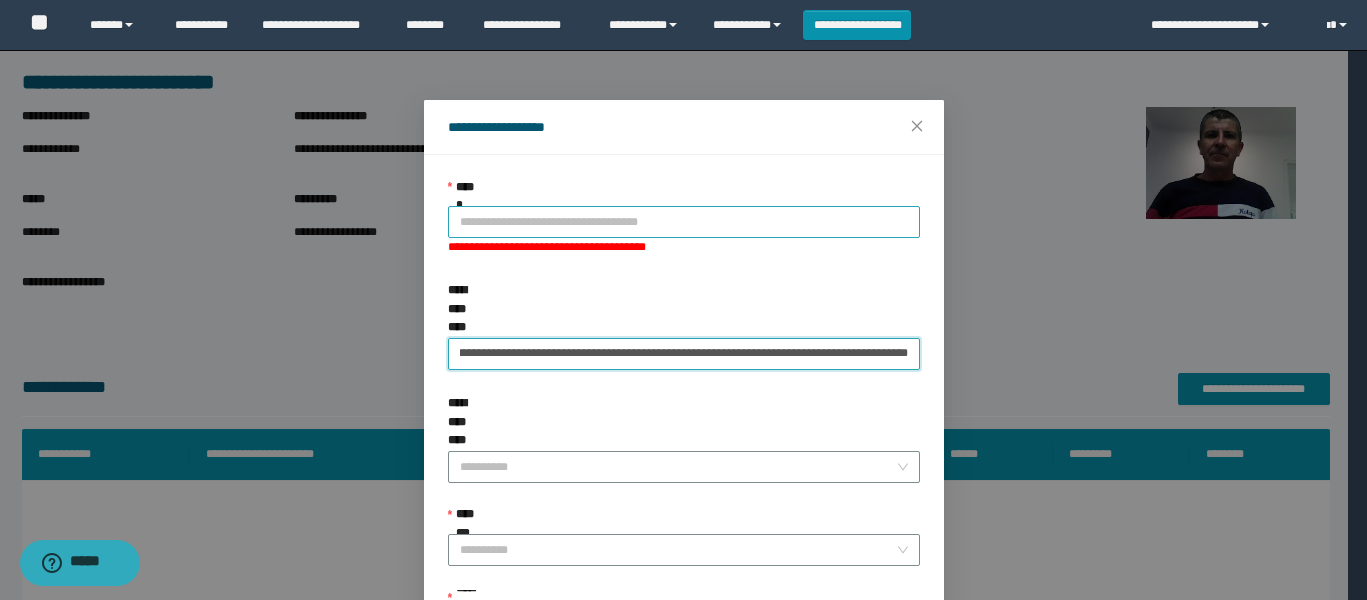type on "**********" 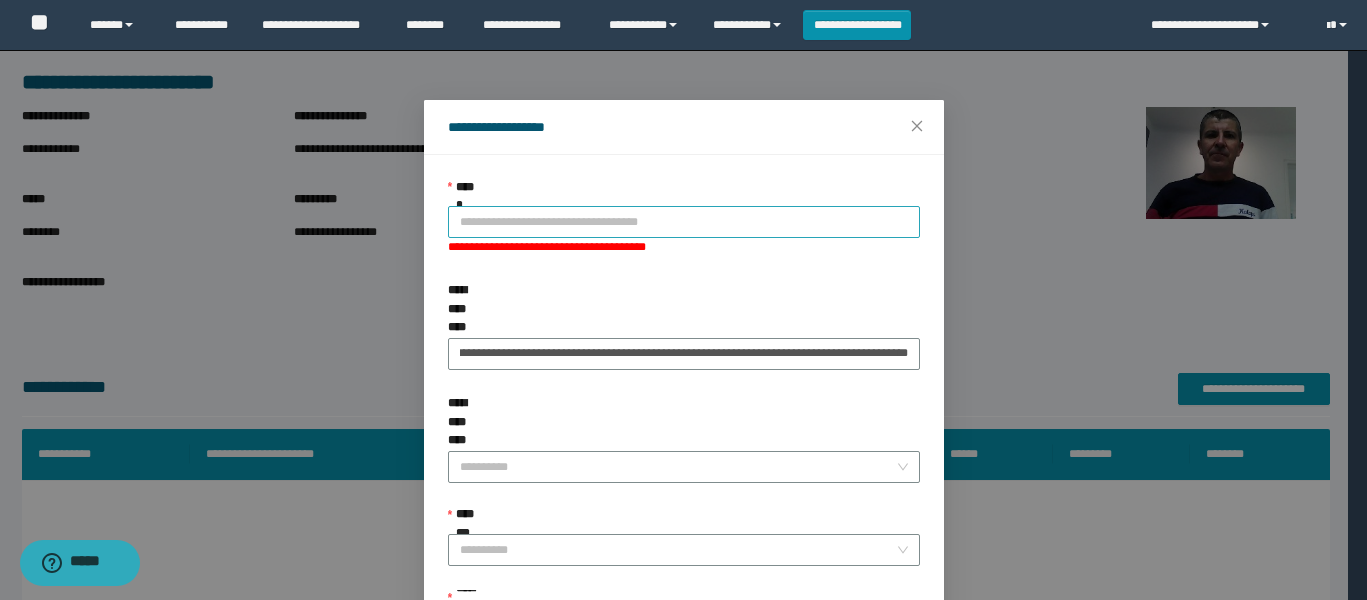 scroll, scrollTop: 0, scrollLeft: 0, axis: both 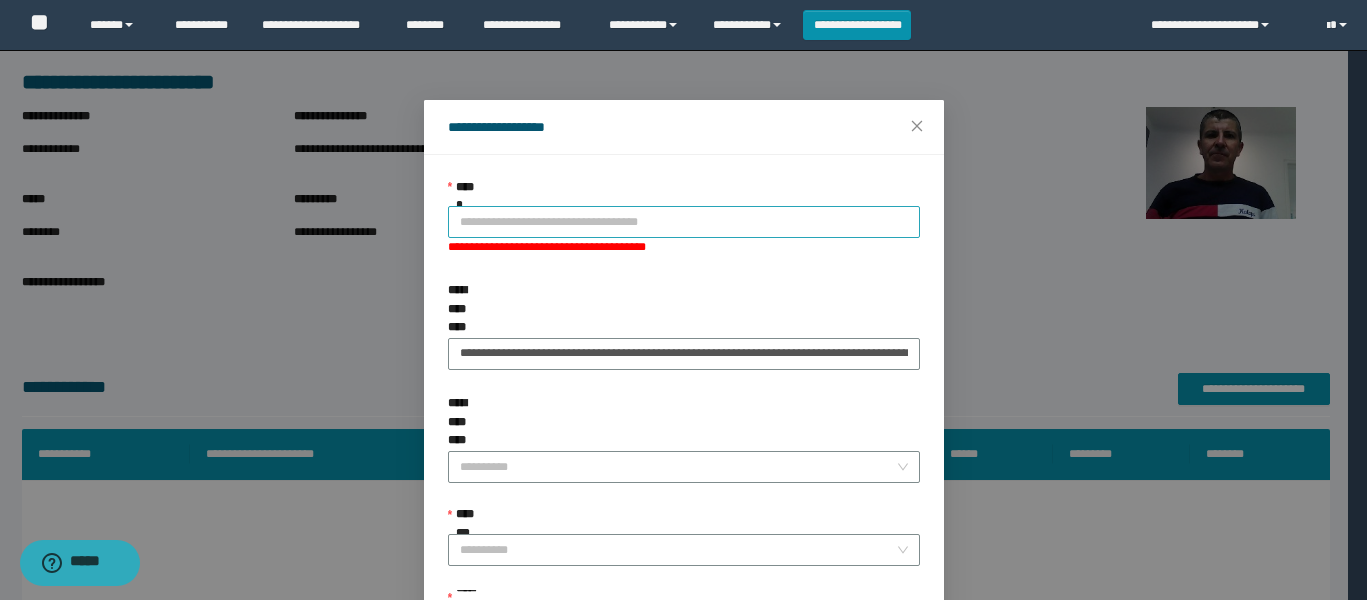 click on "**********" at bounding box center (684, 222) 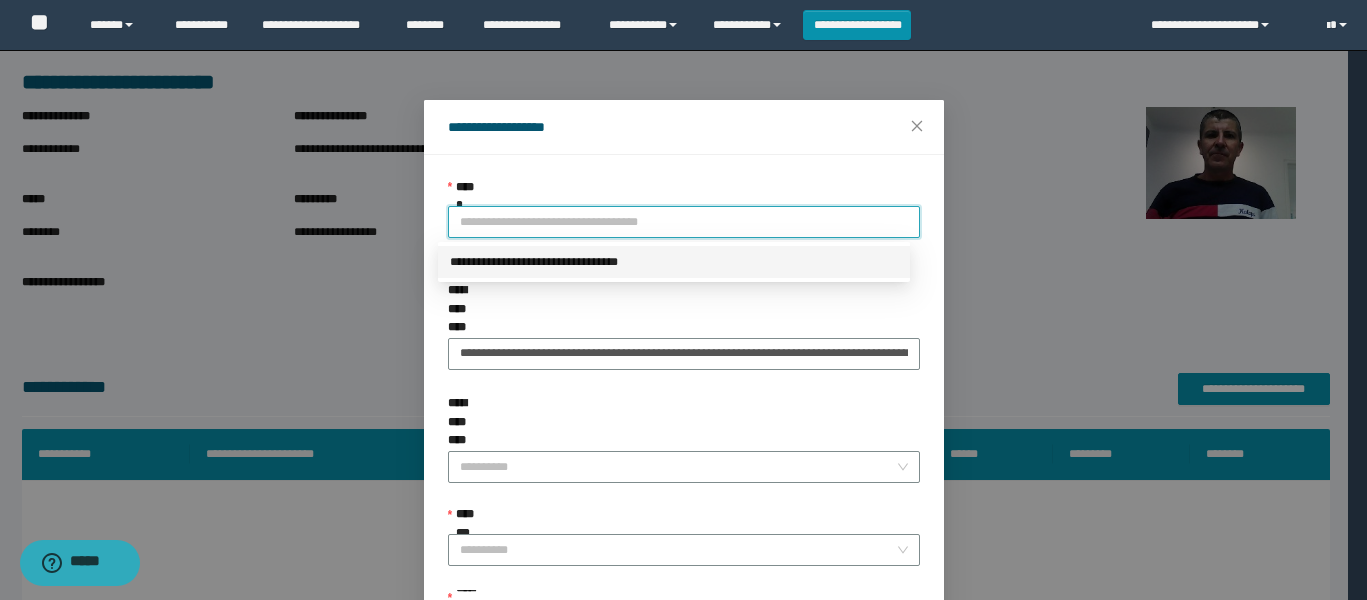 drag, startPoint x: 514, startPoint y: 251, endPoint x: 522, endPoint y: 268, distance: 18.788294 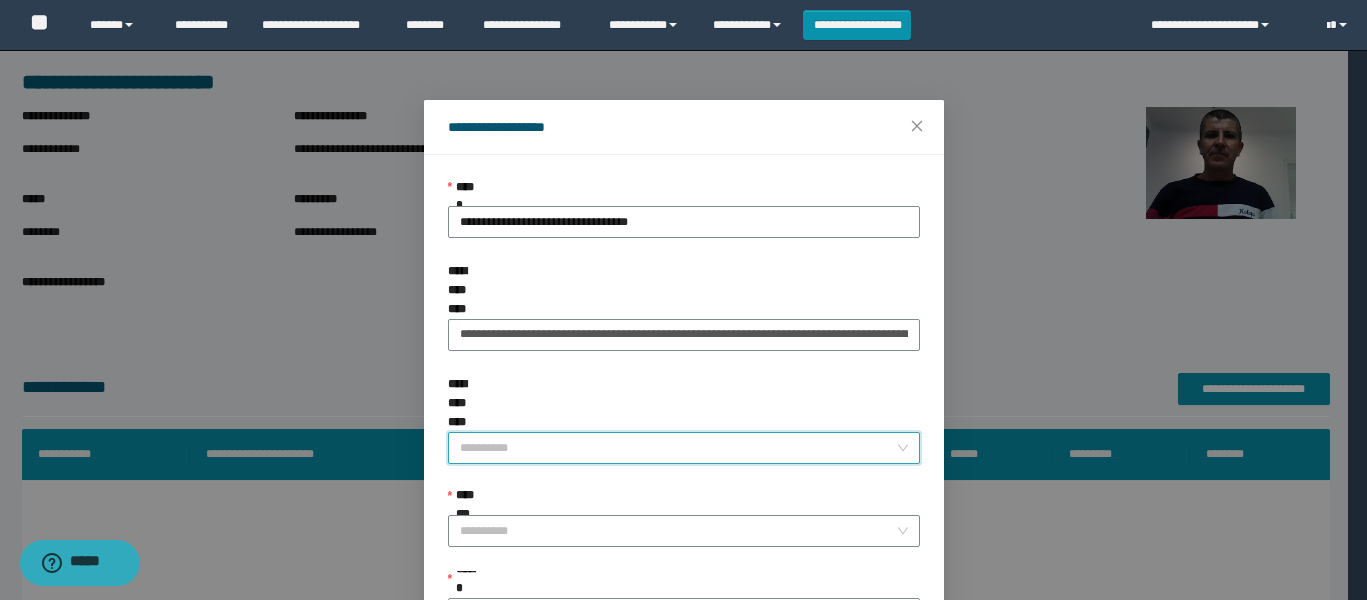 click on "**********" at bounding box center (678, 448) 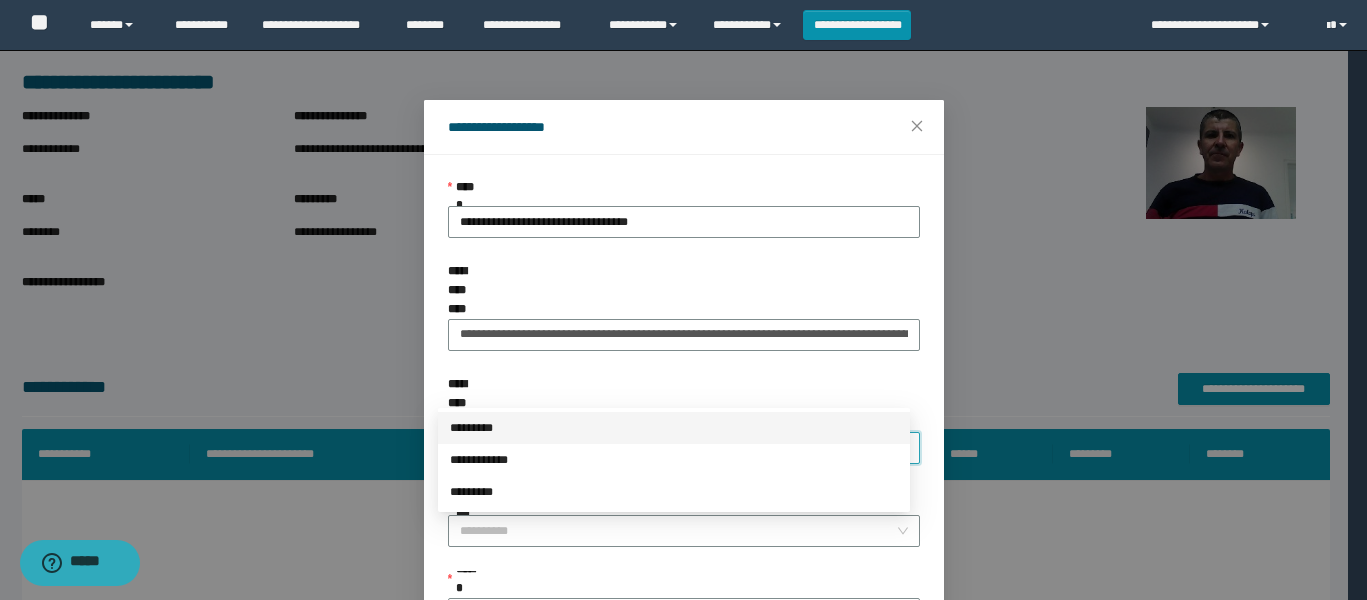 click on "*********" at bounding box center [674, 428] 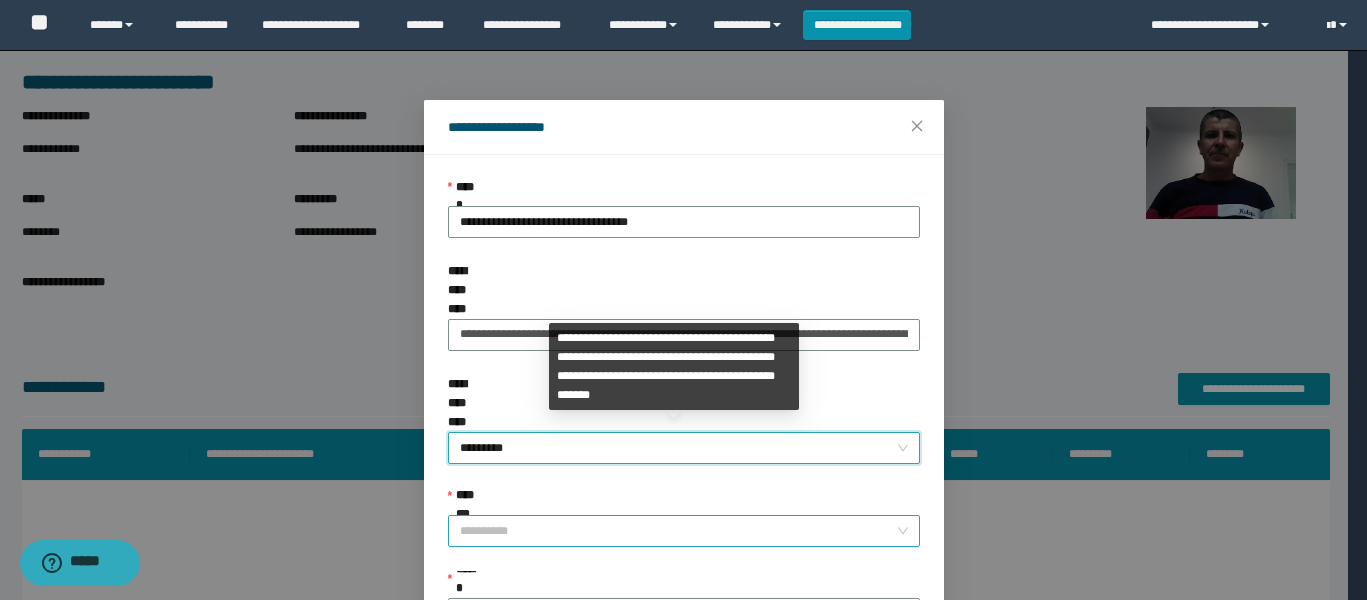 click on "**********" at bounding box center (678, 531) 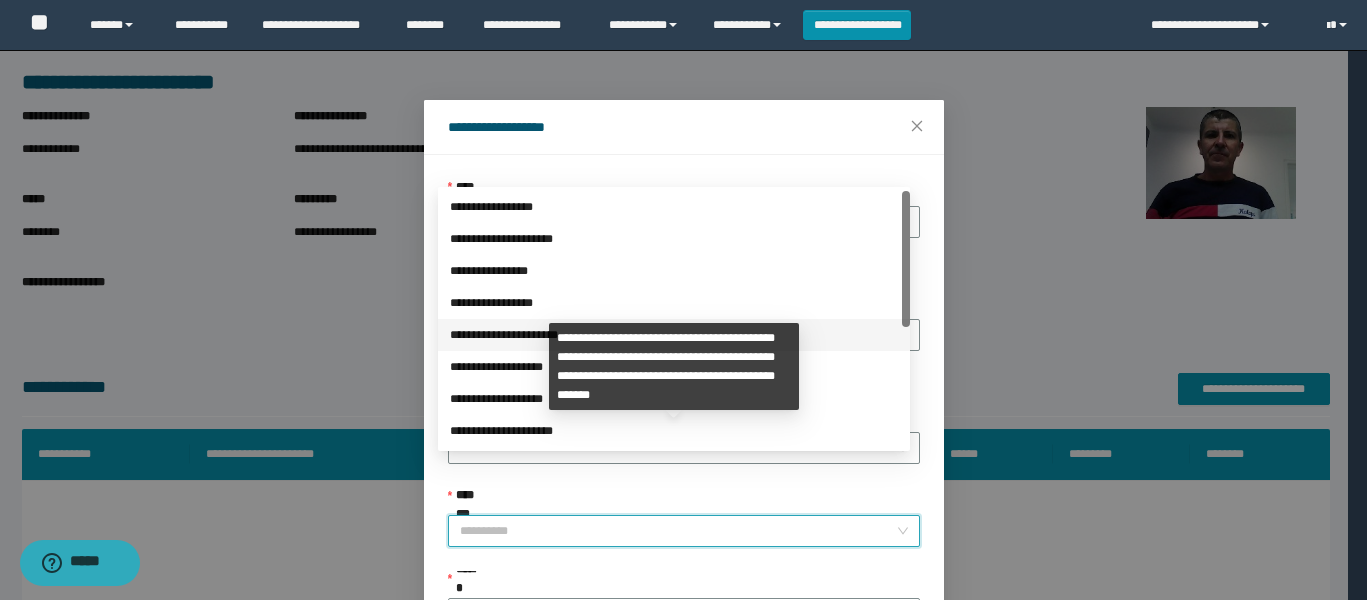 scroll, scrollTop: 224, scrollLeft: 0, axis: vertical 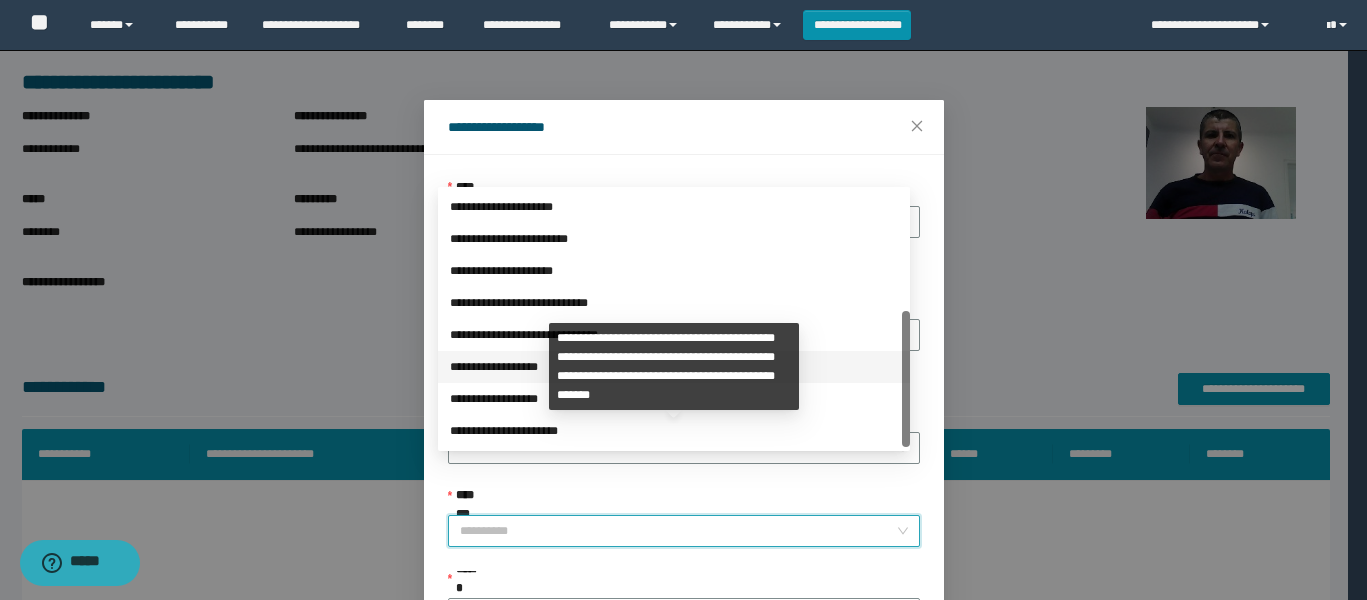 click on "**********" at bounding box center (674, 367) 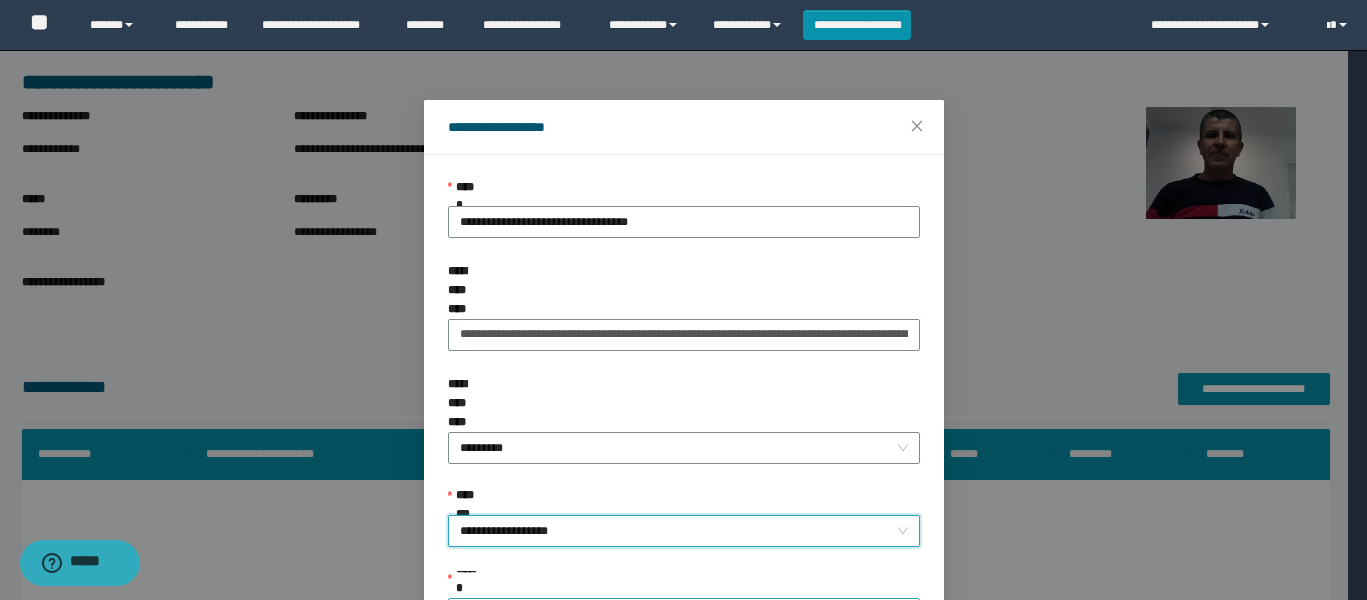 click on "******" at bounding box center [678, 614] 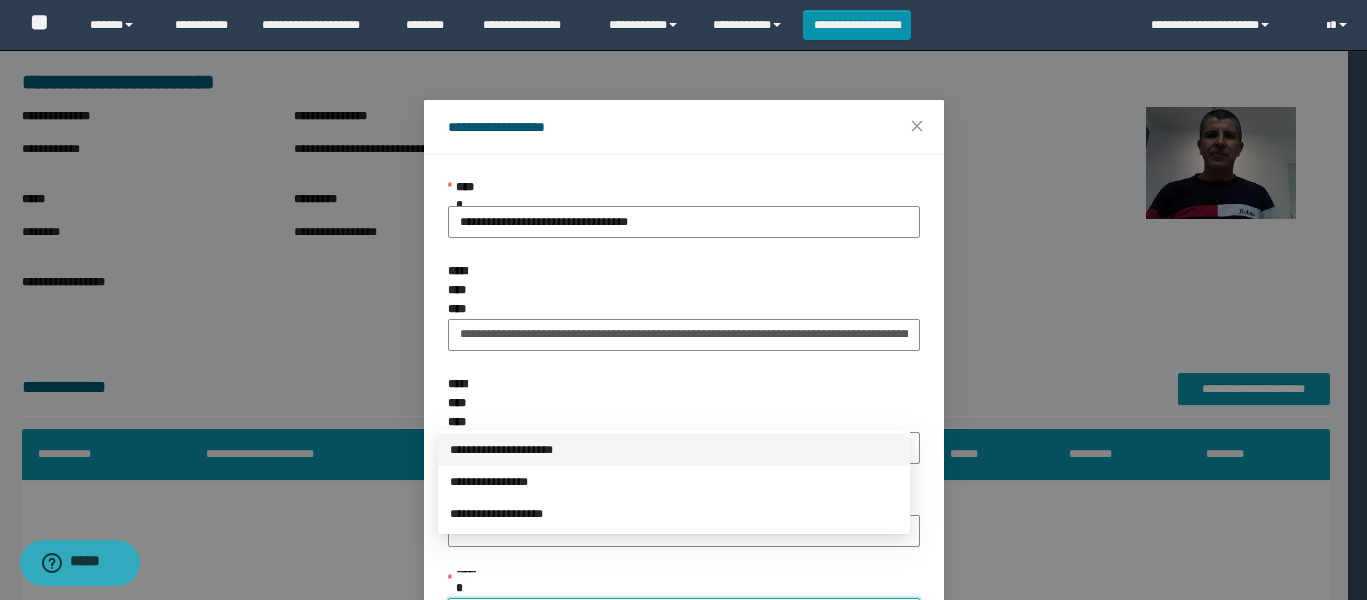 click on "**********" at bounding box center [674, 450] 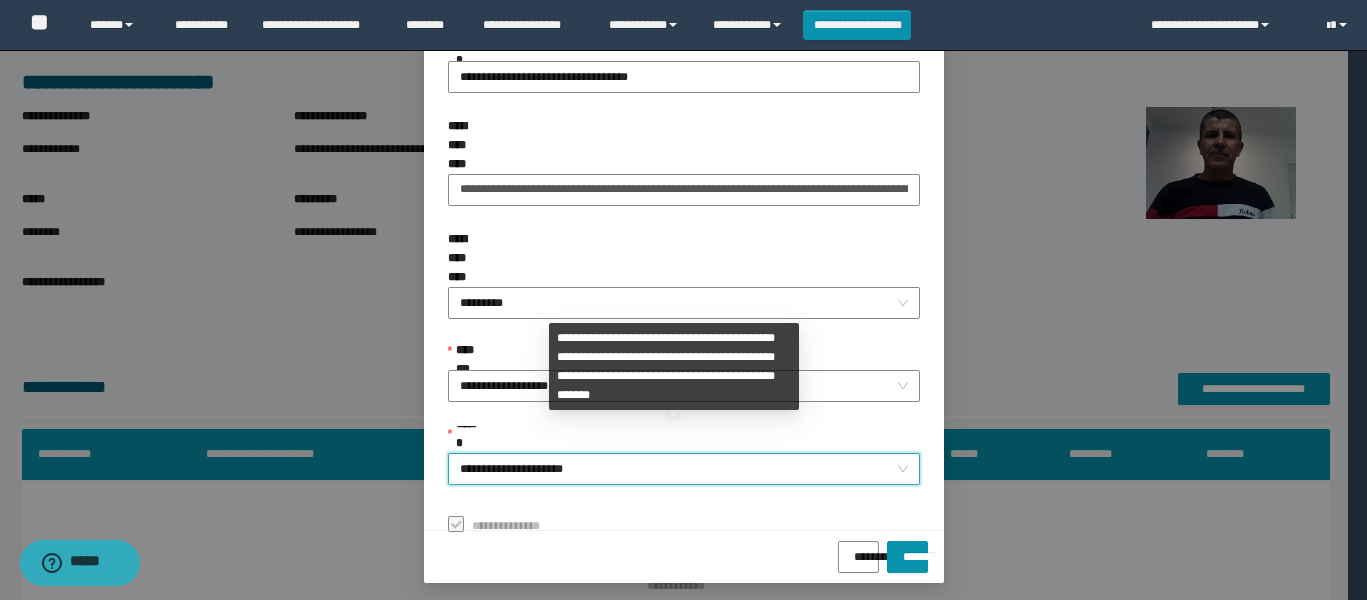 scroll, scrollTop: 152, scrollLeft: 0, axis: vertical 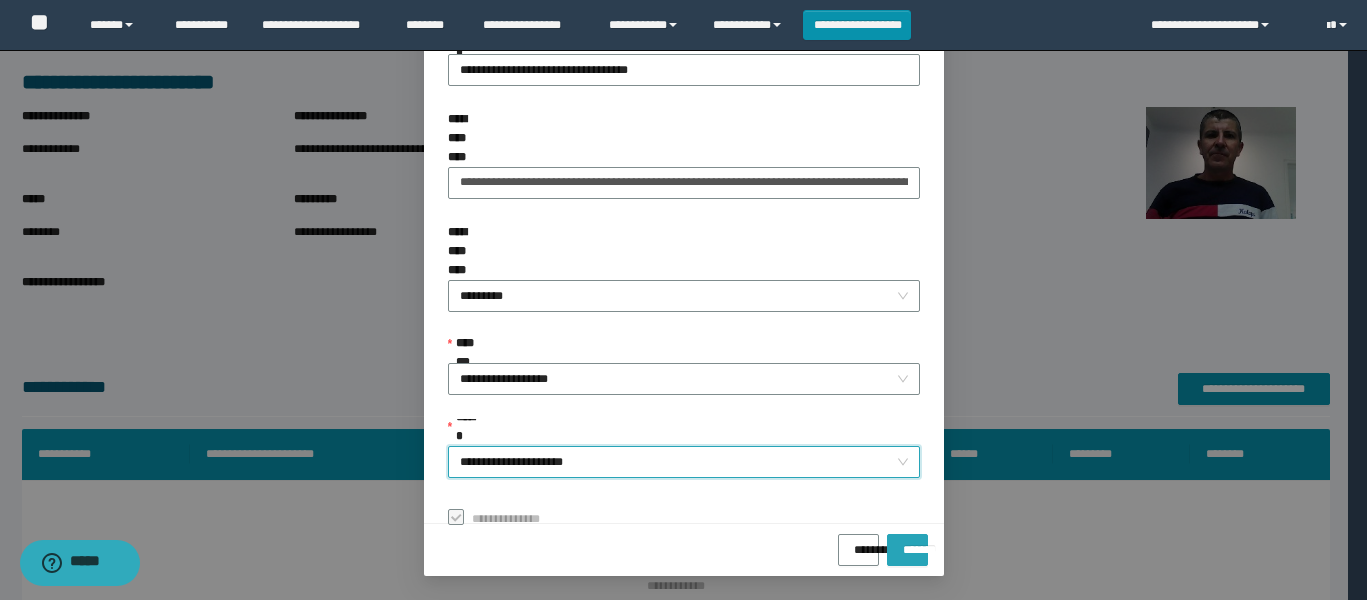 click on "*******" at bounding box center [907, 543] 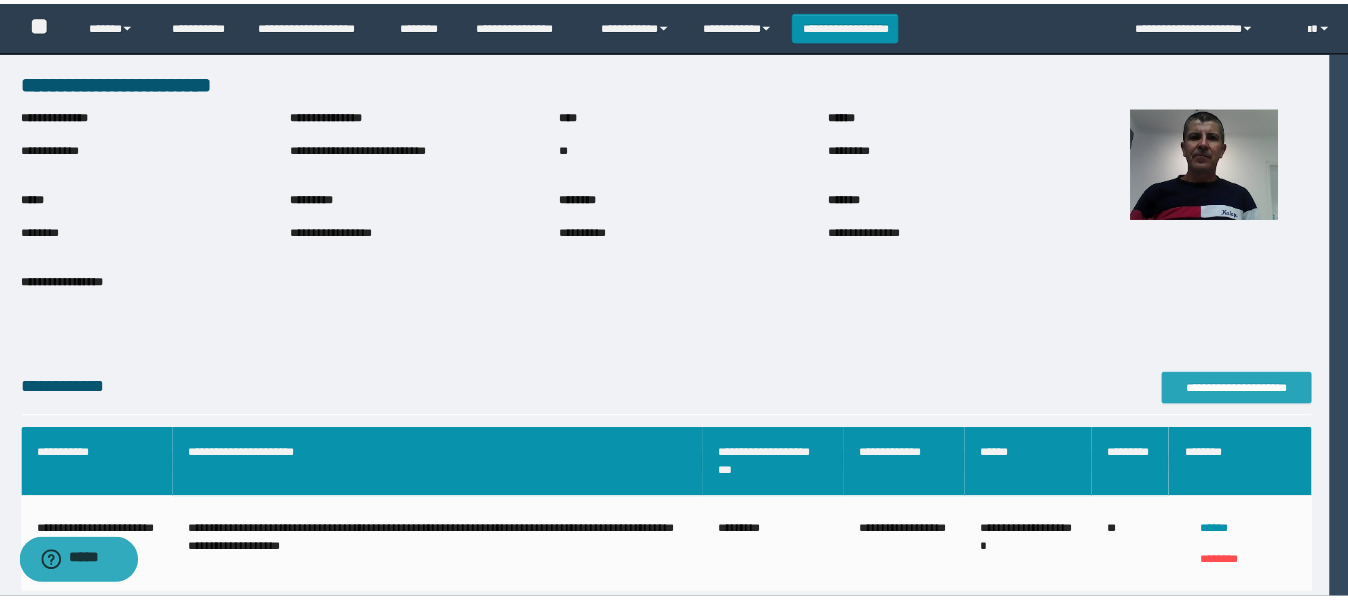 scroll, scrollTop: 0, scrollLeft: 0, axis: both 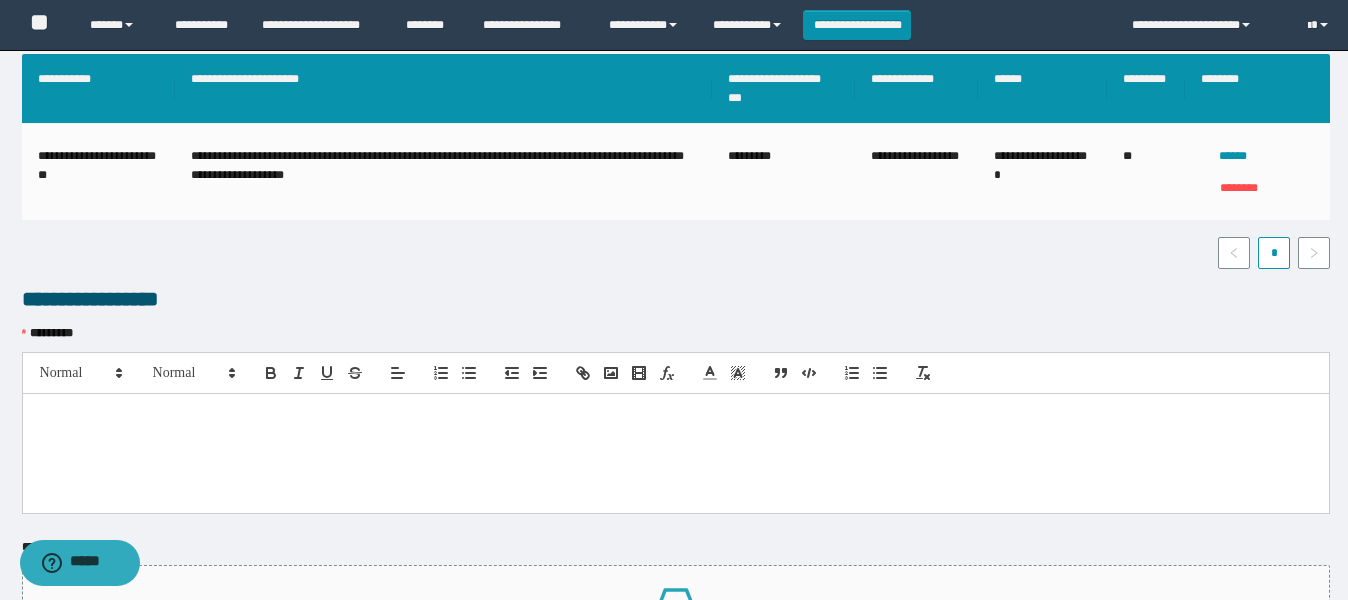 click at bounding box center [676, 415] 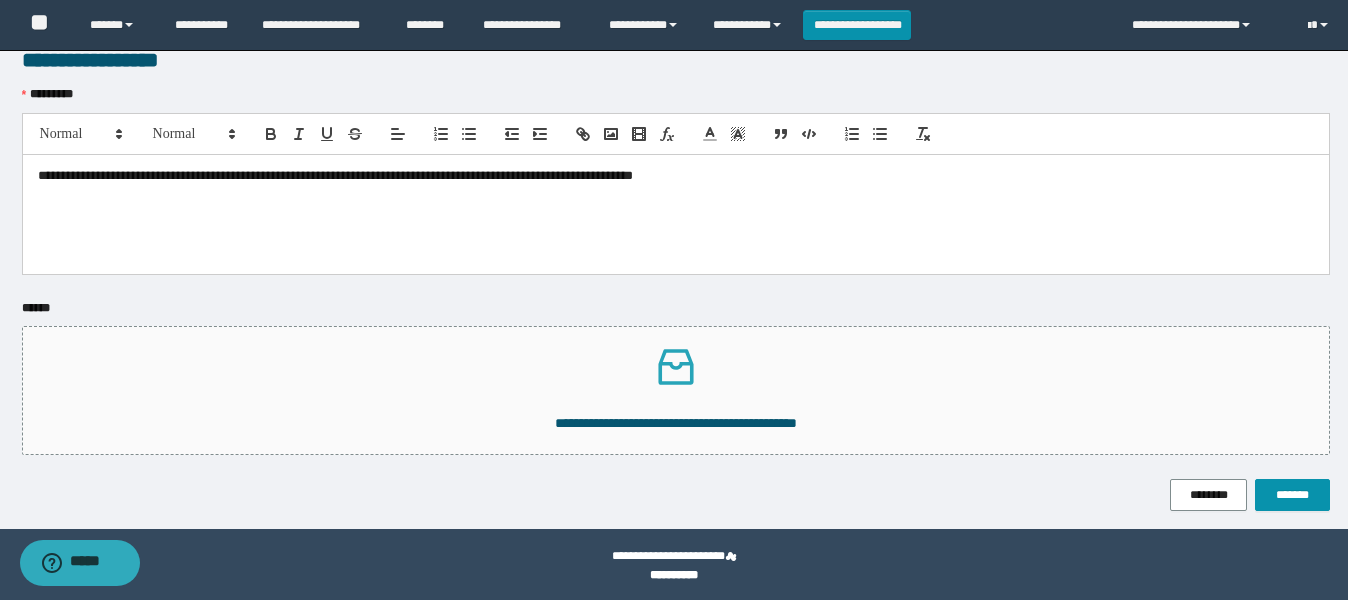 scroll, scrollTop: 619, scrollLeft: 0, axis: vertical 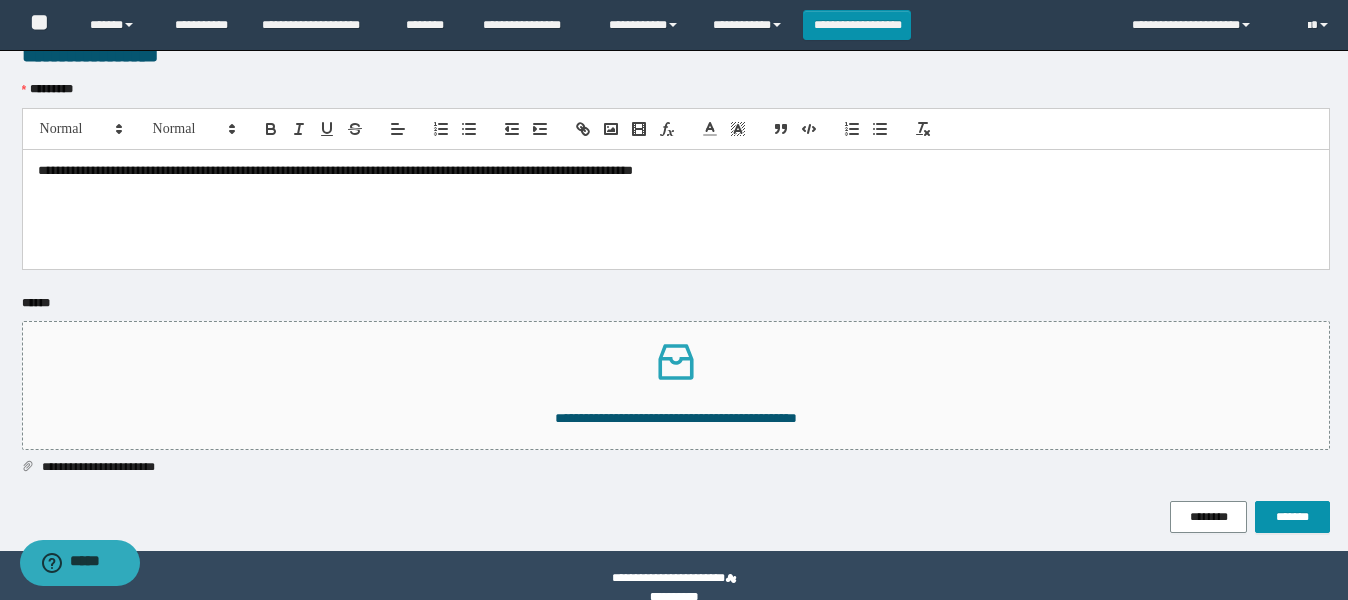 click on "******" at bounding box center (676, 307) 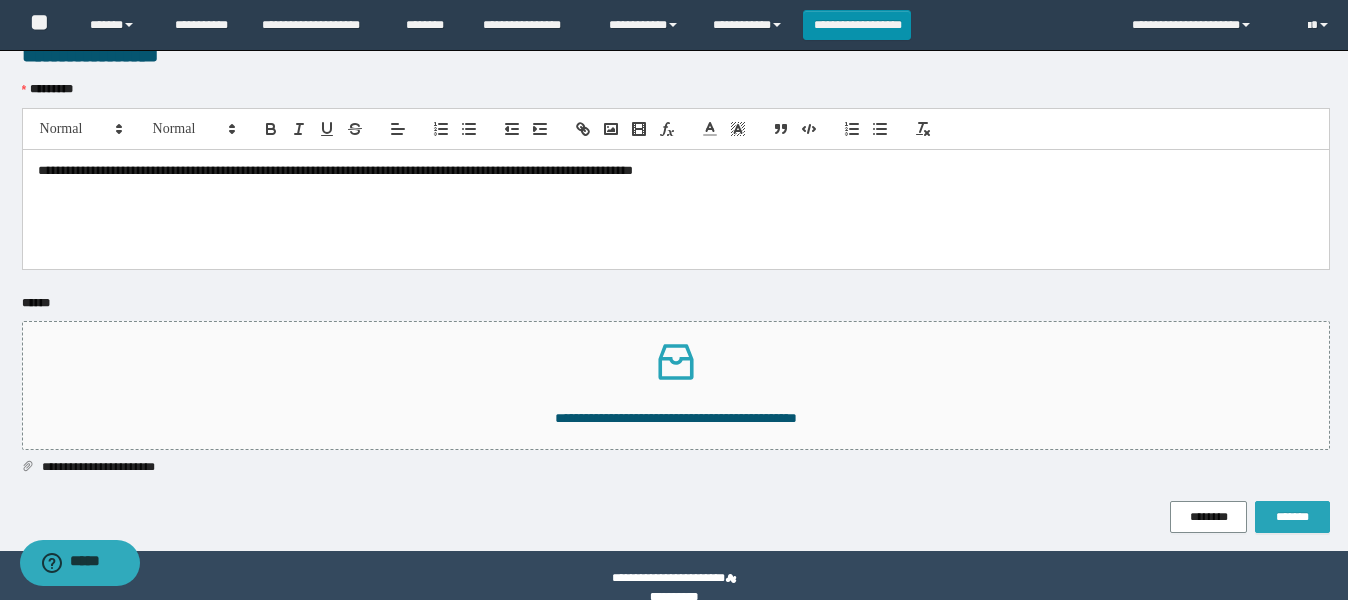 click on "*******" at bounding box center (1292, 517) 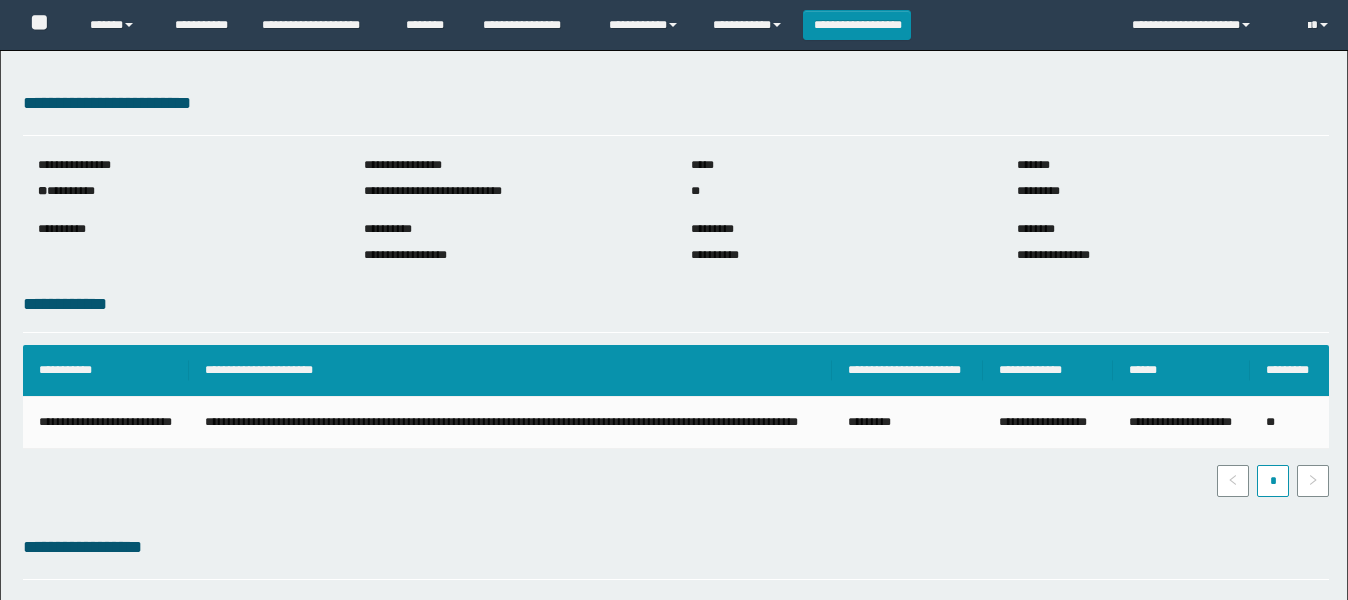 scroll, scrollTop: 0, scrollLeft: 0, axis: both 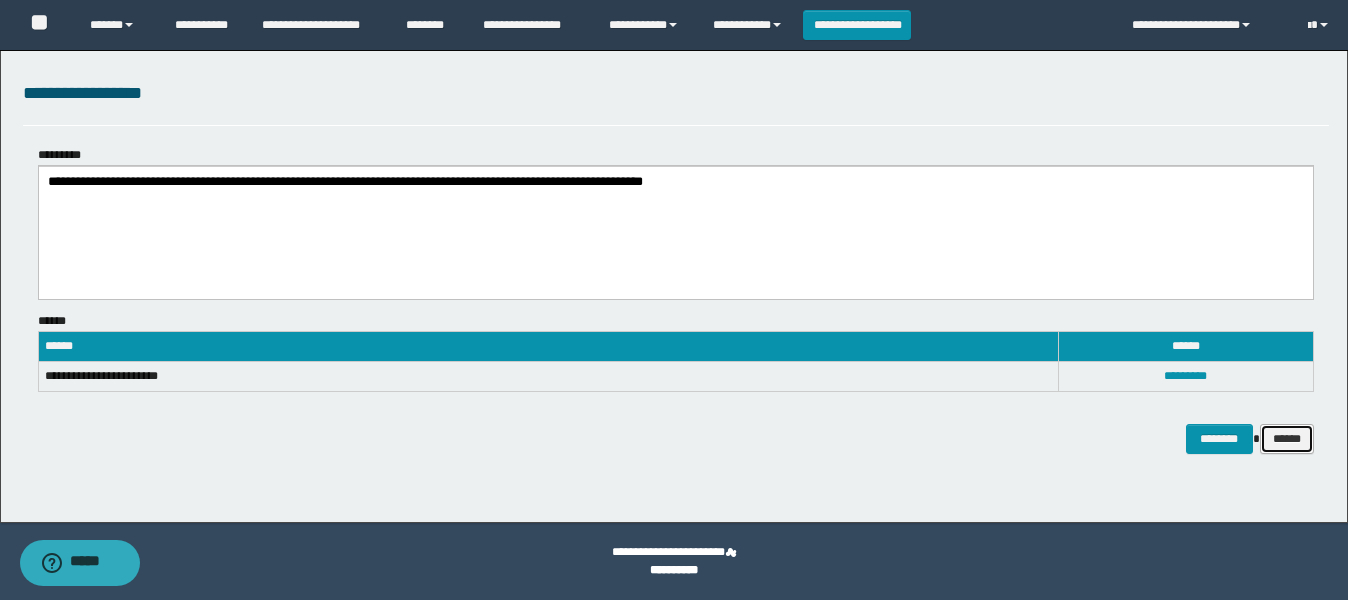 click on "******" at bounding box center [1287, 439] 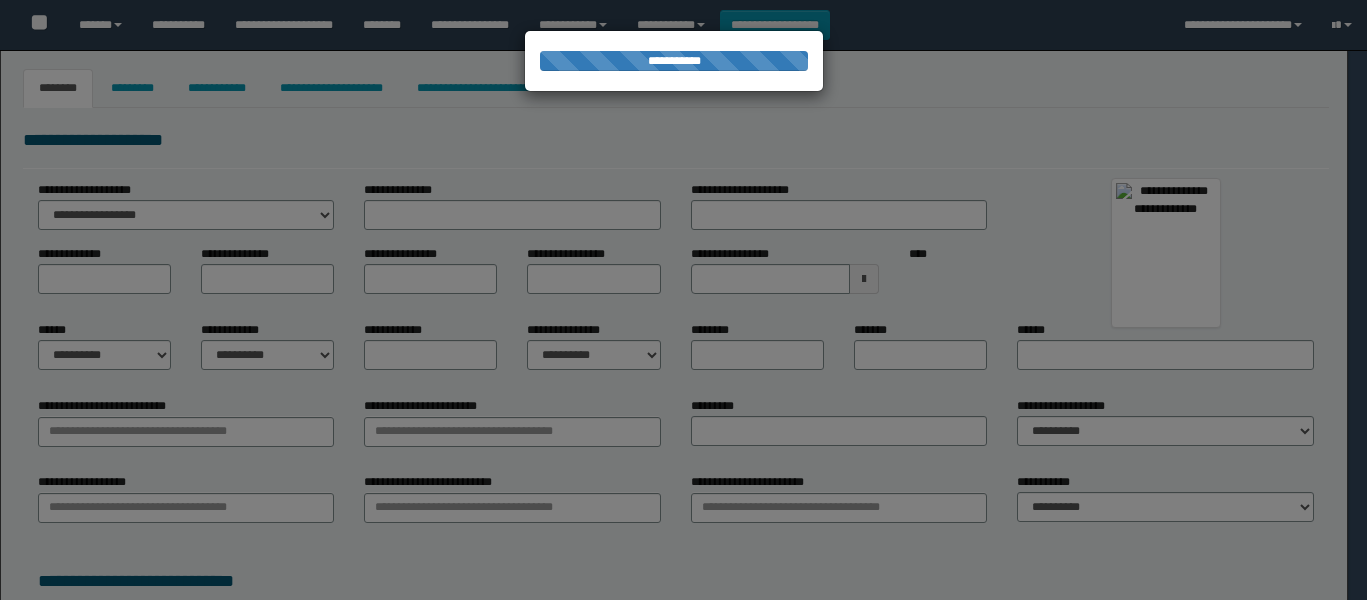 type on "******" 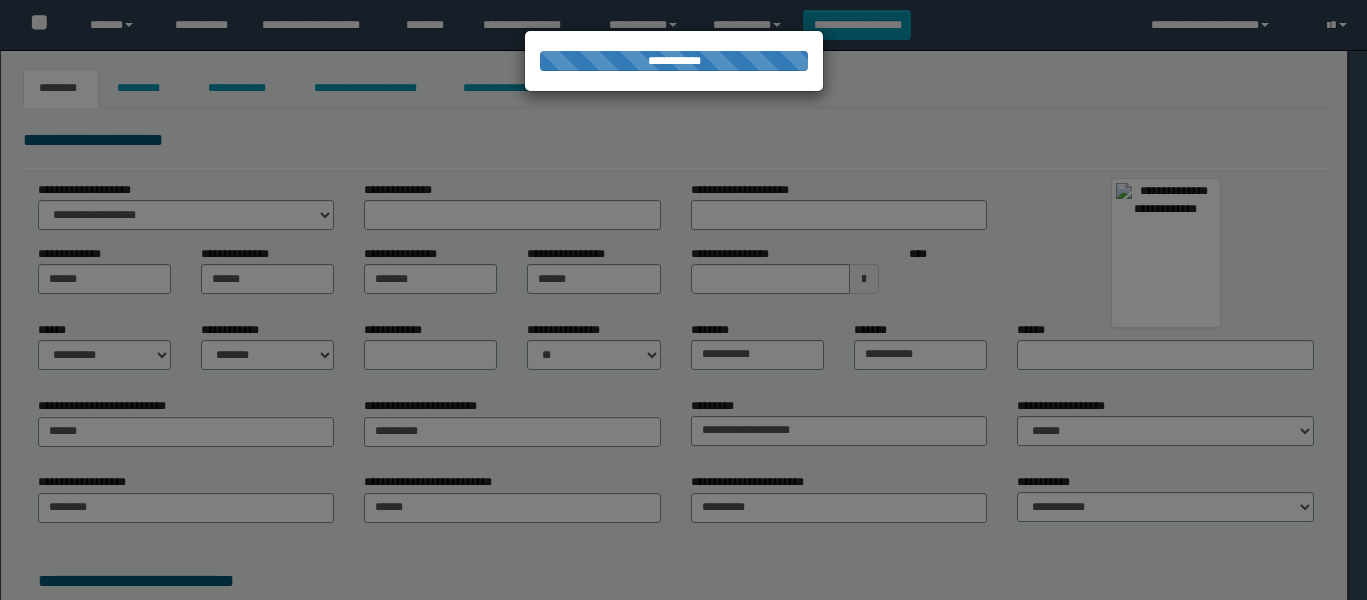 scroll, scrollTop: 0, scrollLeft: 0, axis: both 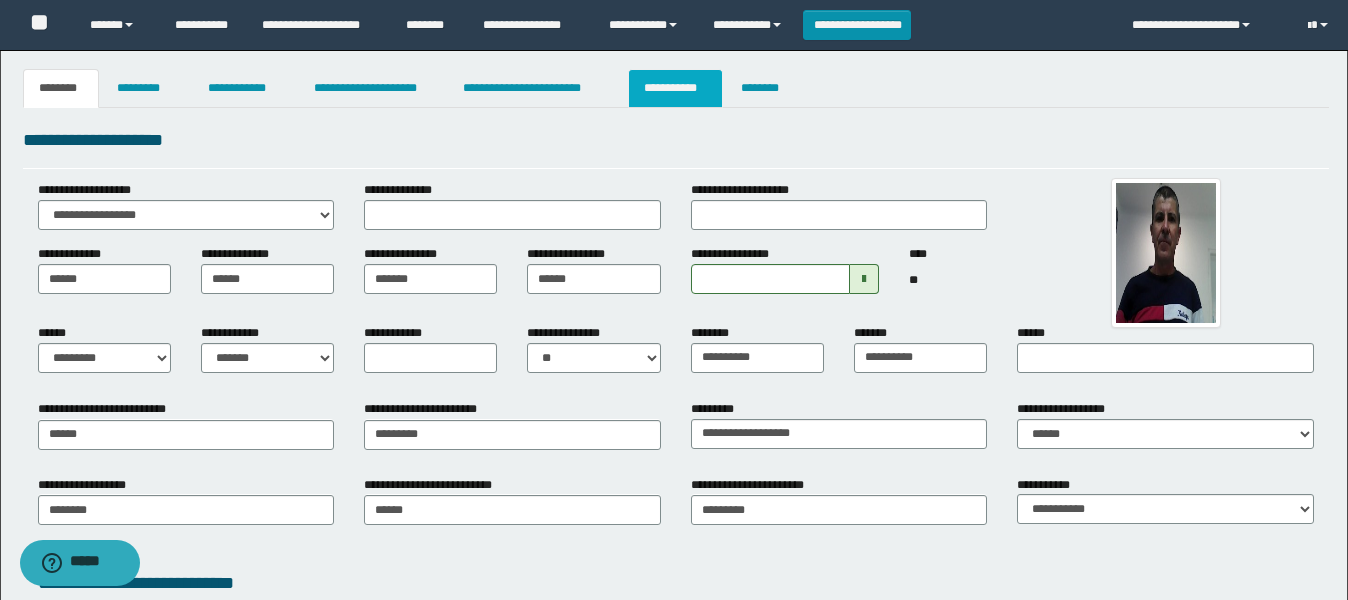 click on "**********" at bounding box center (675, 88) 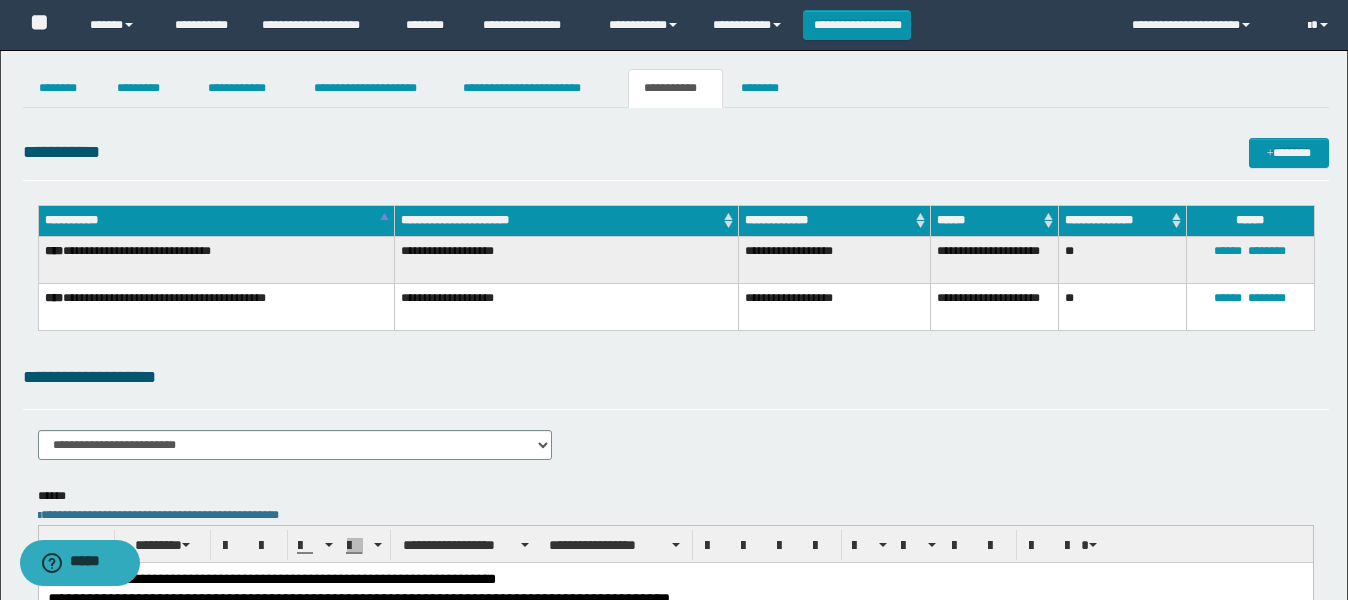 scroll, scrollTop: 250, scrollLeft: 0, axis: vertical 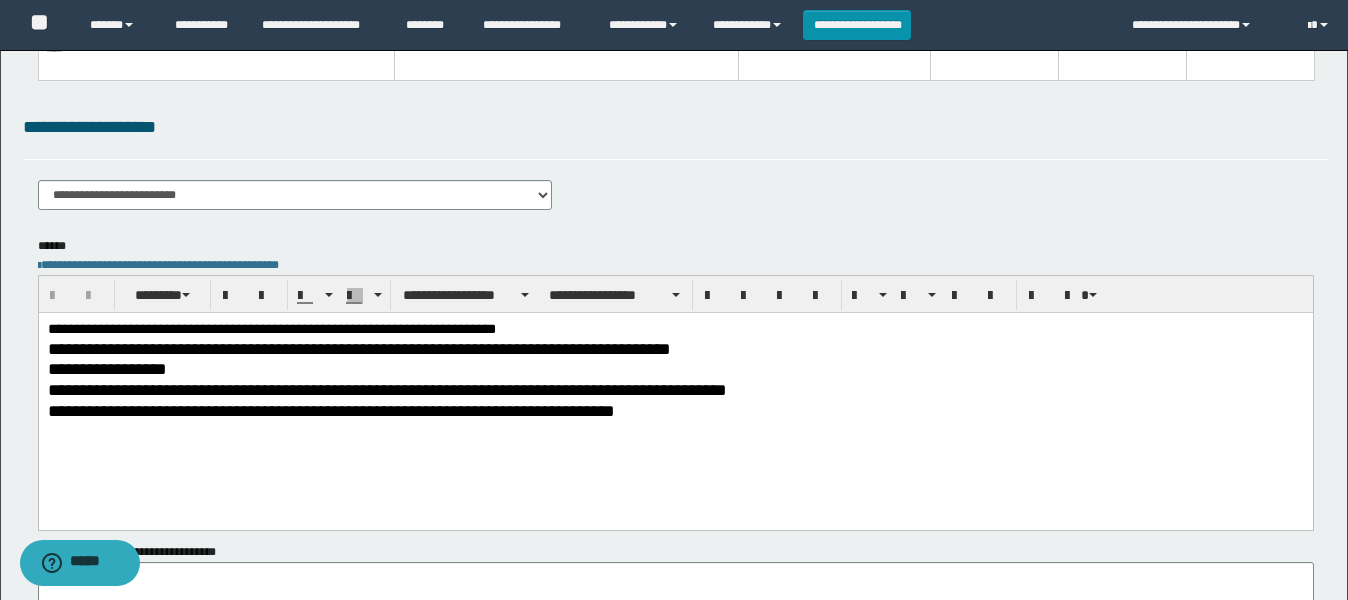 click on "**********" at bounding box center (358, 349) 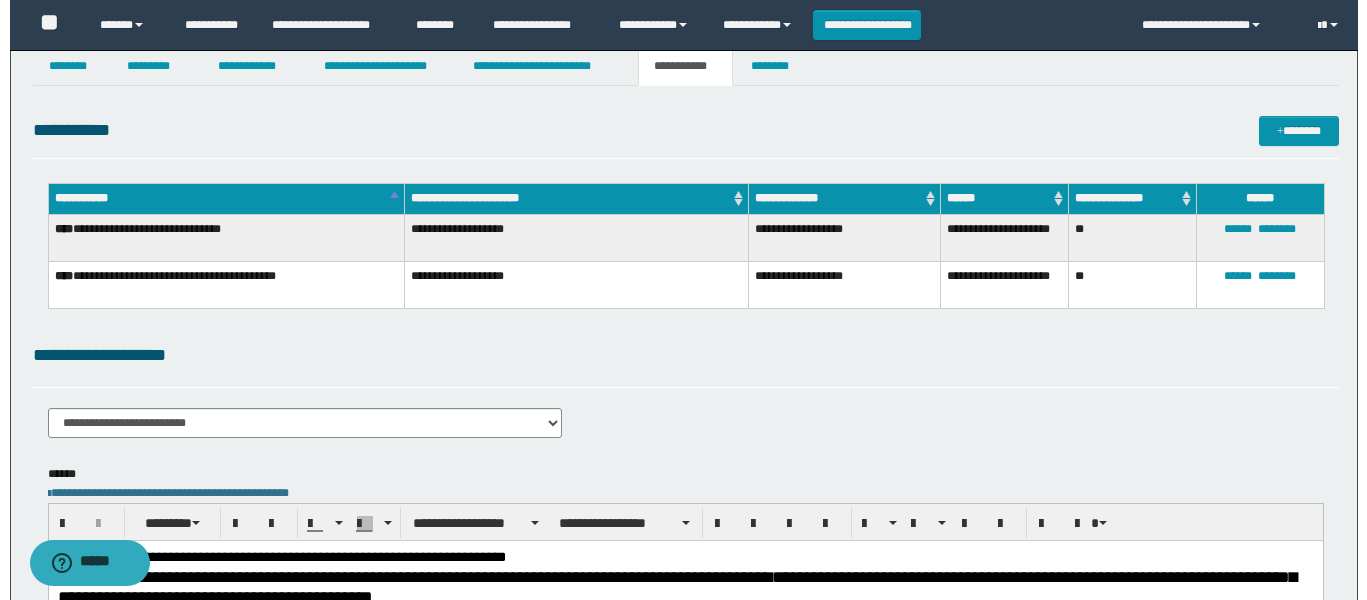 scroll, scrollTop: 0, scrollLeft: 0, axis: both 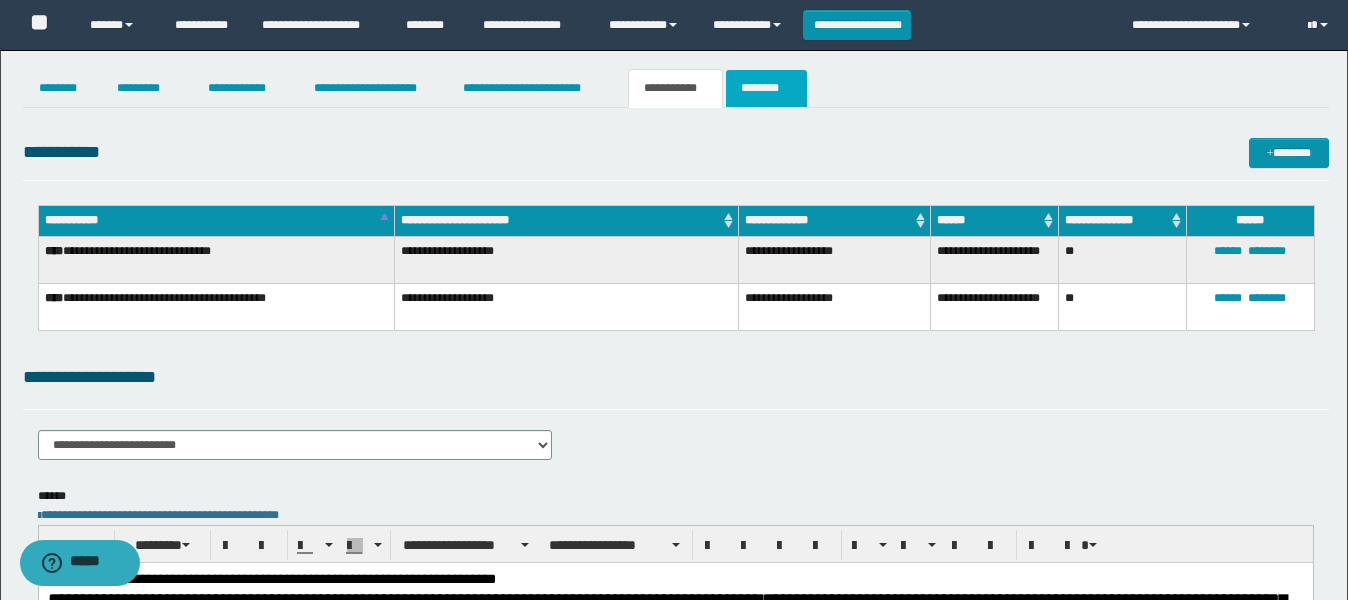 click on "********" at bounding box center (766, 88) 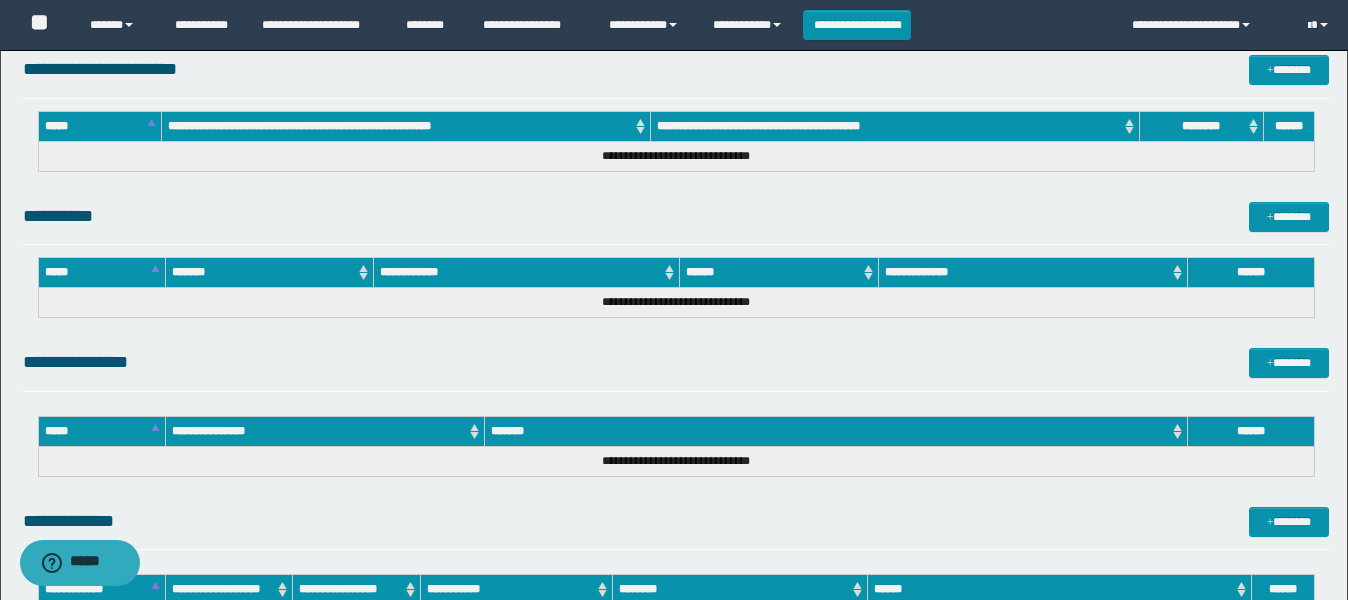 scroll, scrollTop: 1031, scrollLeft: 0, axis: vertical 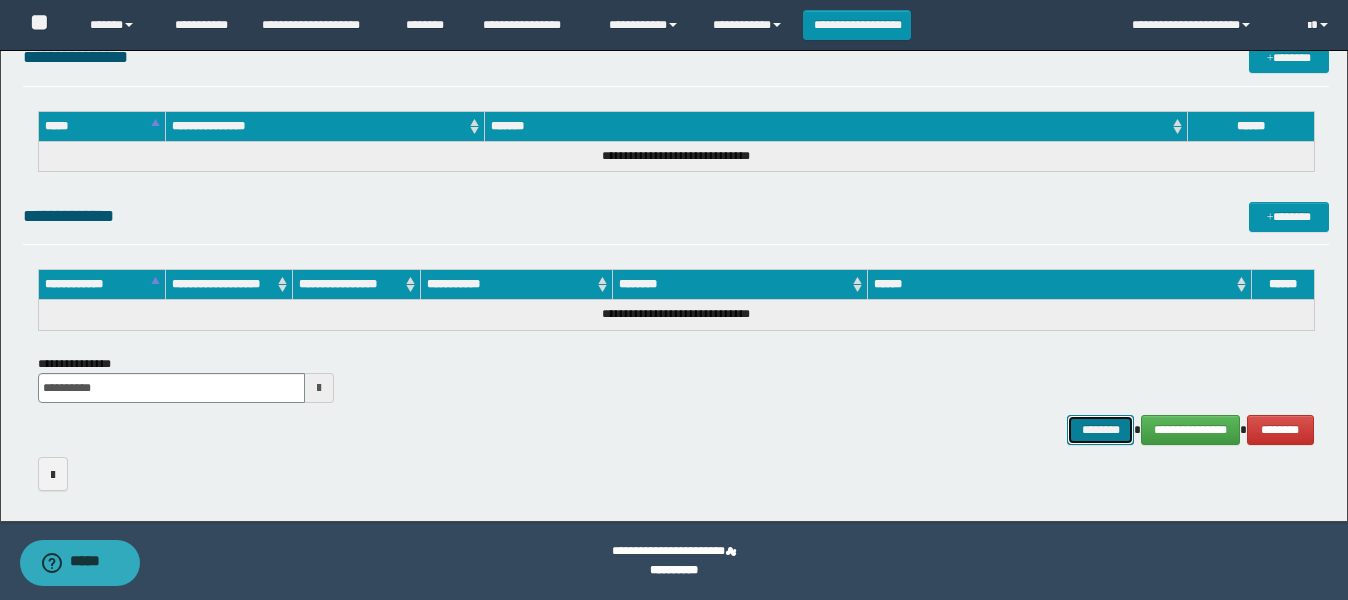 click on "********" at bounding box center (1101, 430) 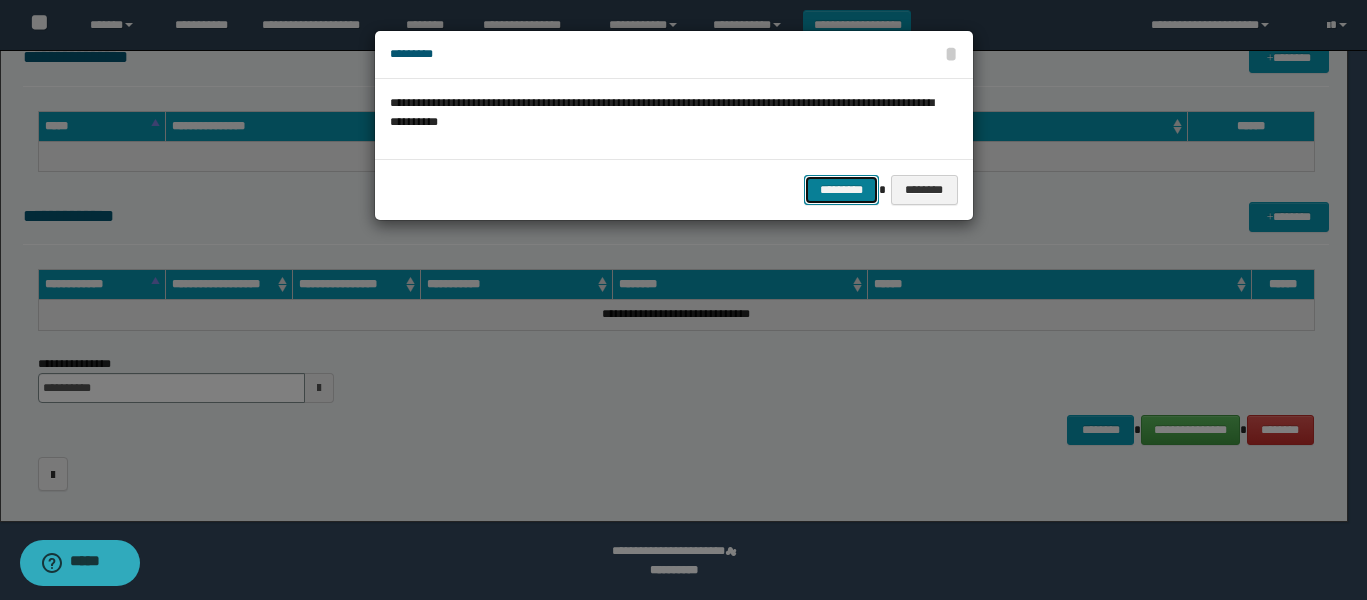 click on "*********" at bounding box center (841, 190) 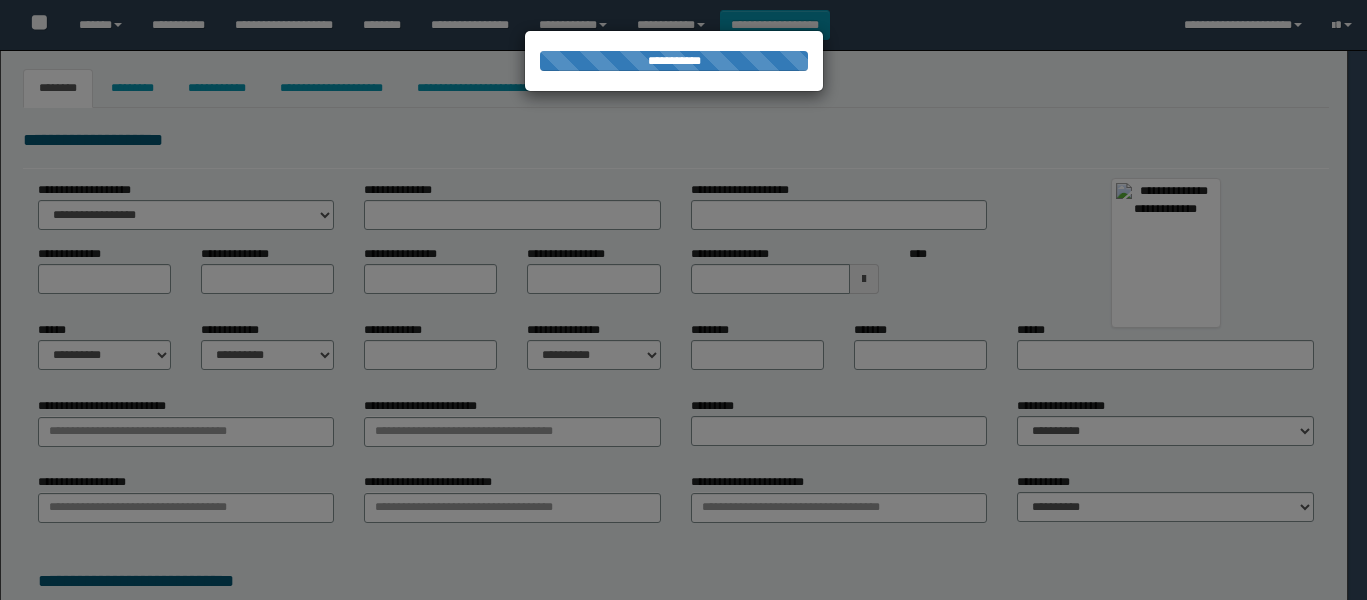 type on "******" 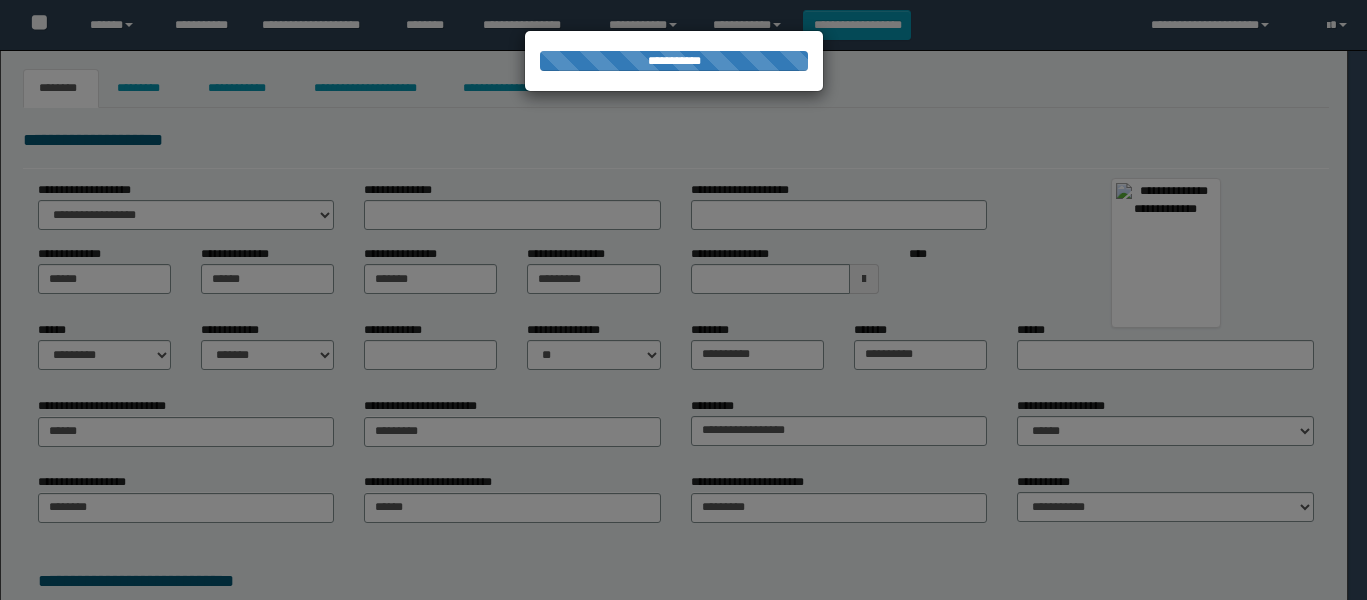 scroll, scrollTop: 0, scrollLeft: 0, axis: both 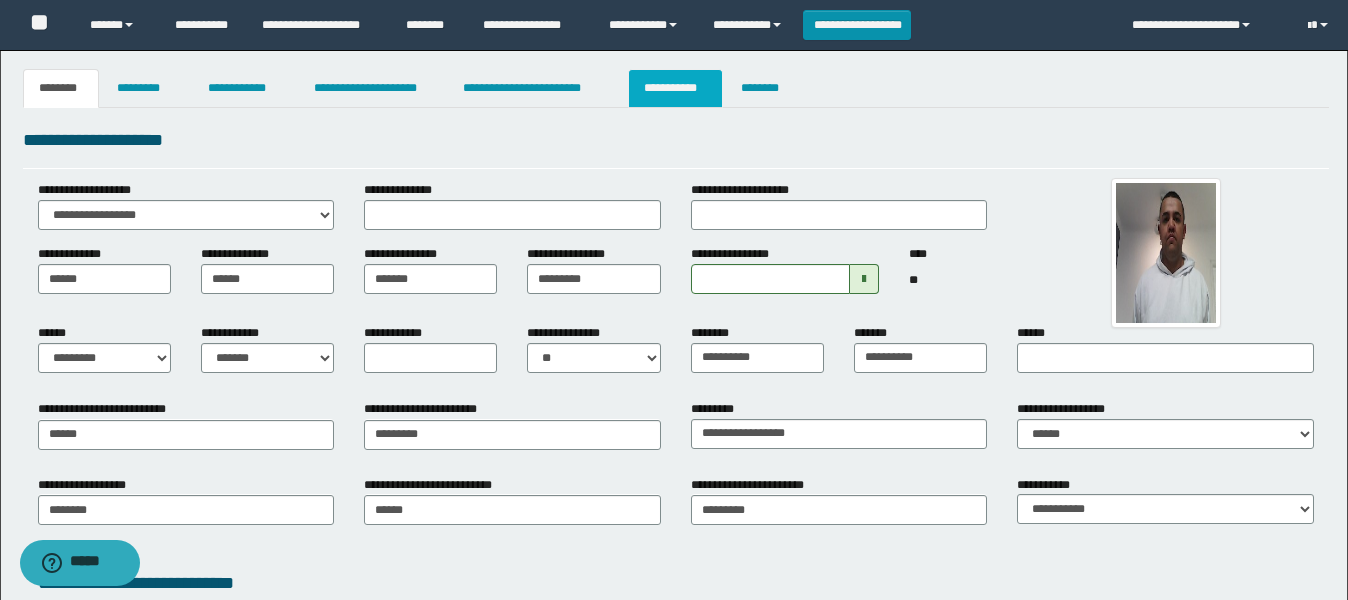 click on "**********" at bounding box center (675, 88) 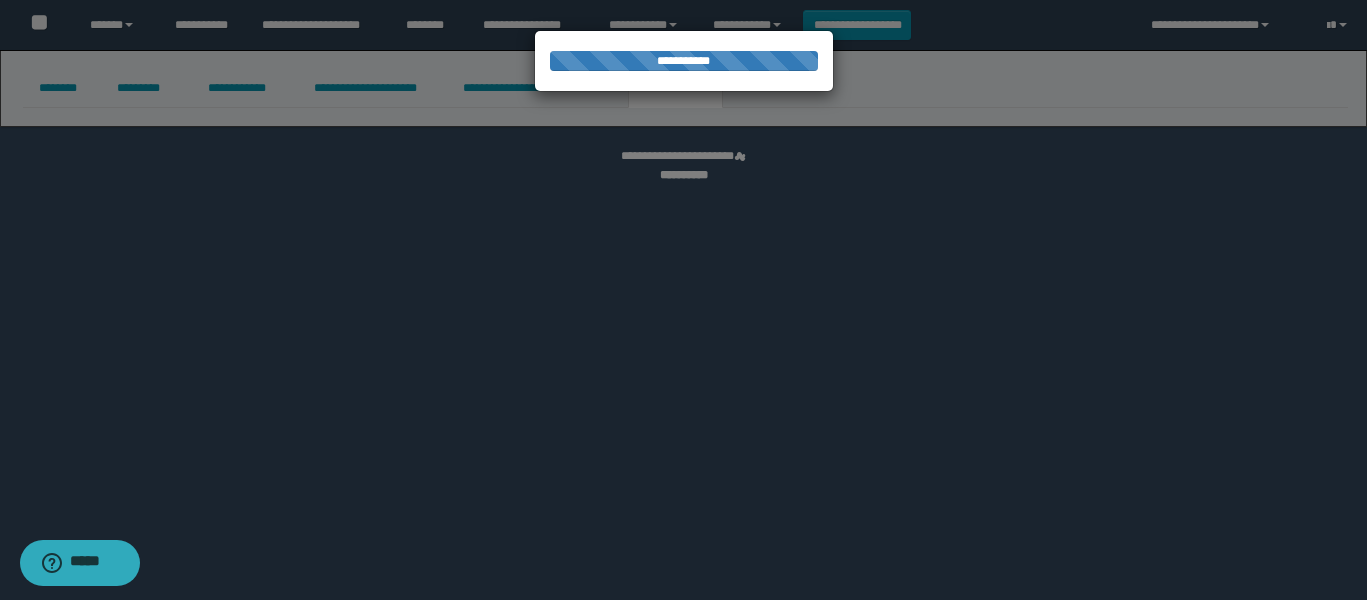select on "****" 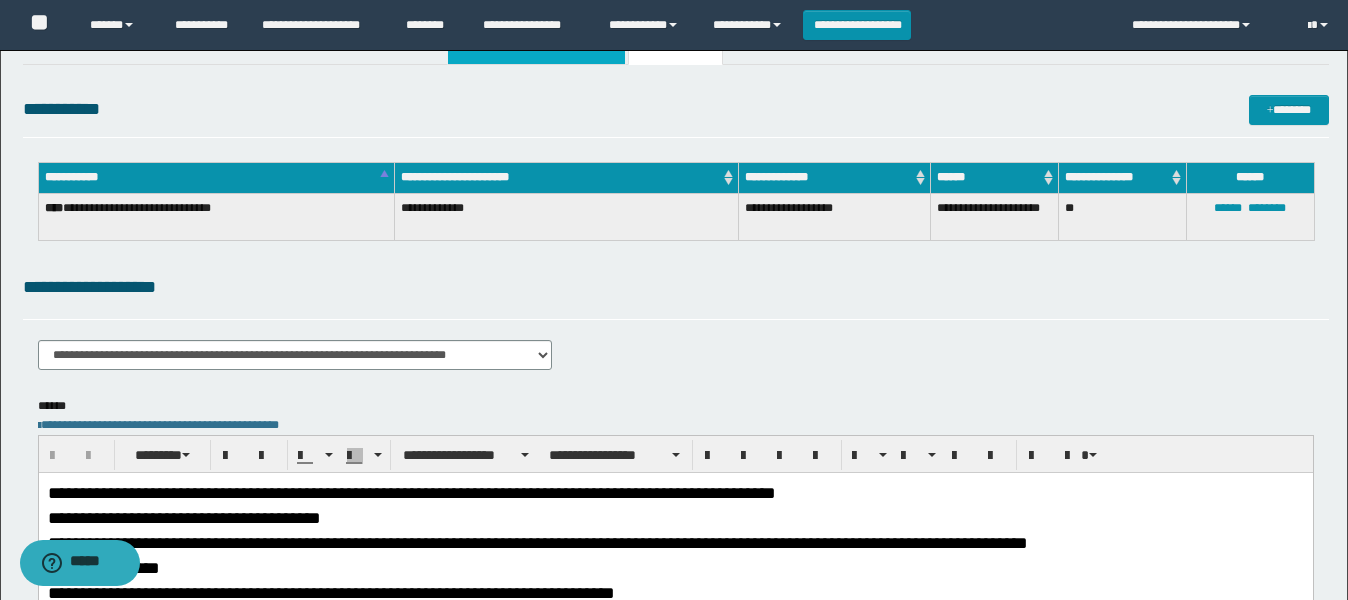 scroll, scrollTop: 0, scrollLeft: 0, axis: both 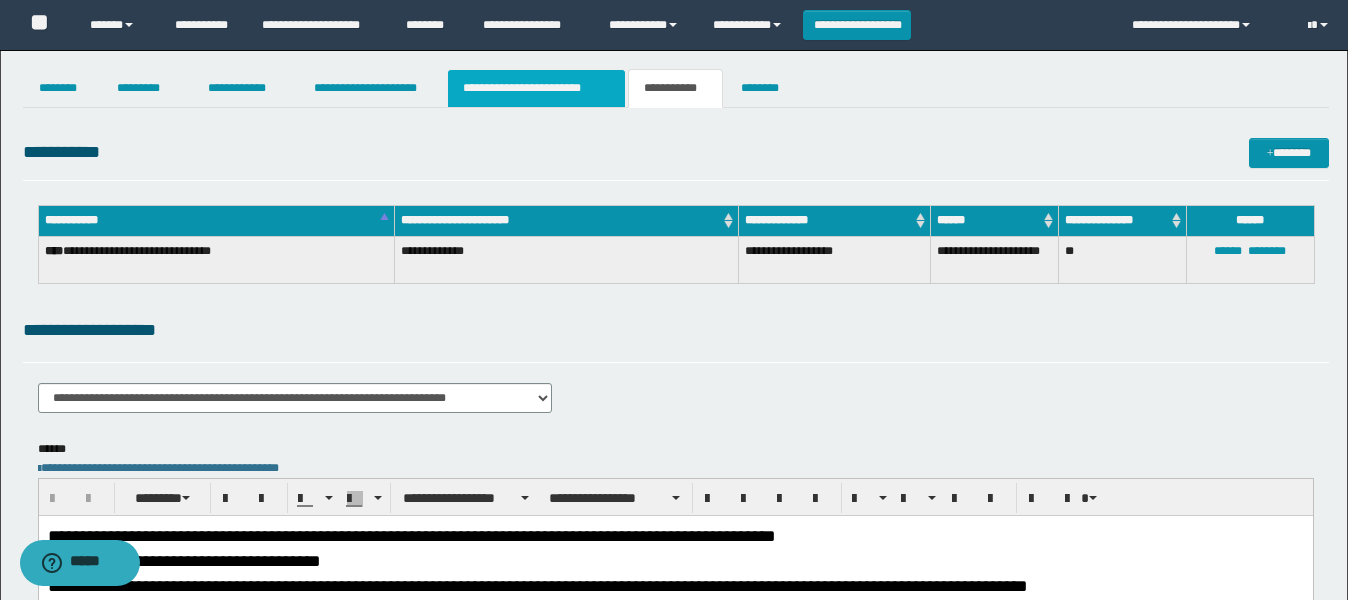 click on "**********" at bounding box center (537, 88) 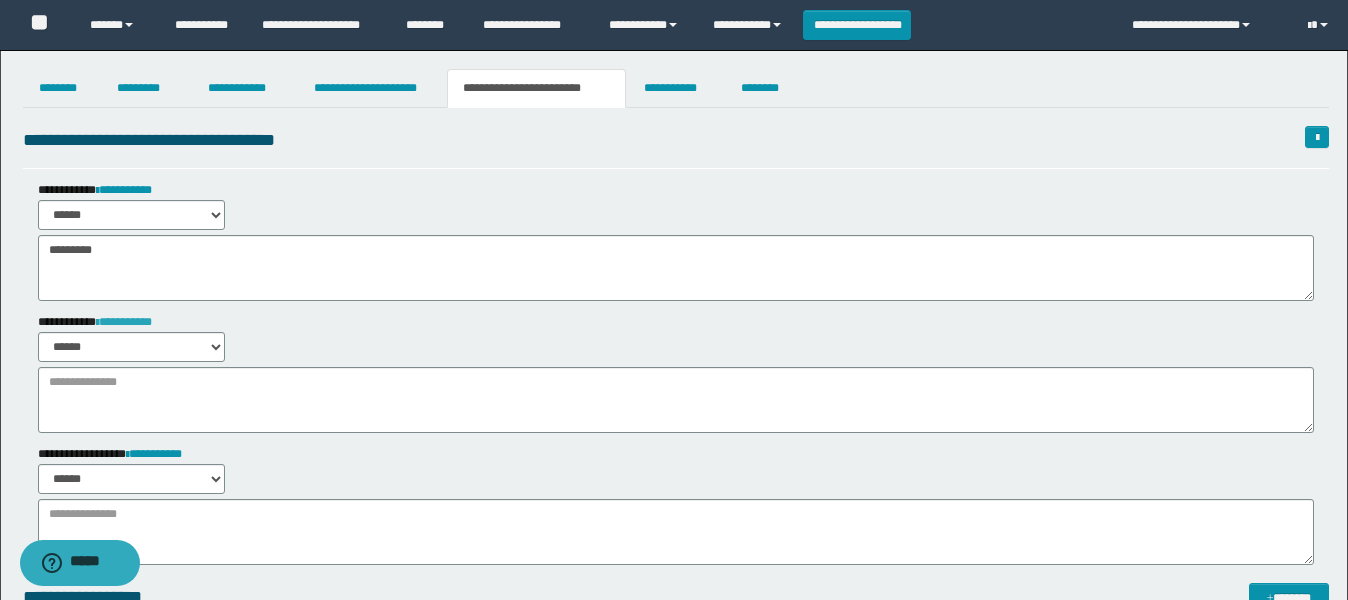 click on "**********" at bounding box center (124, 322) 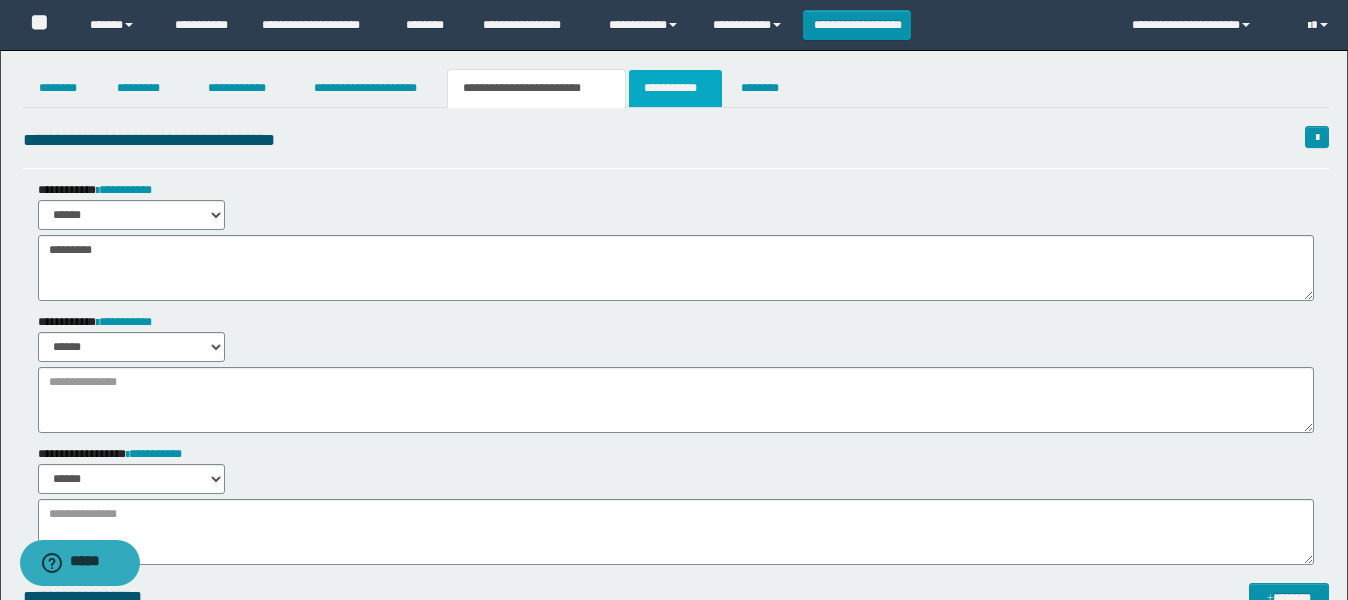 click on "**********" at bounding box center [675, 88] 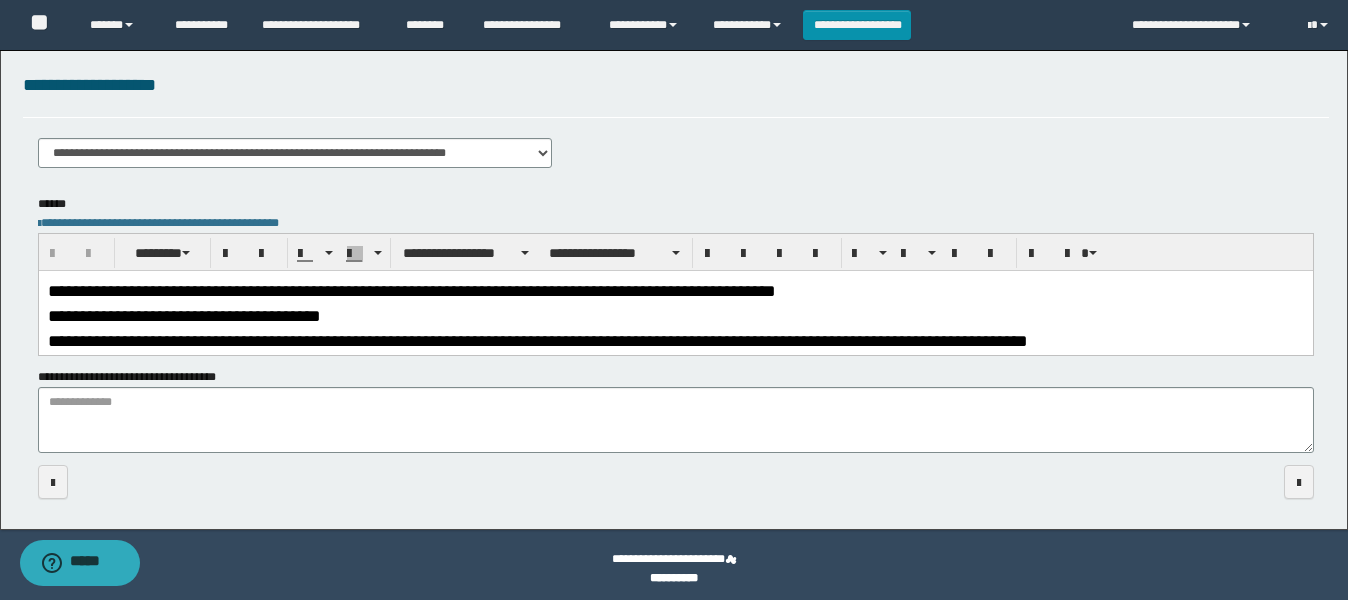scroll, scrollTop: 250, scrollLeft: 0, axis: vertical 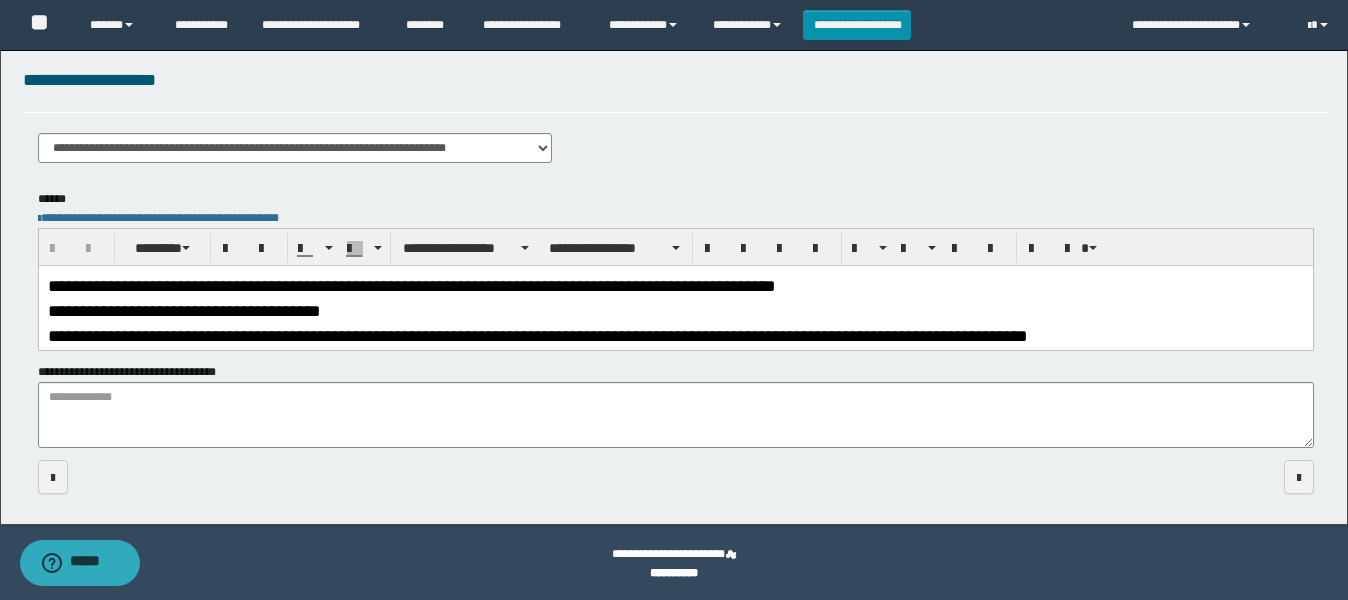 click on "**********" at bounding box center (537, 335) 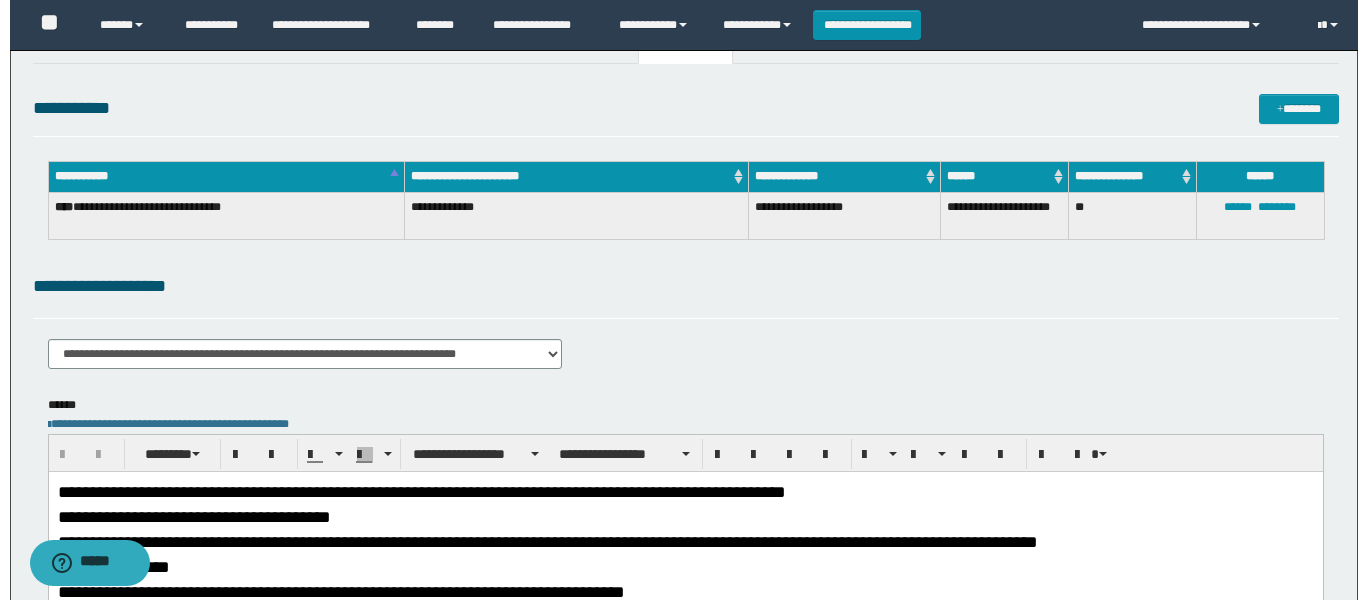 scroll, scrollTop: 0, scrollLeft: 0, axis: both 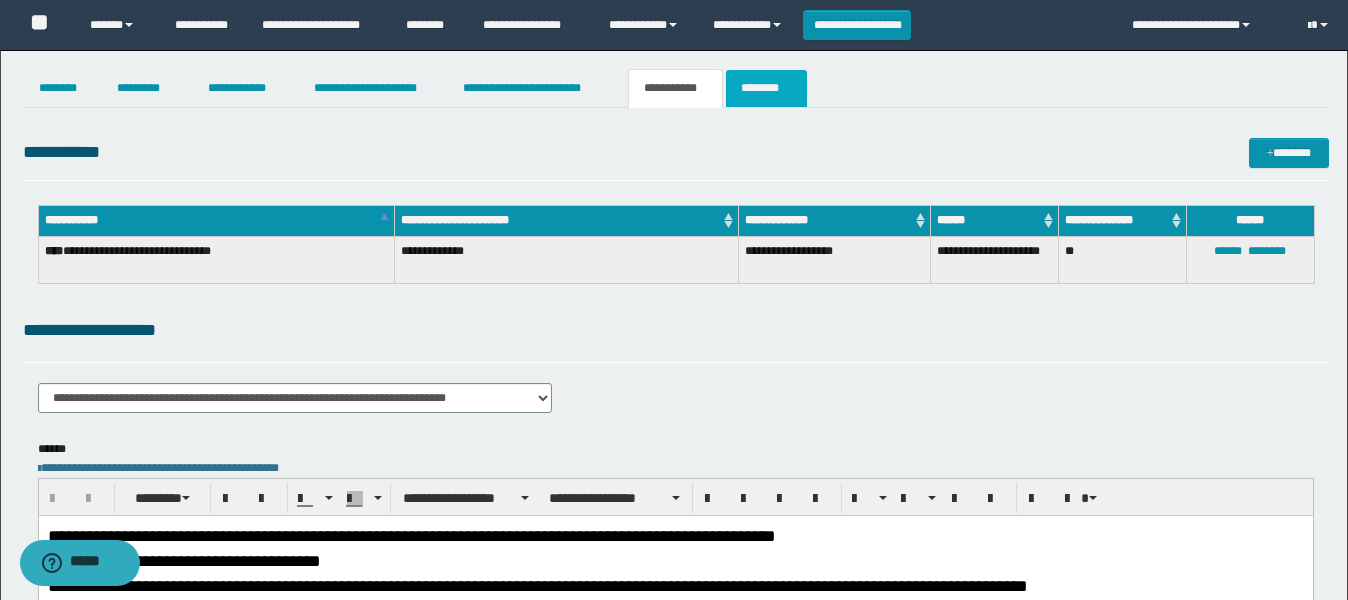 click on "********" at bounding box center [766, 88] 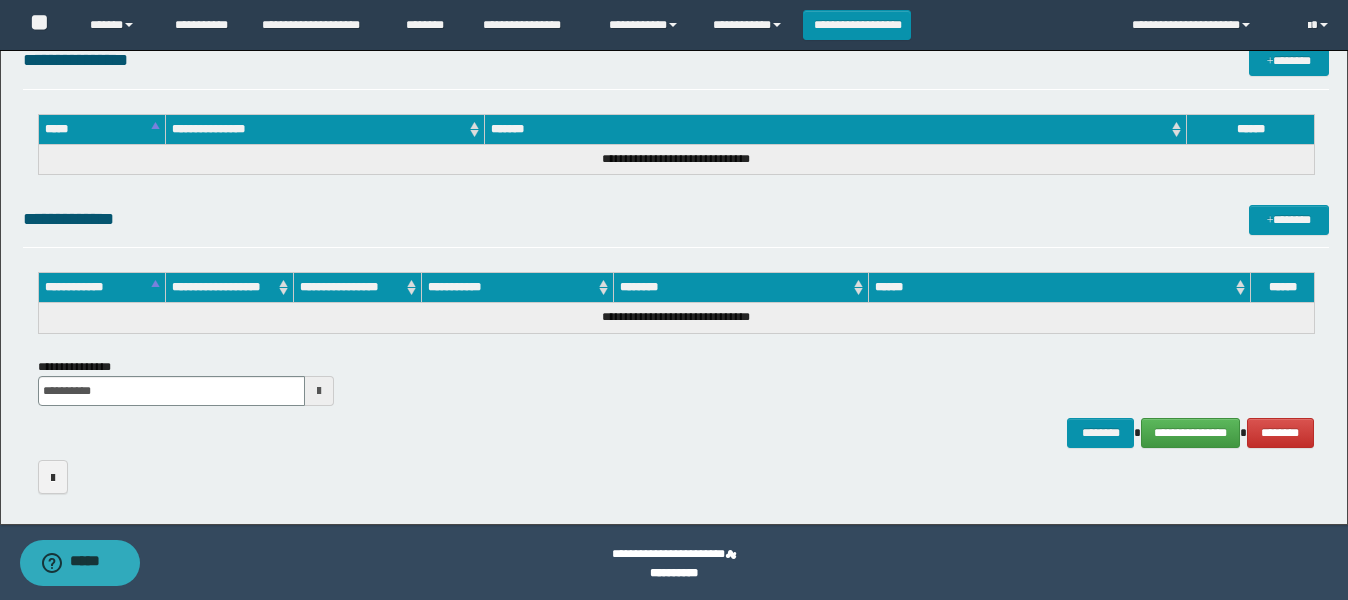 scroll, scrollTop: 1031, scrollLeft: 0, axis: vertical 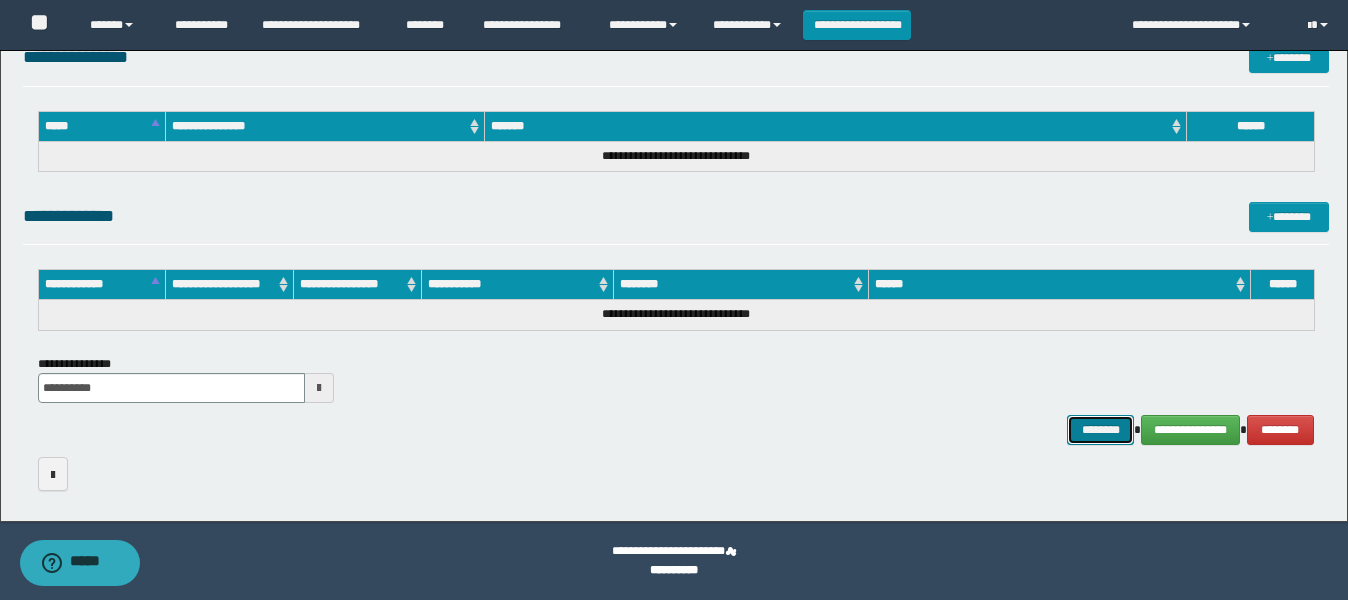 click on "********" at bounding box center (1101, 430) 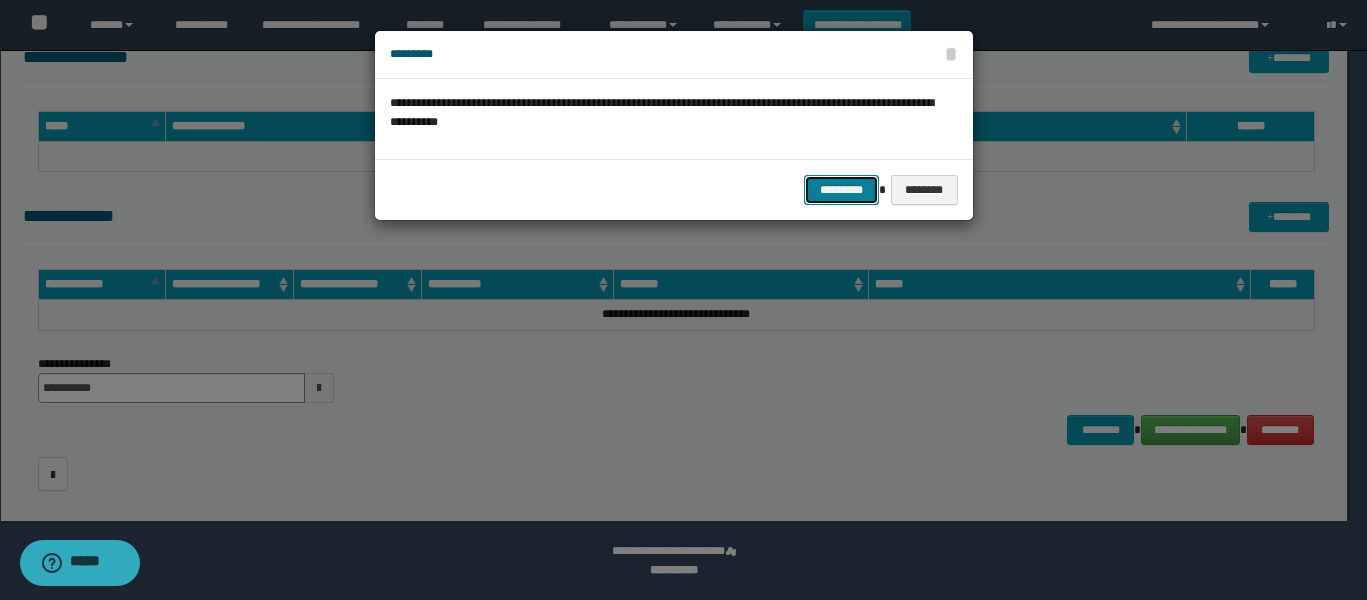 click on "*********" at bounding box center [841, 190] 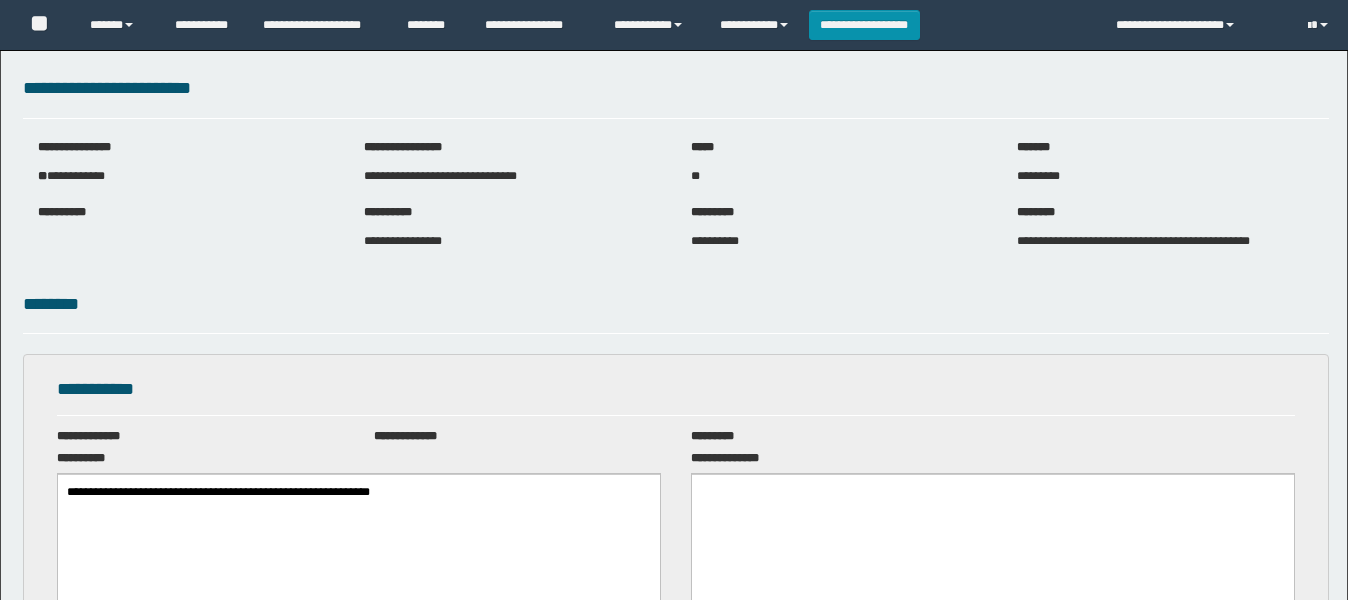scroll, scrollTop: 0, scrollLeft: 0, axis: both 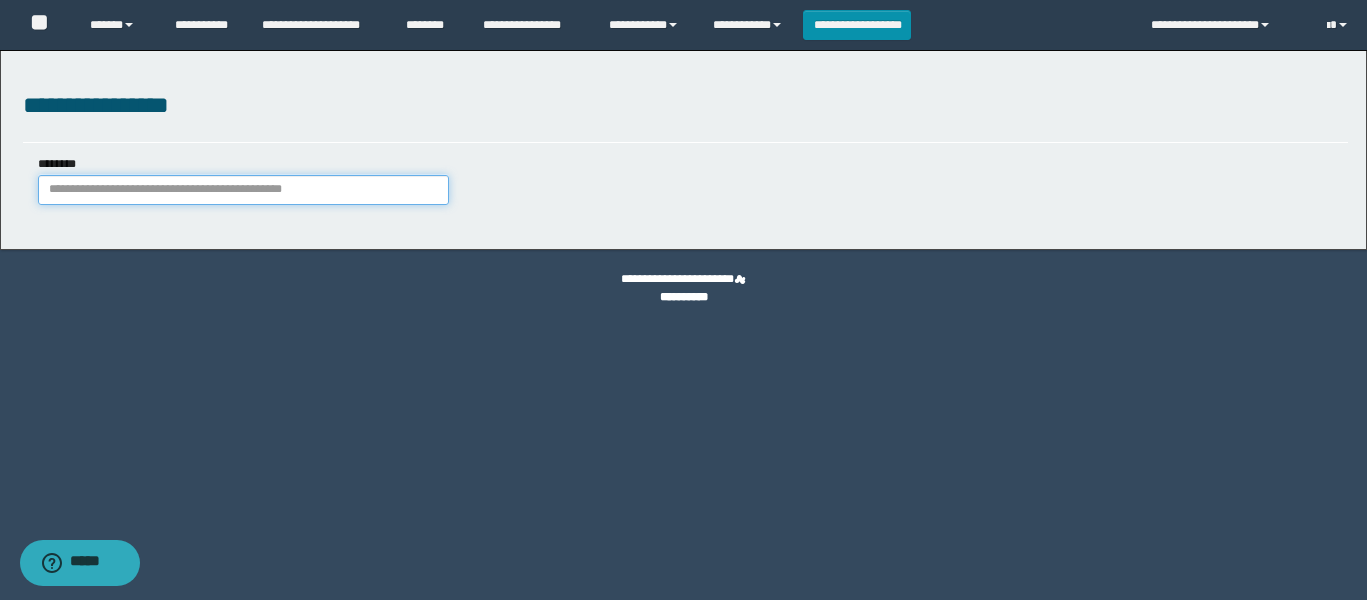 click on "********" at bounding box center (244, 190) 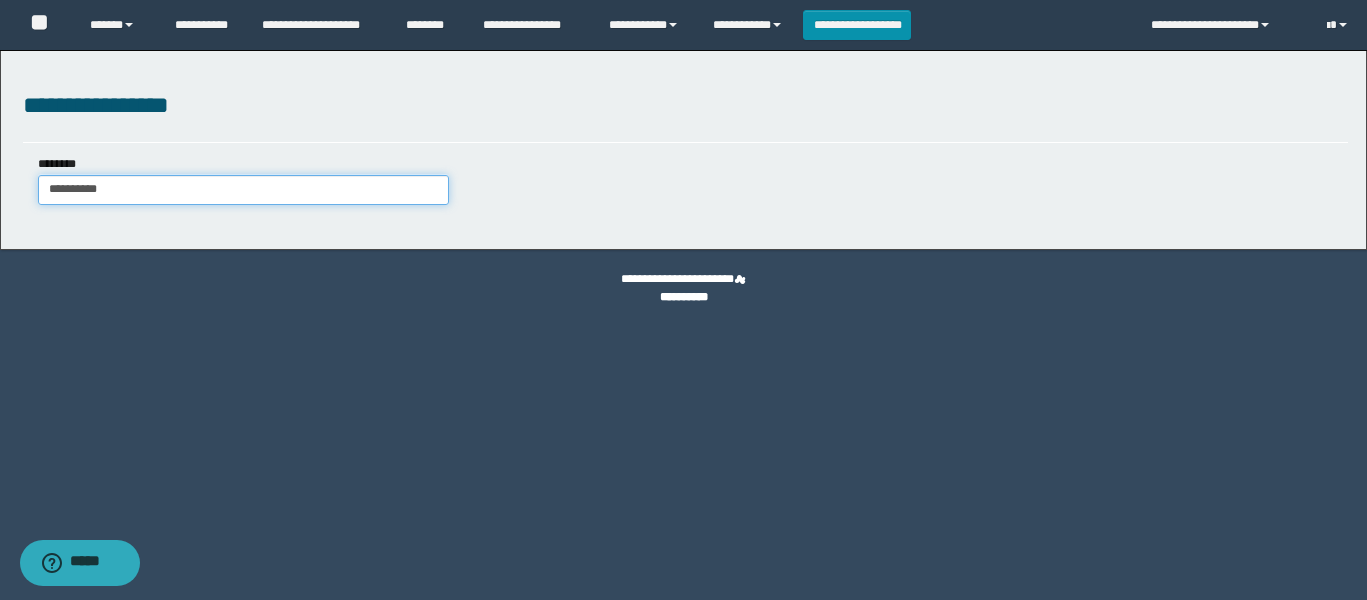 type on "**********" 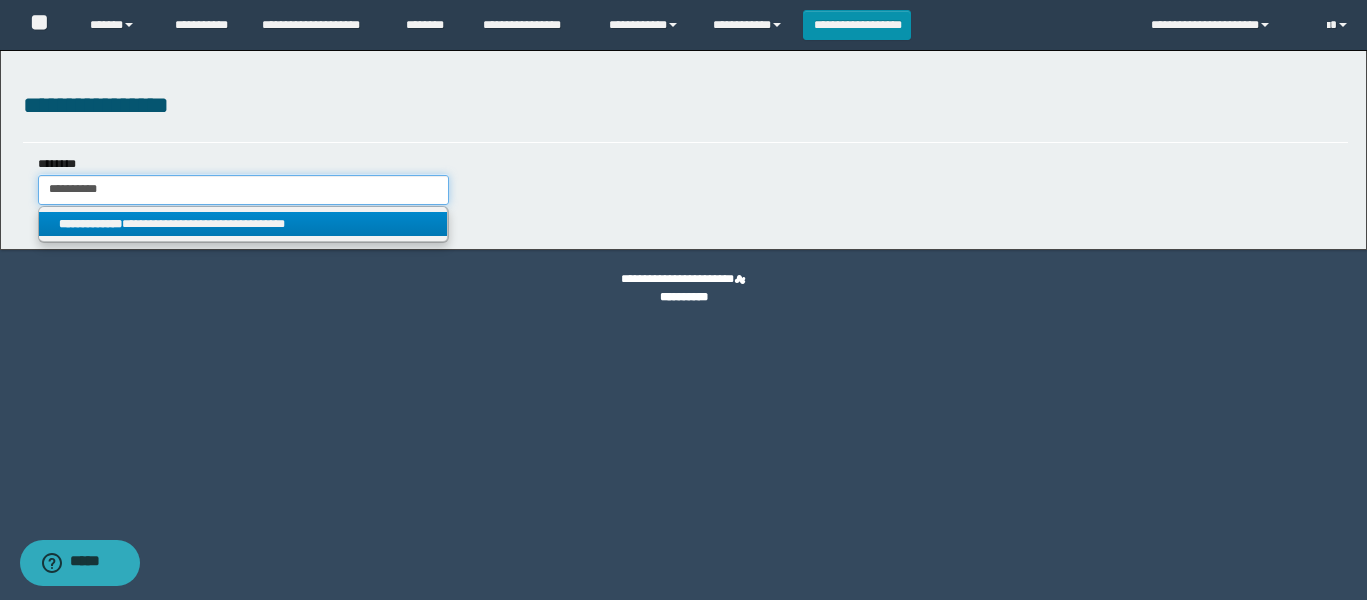 type on "**********" 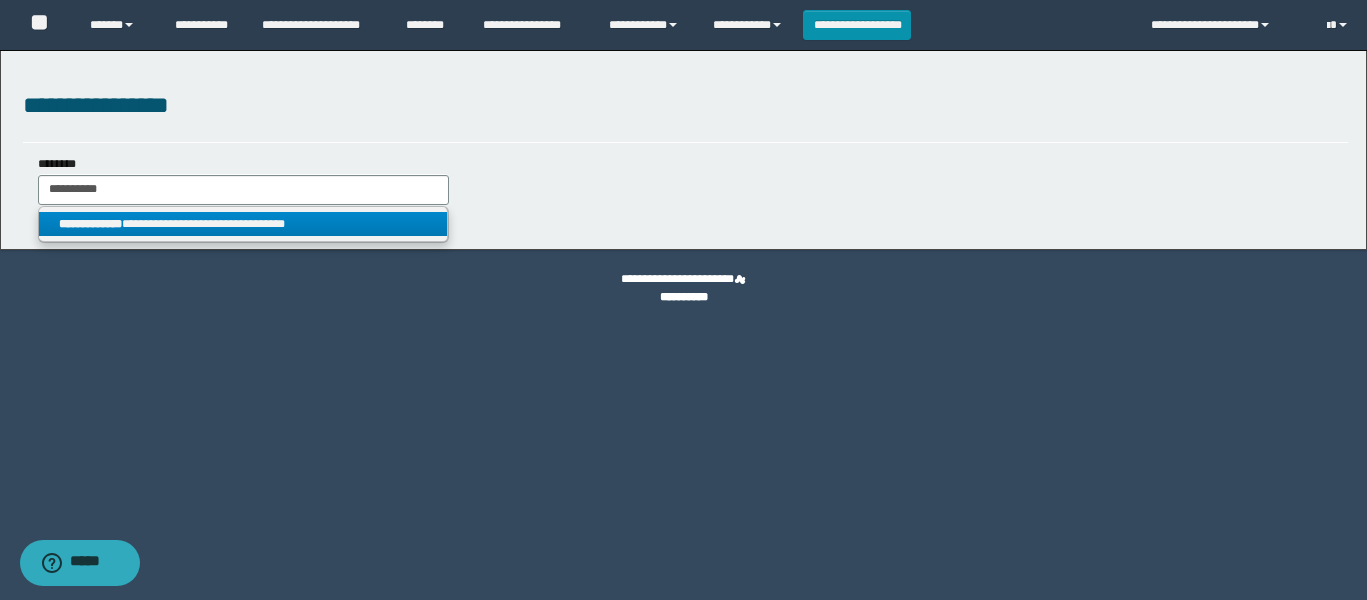 click on "**********" at bounding box center (243, 224) 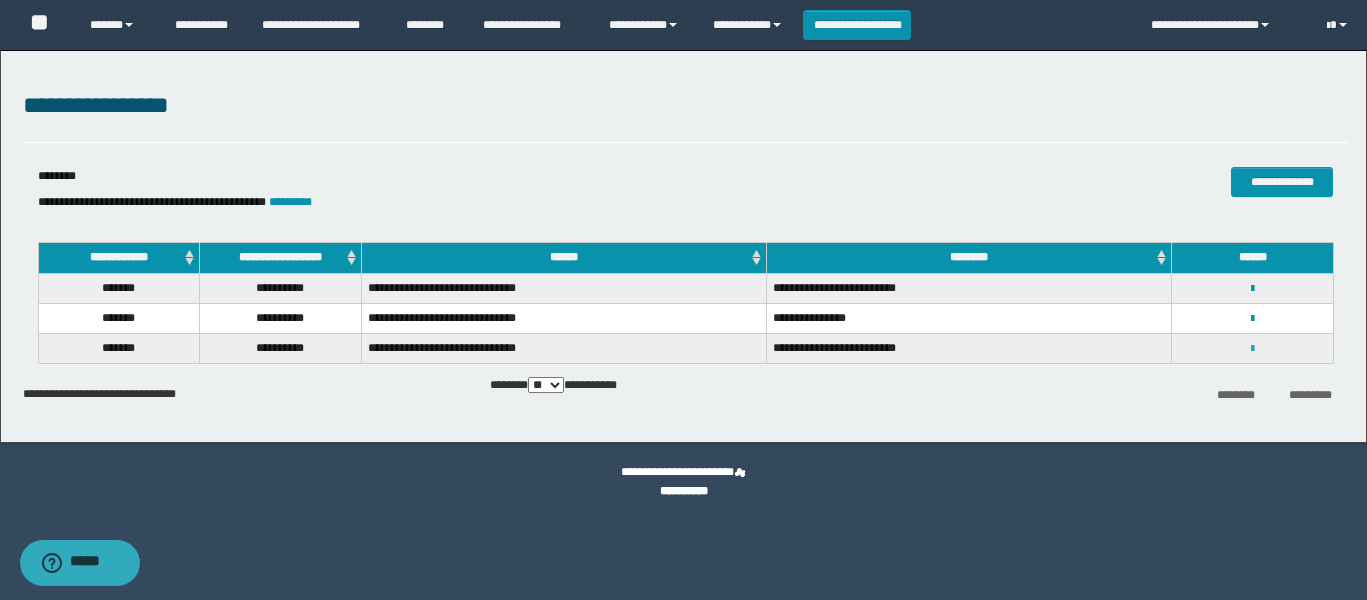 click at bounding box center [1252, 349] 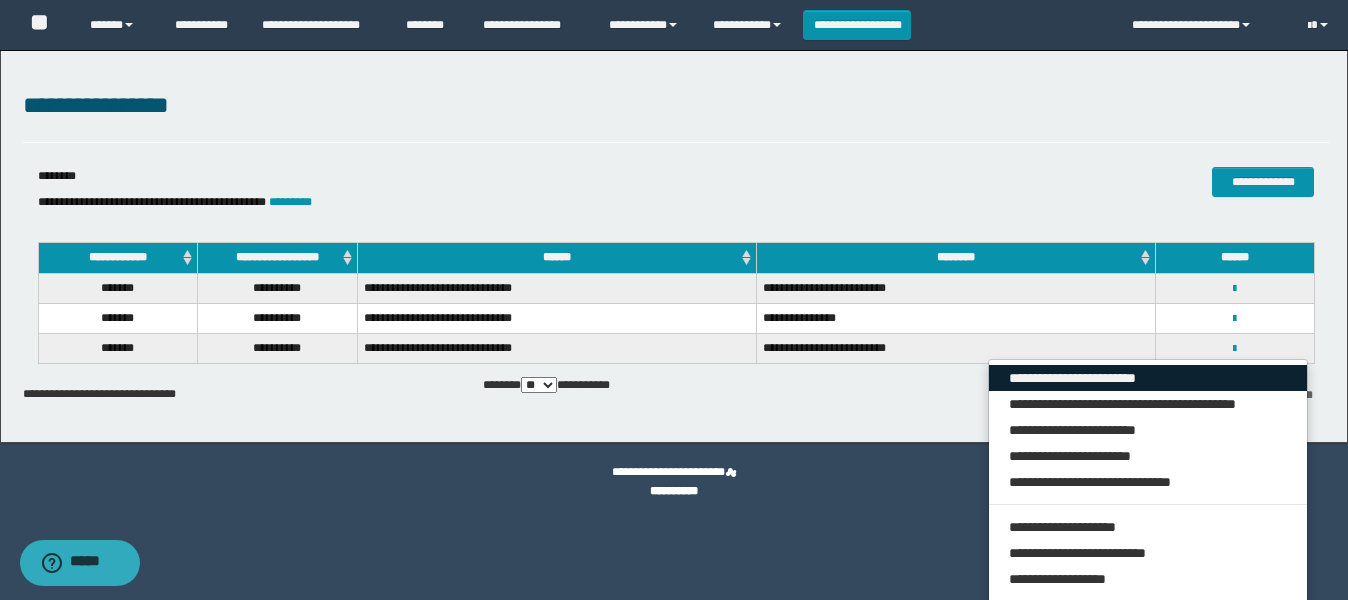click on "**********" at bounding box center (1148, 378) 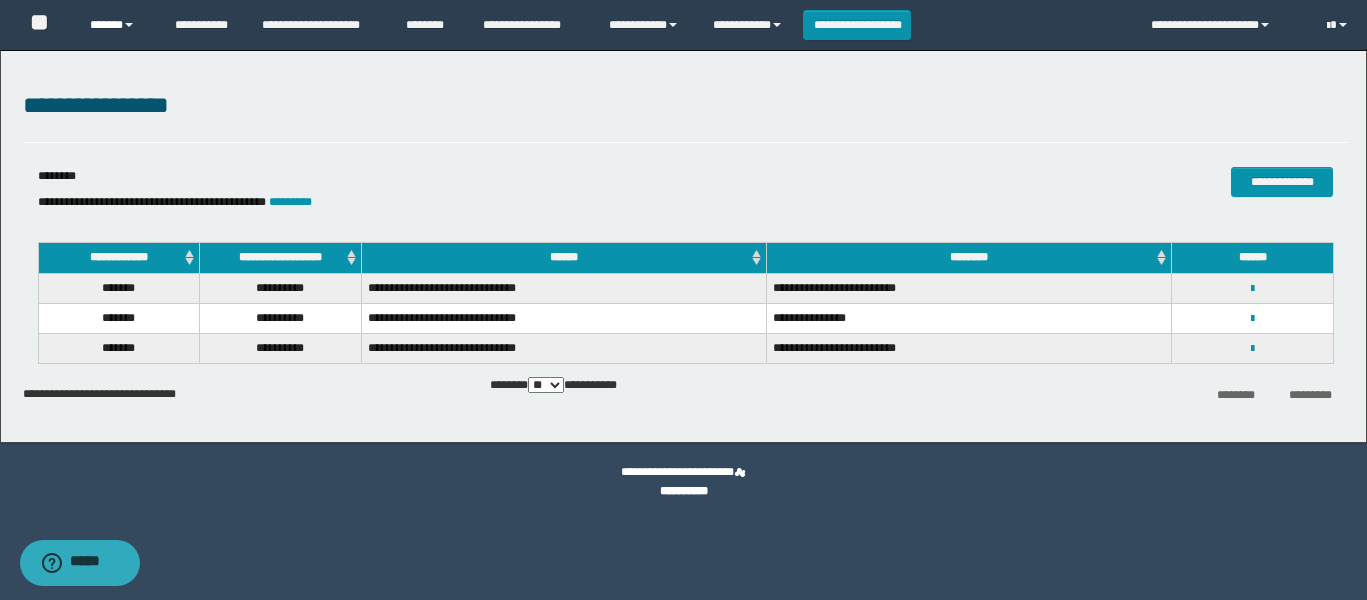 click on "******" at bounding box center (117, 25) 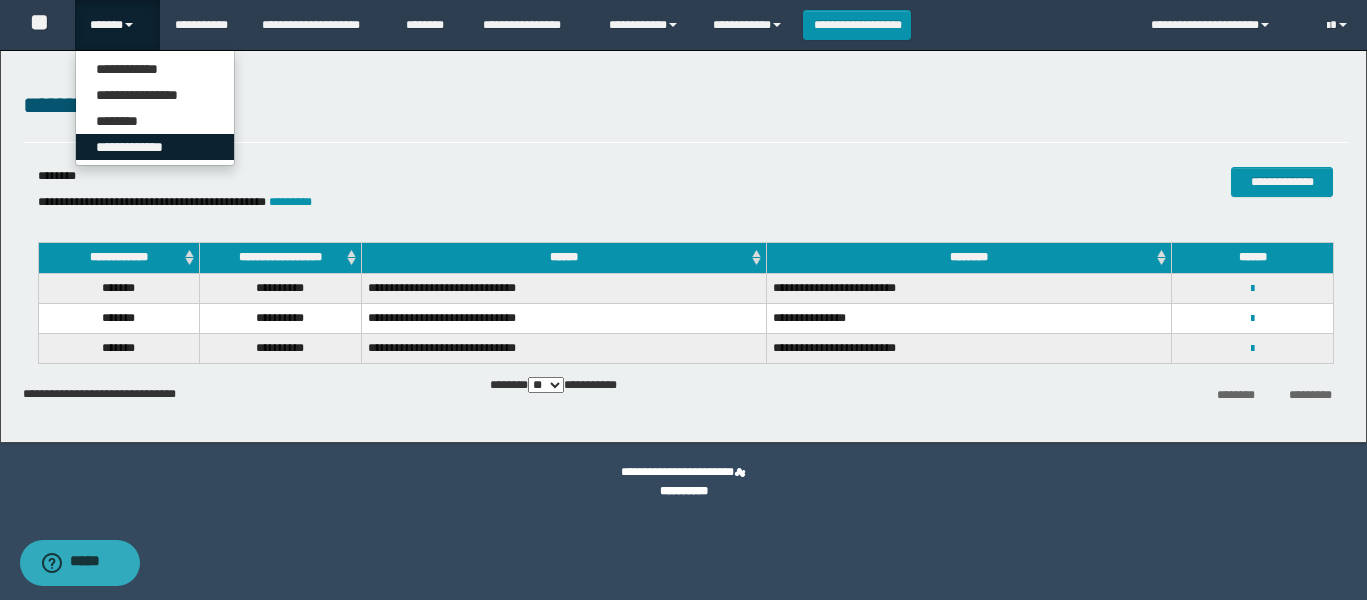 click on "**********" at bounding box center [155, 147] 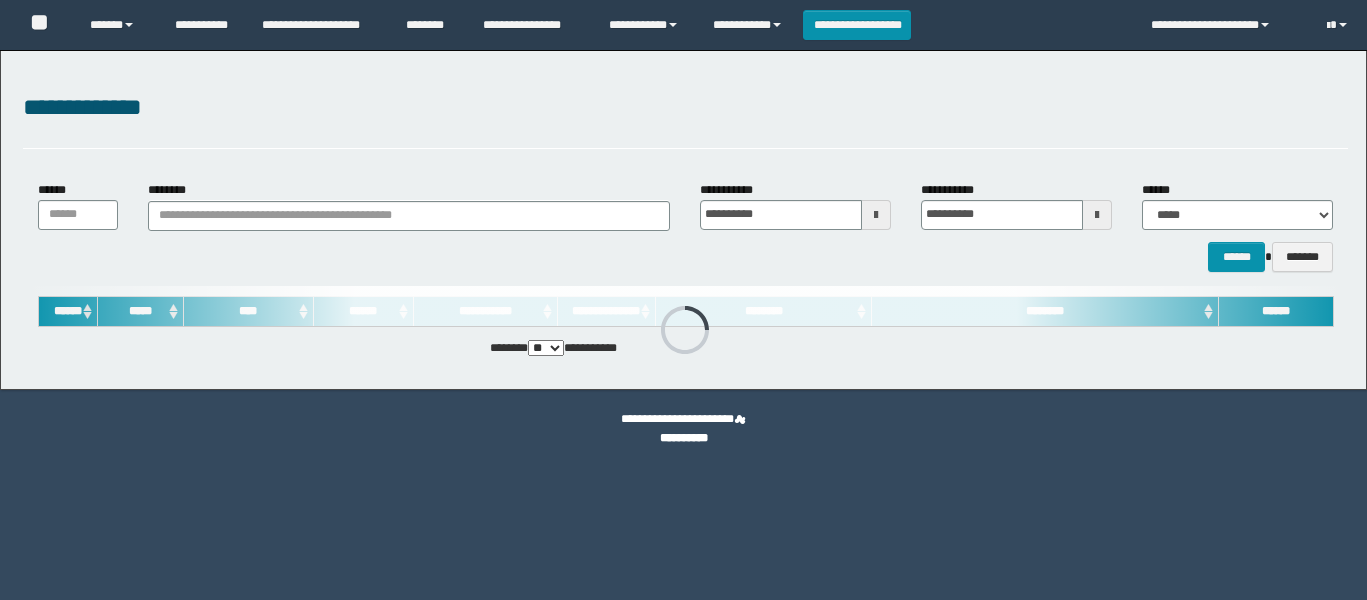 scroll, scrollTop: 0, scrollLeft: 0, axis: both 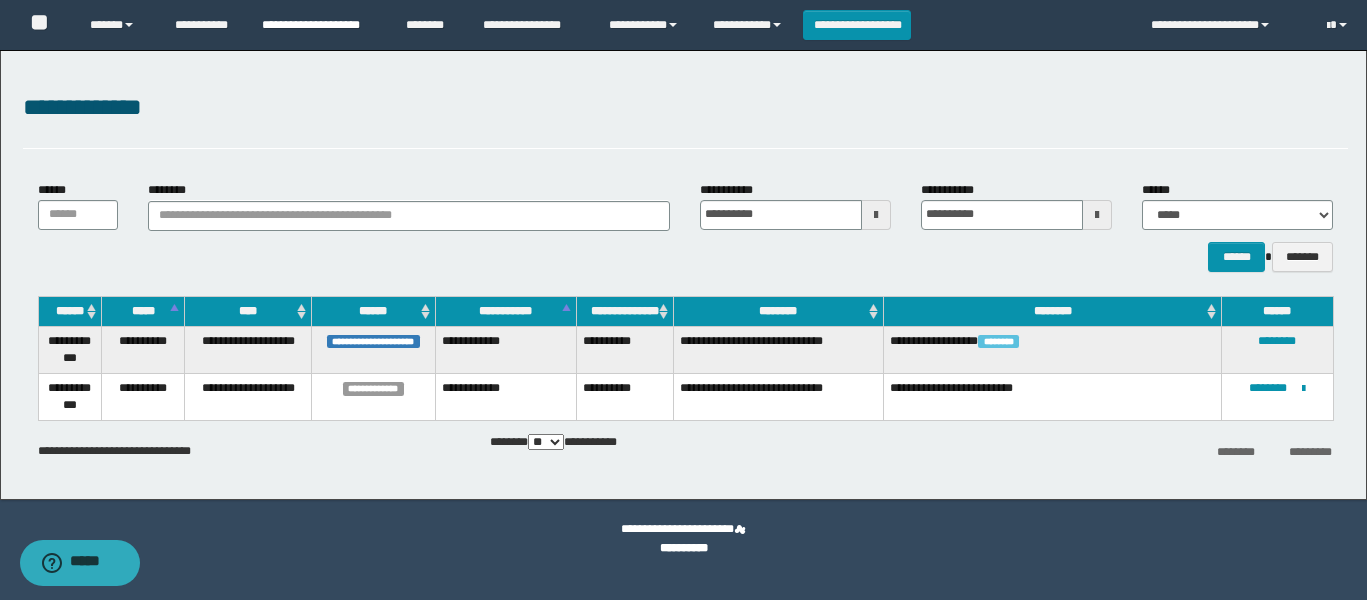 click on "**********" at bounding box center (319, 25) 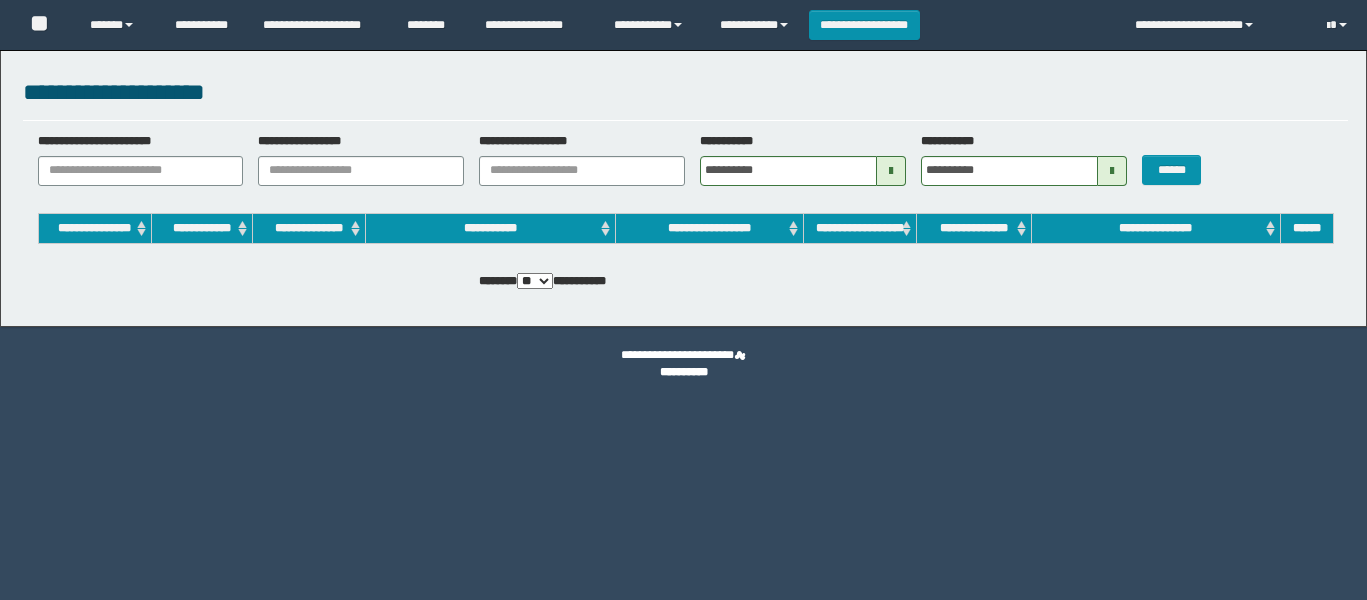 scroll, scrollTop: 0, scrollLeft: 0, axis: both 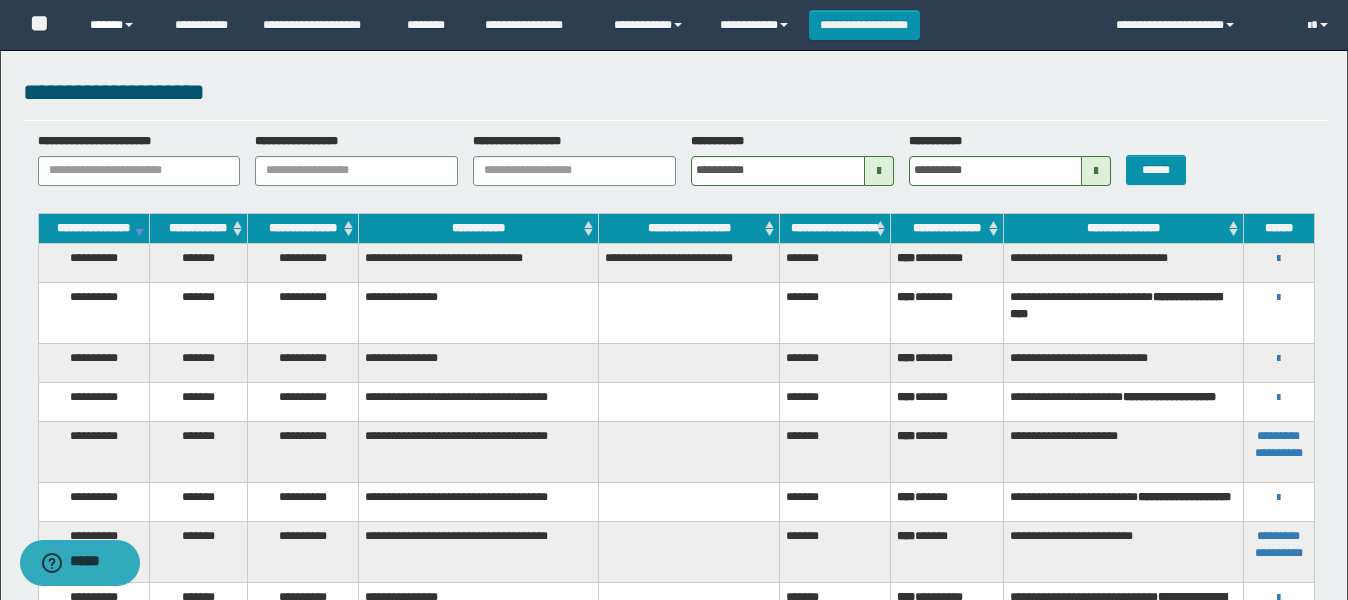 click on "******" at bounding box center (117, 25) 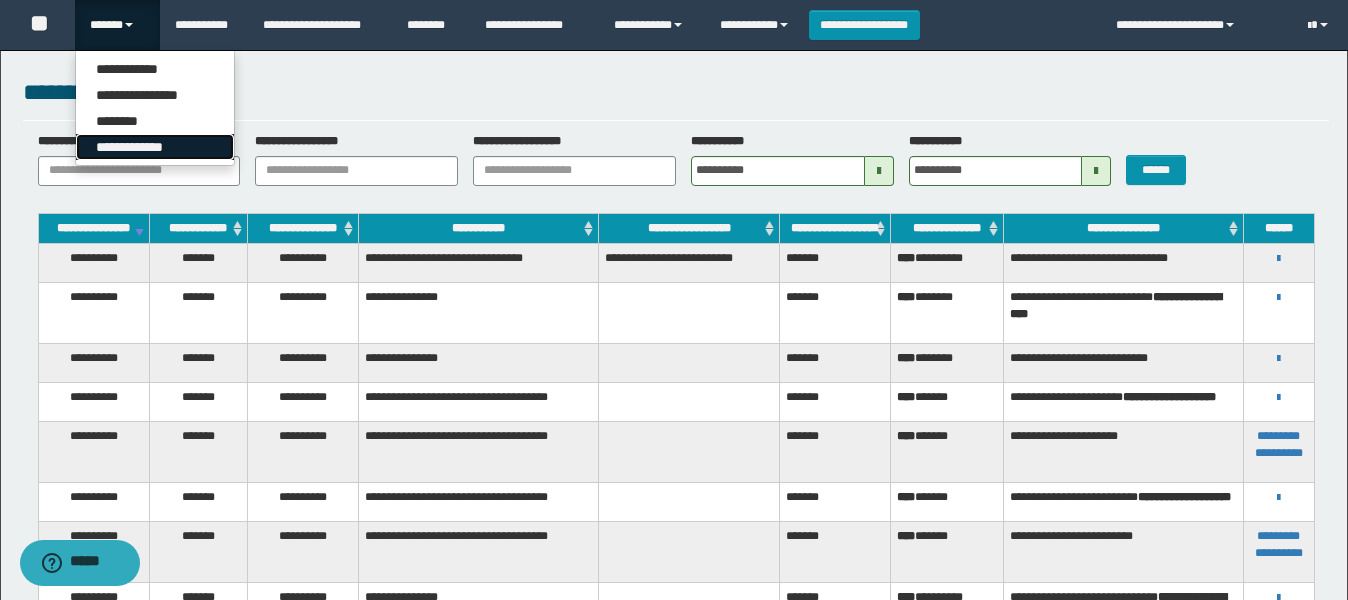 click on "**********" at bounding box center (155, 147) 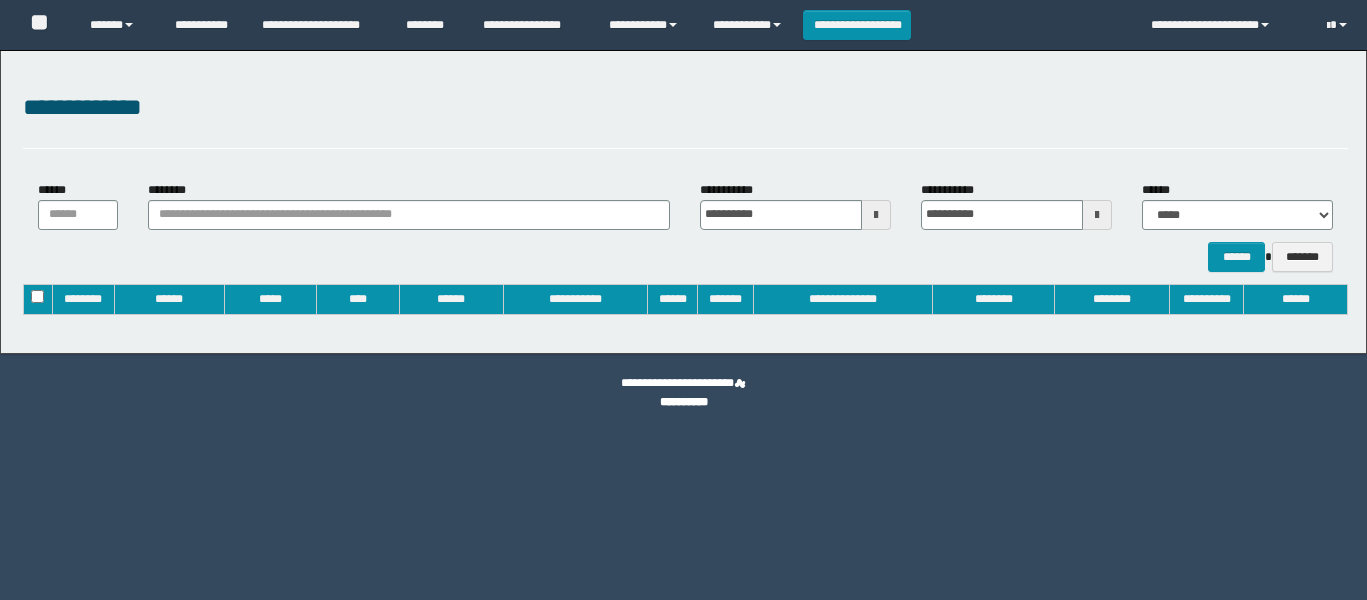 type on "**********" 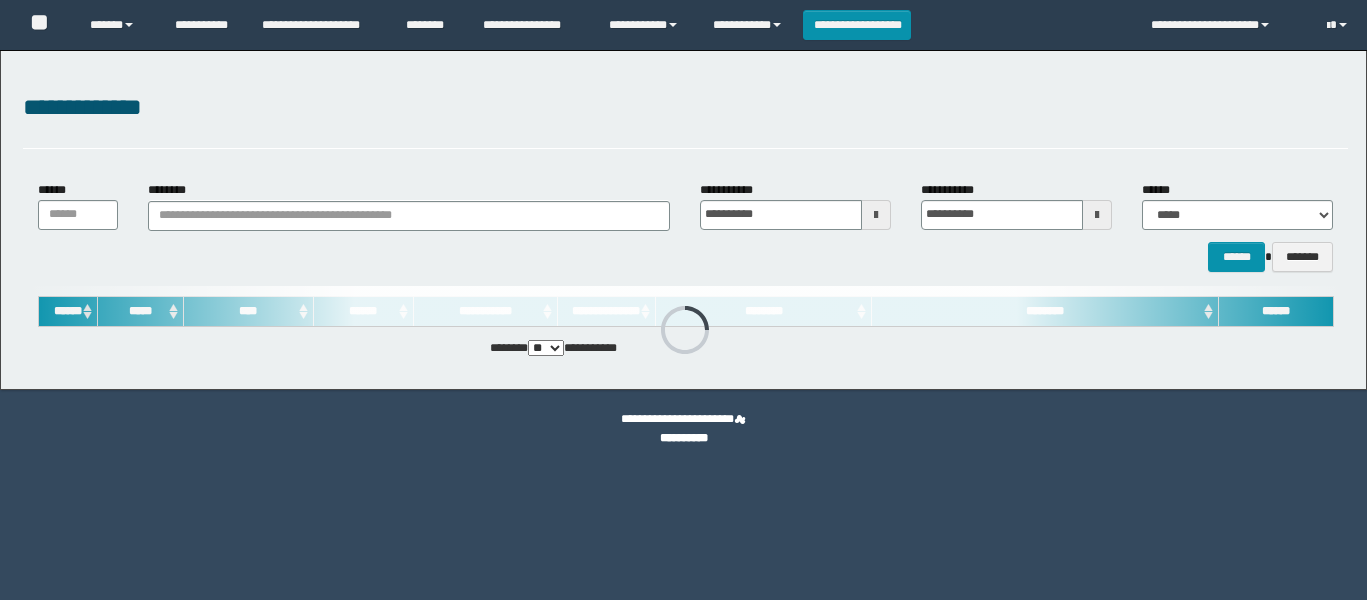 scroll, scrollTop: 0, scrollLeft: 0, axis: both 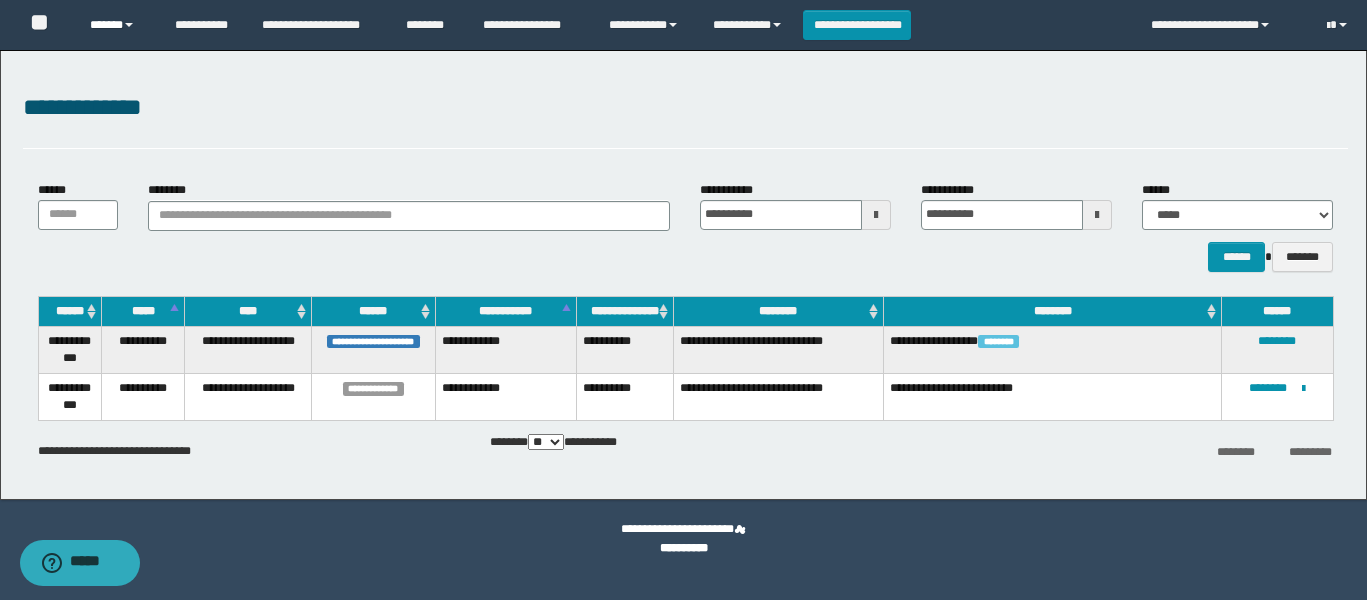 click on "******" at bounding box center [117, 25] 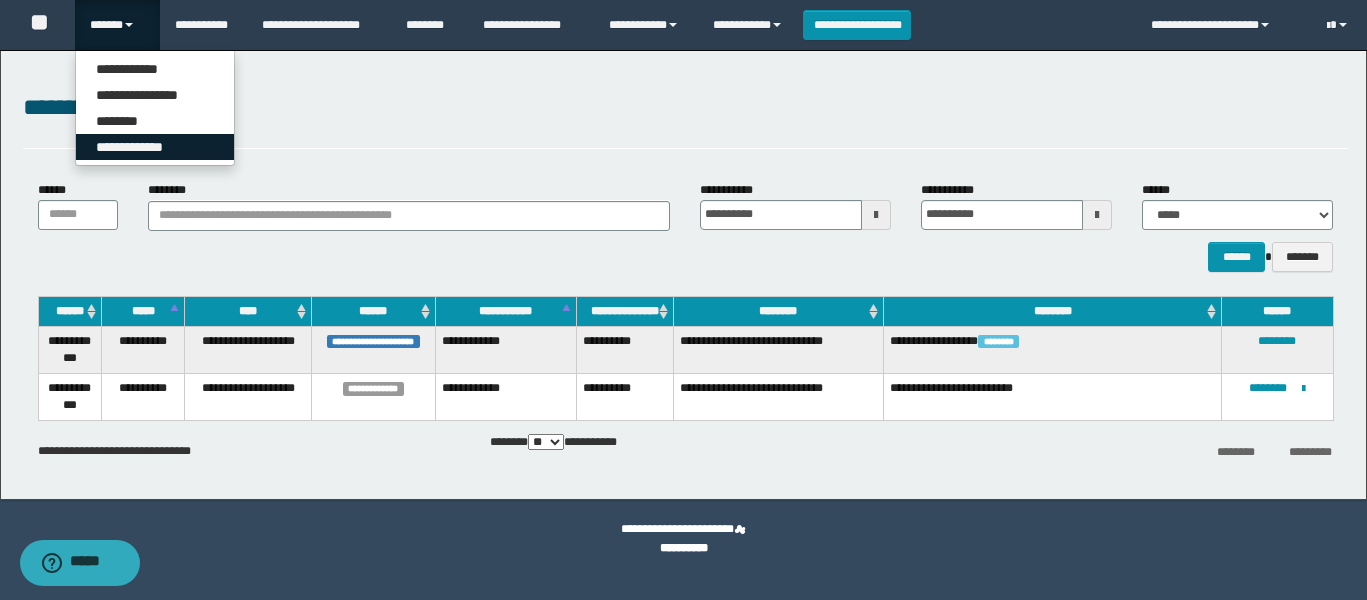 click on "**********" at bounding box center [155, 147] 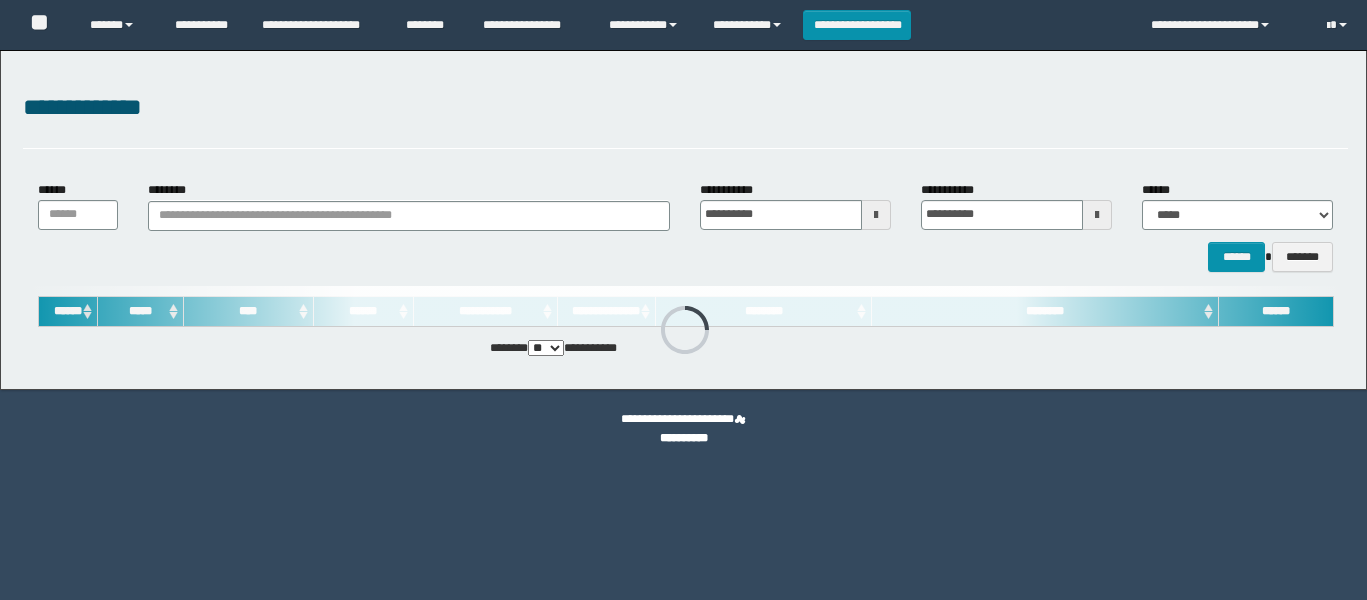 scroll, scrollTop: 0, scrollLeft: 0, axis: both 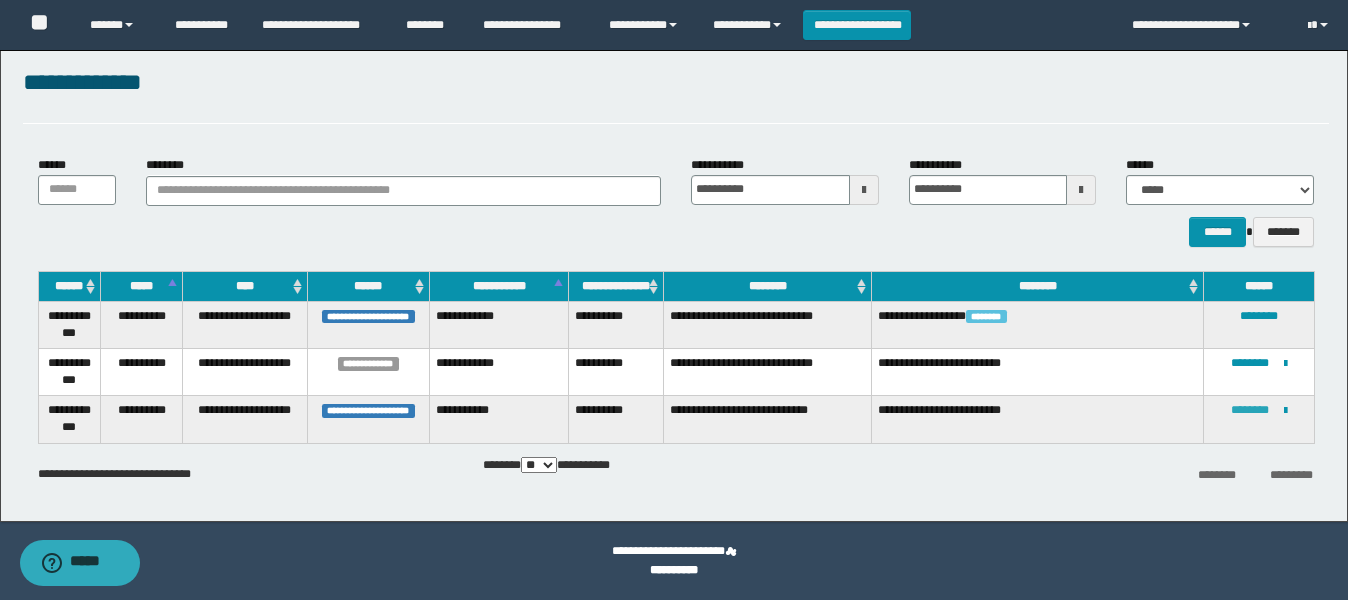 click on "********" at bounding box center (1250, 410) 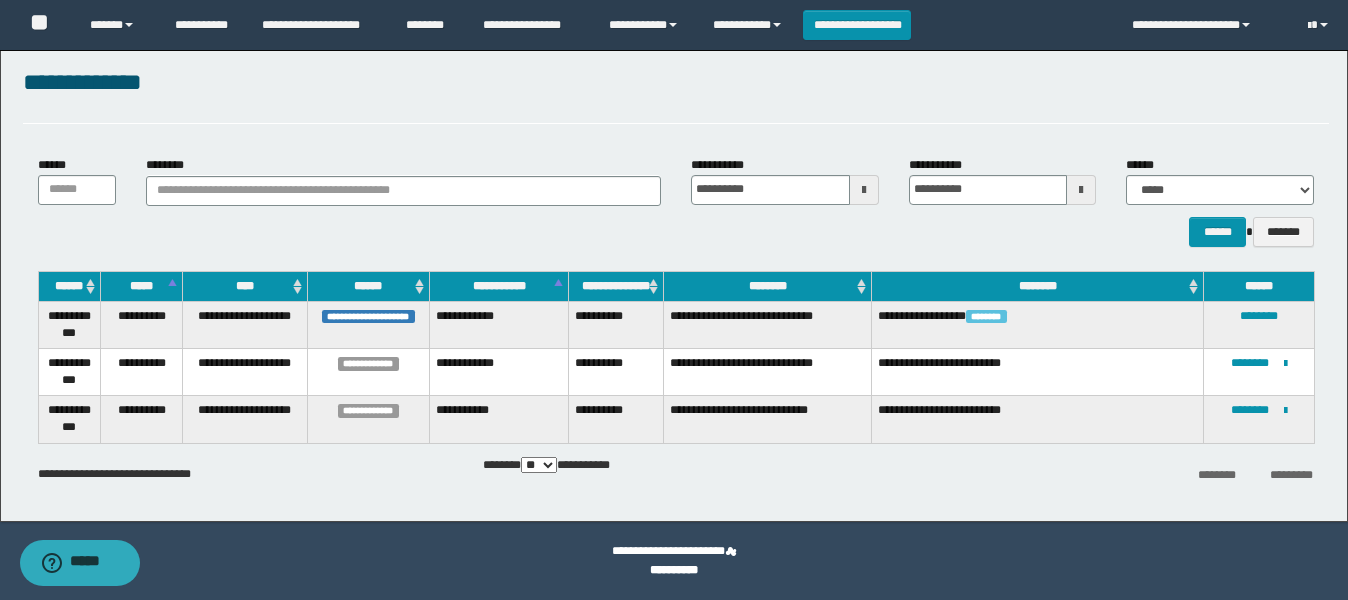 scroll, scrollTop: 0, scrollLeft: 0, axis: both 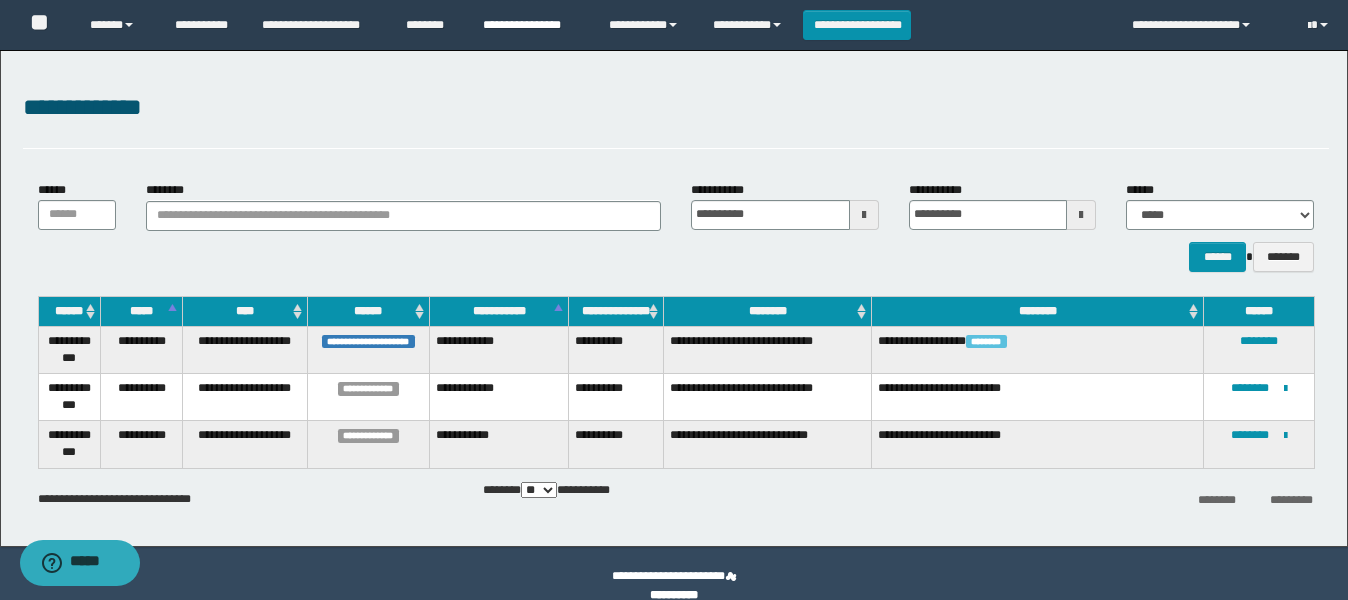 click on "**********" at bounding box center [531, 25] 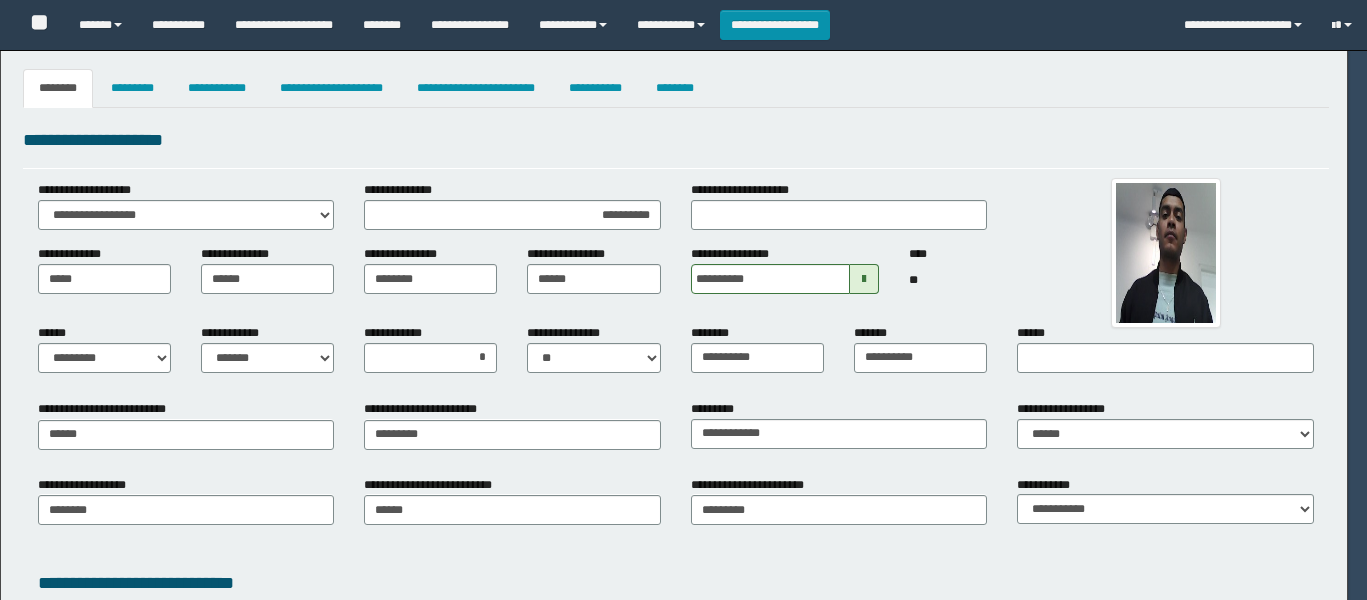 select on "*" 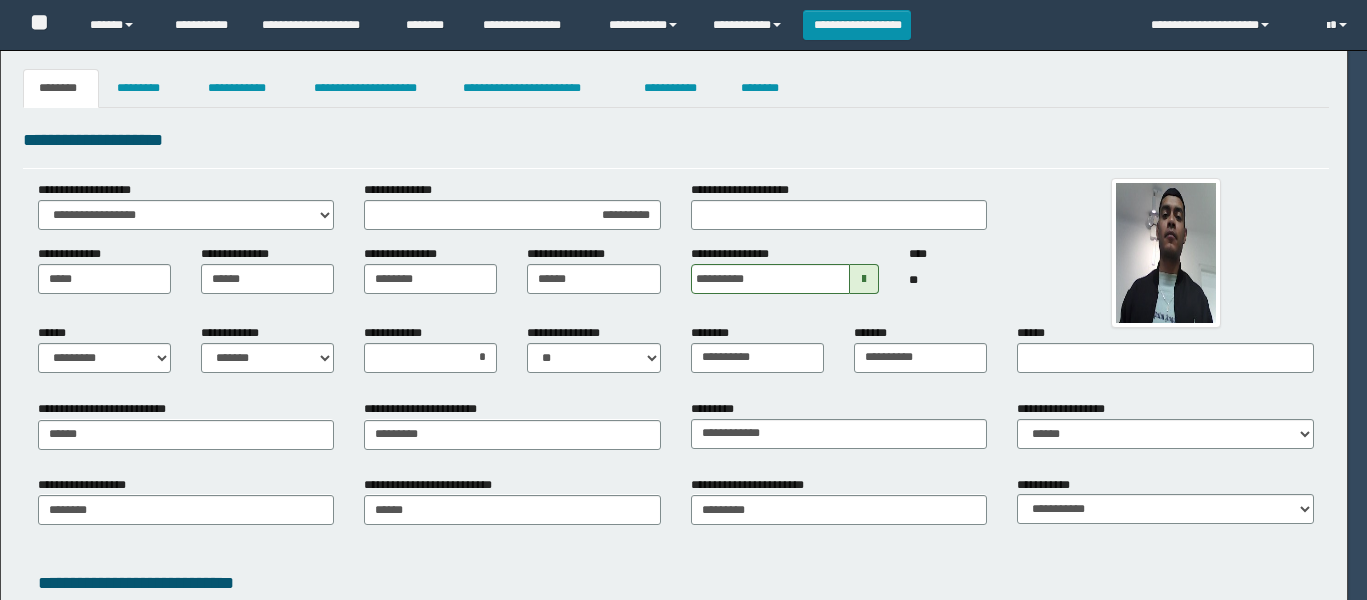scroll, scrollTop: 0, scrollLeft: 0, axis: both 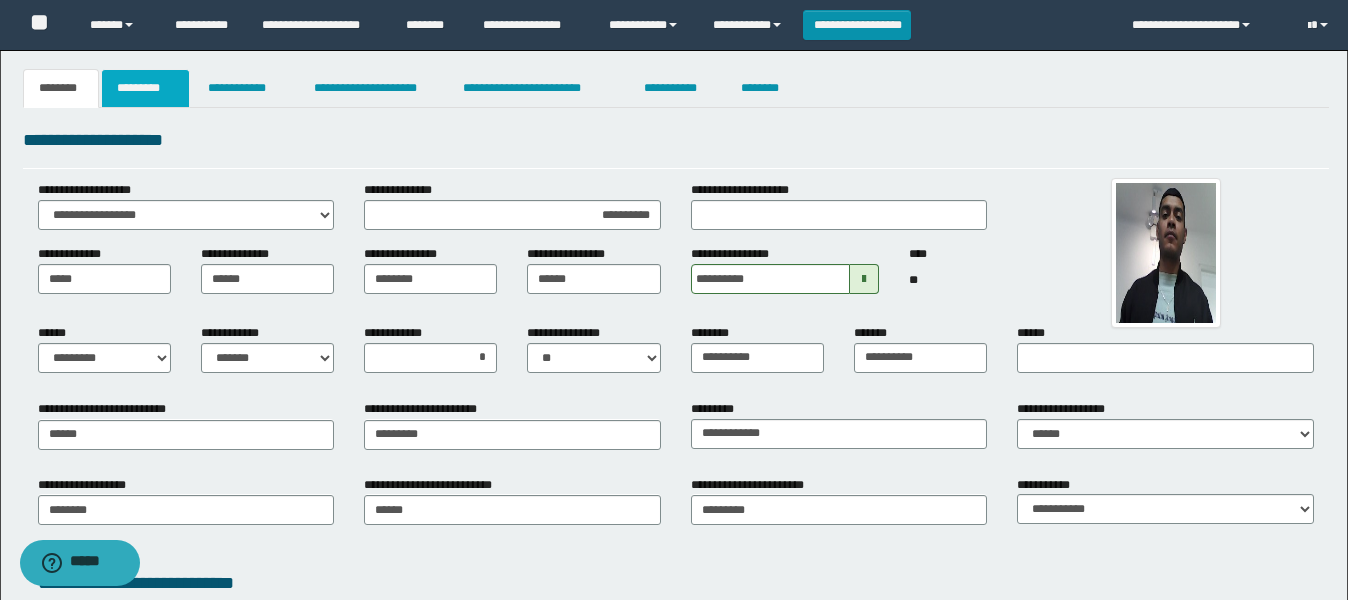 click on "*********" at bounding box center [145, 88] 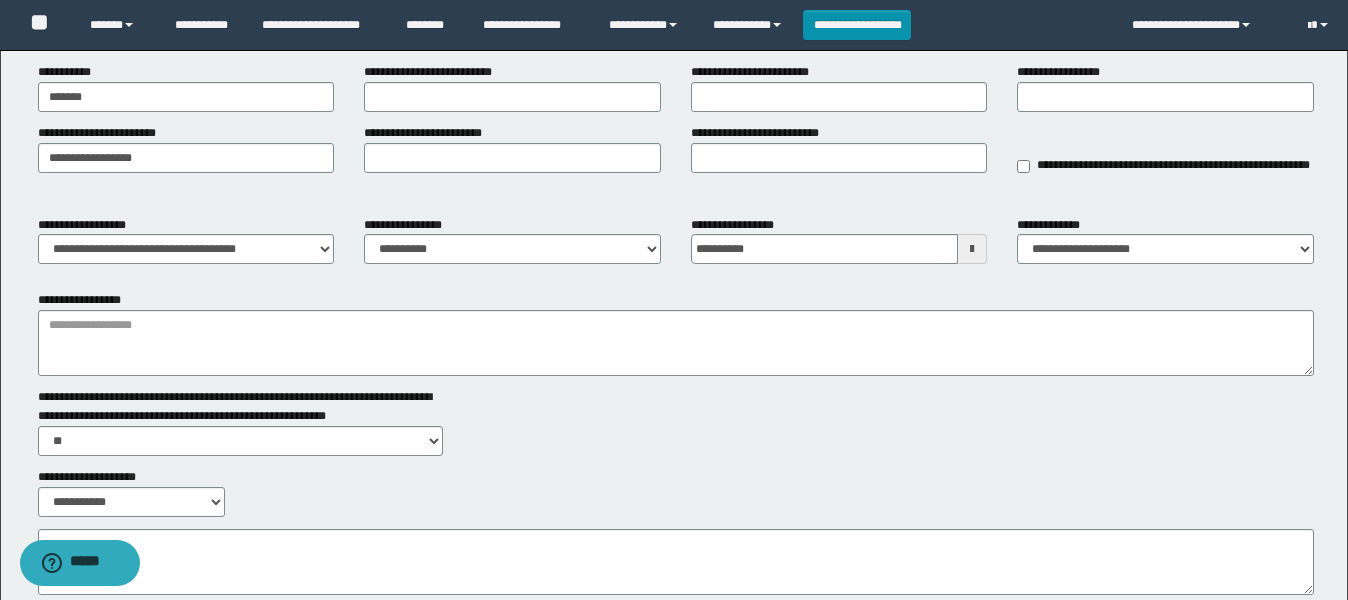 scroll, scrollTop: 250, scrollLeft: 0, axis: vertical 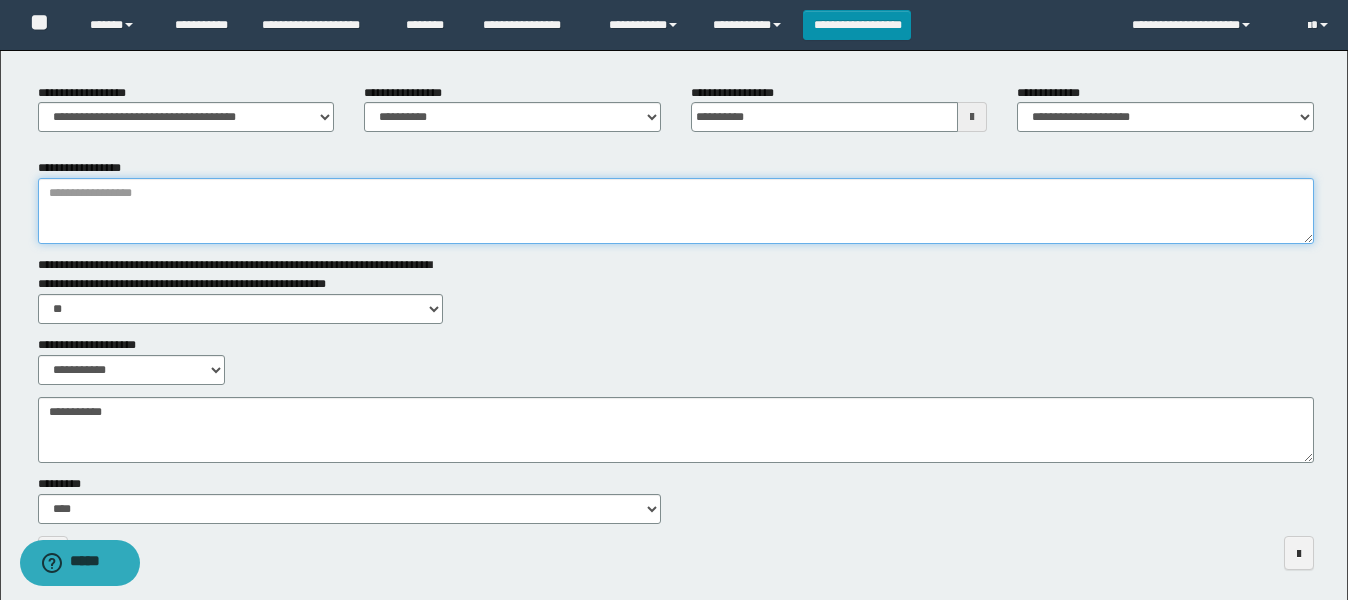 click on "**********" at bounding box center (676, 211) 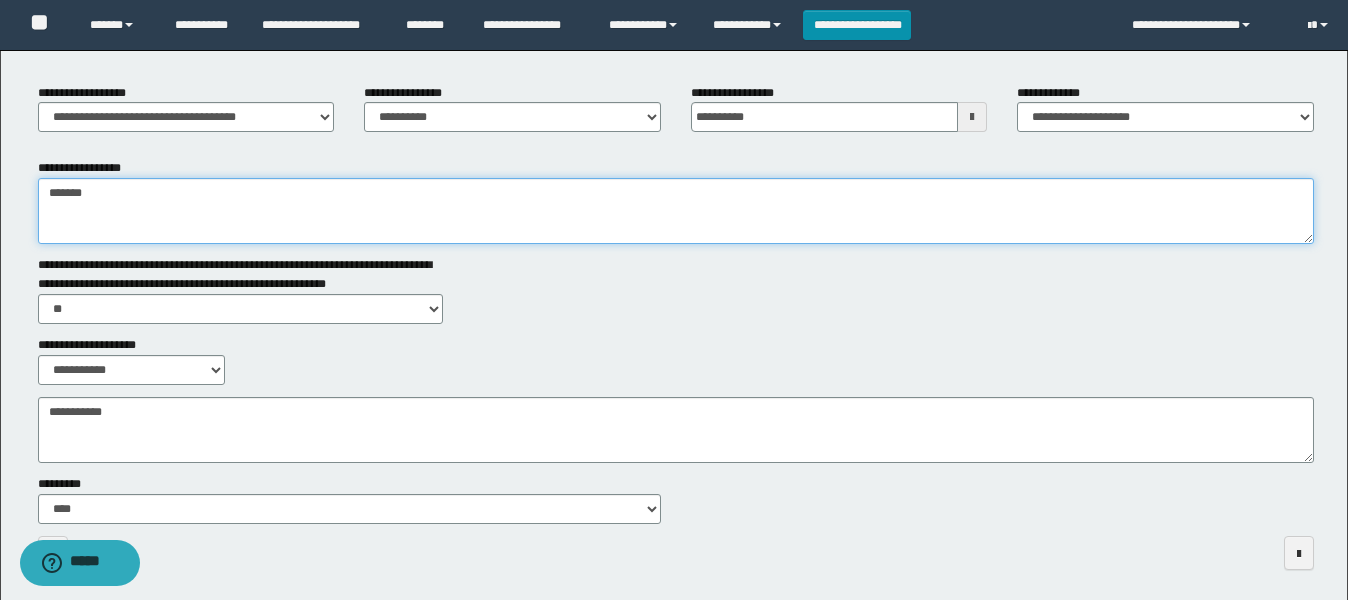 type on "*******" 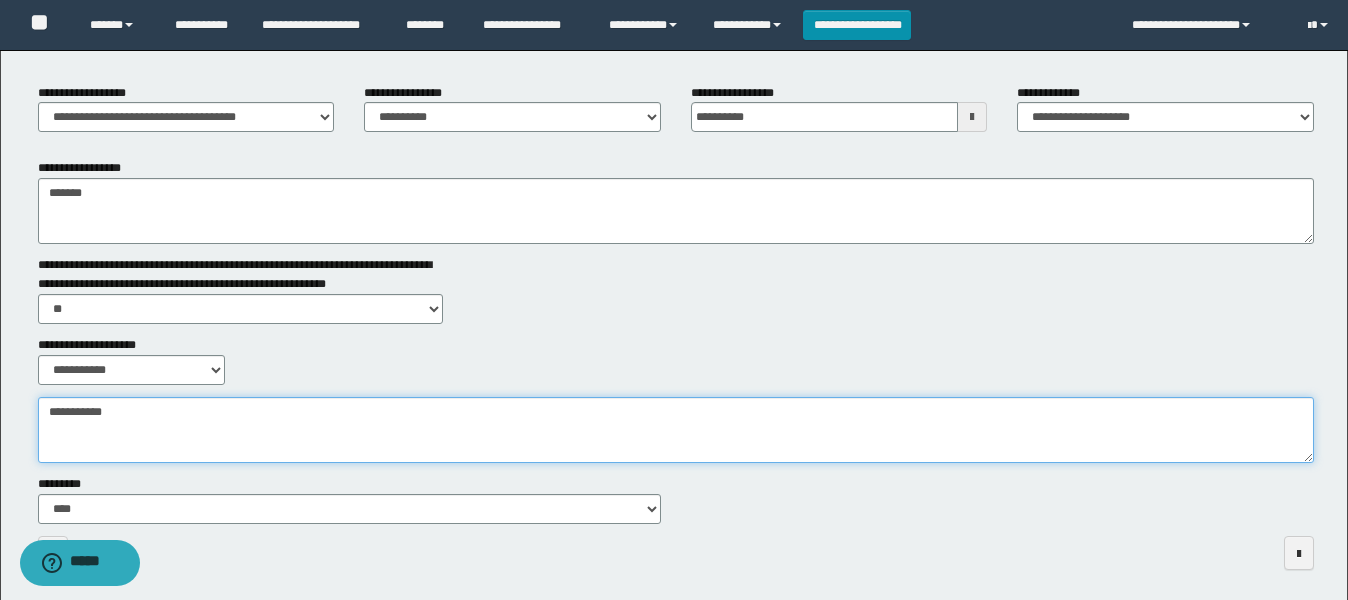 click on "**********" at bounding box center (676, 430) 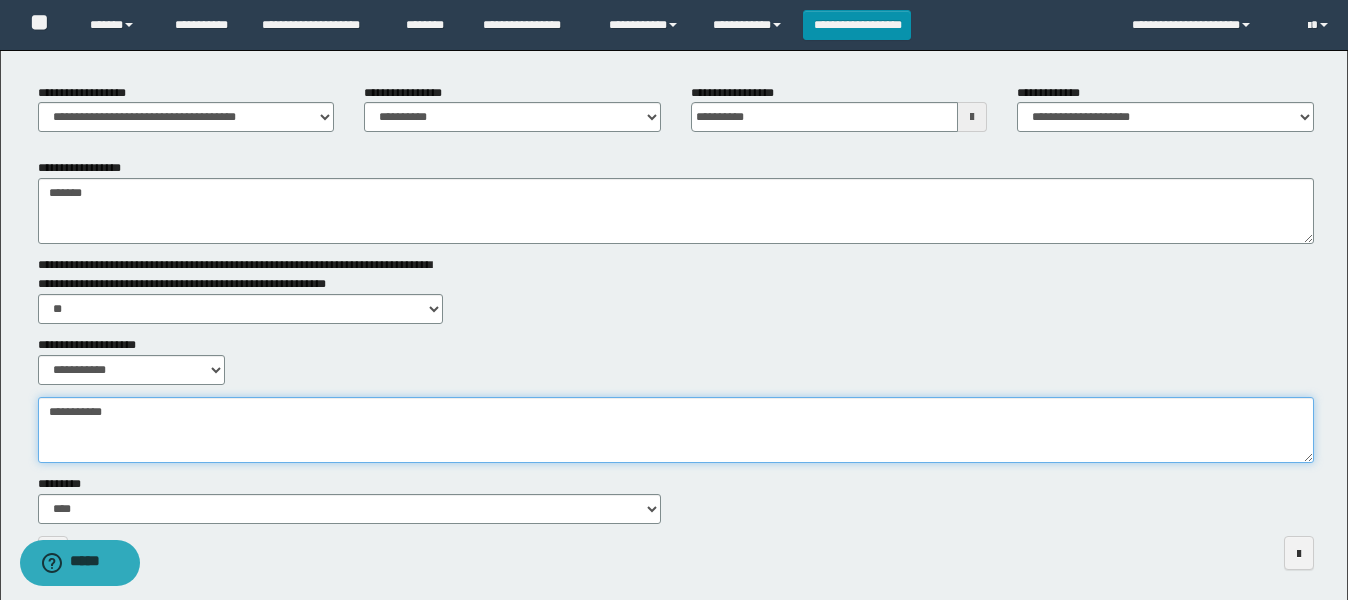 scroll, scrollTop: 0, scrollLeft: 0, axis: both 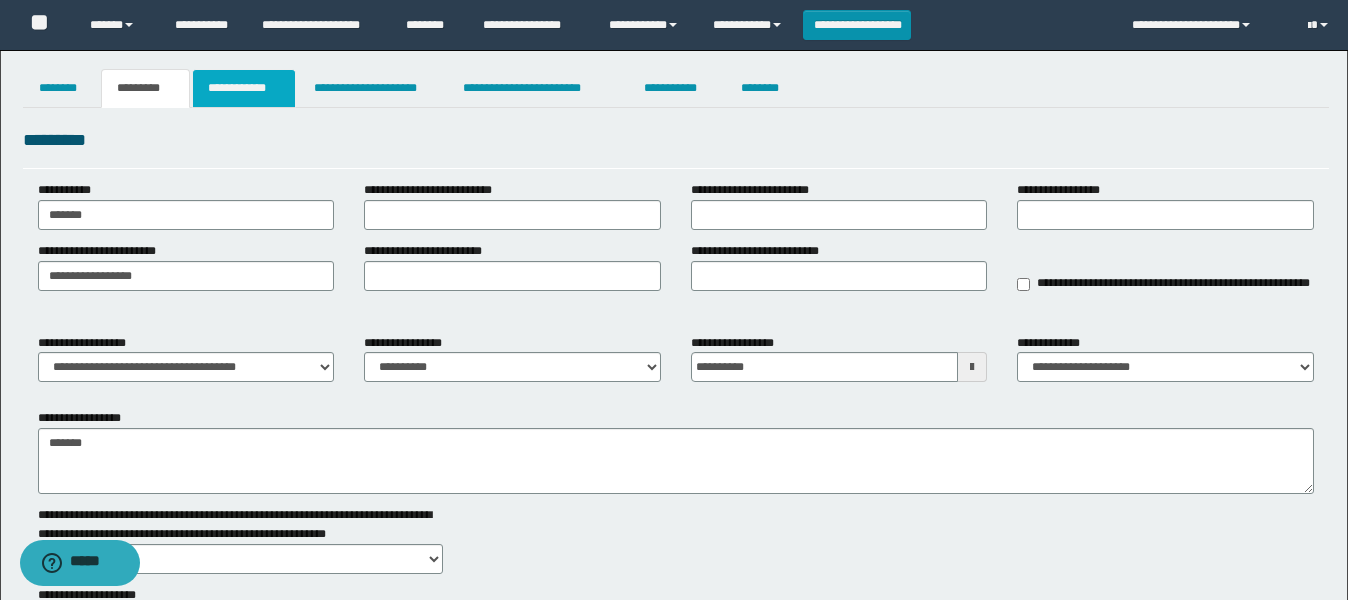 type on "**********" 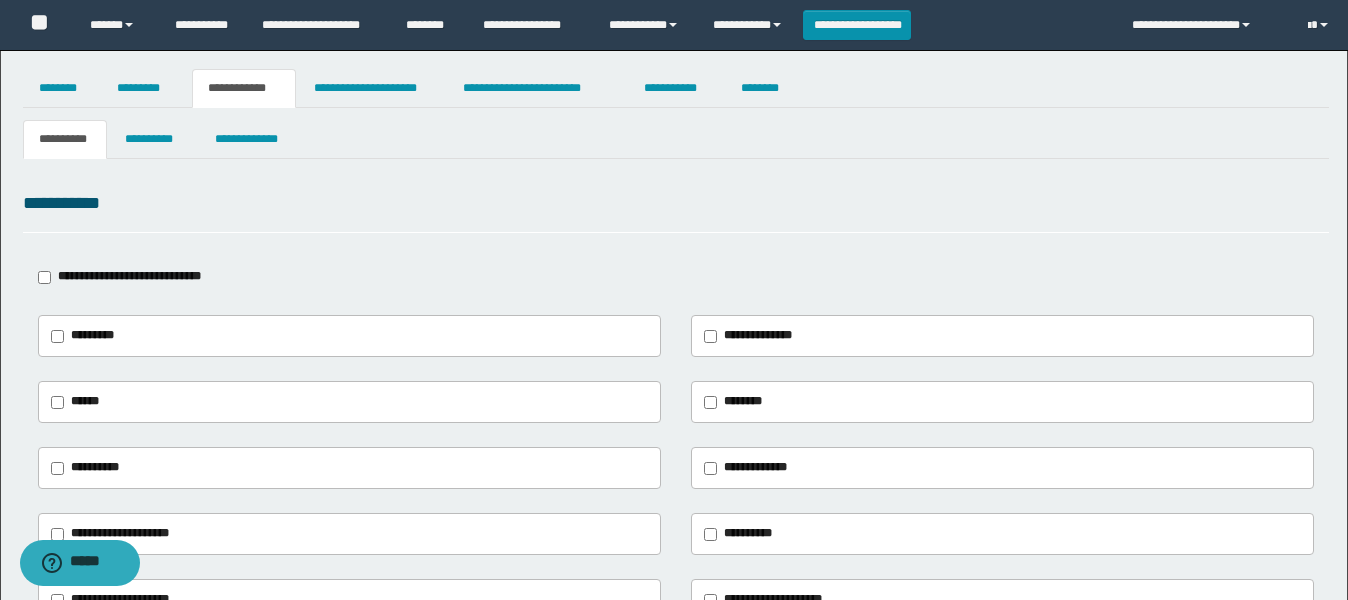 click on "**********" at bounding box center [133, 277] 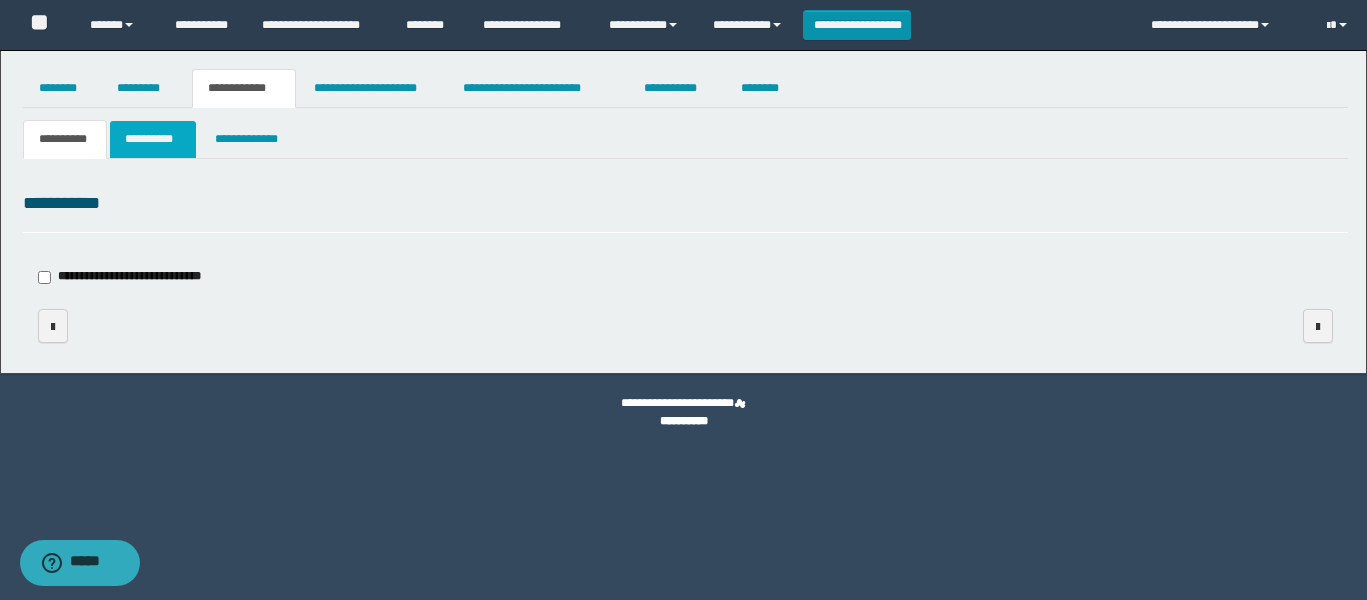 click on "**********" at bounding box center [153, 139] 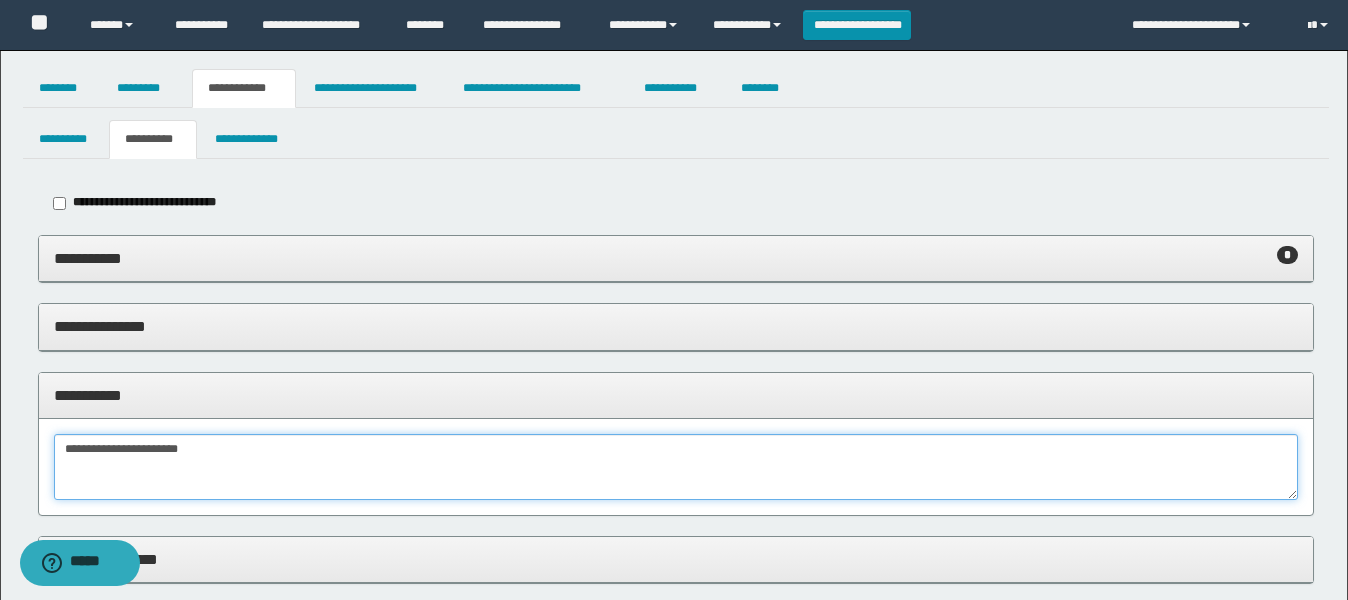 click on "**********" at bounding box center (676, 467) 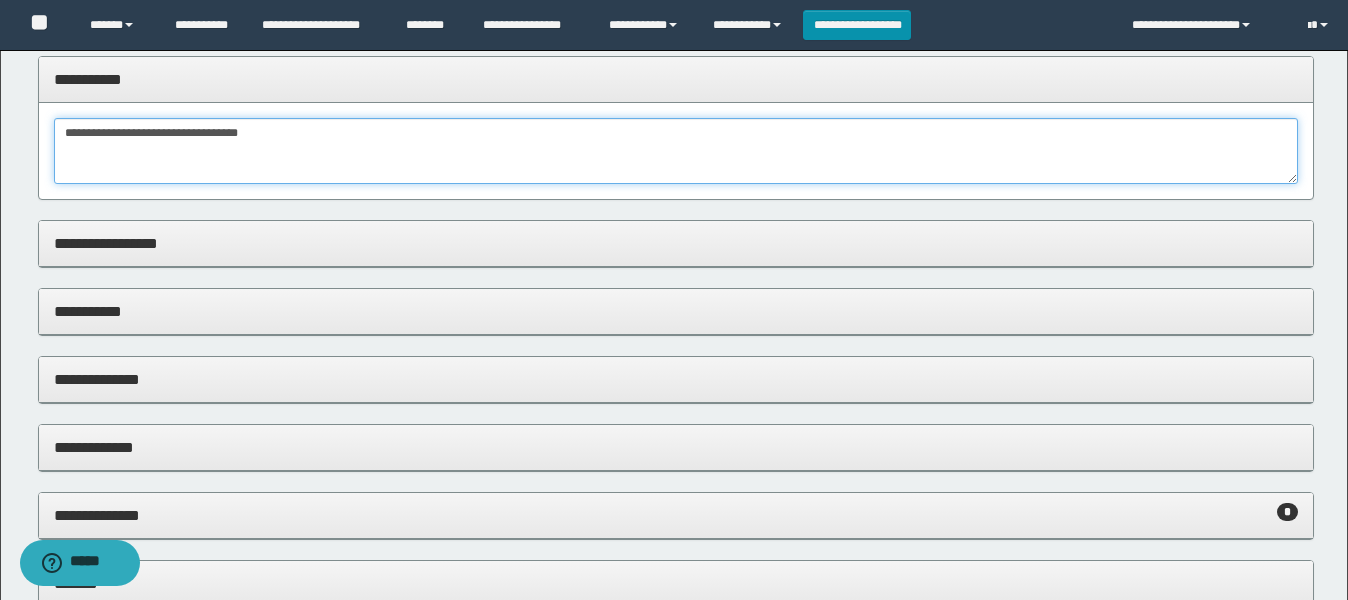 scroll, scrollTop: 499, scrollLeft: 0, axis: vertical 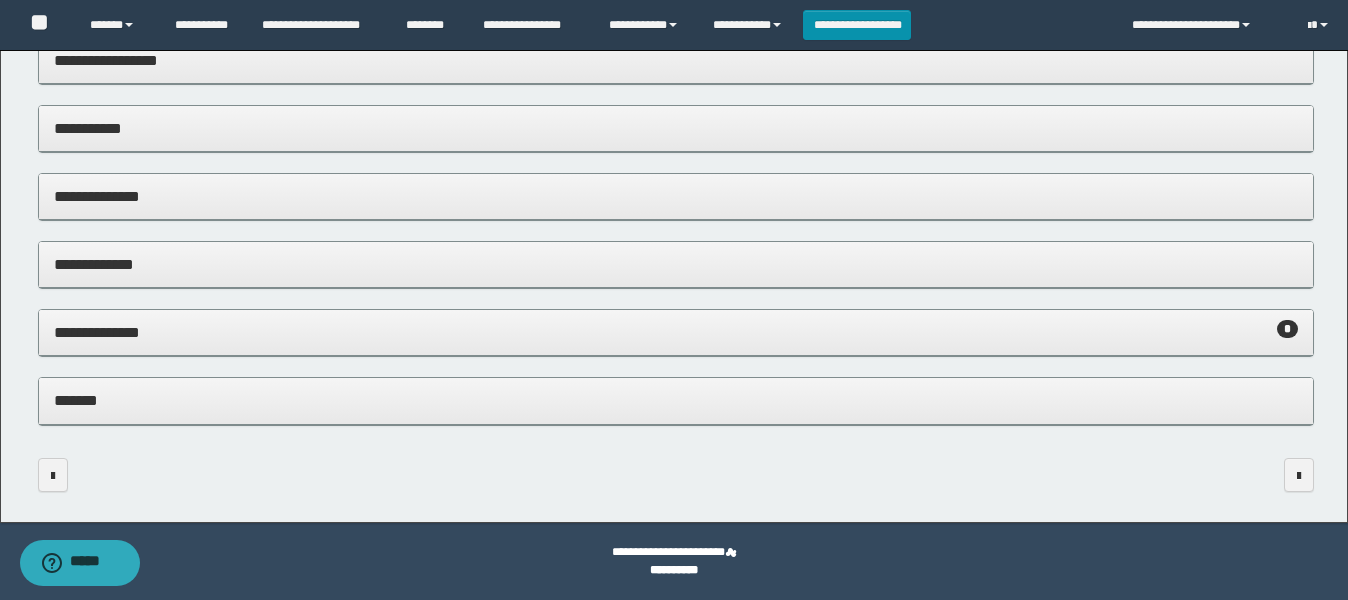 type on "**********" 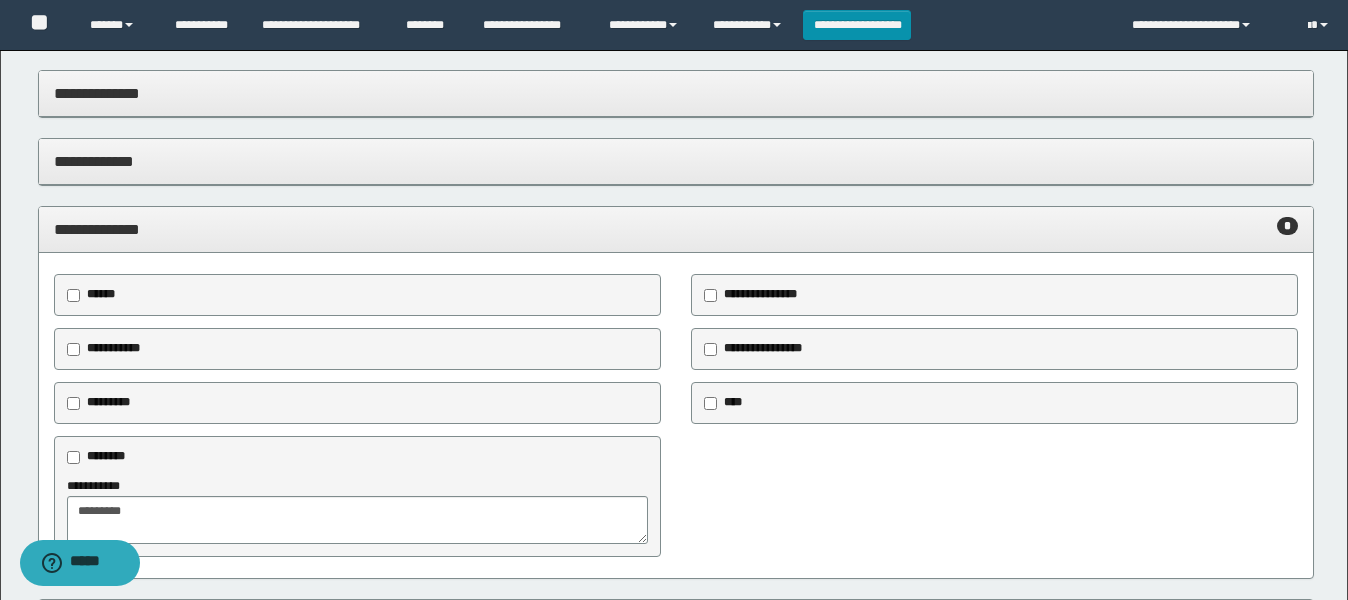 scroll, scrollTop: 749, scrollLeft: 0, axis: vertical 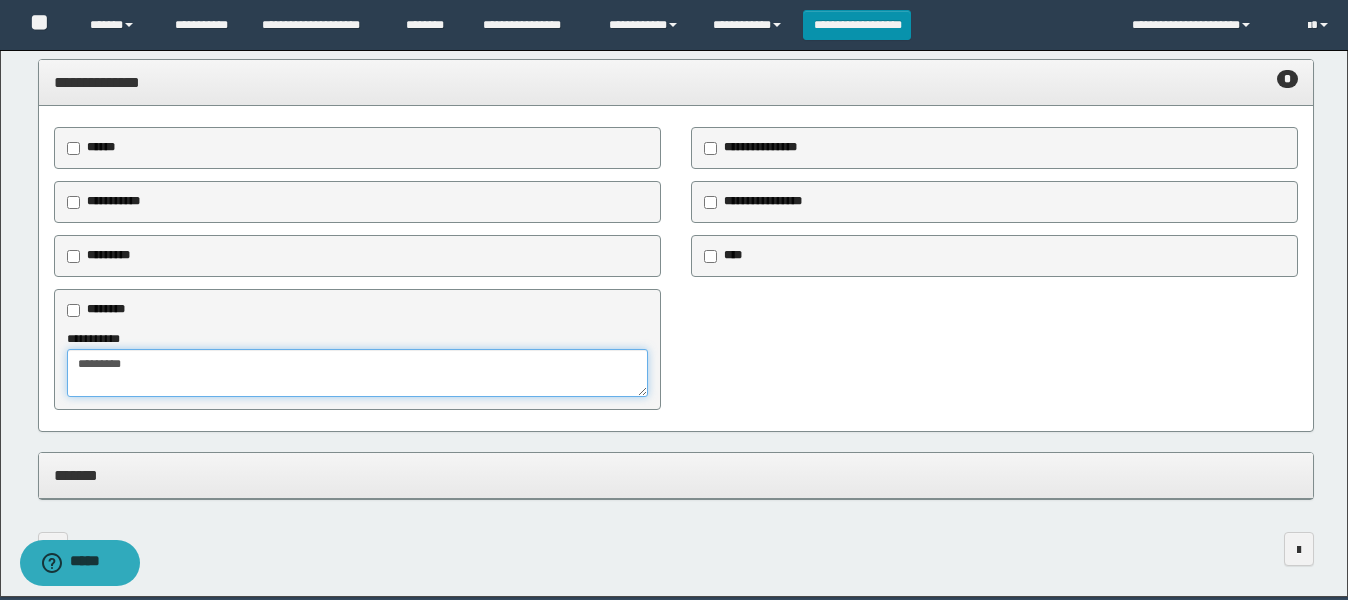 drag, startPoint x: 139, startPoint y: 365, endPoint x: 0, endPoint y: 365, distance: 139 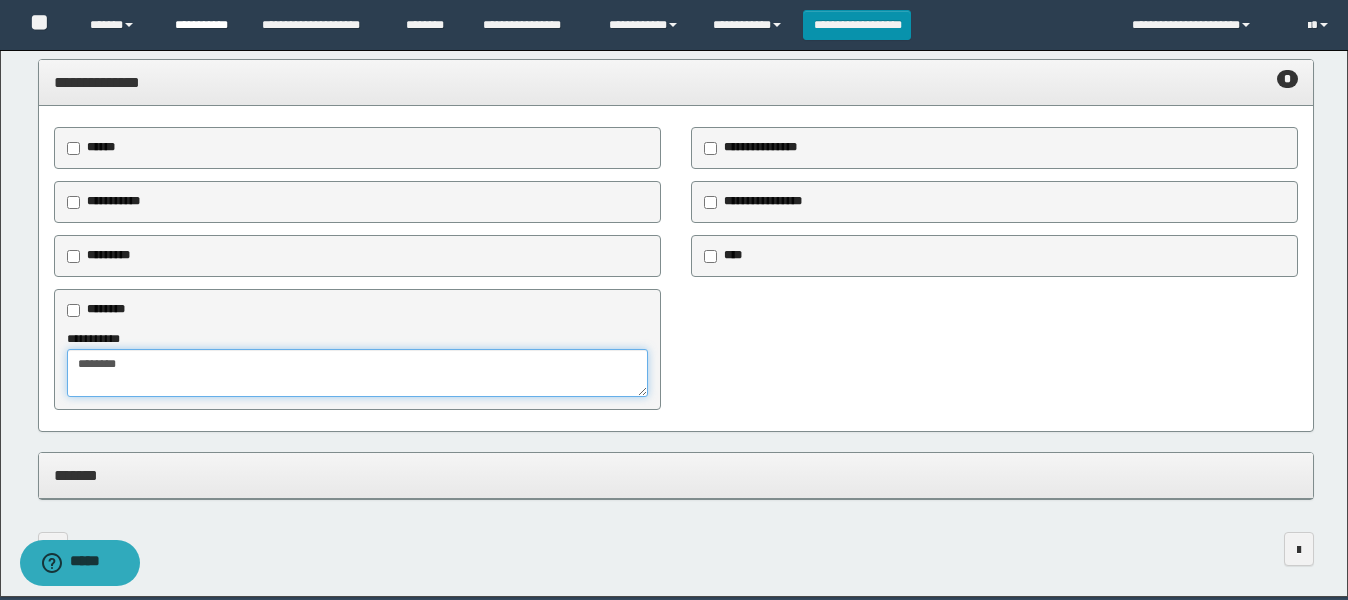 type on "*******" 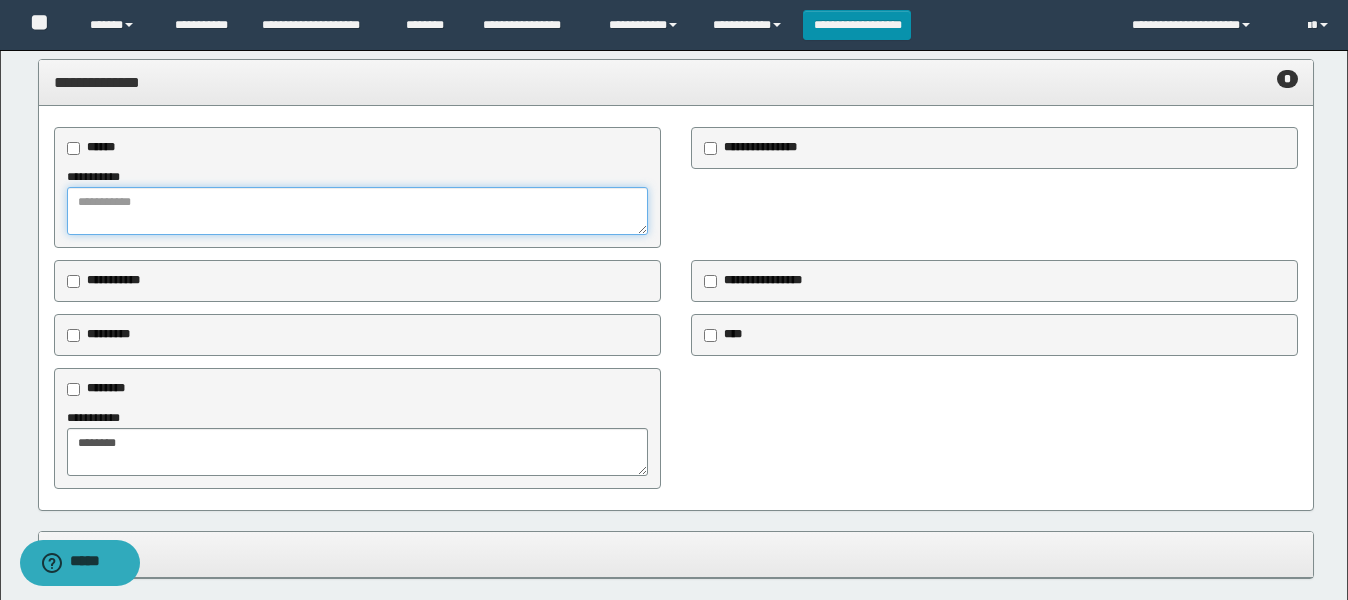 click at bounding box center [357, 211] 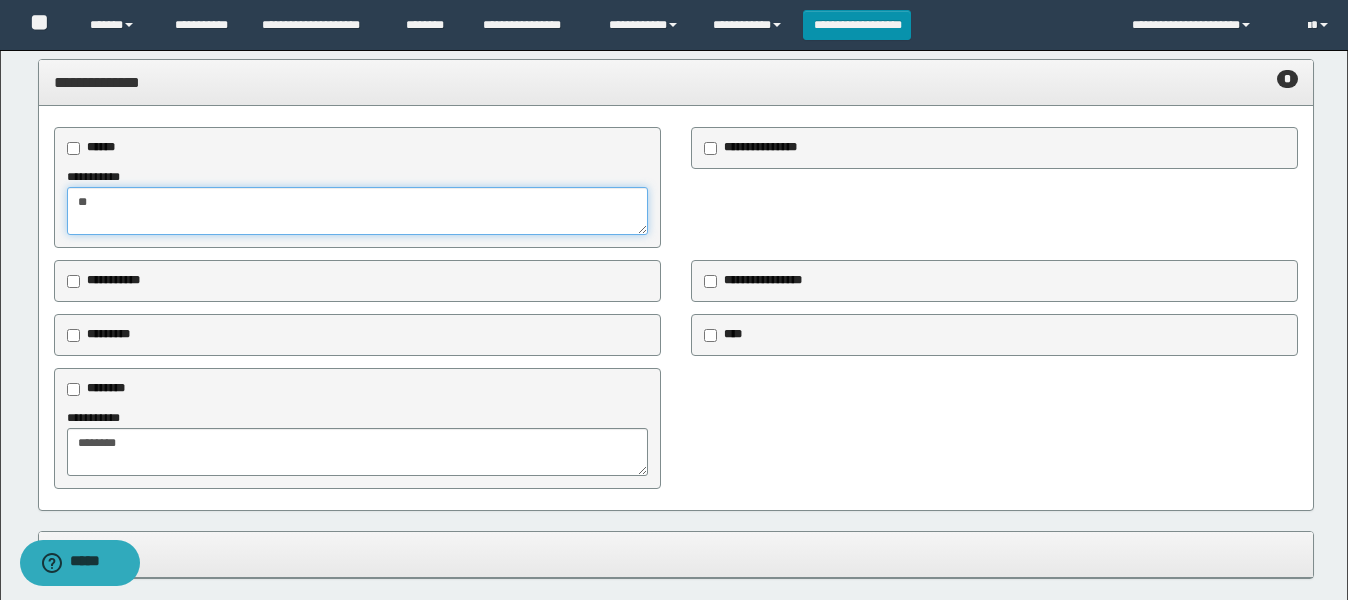 type on "**" 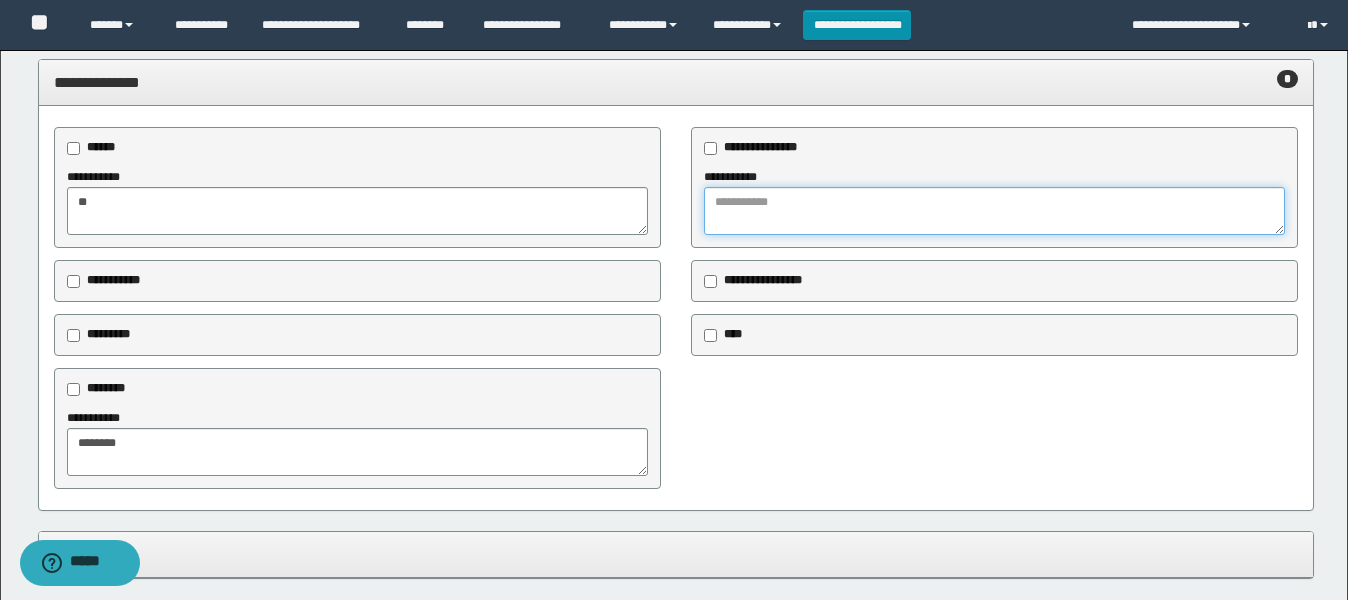 click at bounding box center (994, 211) 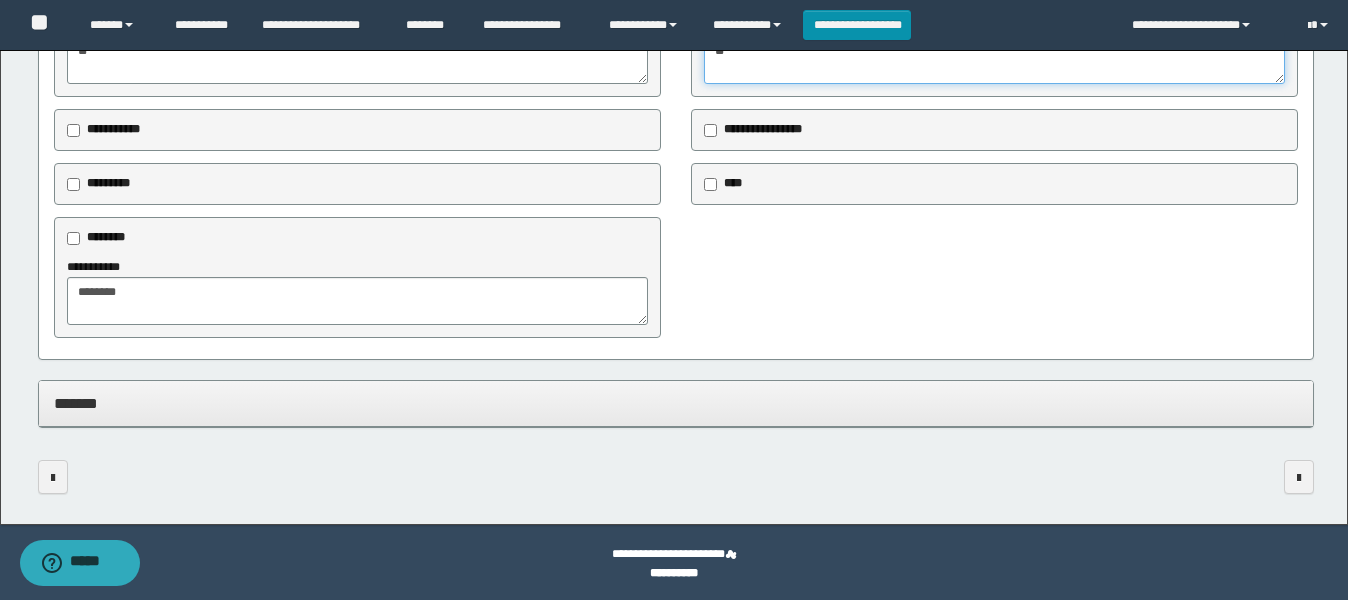 type on "**" 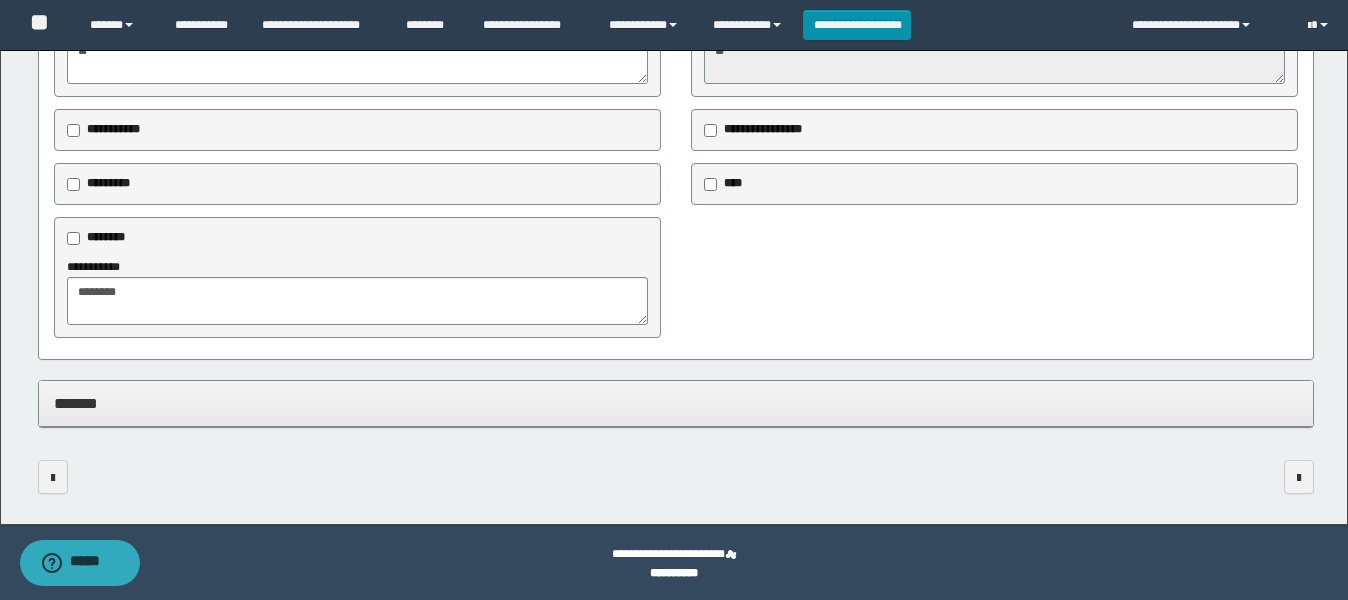 scroll, scrollTop: 903, scrollLeft: 0, axis: vertical 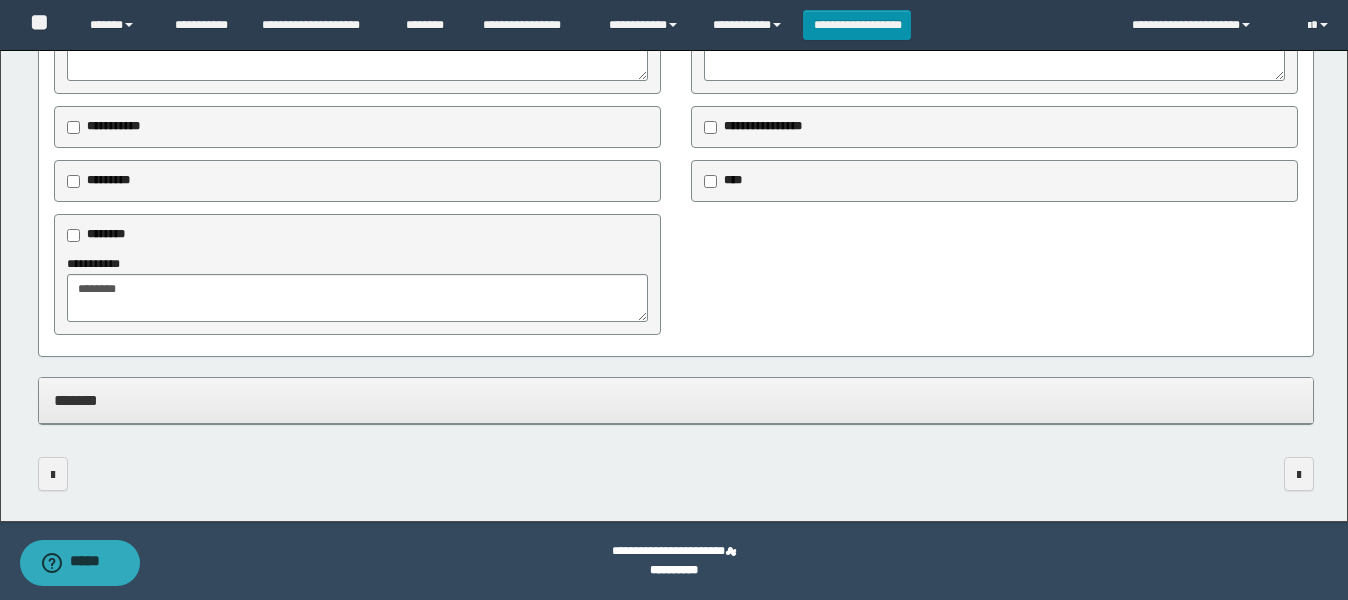 click on "*******" at bounding box center (676, 400) 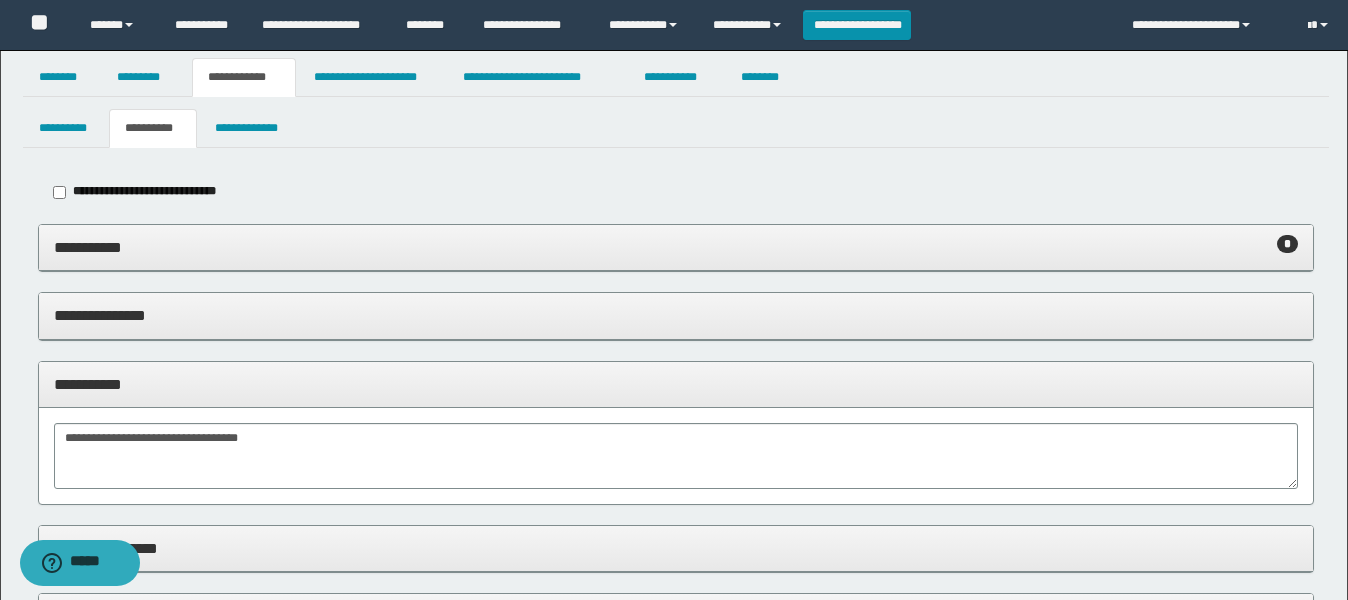scroll, scrollTop: 0, scrollLeft: 0, axis: both 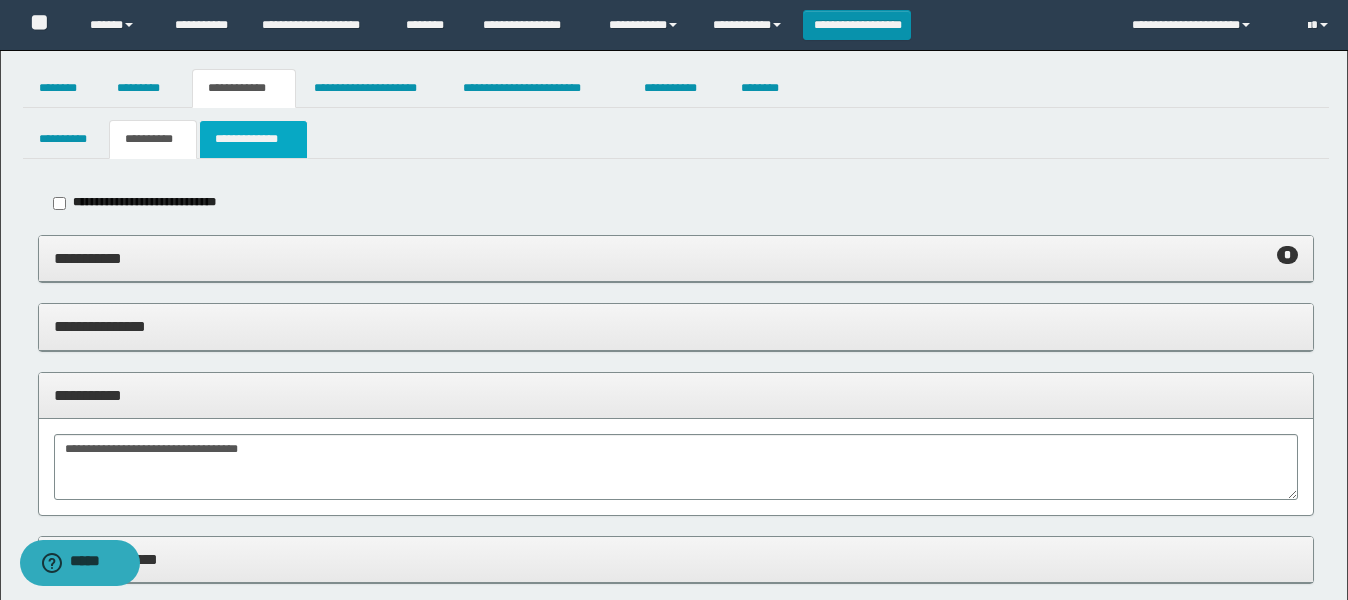 click on "**********" at bounding box center [253, 139] 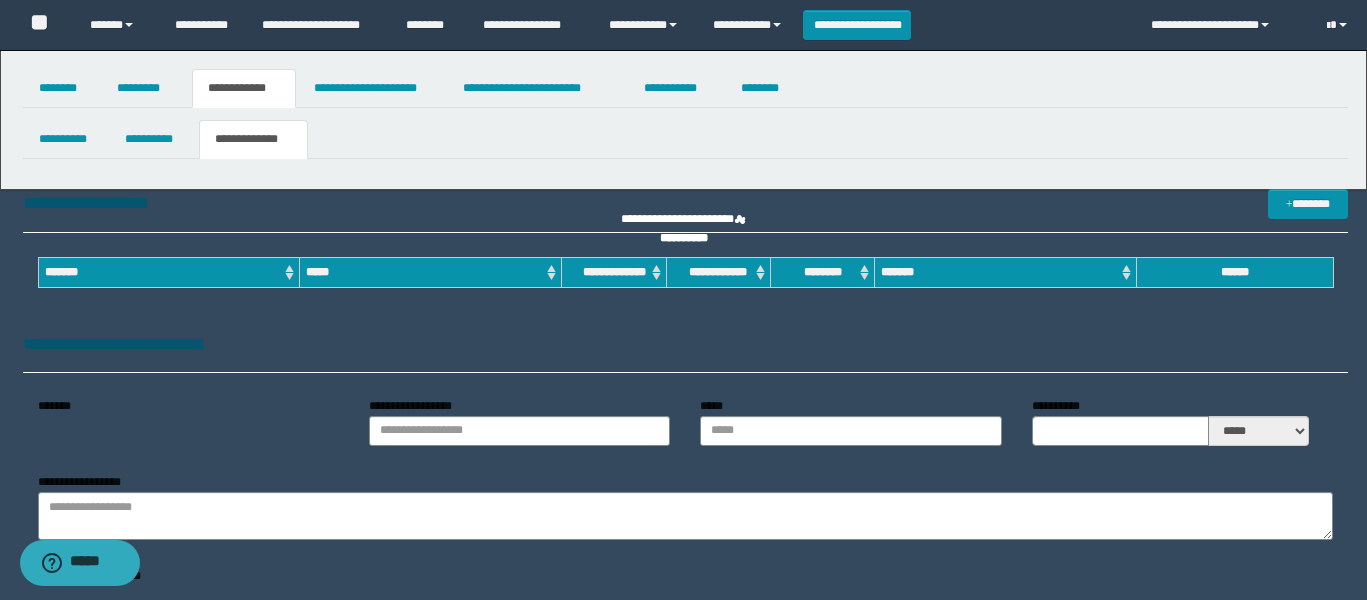 type on "********" 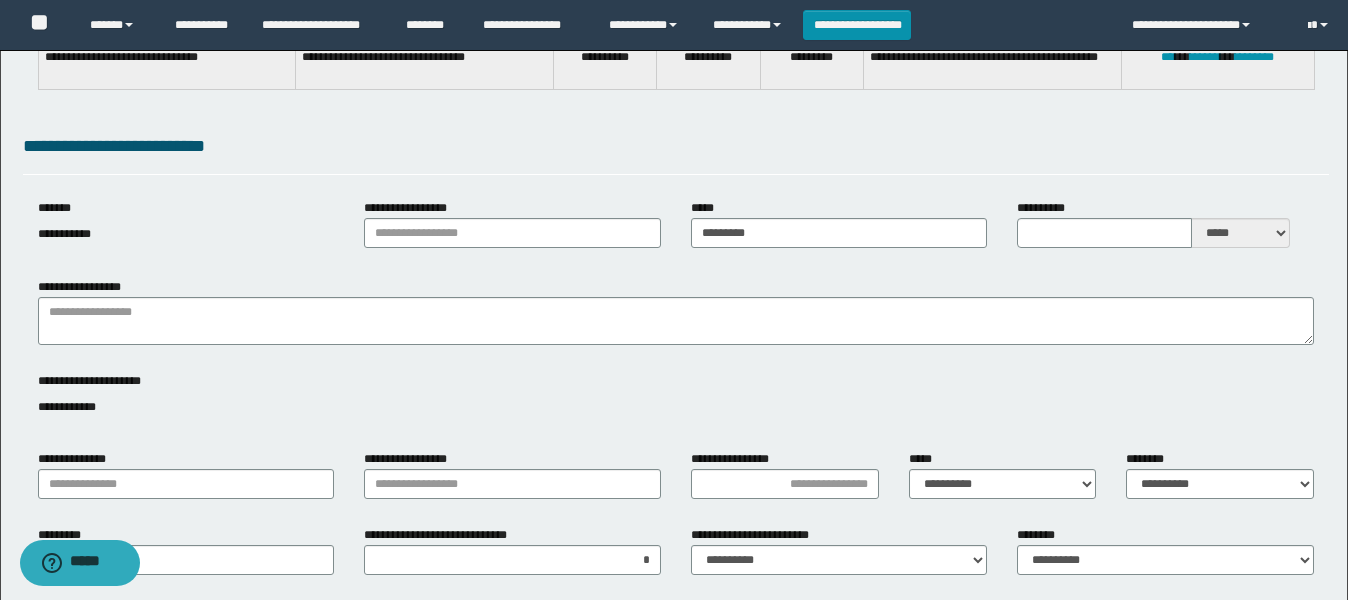 scroll, scrollTop: 250, scrollLeft: 0, axis: vertical 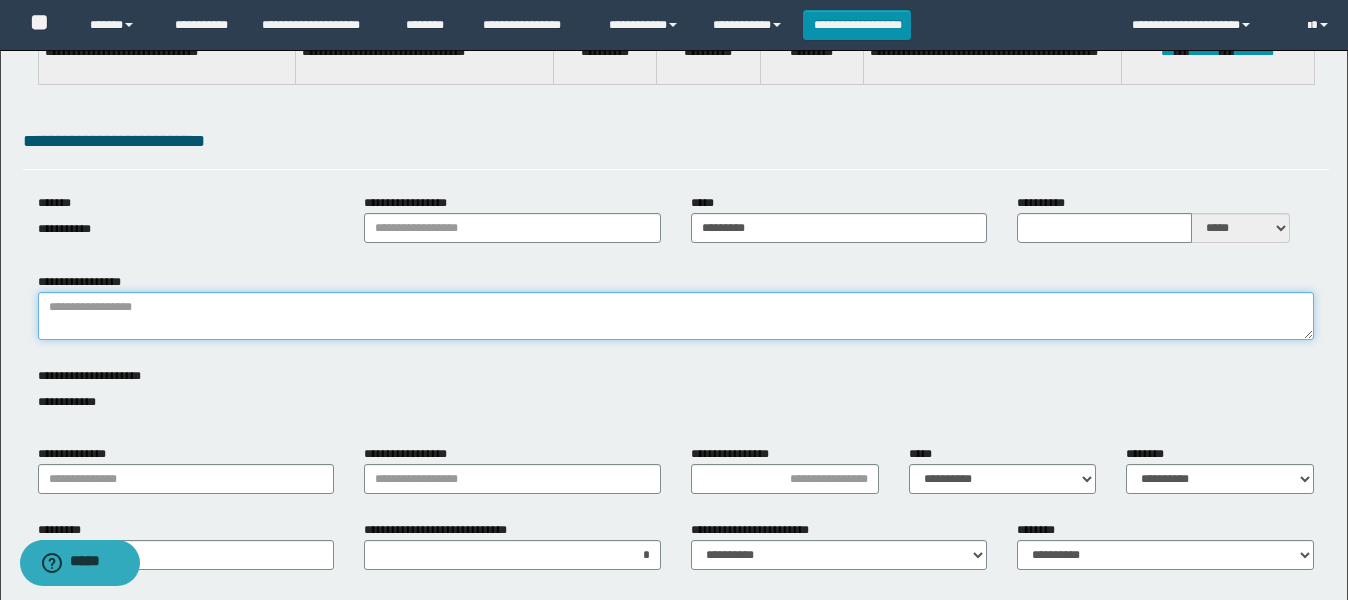 click on "**********" at bounding box center [676, 316] 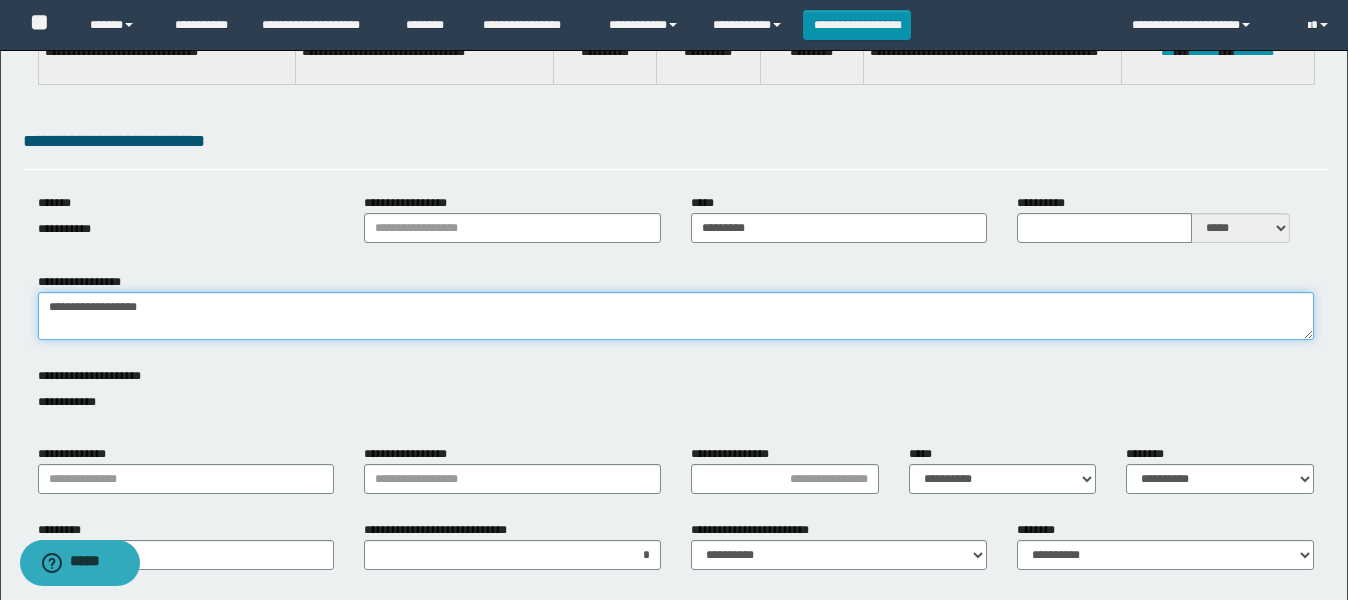 type on "**********" 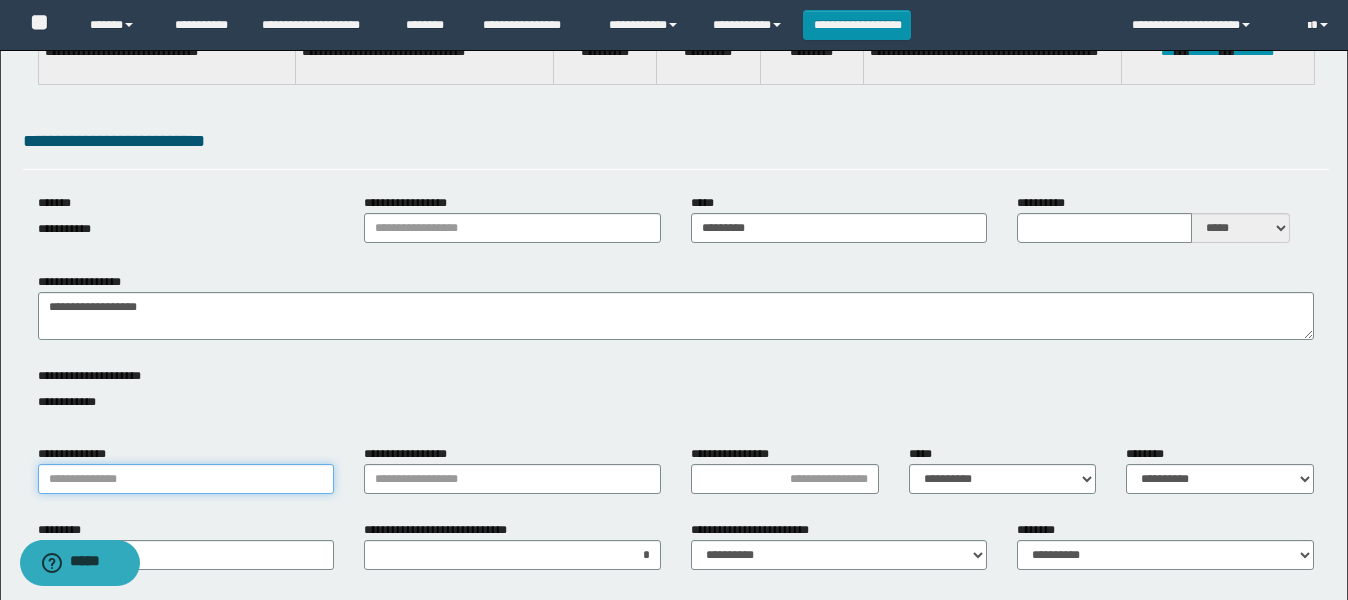 click on "**********" at bounding box center [186, 479] 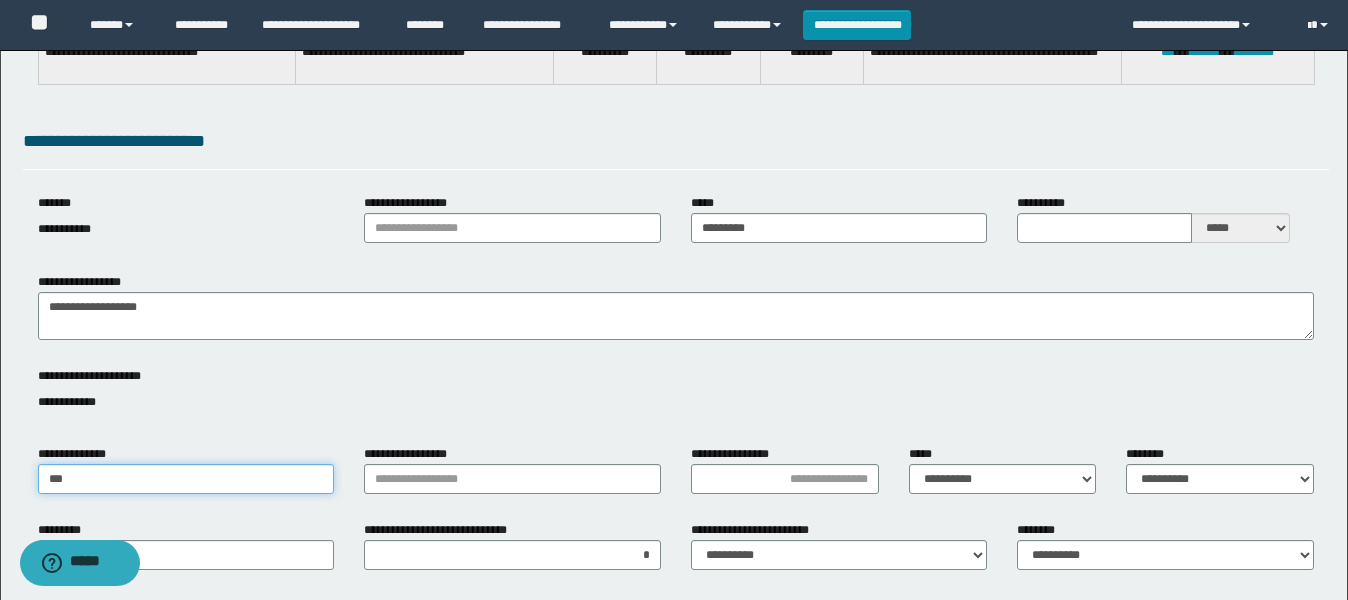 type on "**********" 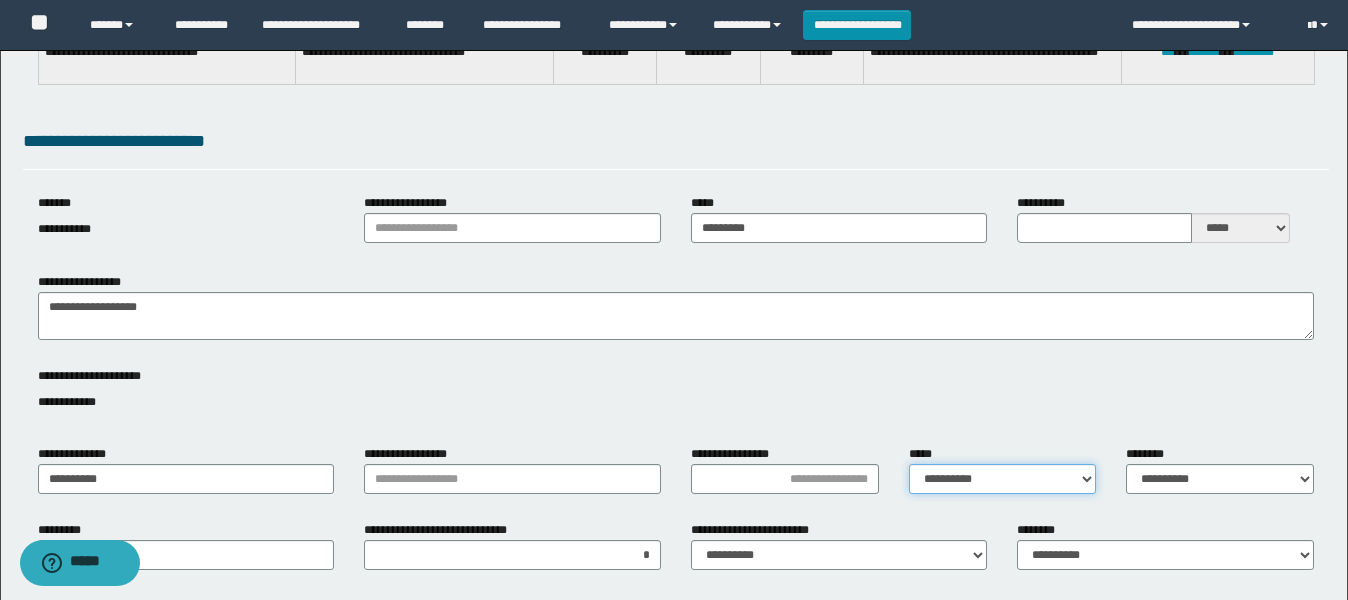 click on "**********" at bounding box center [1003, 479] 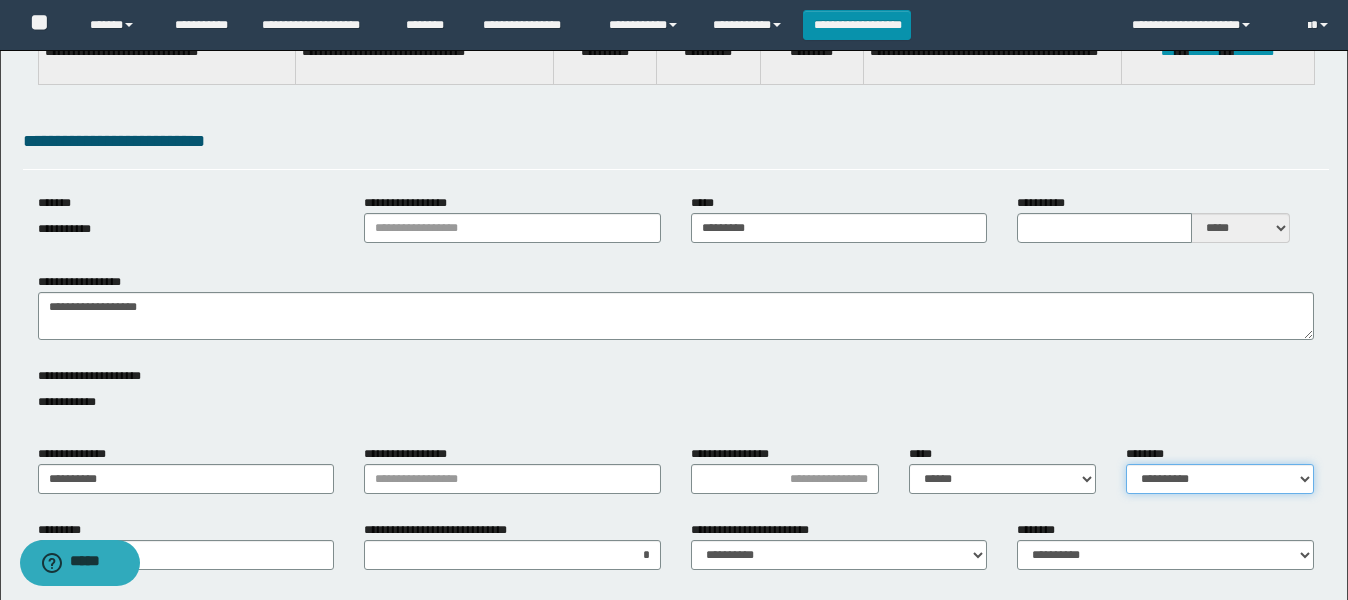 click on "**********" at bounding box center (1220, 479) 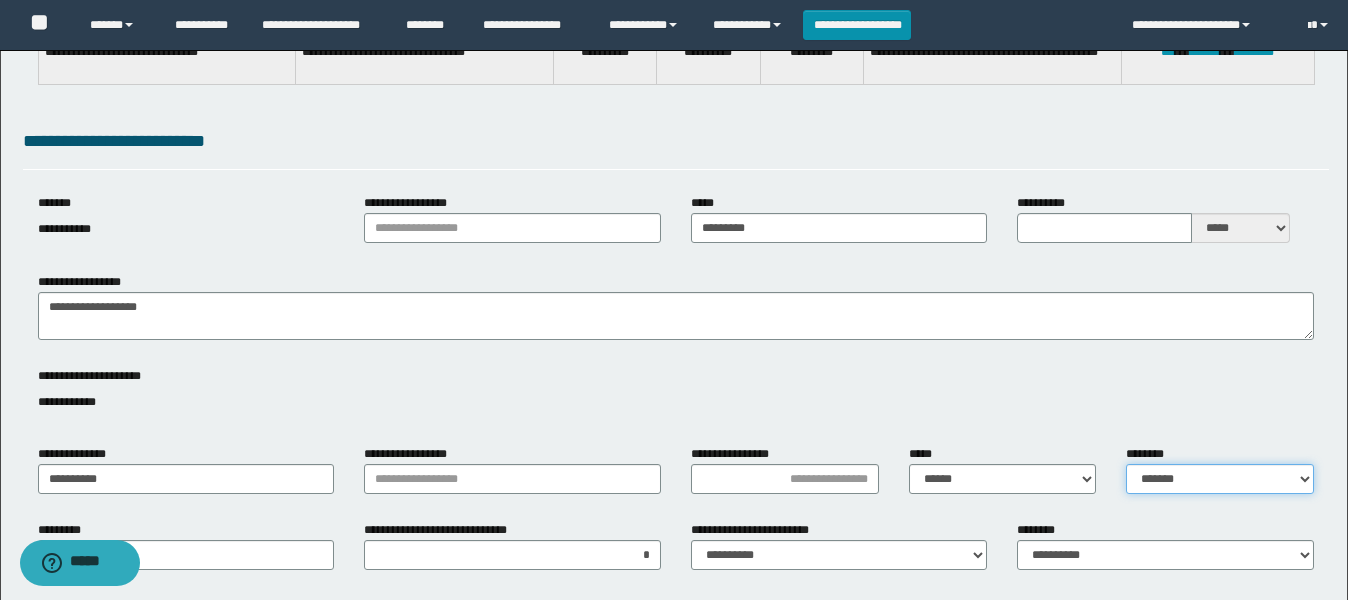 scroll, scrollTop: 0, scrollLeft: 0, axis: both 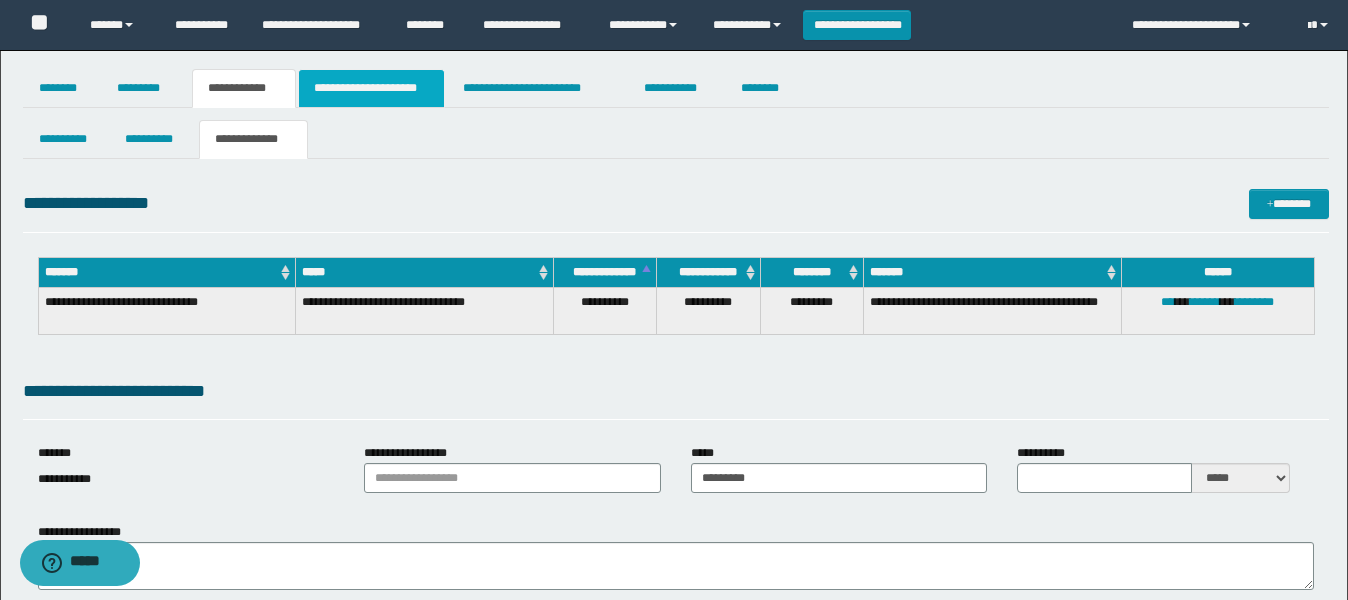 click on "**********" at bounding box center [371, 88] 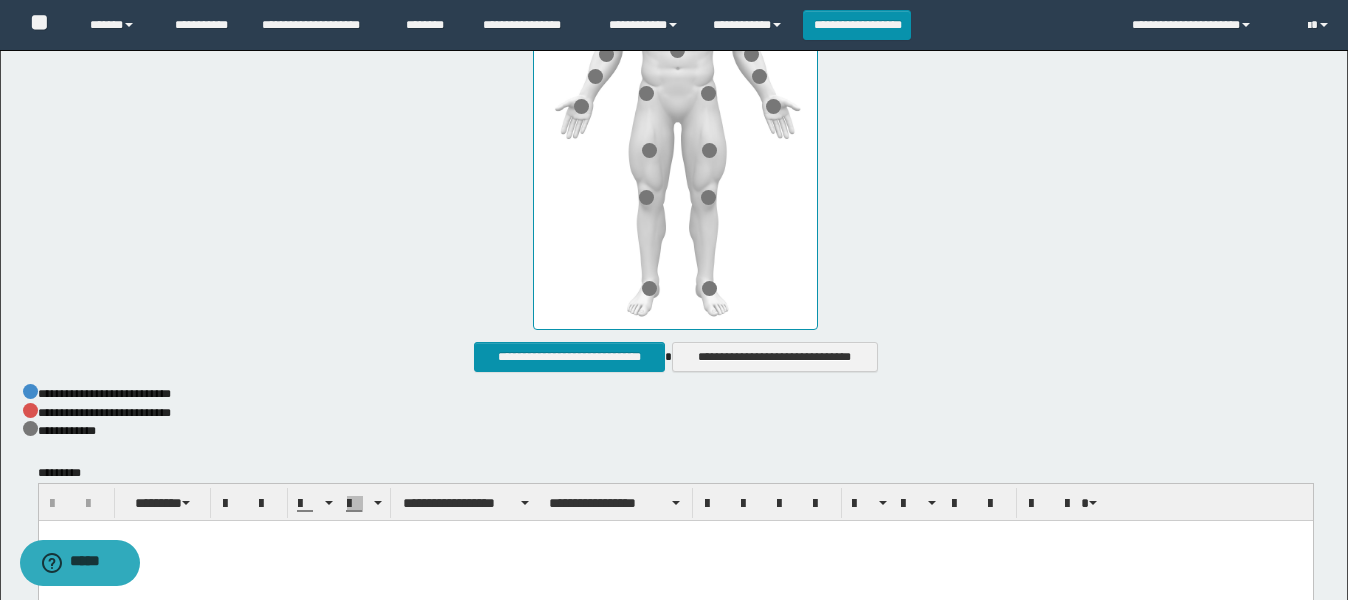 scroll, scrollTop: 1125, scrollLeft: 0, axis: vertical 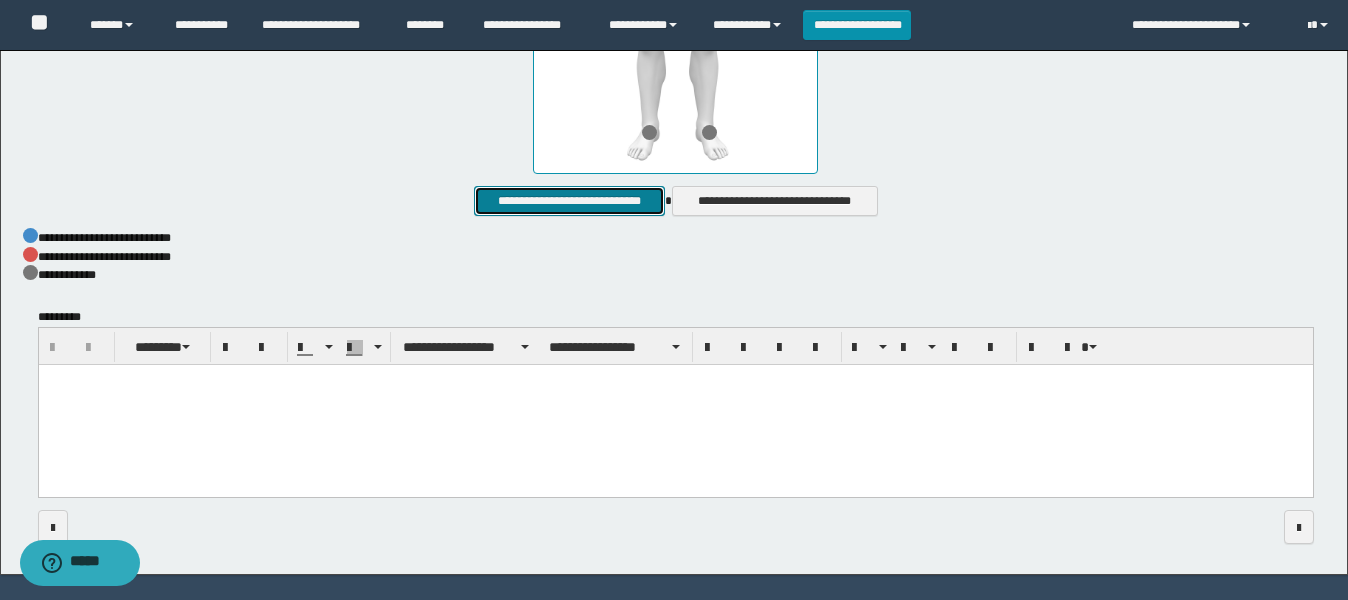 click on "**********" at bounding box center [569, 201] 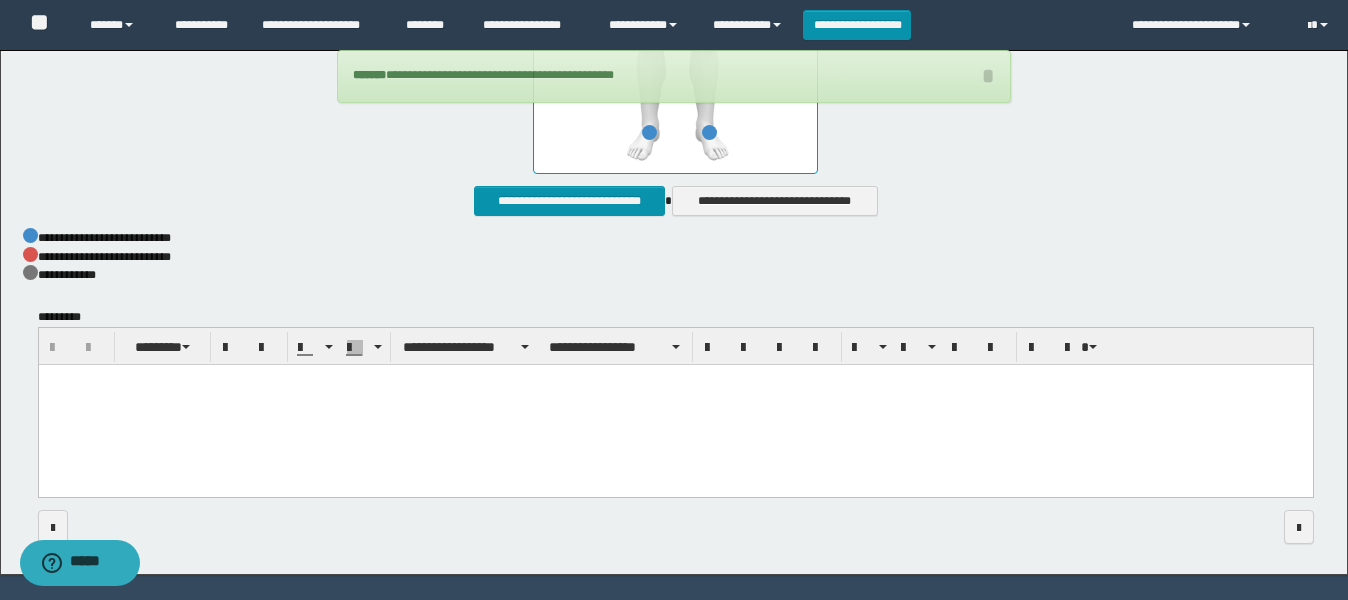 click at bounding box center [675, 406] 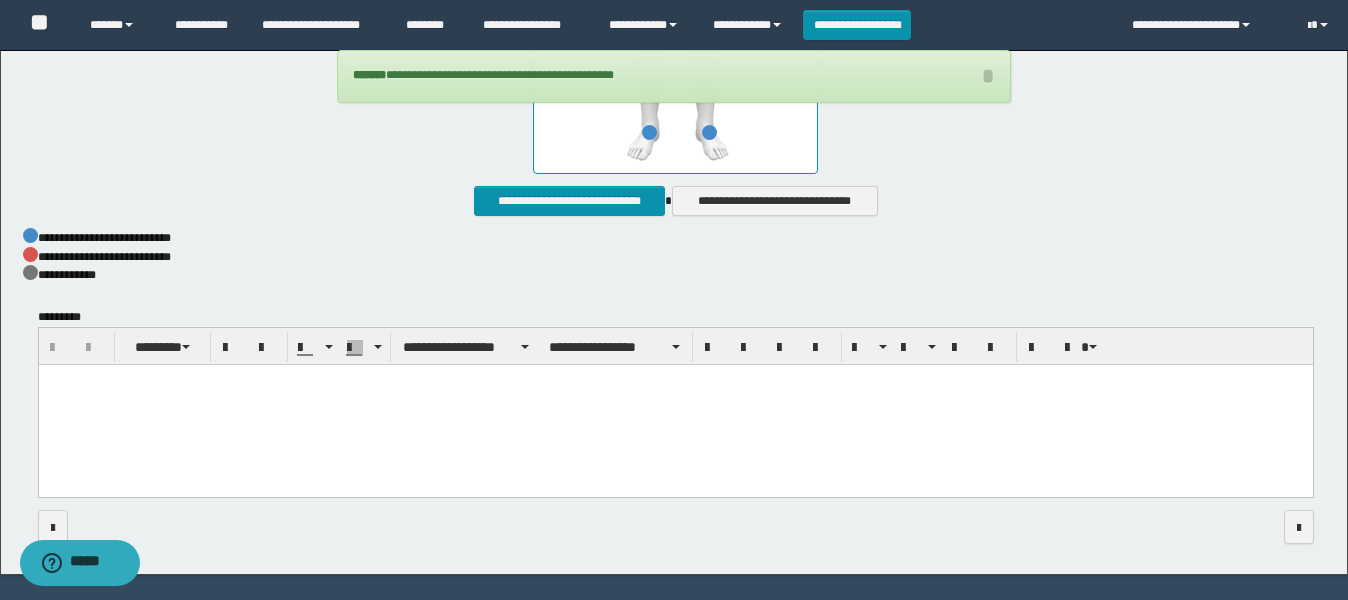 paste 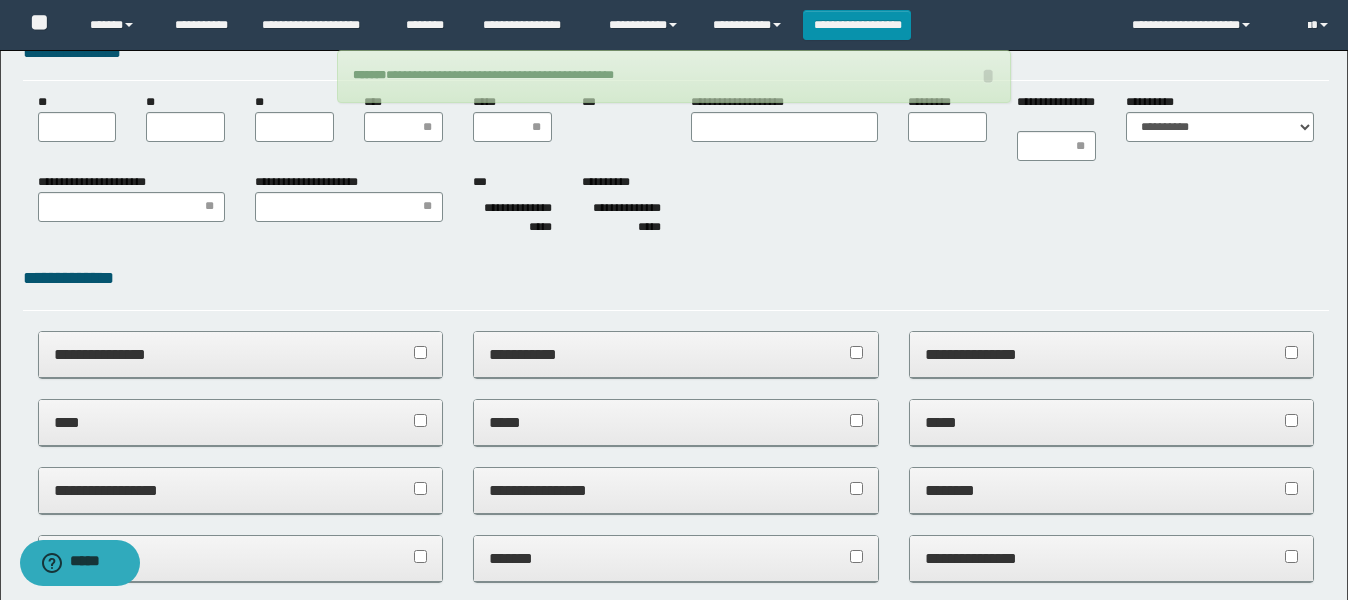 scroll, scrollTop: 0, scrollLeft: 0, axis: both 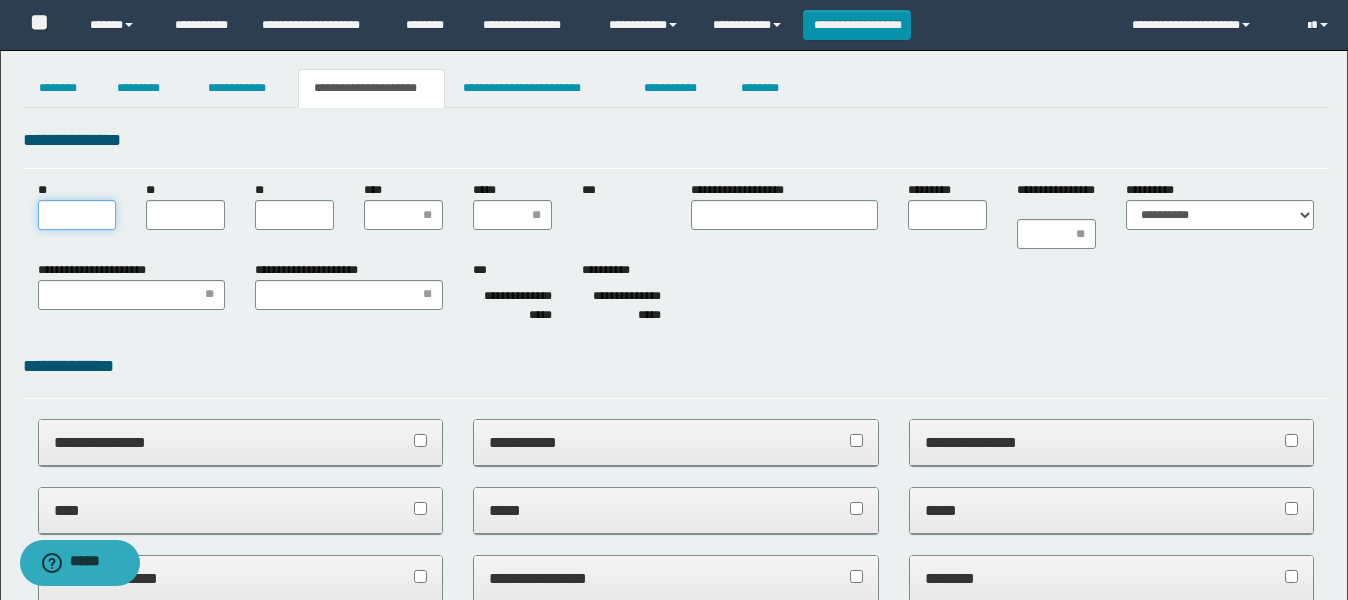 click on "**" at bounding box center [77, 215] 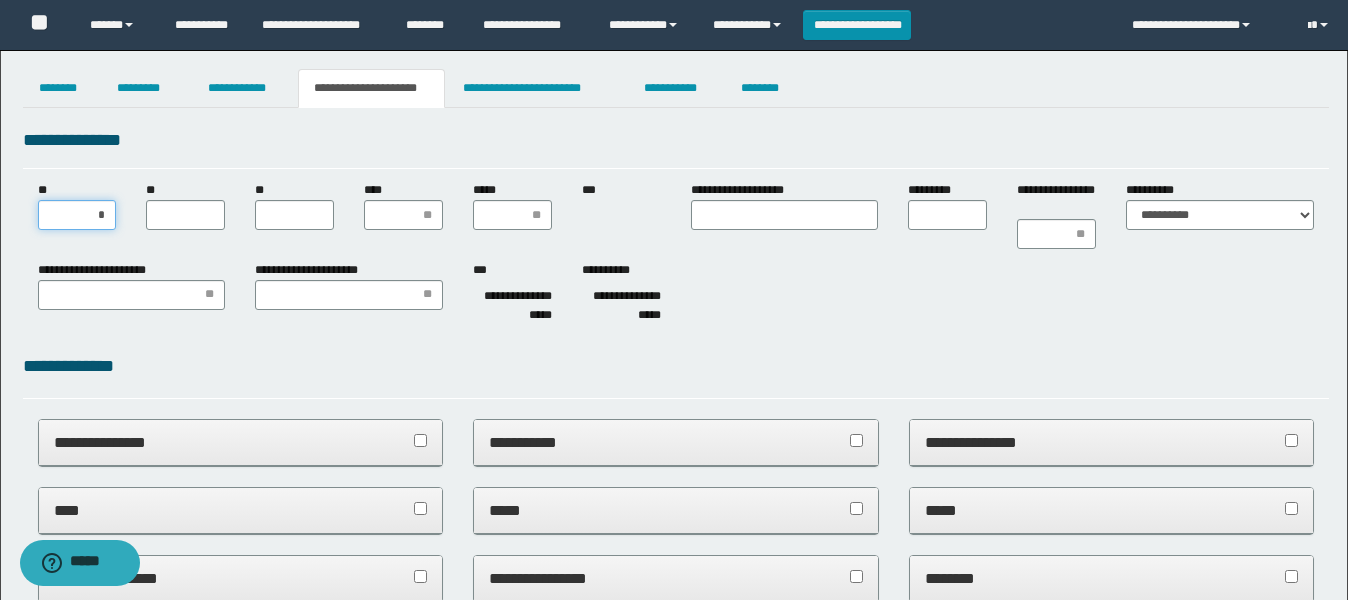 type on "**" 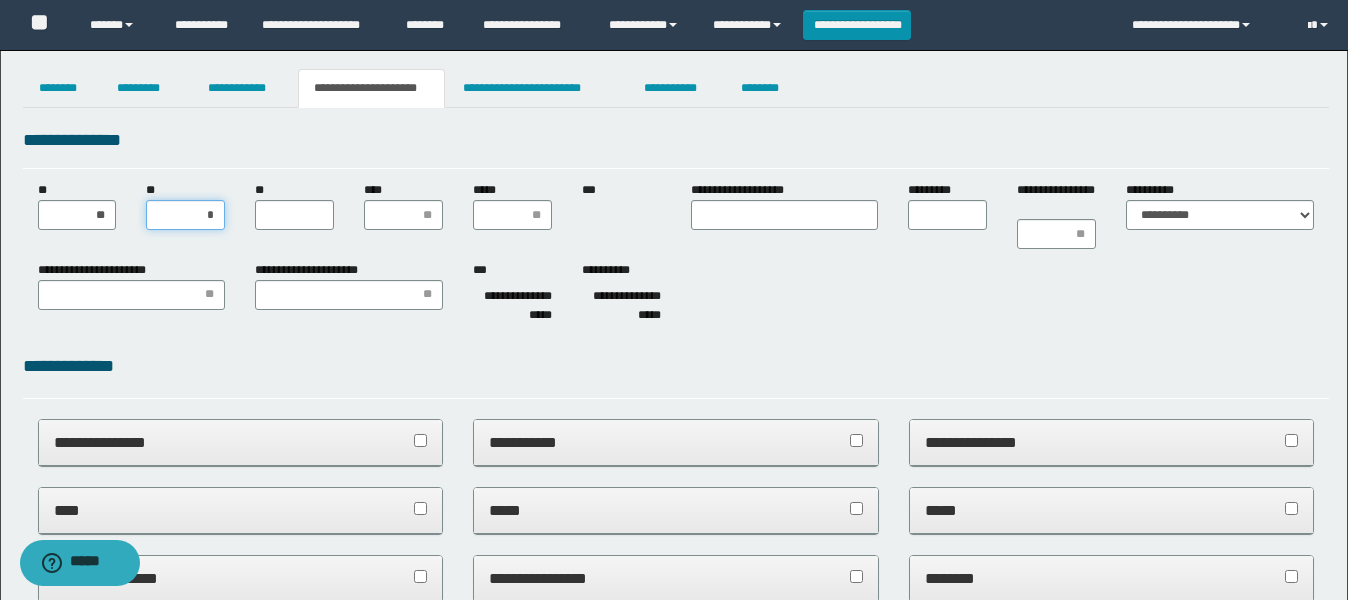 type on "**" 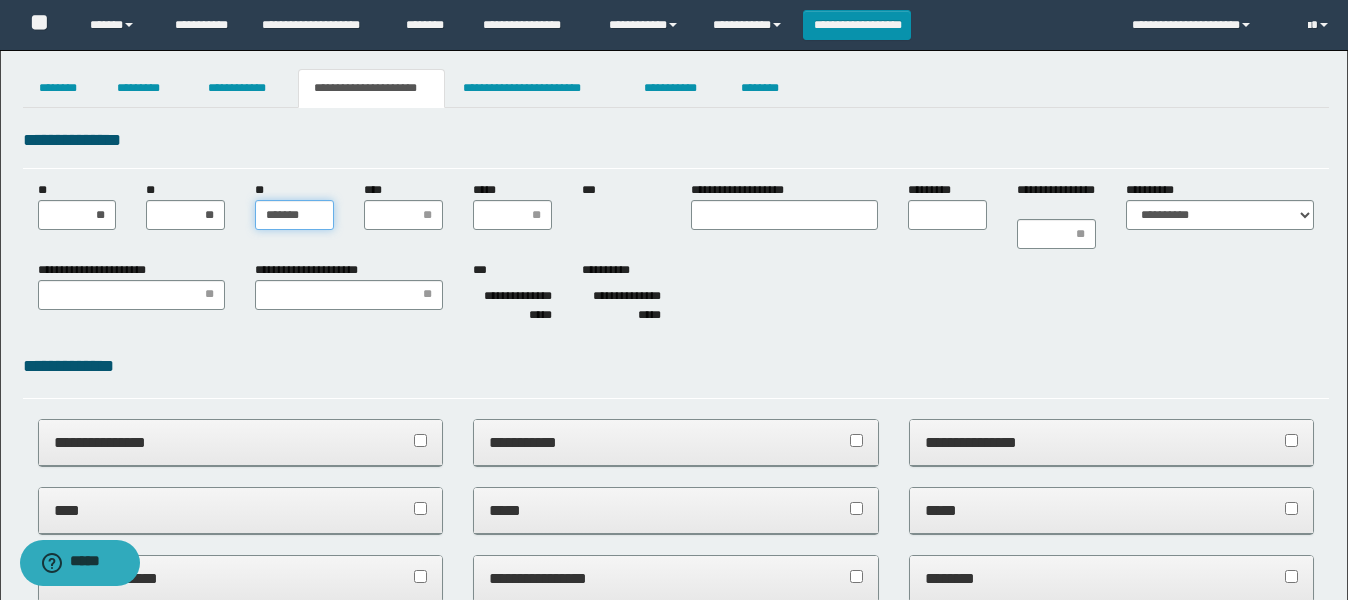 click on "*******" at bounding box center (294, 215) 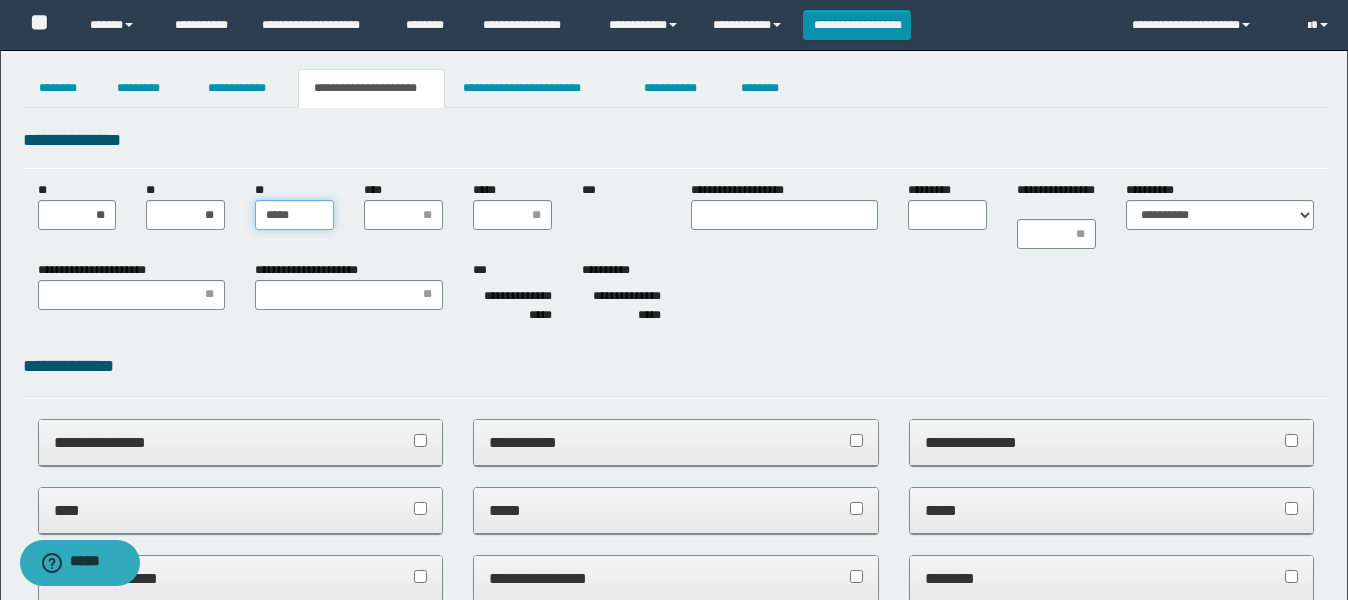 type on "******" 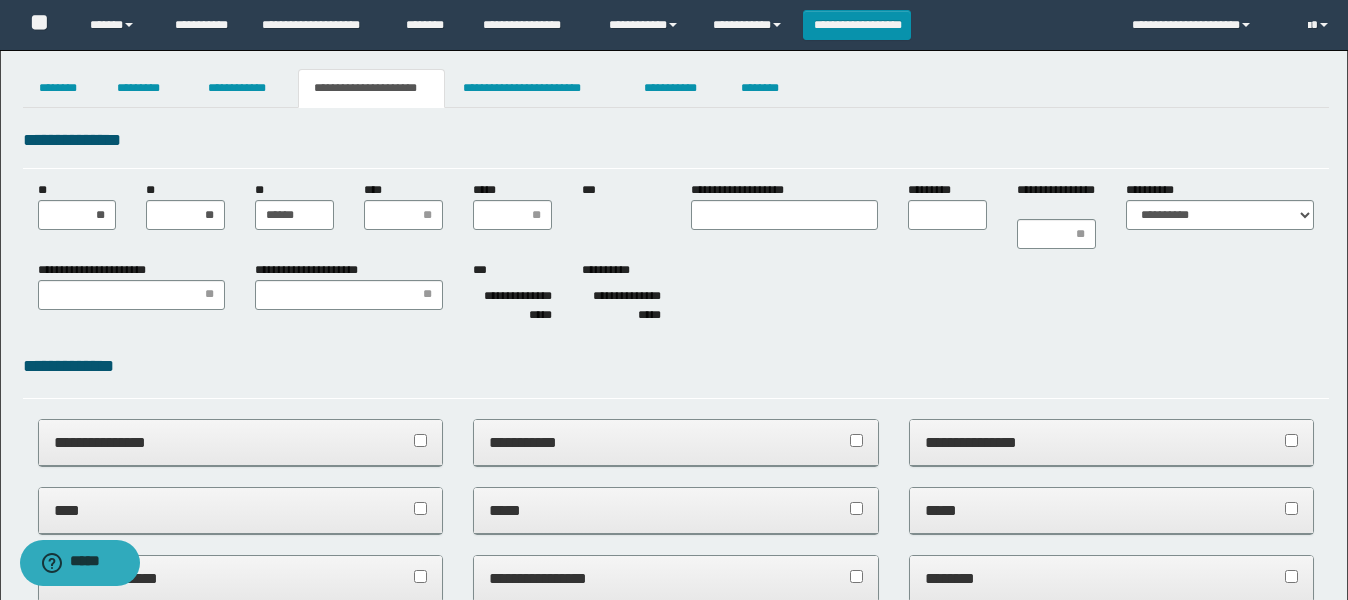 click on "****" at bounding box center [403, 205] 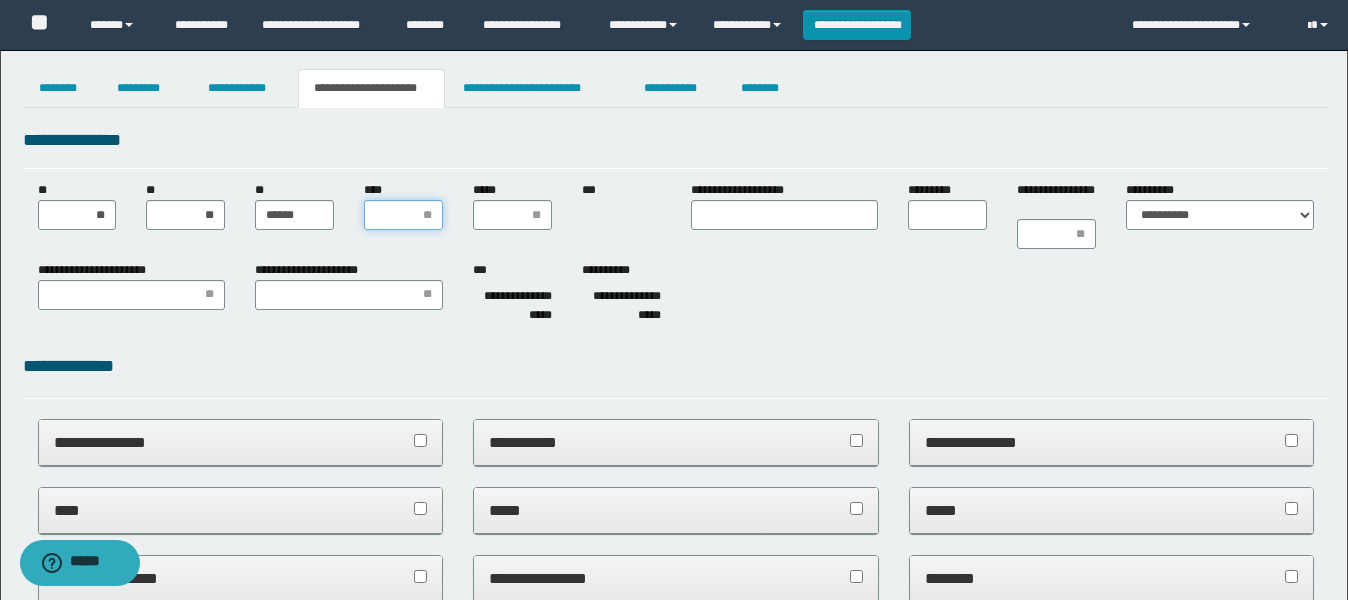 click on "****" at bounding box center (403, 215) 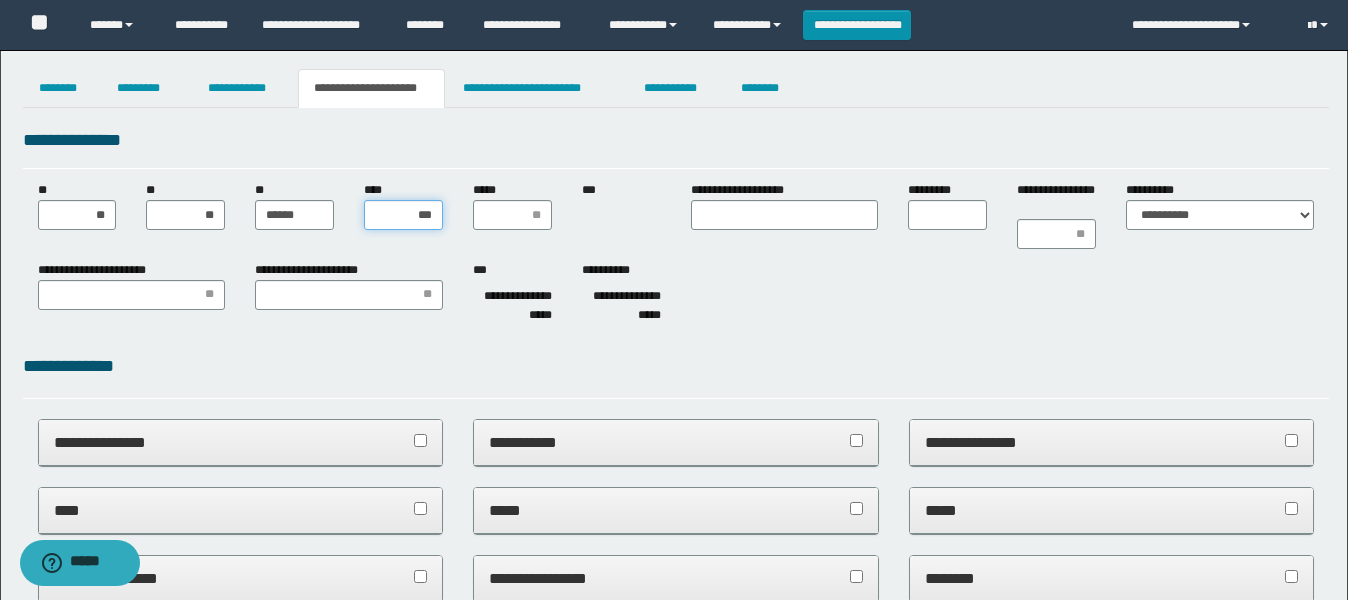 type on "****" 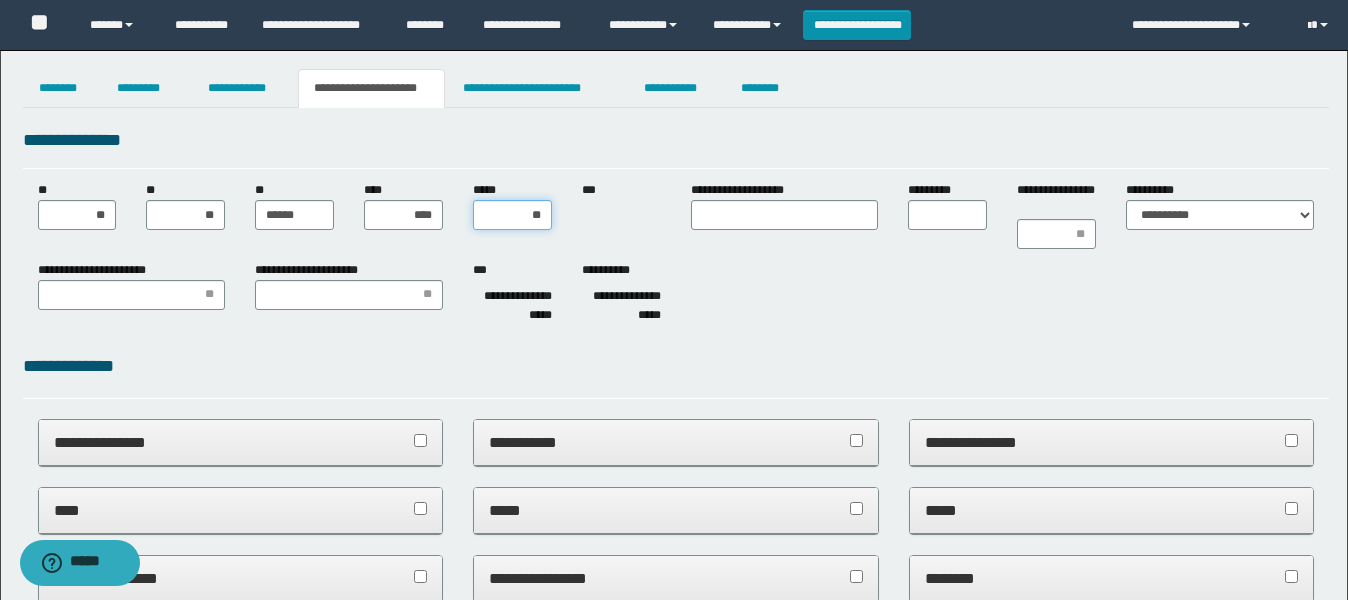 type on "***" 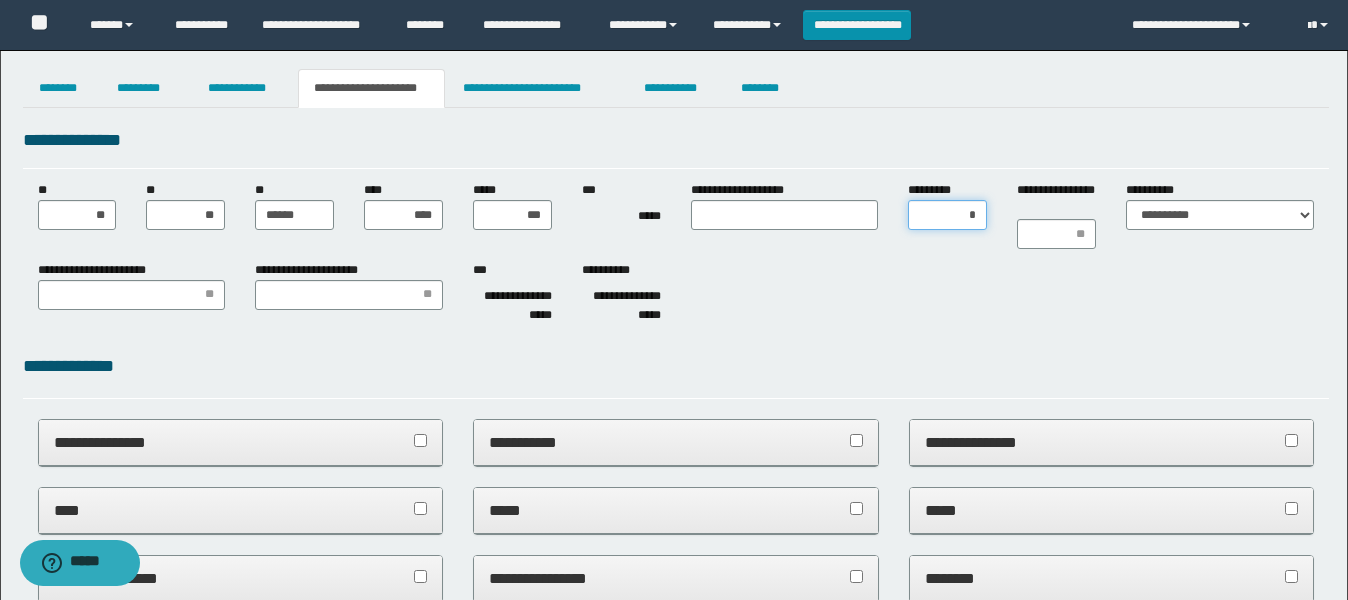 type on "**" 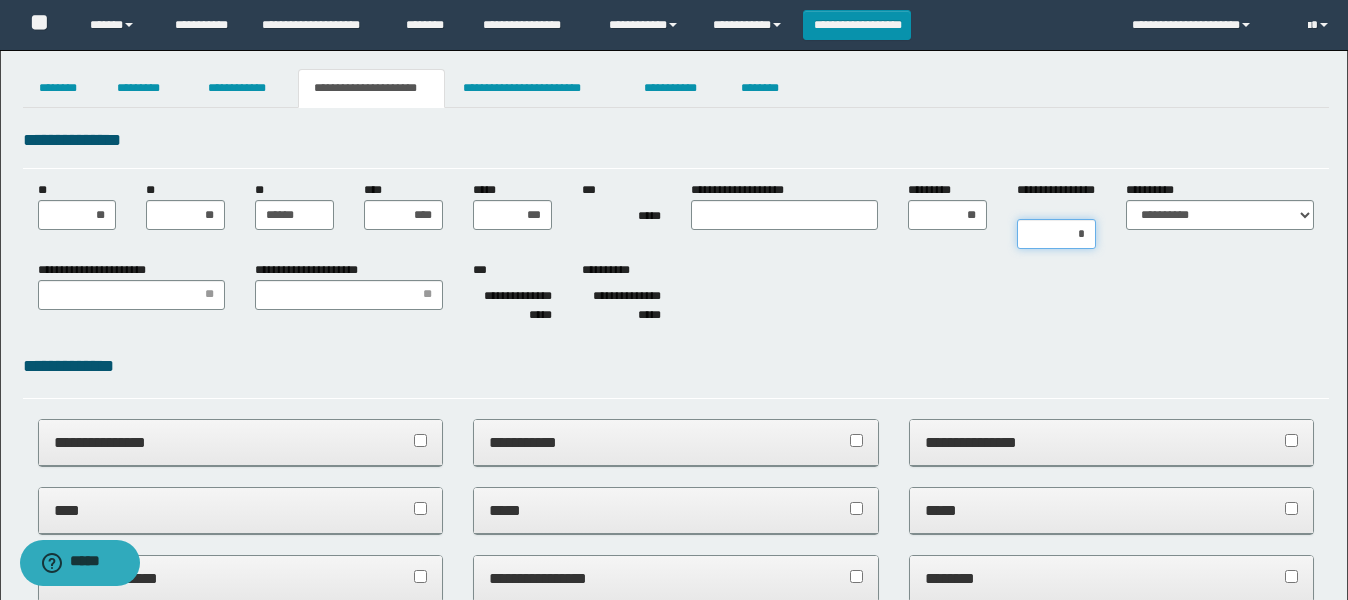 type on "**" 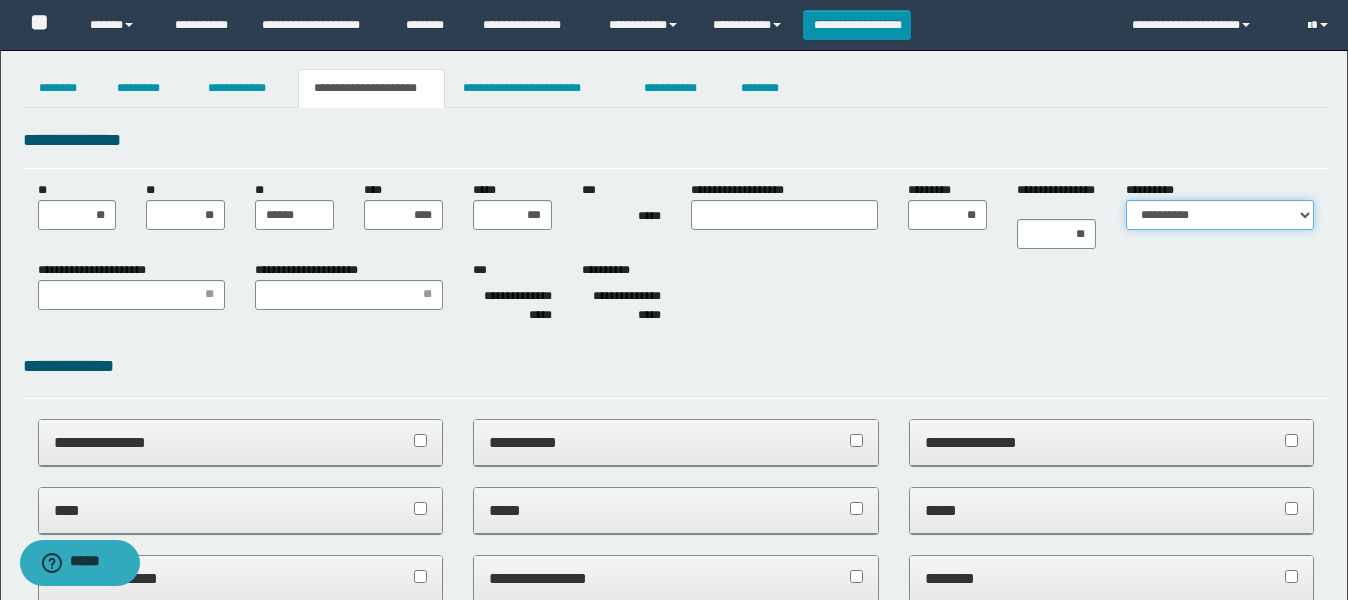 select on "*" 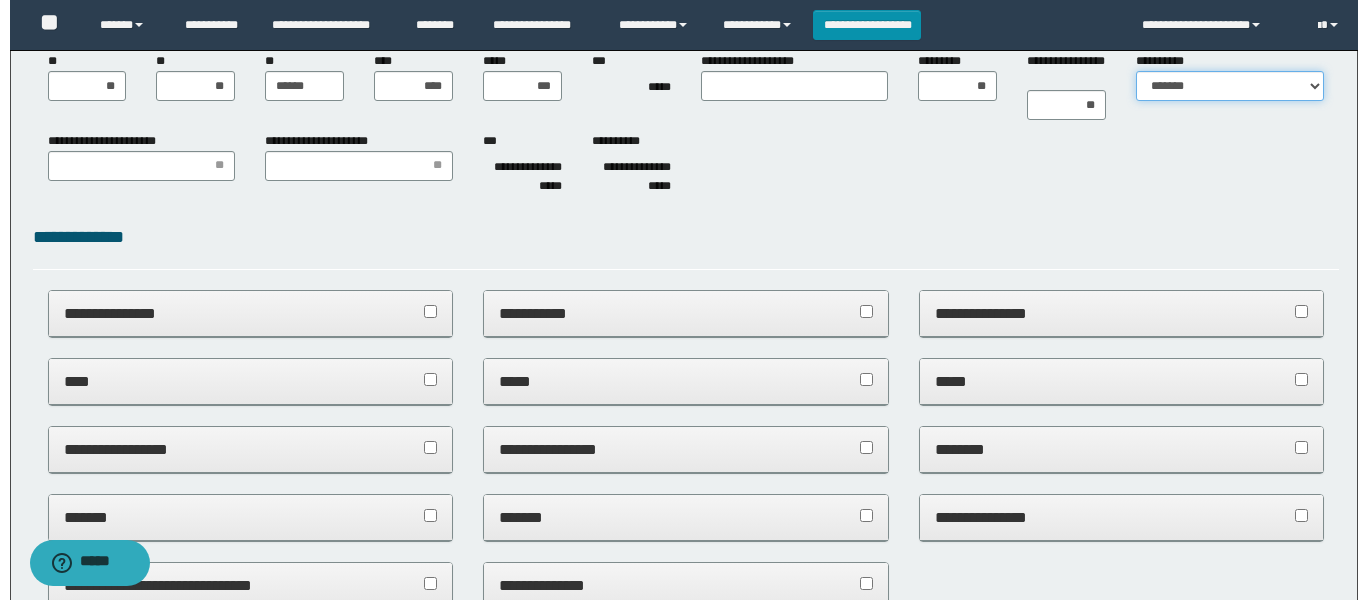 scroll, scrollTop: 0, scrollLeft: 0, axis: both 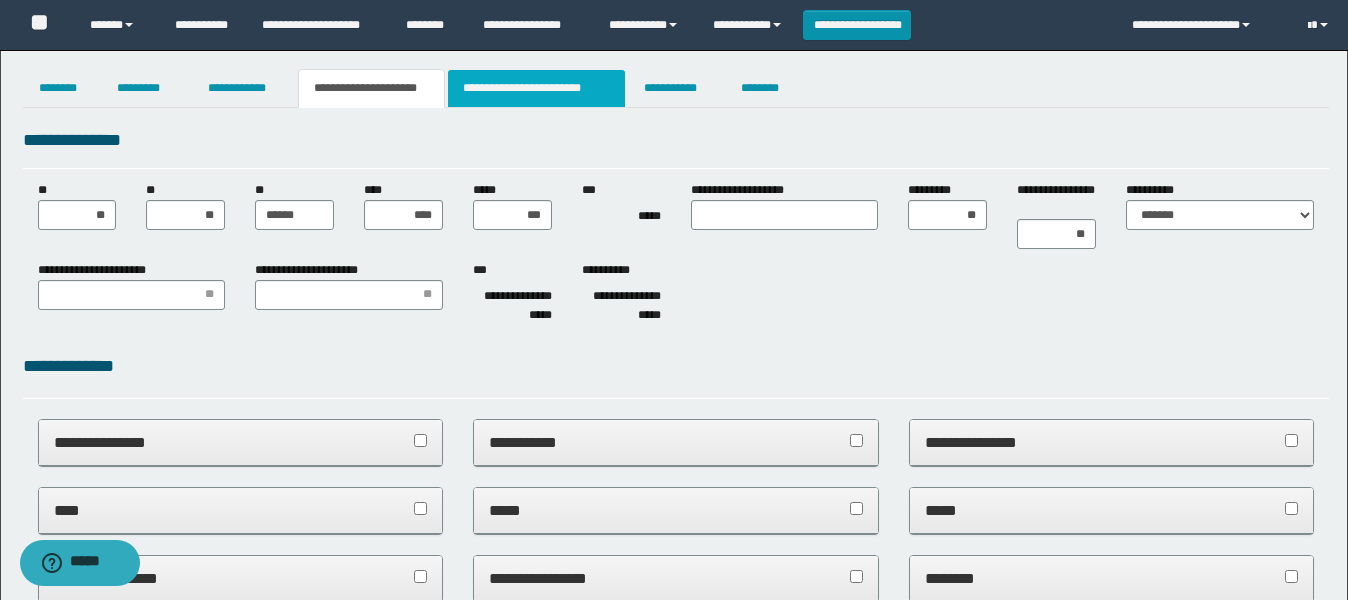 click on "**********" at bounding box center [537, 88] 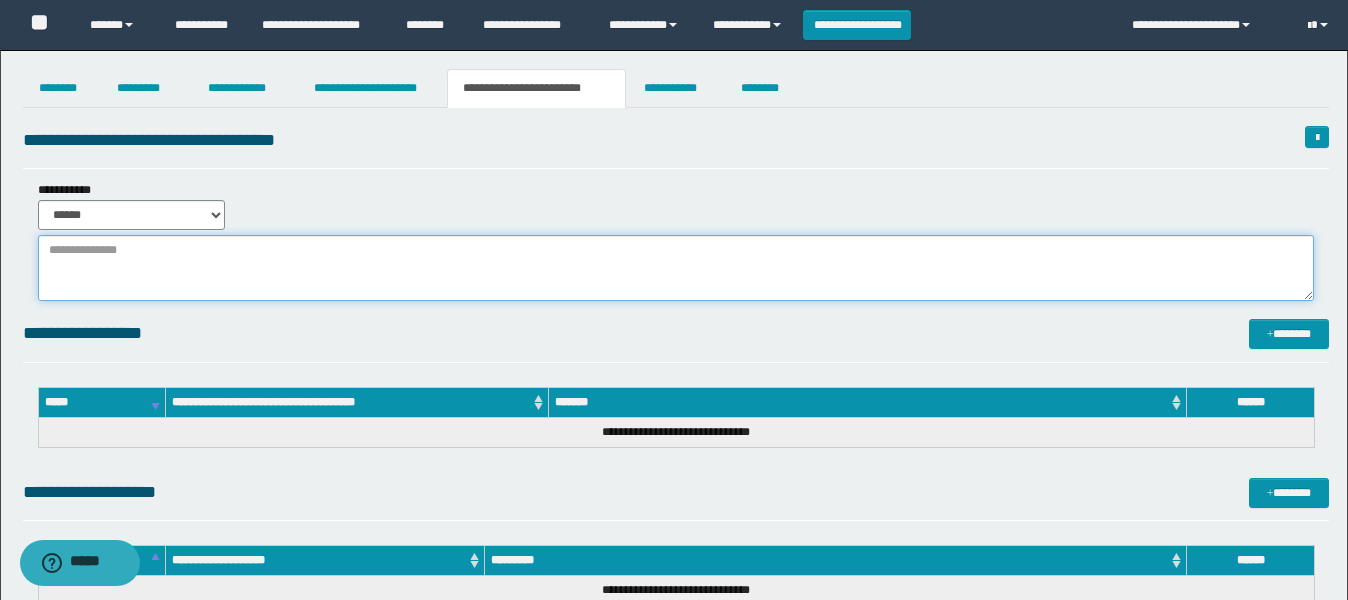 click at bounding box center [676, 268] 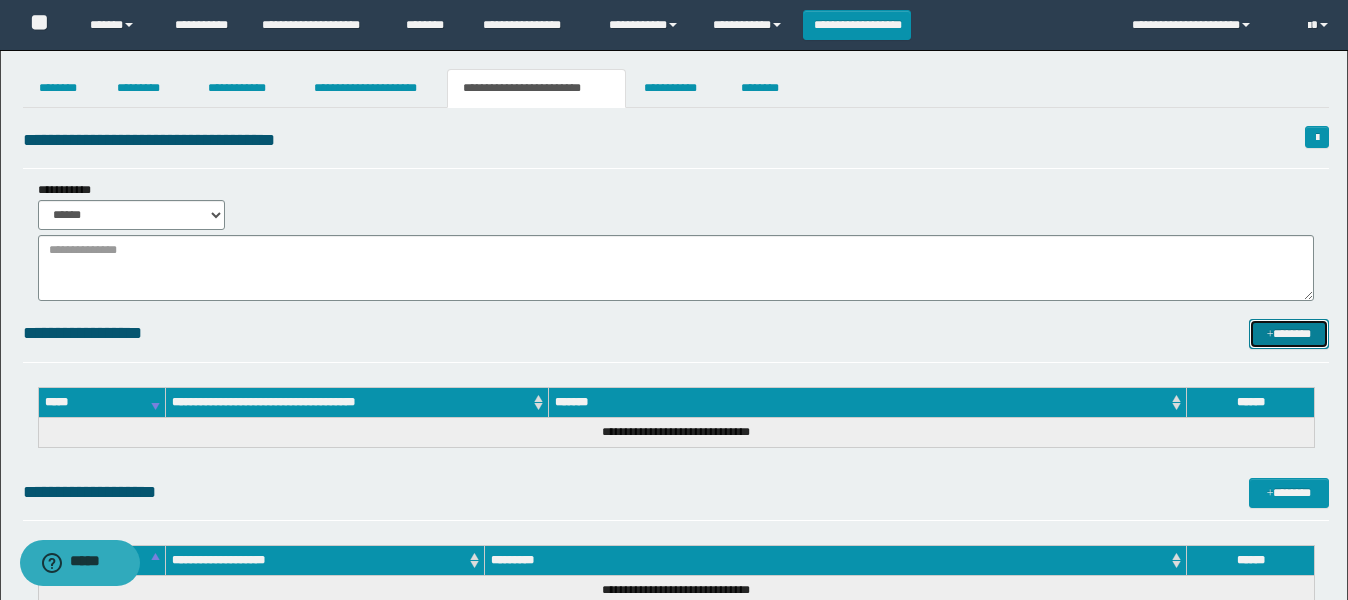 click at bounding box center (1270, 335) 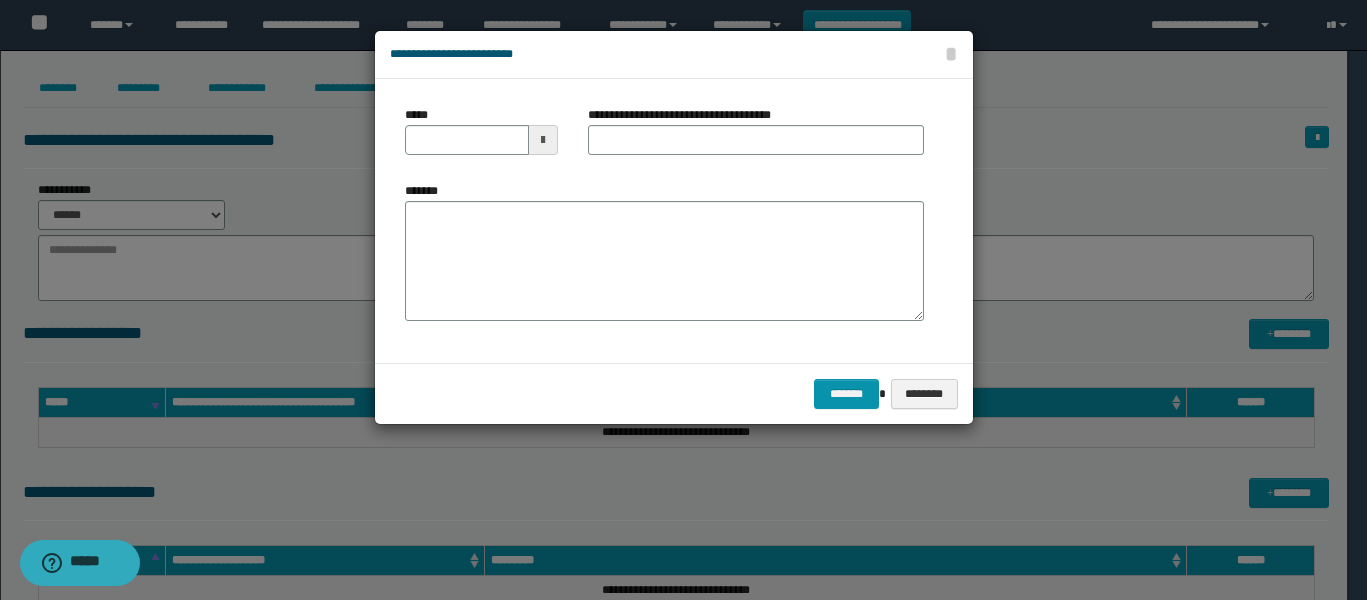 click at bounding box center [543, 140] 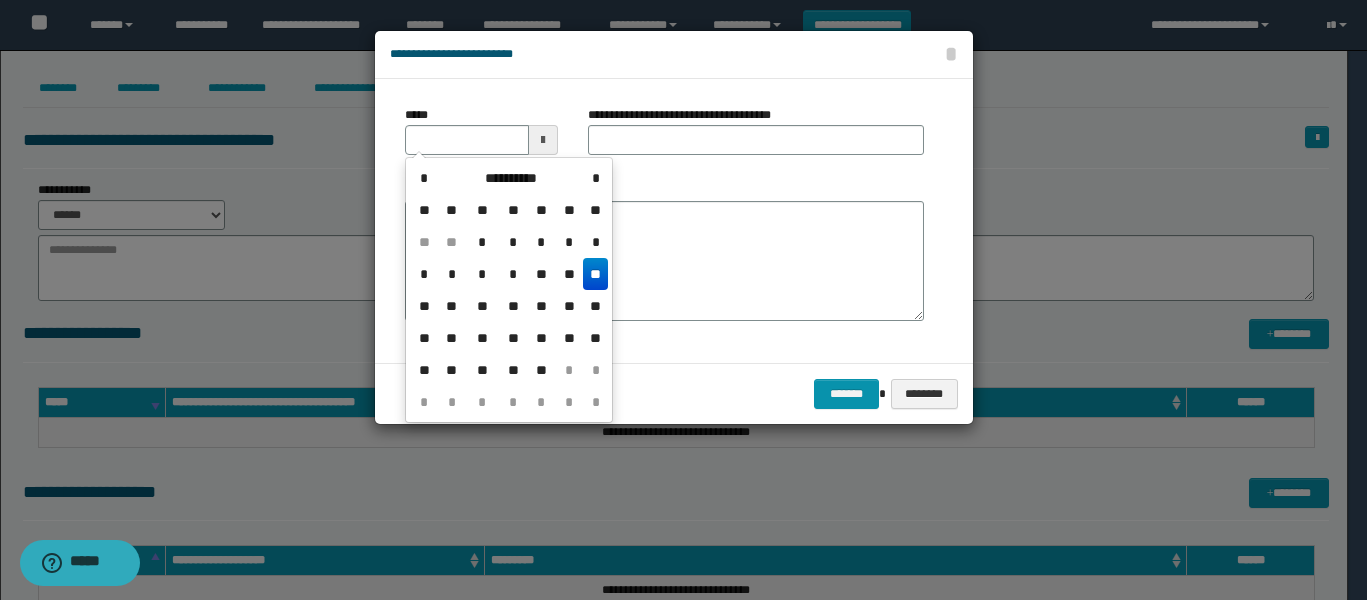 click on "**" at bounding box center (595, 274) 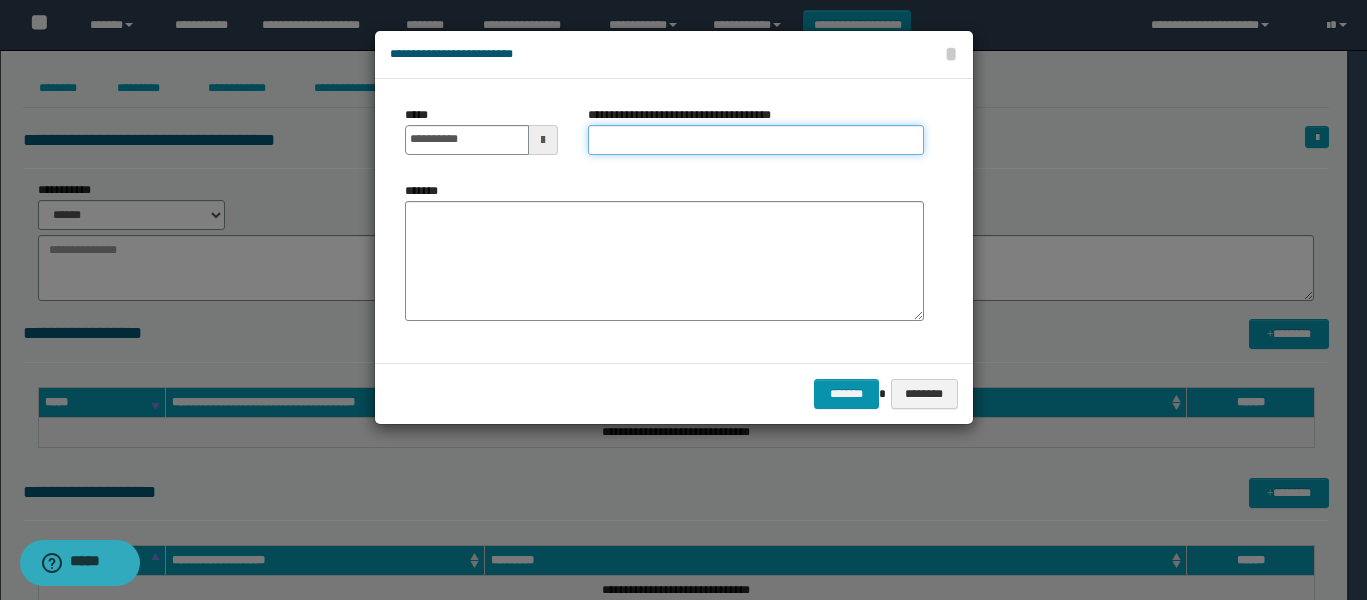 click on "**********" at bounding box center (756, 140) 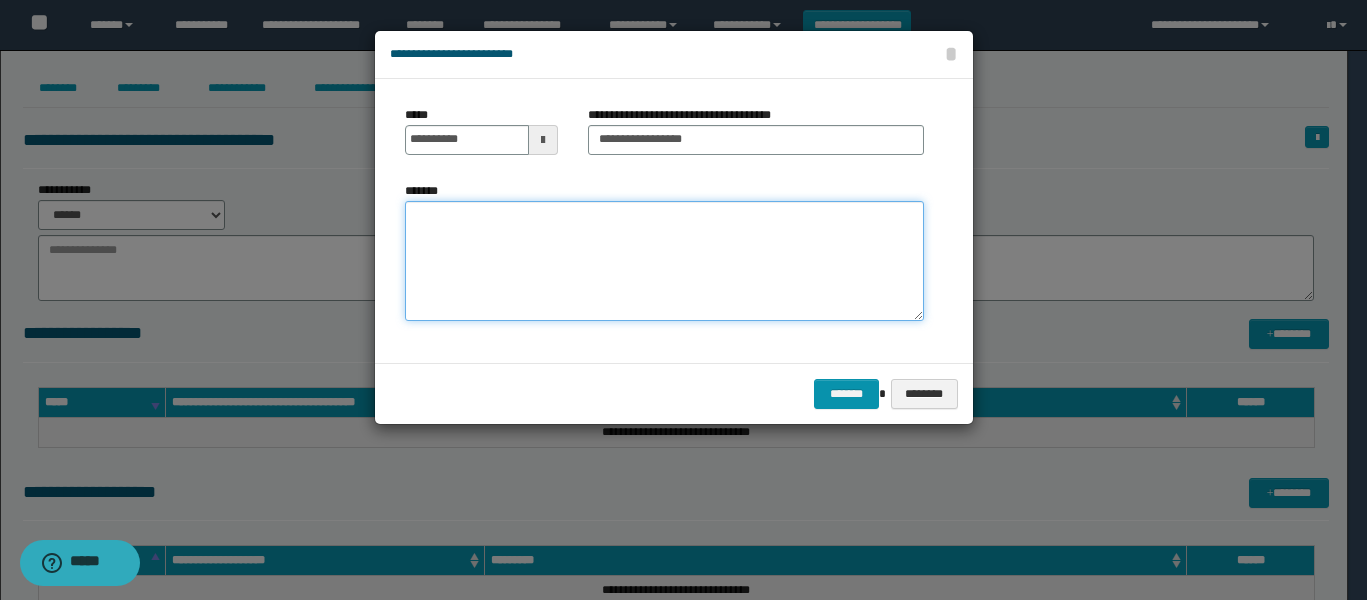 drag, startPoint x: 561, startPoint y: 216, endPoint x: 551, endPoint y: 214, distance: 10.198039 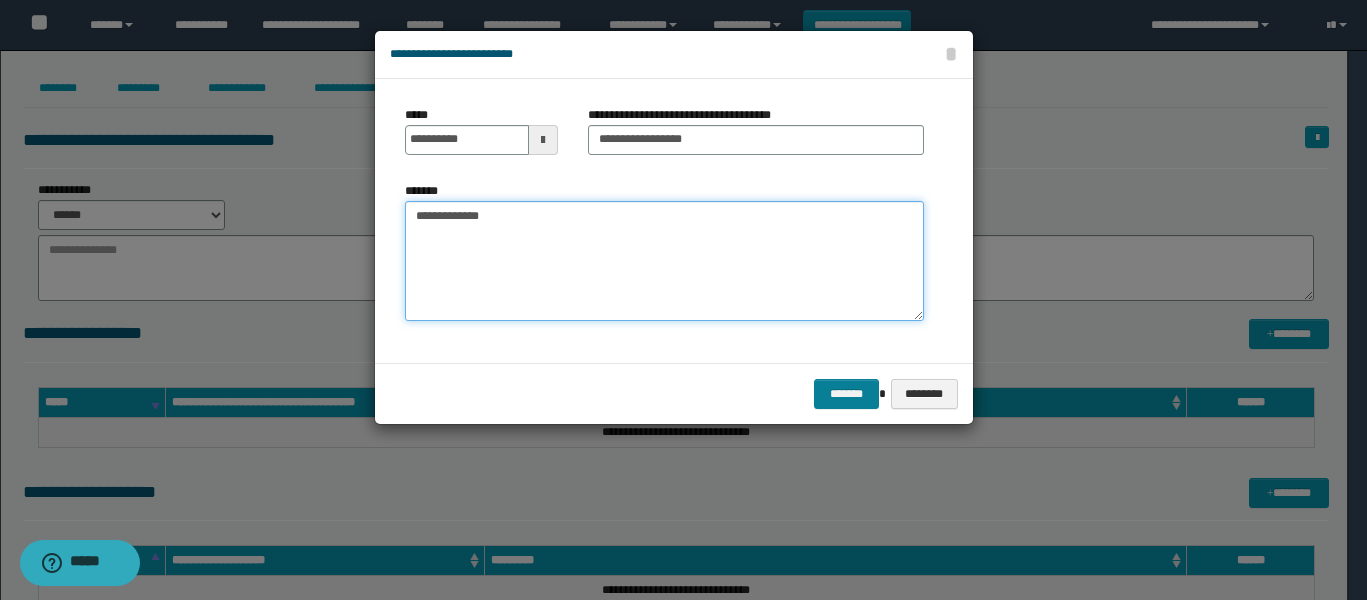 type on "**********" 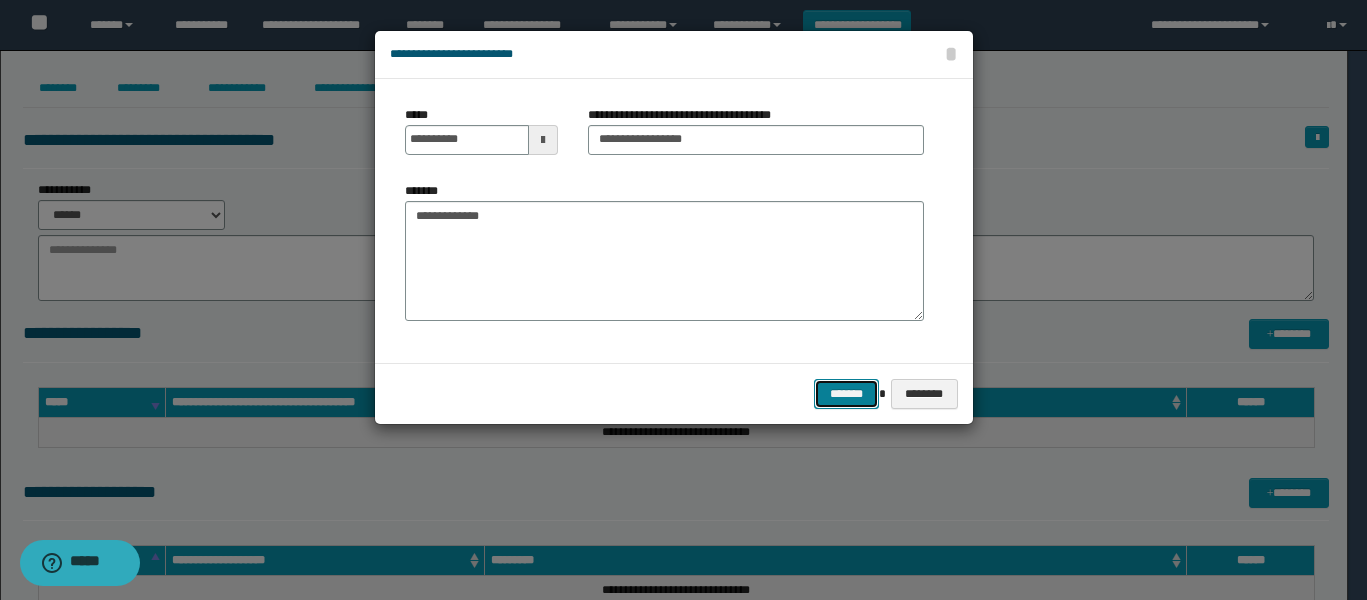click on "*******" at bounding box center [846, 394] 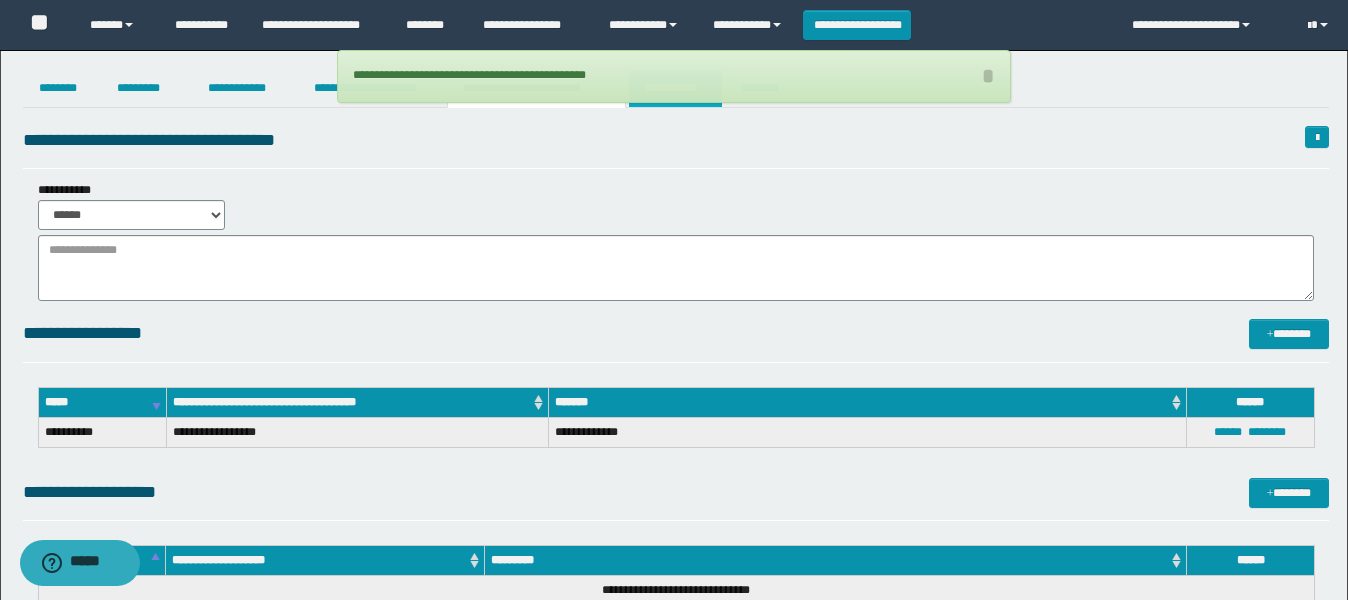click on "**********" at bounding box center (675, 88) 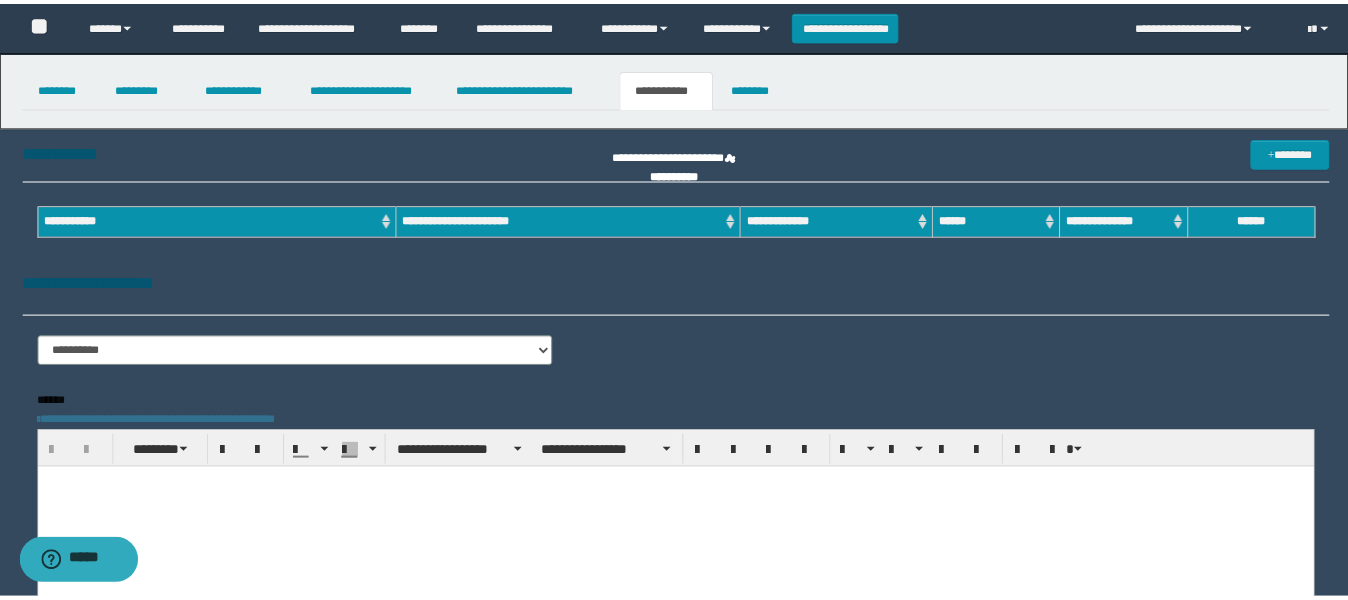 scroll, scrollTop: 0, scrollLeft: 0, axis: both 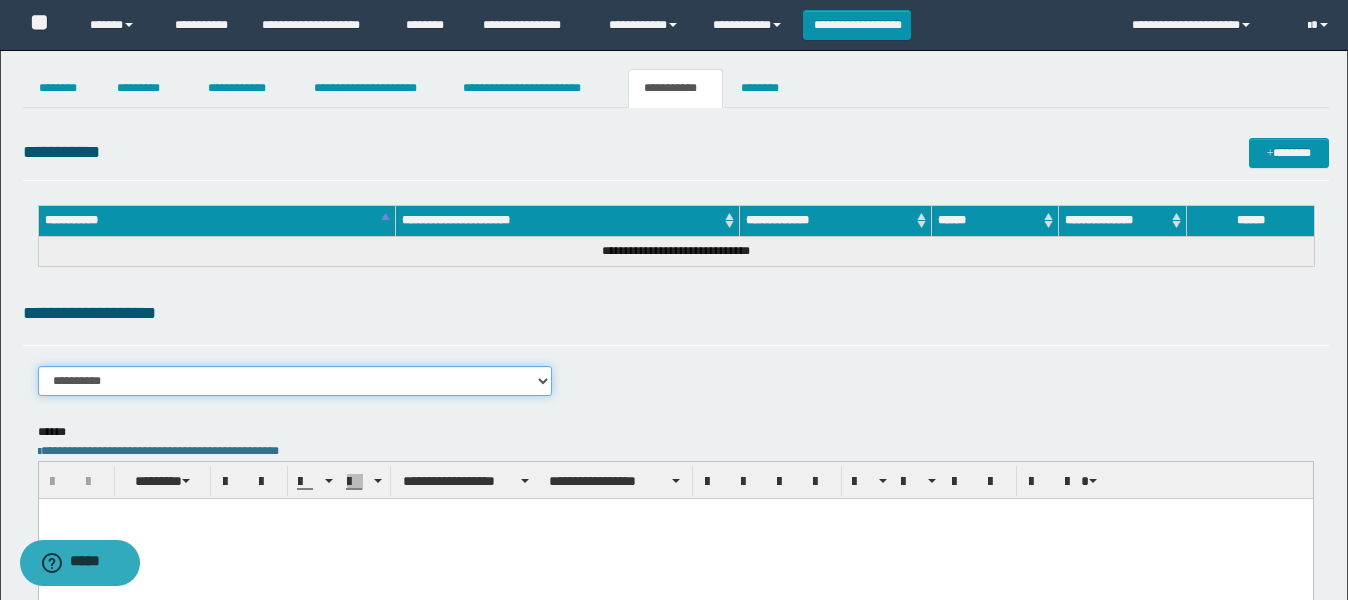 click on "**********" at bounding box center (295, 381) 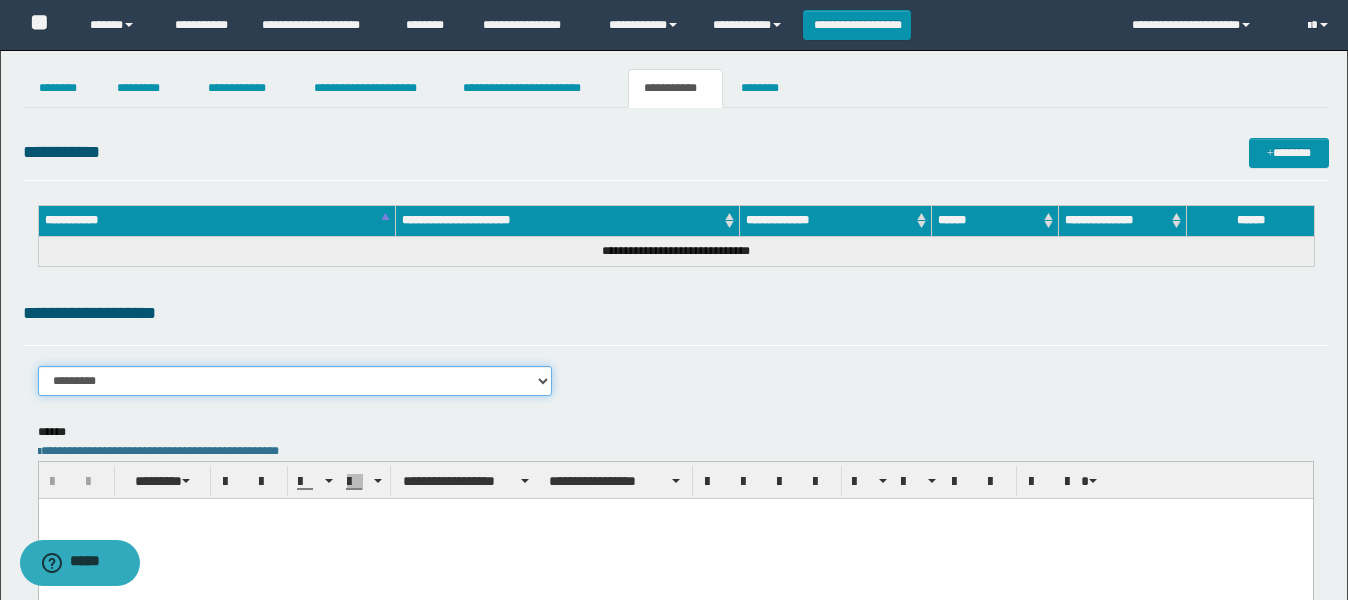 click on "**********" at bounding box center (295, 381) 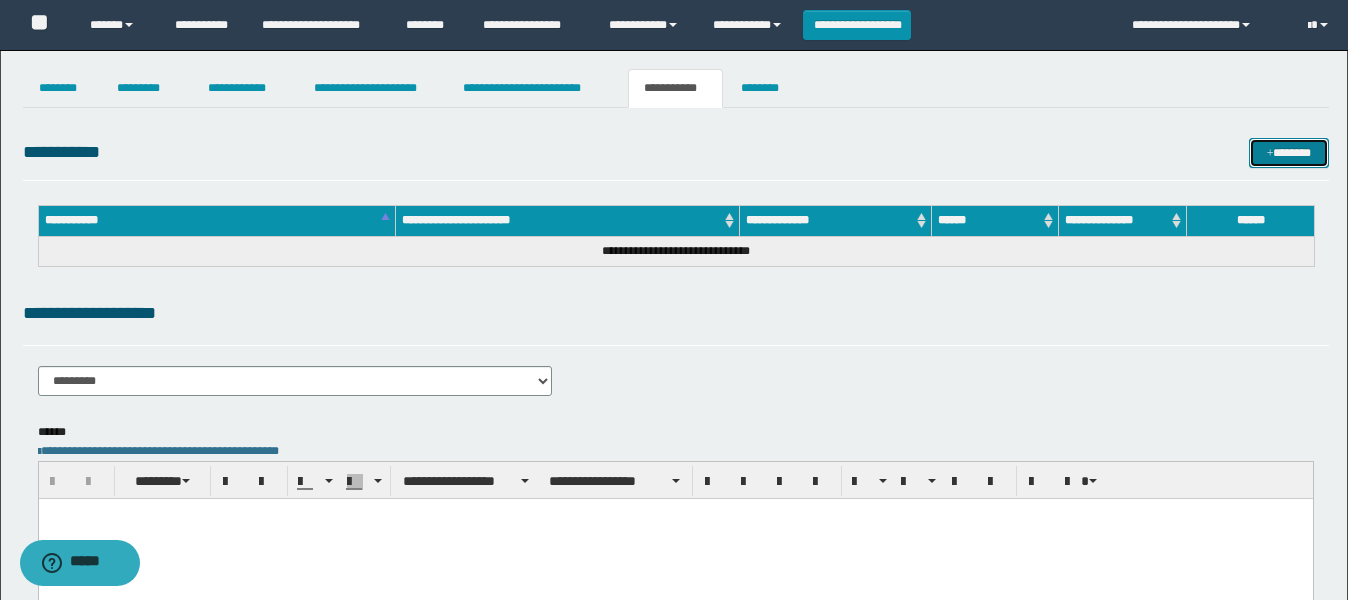 click on "*******" at bounding box center (1289, 153) 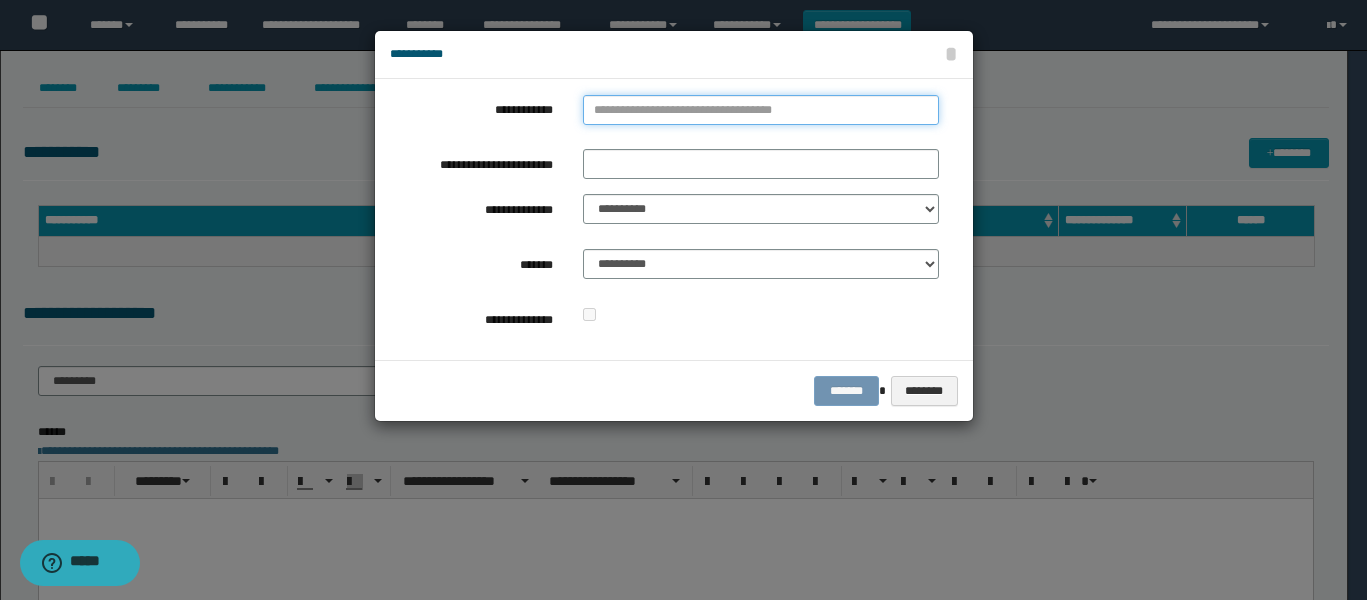 click on "**********" at bounding box center [761, 110] 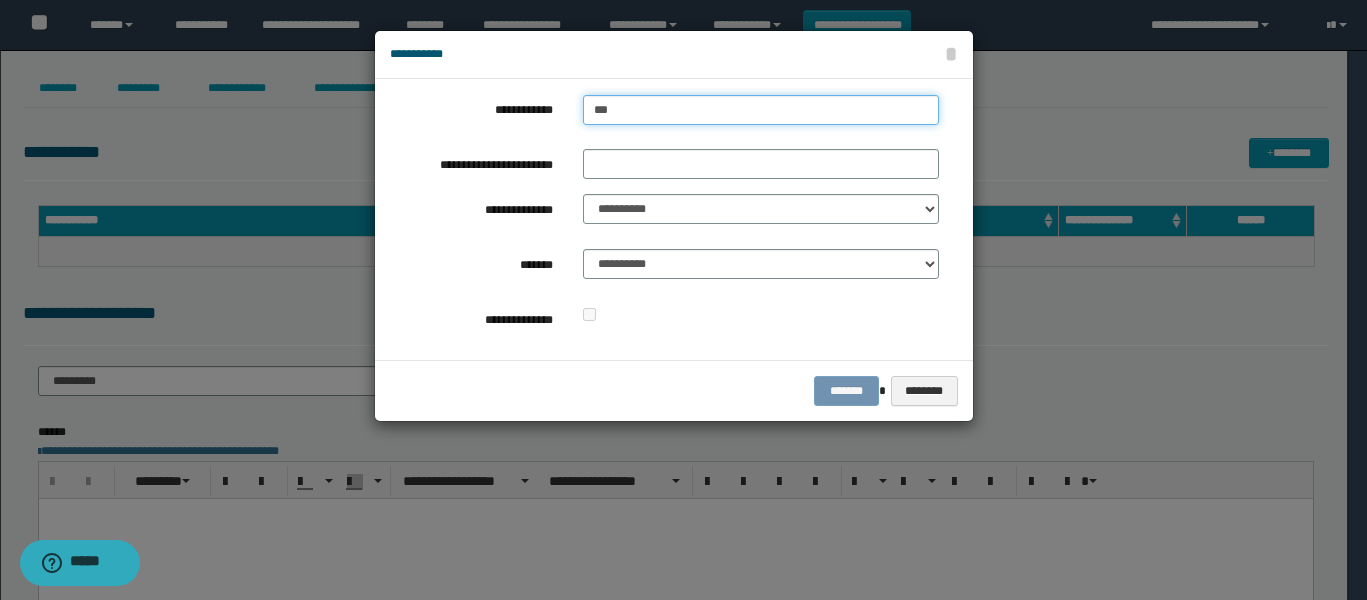 type on "****" 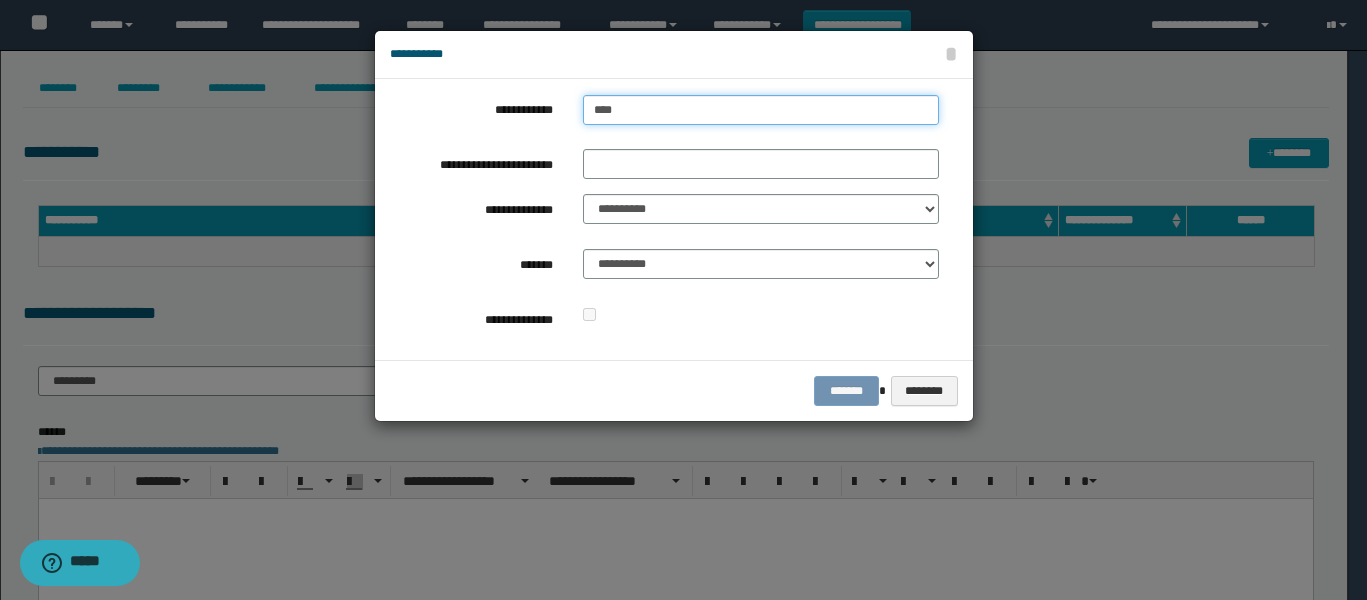 type on "****" 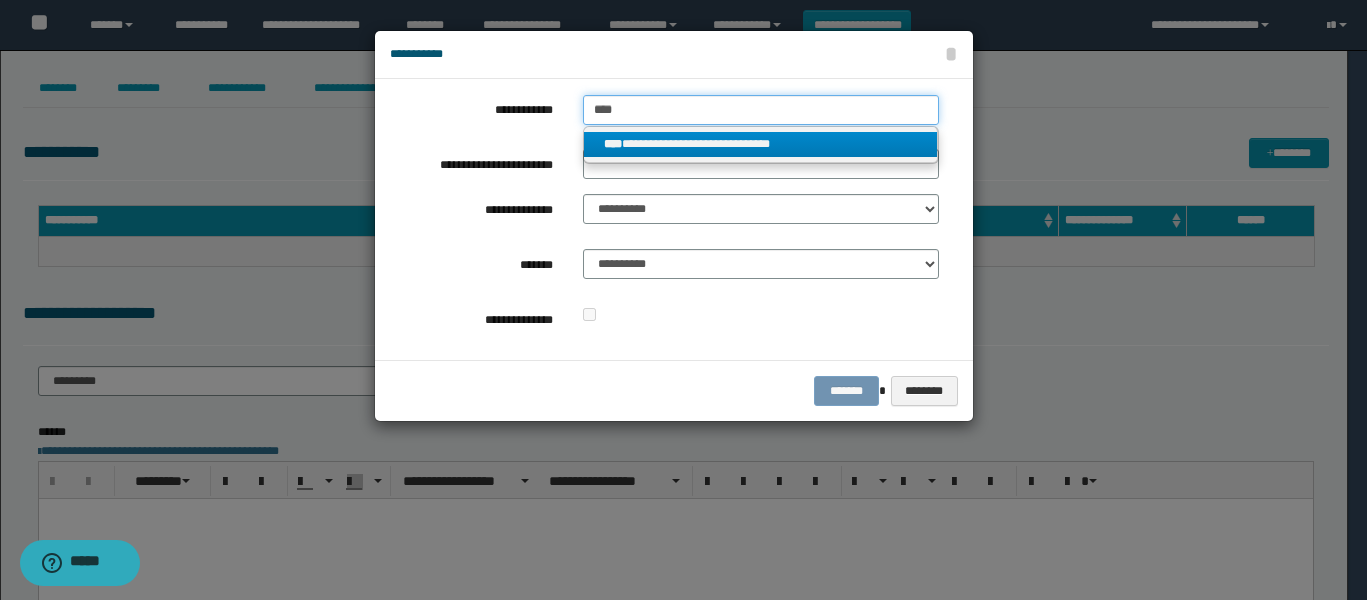 type on "****" 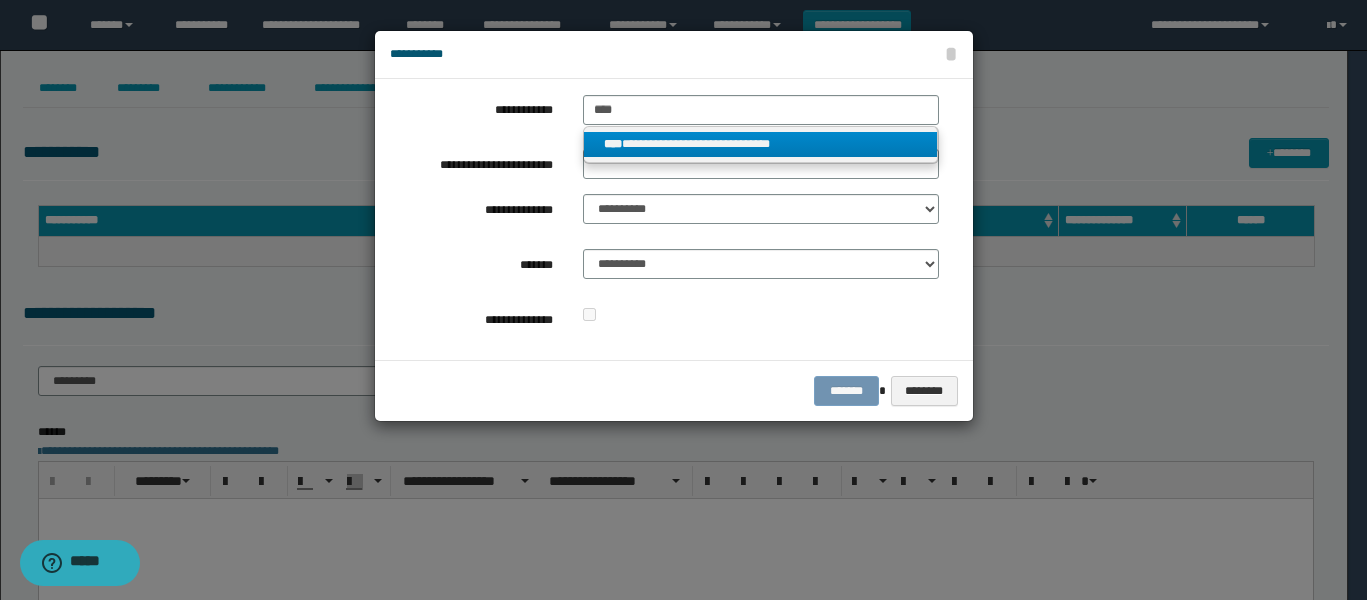 click on "**********" at bounding box center [760, 144] 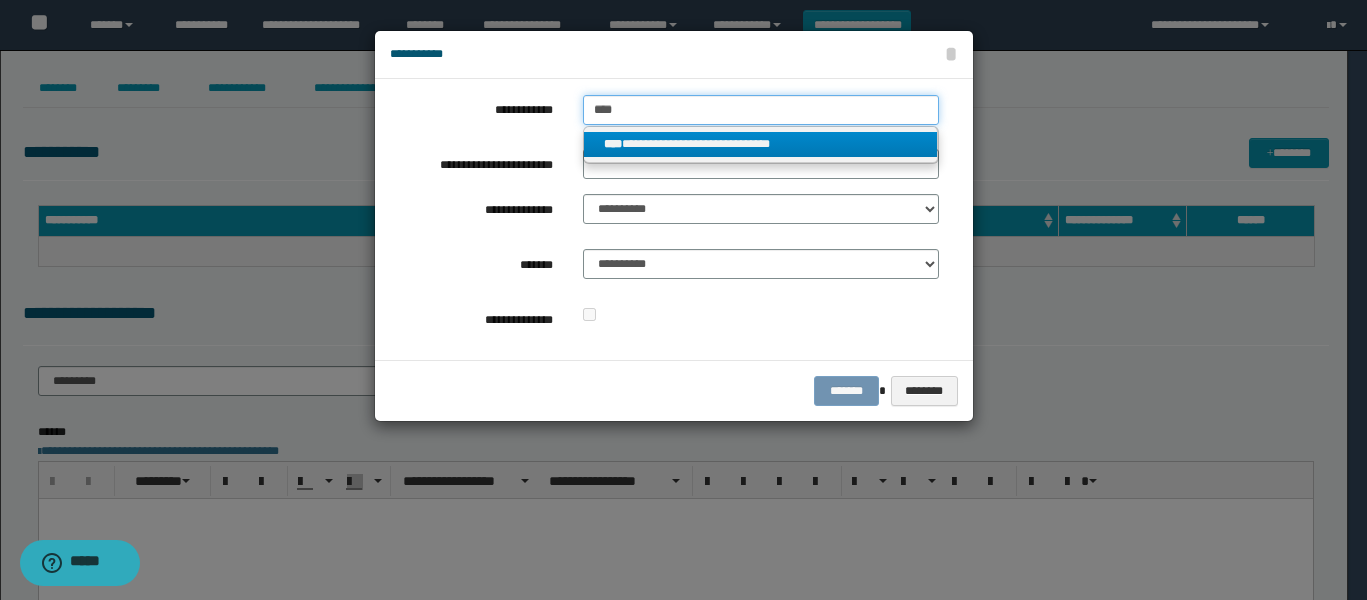 type 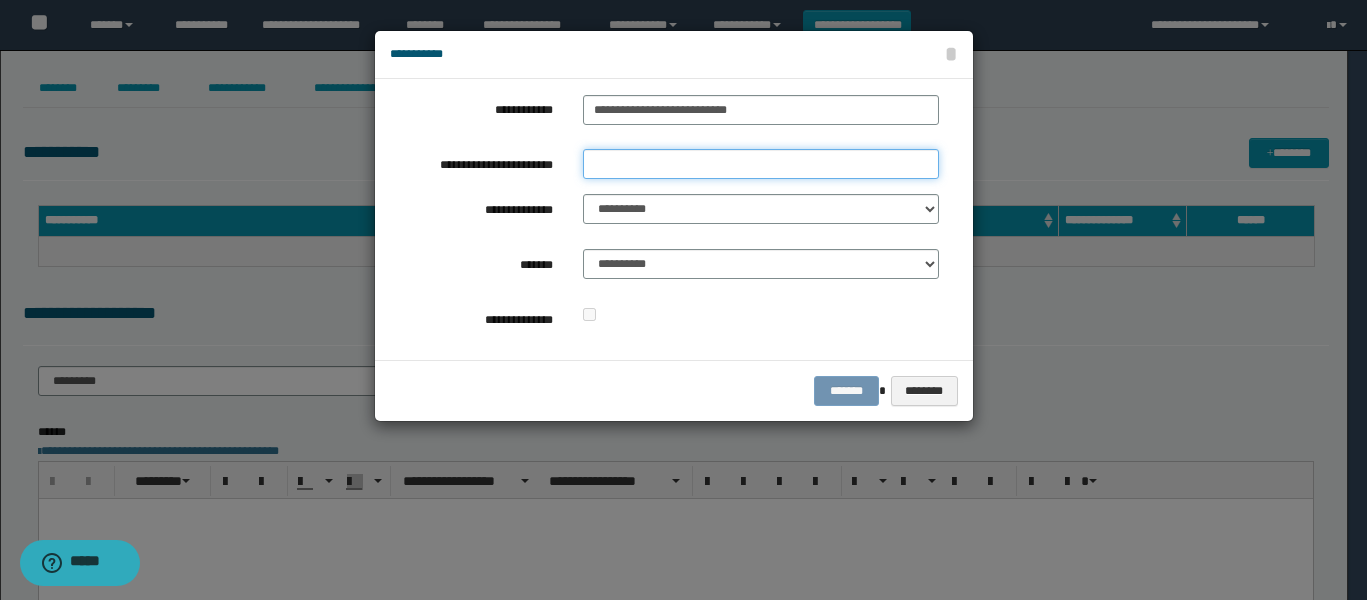 click on "**********" at bounding box center [761, 164] 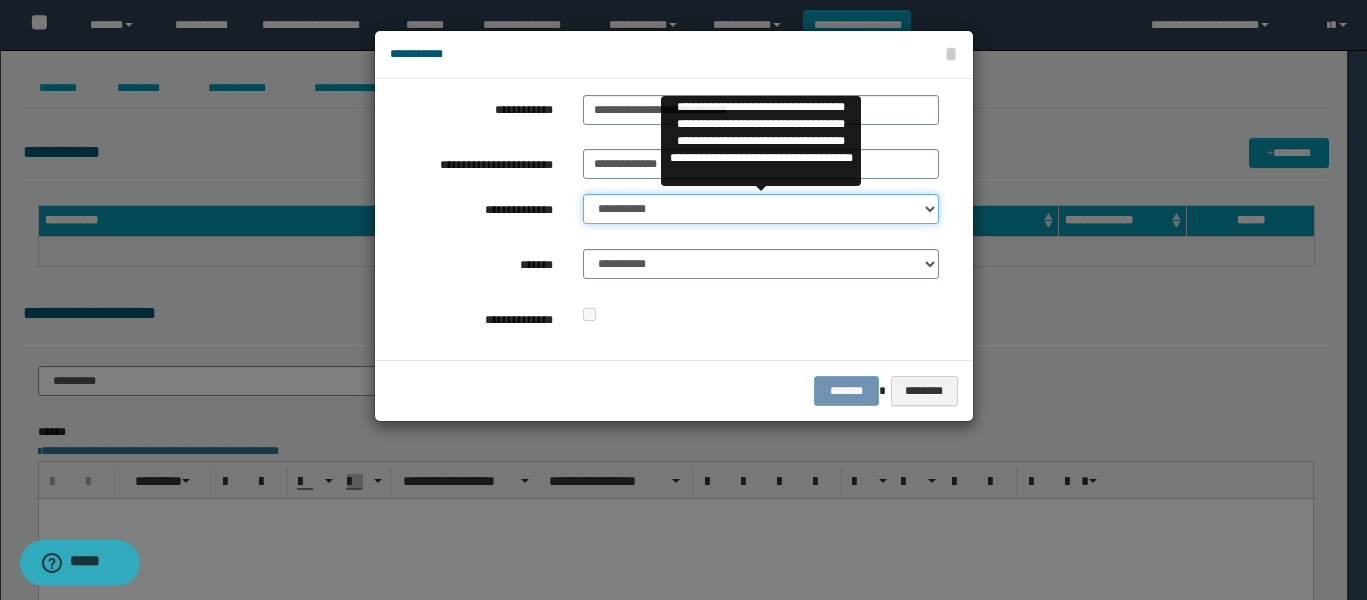 click on "**********" at bounding box center (761, 209) 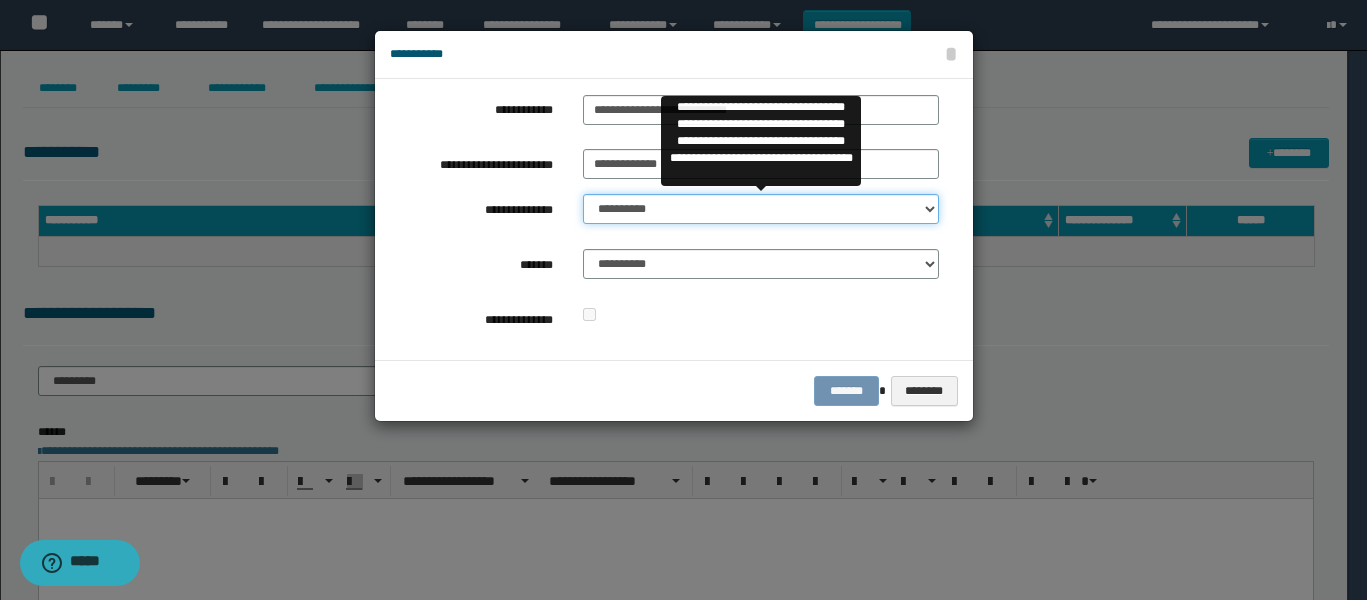 select on "**" 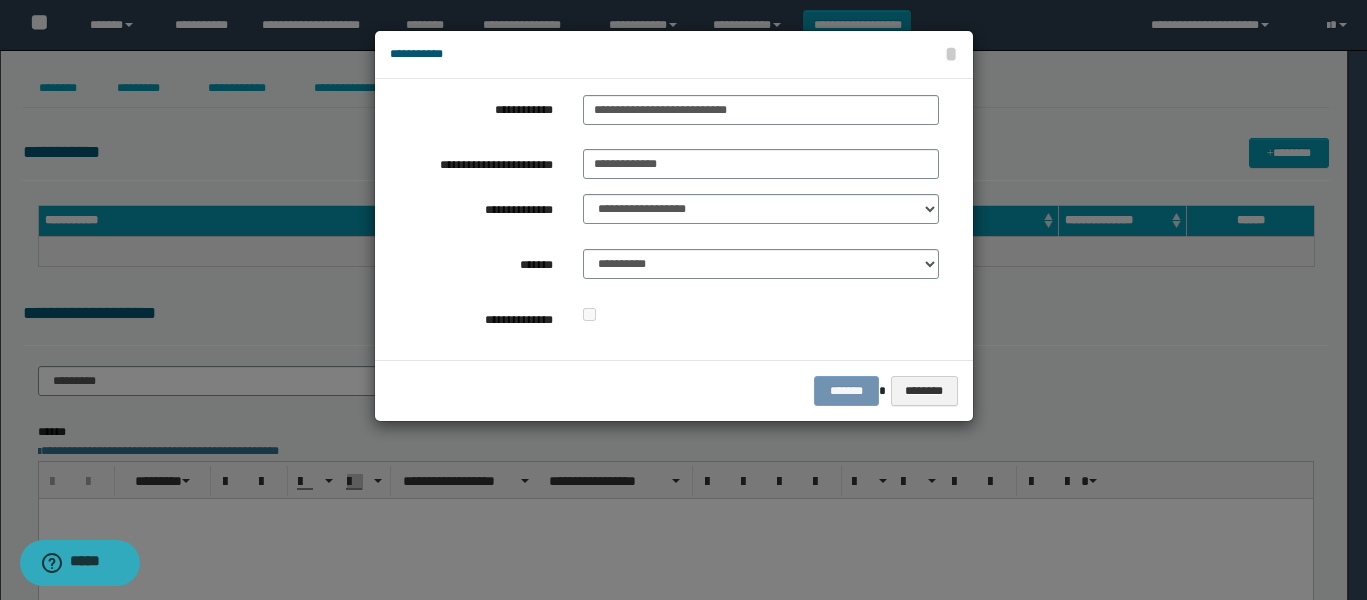 click on "**********" at bounding box center (664, 219) 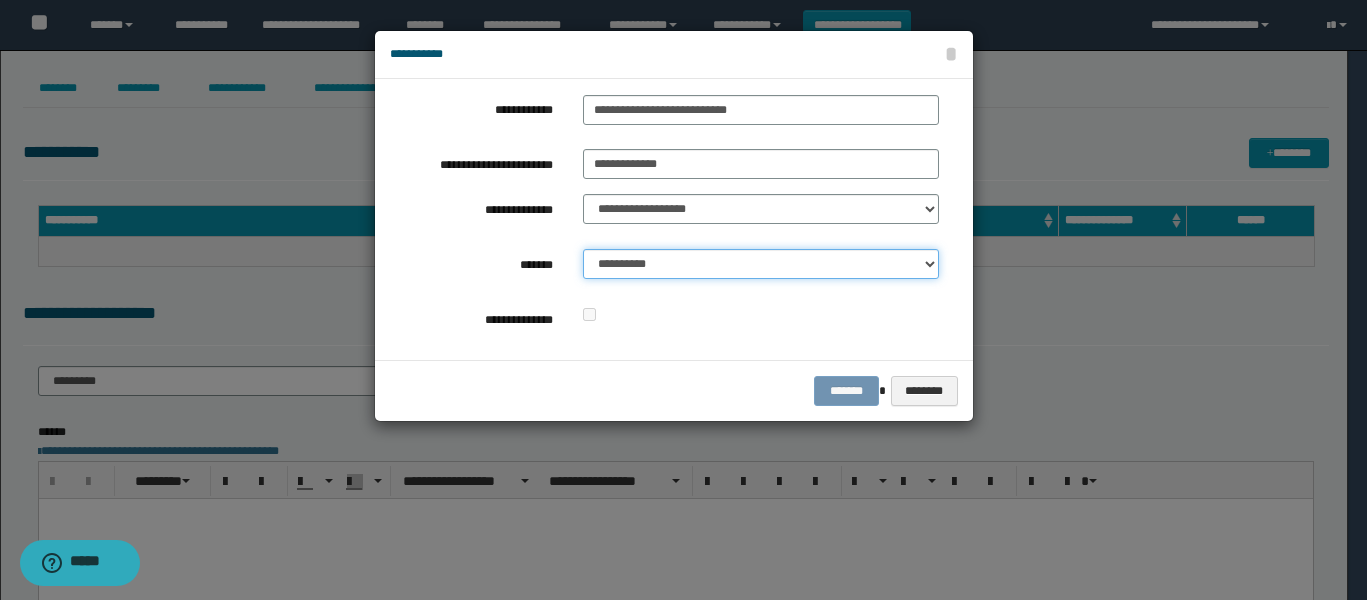 click on "**********" at bounding box center [761, 264] 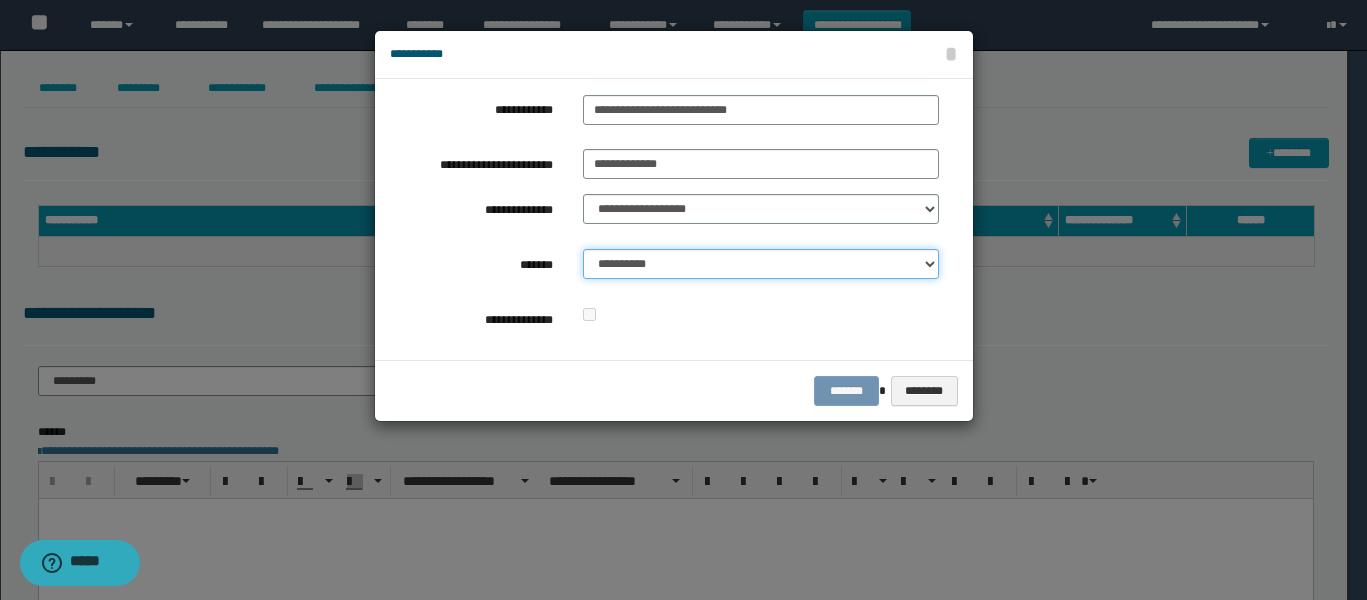 select on "*" 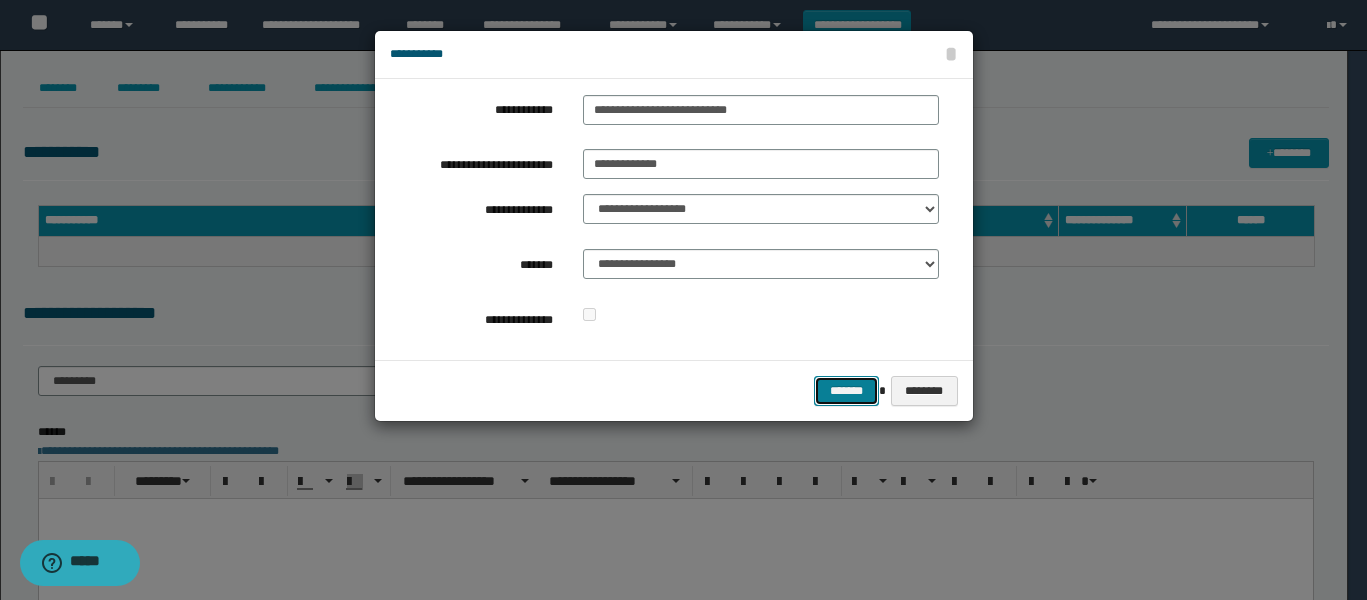 click on "*******" at bounding box center [846, 391] 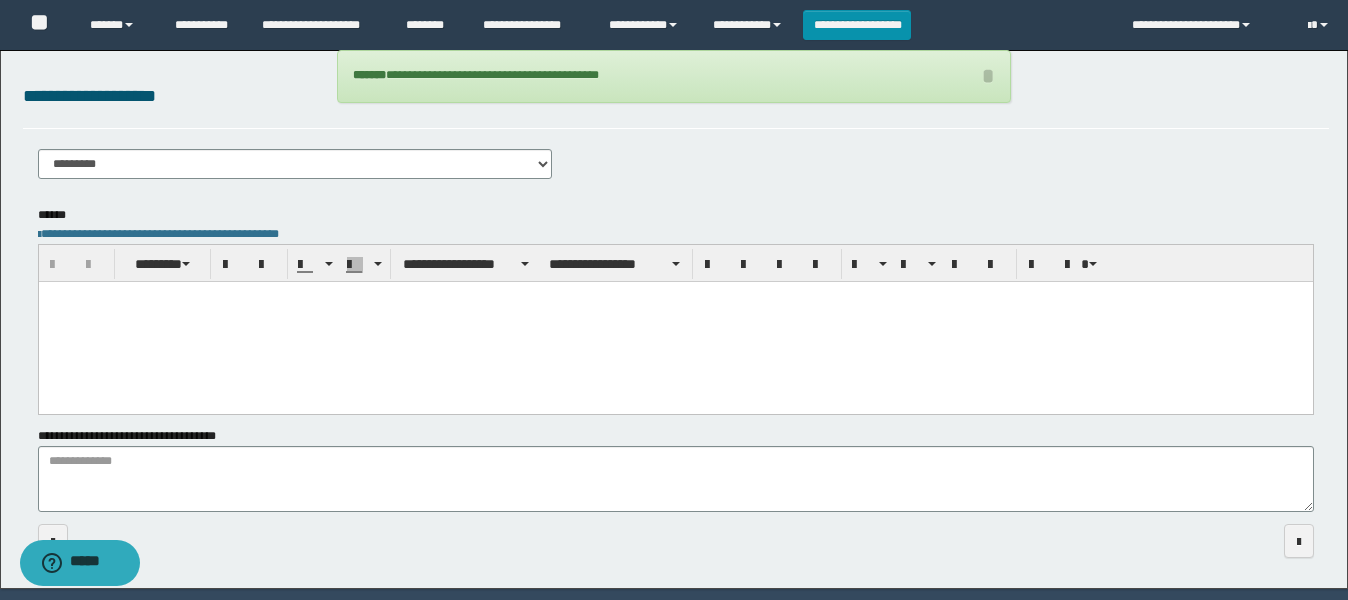 scroll, scrollTop: 250, scrollLeft: 0, axis: vertical 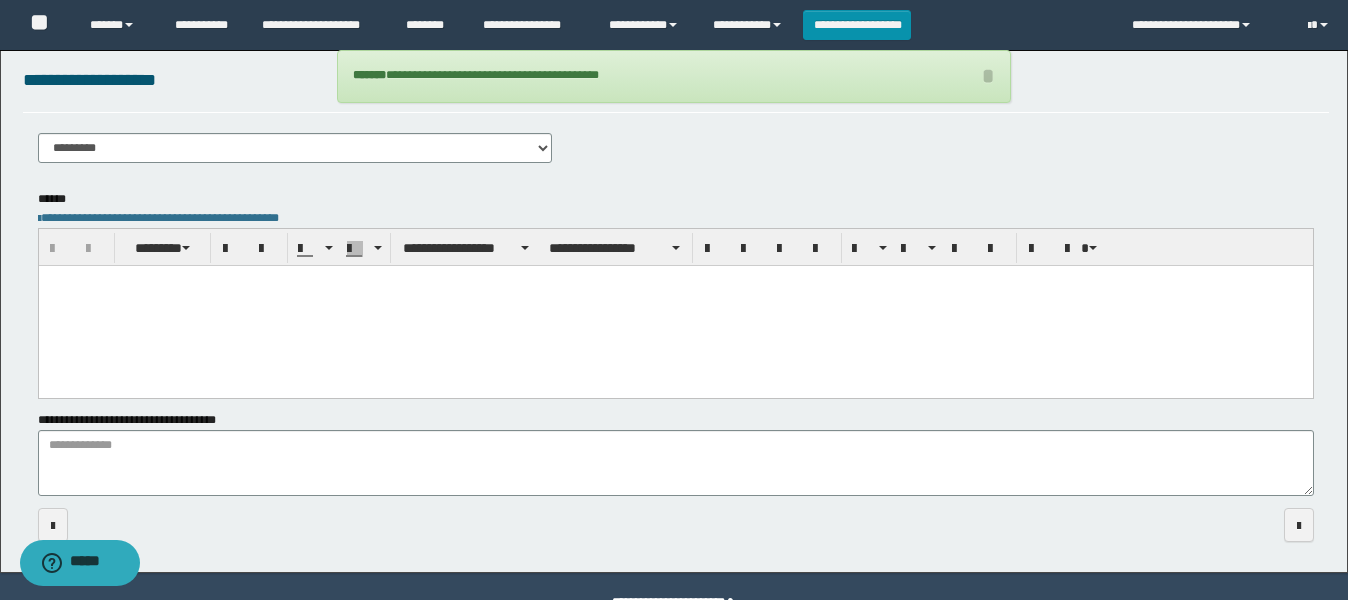 click at bounding box center (675, 280) 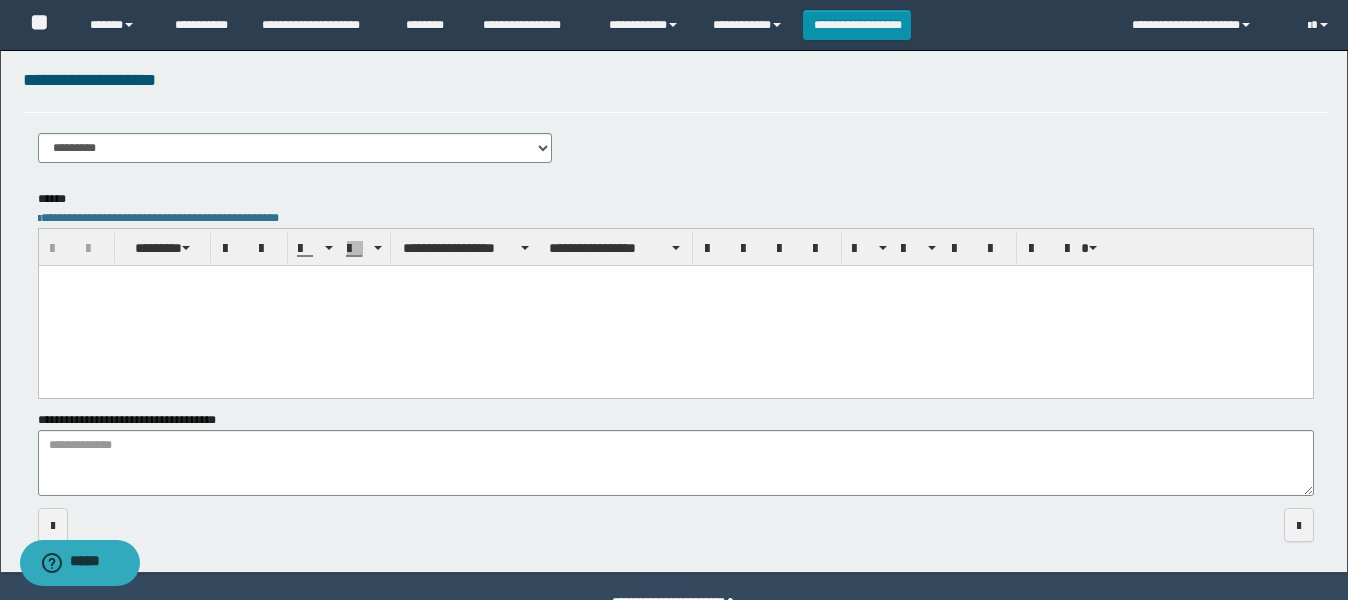 paste 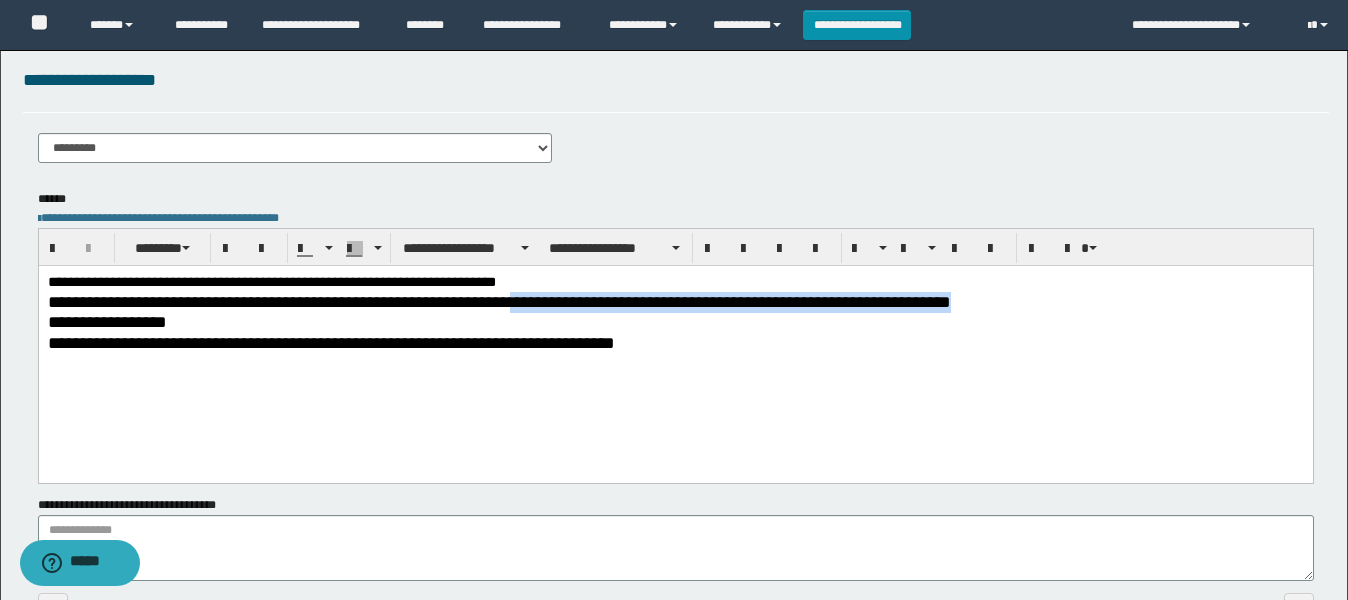 drag, startPoint x: 685, startPoint y: 301, endPoint x: 721, endPoint y: 321, distance: 41.18252 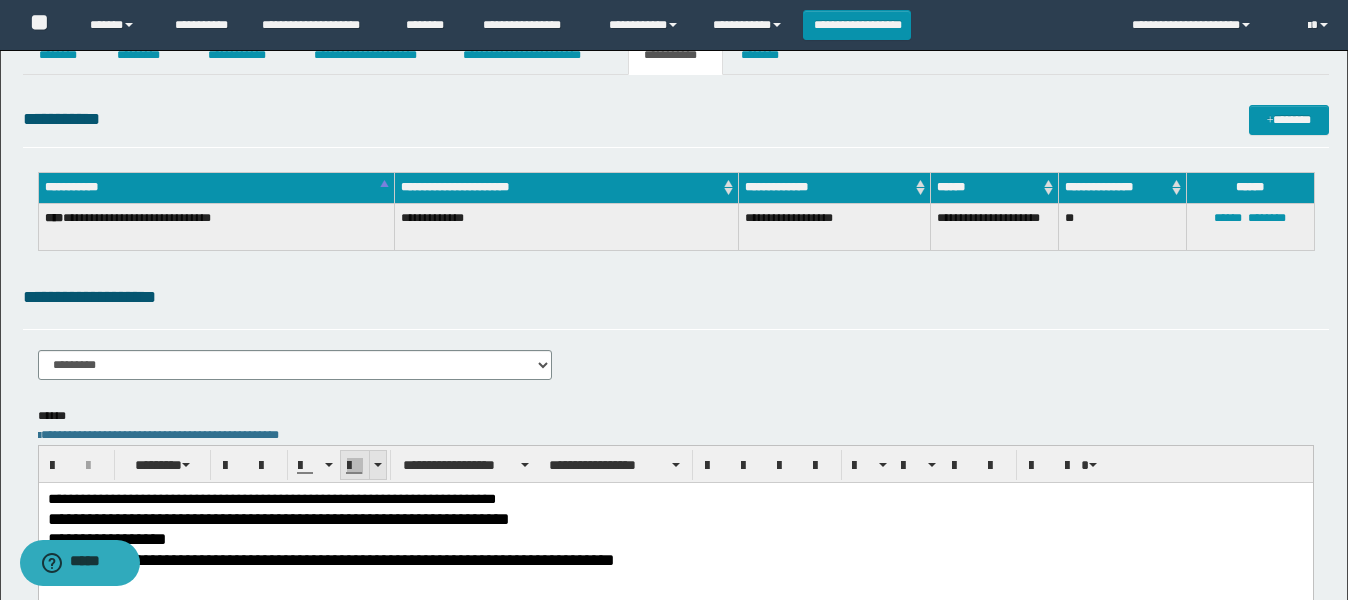 scroll, scrollTop: 0, scrollLeft: 0, axis: both 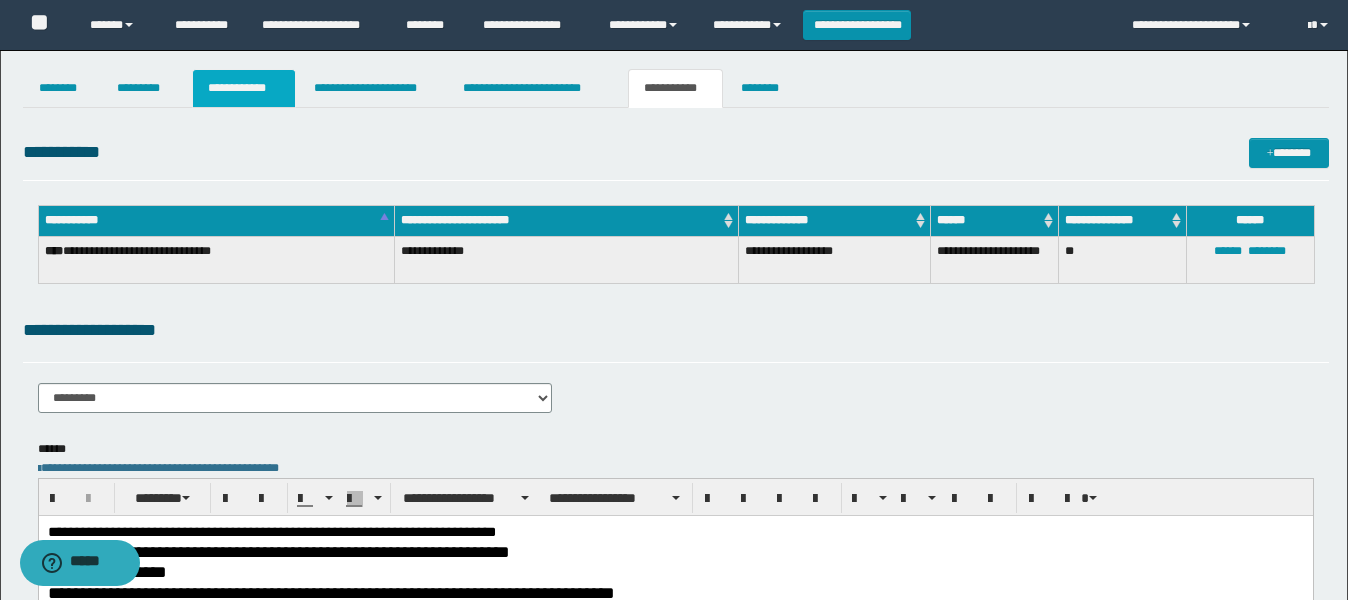 click on "**********" at bounding box center (244, 88) 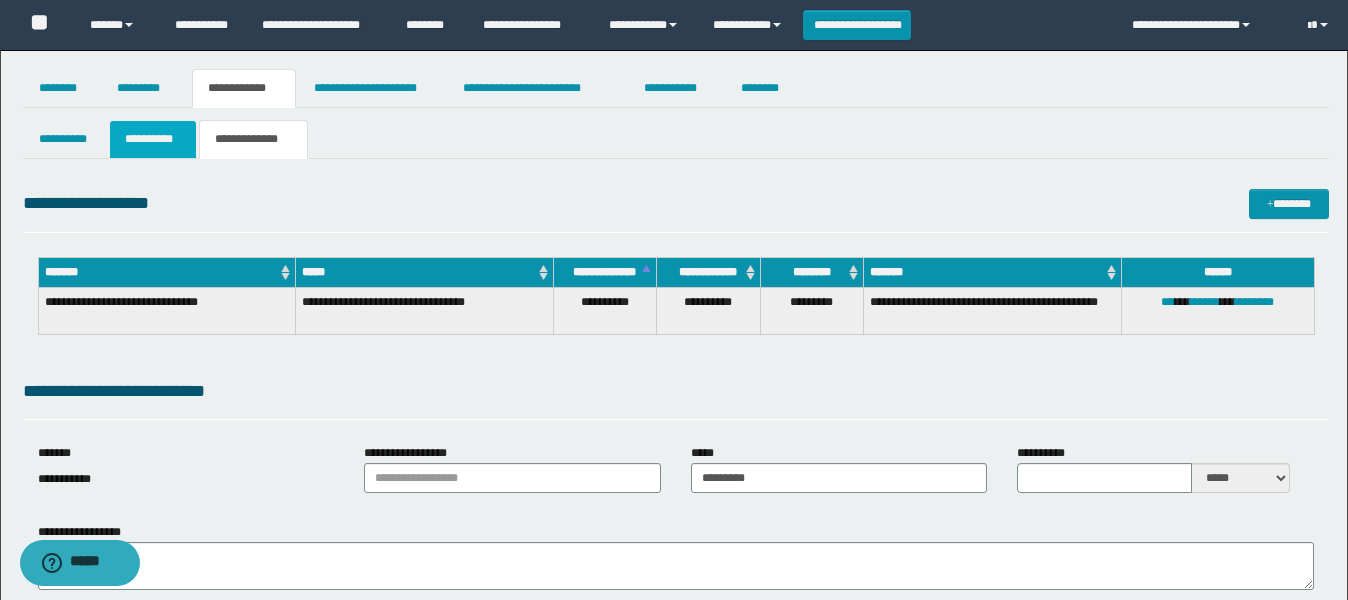 click on "**********" at bounding box center [153, 139] 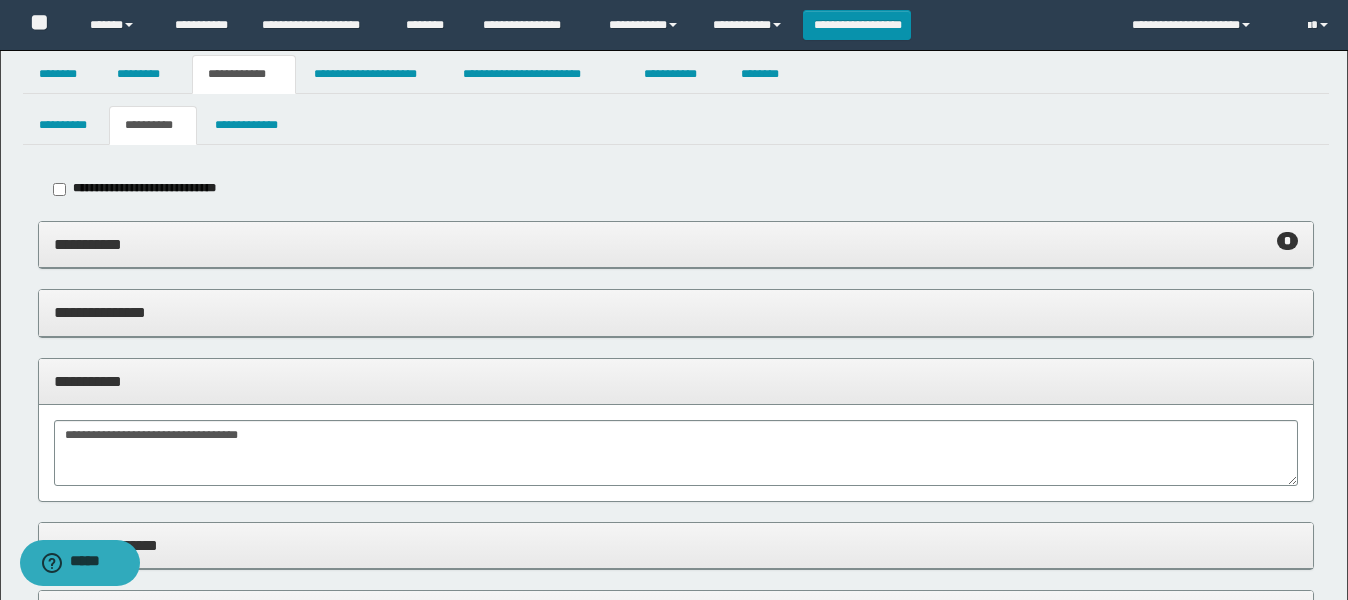 scroll, scrollTop: 0, scrollLeft: 0, axis: both 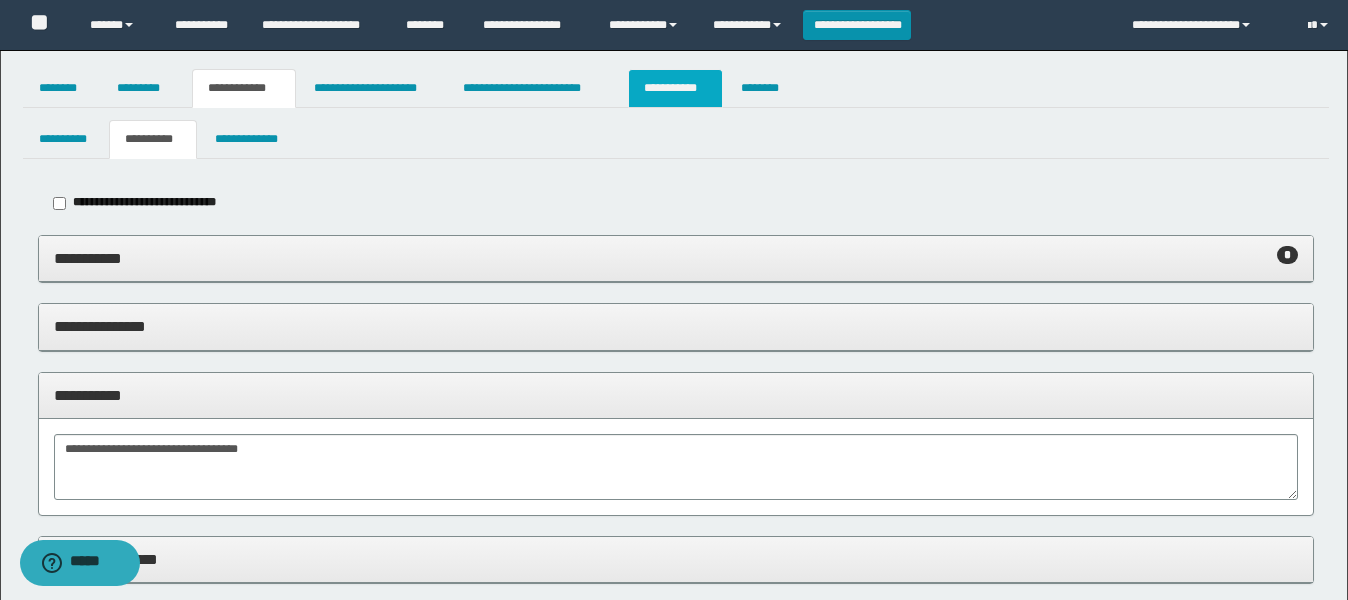 click on "**********" at bounding box center [675, 88] 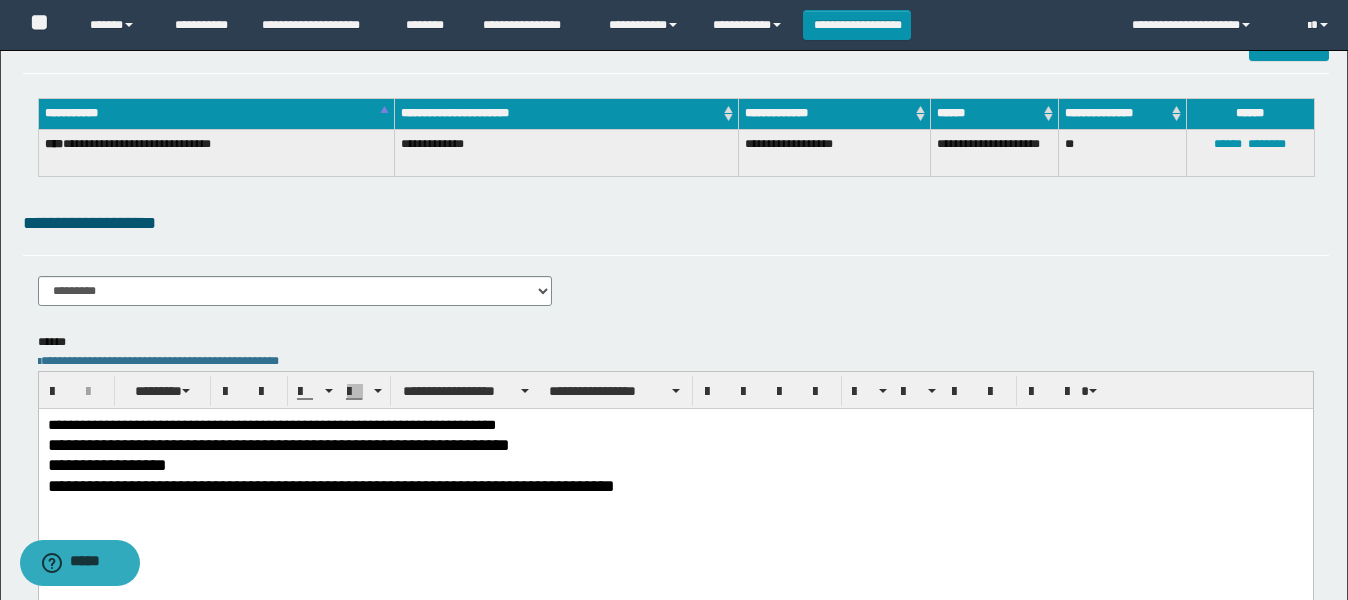 scroll, scrollTop: 250, scrollLeft: 0, axis: vertical 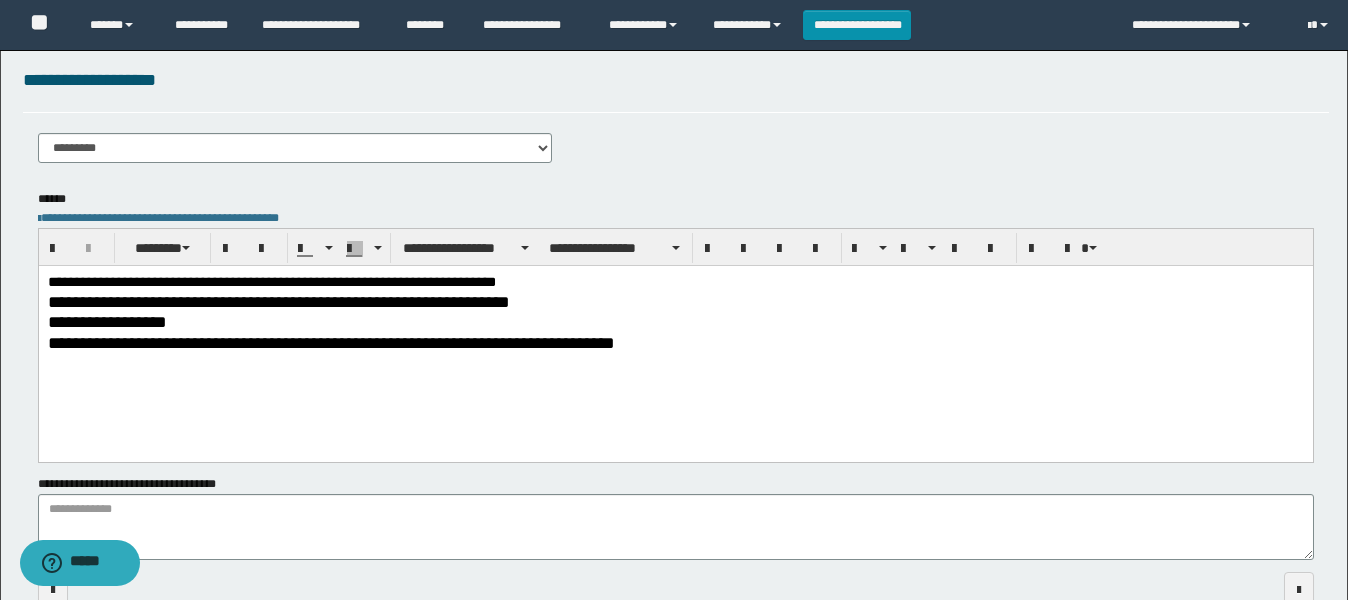 click on "**********" at bounding box center [278, 301] 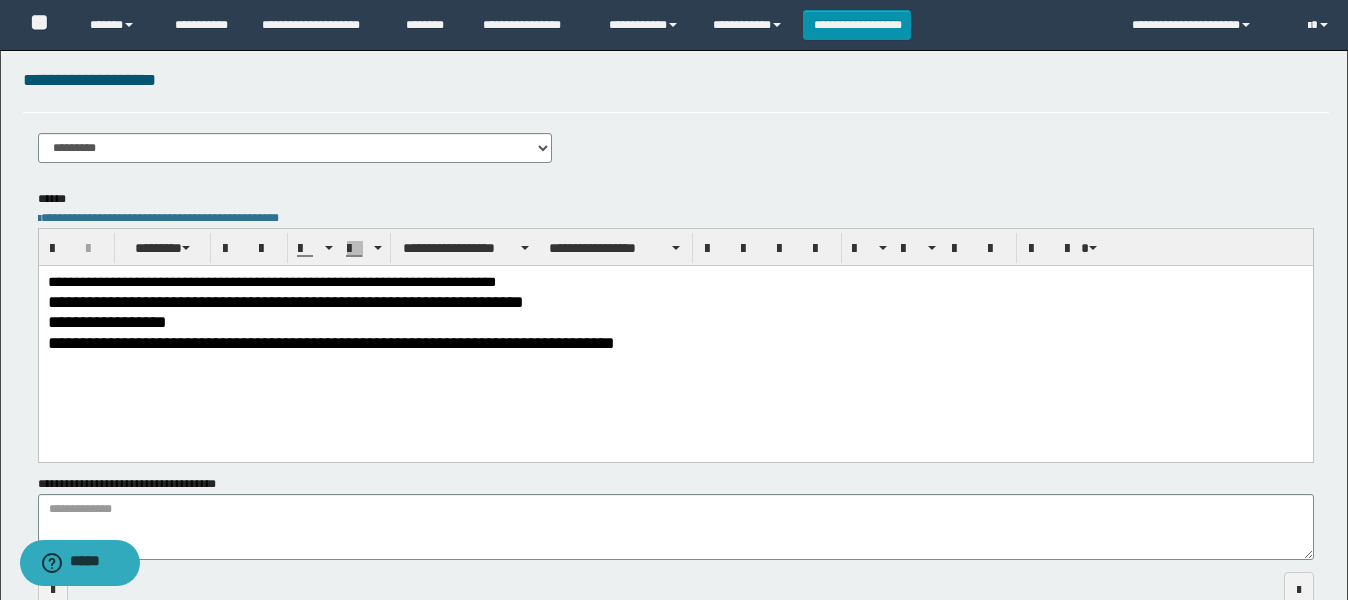 click on "**********" at bounding box center [675, 301] 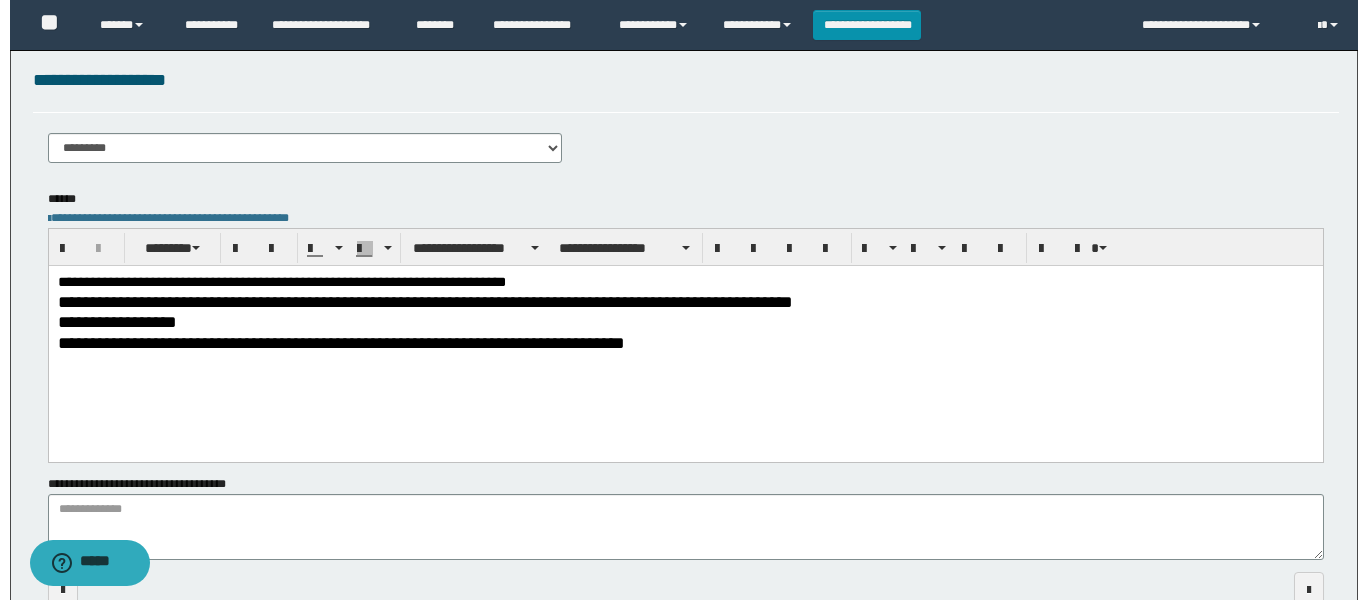 scroll, scrollTop: 0, scrollLeft: 0, axis: both 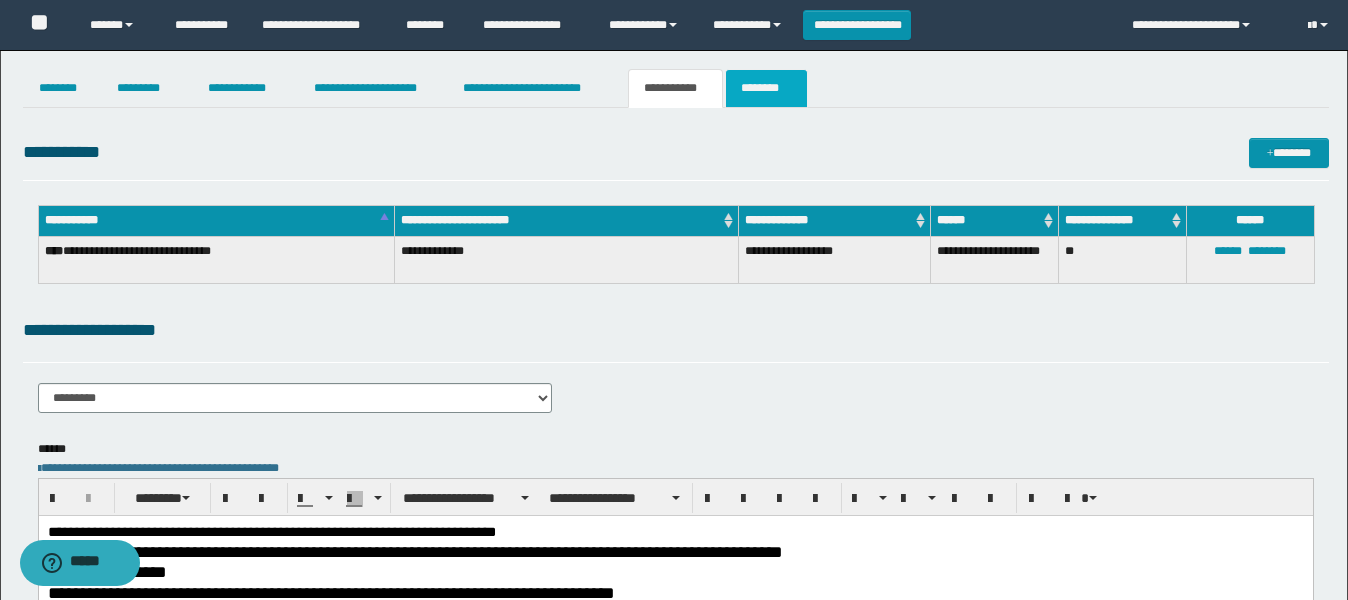 click on "********" at bounding box center [766, 88] 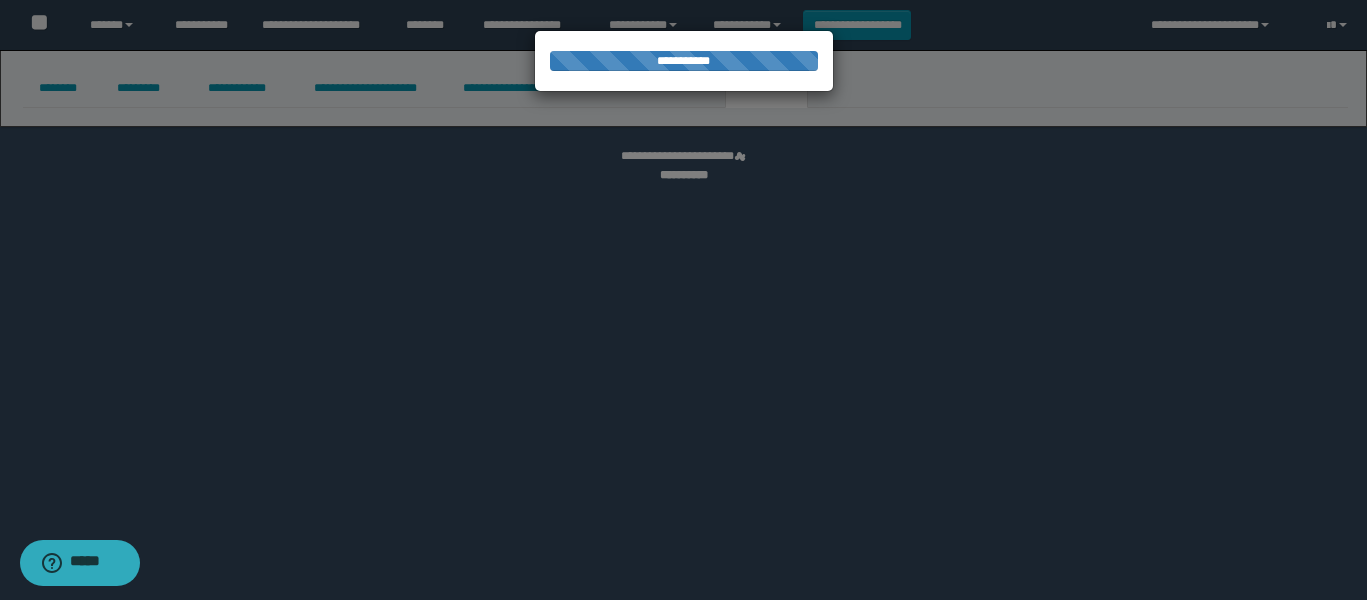 select 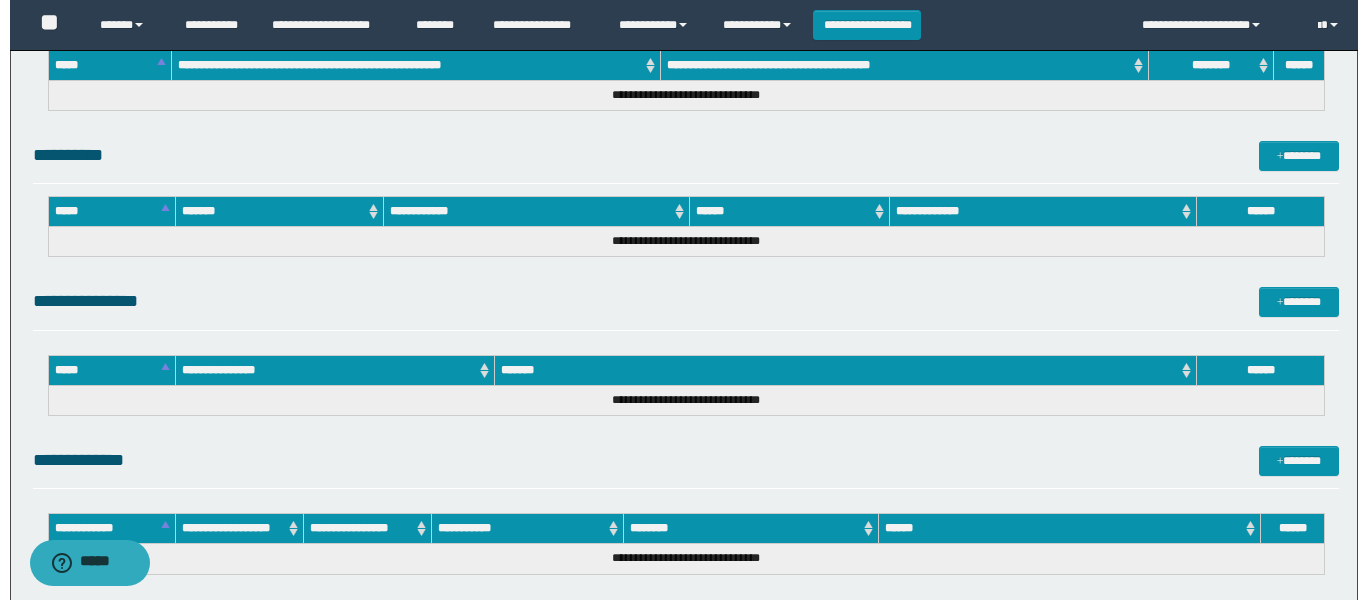 scroll, scrollTop: 1000, scrollLeft: 0, axis: vertical 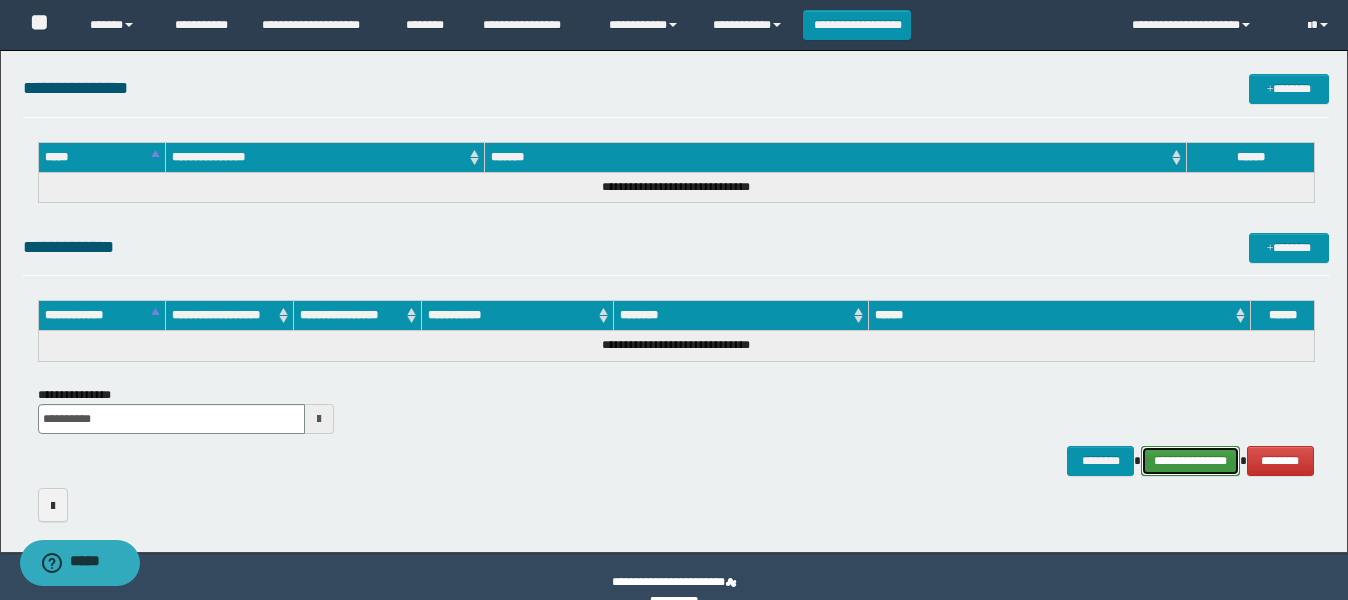 click on "**********" at bounding box center (1190, 461) 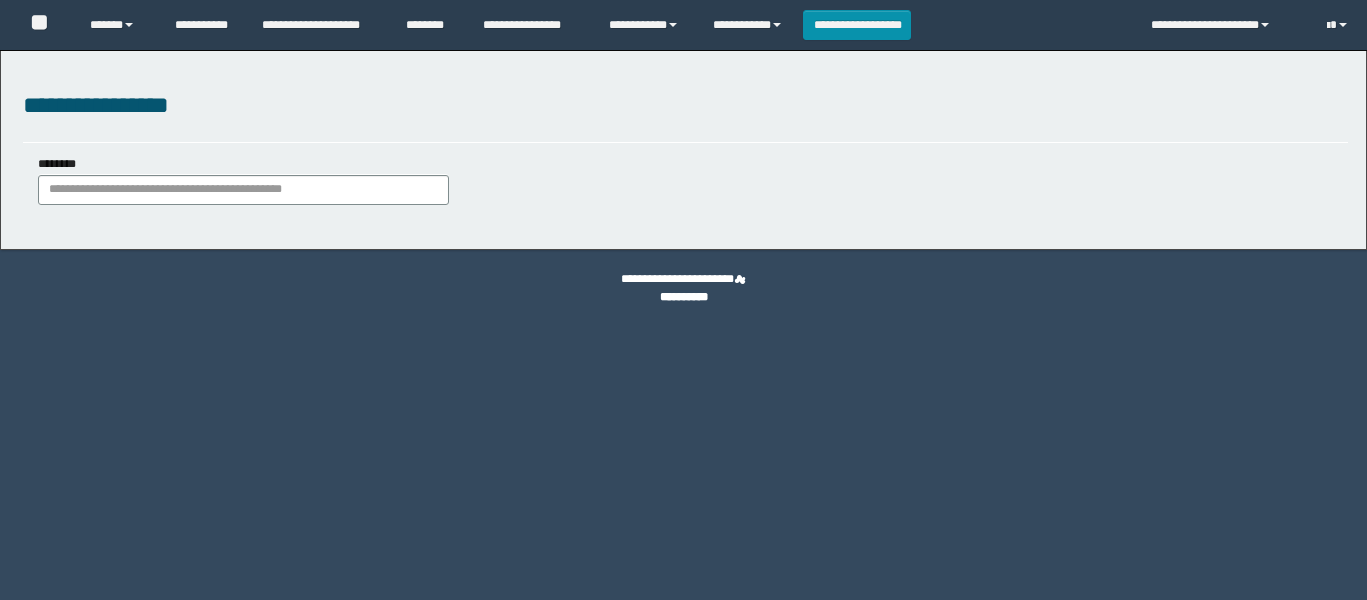 scroll, scrollTop: 0, scrollLeft: 0, axis: both 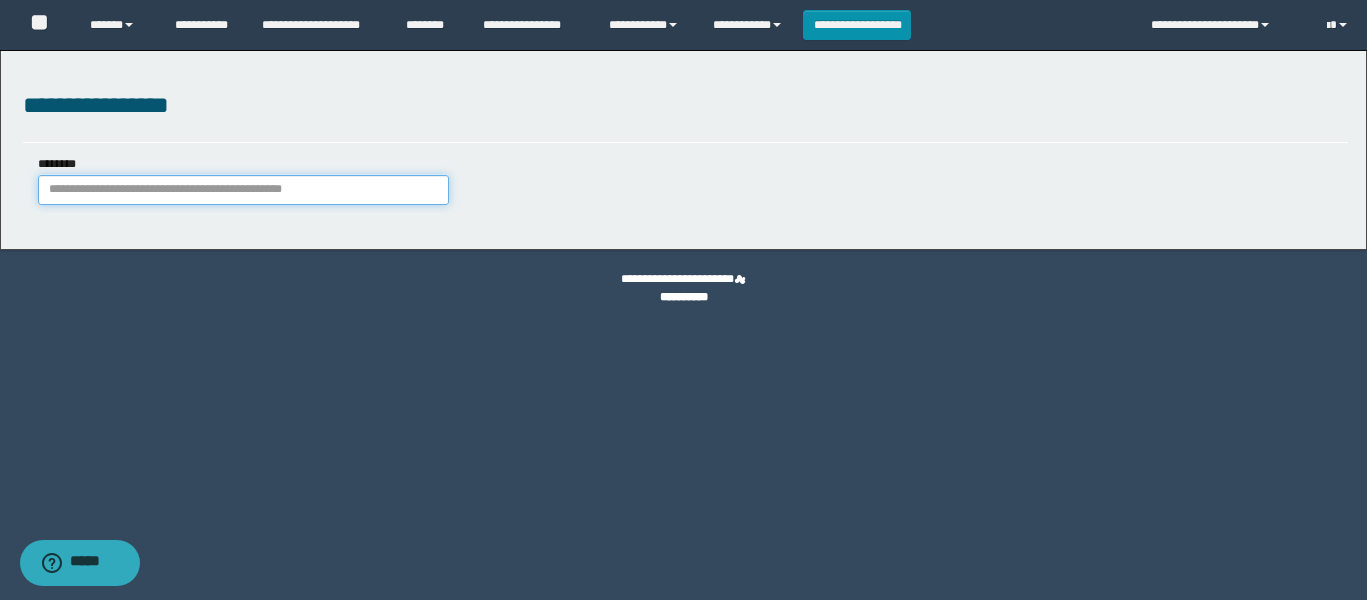 click on "********" at bounding box center [244, 190] 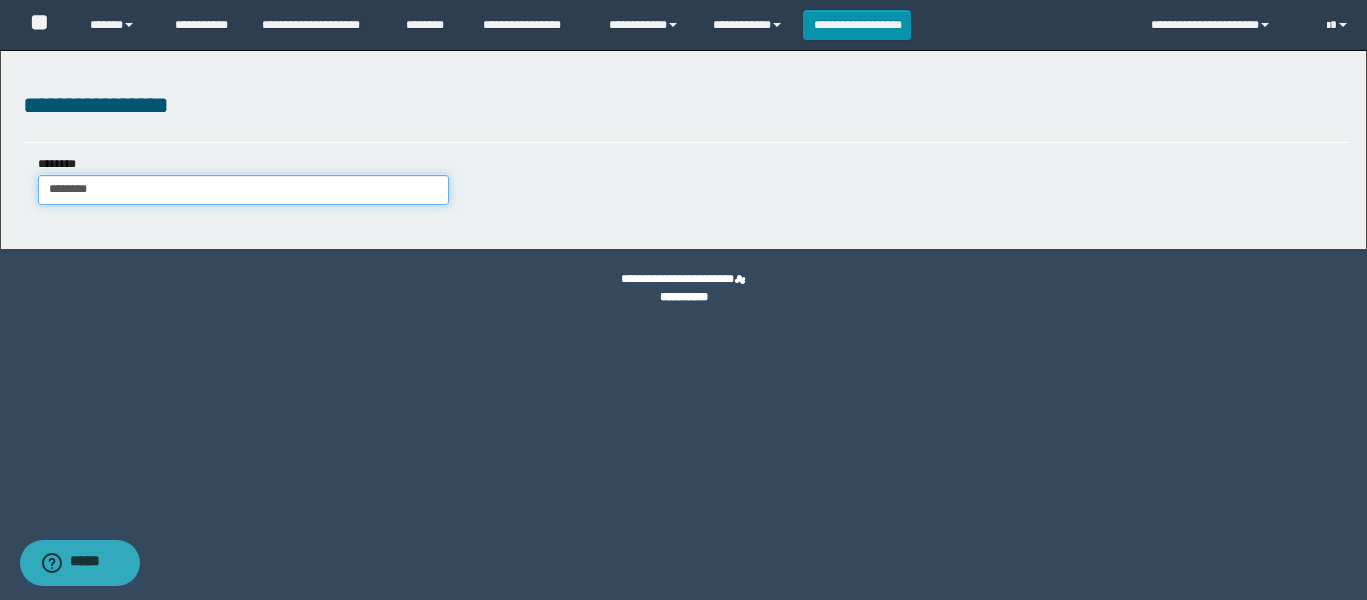type on "********" 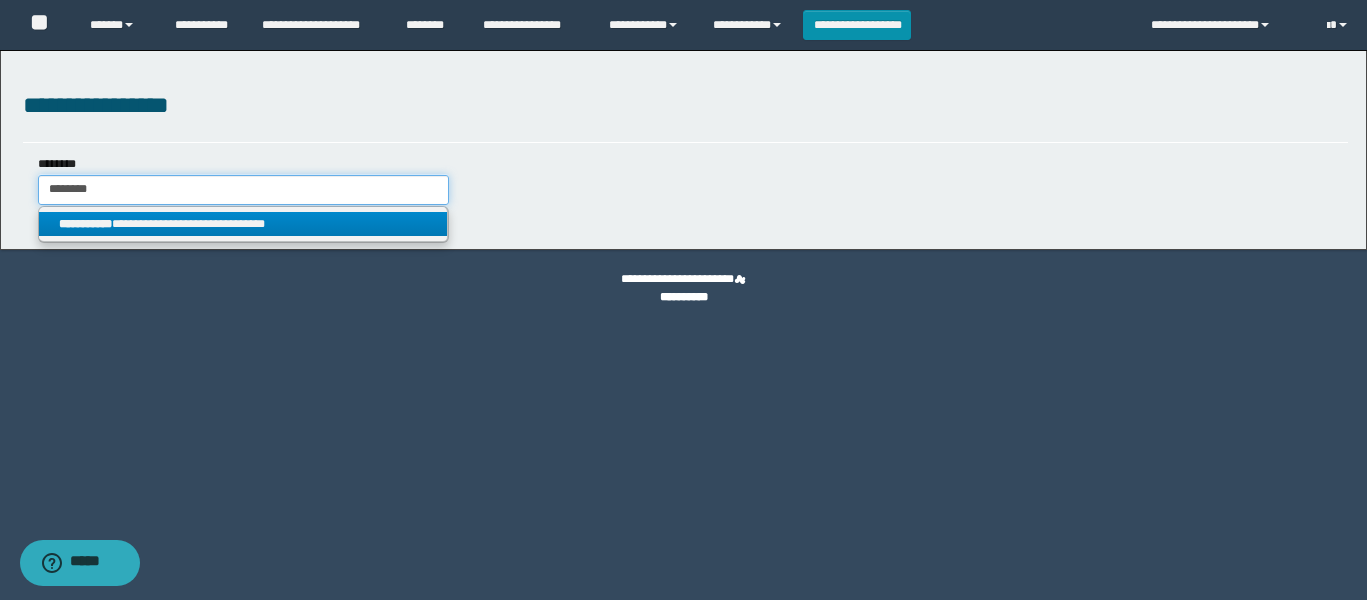 type on "********" 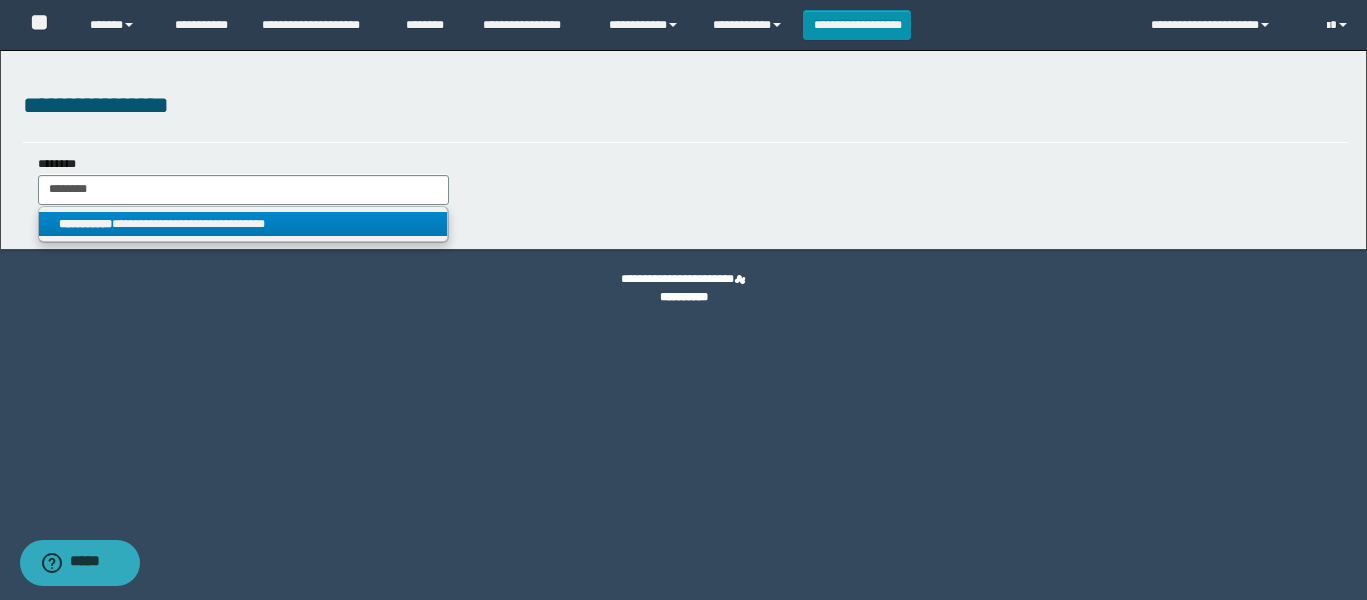 click on "**********" at bounding box center (243, 224) 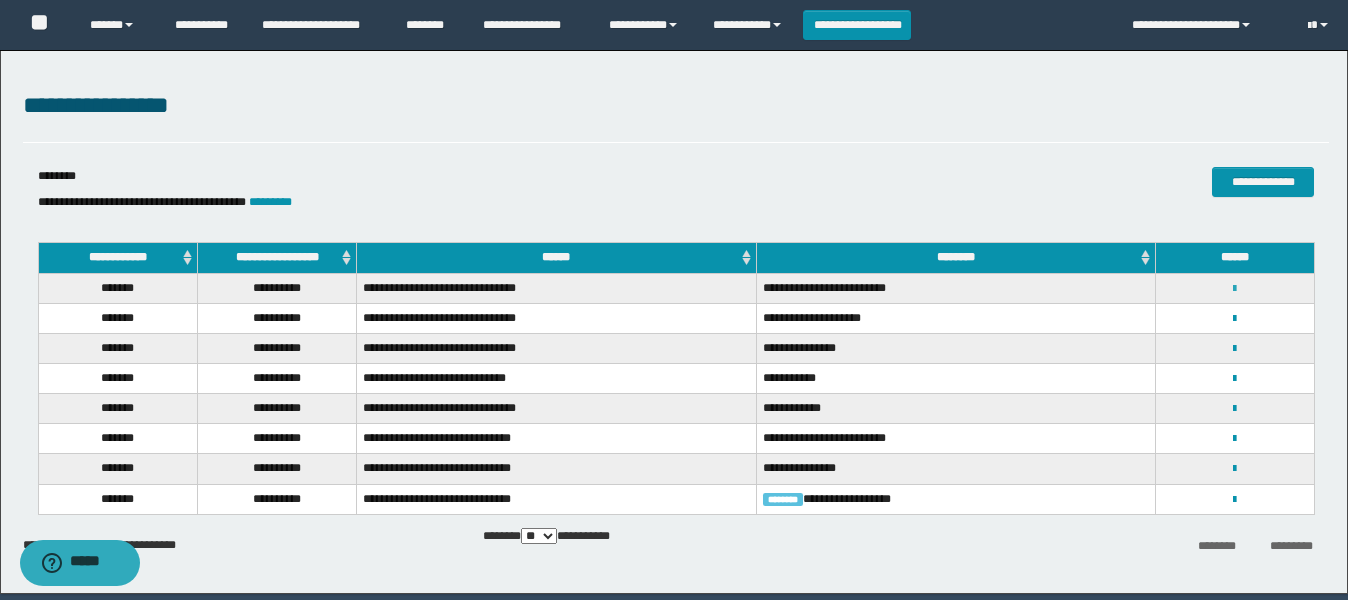 click at bounding box center [1234, 289] 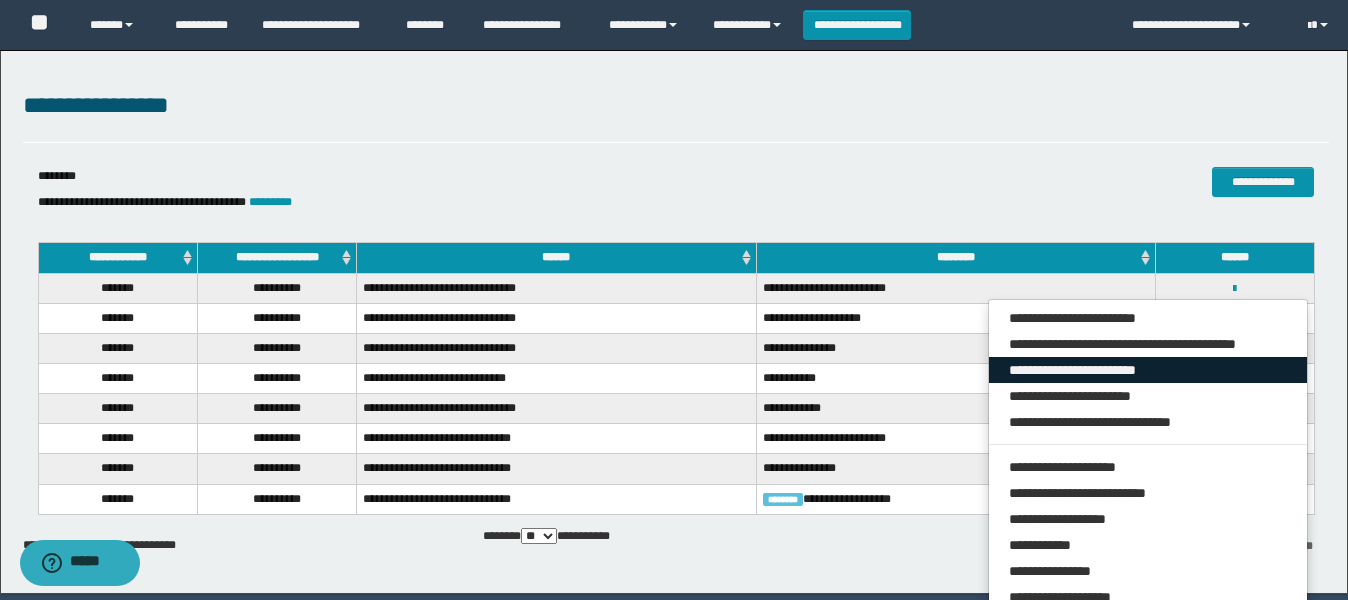 click on "**********" at bounding box center [1148, 370] 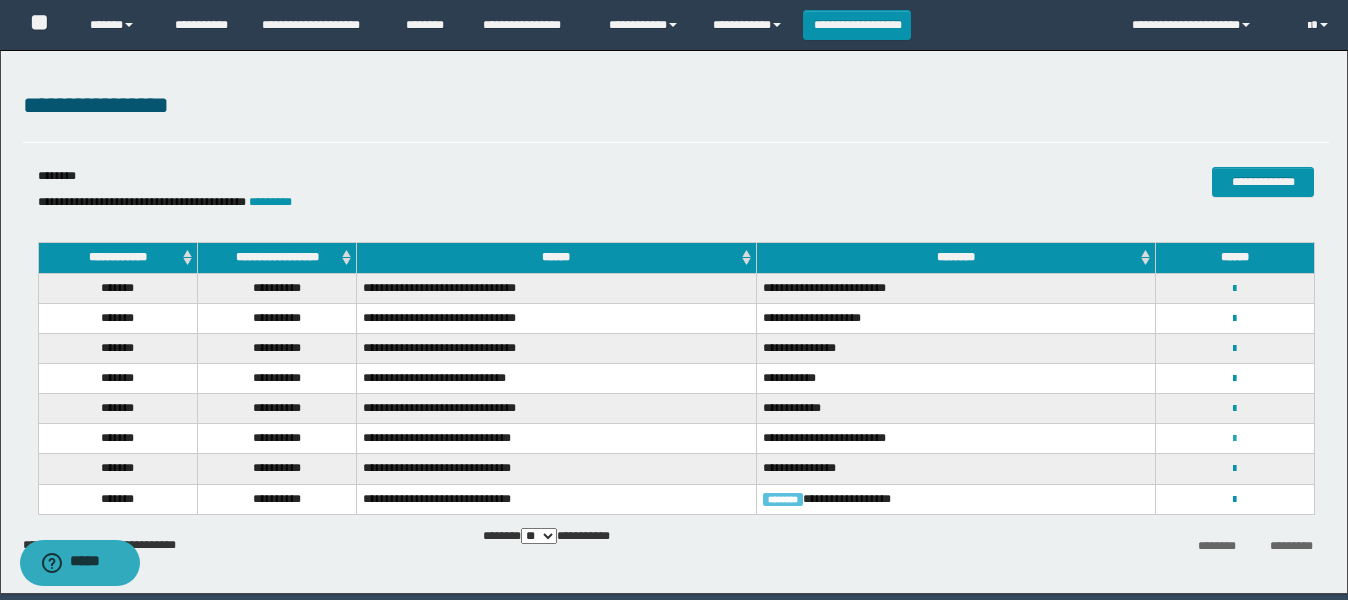 click at bounding box center [1234, 439] 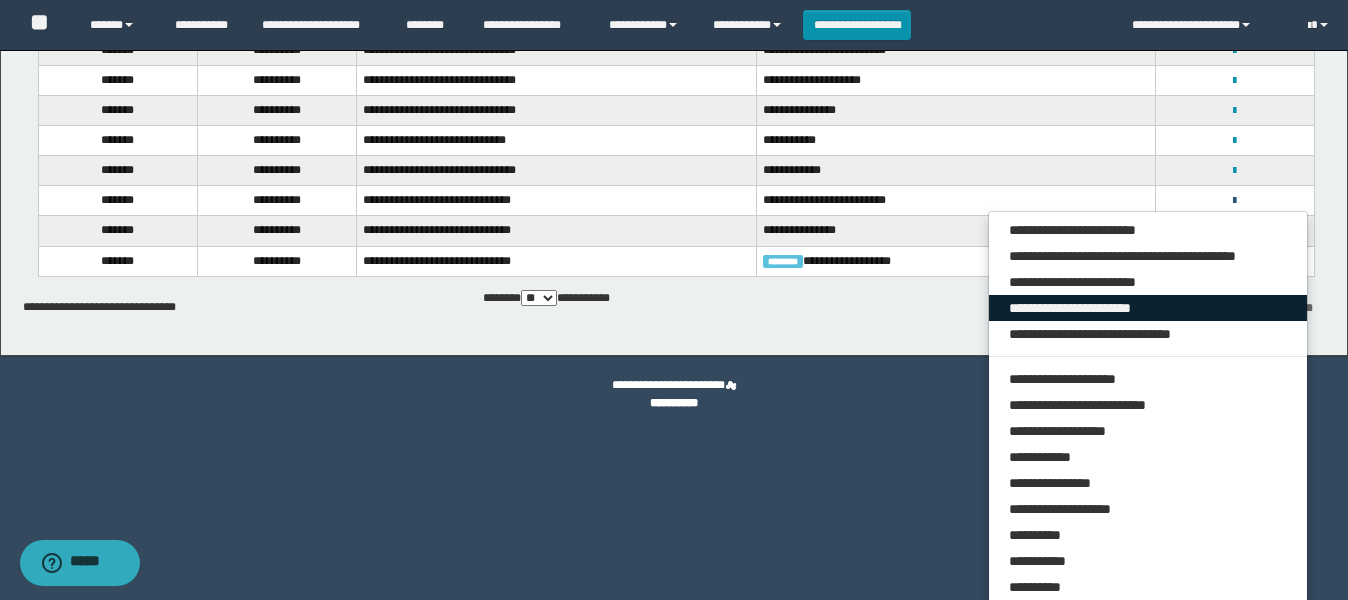 scroll, scrollTop: 250, scrollLeft: 0, axis: vertical 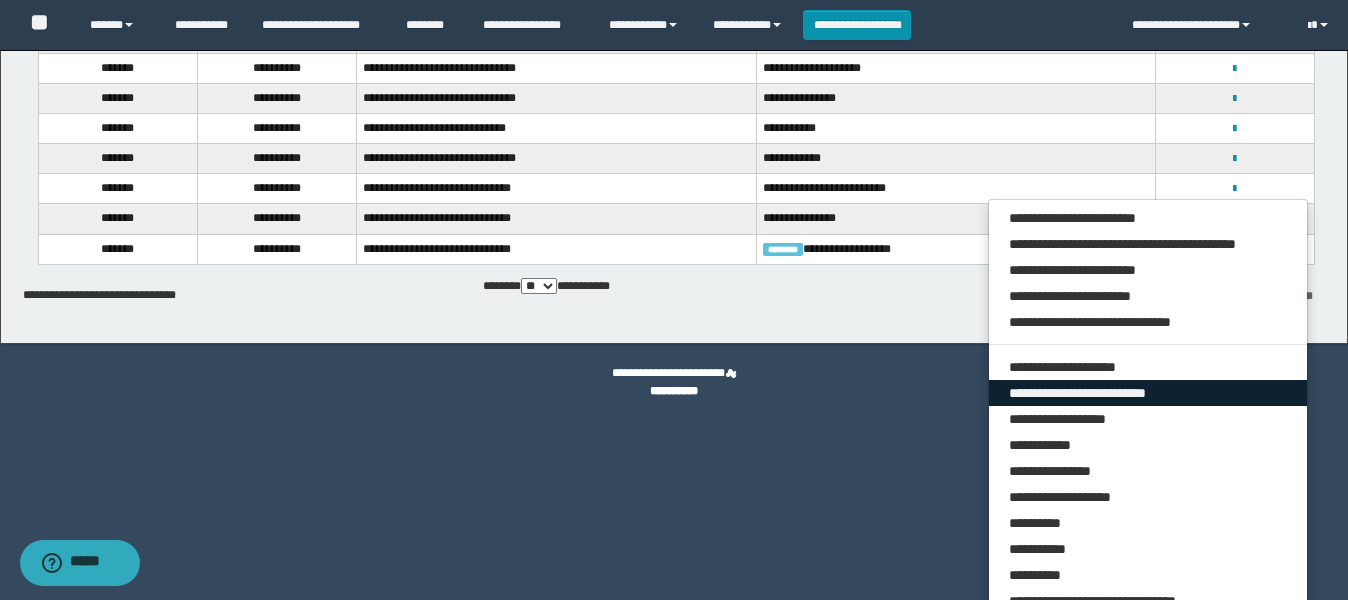 click on "**********" at bounding box center [1148, 393] 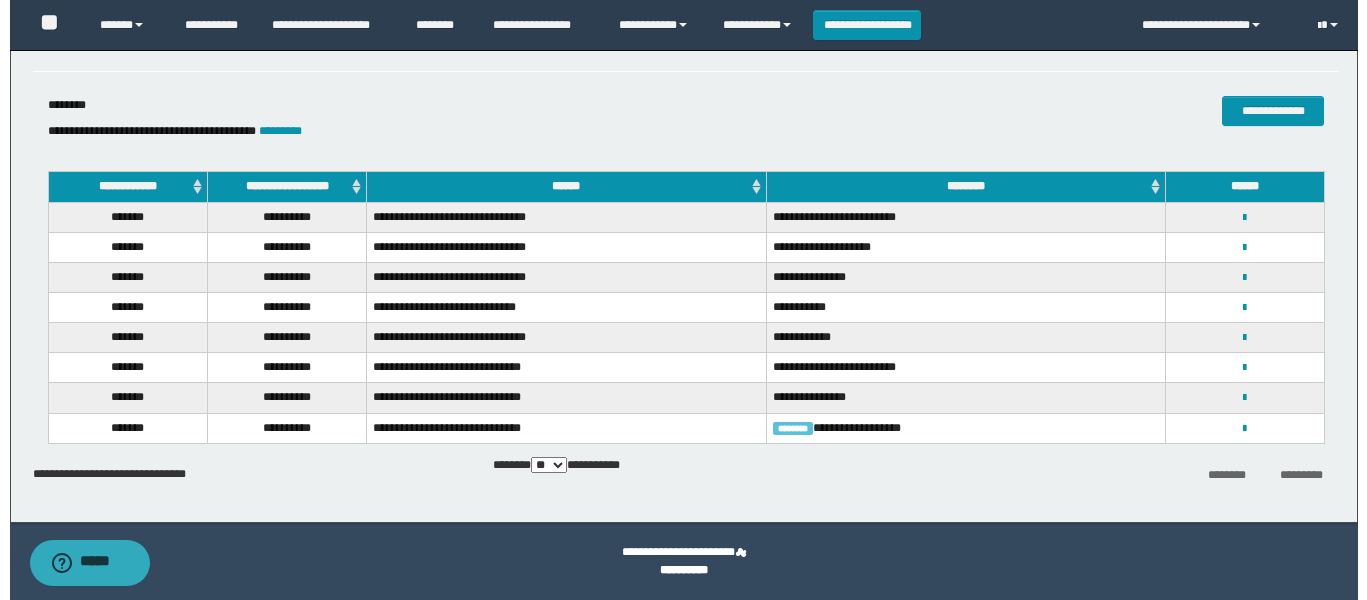 scroll, scrollTop: 71, scrollLeft: 0, axis: vertical 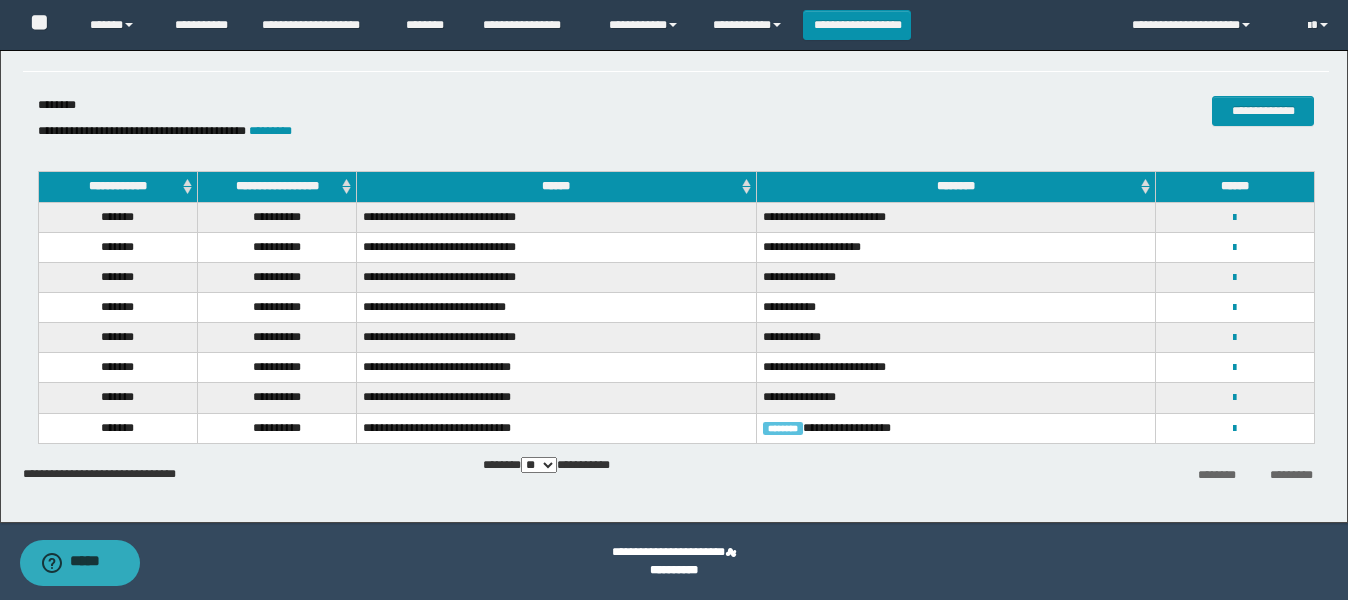 select on "***" 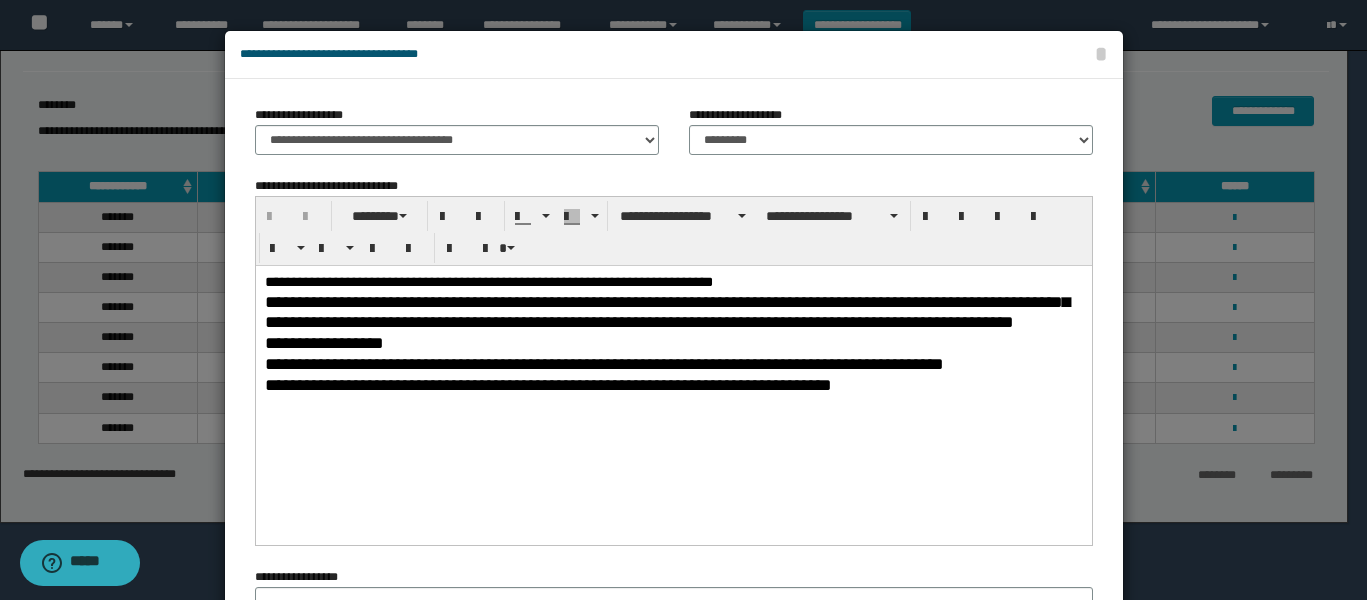 click on "**********" at bounding box center (667, 311) 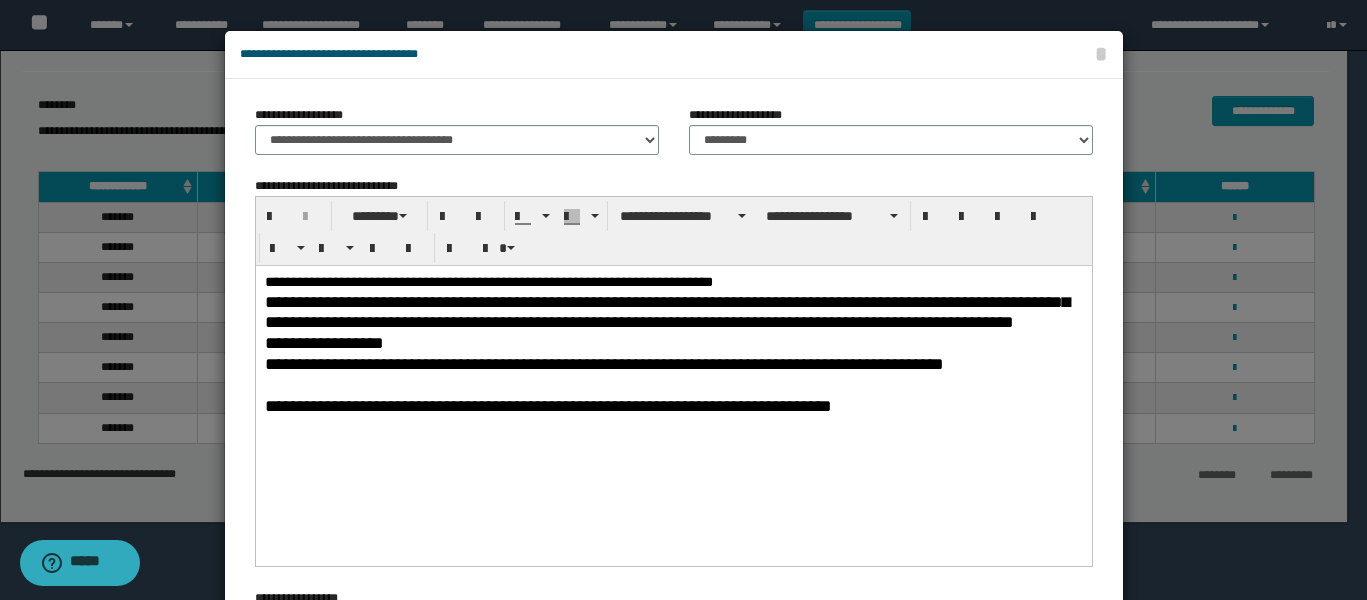 type 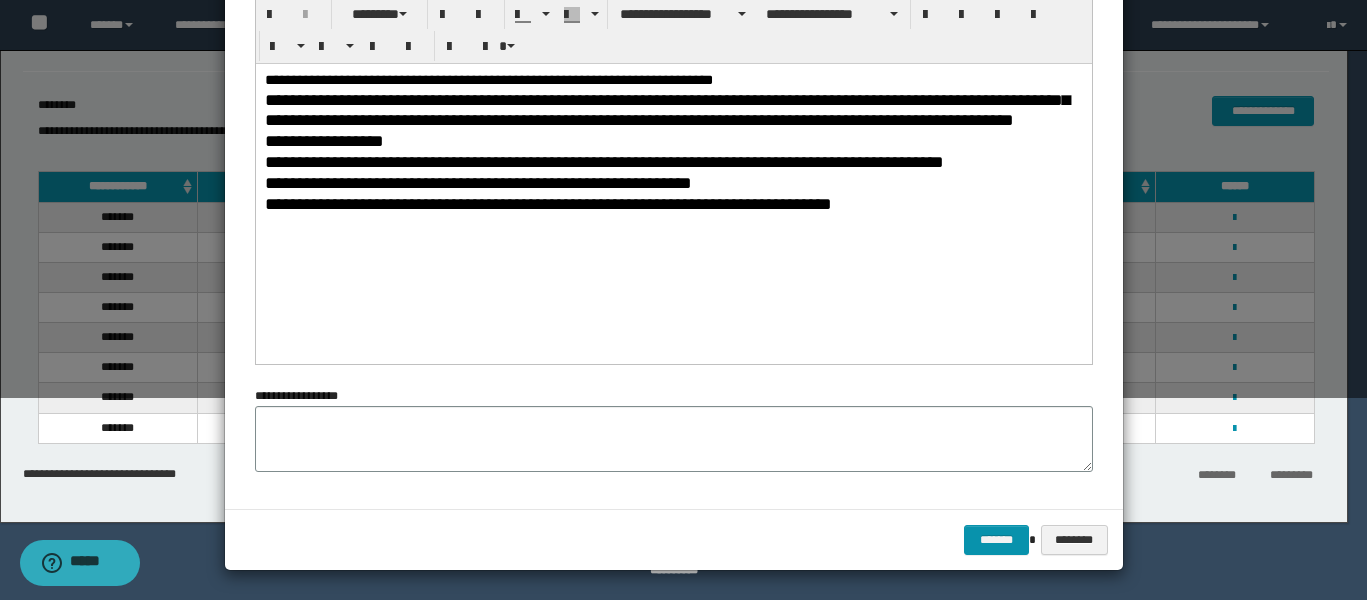 scroll, scrollTop: 203, scrollLeft: 0, axis: vertical 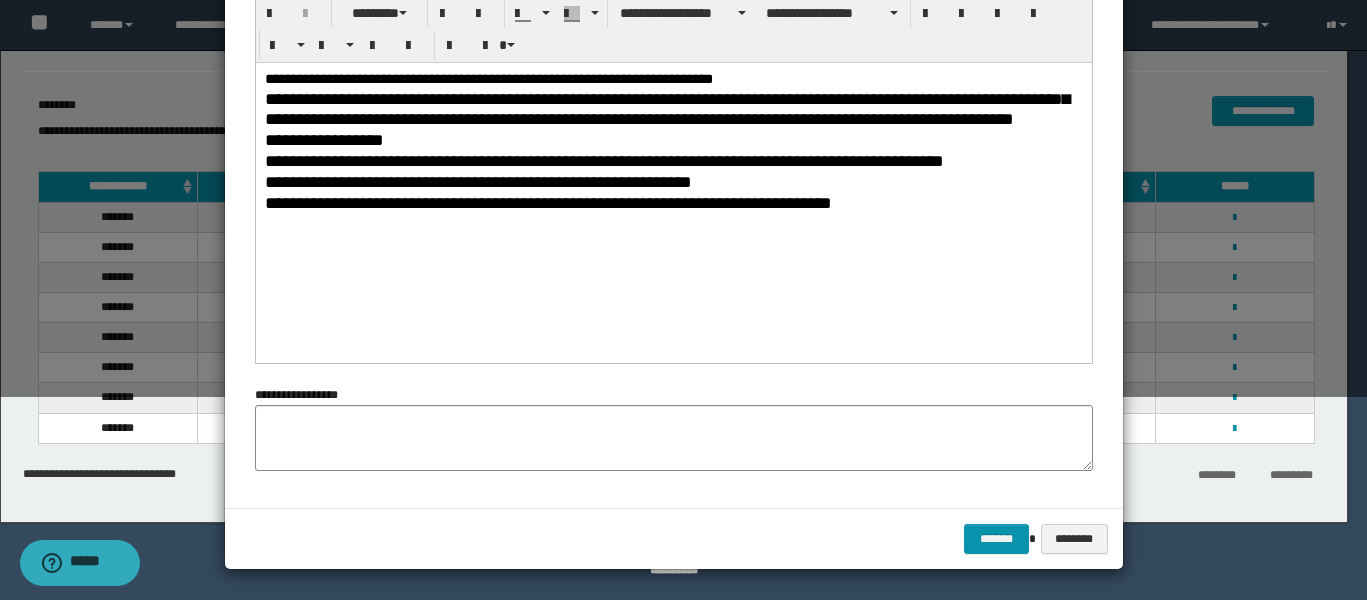 click on "**********" at bounding box center (674, 166) 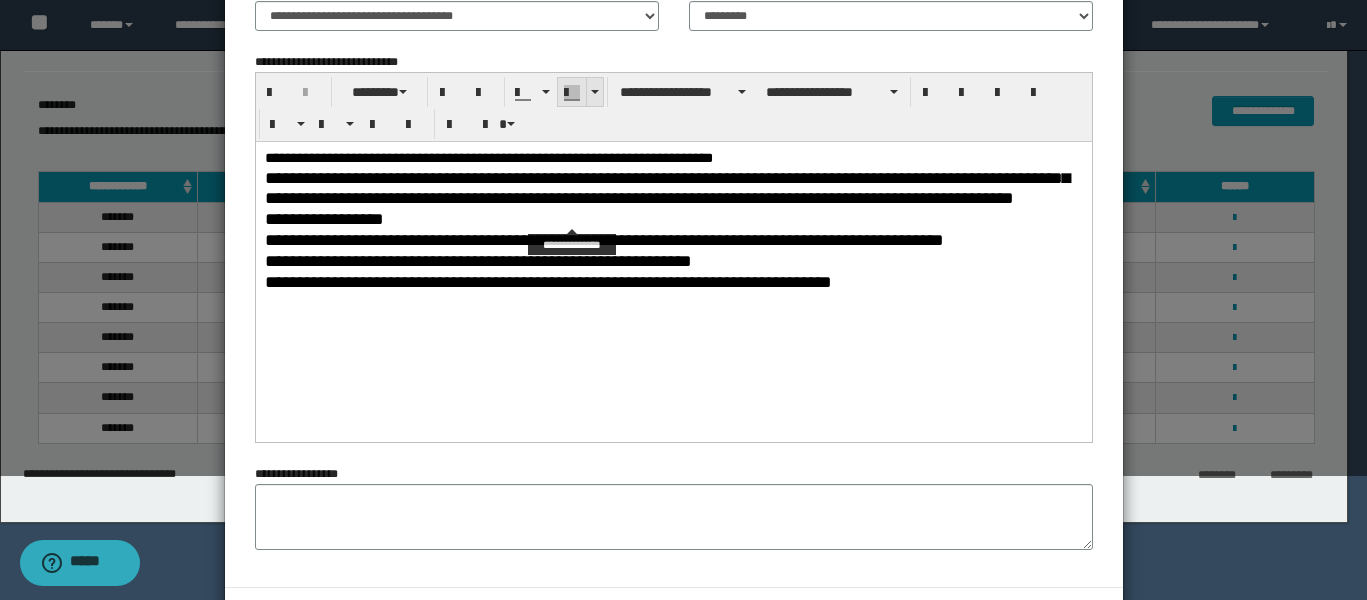 scroll, scrollTop: 125, scrollLeft: 0, axis: vertical 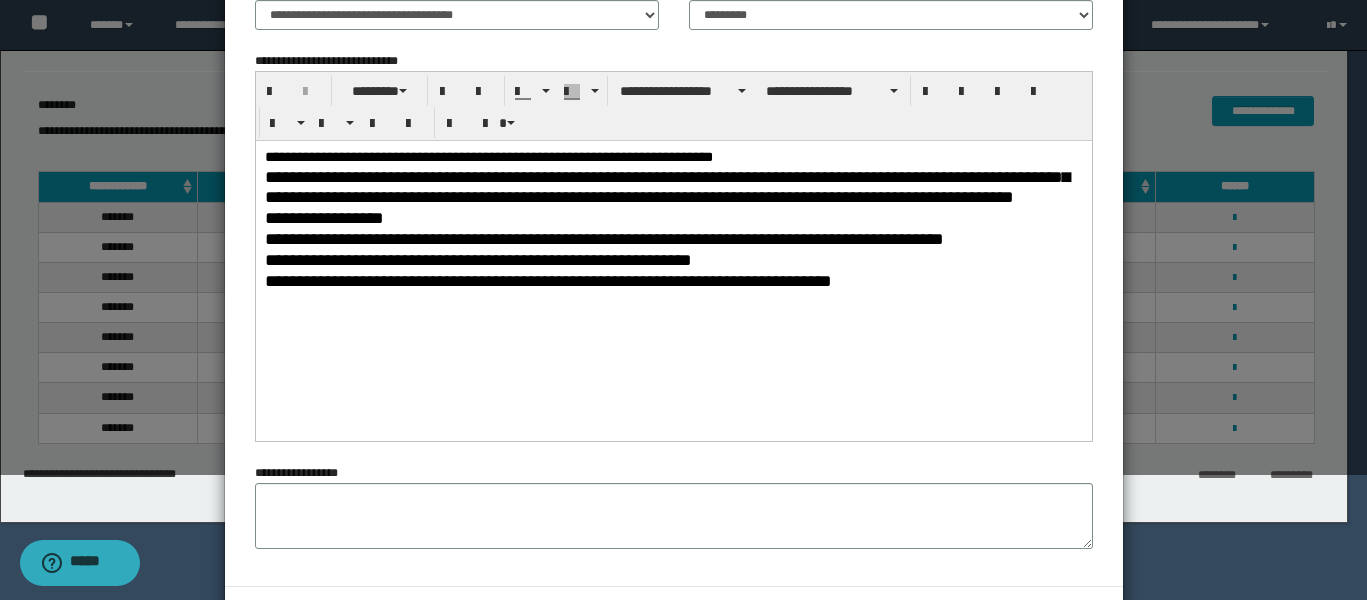 click on "**********" at bounding box center [674, 259] 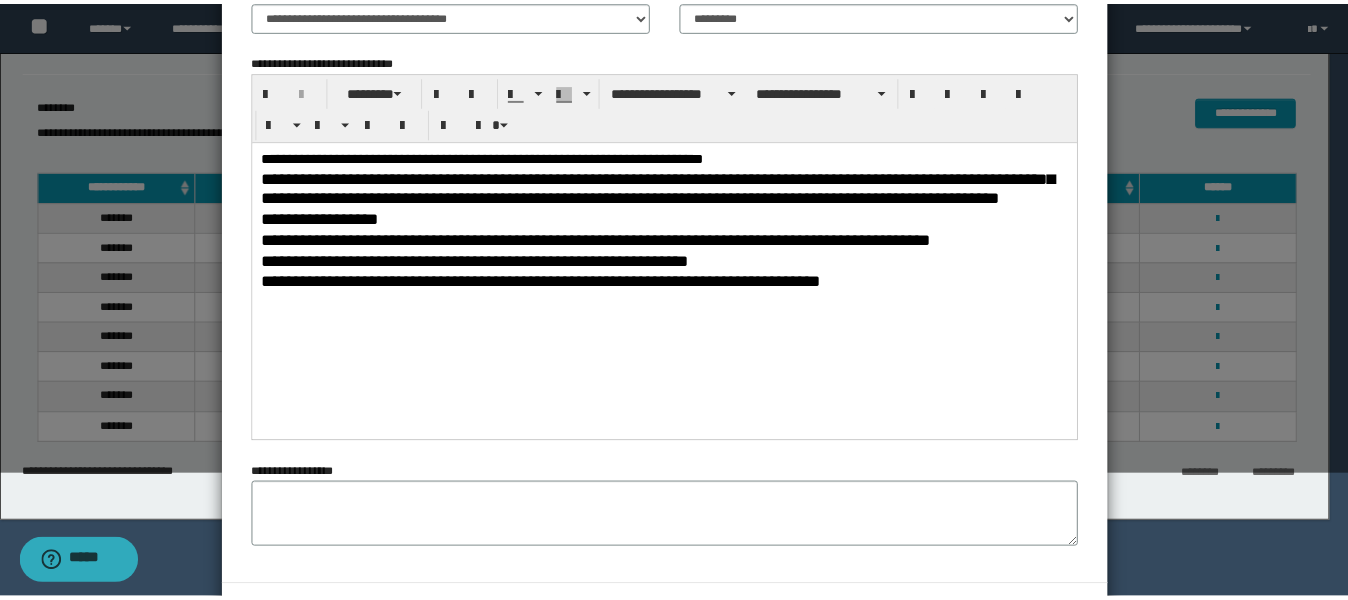 scroll, scrollTop: 203, scrollLeft: 0, axis: vertical 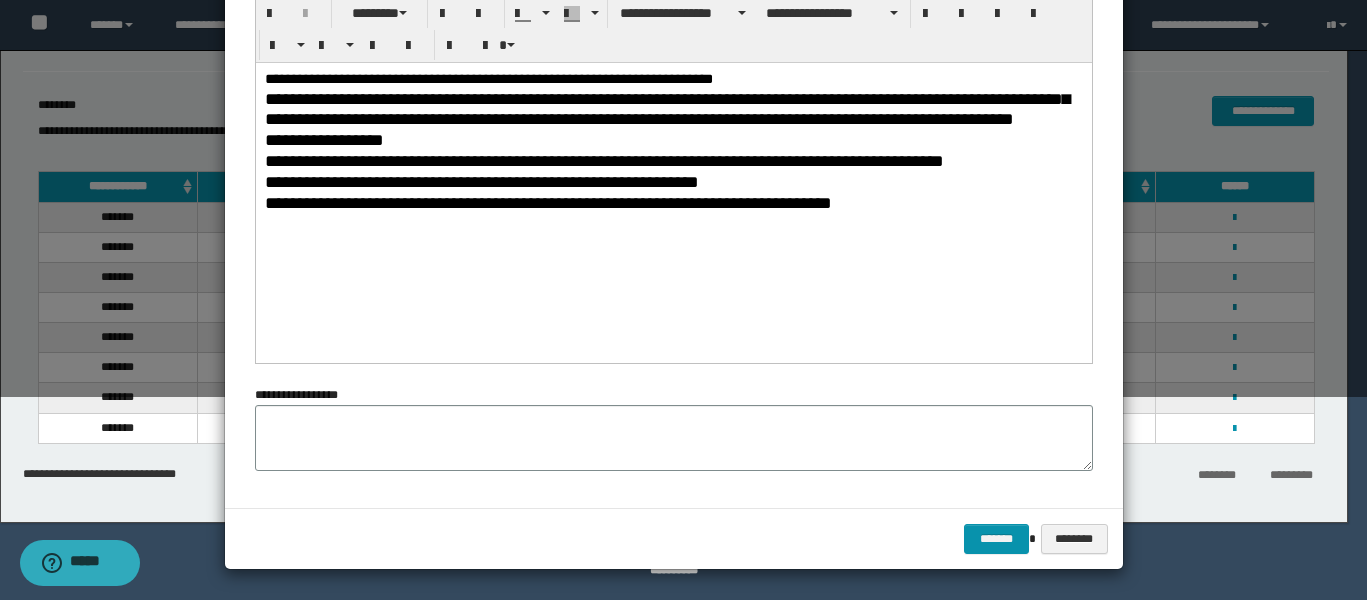 click on "**********" at bounding box center [674, 181] 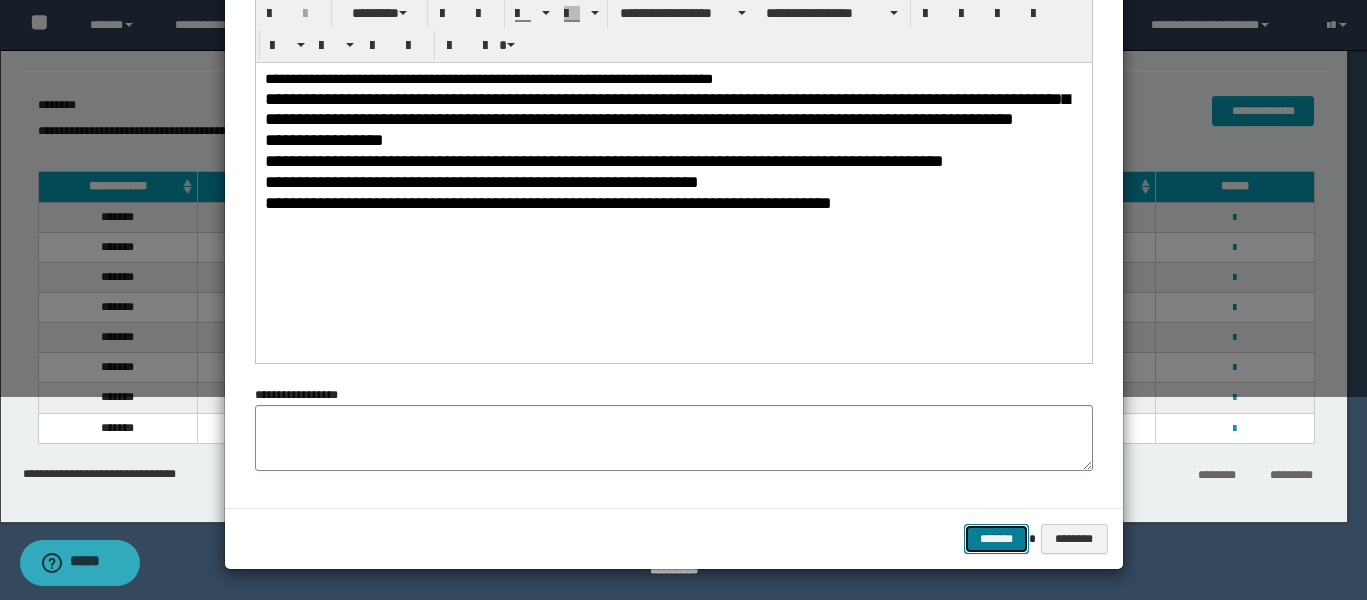 click on "*******" at bounding box center [996, 539] 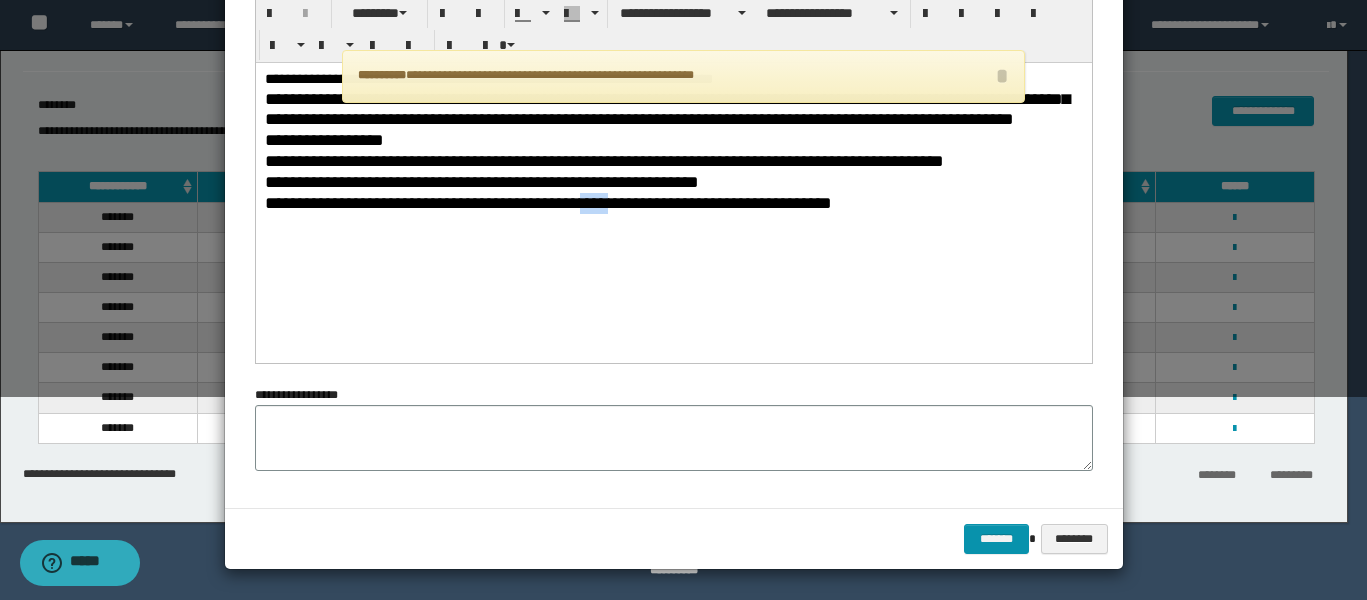 click on "**********" at bounding box center (674, 166) 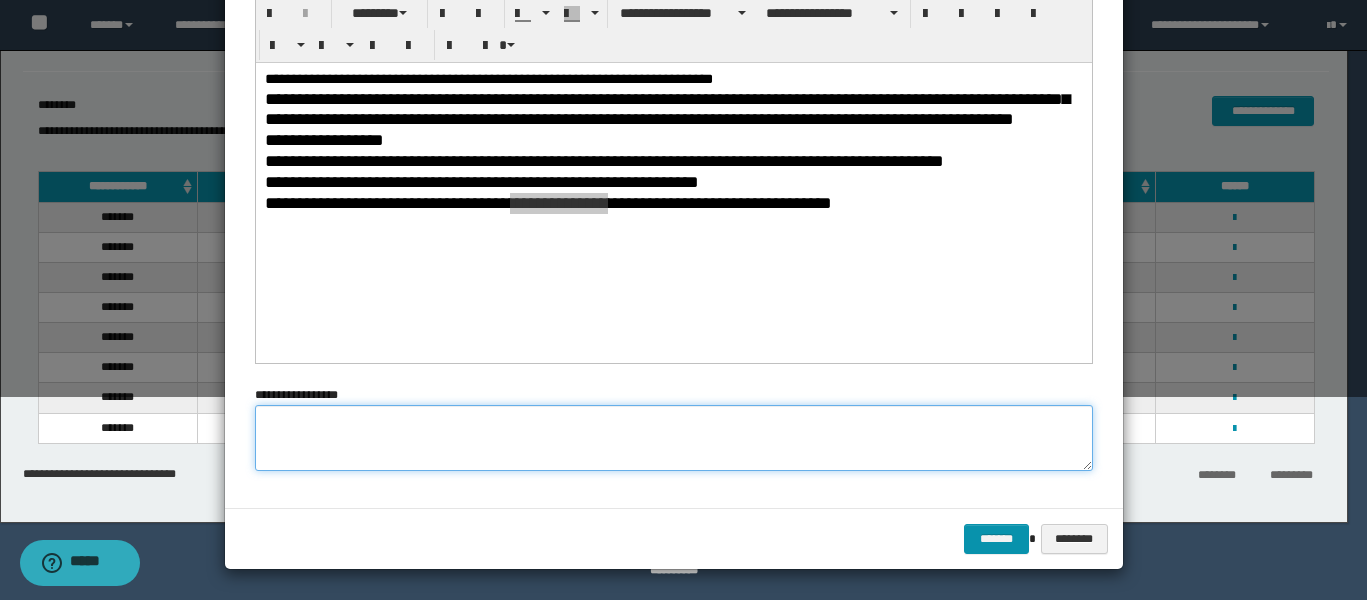 click at bounding box center [674, 438] 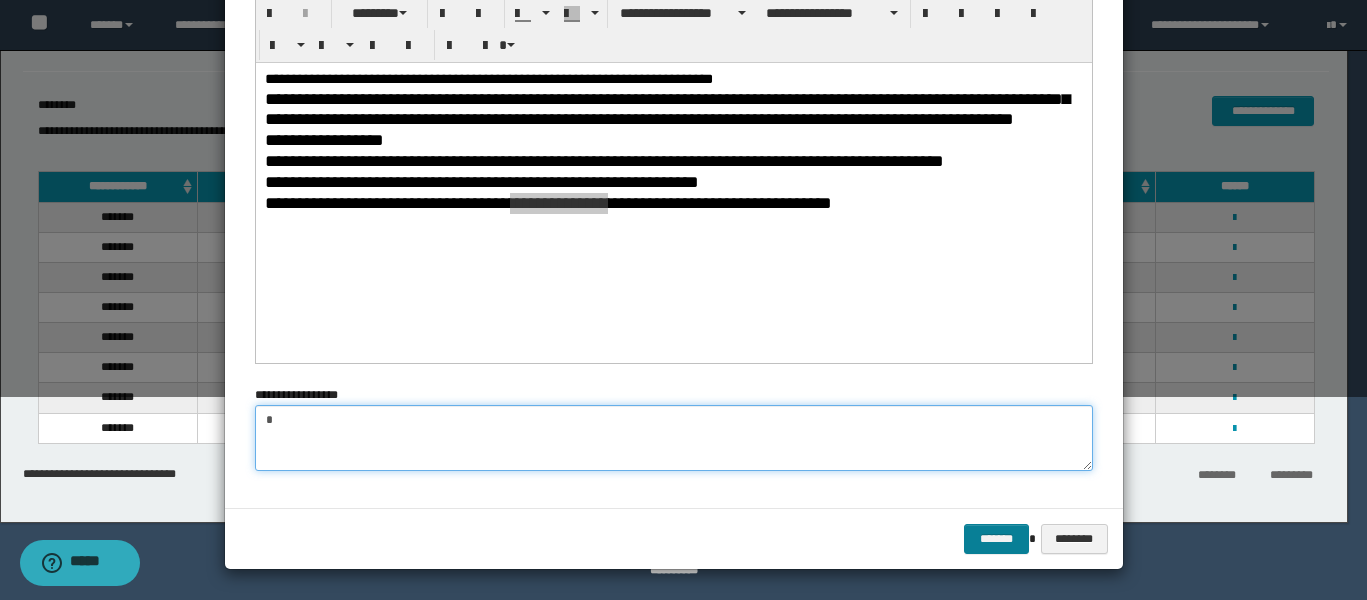 type on "*" 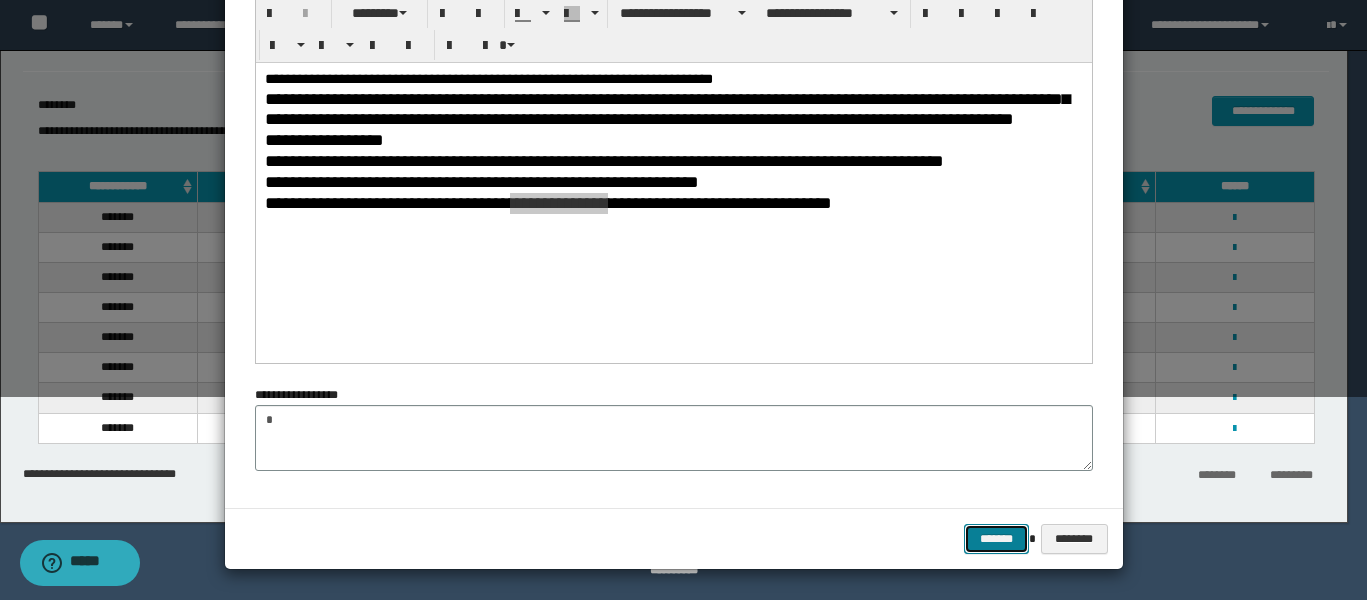 click on "*******" at bounding box center [996, 539] 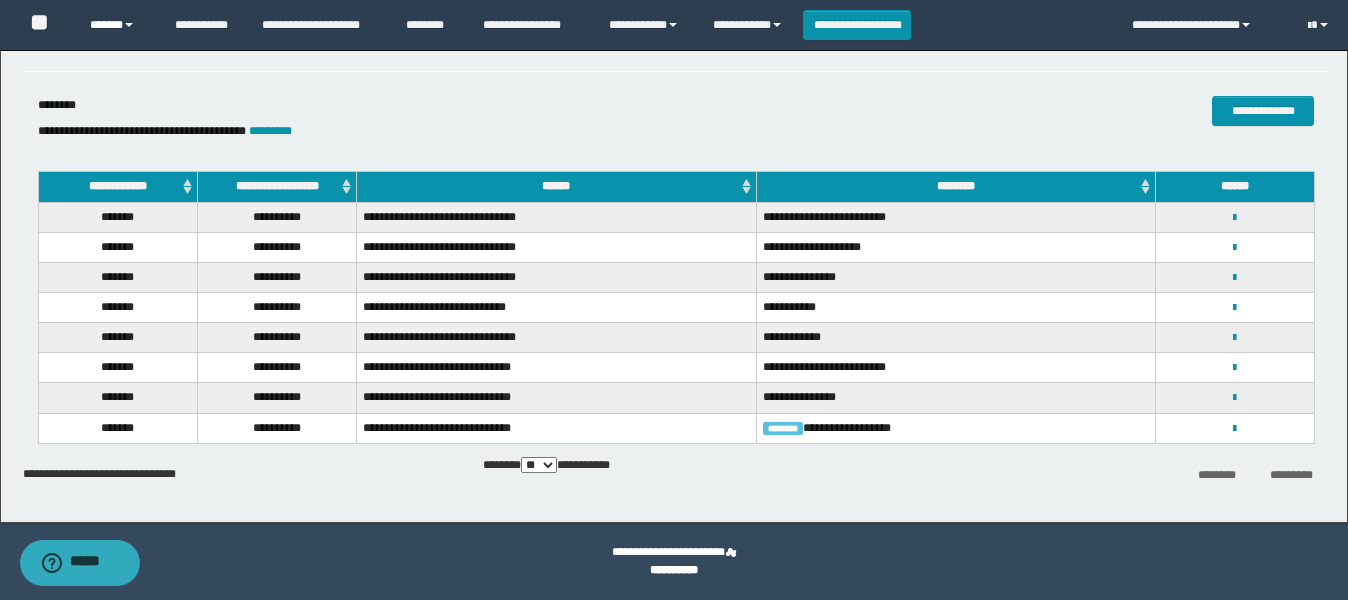 click on "******" at bounding box center [117, 25] 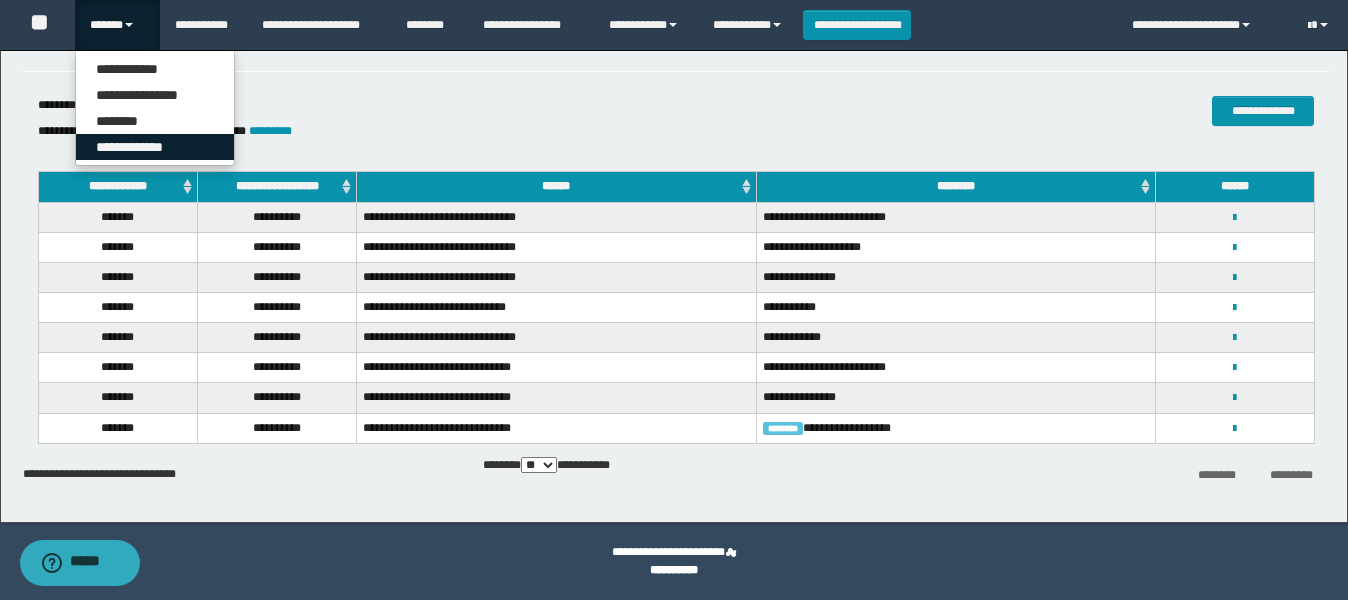 click on "**********" at bounding box center [155, 147] 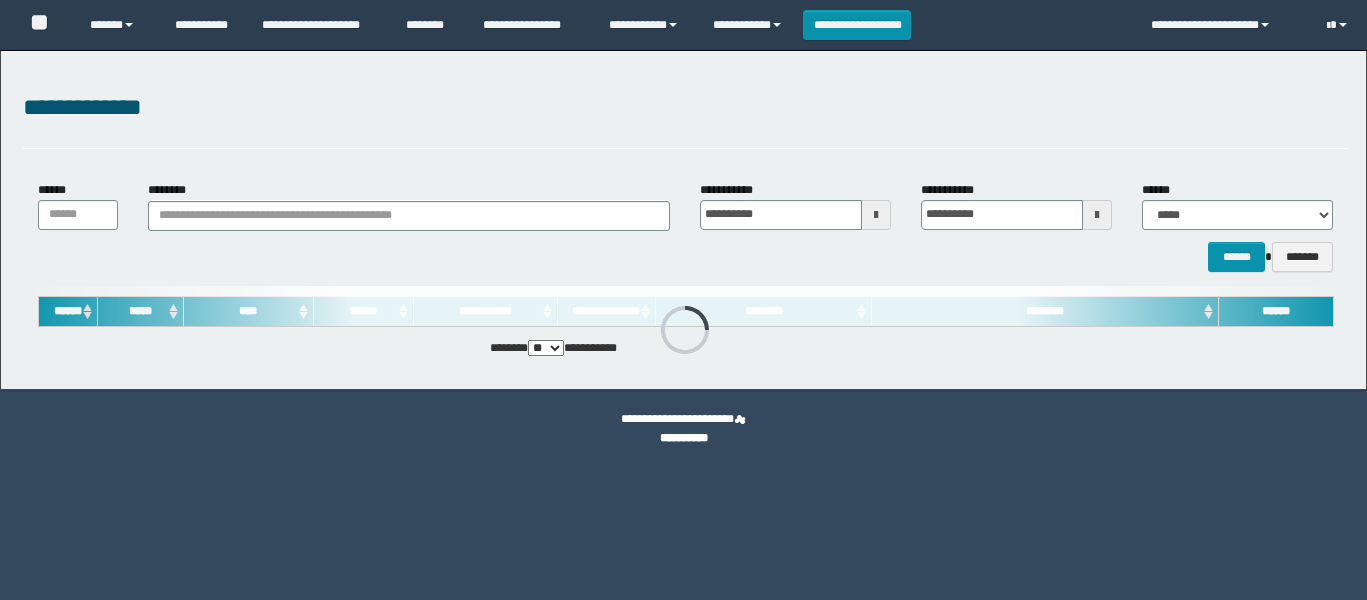 scroll, scrollTop: 0, scrollLeft: 0, axis: both 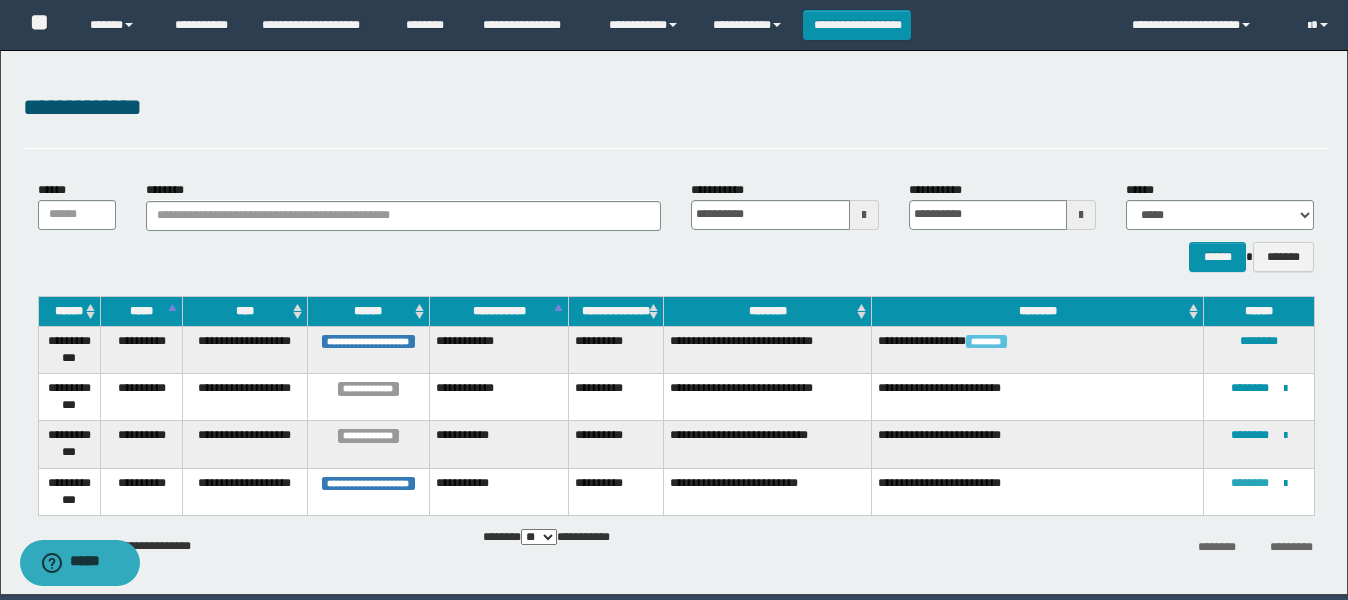 click on "********" at bounding box center (1250, 483) 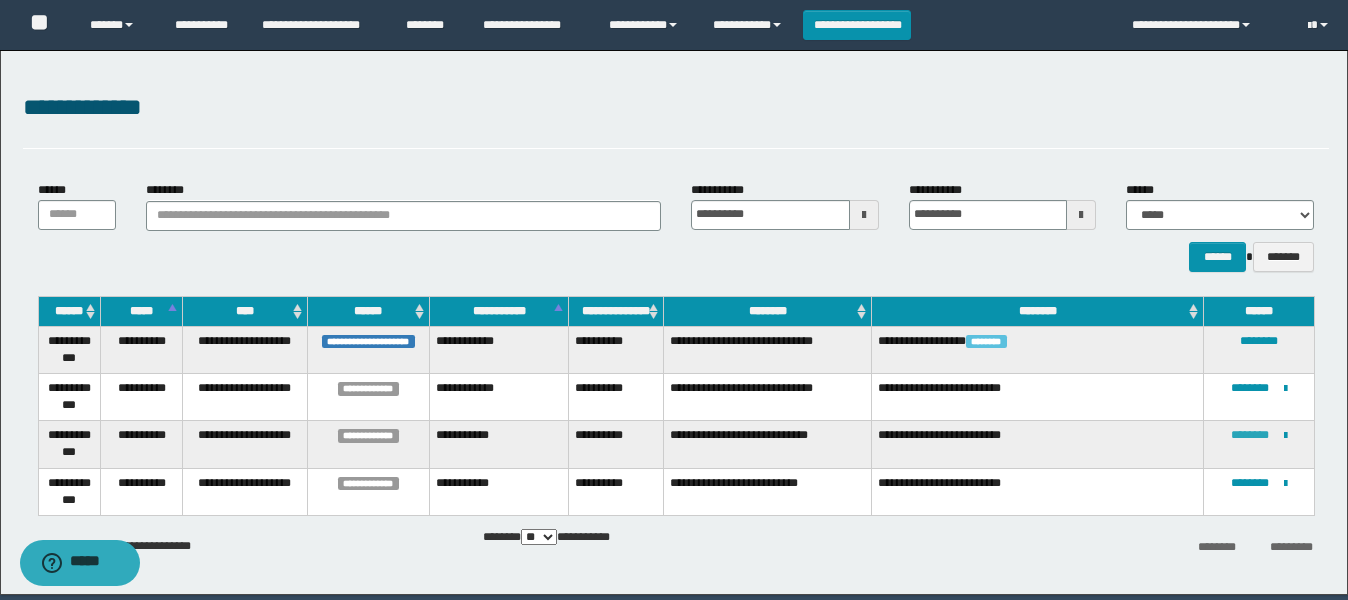 click on "********" at bounding box center [1250, 435] 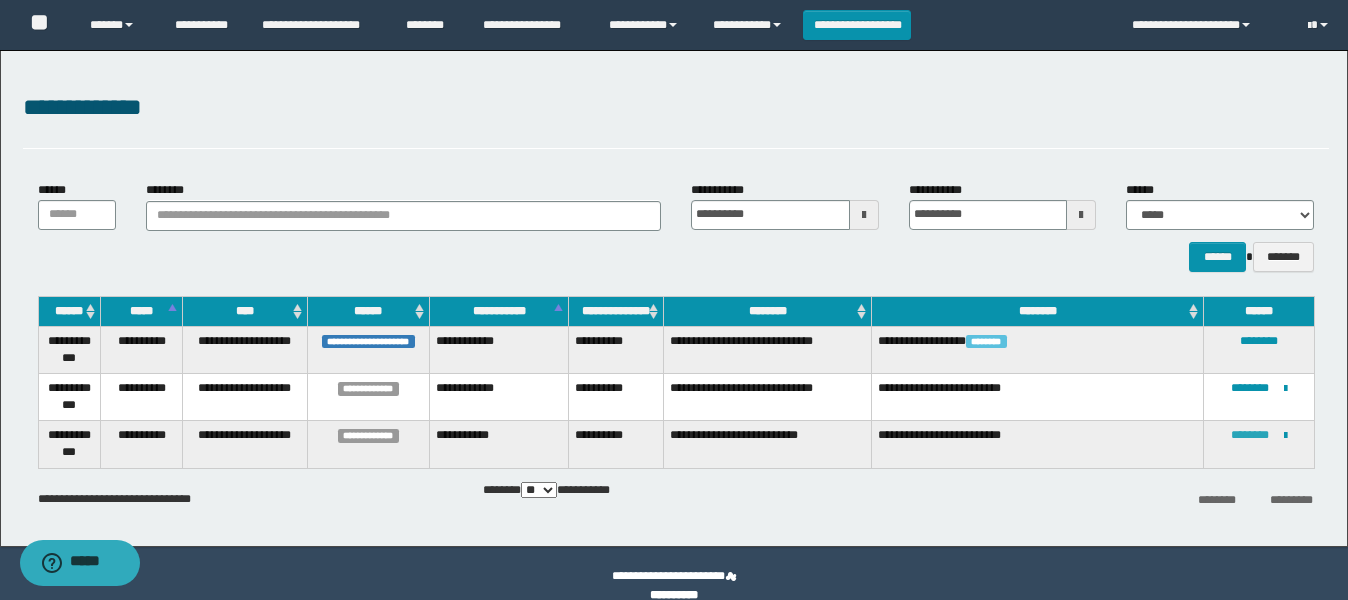 click on "********" at bounding box center [1250, 435] 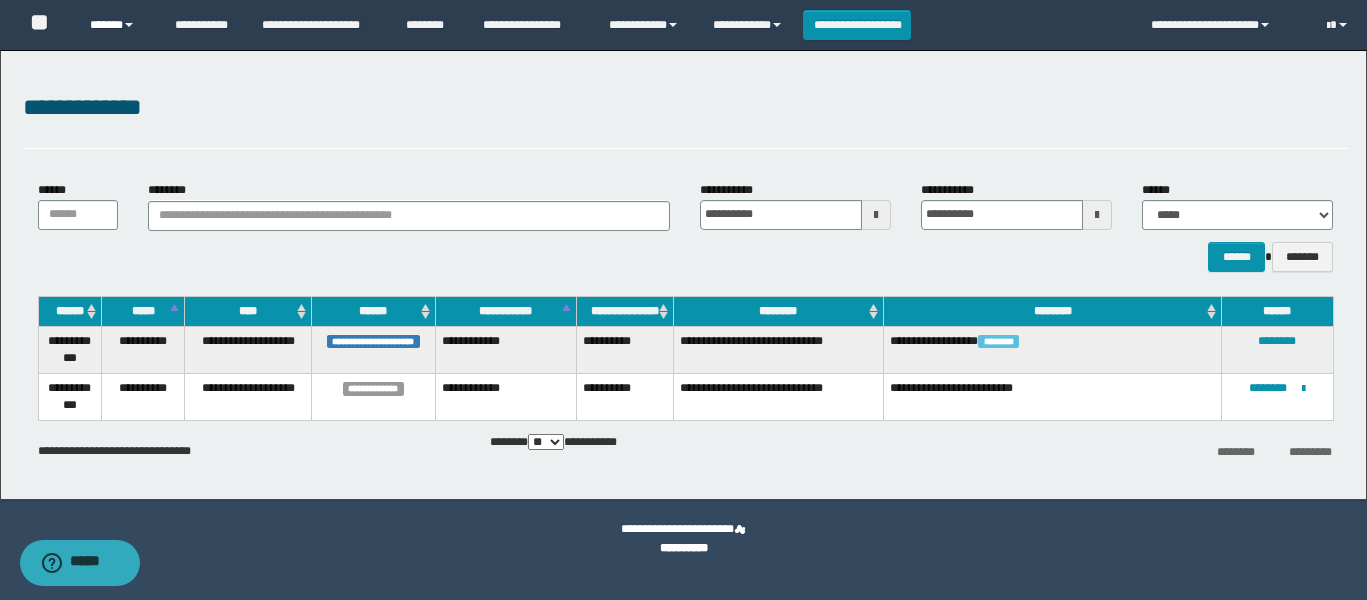drag, startPoint x: 108, startPoint y: 21, endPoint x: 300, endPoint y: 213, distance: 271.529 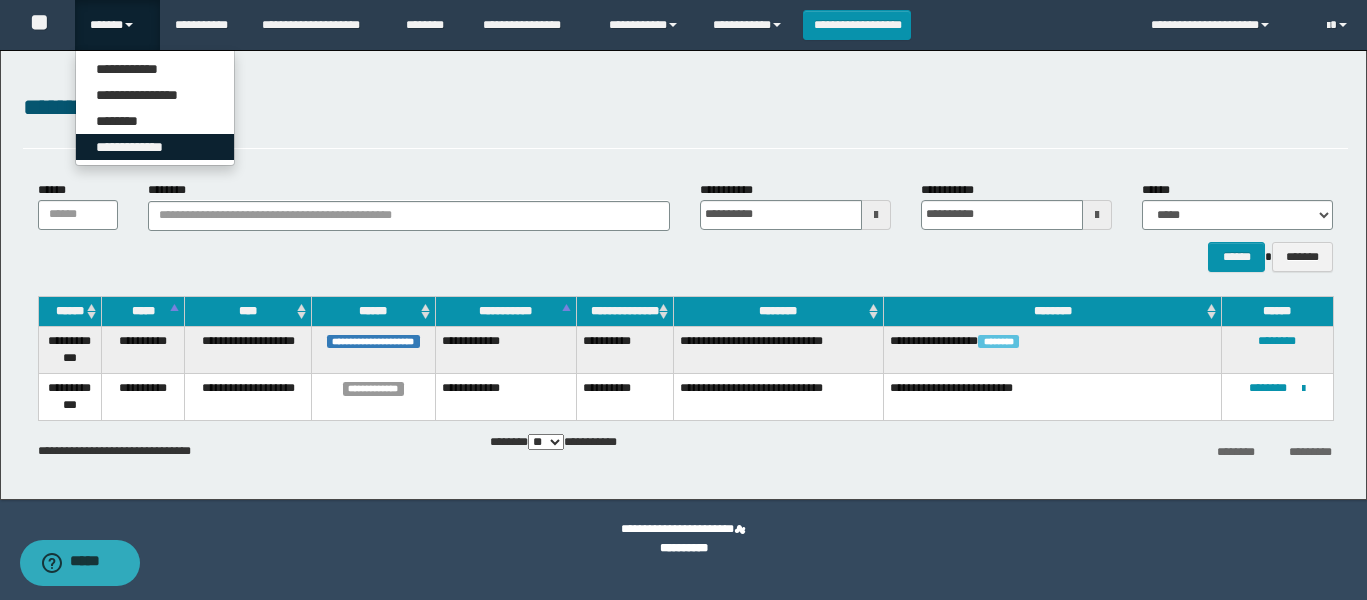 click on "**********" at bounding box center [155, 147] 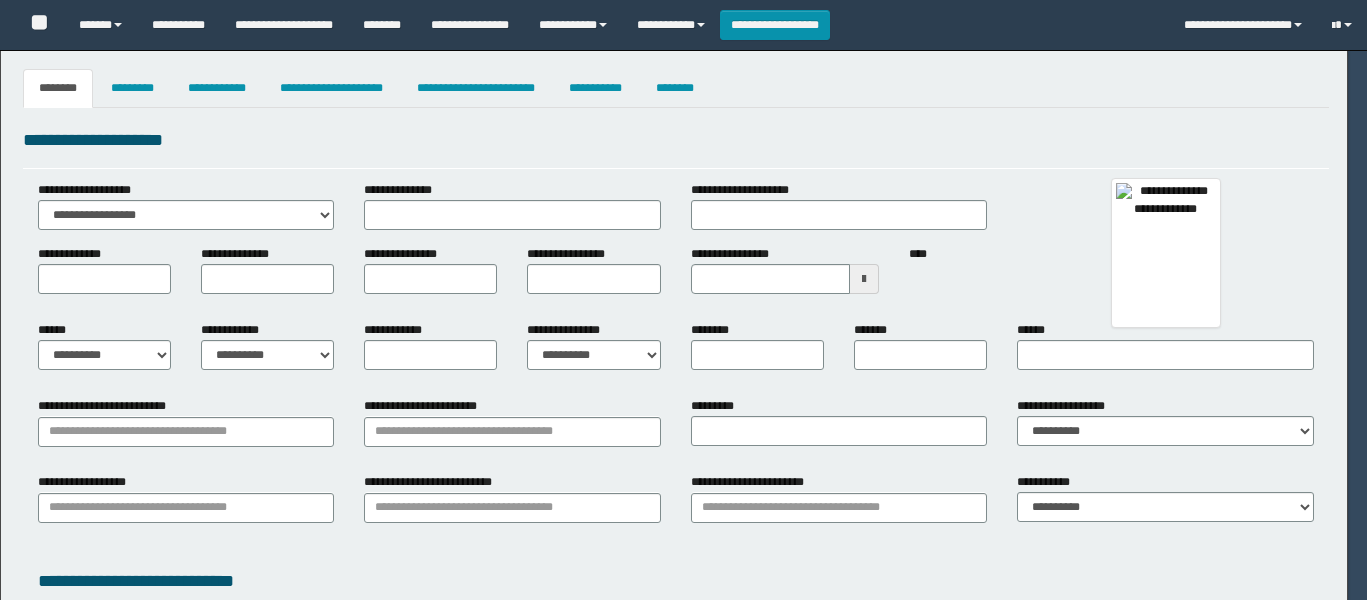 select on "***" 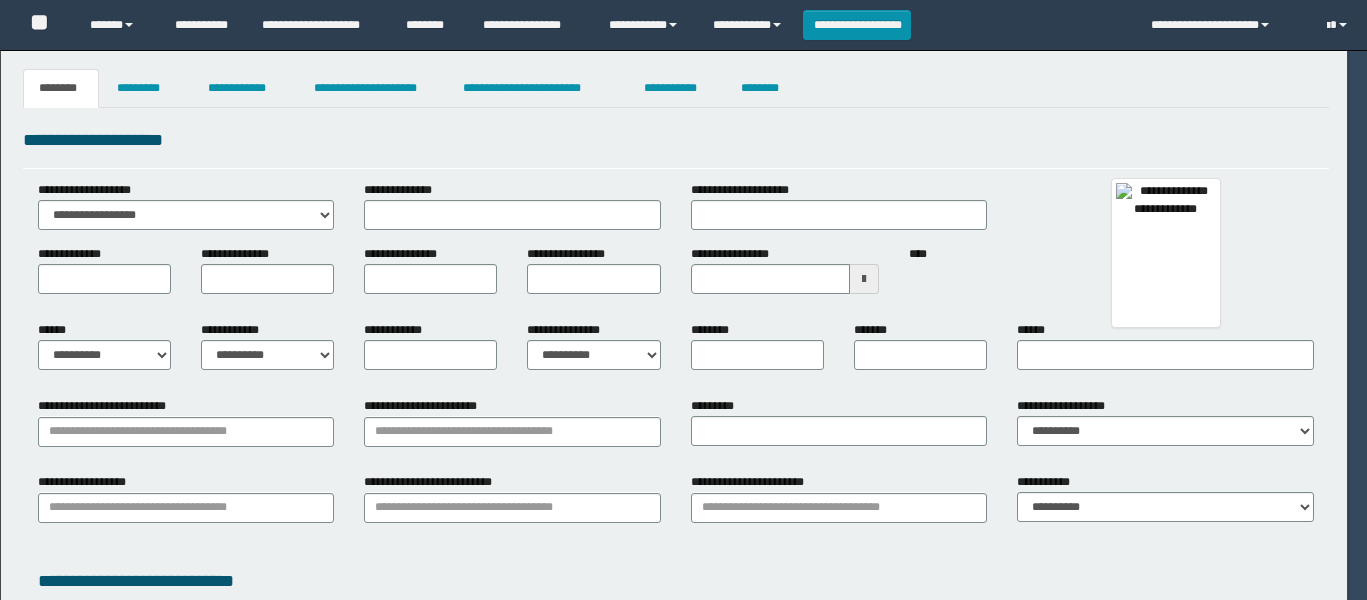 scroll, scrollTop: 0, scrollLeft: 0, axis: both 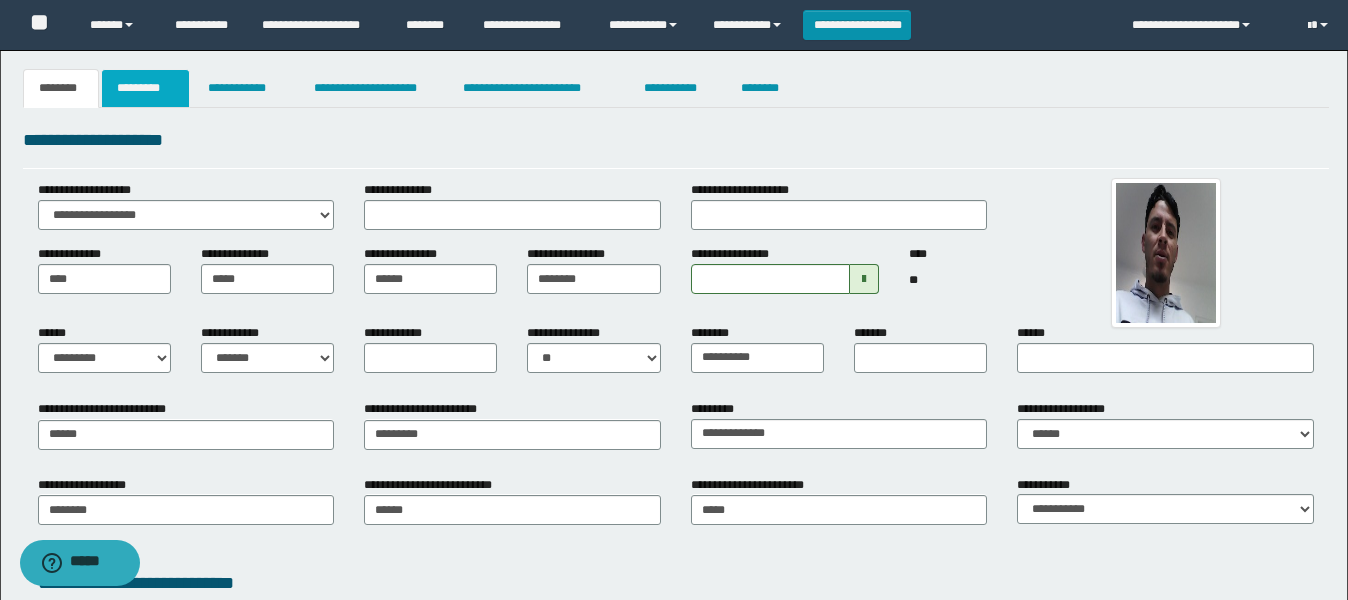 click on "*********" at bounding box center [145, 88] 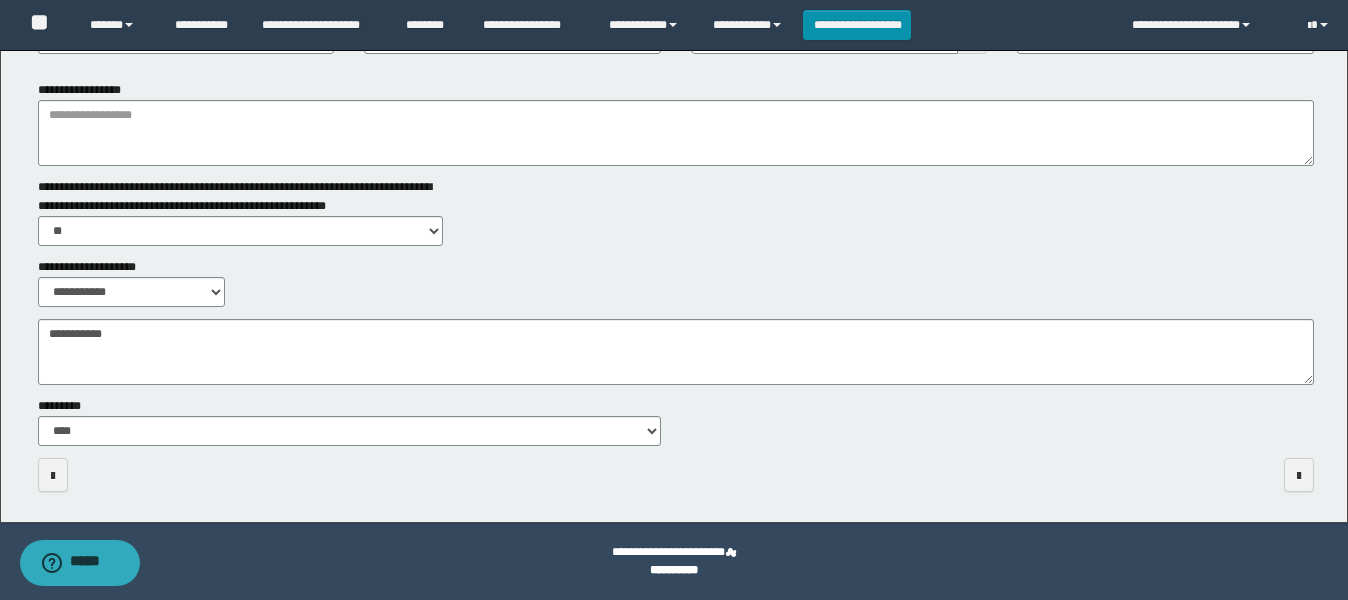 scroll, scrollTop: 203, scrollLeft: 0, axis: vertical 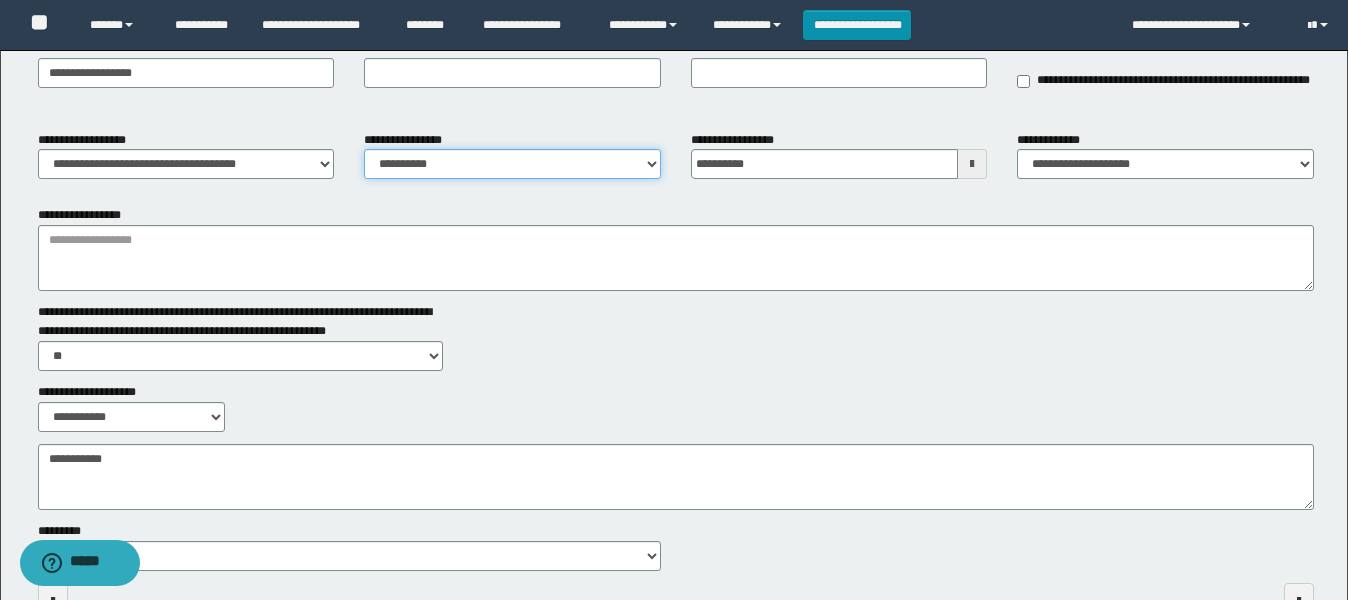 click on "**********" at bounding box center [512, 164] 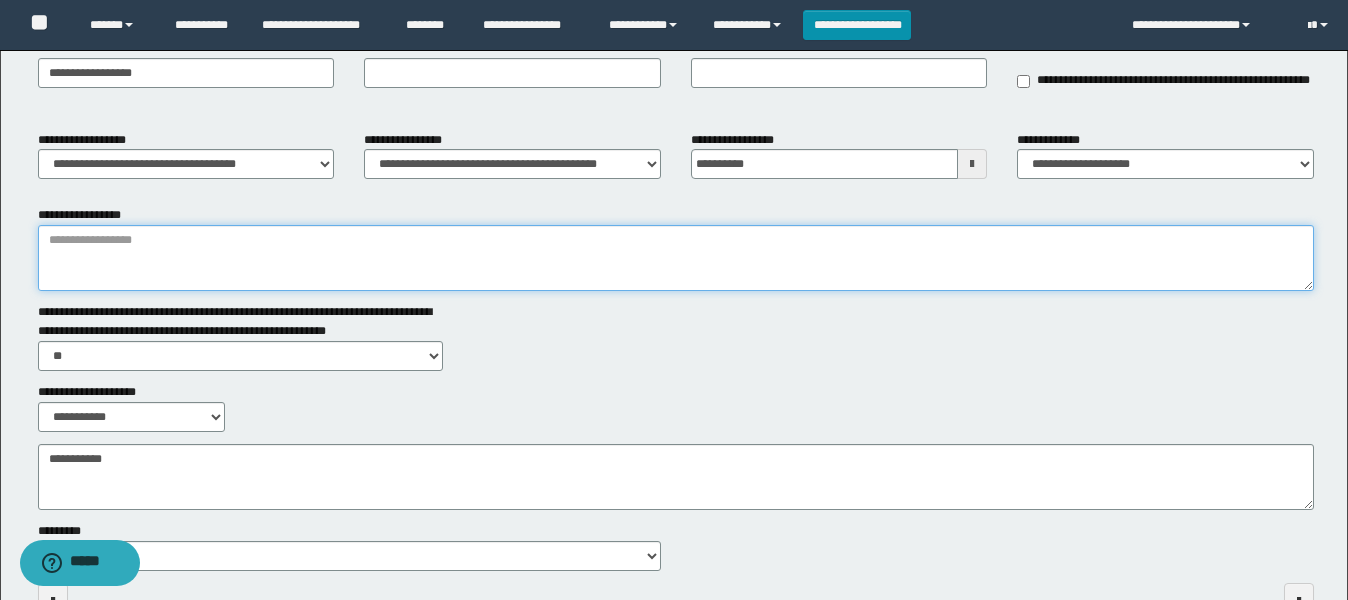 click on "**********" at bounding box center [676, 258] 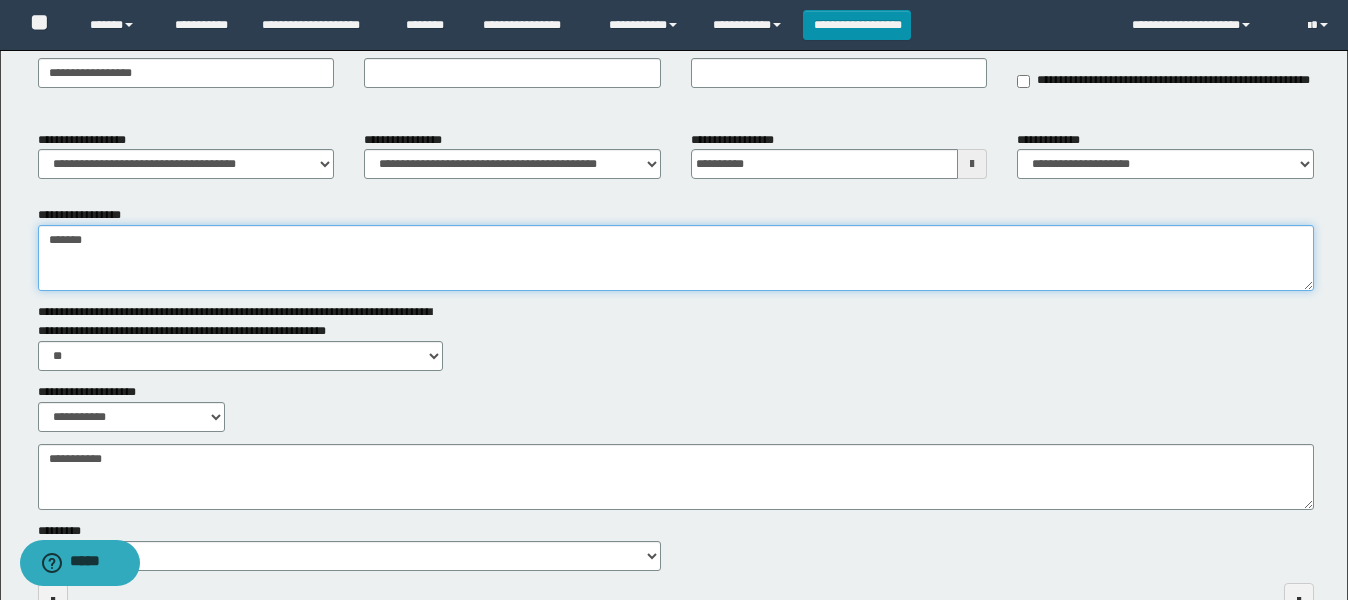 type on "*******" 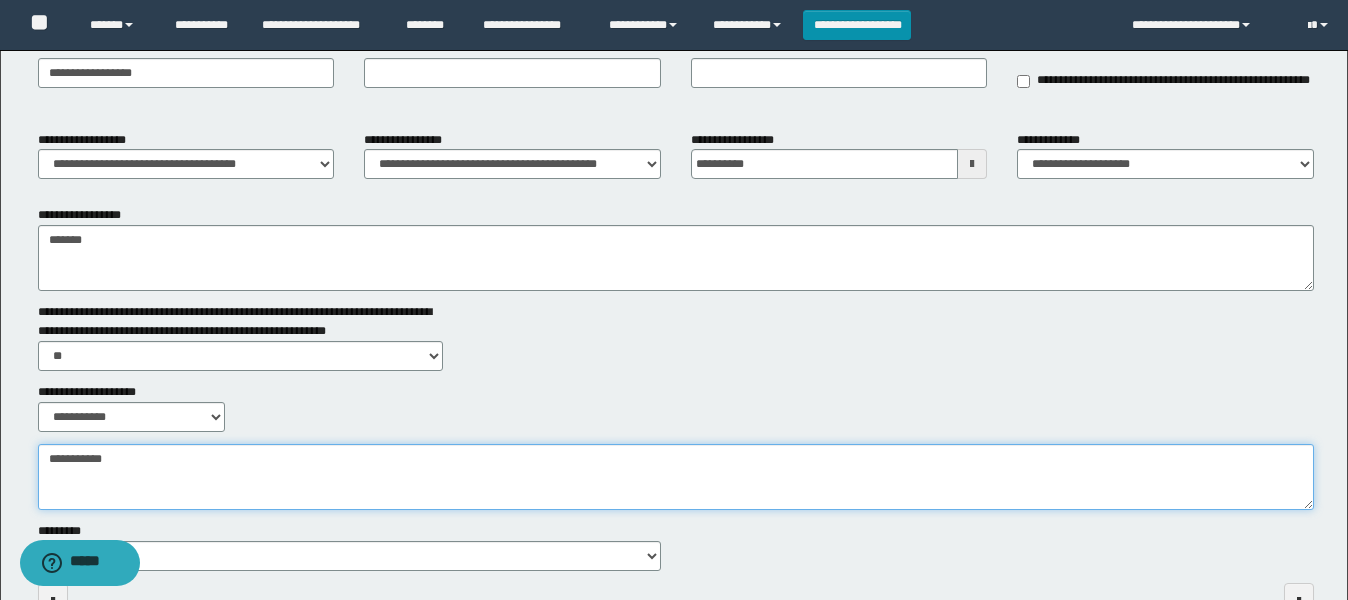 click on "**********" at bounding box center [676, 477] 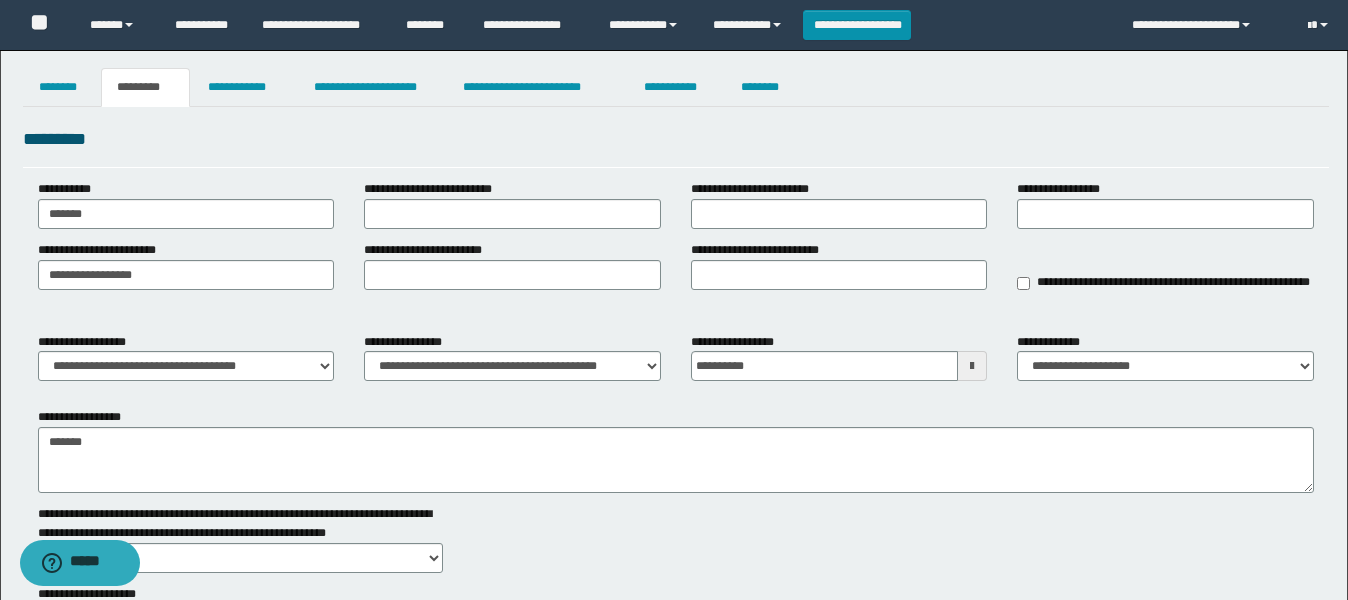 scroll, scrollTop: 0, scrollLeft: 0, axis: both 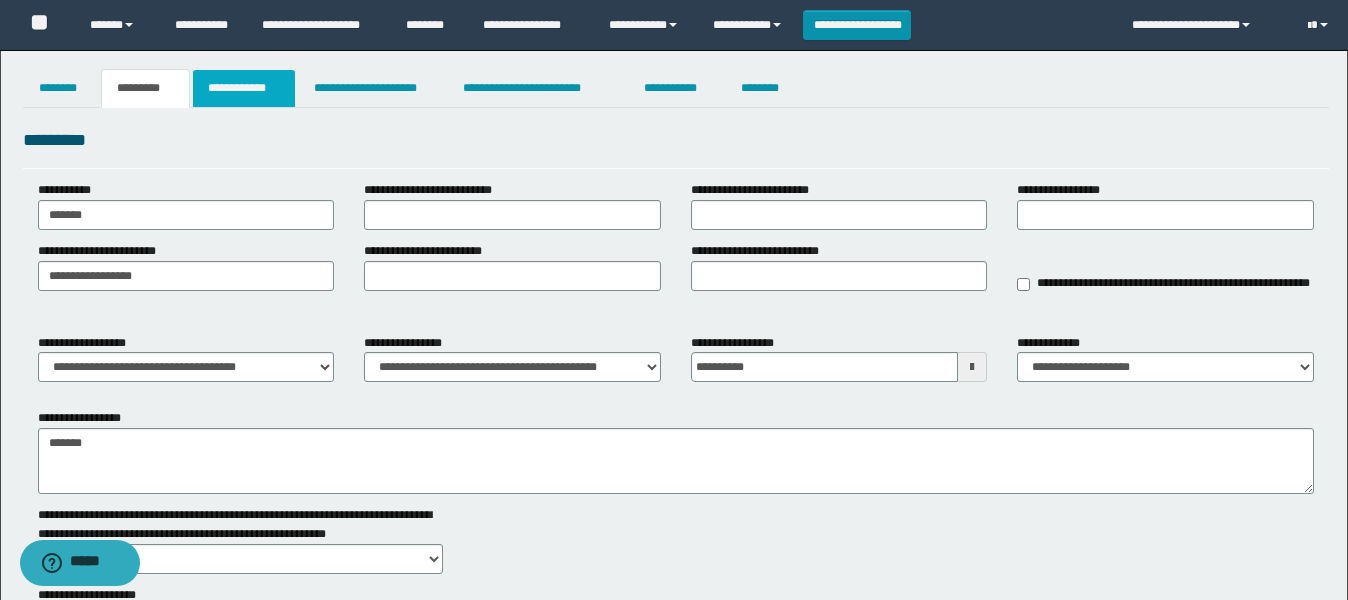 type on "**********" 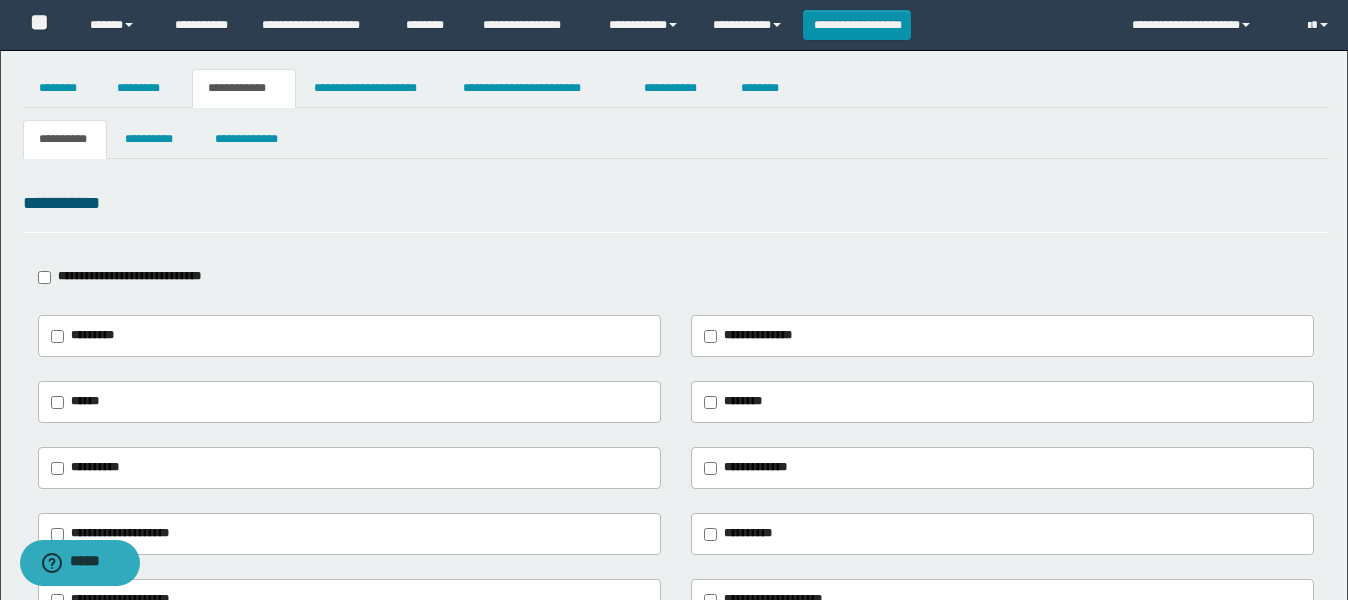 click on "**********" at bounding box center (758, 335) 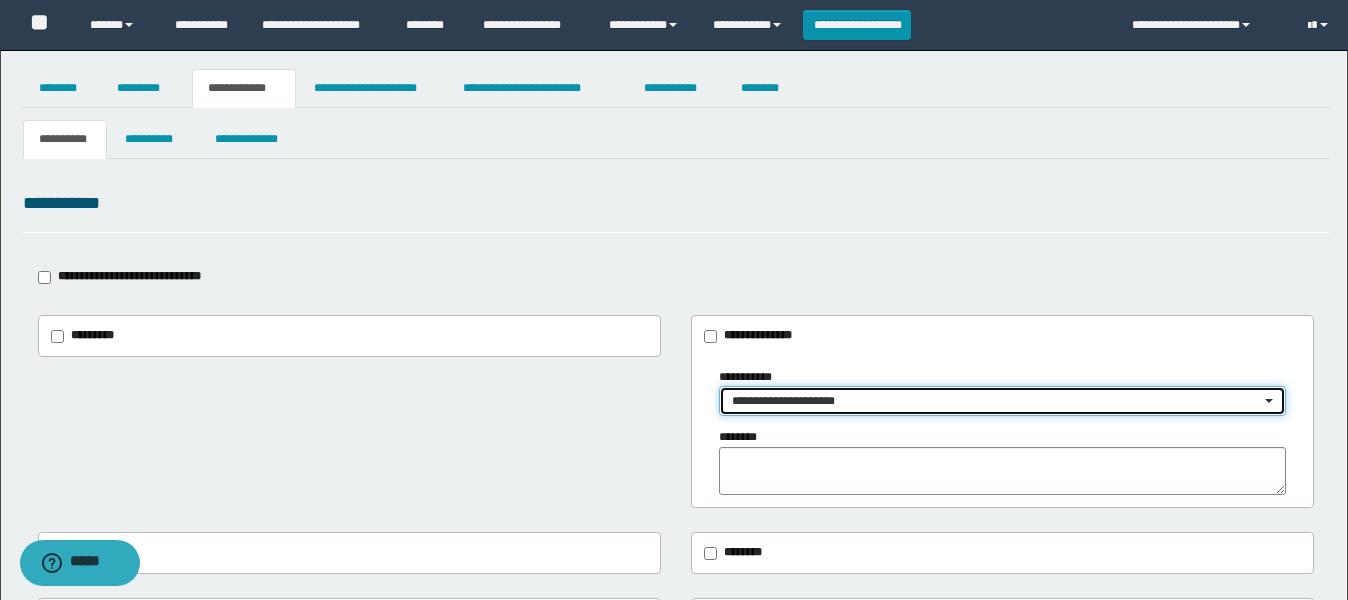 click on "**********" at bounding box center [996, 401] 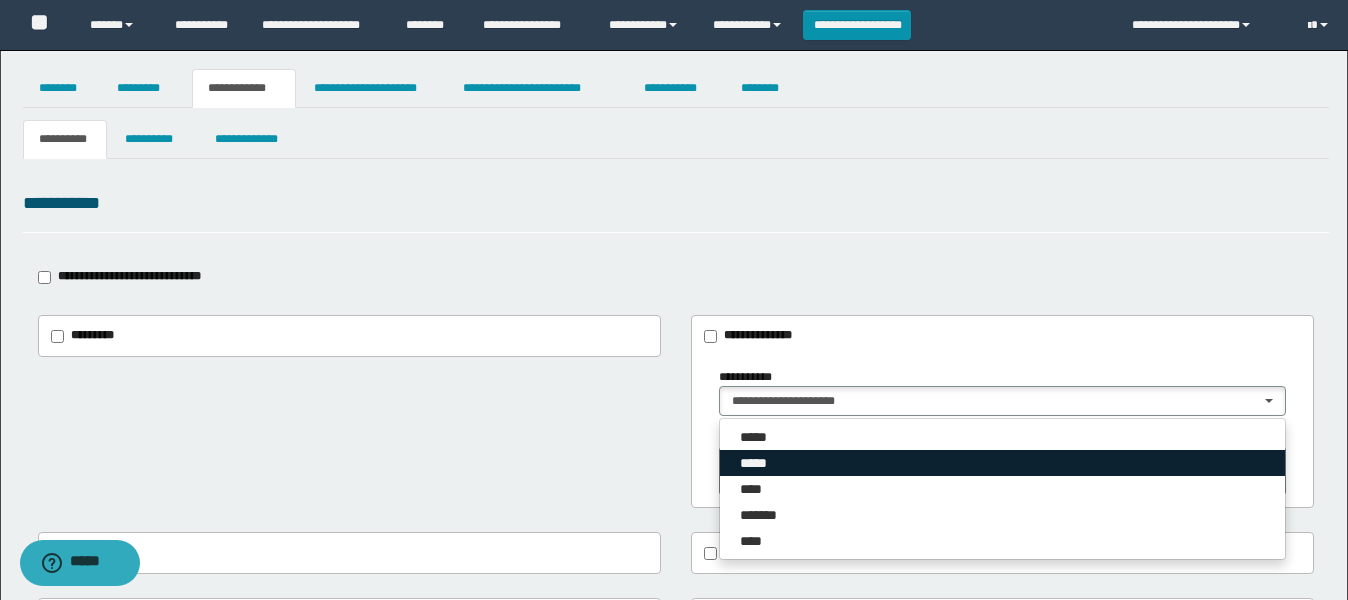 click on "*****" at bounding box center (760, 463) 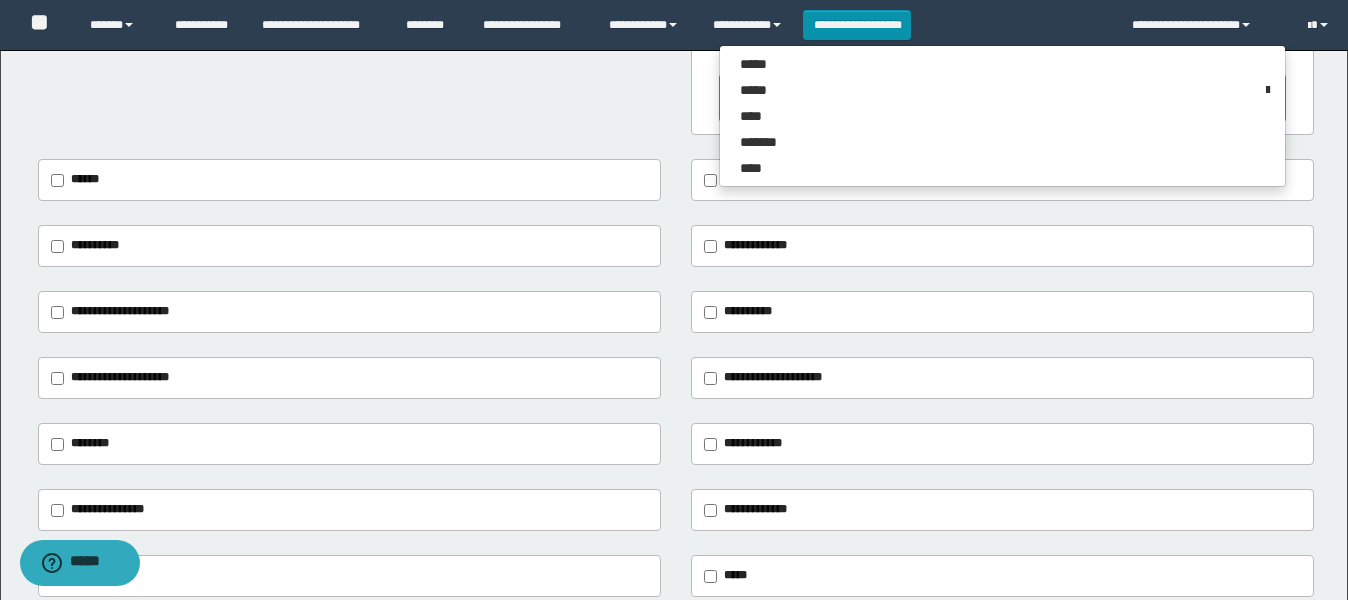scroll, scrollTop: 375, scrollLeft: 0, axis: vertical 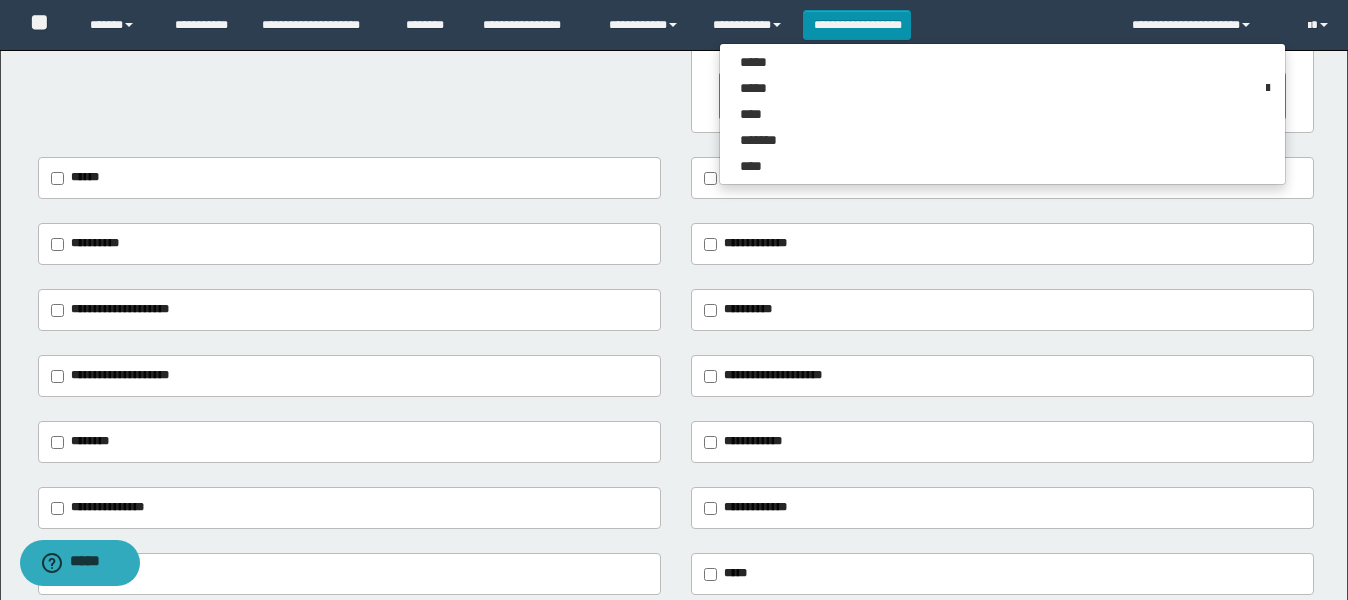 click on "**********" at bounding box center [120, 309] 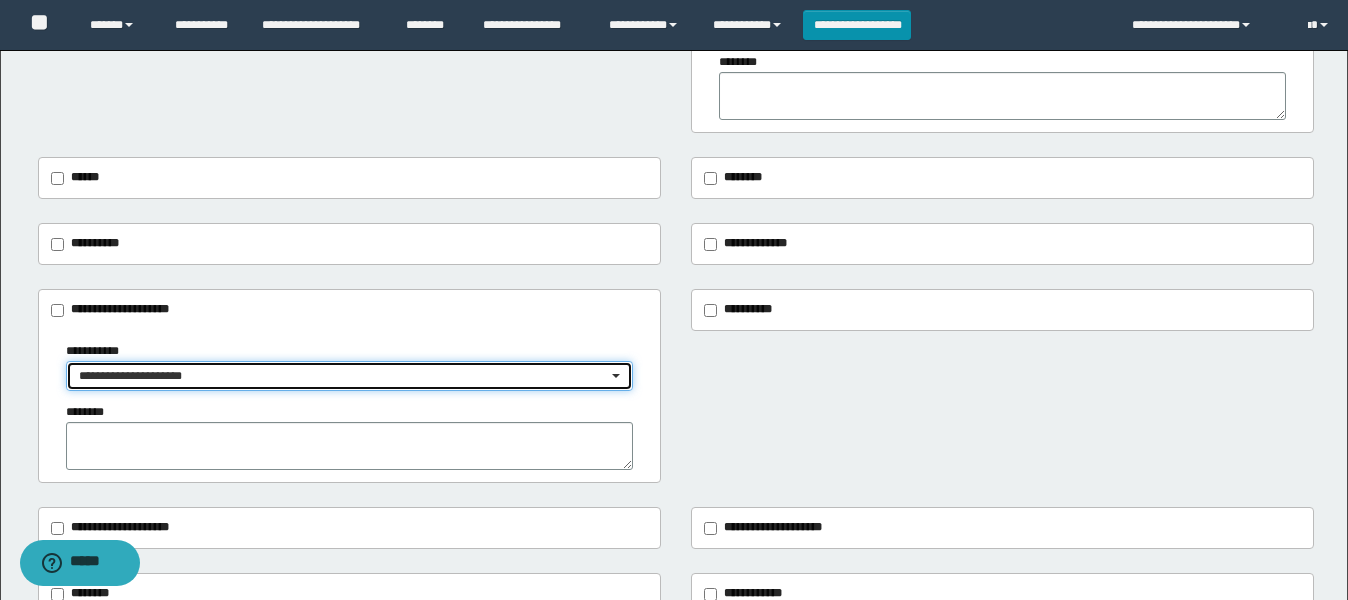 click on "**********" at bounding box center (343, 376) 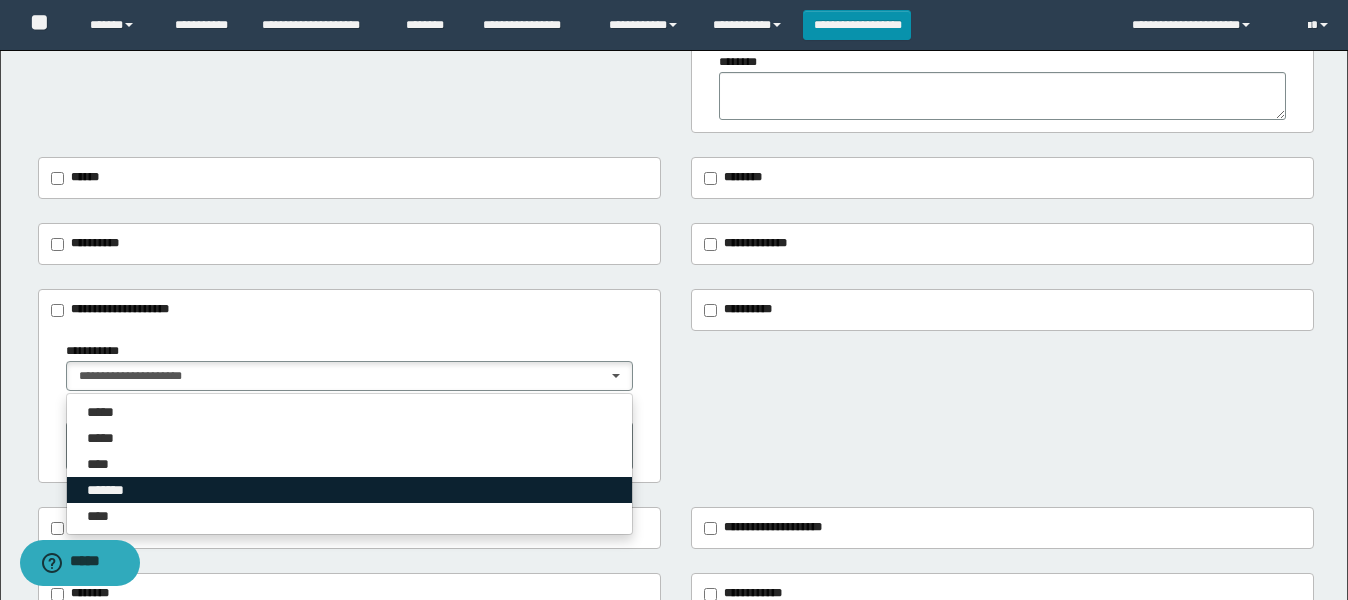 click on "*******" at bounding box center (115, 490) 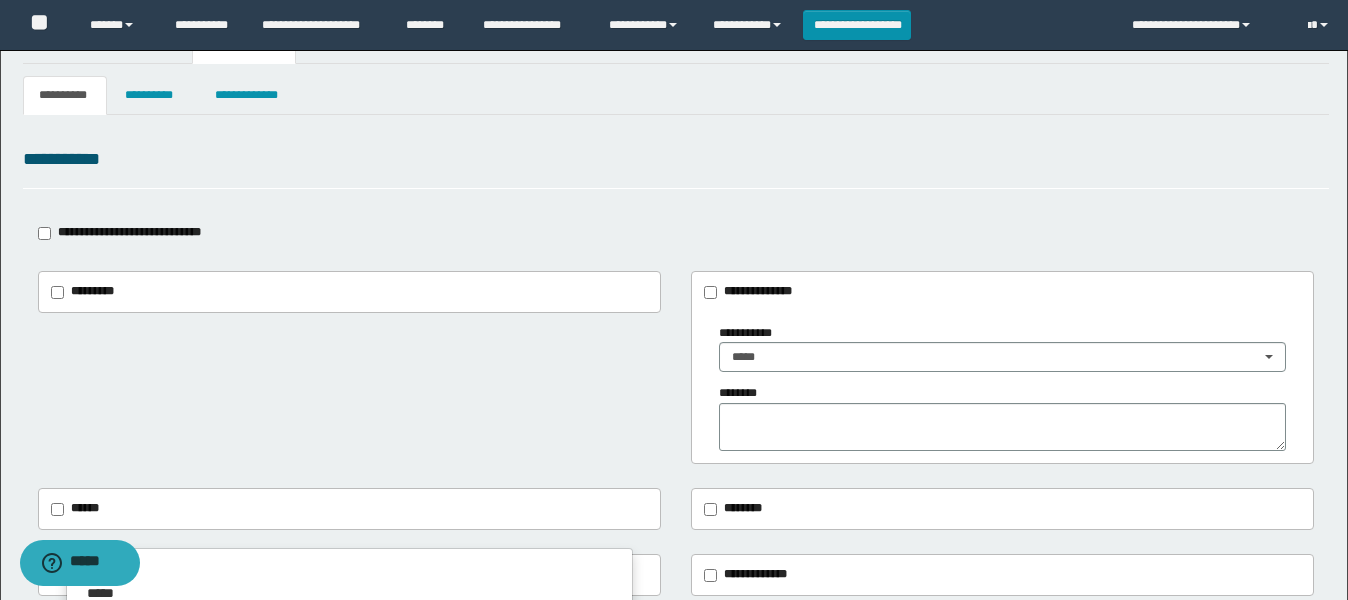 scroll, scrollTop: 0, scrollLeft: 0, axis: both 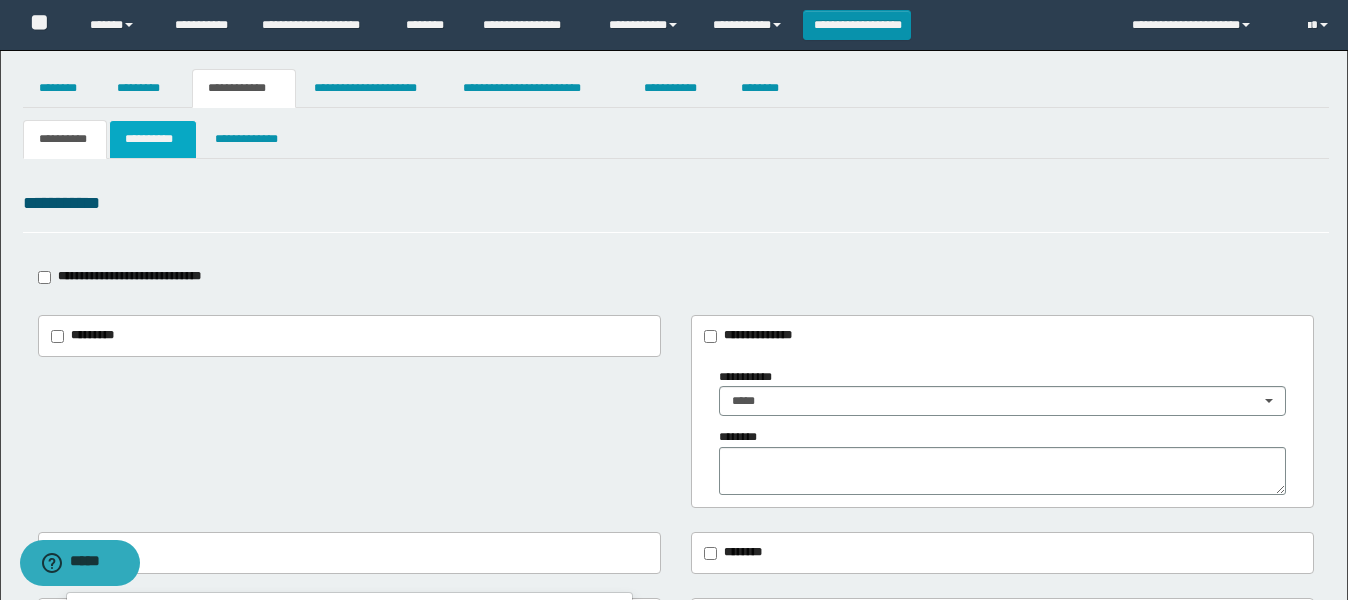 click on "**********" at bounding box center (153, 139) 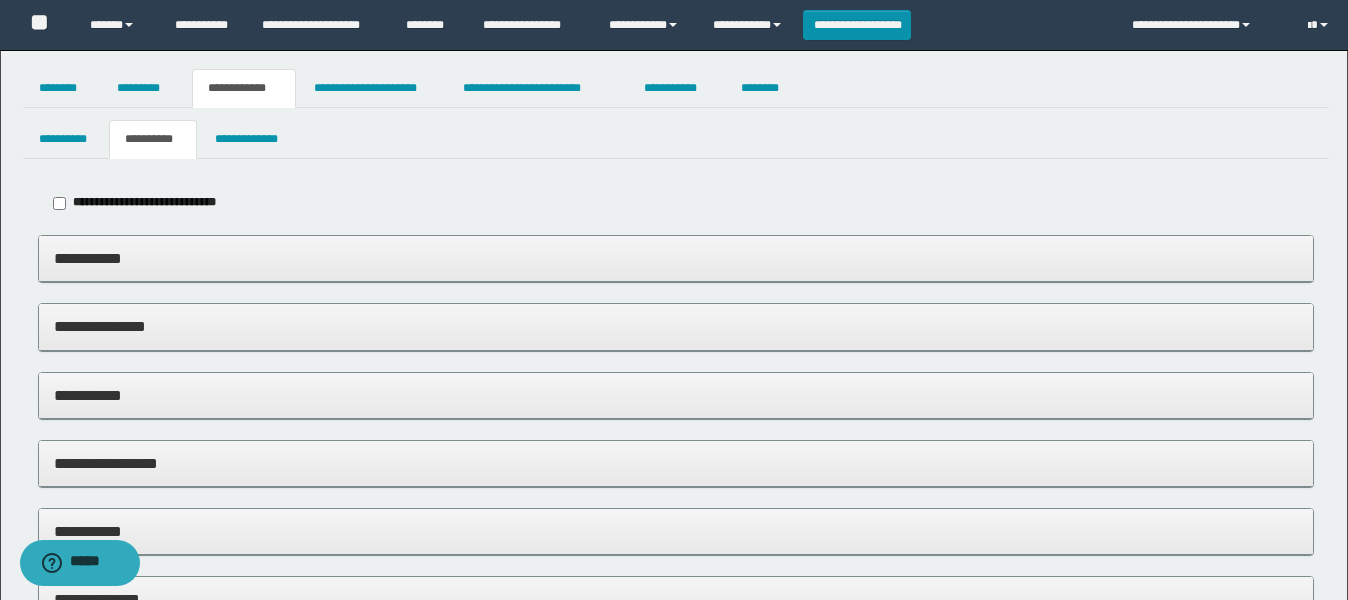 click on "**********" at bounding box center (676, 258) 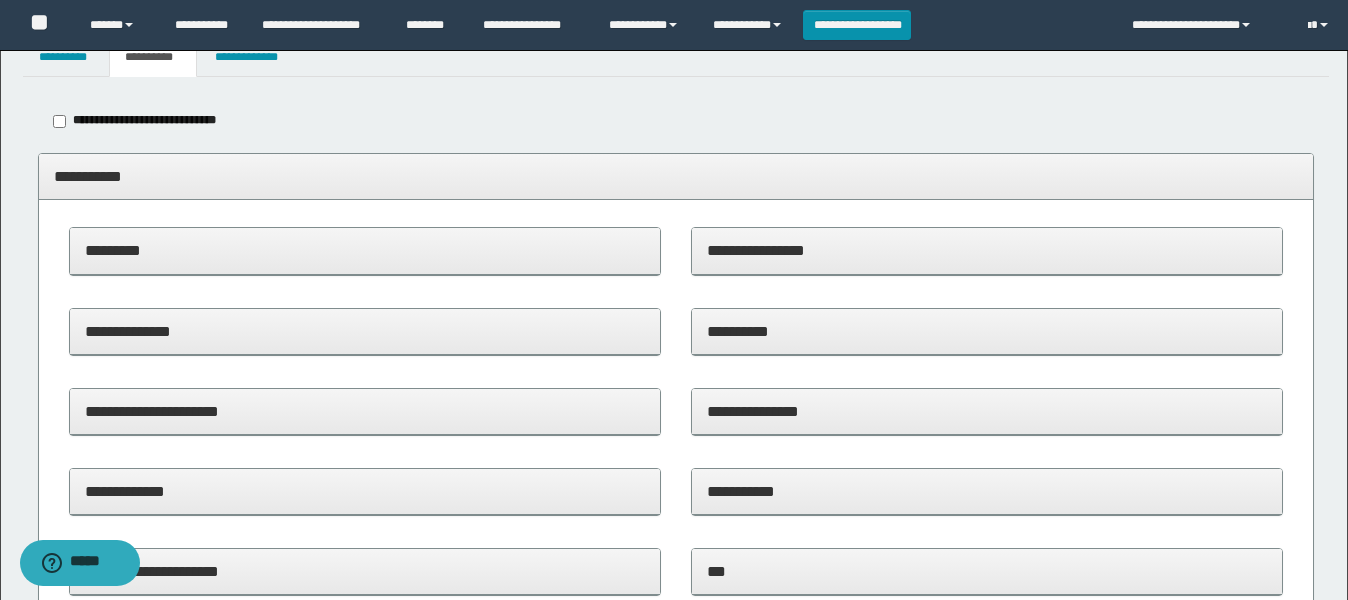 scroll, scrollTop: 125, scrollLeft: 0, axis: vertical 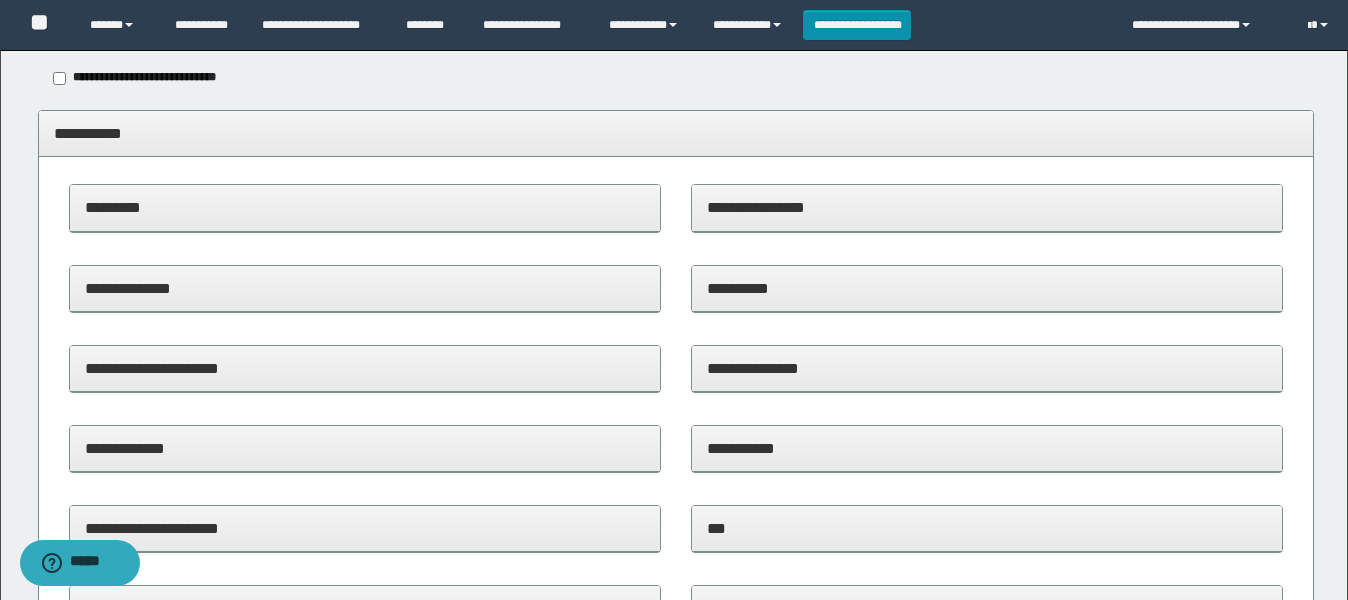 click on "**********" at bounding box center [365, 368] 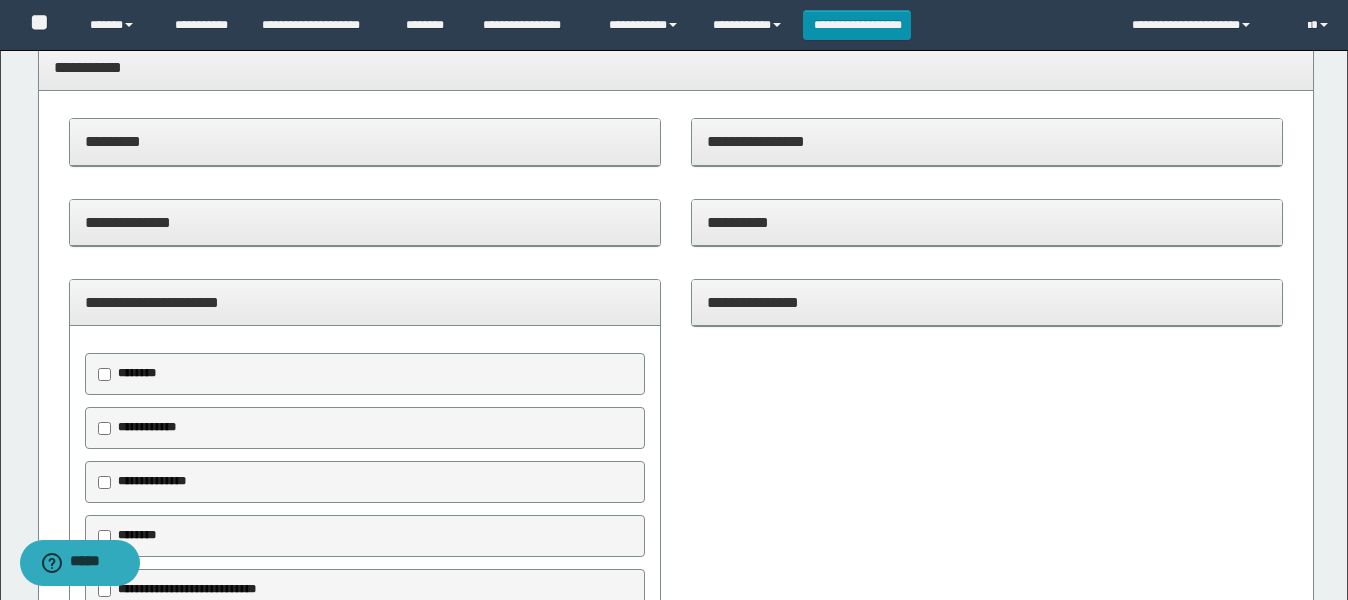 scroll, scrollTop: 250, scrollLeft: 0, axis: vertical 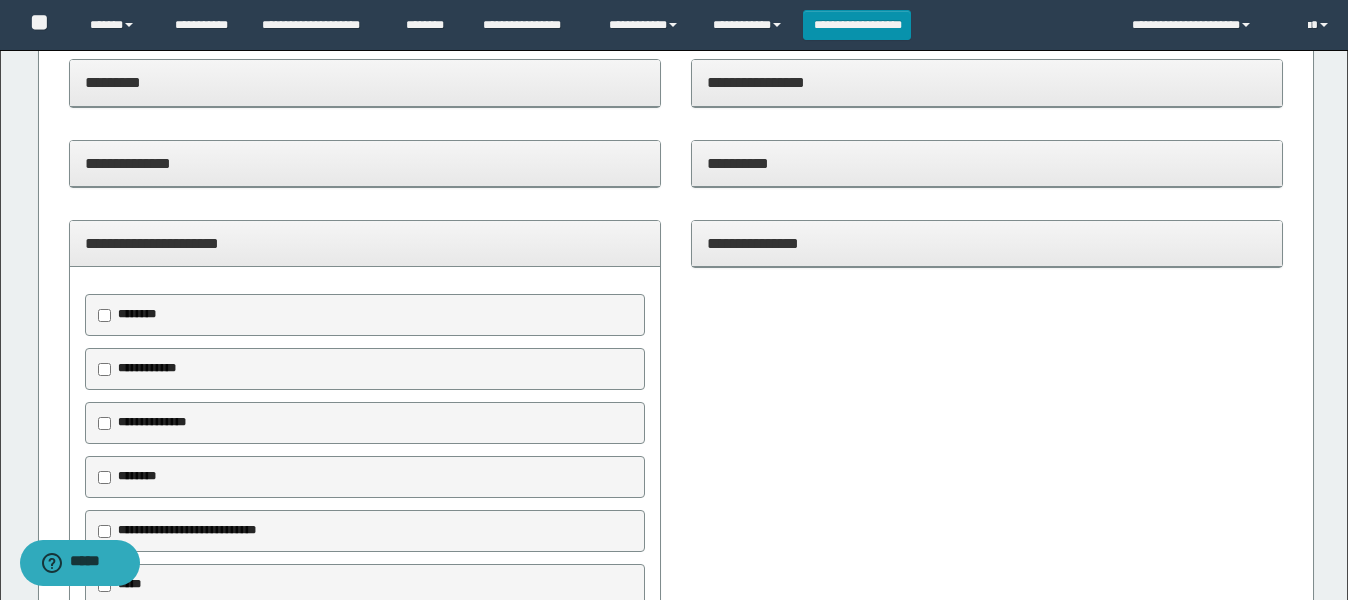 click on "**********" at bounding box center (147, 368) 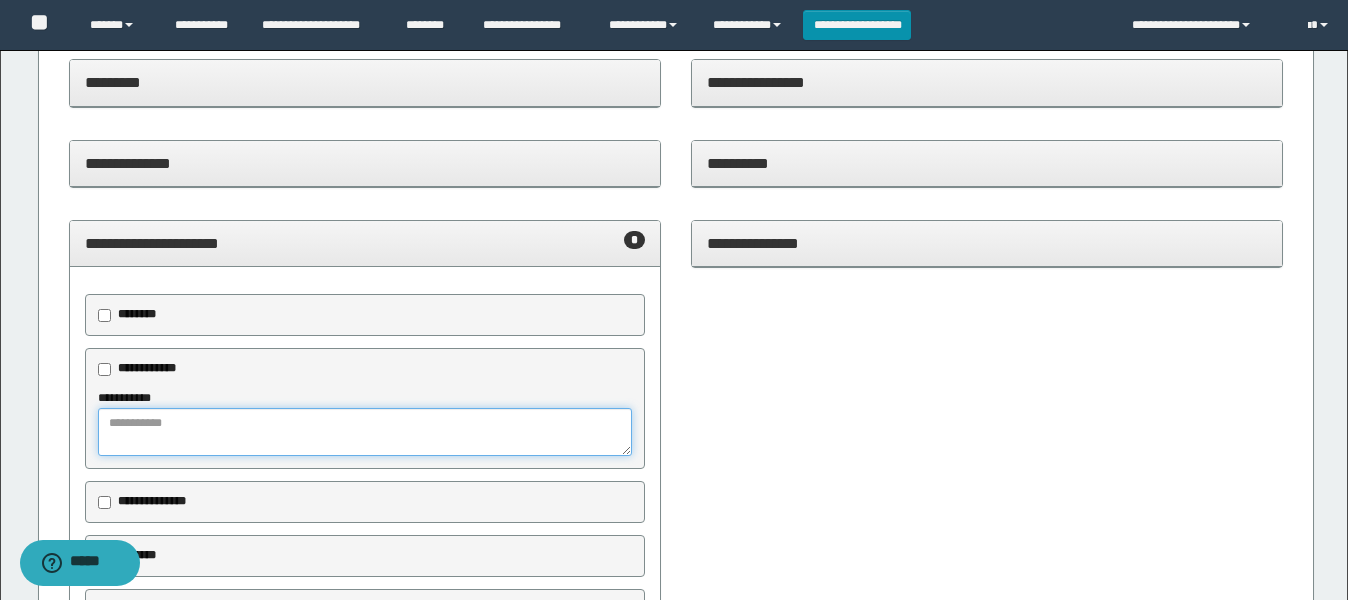 click at bounding box center (365, 432) 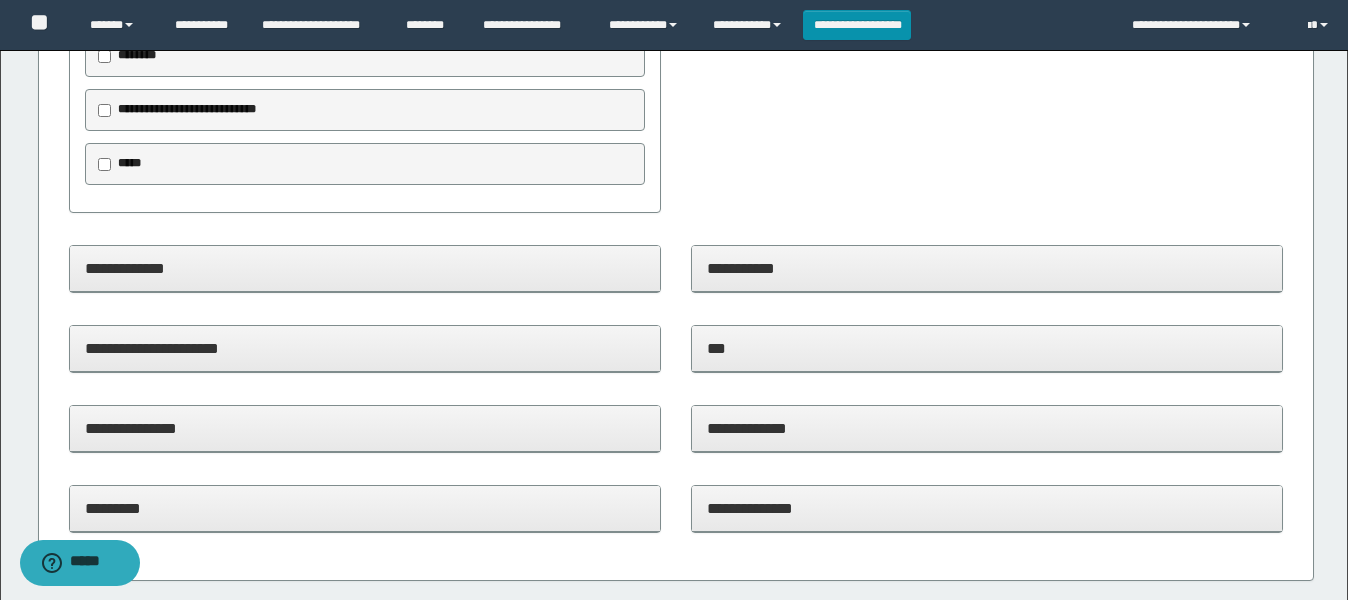 scroll, scrollTop: 1000, scrollLeft: 0, axis: vertical 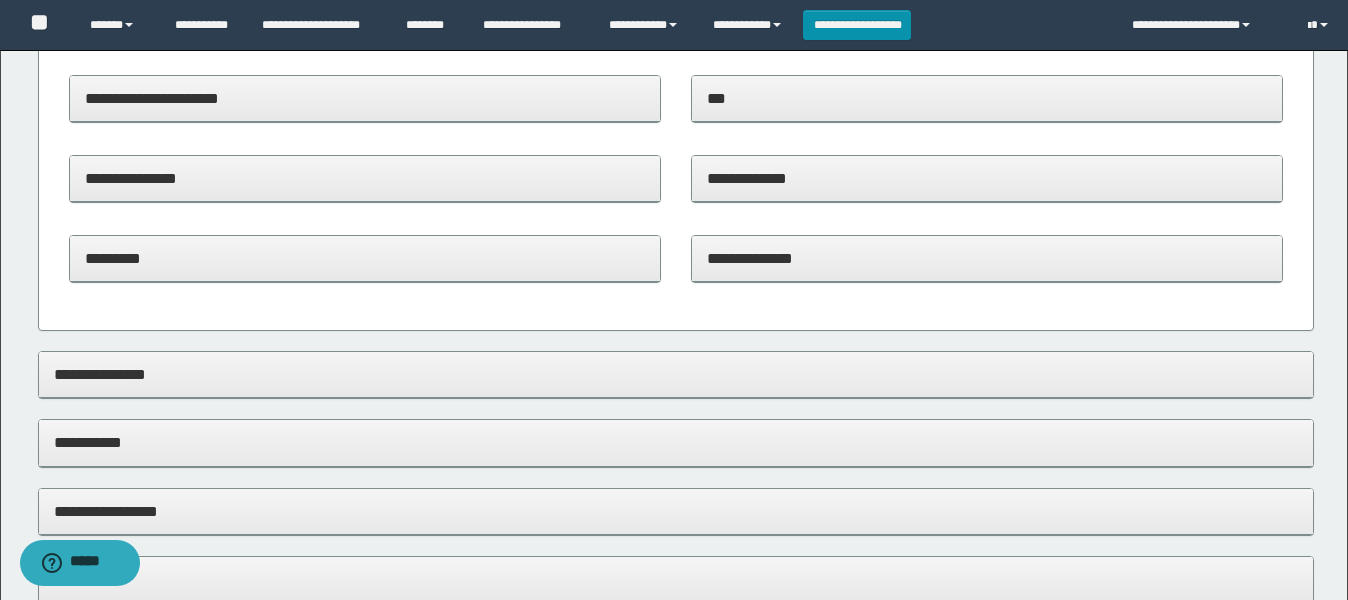 type on "**********" 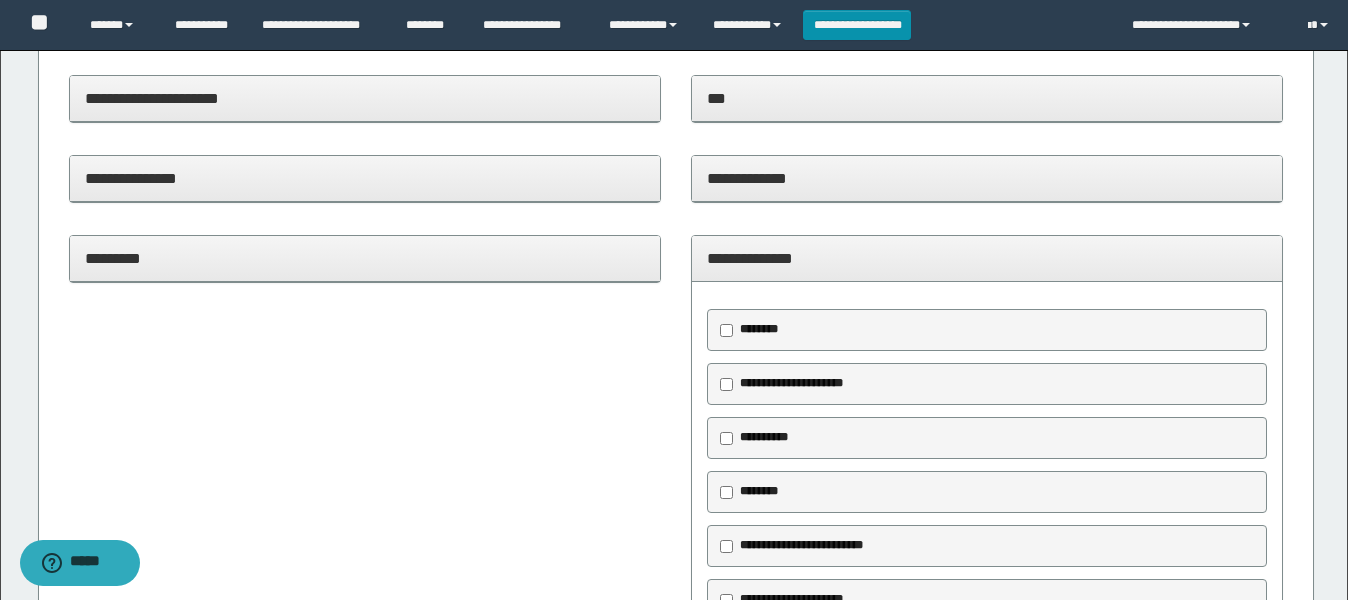 click on "**********" at bounding box center [791, 383] 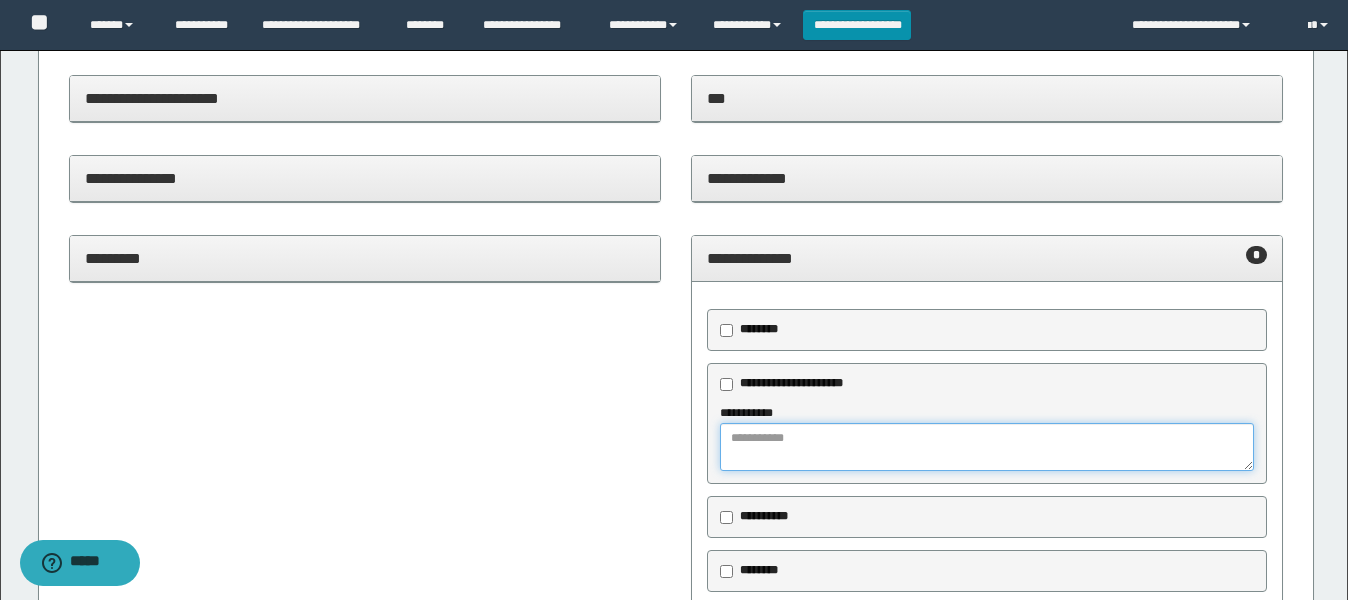 drag, startPoint x: 737, startPoint y: 429, endPoint x: 739, endPoint y: 439, distance: 10.198039 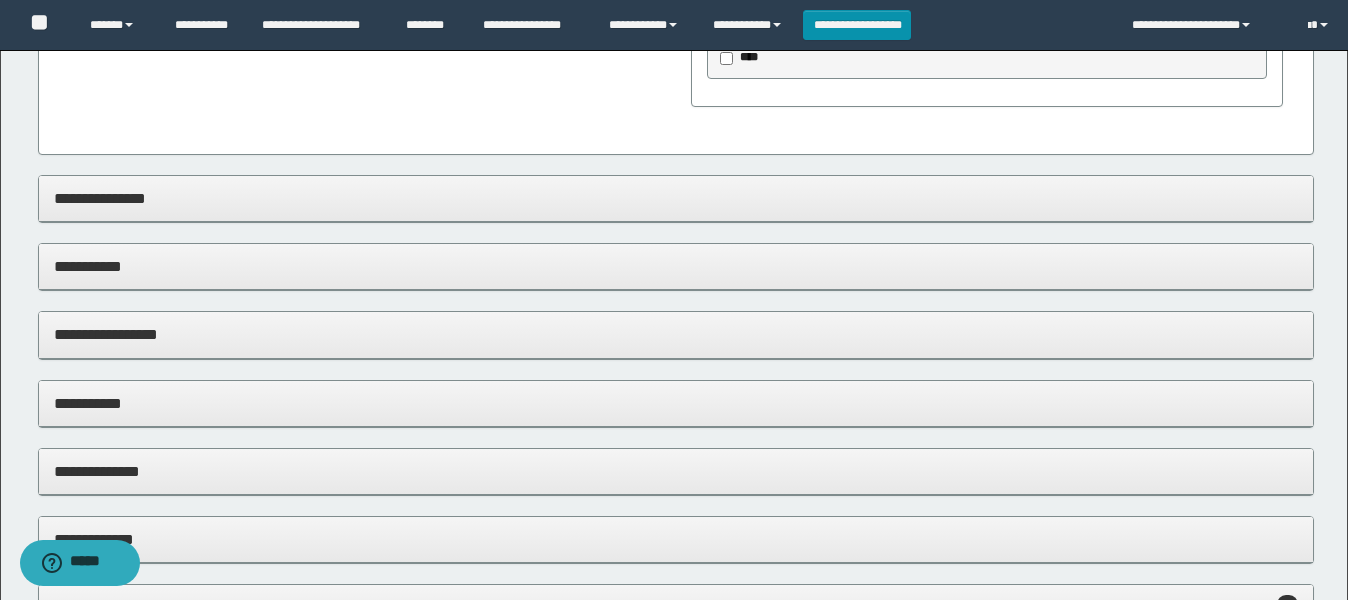 scroll, scrollTop: 1875, scrollLeft: 0, axis: vertical 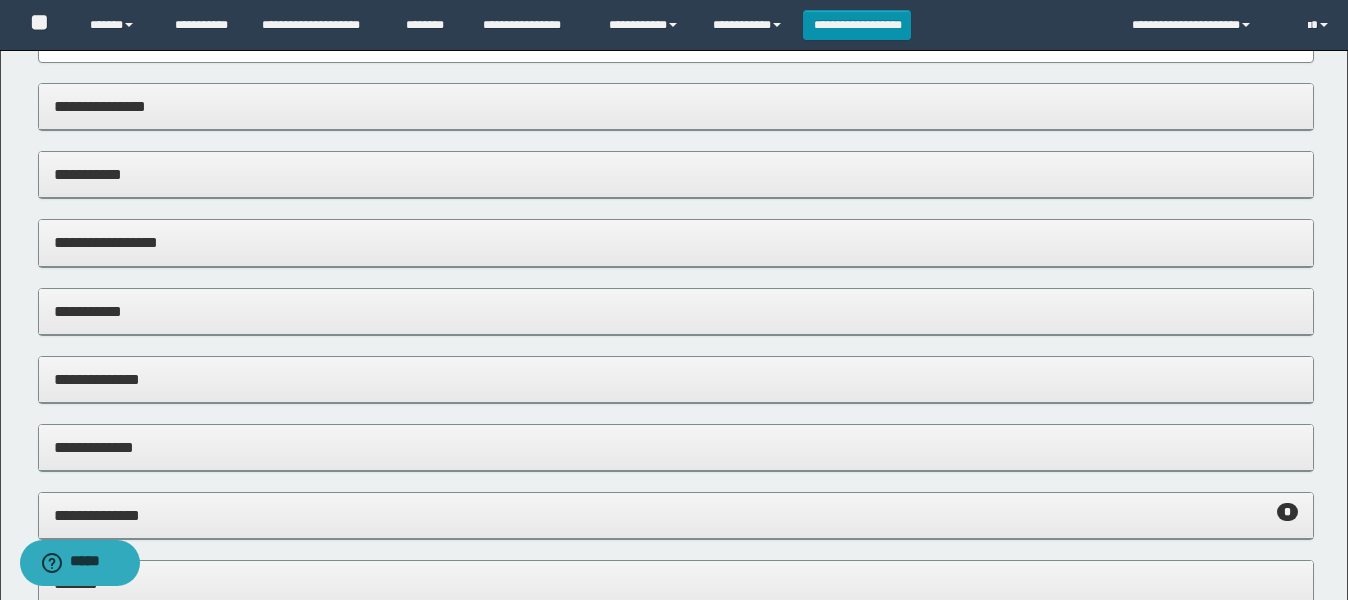 type on "******" 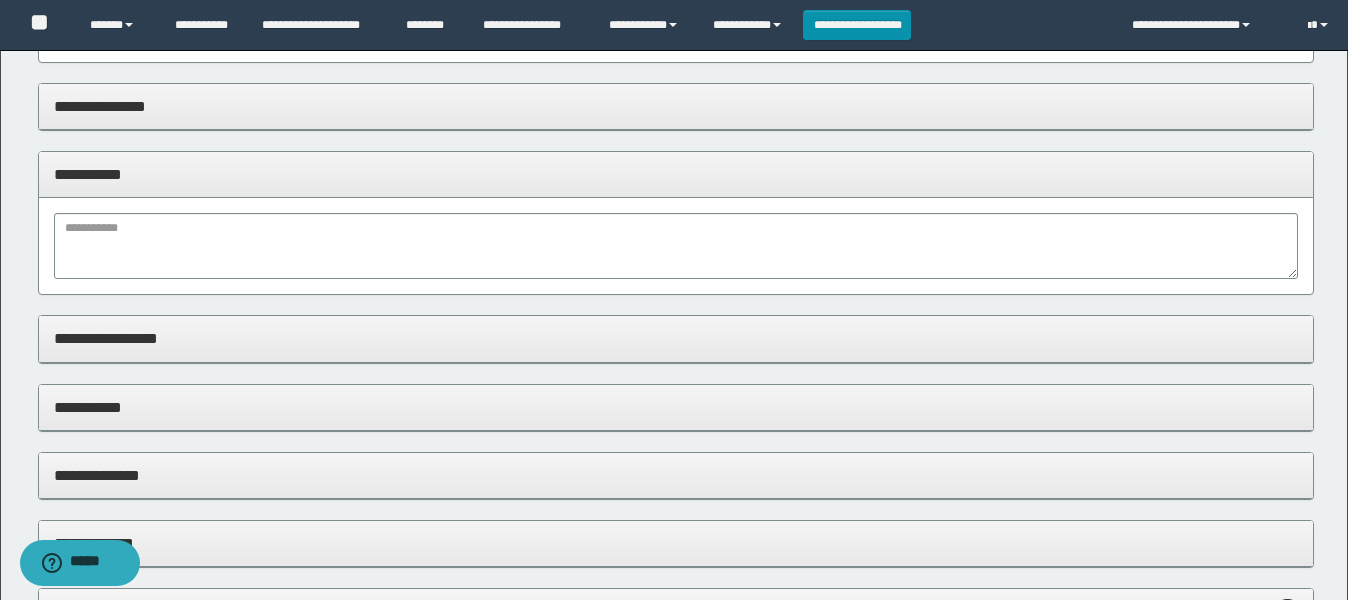 click on "**********" at bounding box center (676, 174) 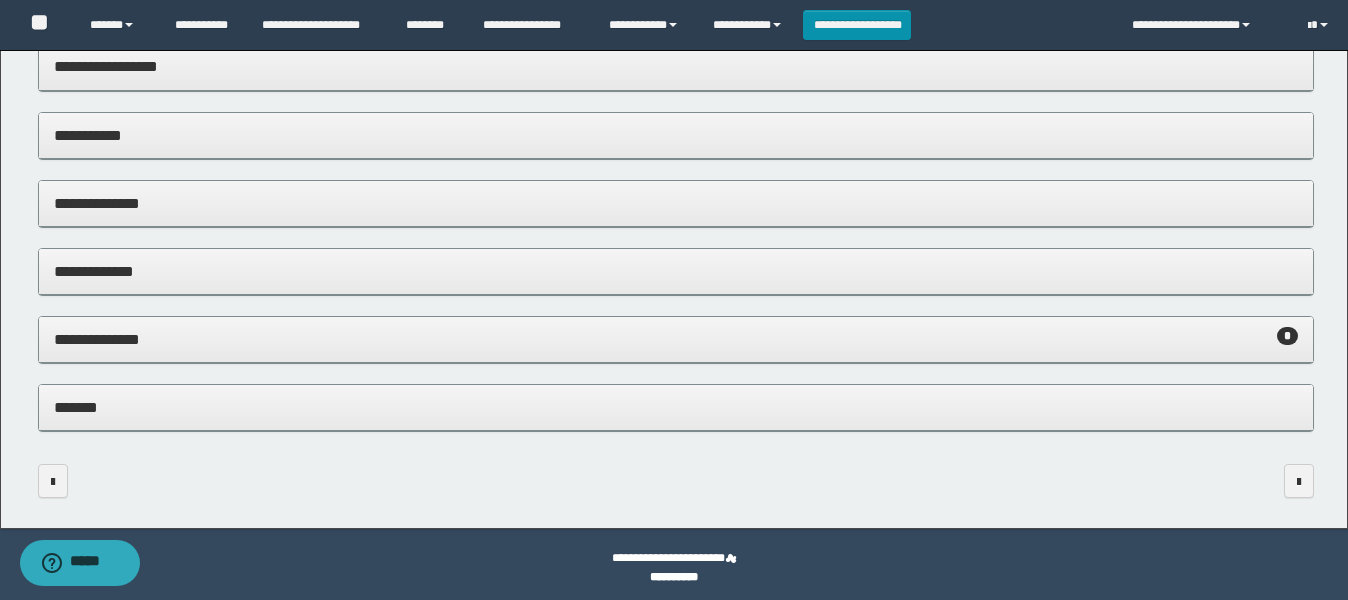 scroll, scrollTop: 2058, scrollLeft: 0, axis: vertical 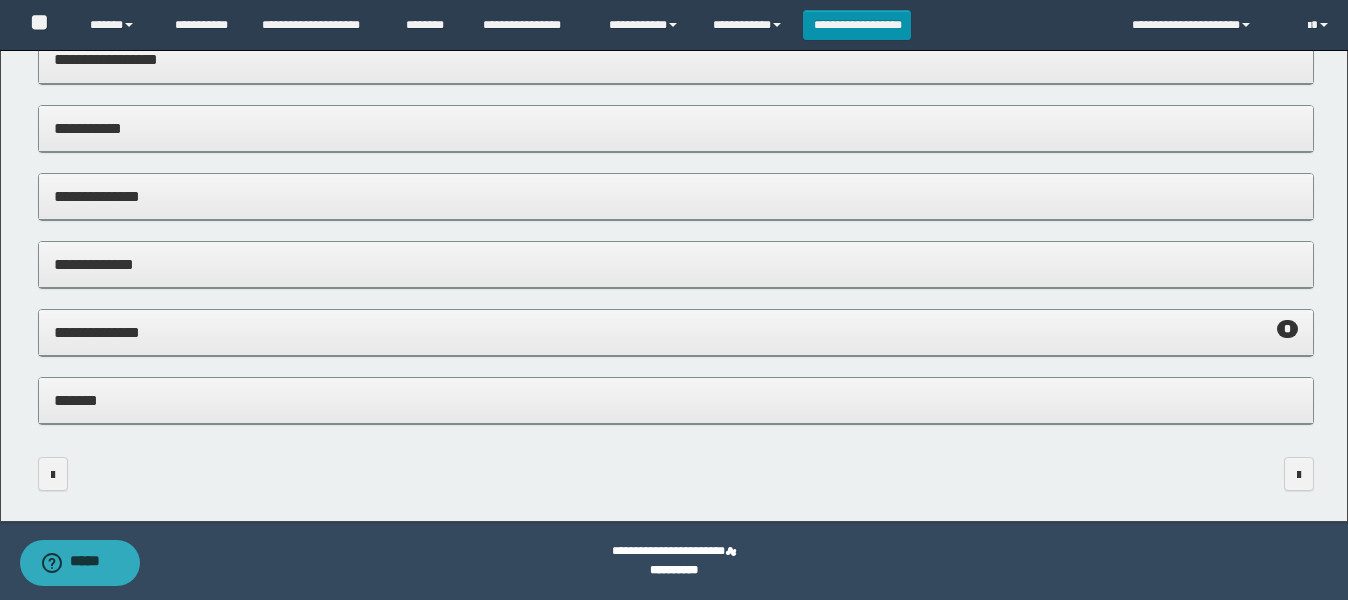 click on "**********" at bounding box center [676, 332] 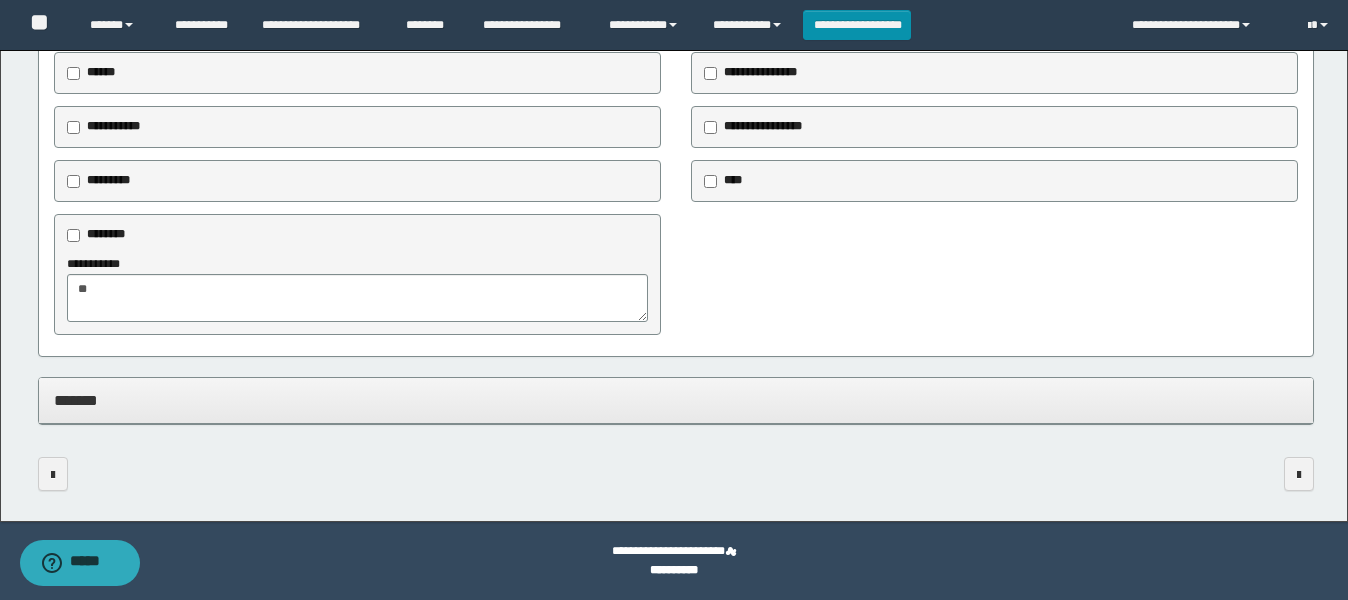 scroll, scrollTop: 2258, scrollLeft: 0, axis: vertical 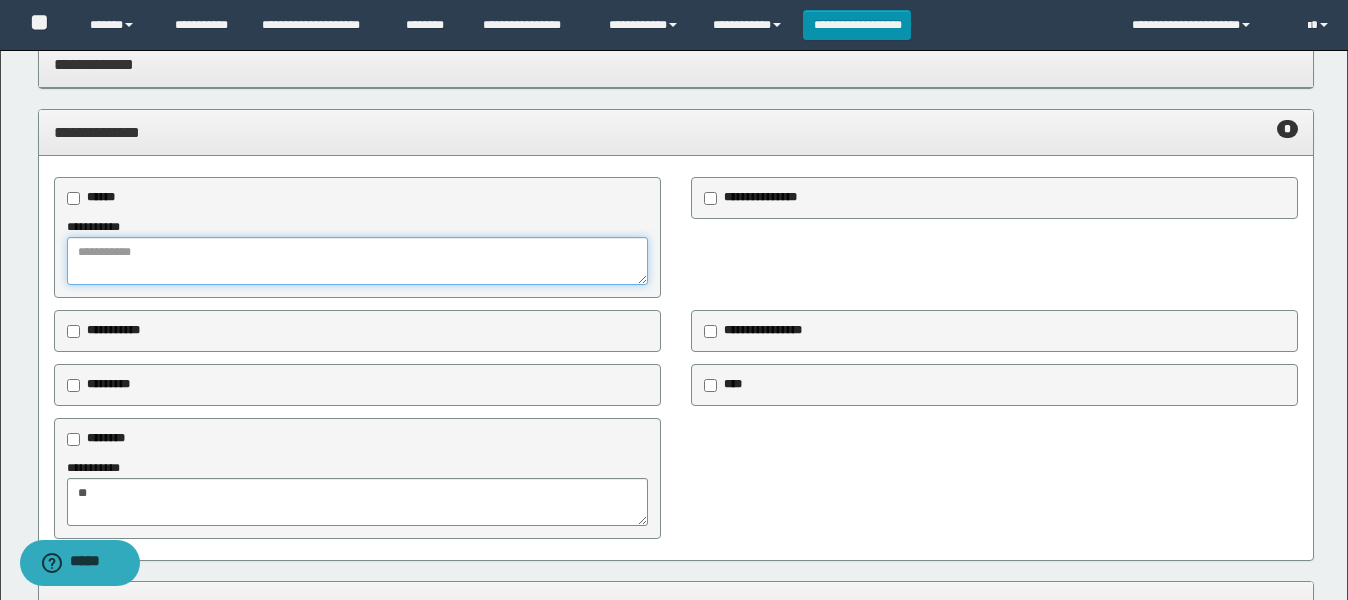 click at bounding box center [357, 261] 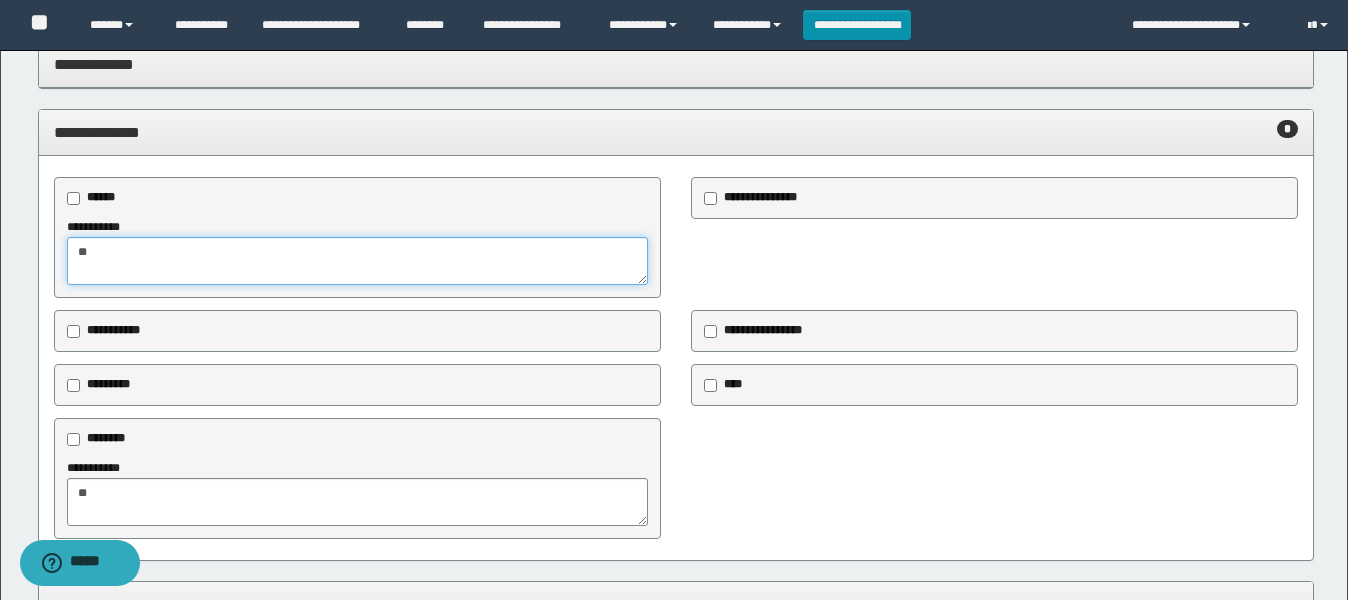 type on "**" 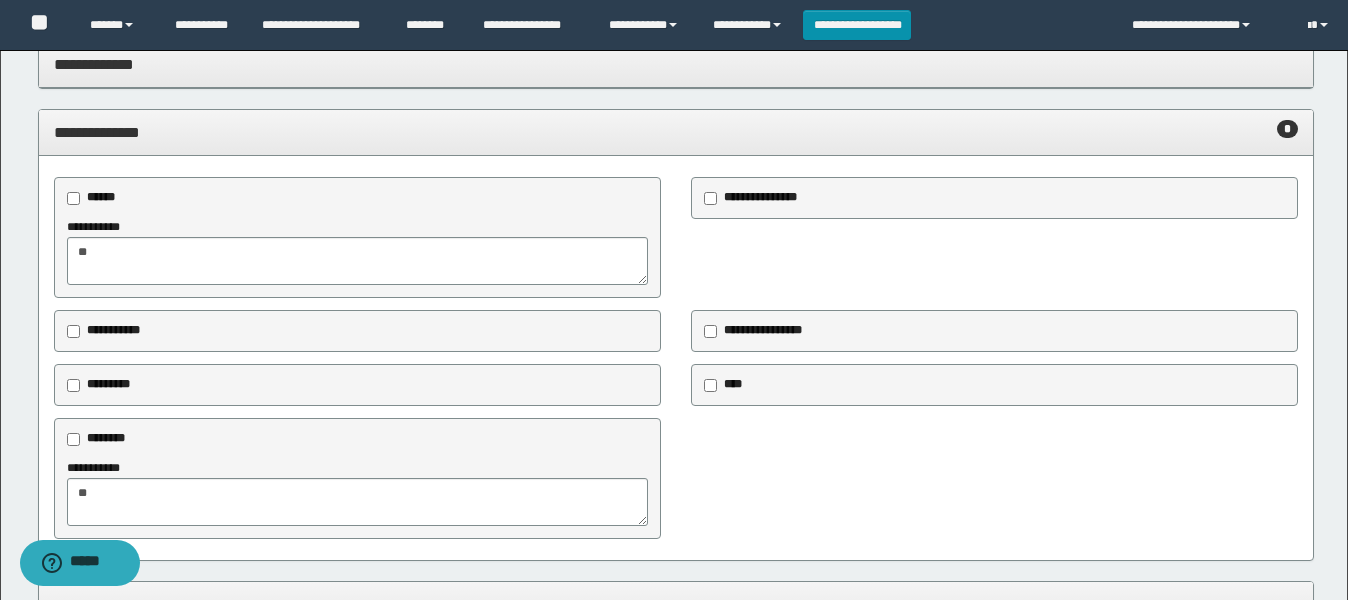 click on "**********" at bounding box center [760, 197] 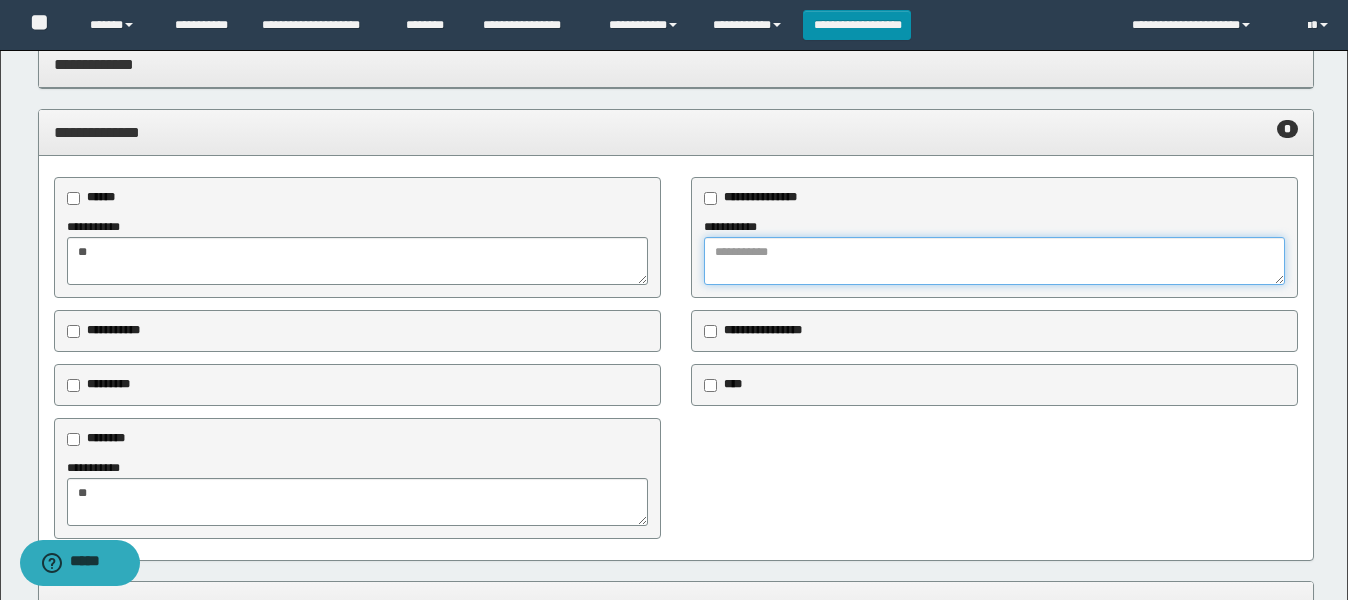 click at bounding box center [994, 261] 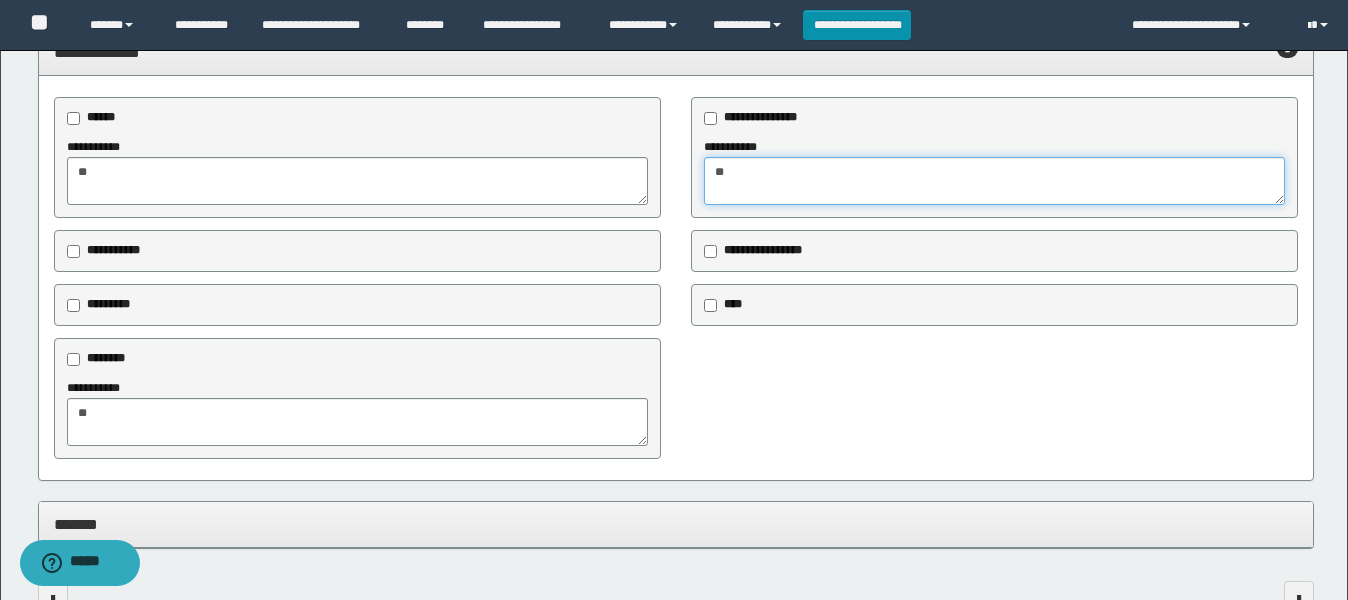 scroll, scrollTop: 2462, scrollLeft: 0, axis: vertical 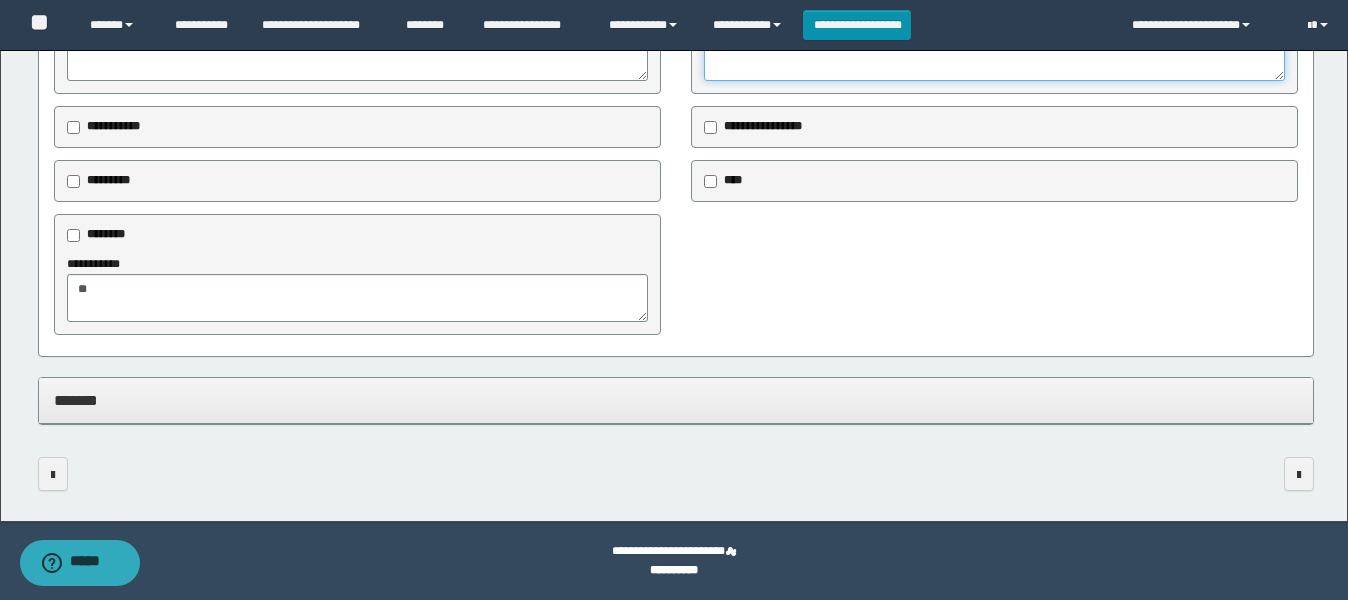 type on "**" 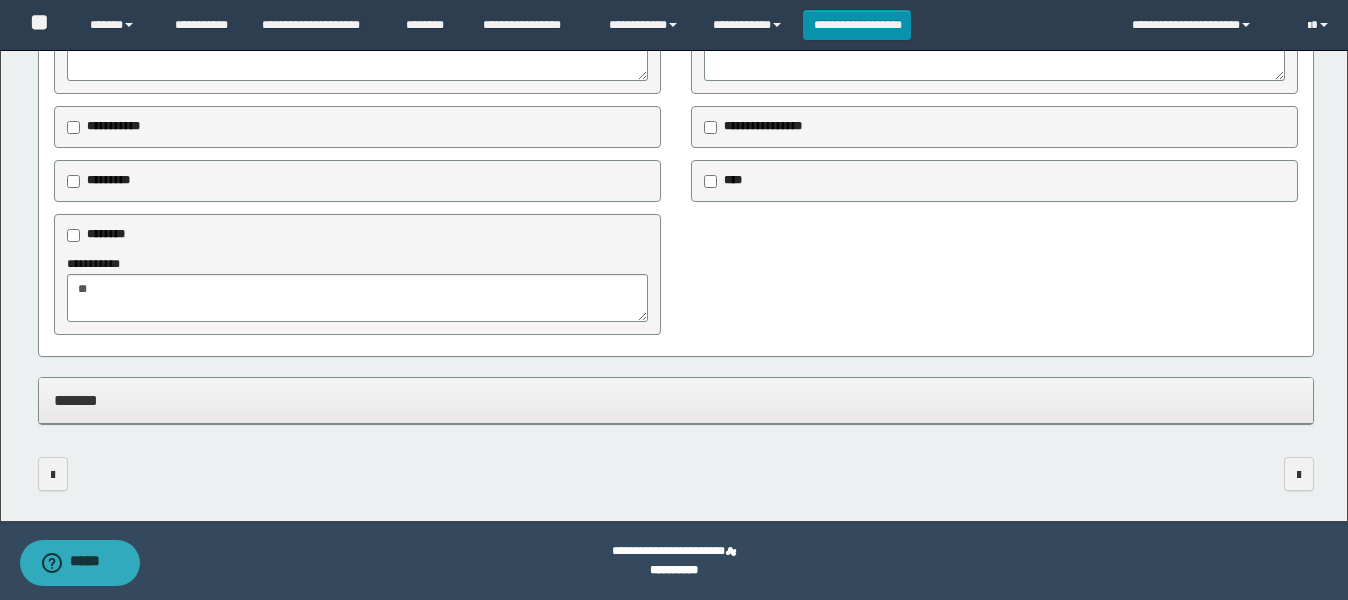 click on "*******" at bounding box center (676, 400) 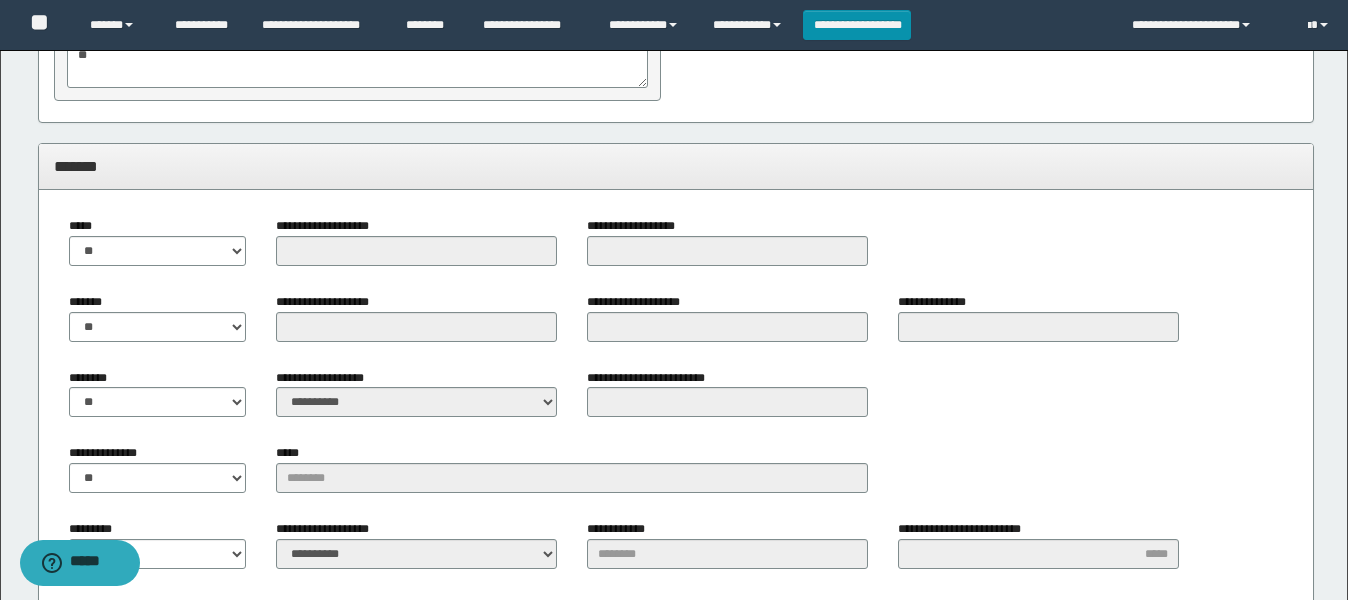 scroll, scrollTop: 2712, scrollLeft: 0, axis: vertical 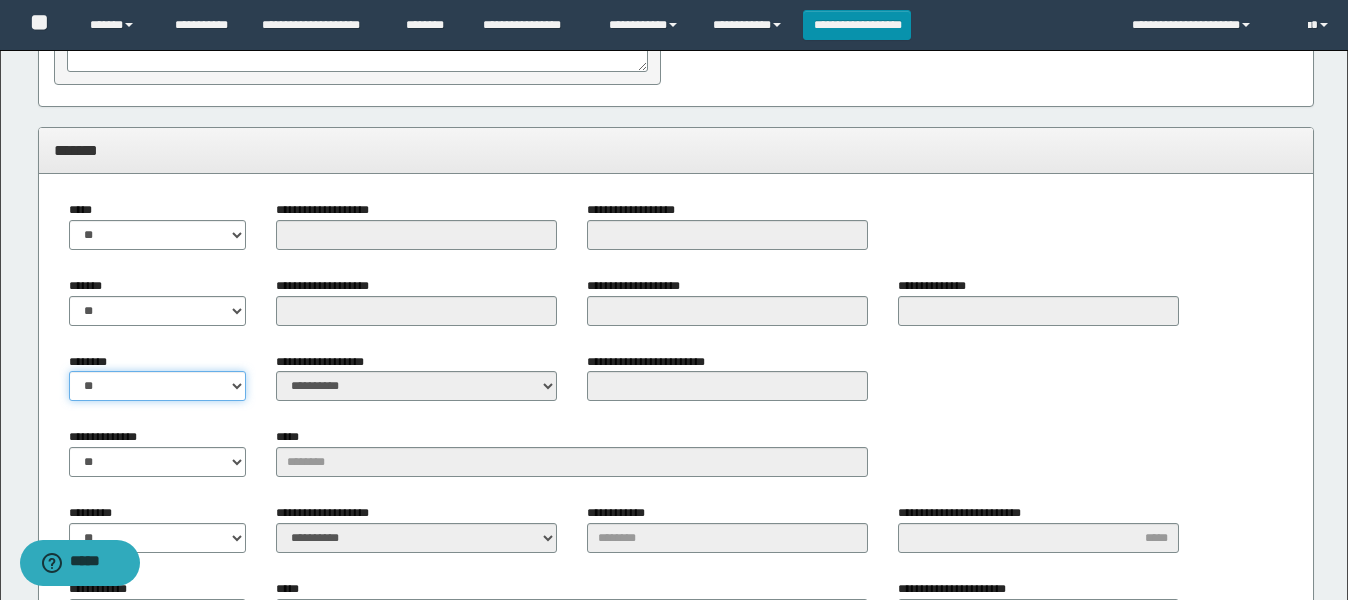click on "**
**" at bounding box center [157, 386] 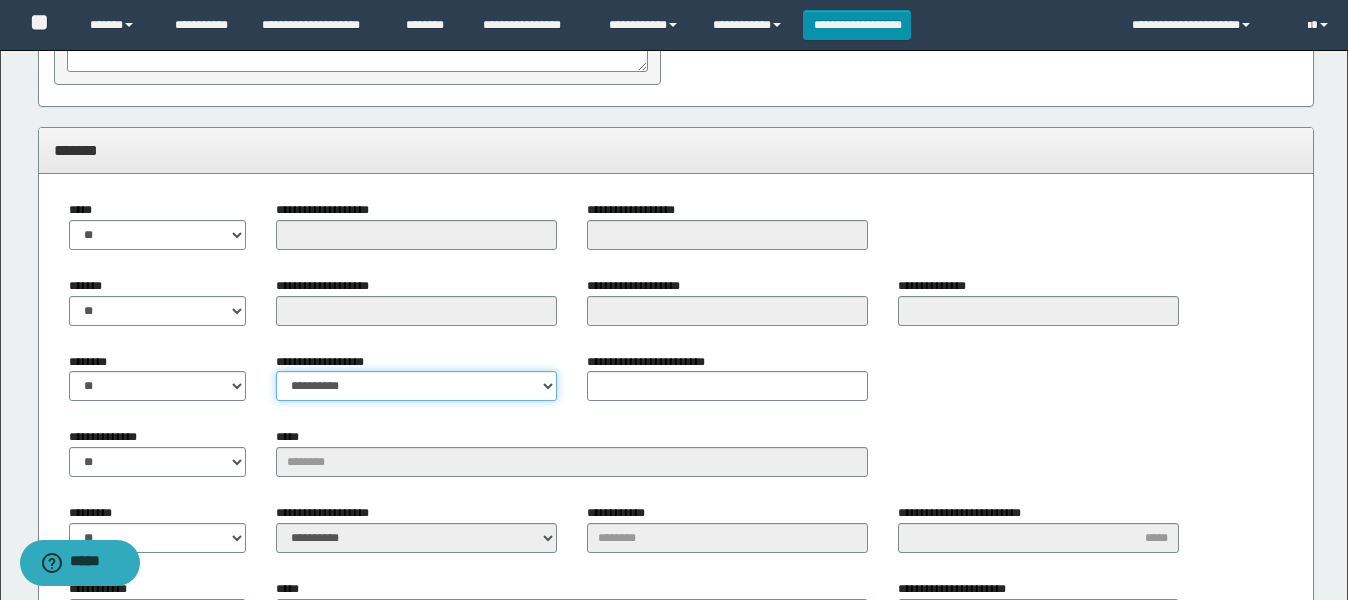 click on "**********" at bounding box center (416, 386) 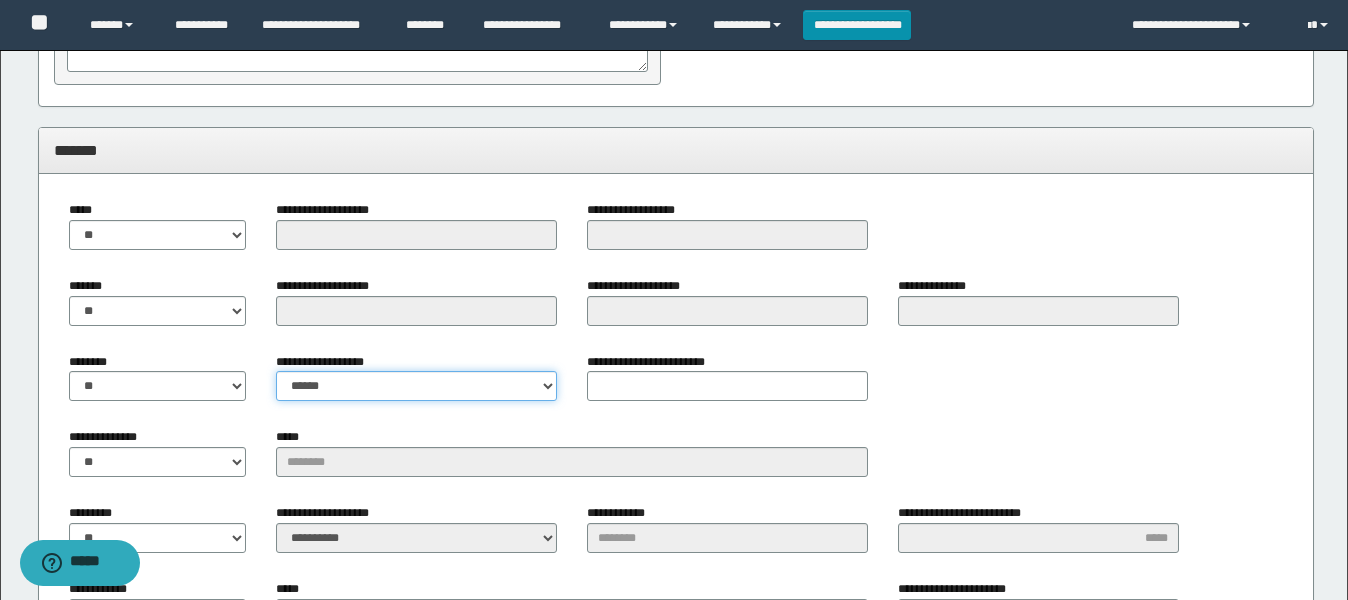 click on "**********" at bounding box center [416, 386] 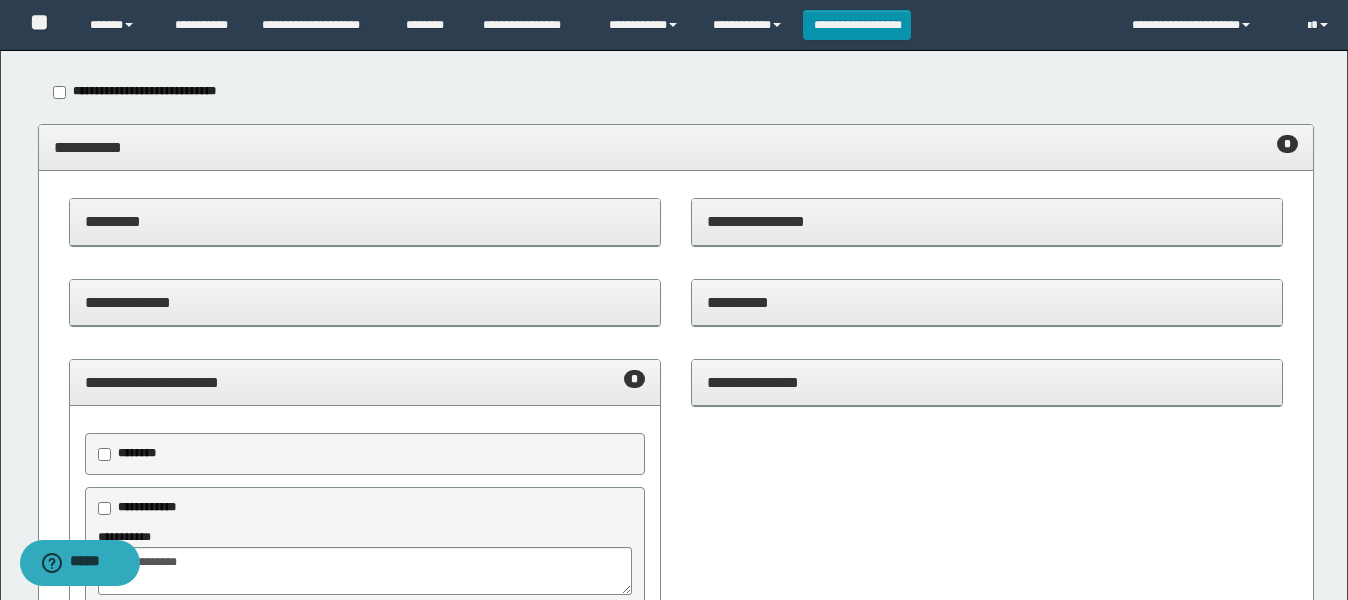 scroll, scrollTop: 0, scrollLeft: 0, axis: both 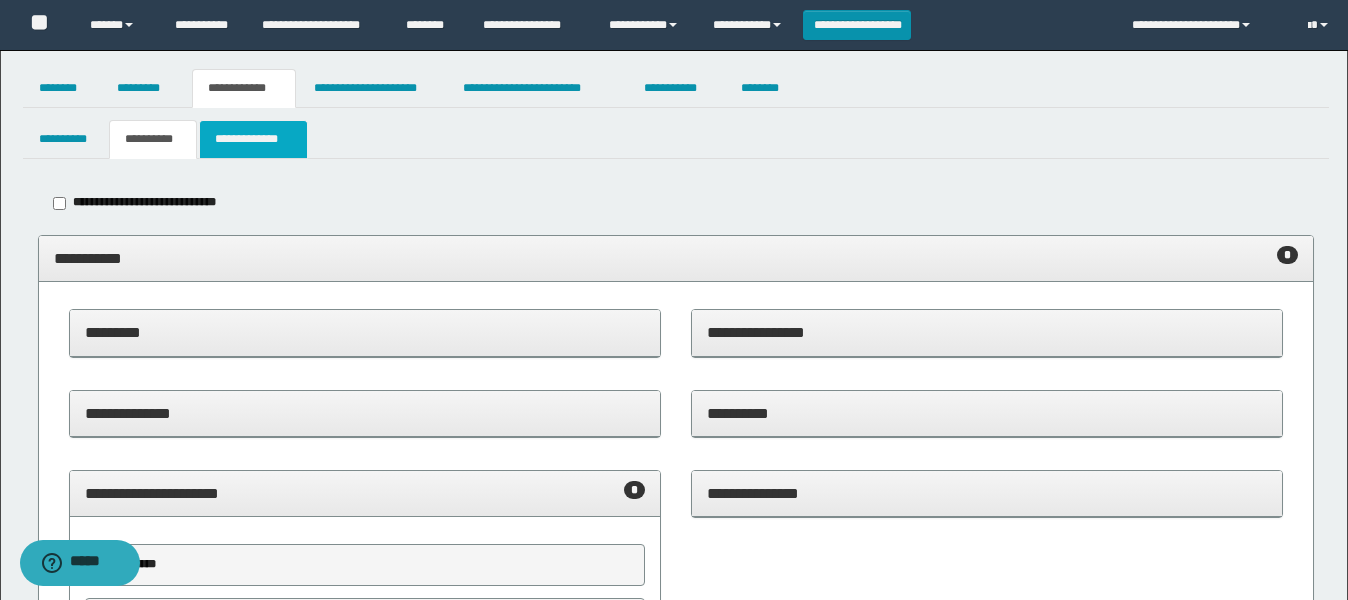 click on "**********" at bounding box center (253, 139) 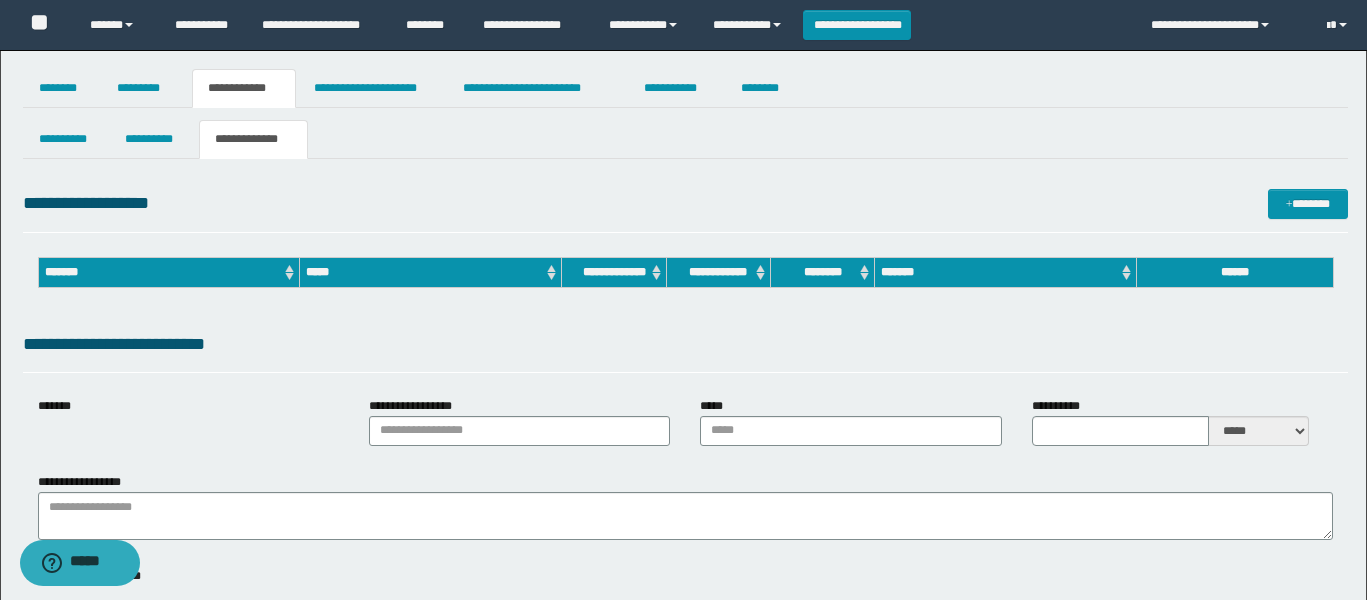 type on "**********" 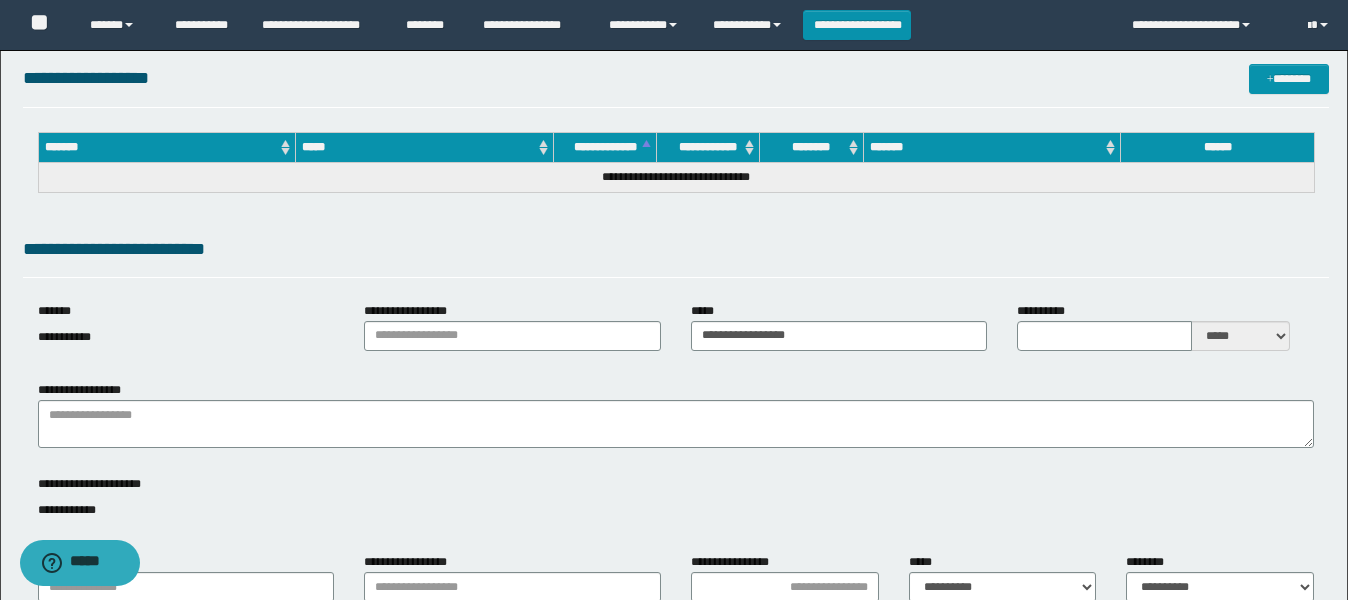 scroll, scrollTop: 250, scrollLeft: 0, axis: vertical 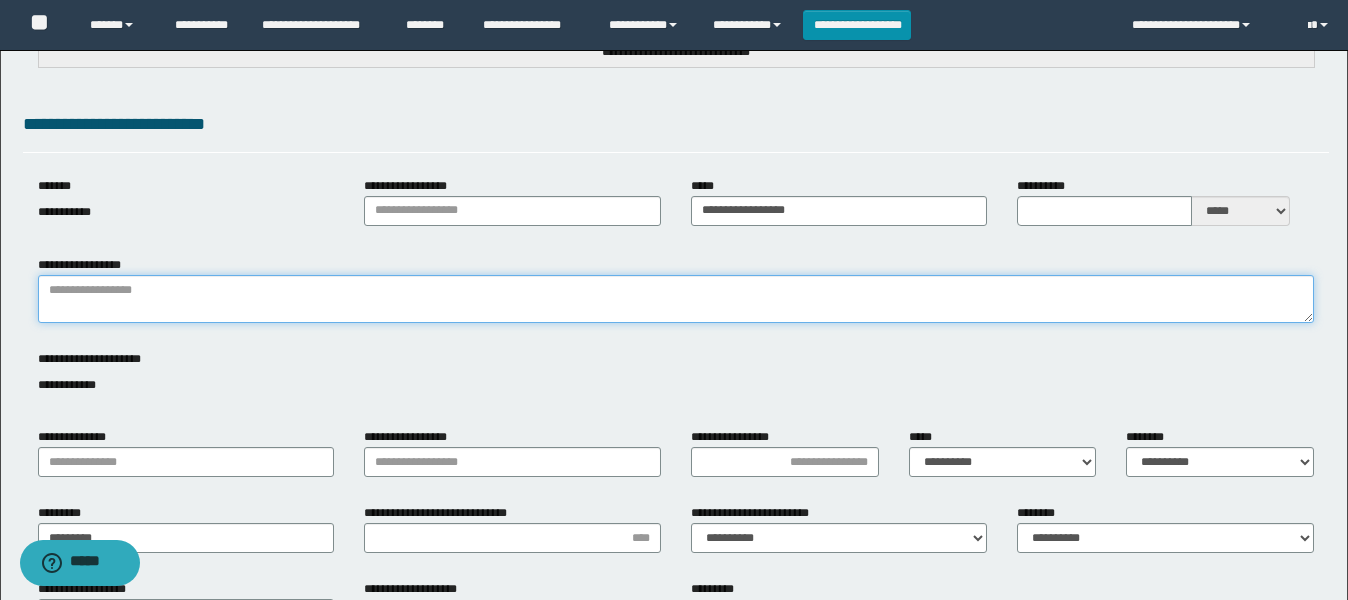 click on "**********" at bounding box center (676, 299) 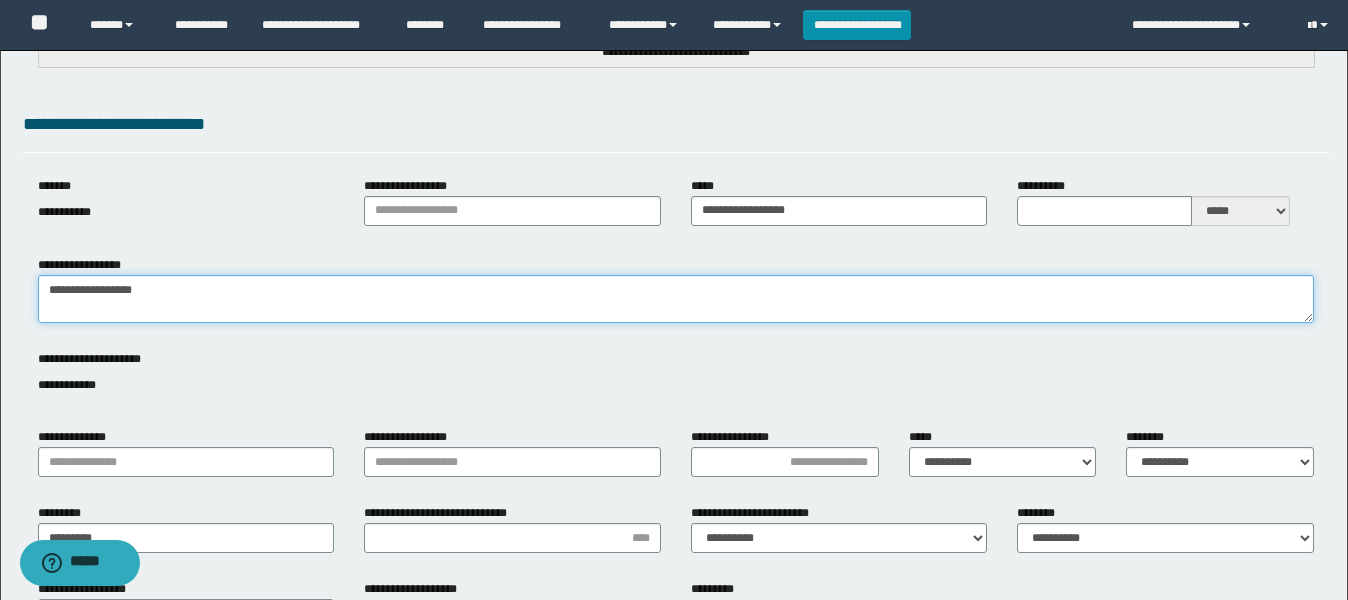 type on "**********" 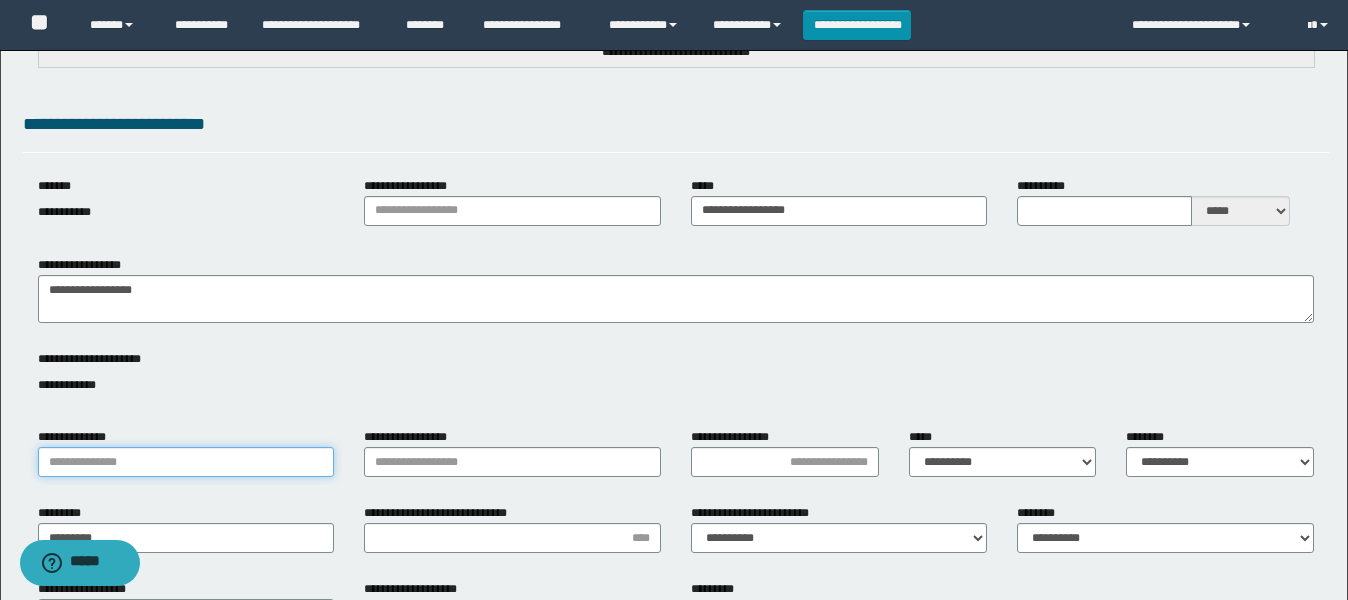 click on "**********" at bounding box center [186, 462] 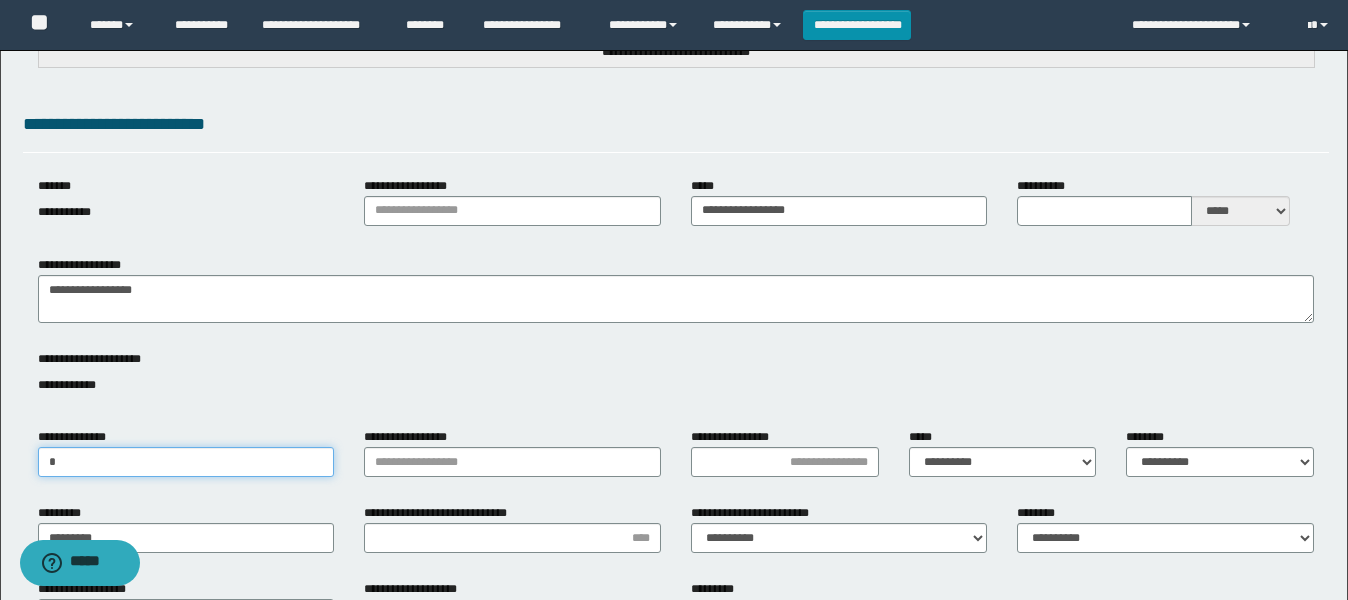type on "*********" 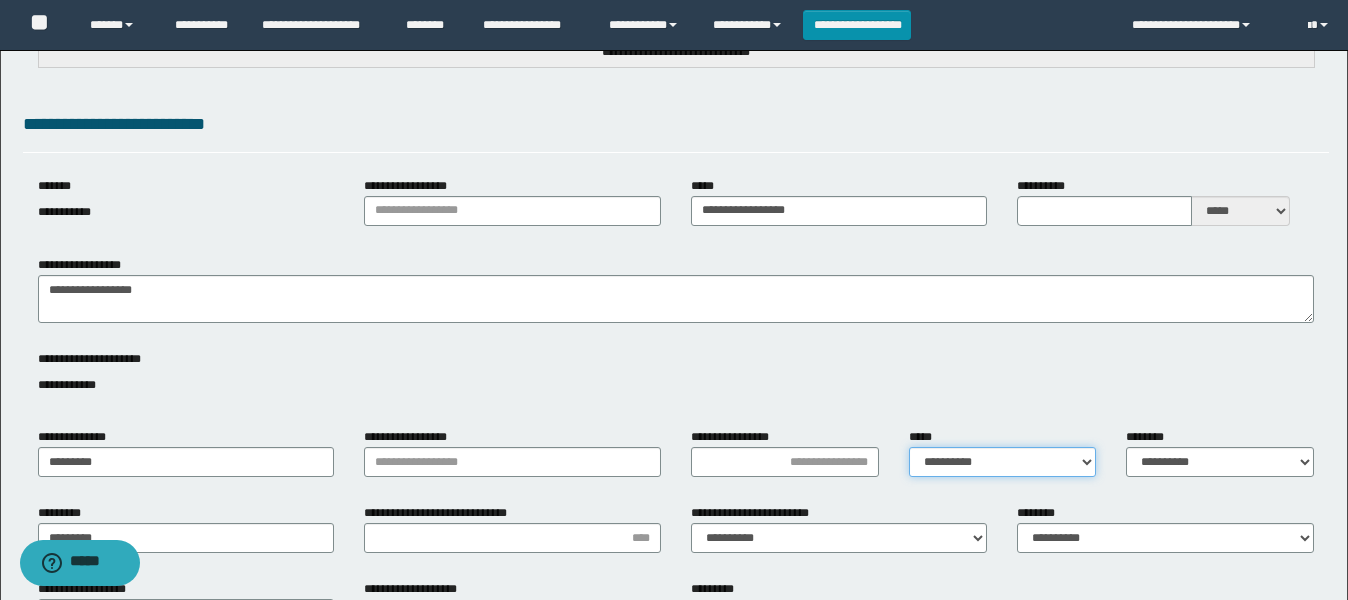 click on "**********" at bounding box center (1003, 462) 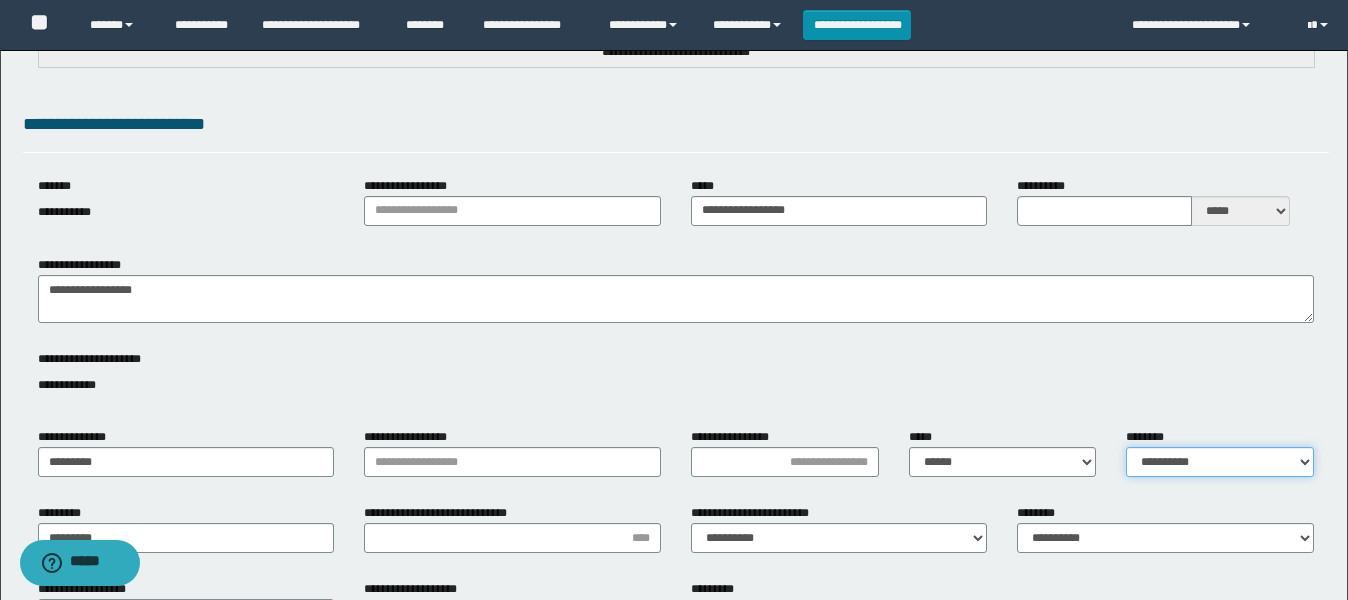 click on "**********" at bounding box center [1220, 462] 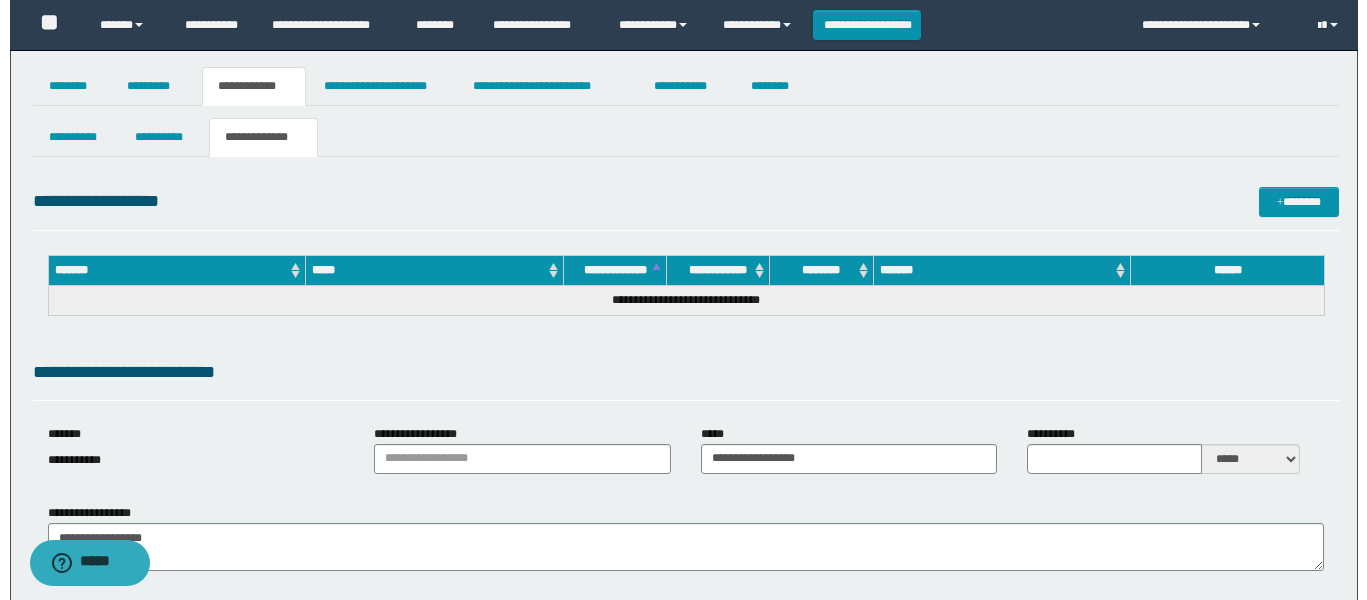 scroll, scrollTop: 0, scrollLeft: 0, axis: both 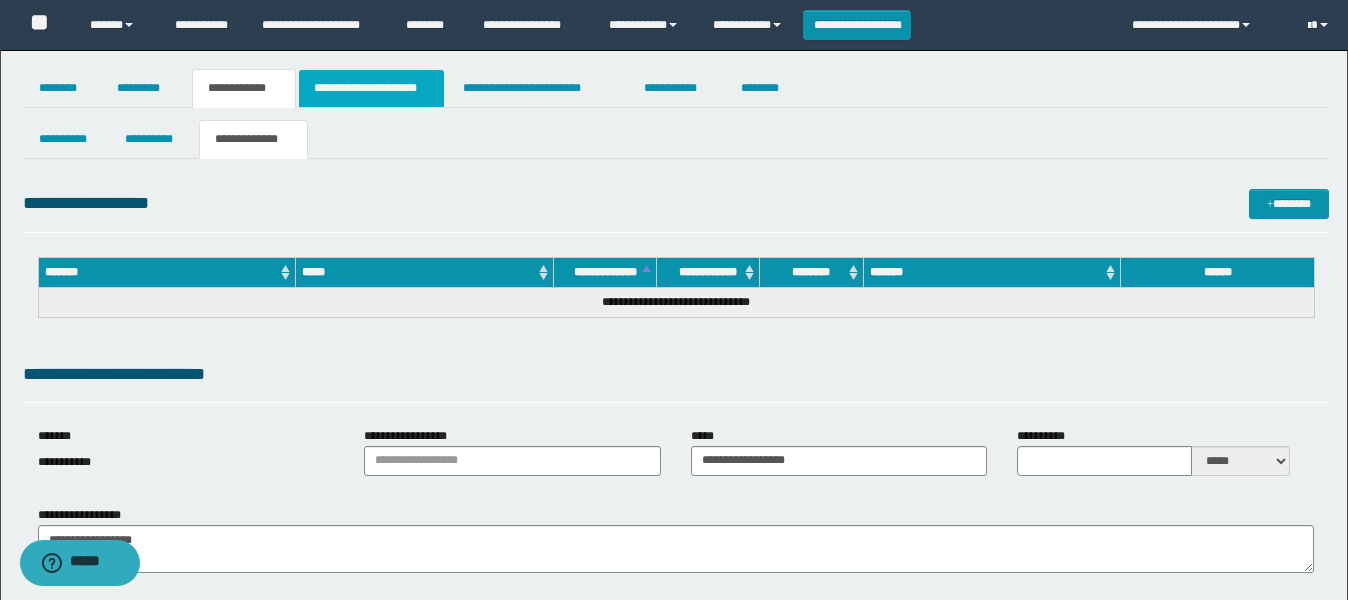 click on "**********" at bounding box center [371, 88] 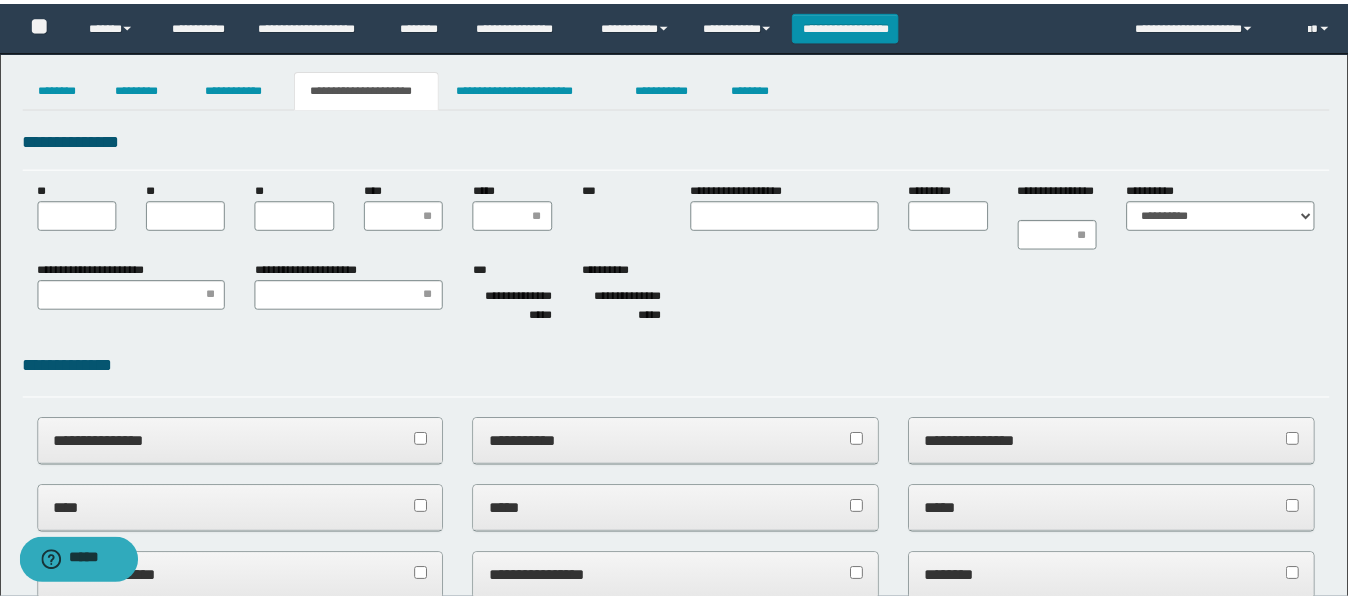 scroll, scrollTop: 0, scrollLeft: 0, axis: both 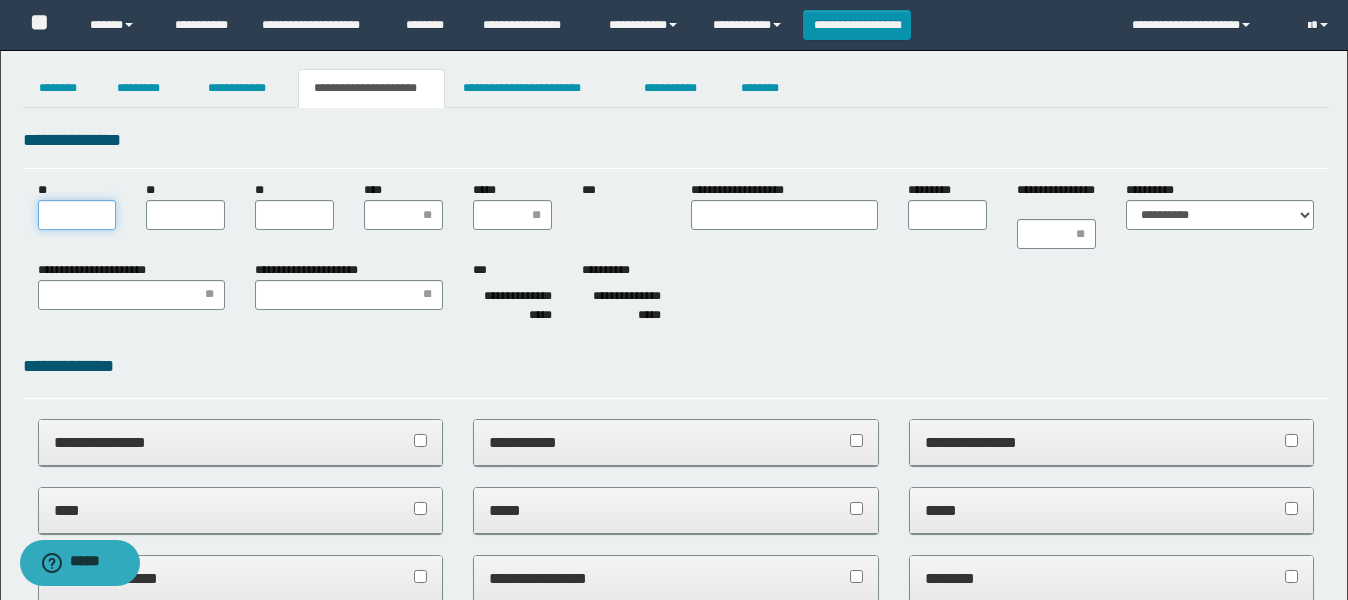 click on "**" at bounding box center [77, 215] 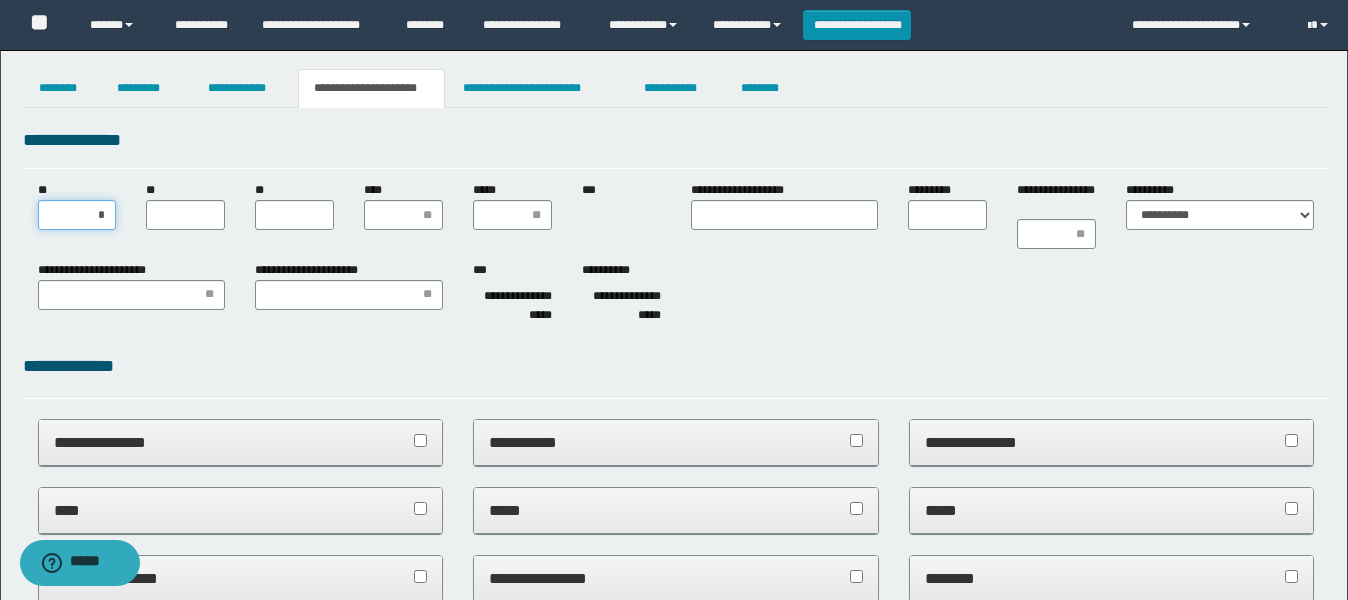 type on "**" 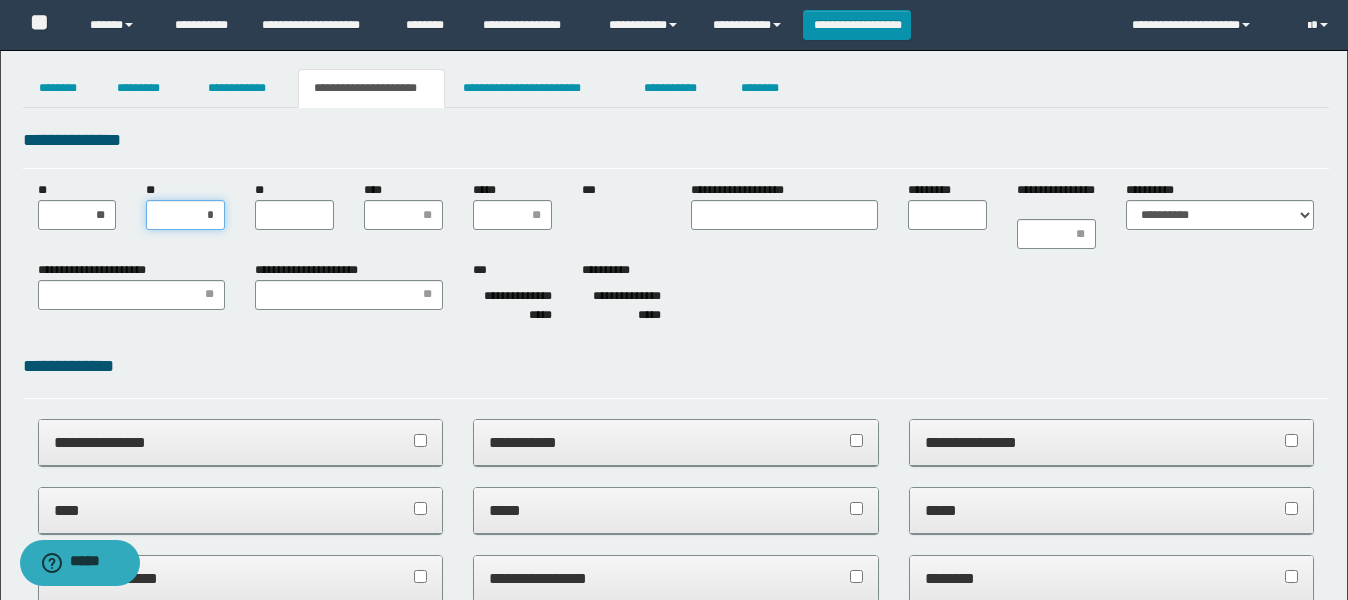 type on "**" 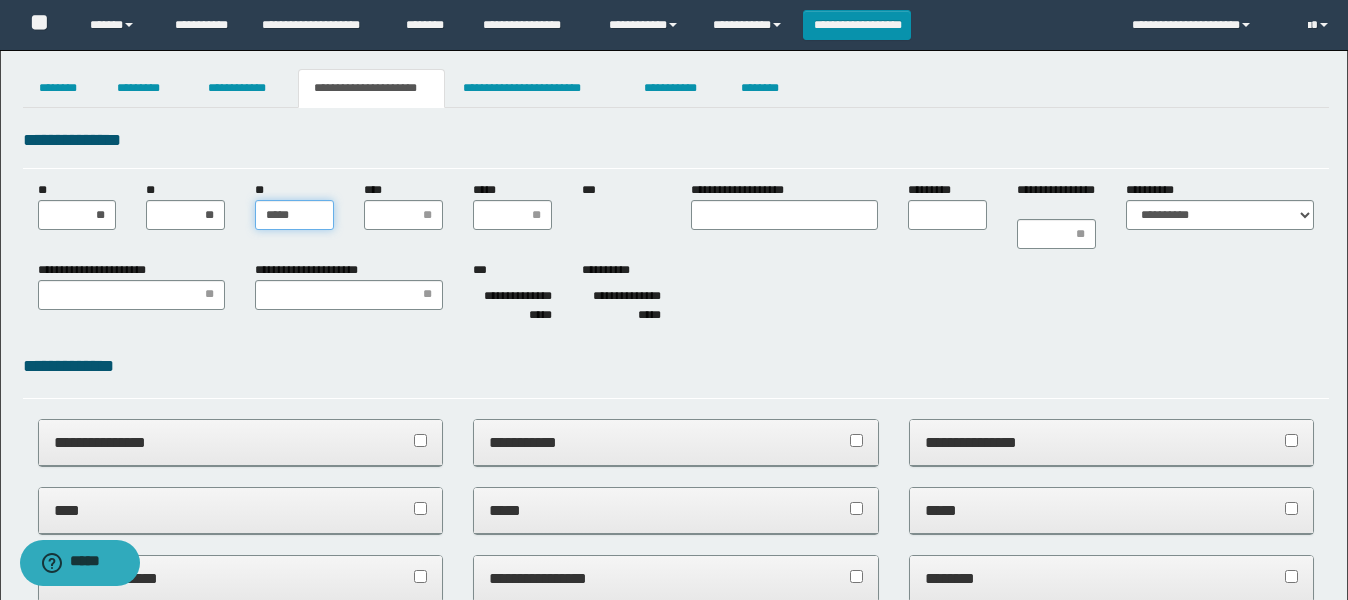 type on "******" 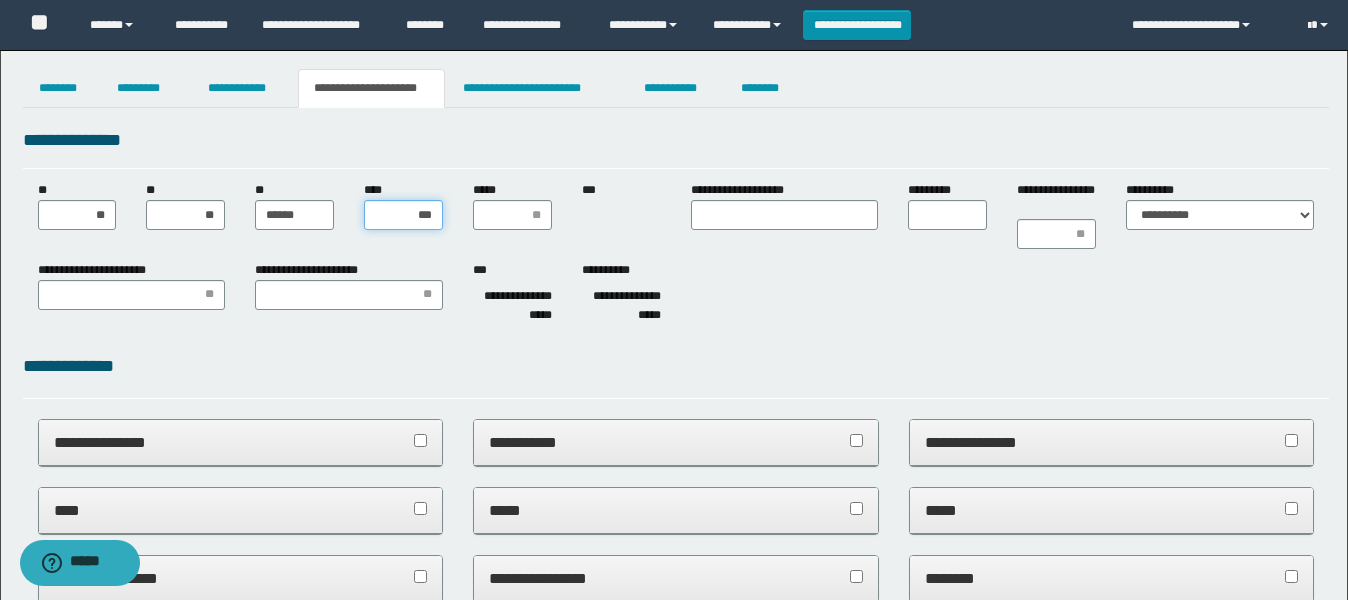 type on "****" 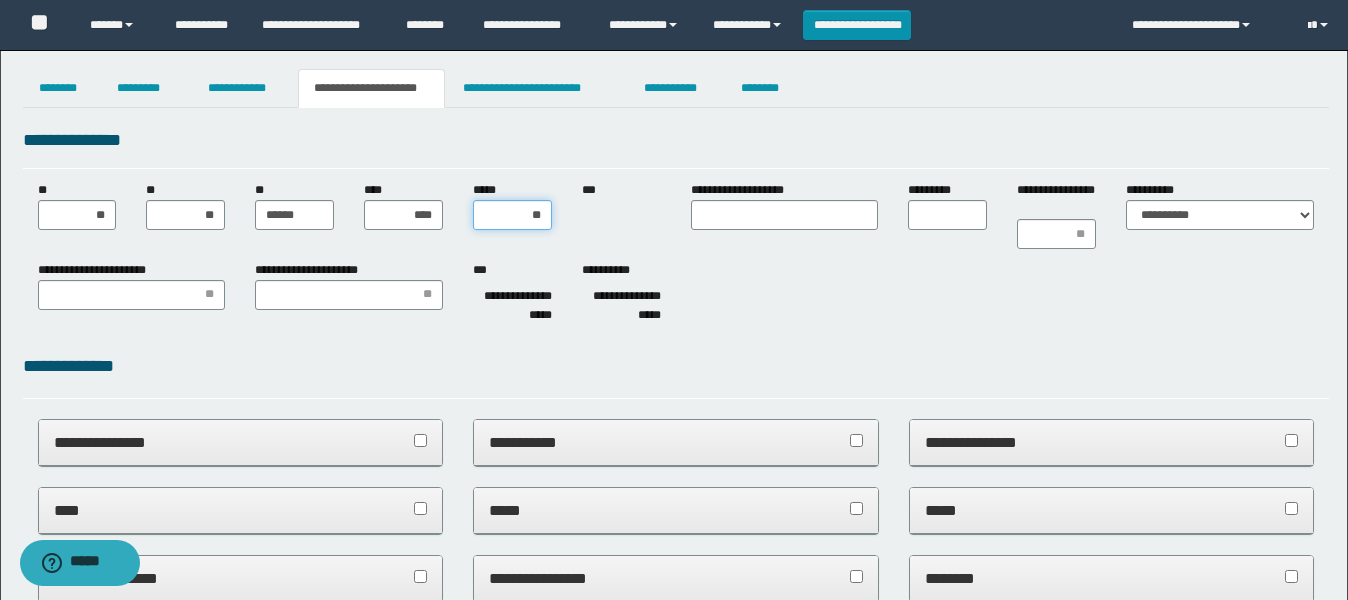 type on "***" 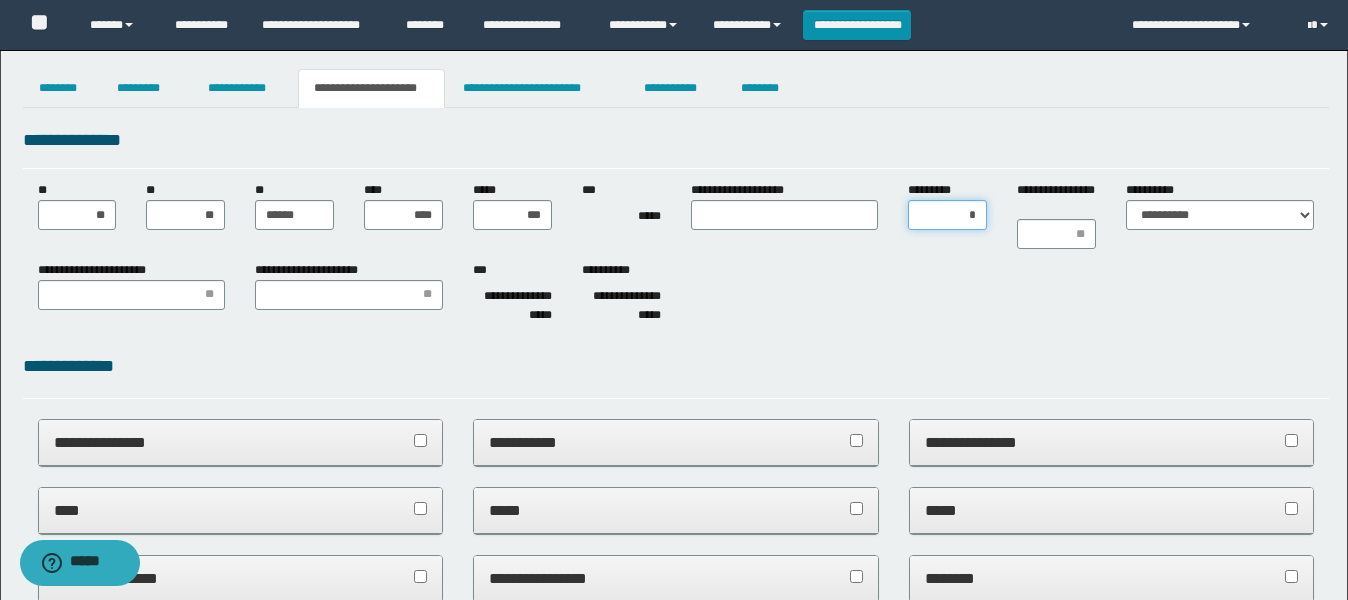 type on "**" 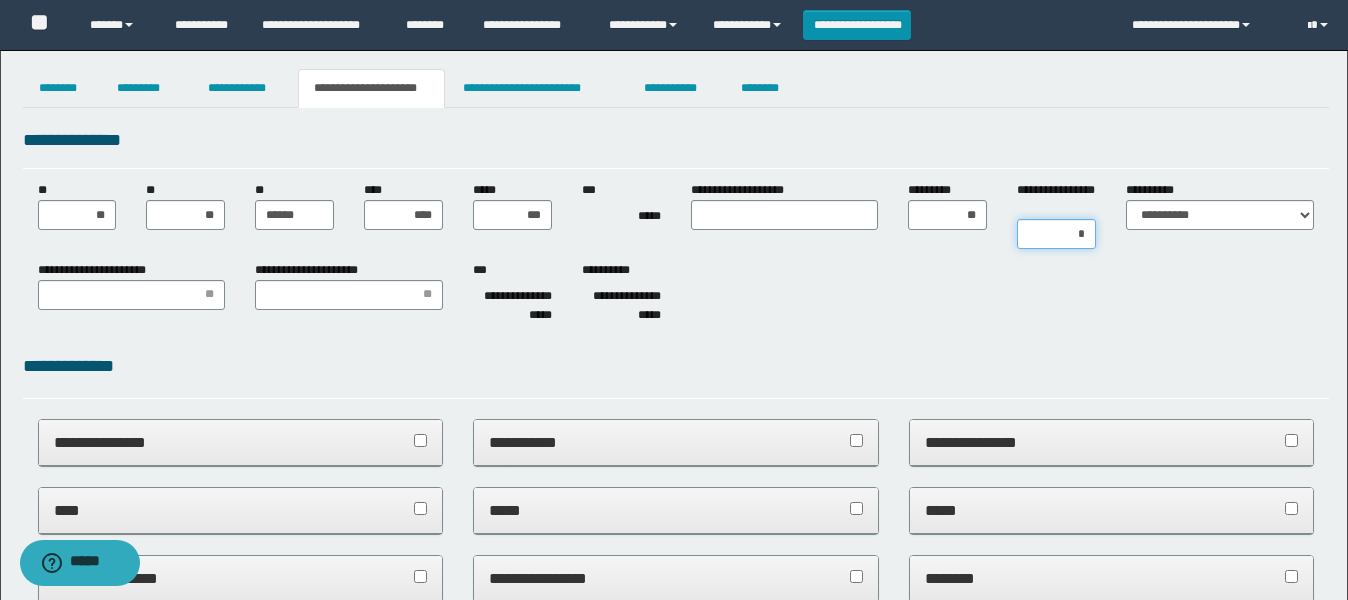 type on "**" 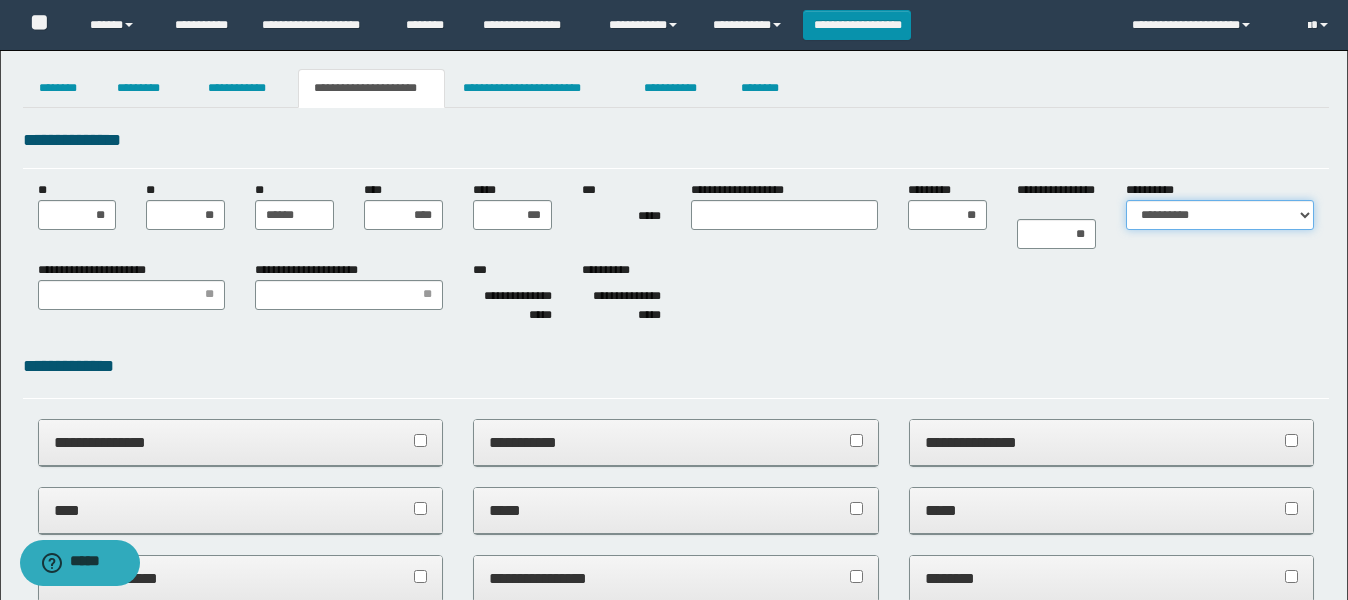 select on "*" 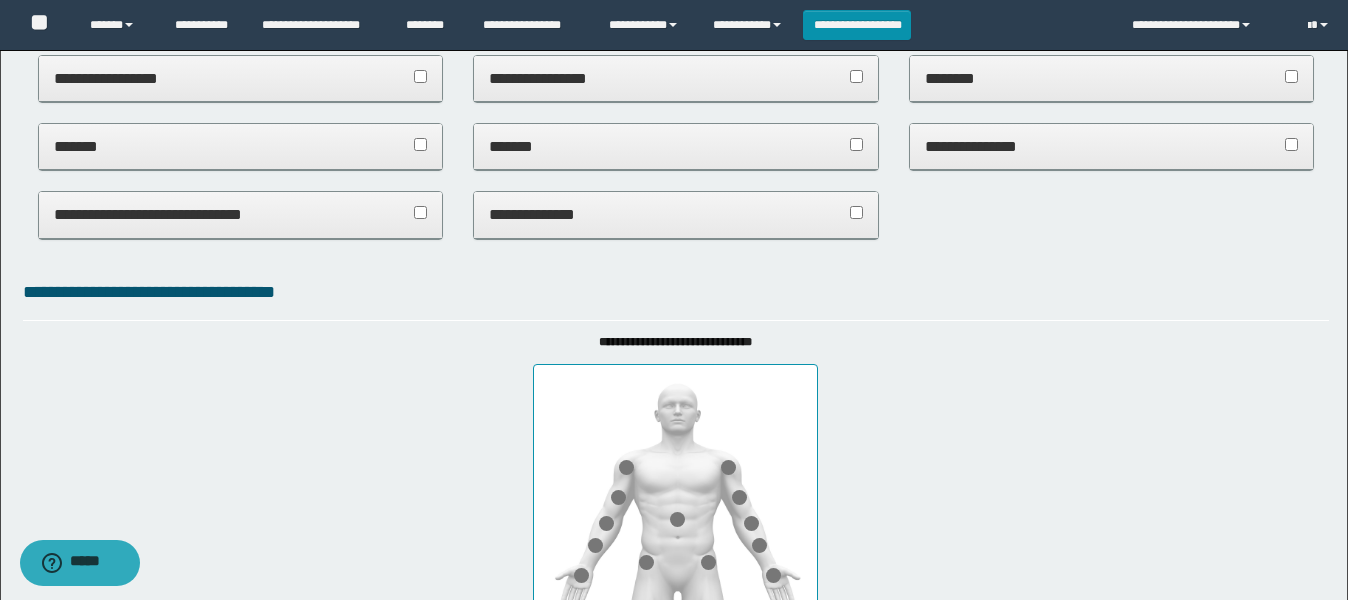 scroll, scrollTop: 1125, scrollLeft: 0, axis: vertical 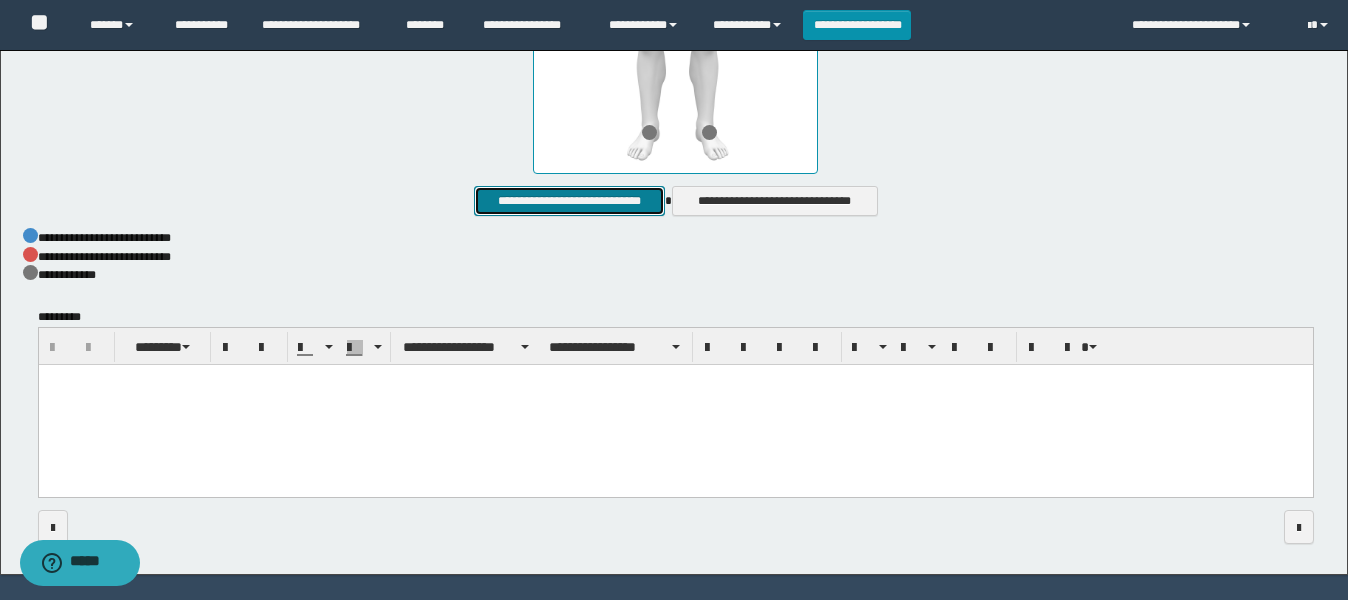 click on "**********" at bounding box center (569, 201) 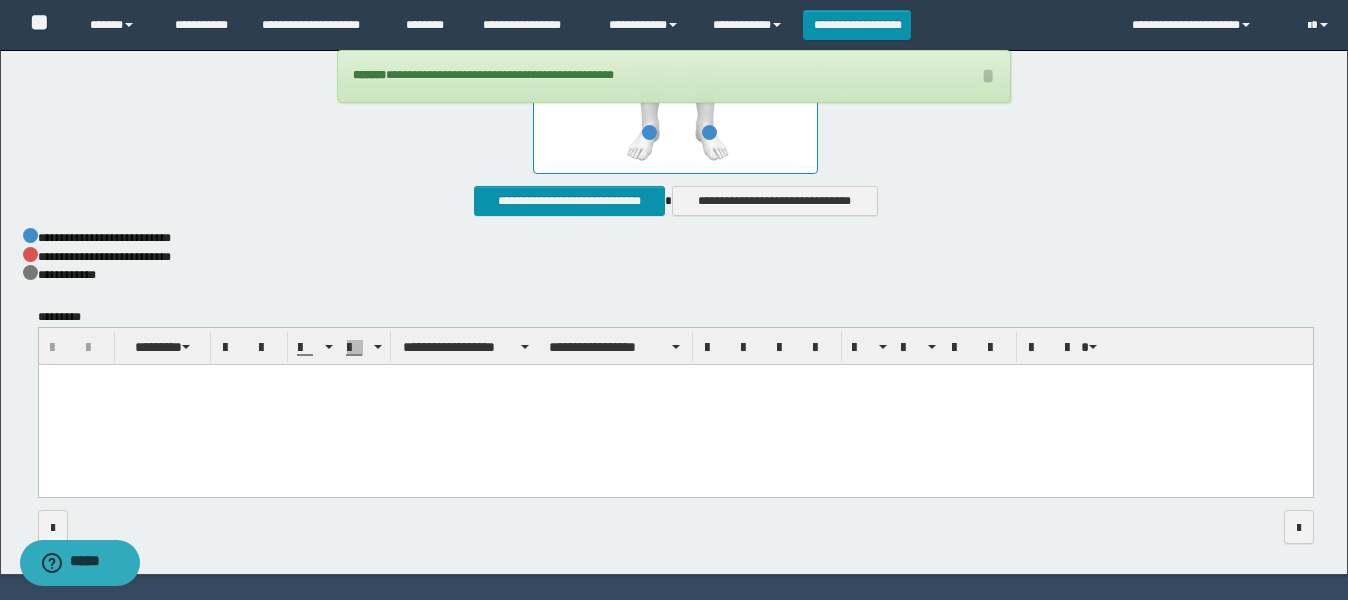 click at bounding box center [675, 406] 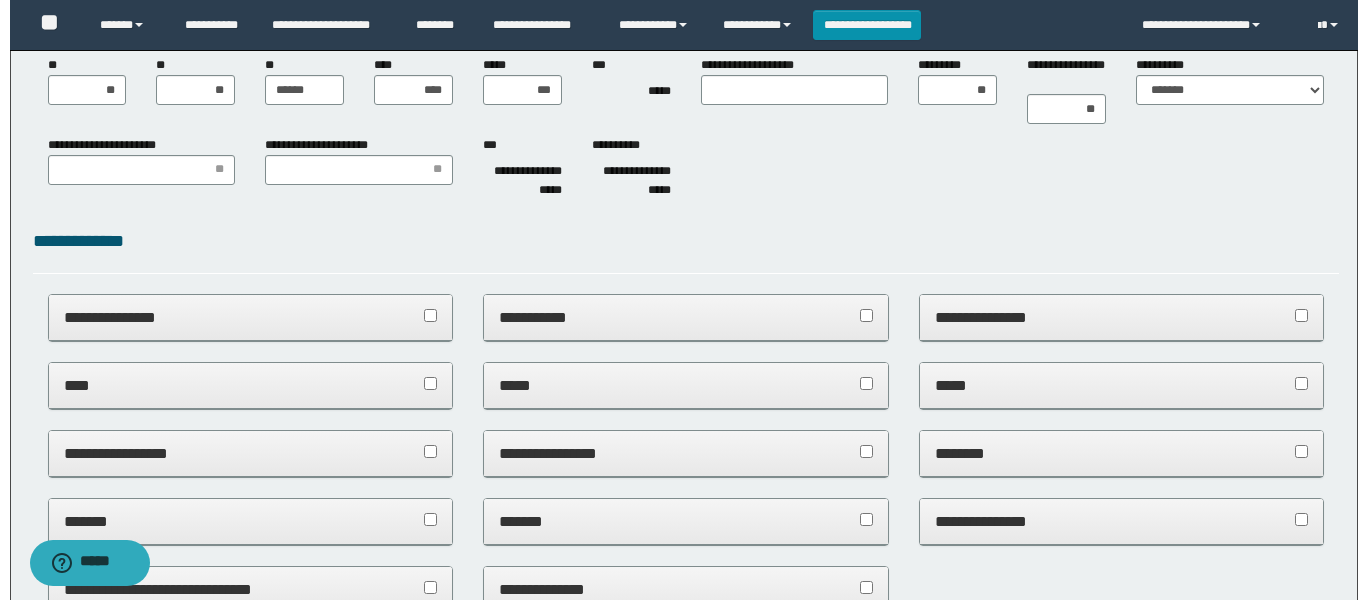 scroll, scrollTop: 0, scrollLeft: 0, axis: both 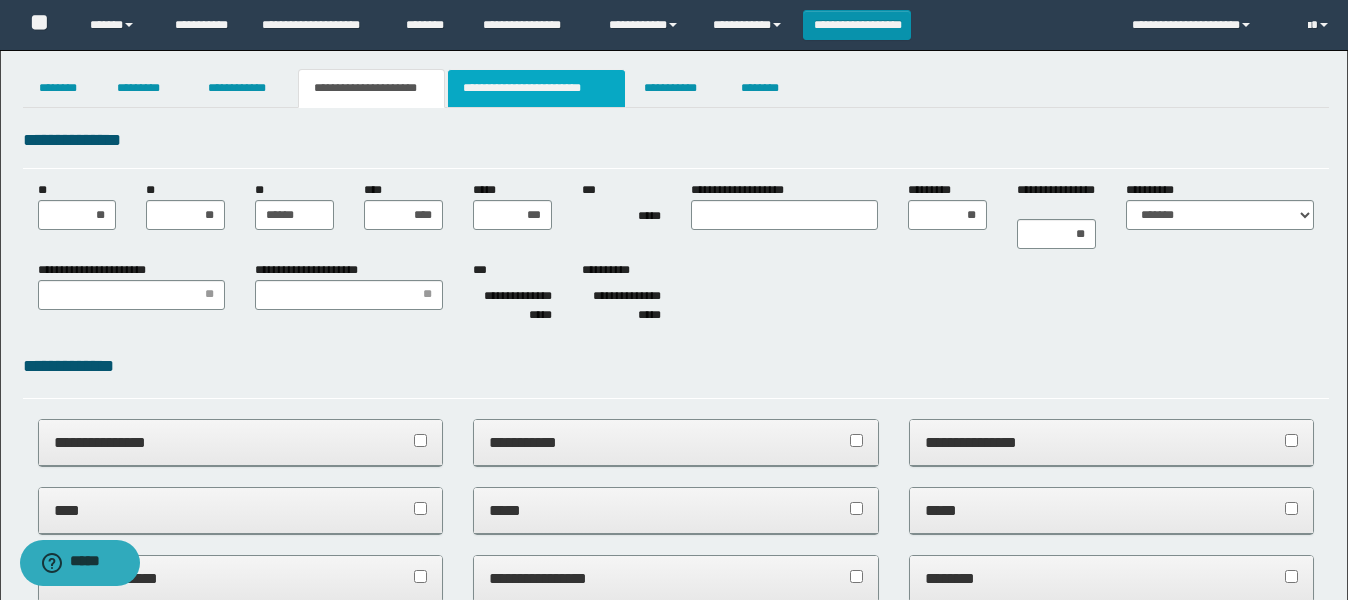 click on "**********" at bounding box center [537, 88] 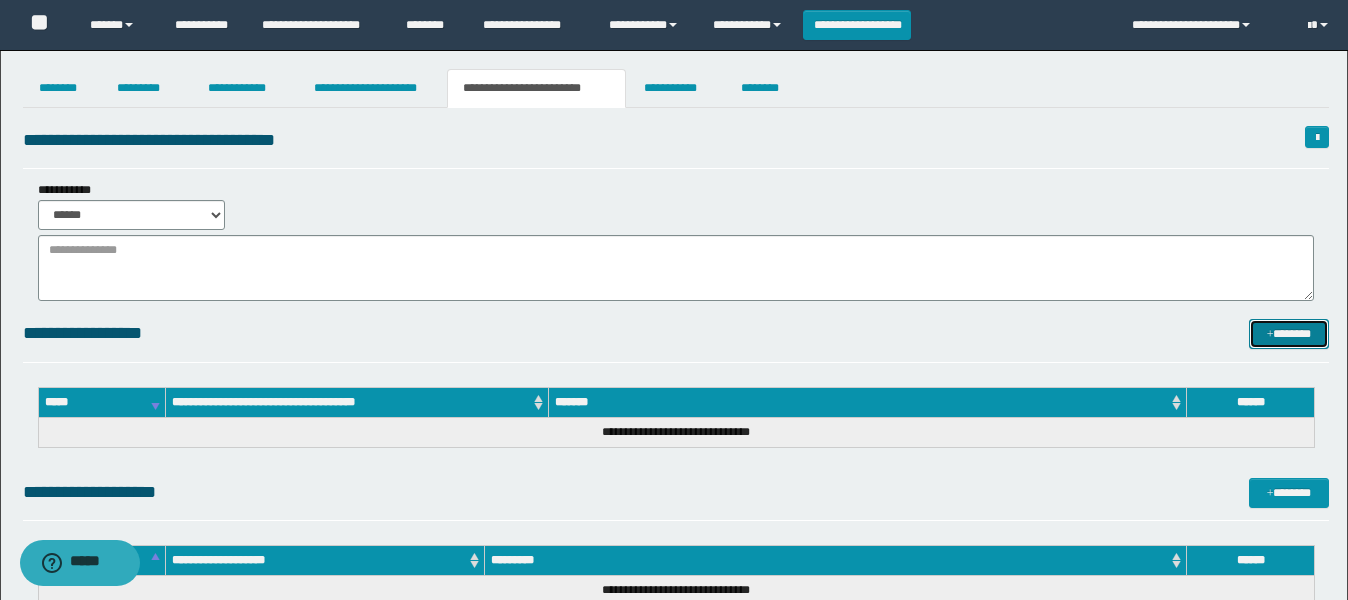 click on "*******" at bounding box center (1289, 334) 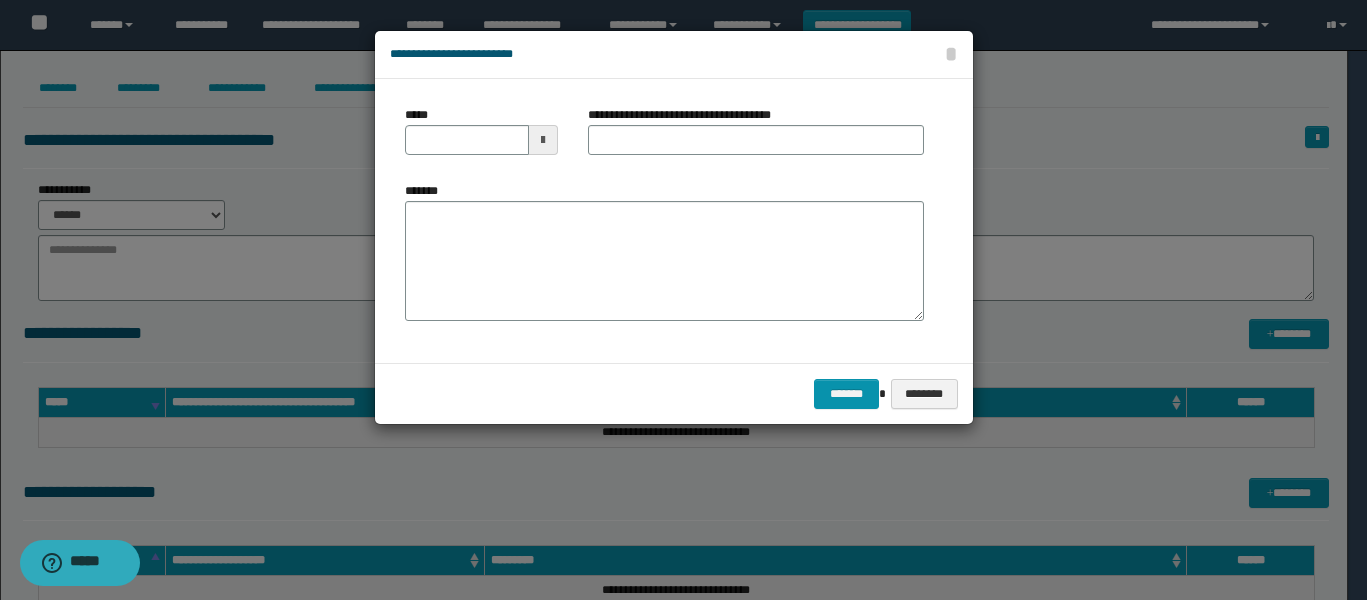 click at bounding box center (543, 140) 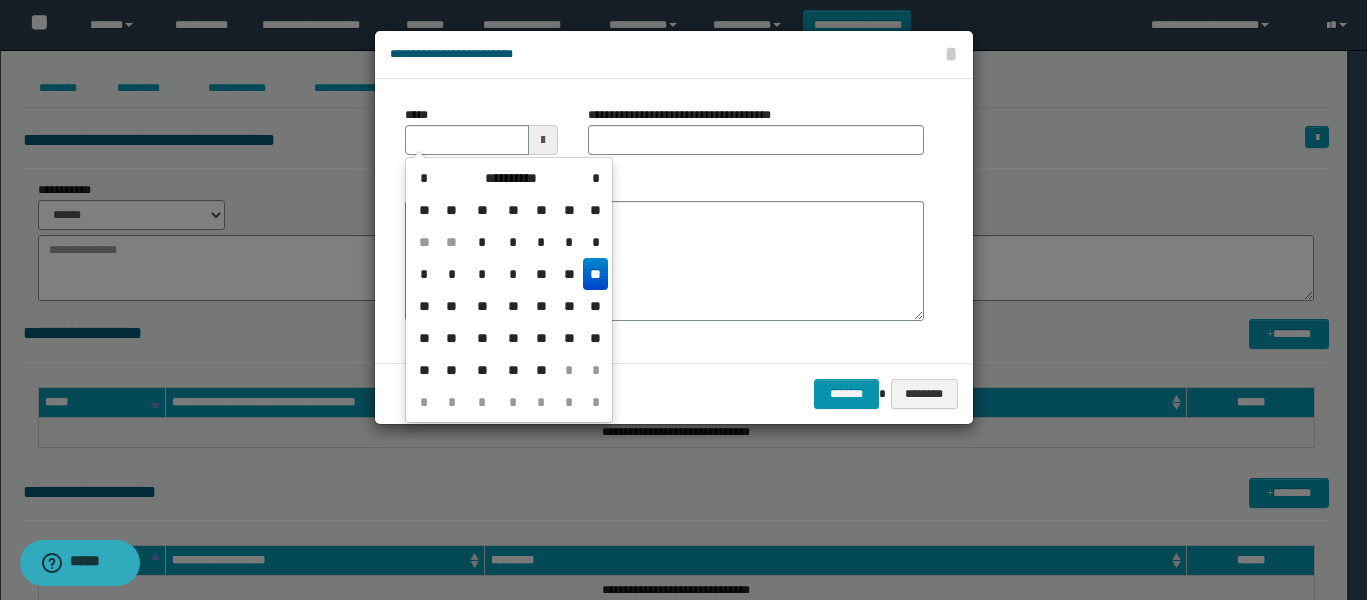 click on "**" at bounding box center (595, 274) 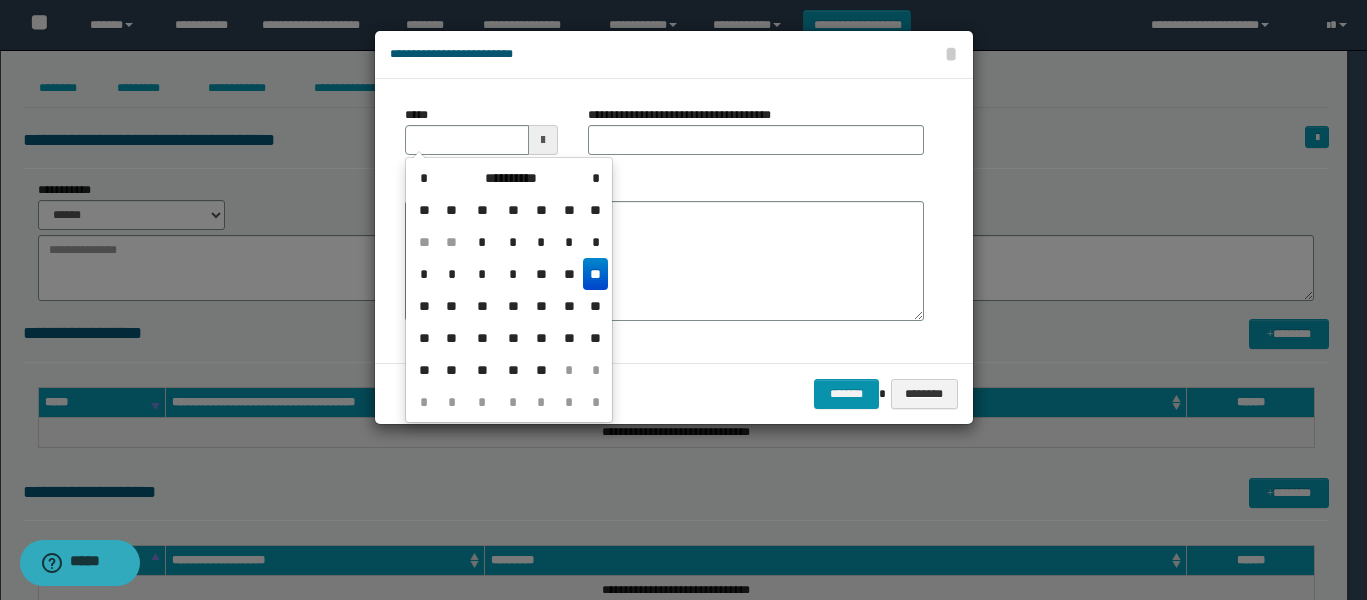 type on "**********" 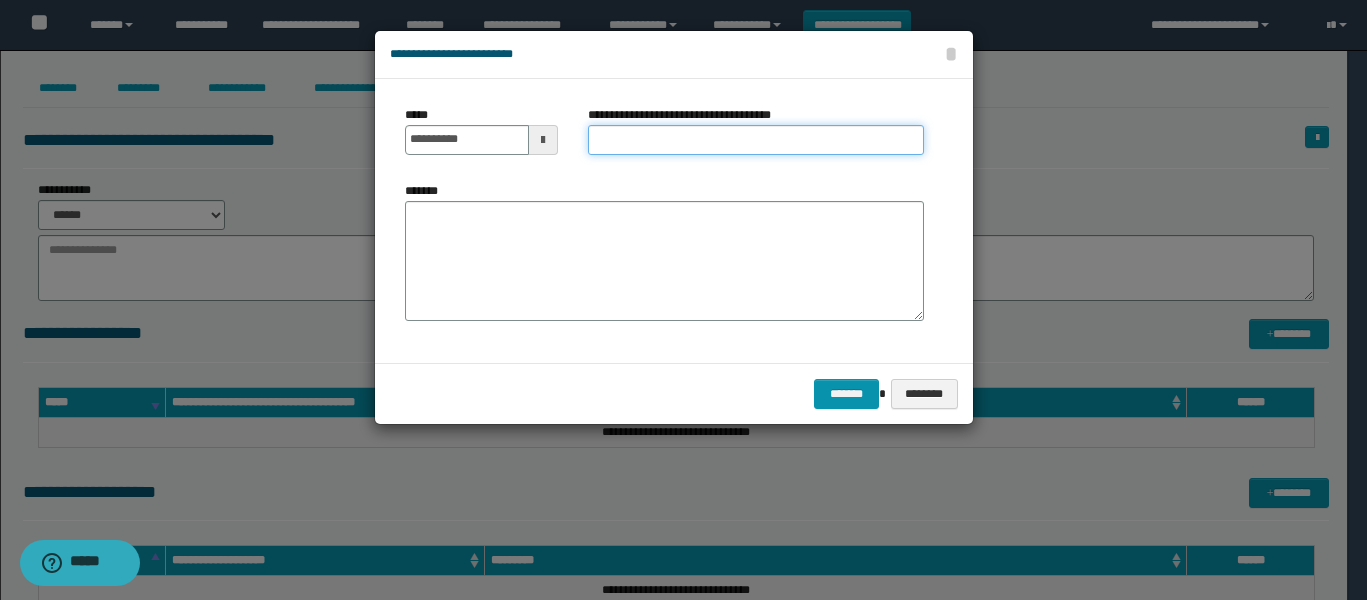 click on "**********" at bounding box center [756, 140] 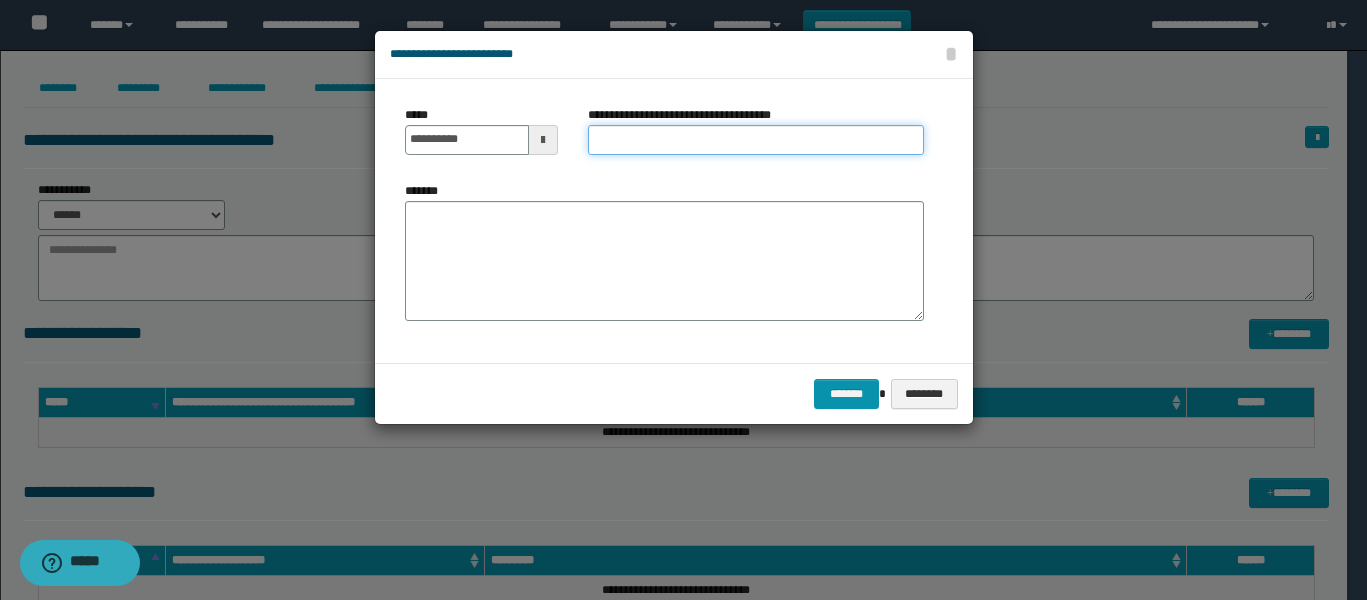type on "**********" 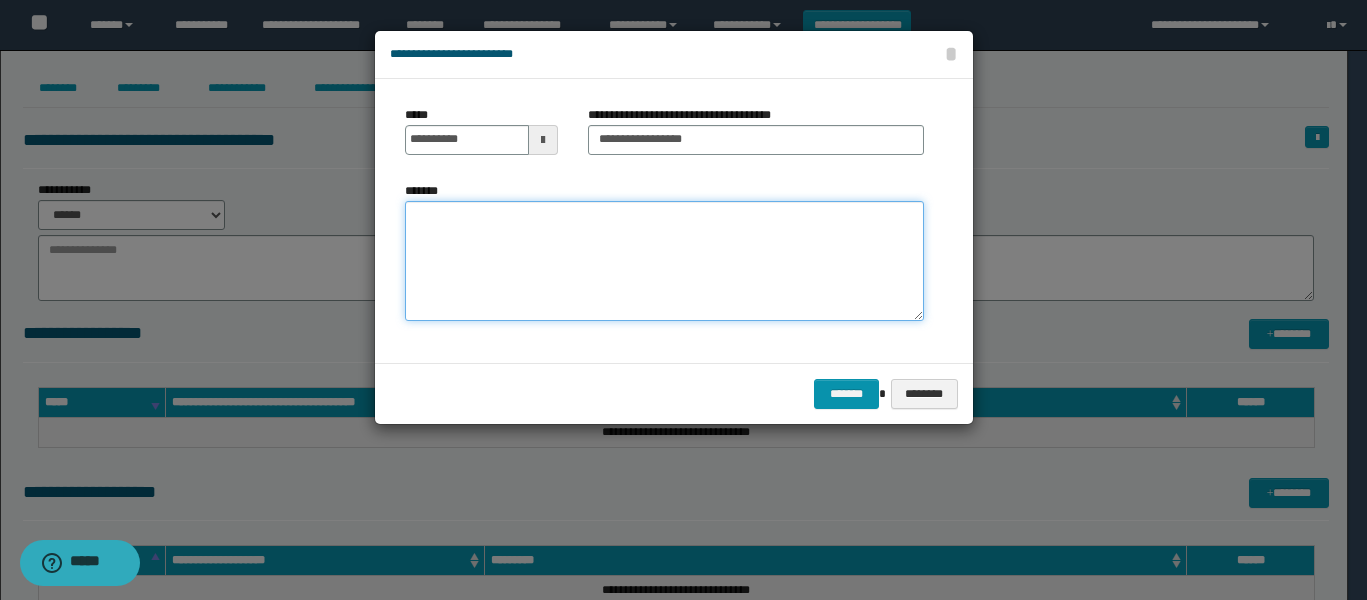 click on "*******" at bounding box center [664, 261] 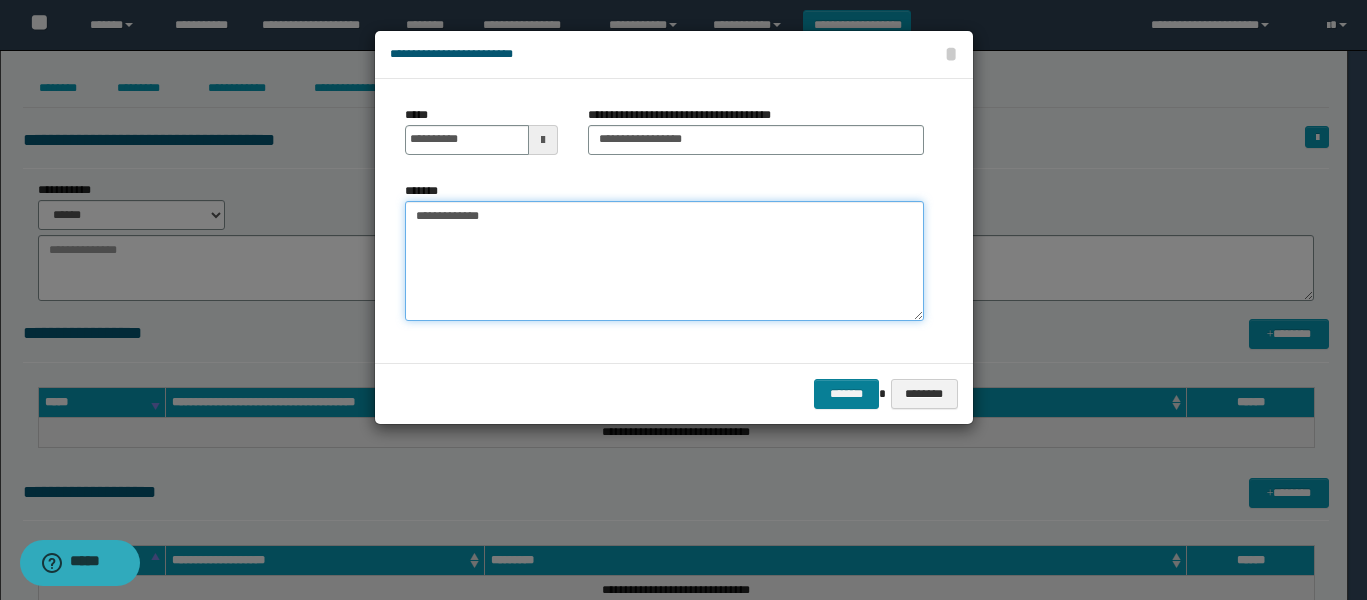 type on "**********" 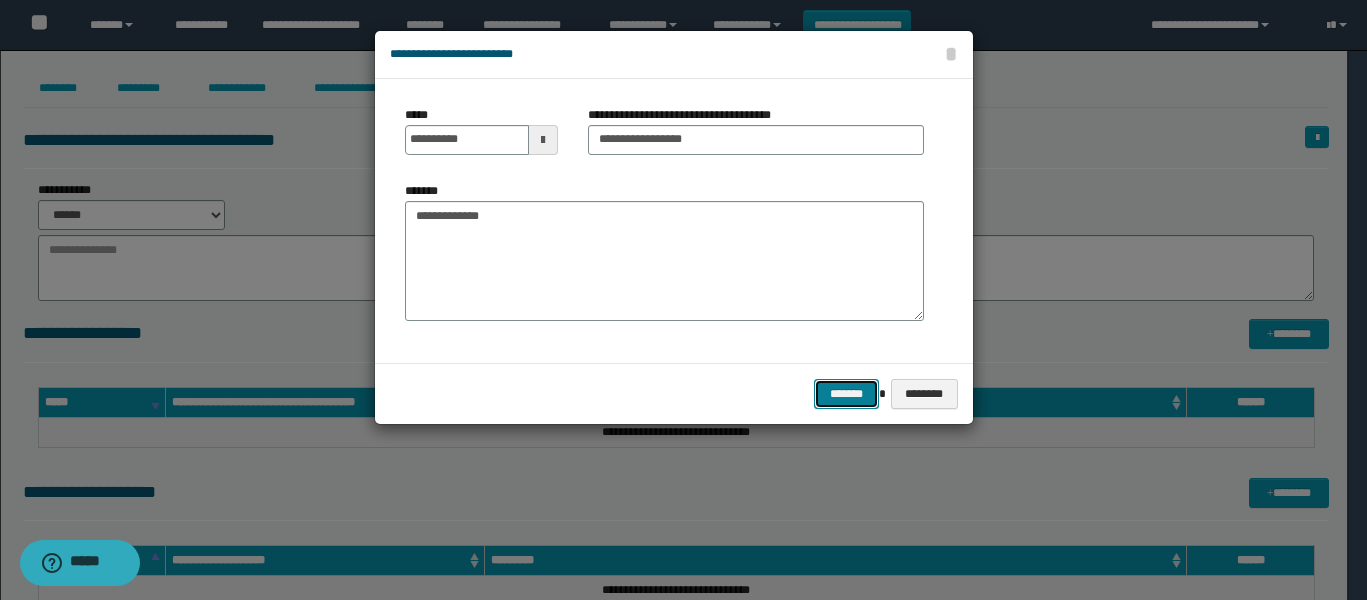 click on "*******" at bounding box center [846, 394] 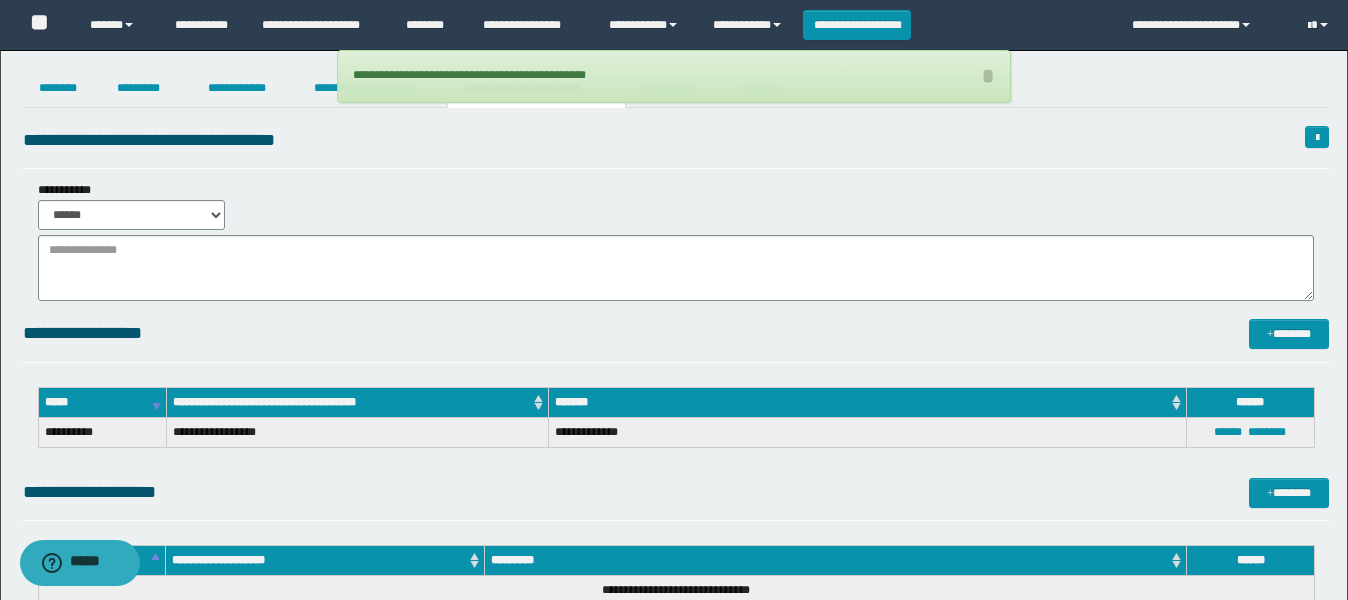 click on "**********" at bounding box center (674, 76) 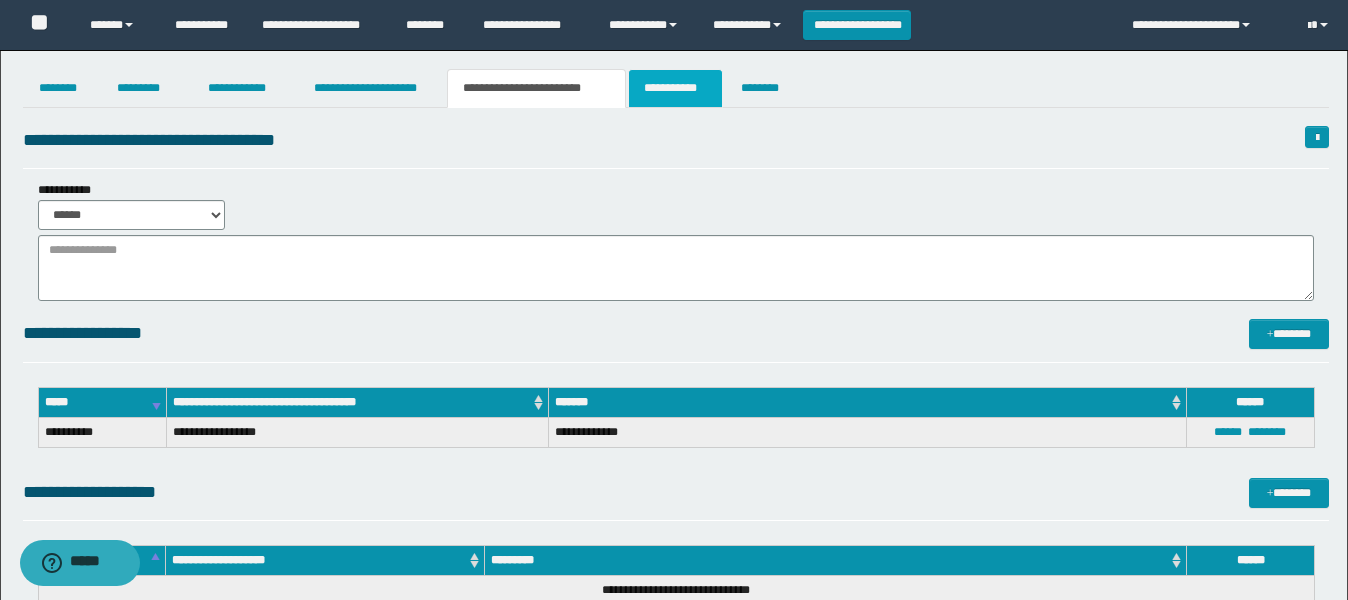 click on "**********" at bounding box center [675, 88] 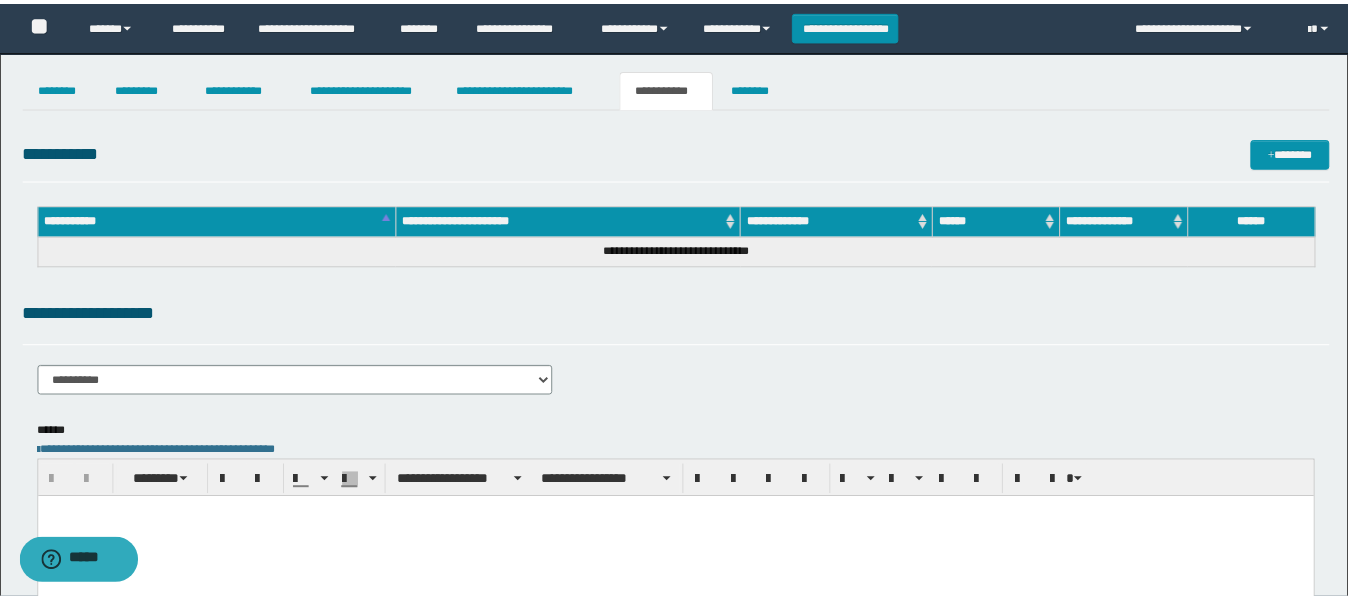 scroll, scrollTop: 0, scrollLeft: 0, axis: both 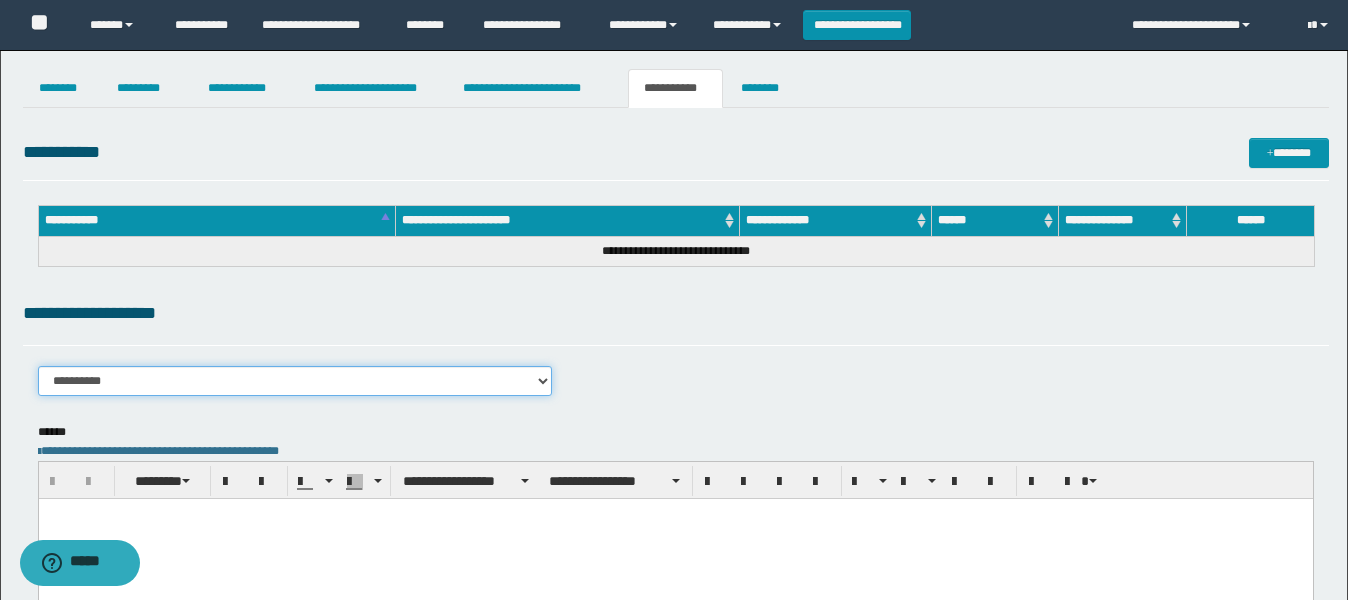 click on "**********" at bounding box center [295, 381] 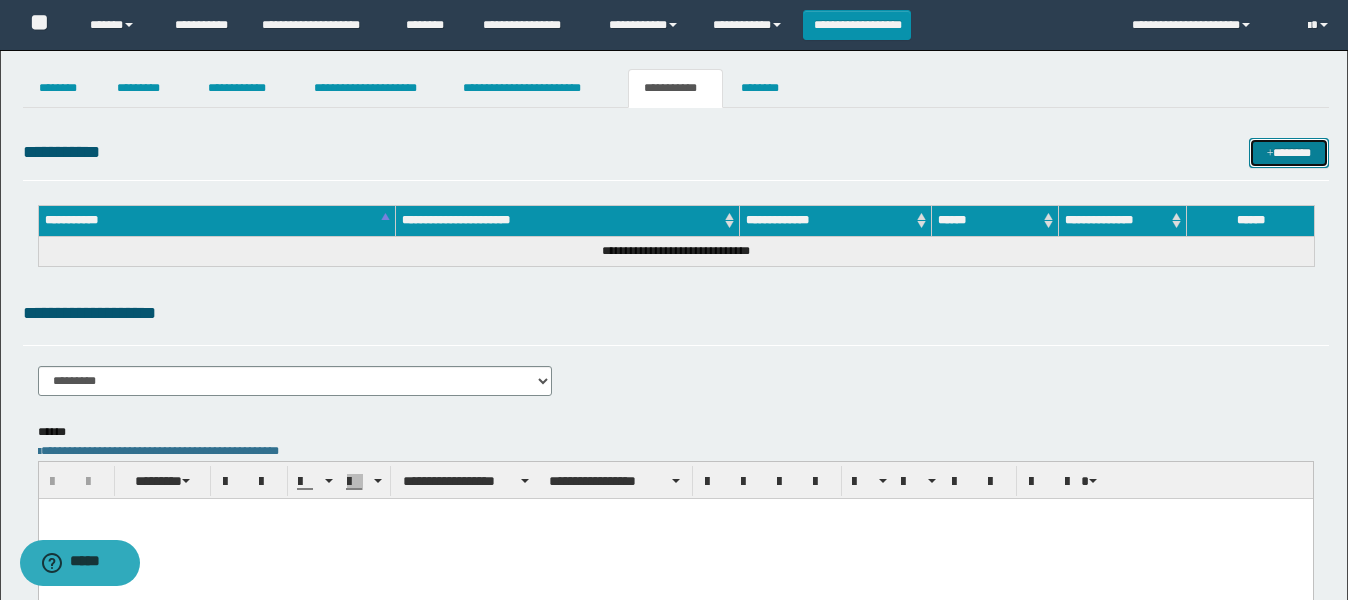click on "*******" at bounding box center [1289, 153] 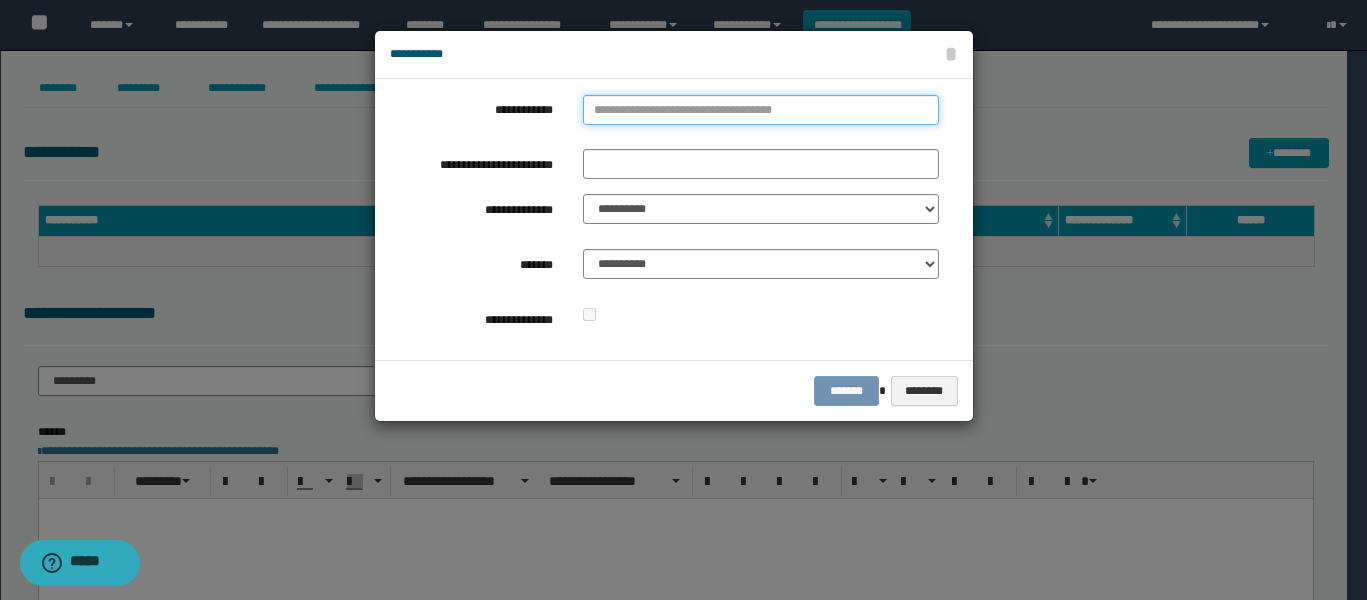 click on "**********" at bounding box center [761, 110] 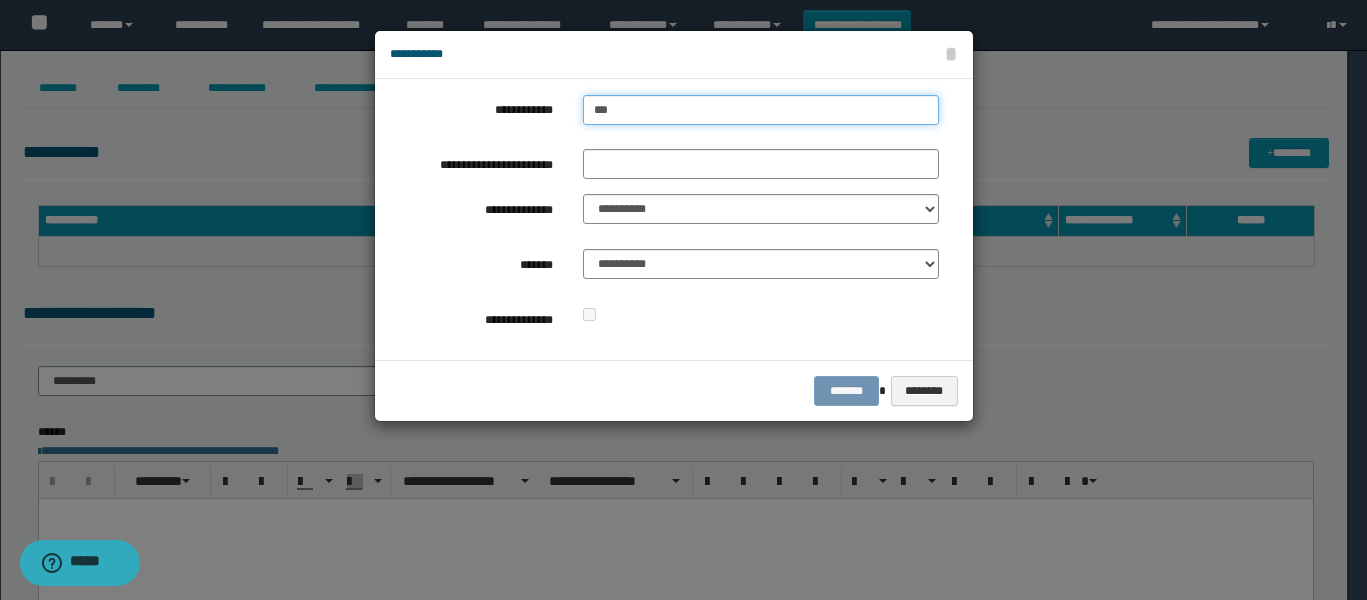 type on "****" 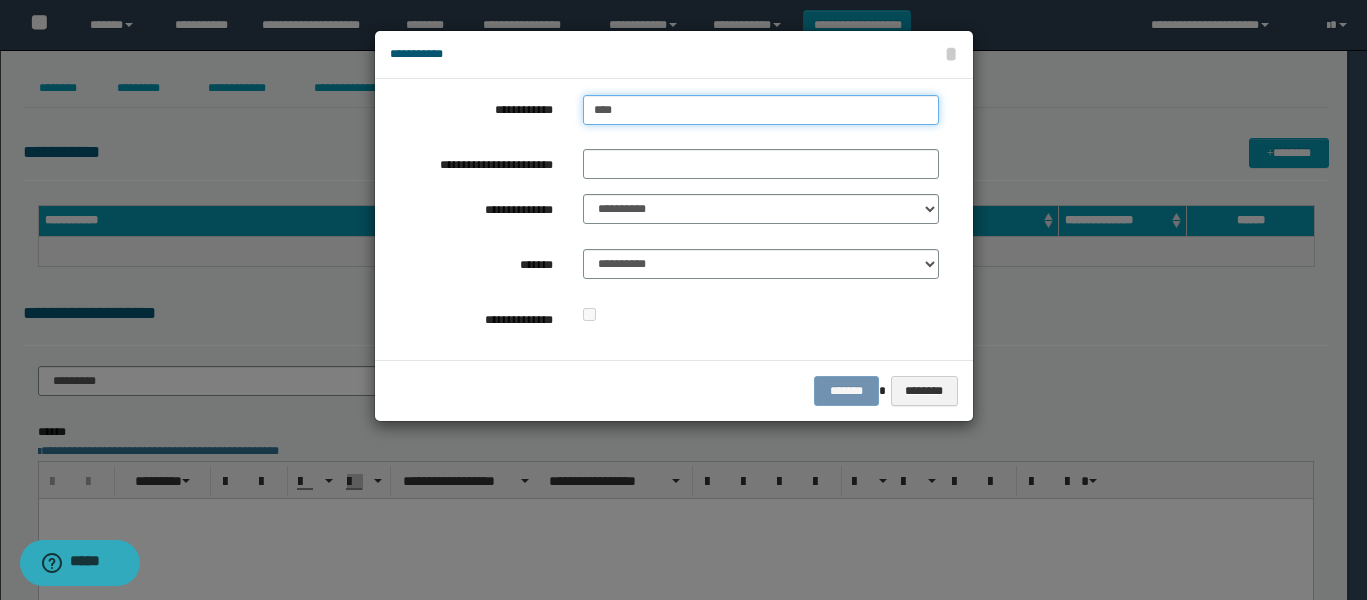 type on "****" 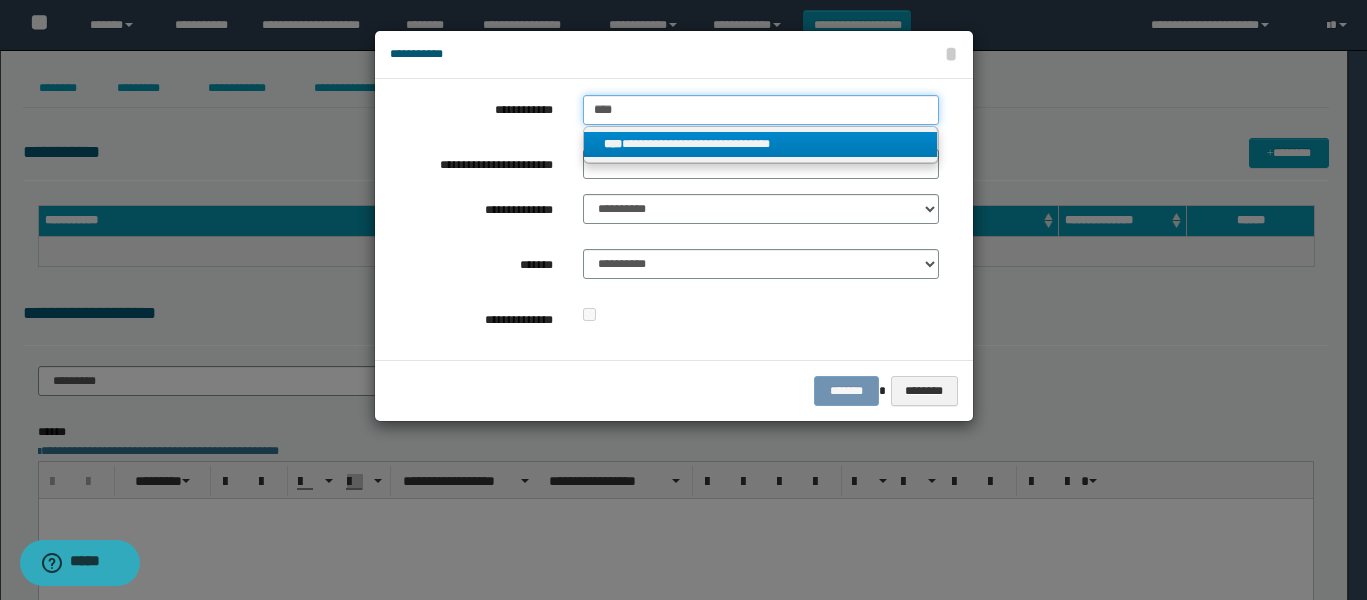 type on "****" 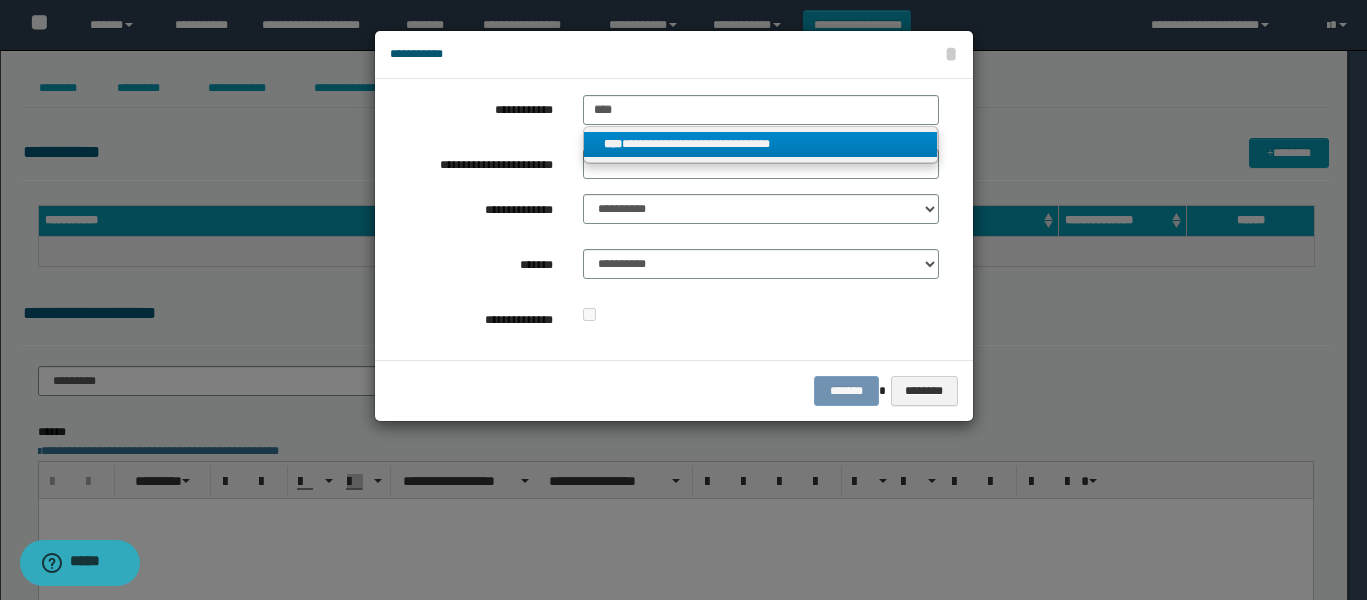 click on "**********" at bounding box center [760, 144] 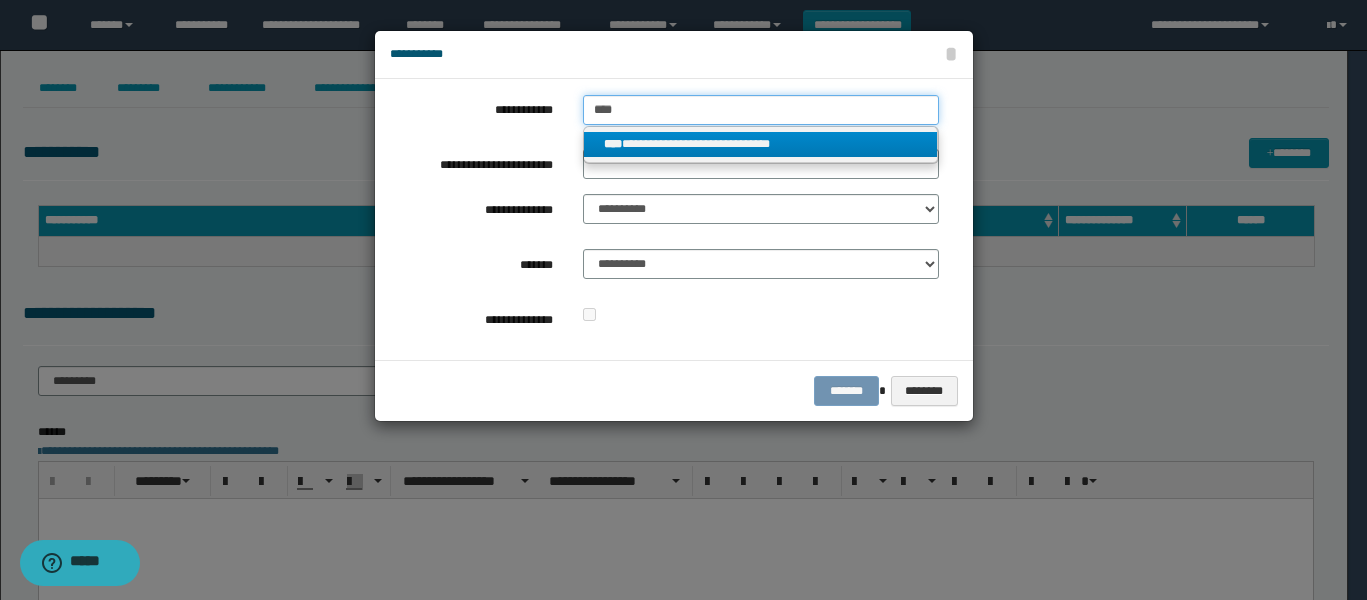 type 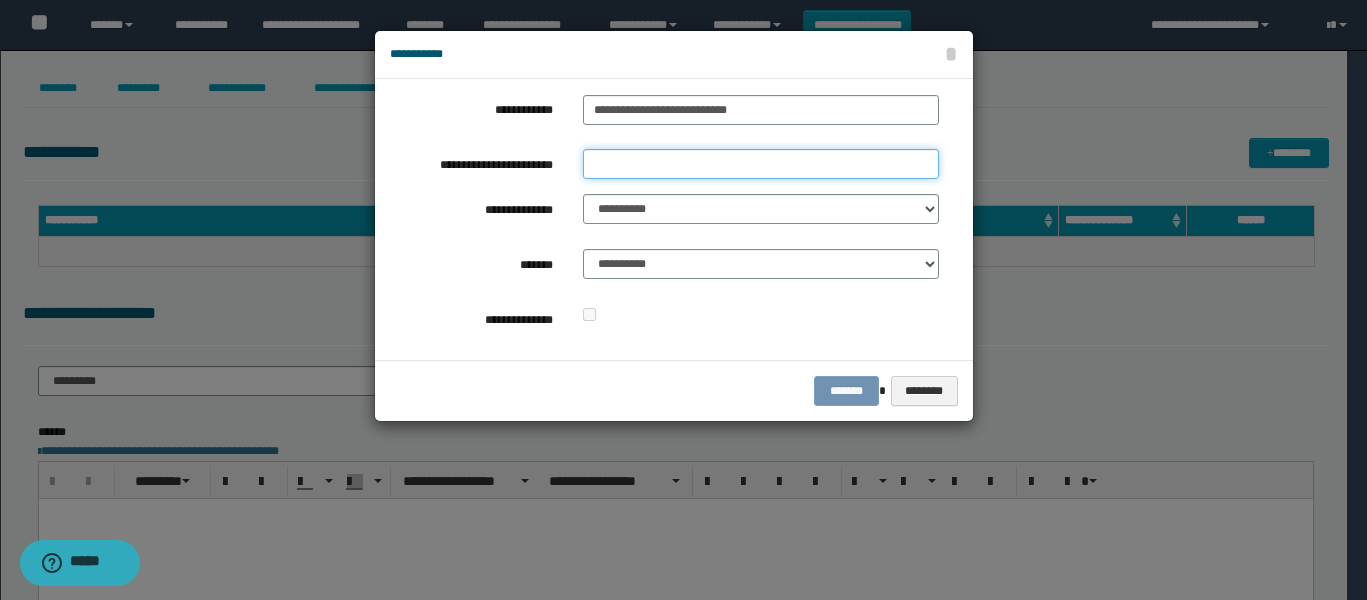click on "**********" at bounding box center [761, 164] 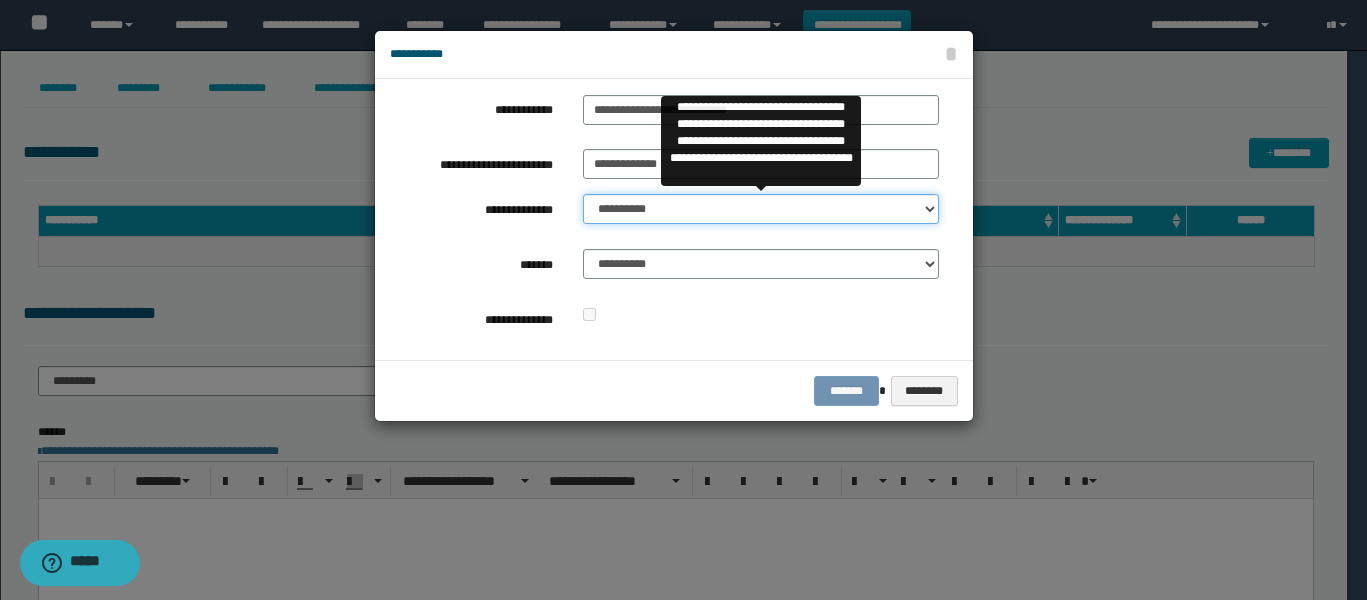 click on "**********" at bounding box center (761, 209) 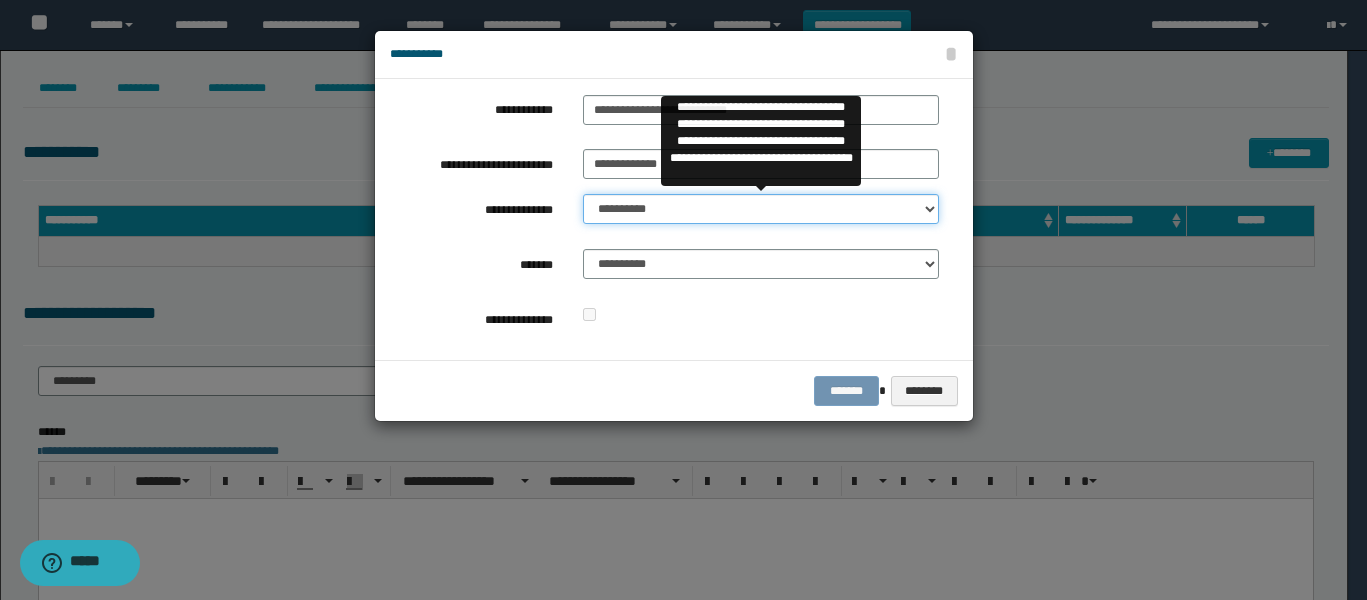 select on "**" 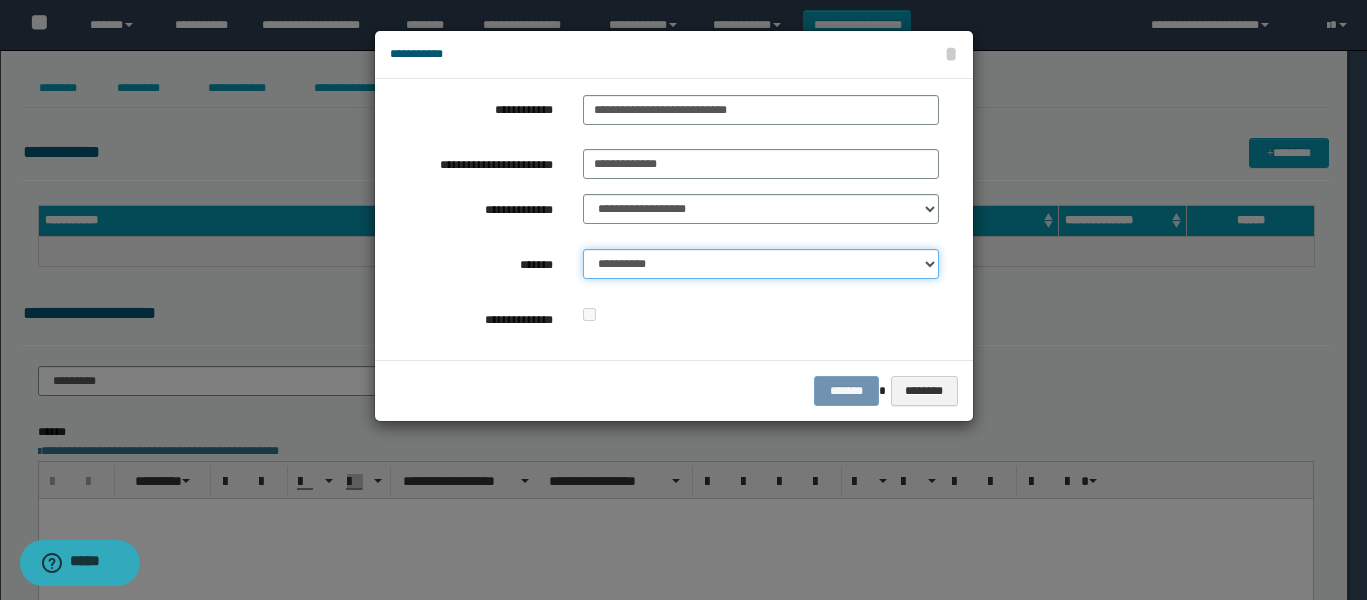 click on "**********" at bounding box center (761, 264) 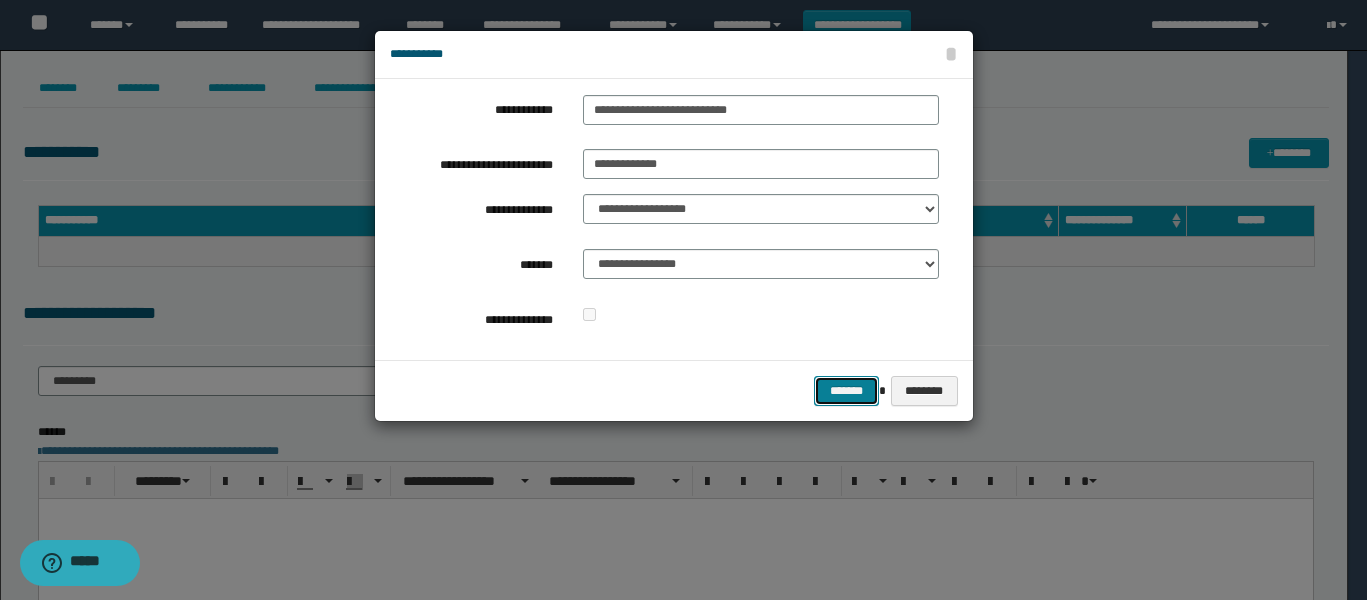 click on "*******" at bounding box center (846, 391) 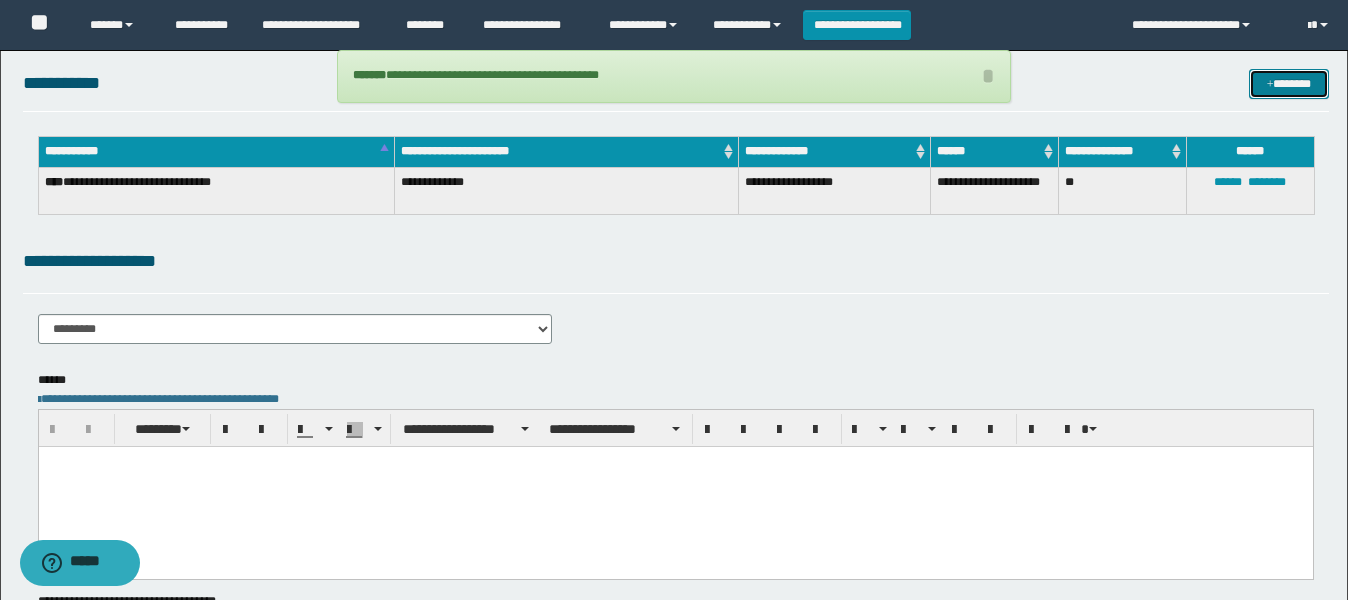 scroll, scrollTop: 250, scrollLeft: 0, axis: vertical 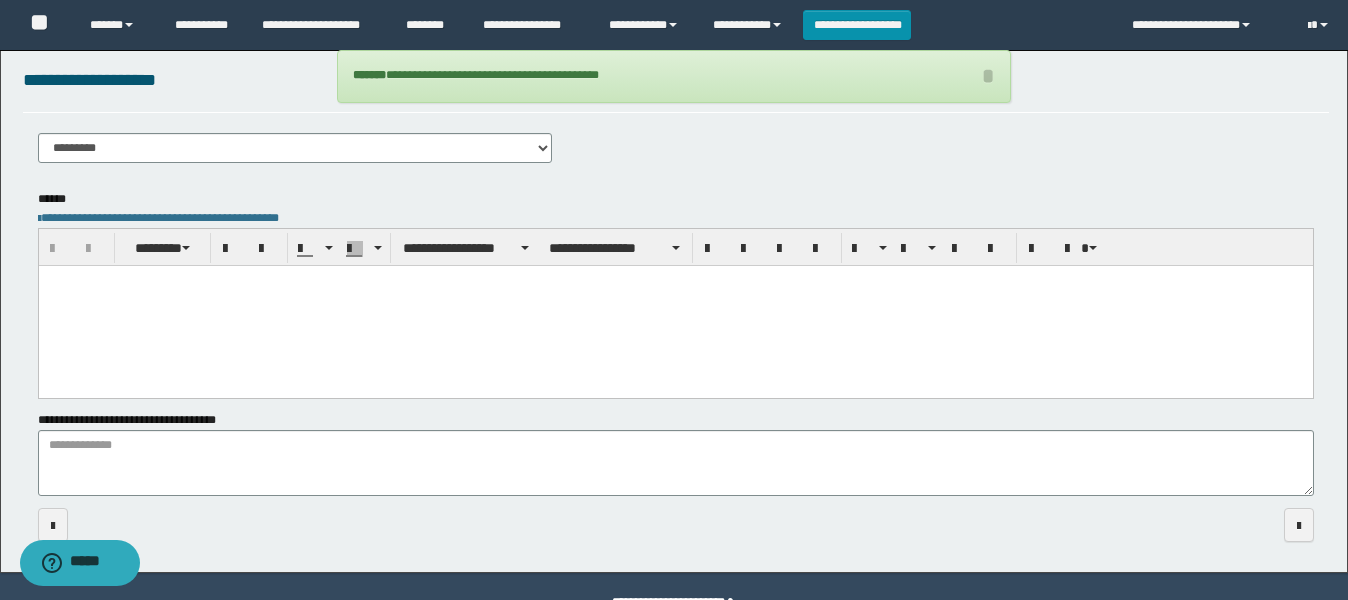 click at bounding box center (675, 305) 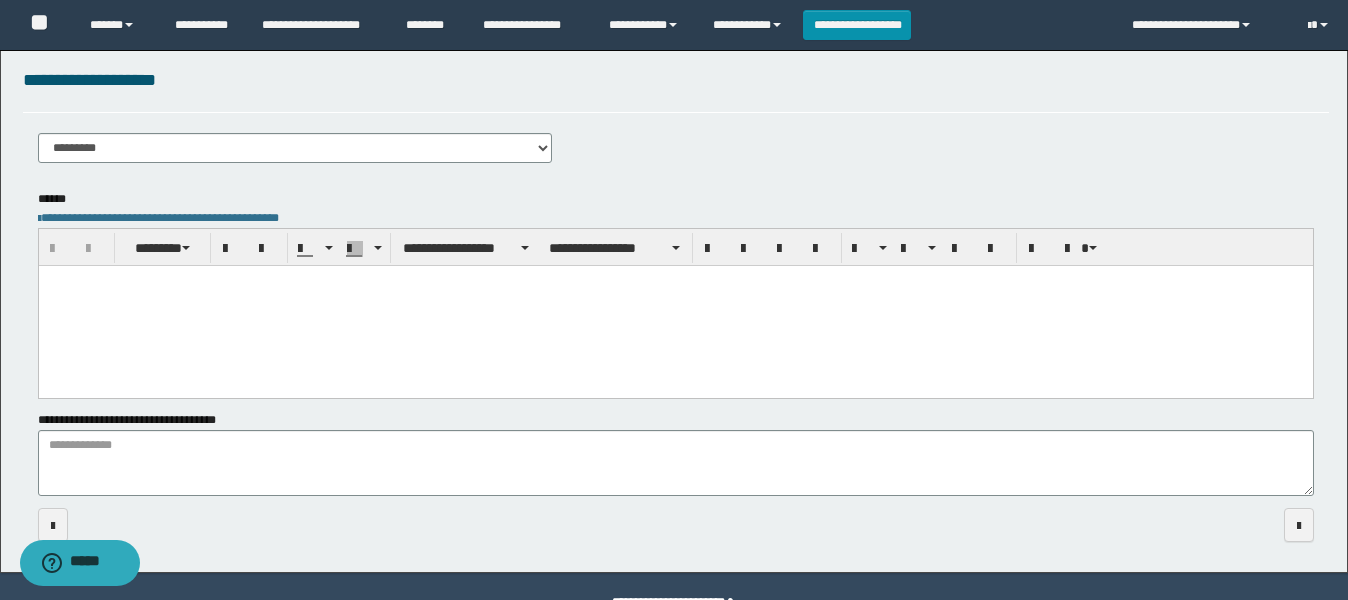 paste 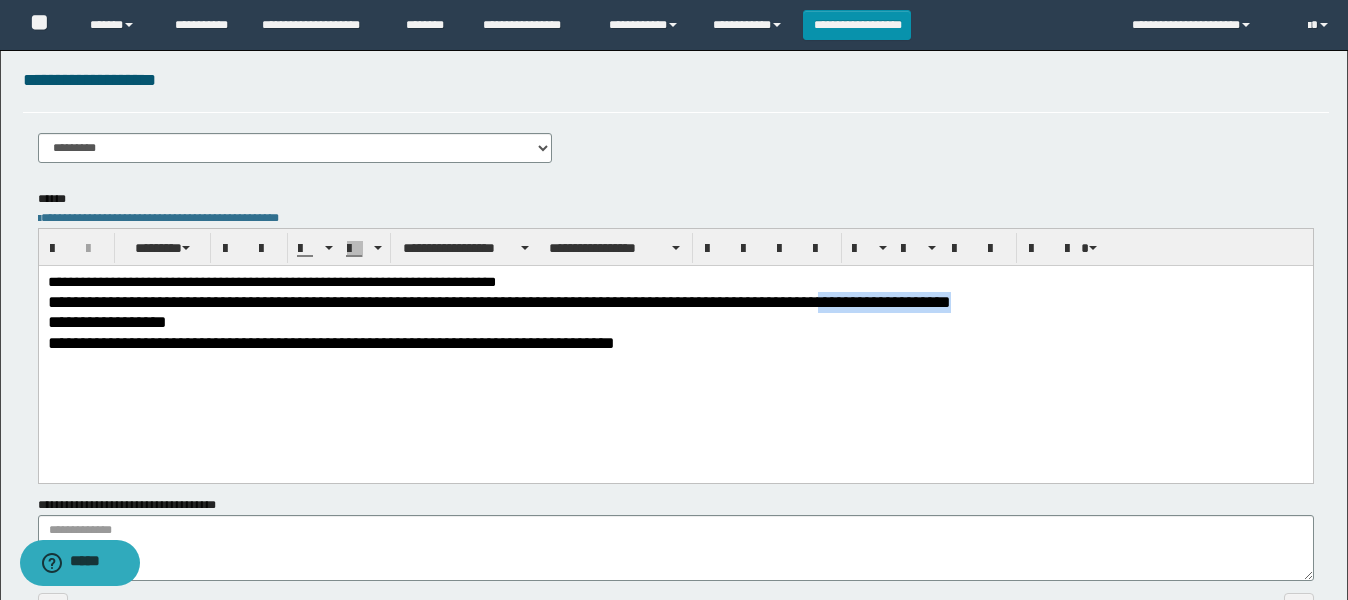 drag, startPoint x: 1132, startPoint y: 309, endPoint x: 1167, endPoint y: 321, distance: 37 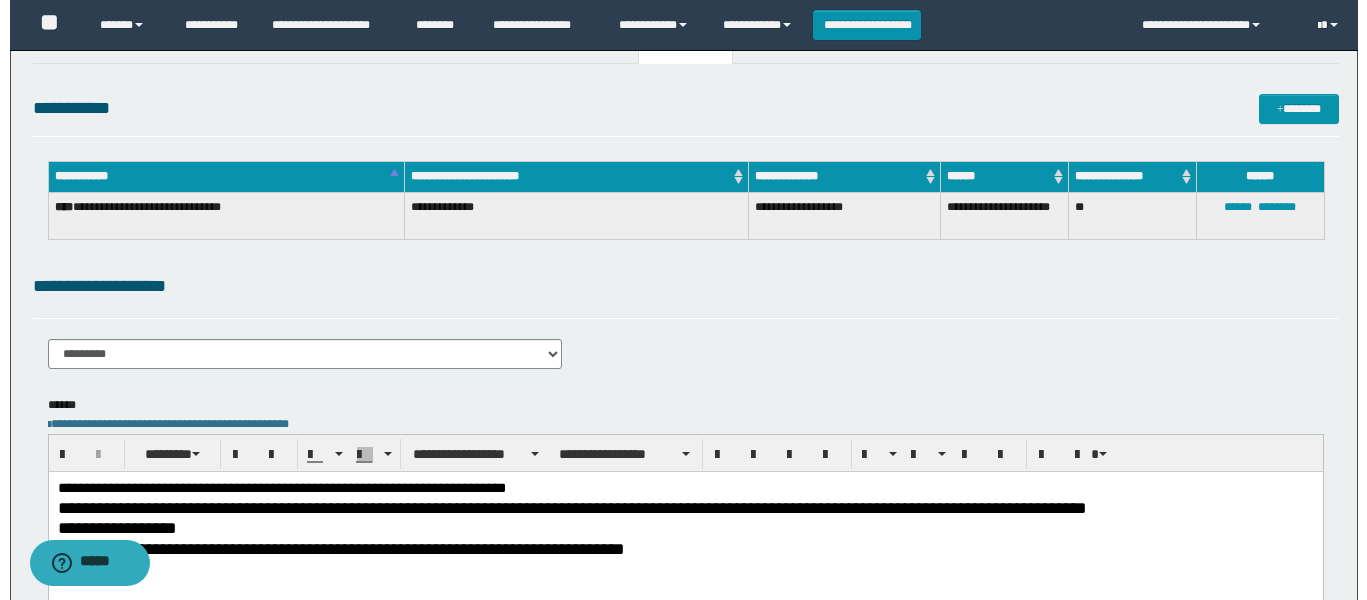scroll, scrollTop: 0, scrollLeft: 0, axis: both 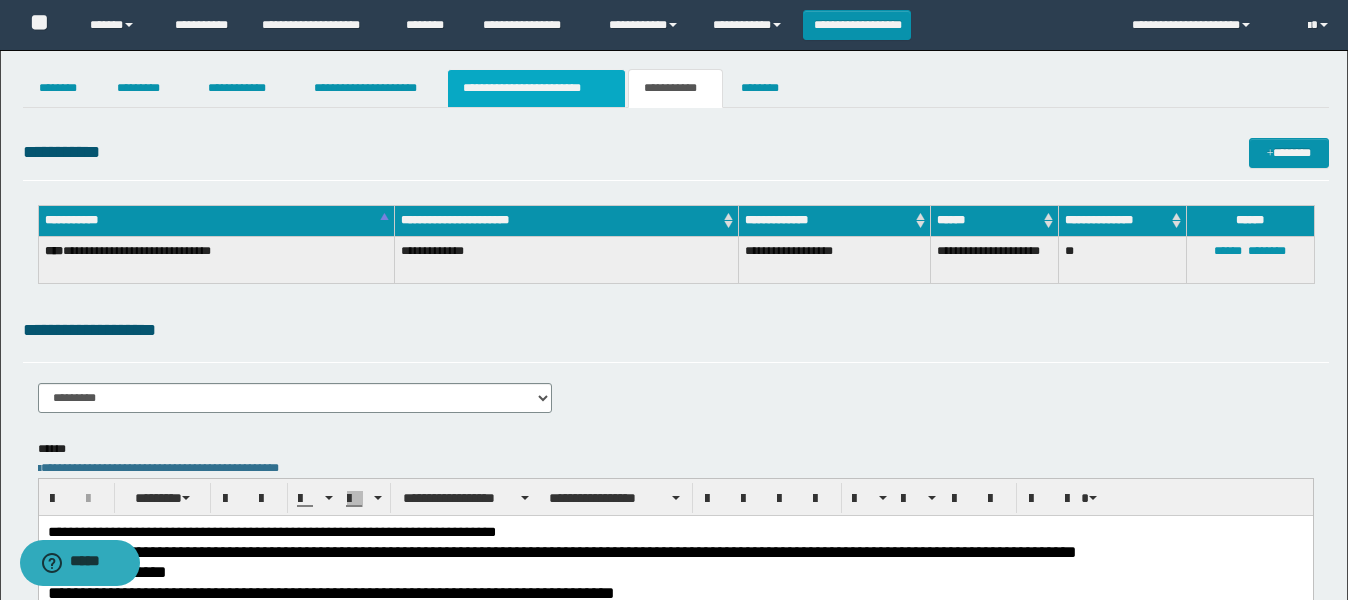 click on "**********" at bounding box center [537, 88] 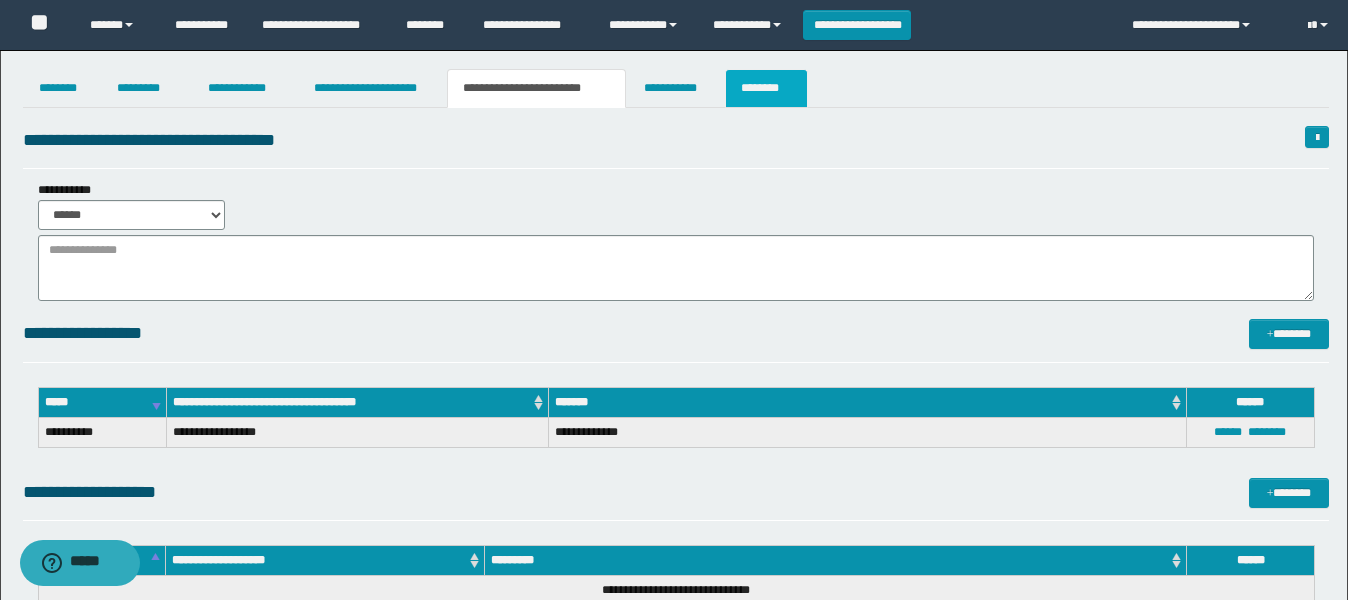 click on "********" at bounding box center (766, 88) 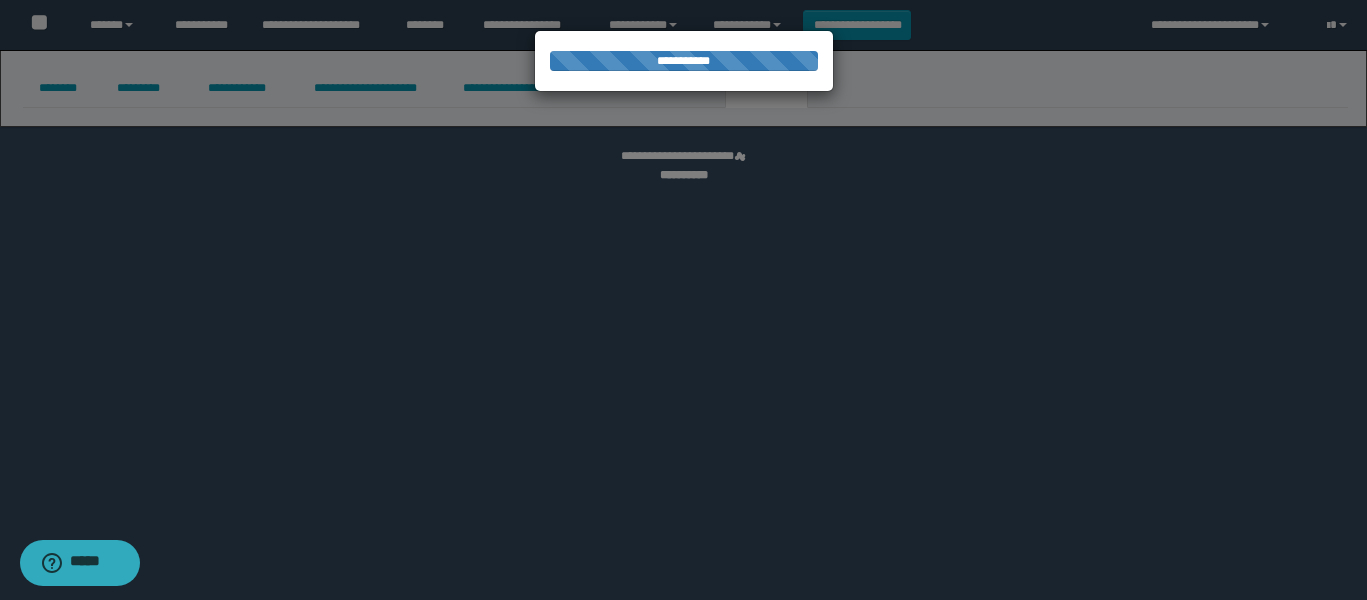select 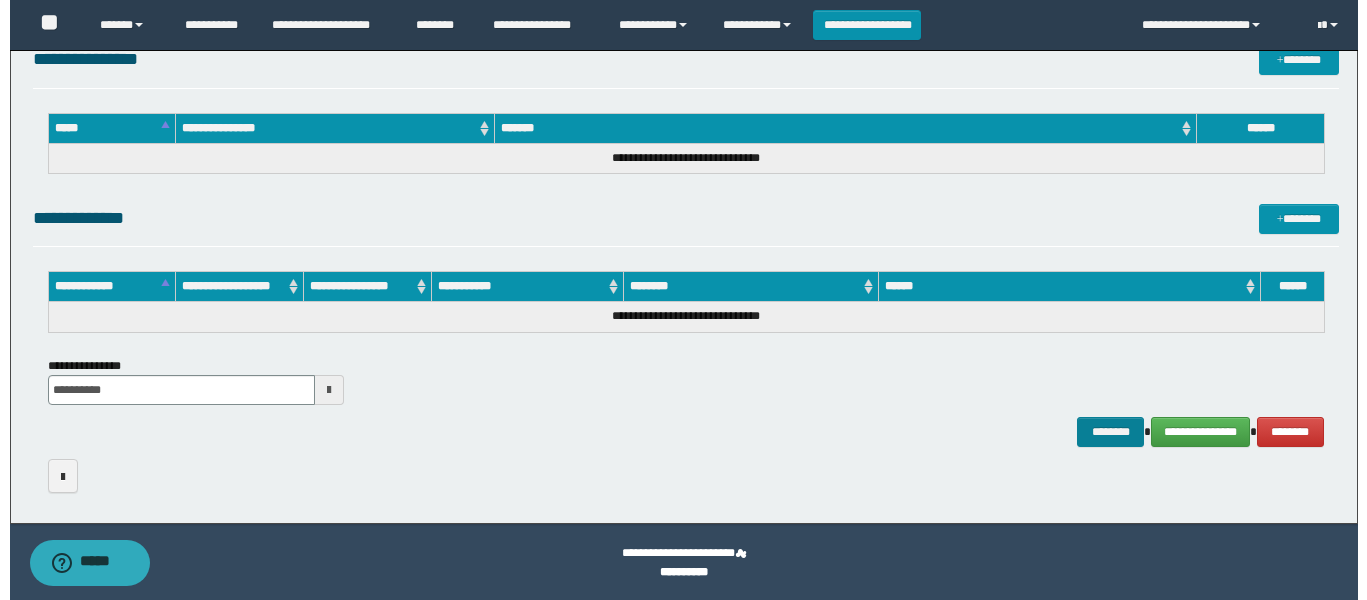scroll, scrollTop: 1031, scrollLeft: 0, axis: vertical 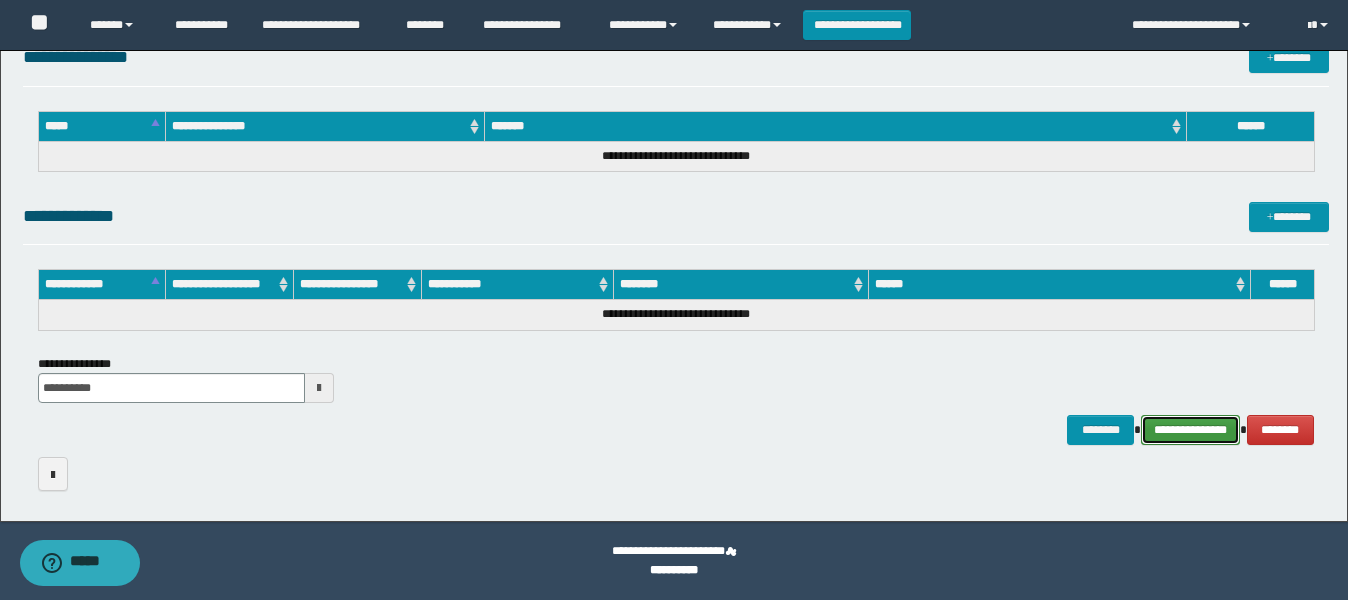 click on "**********" at bounding box center (1190, 430) 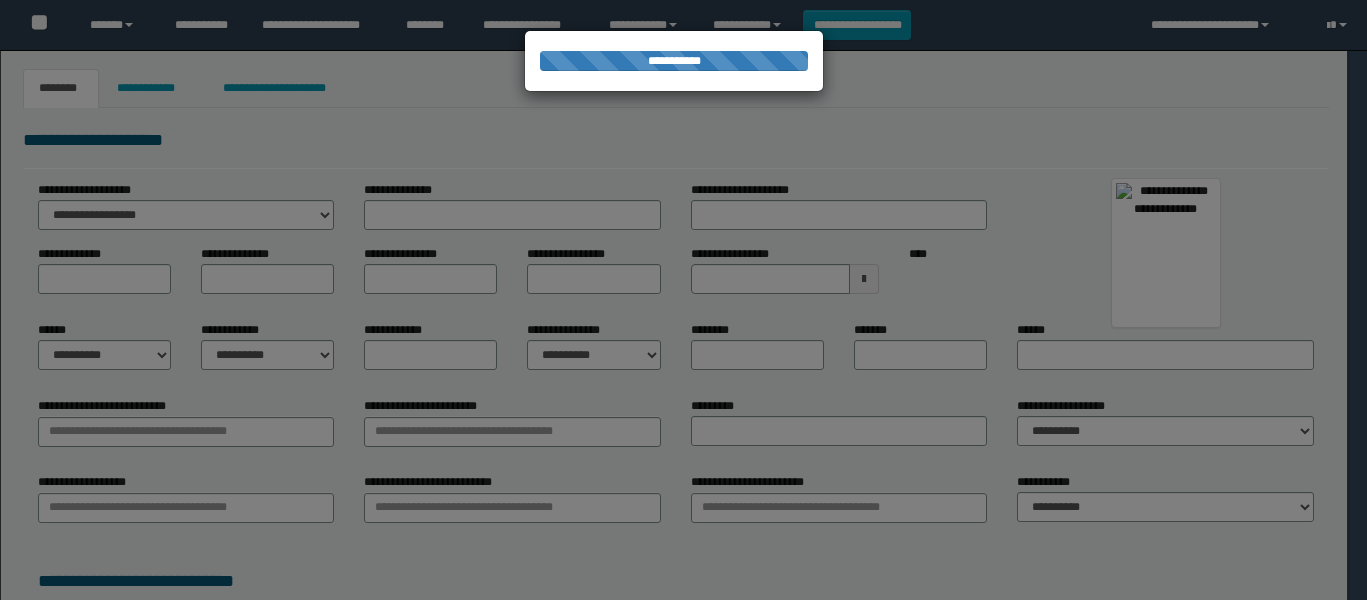 scroll, scrollTop: 0, scrollLeft: 0, axis: both 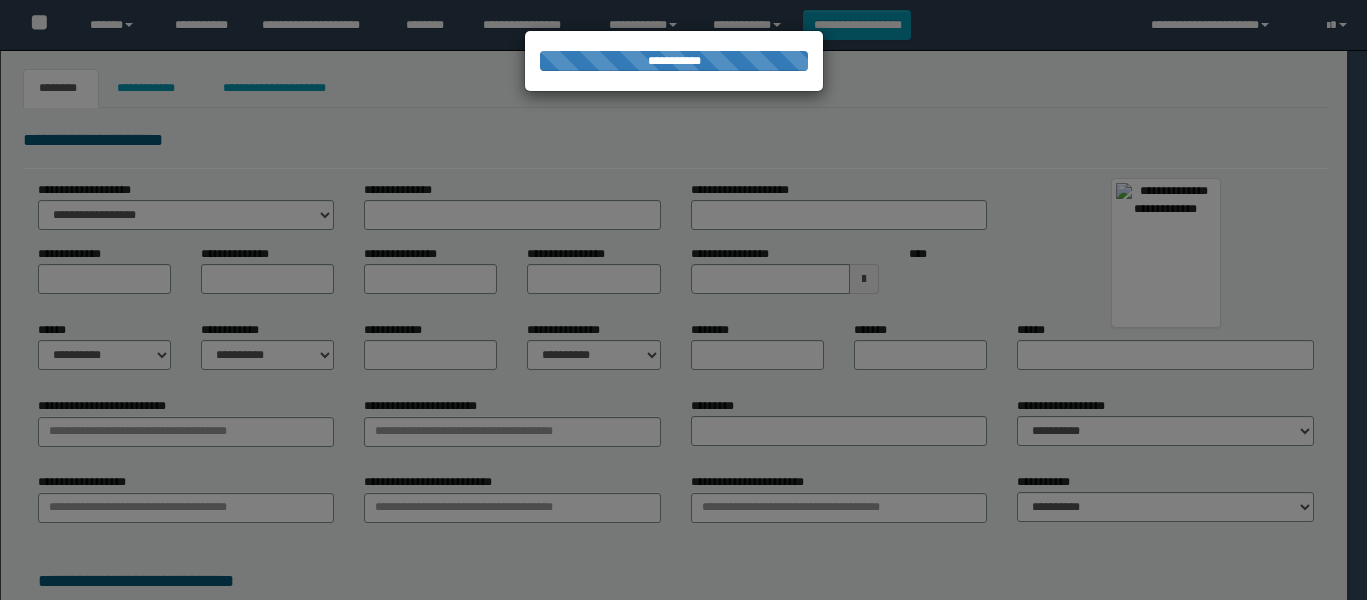 type on "*****" 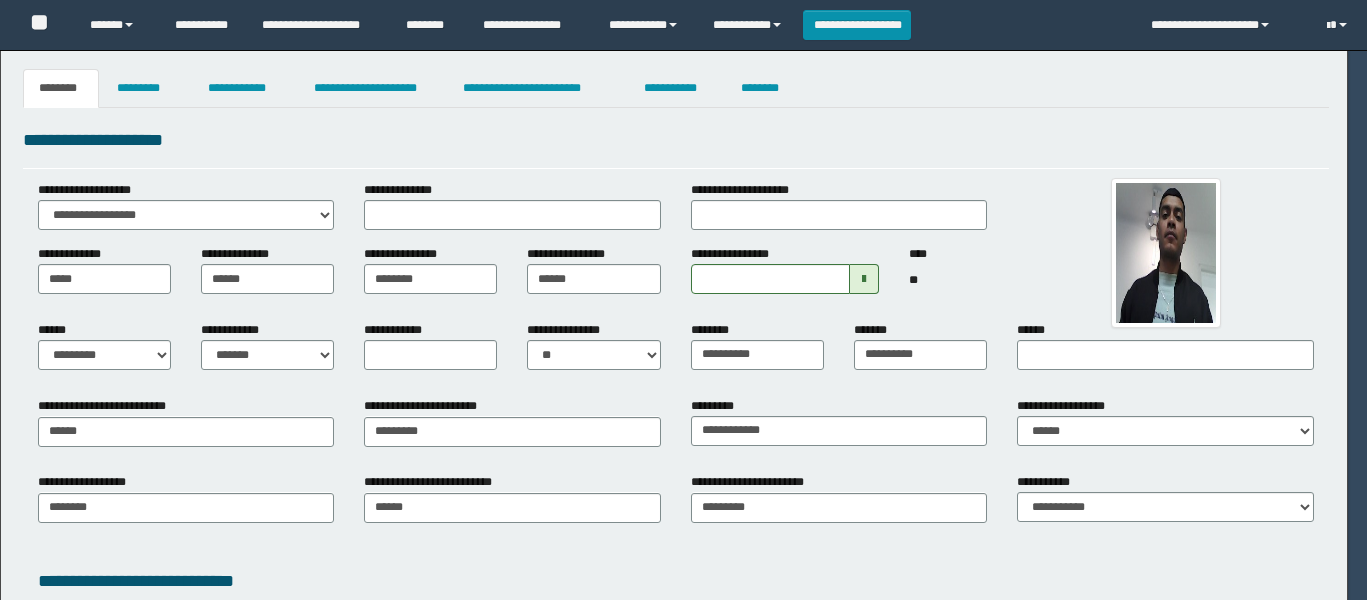 scroll, scrollTop: 0, scrollLeft: 0, axis: both 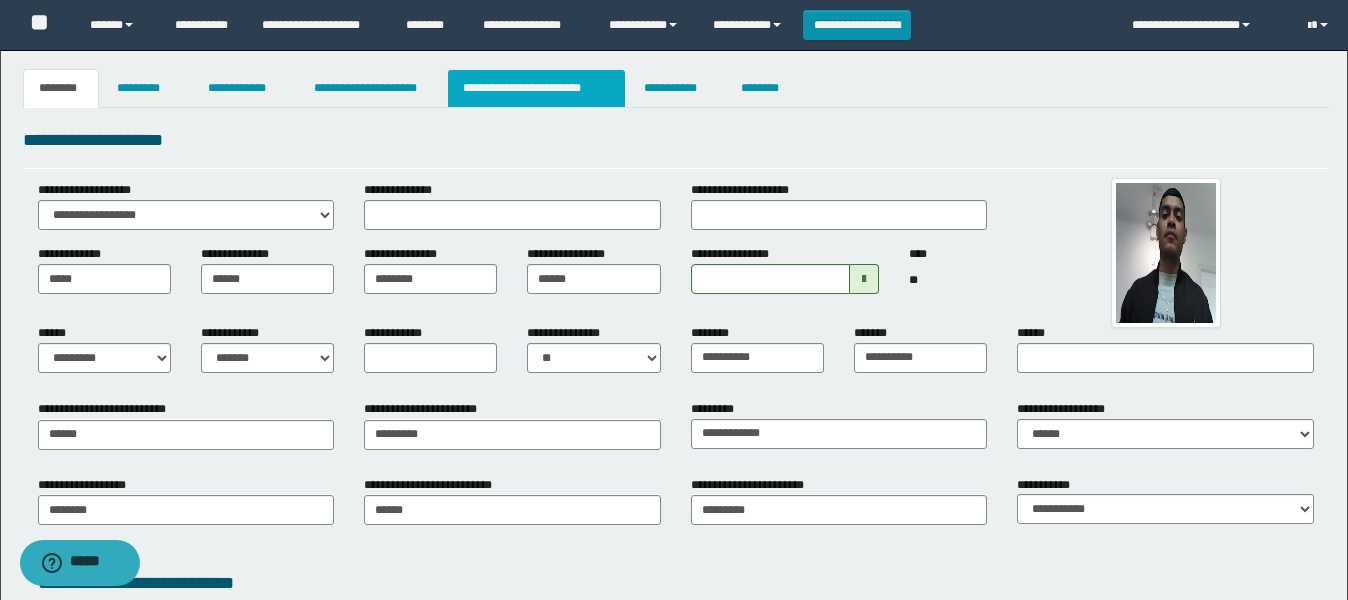 click on "**********" at bounding box center (537, 88) 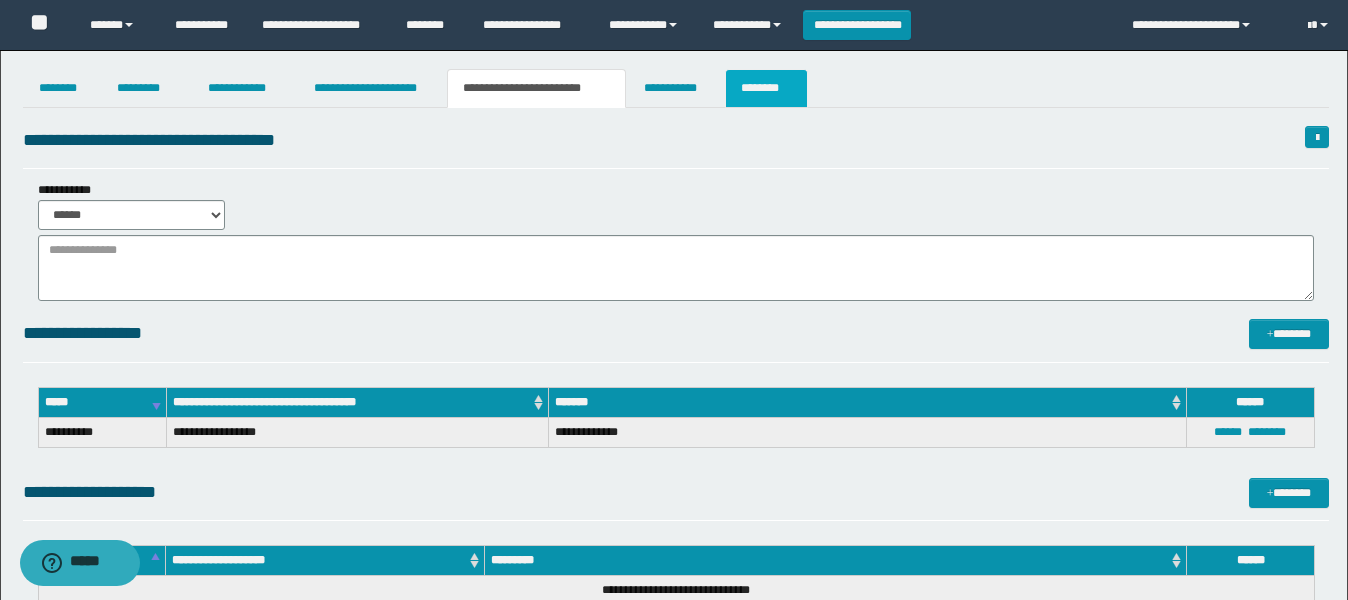 click on "********" at bounding box center [766, 88] 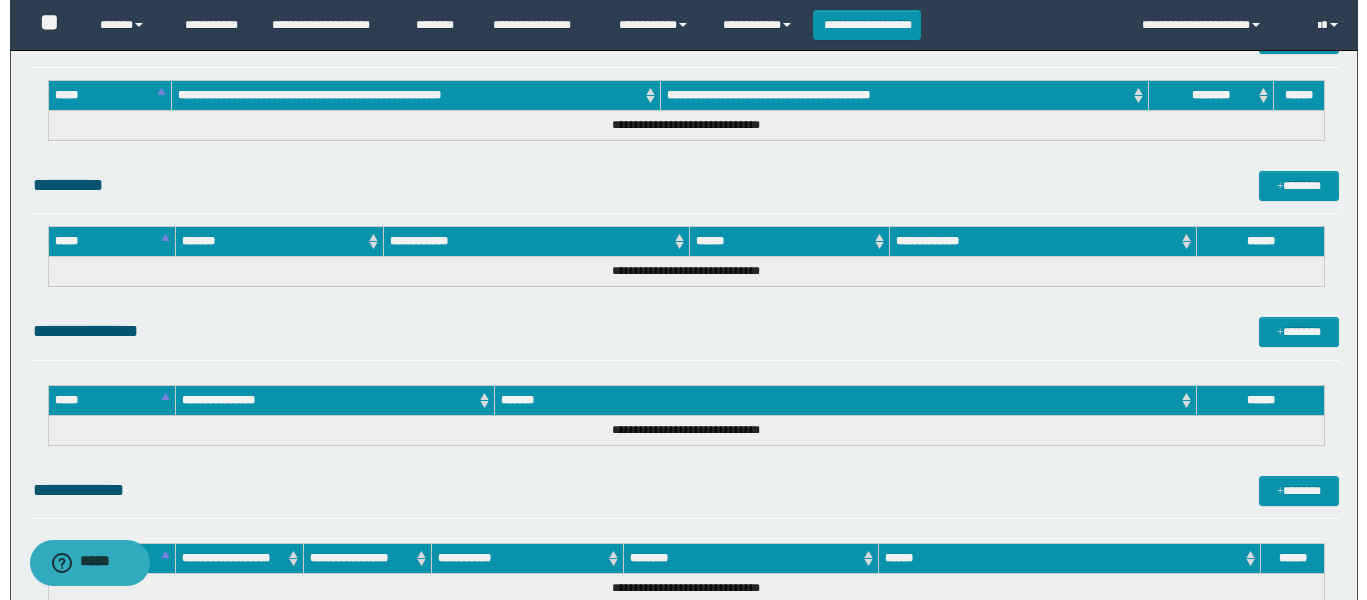 scroll, scrollTop: 1031, scrollLeft: 0, axis: vertical 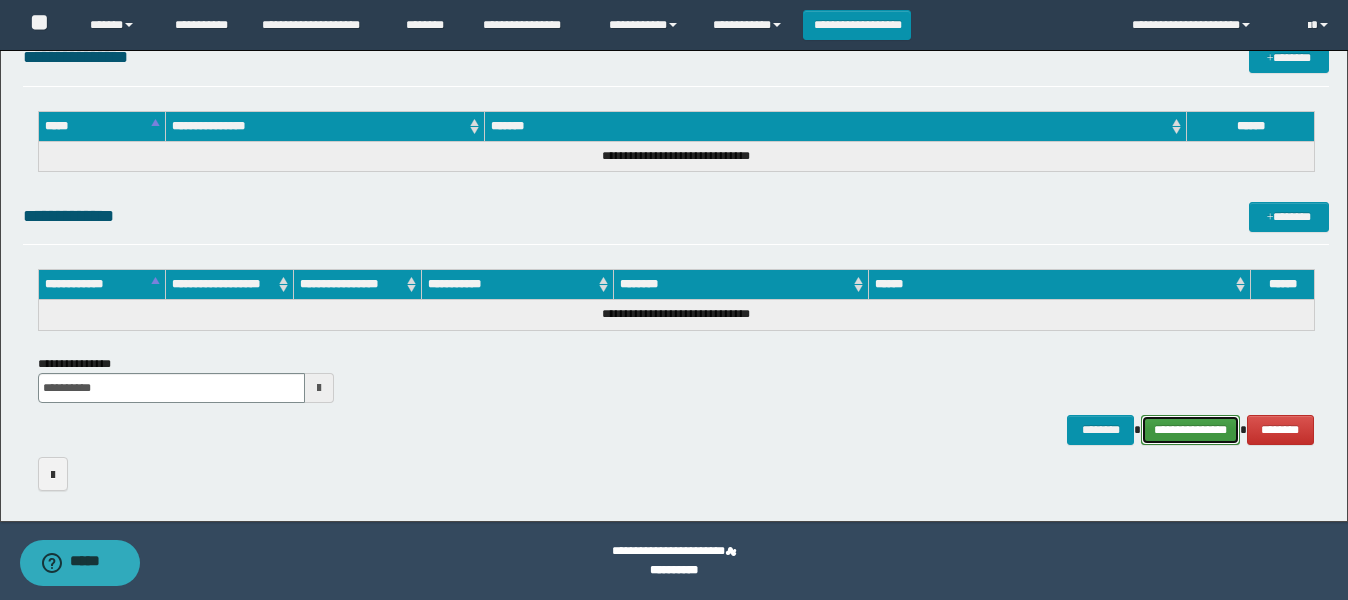 click on "**********" at bounding box center [1190, 430] 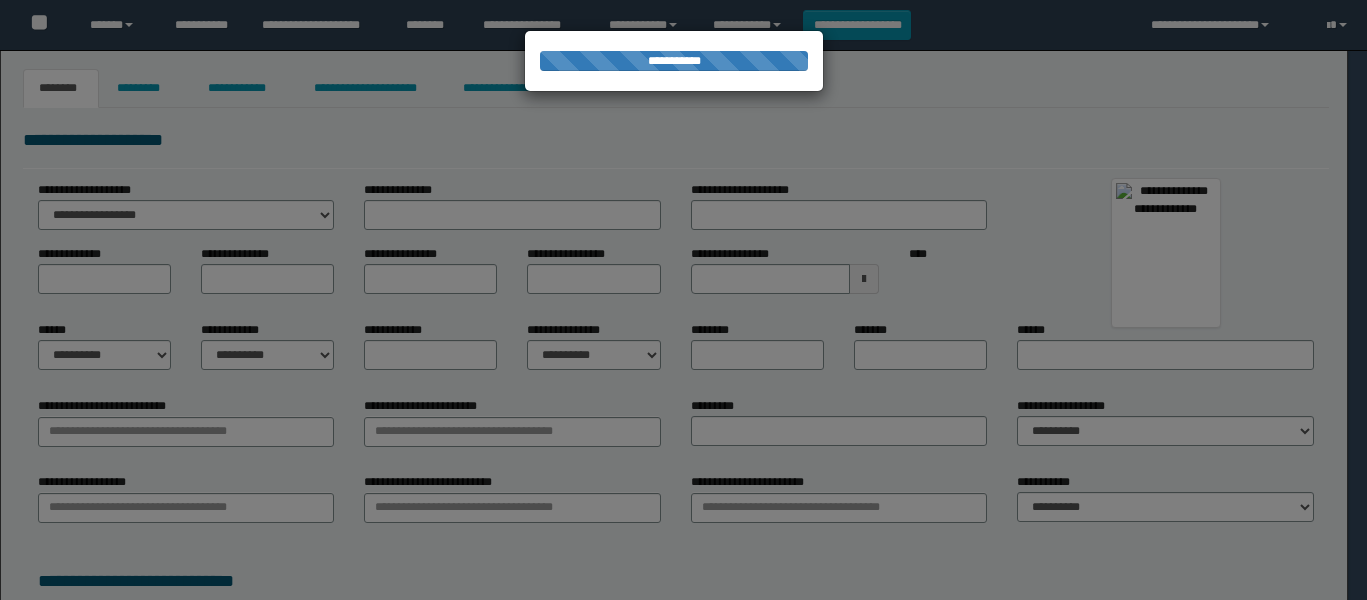 scroll, scrollTop: 0, scrollLeft: 0, axis: both 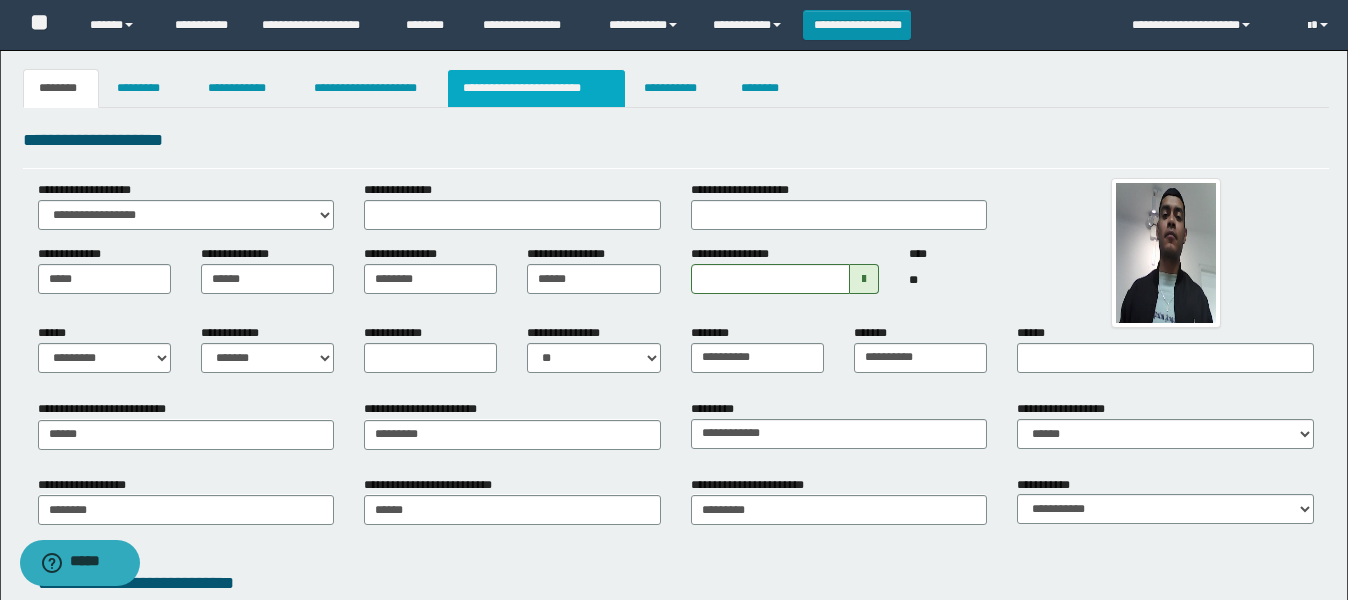 click on "**********" at bounding box center (537, 88) 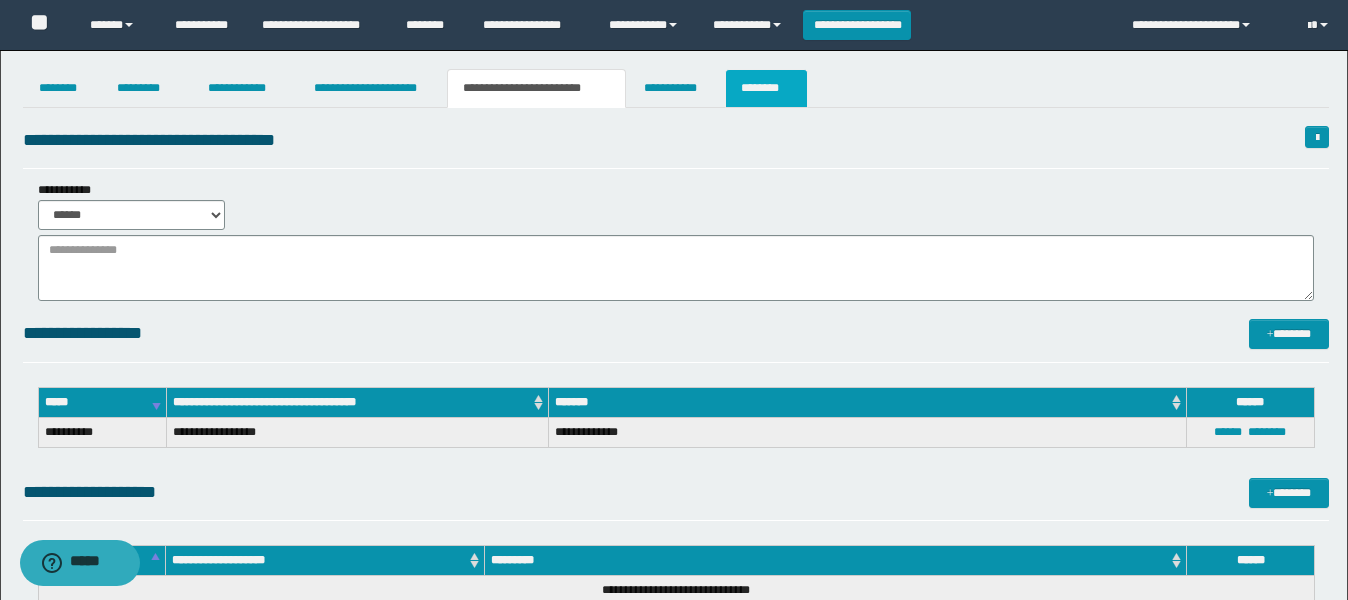 click on "********" at bounding box center (766, 88) 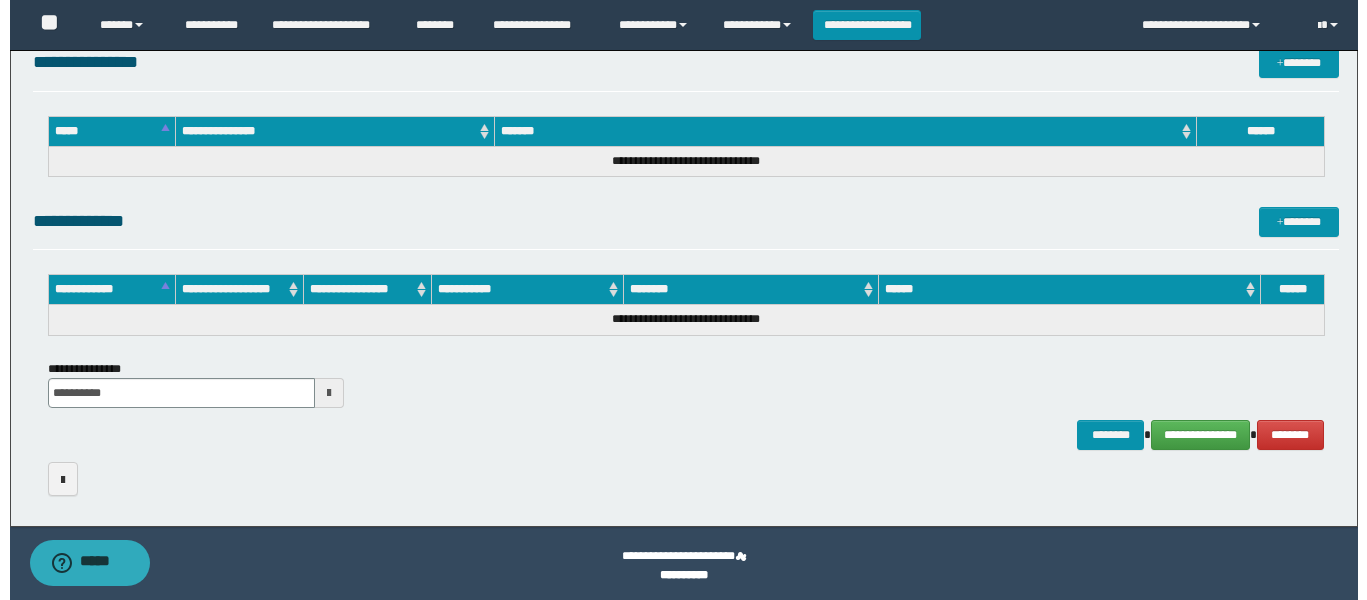 scroll, scrollTop: 1031, scrollLeft: 0, axis: vertical 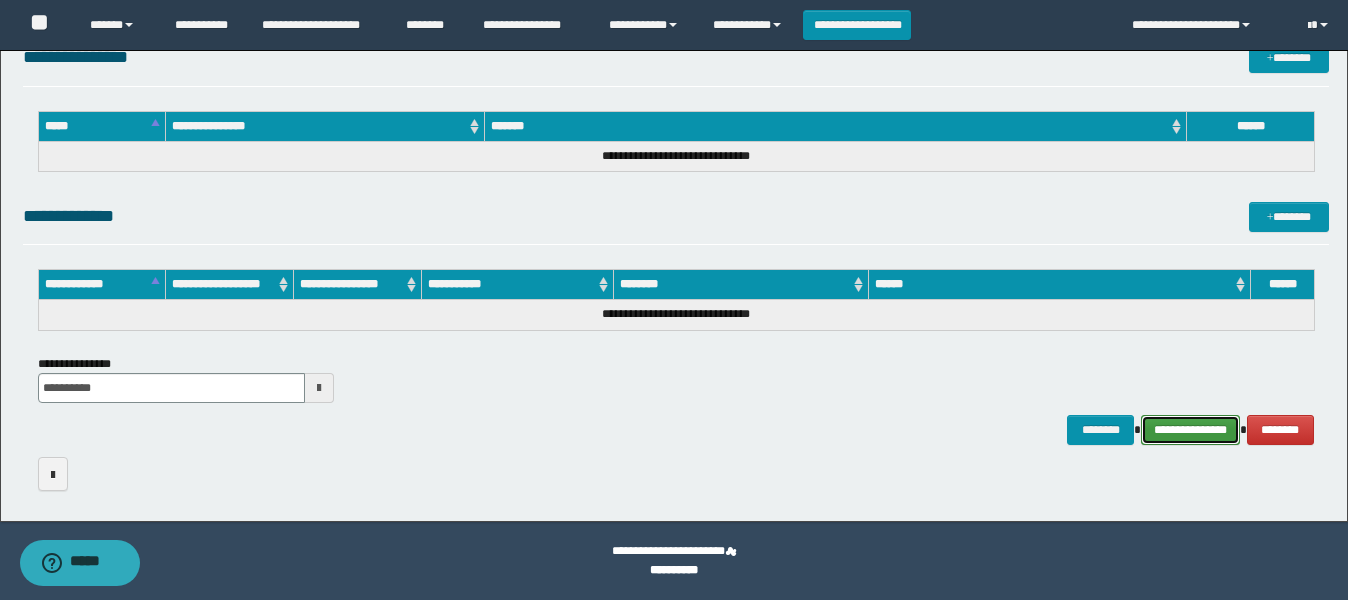 click on "**********" at bounding box center [1190, 430] 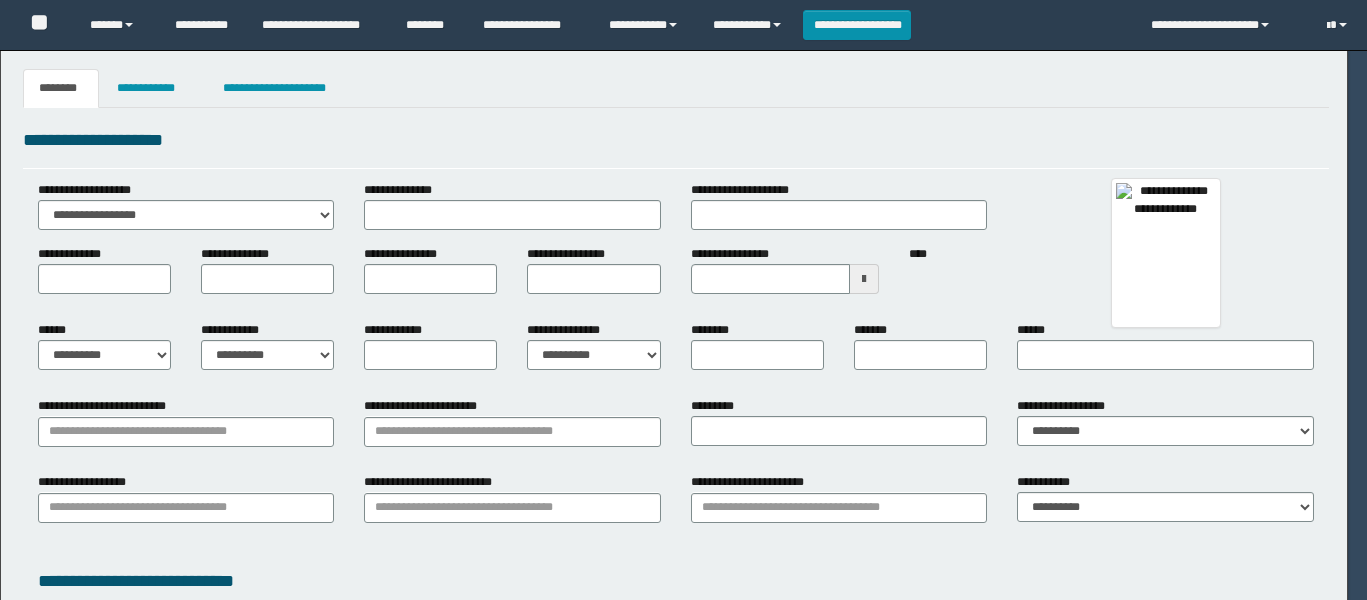 scroll, scrollTop: 0, scrollLeft: 0, axis: both 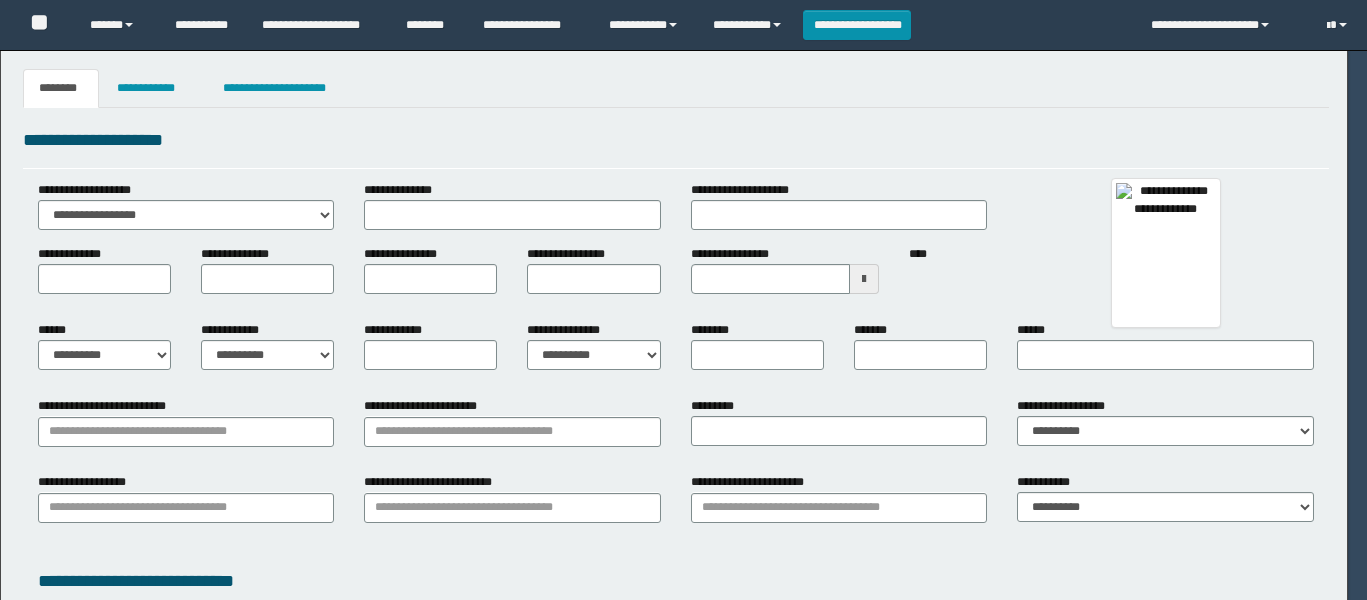 type on "*****" 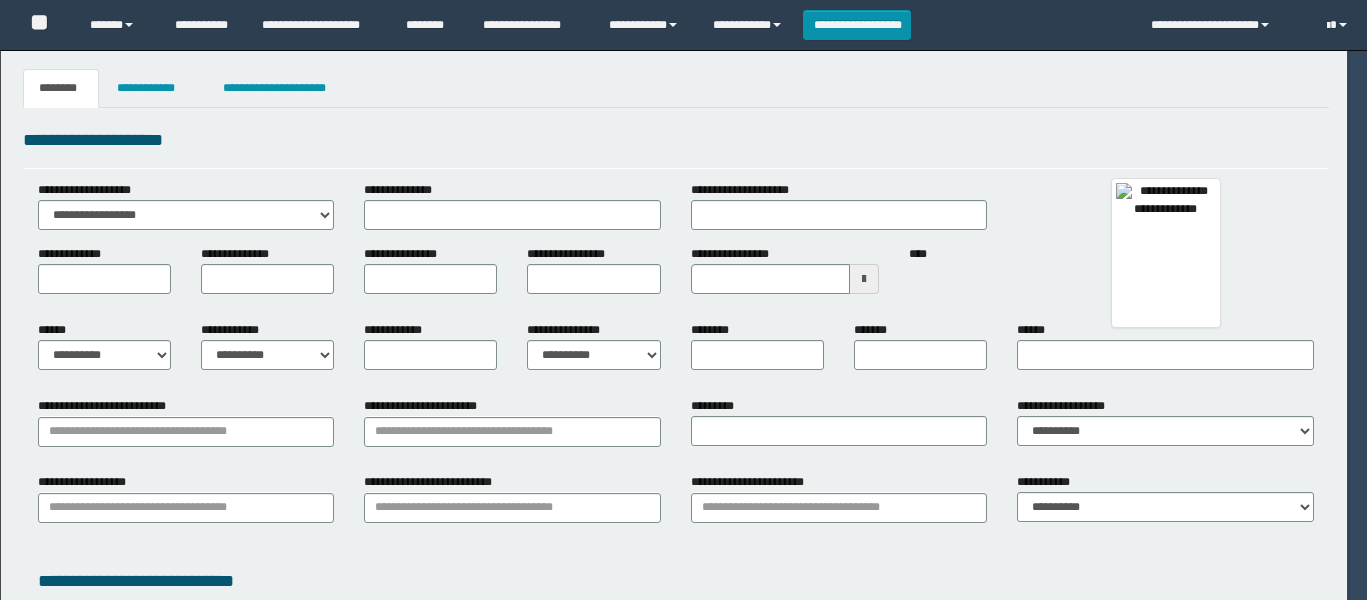 select on "*" 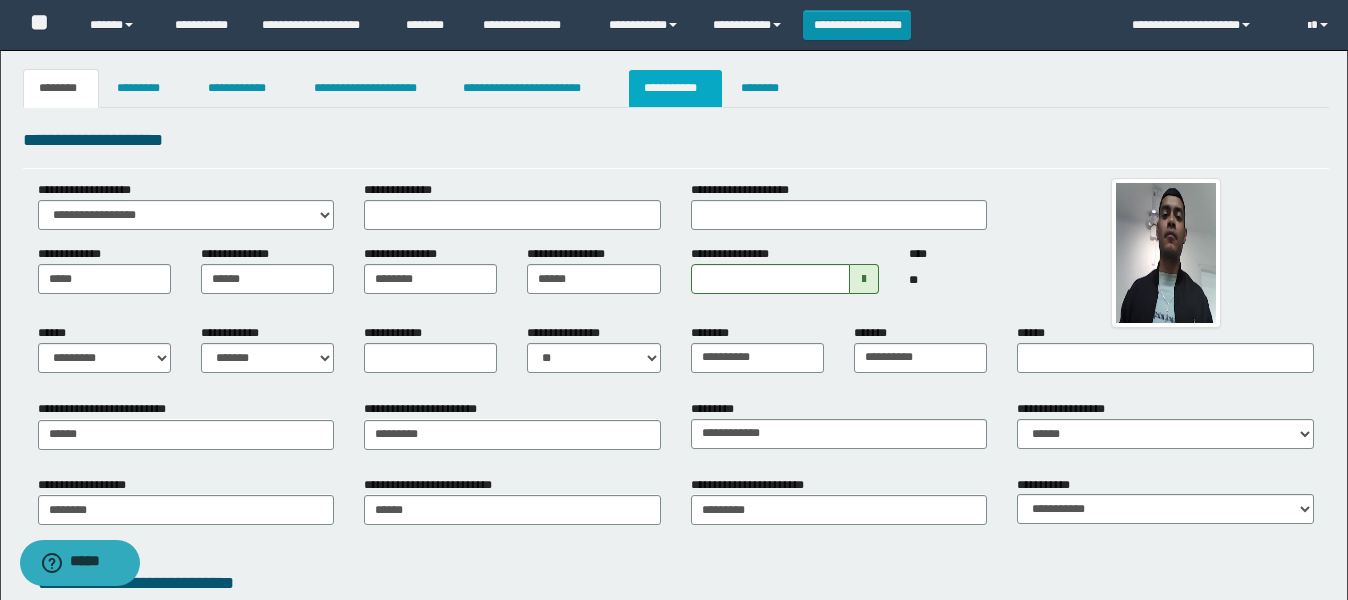 click on "**********" at bounding box center [675, 88] 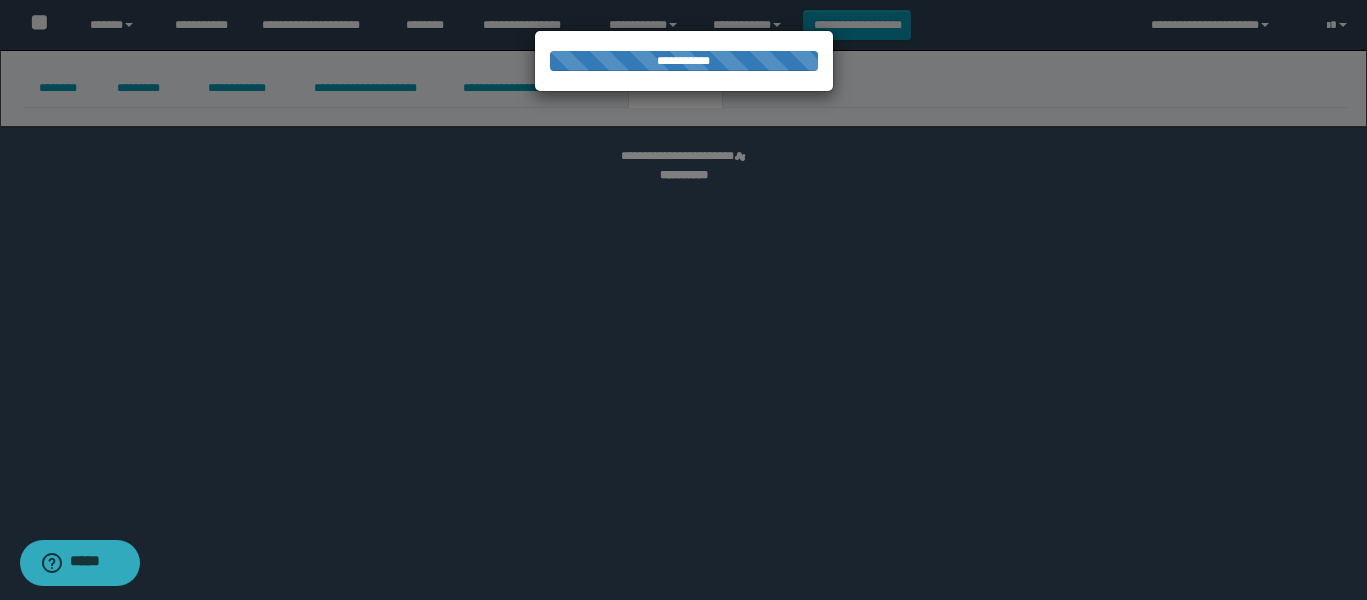 select on "****" 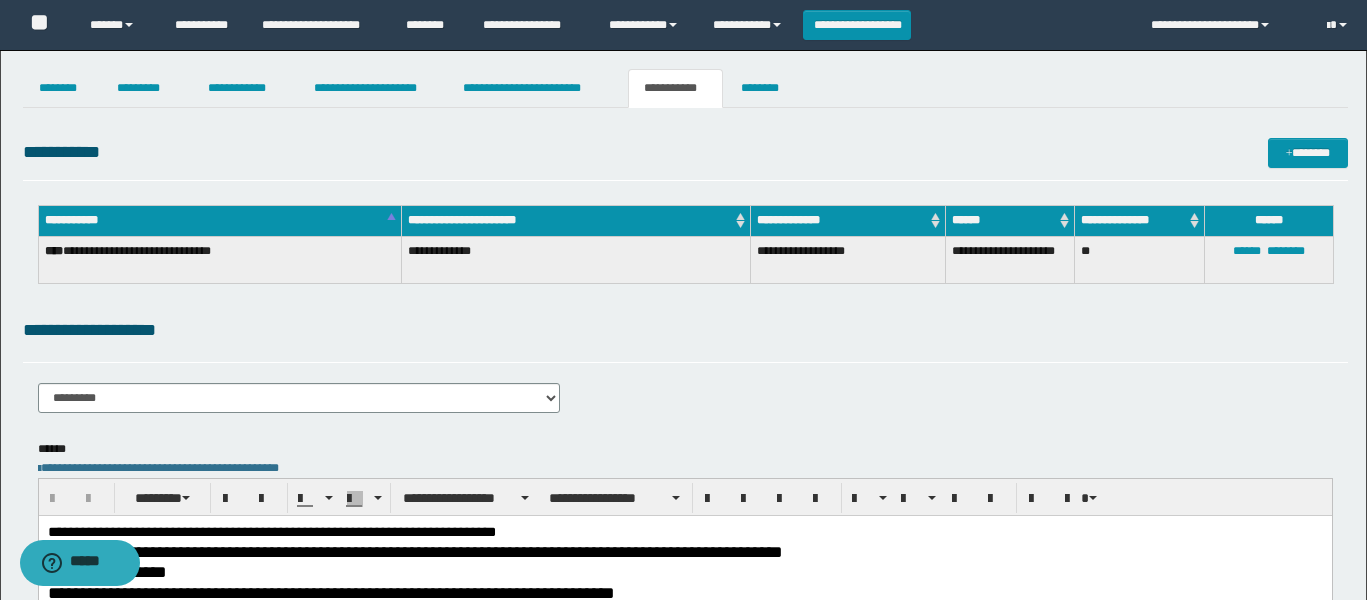 scroll, scrollTop: 0, scrollLeft: 0, axis: both 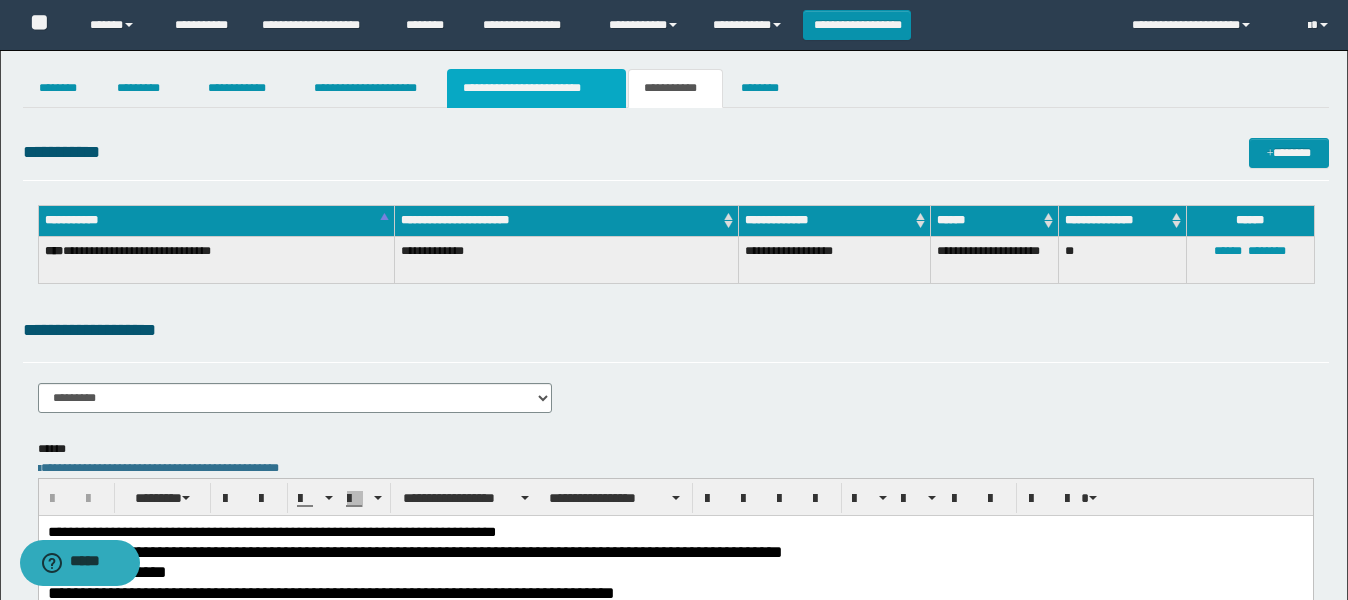 drag, startPoint x: 490, startPoint y: 91, endPoint x: 453, endPoint y: 213, distance: 127.48725 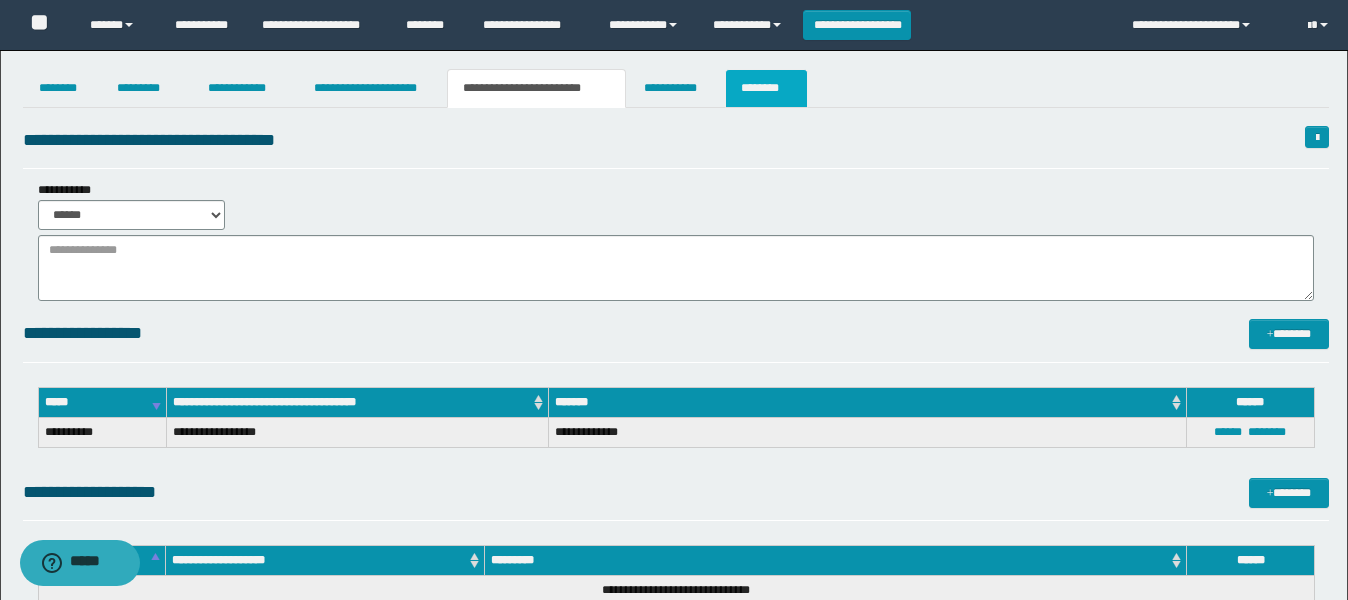 click on "********" at bounding box center [766, 88] 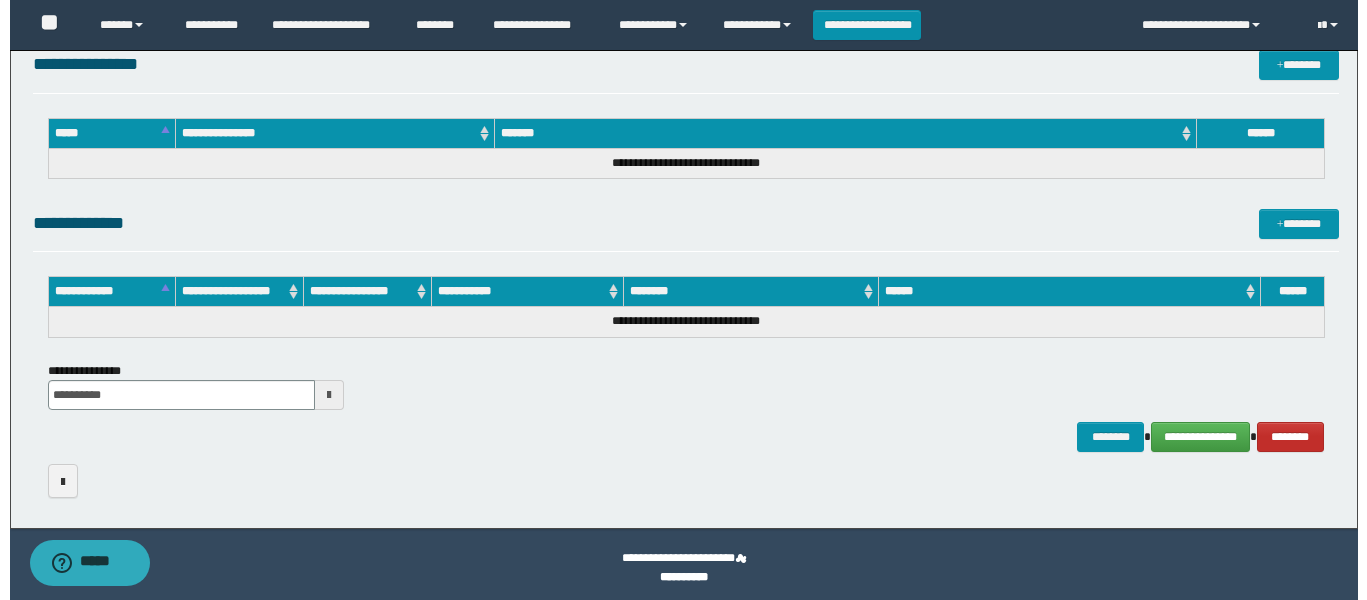 scroll, scrollTop: 1031, scrollLeft: 0, axis: vertical 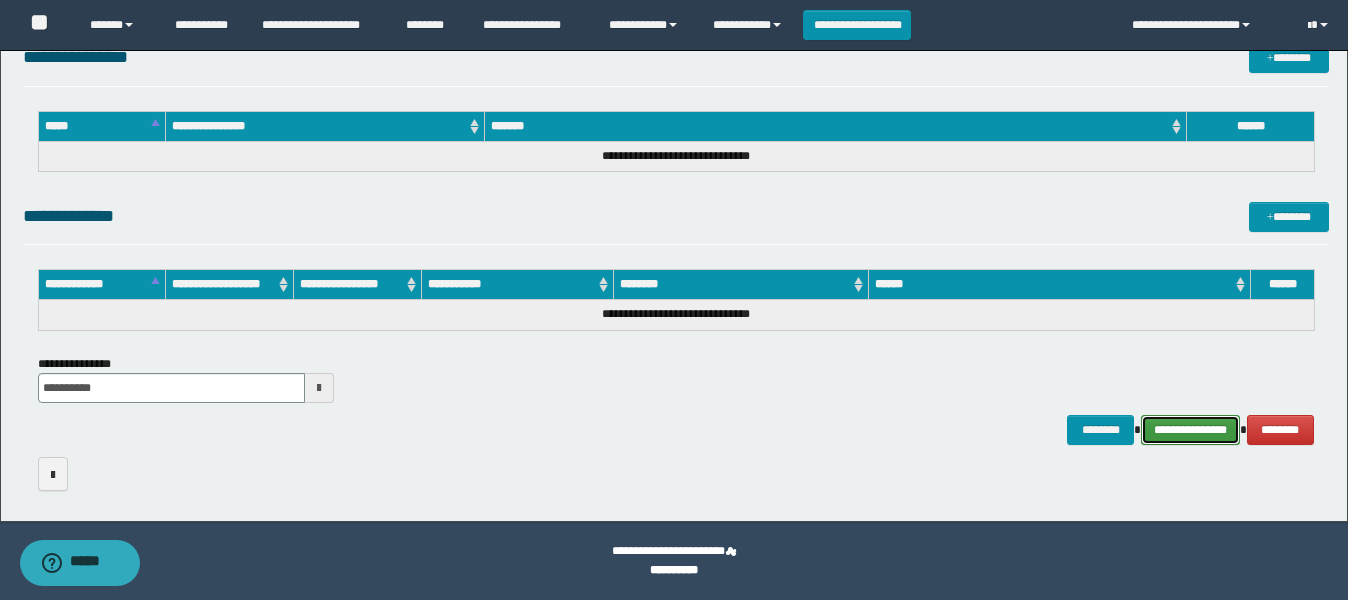click on "**********" at bounding box center (1190, 430) 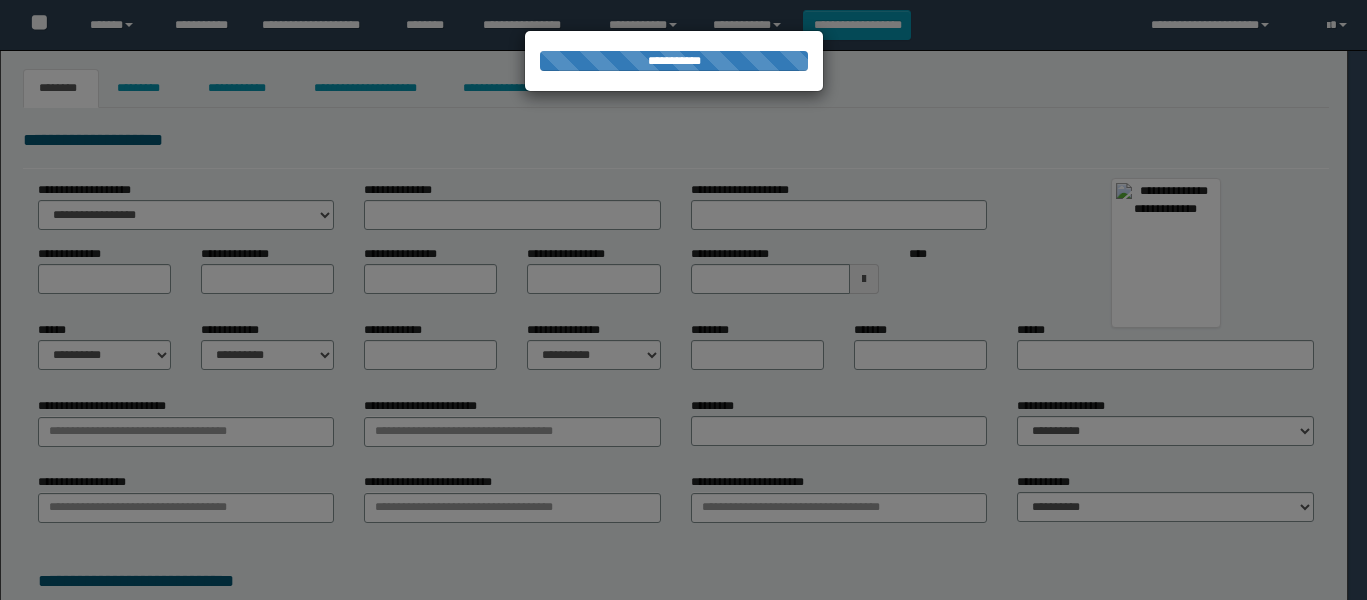 scroll, scrollTop: 0, scrollLeft: 0, axis: both 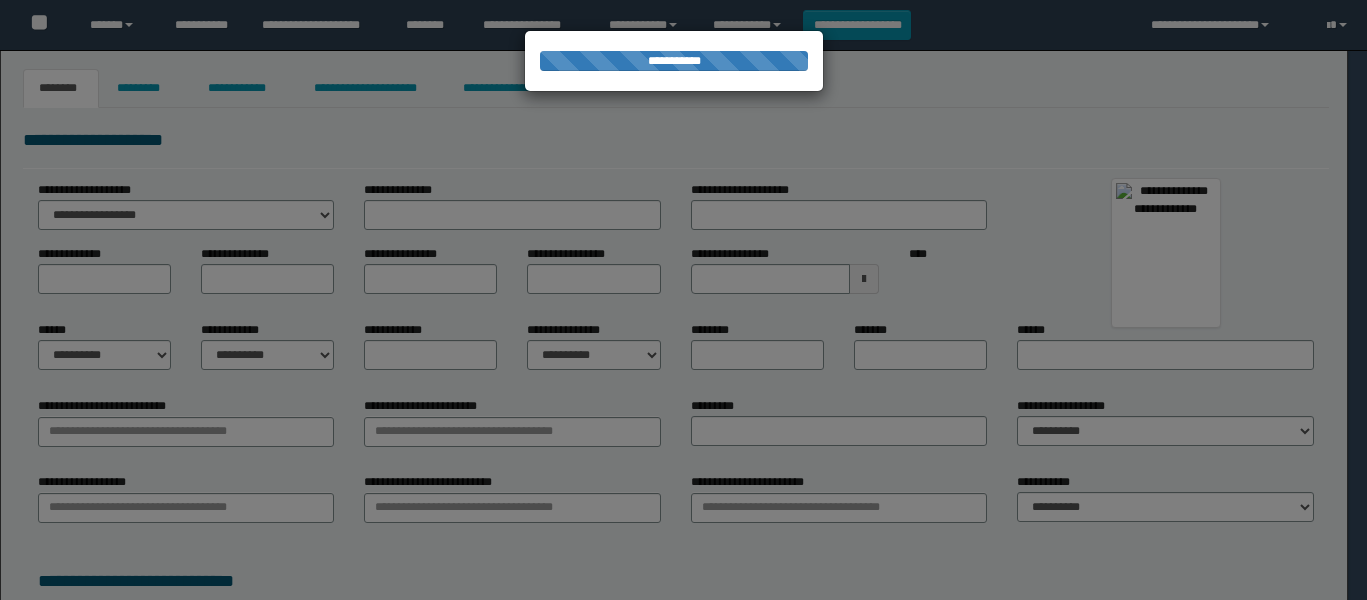 type on "*****" 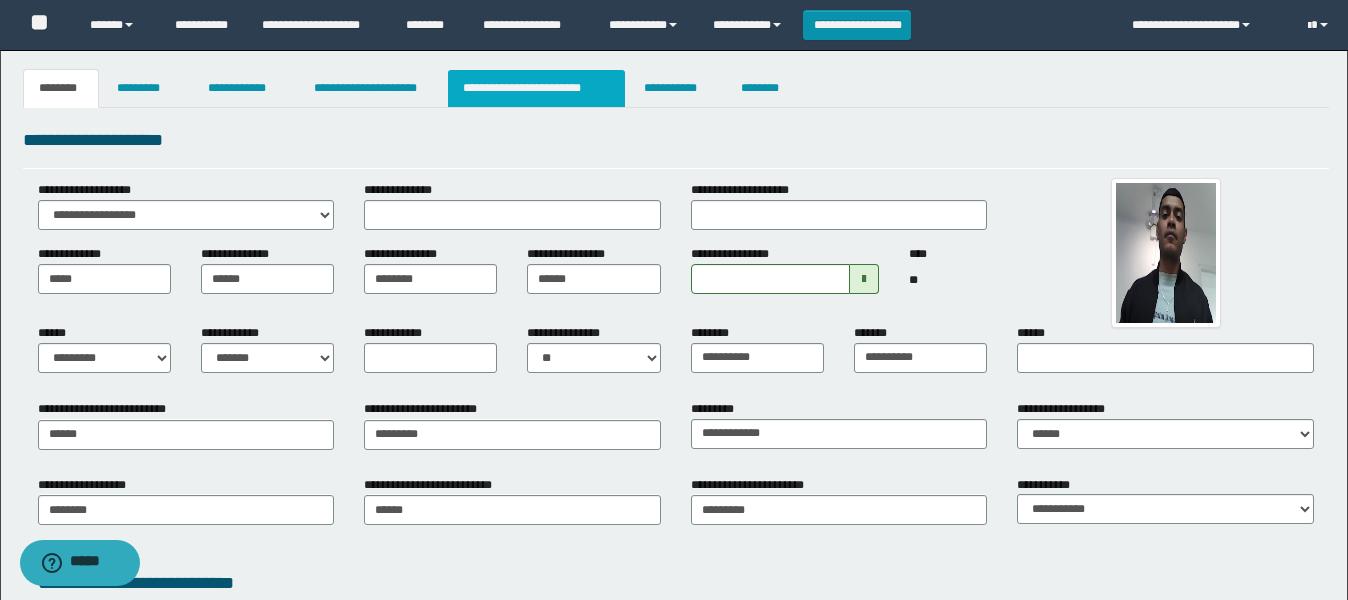 click on "**********" at bounding box center [537, 88] 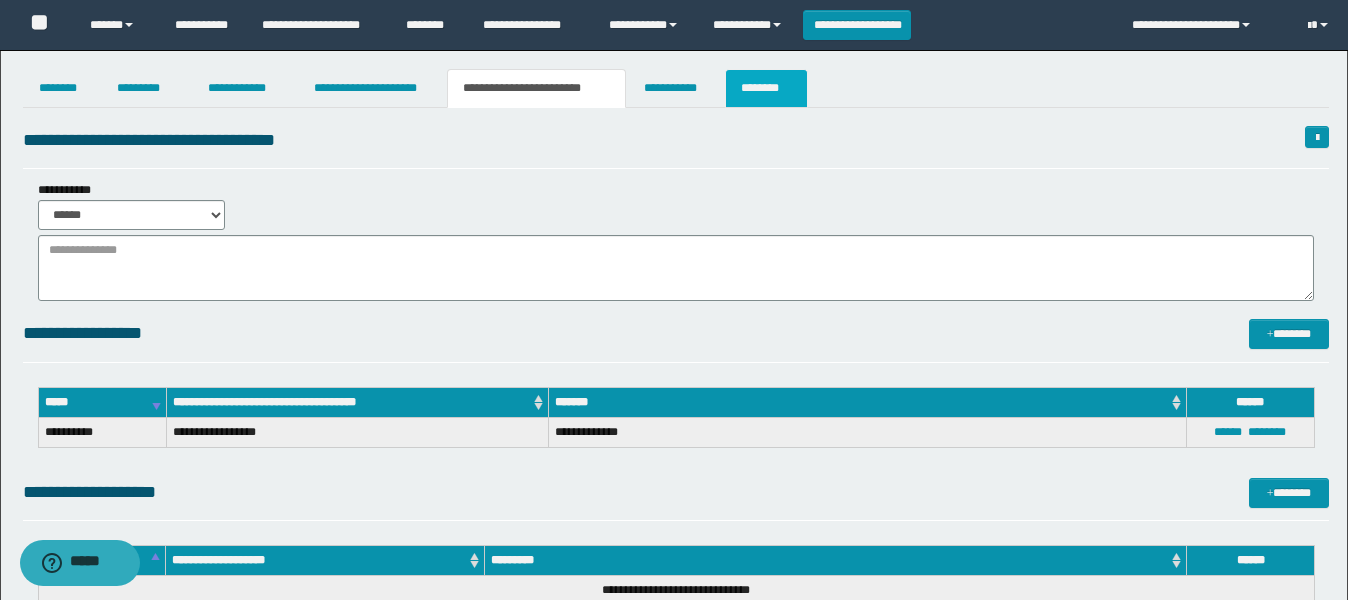 click on "********" at bounding box center (766, 88) 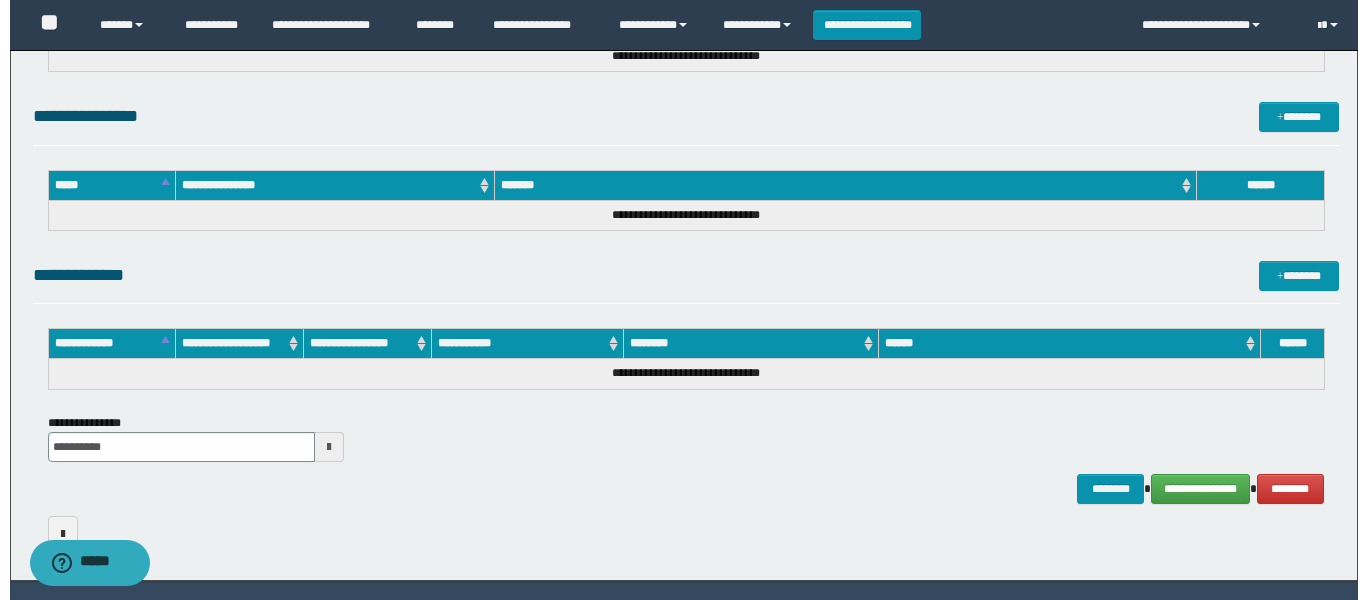 scroll, scrollTop: 1031, scrollLeft: 0, axis: vertical 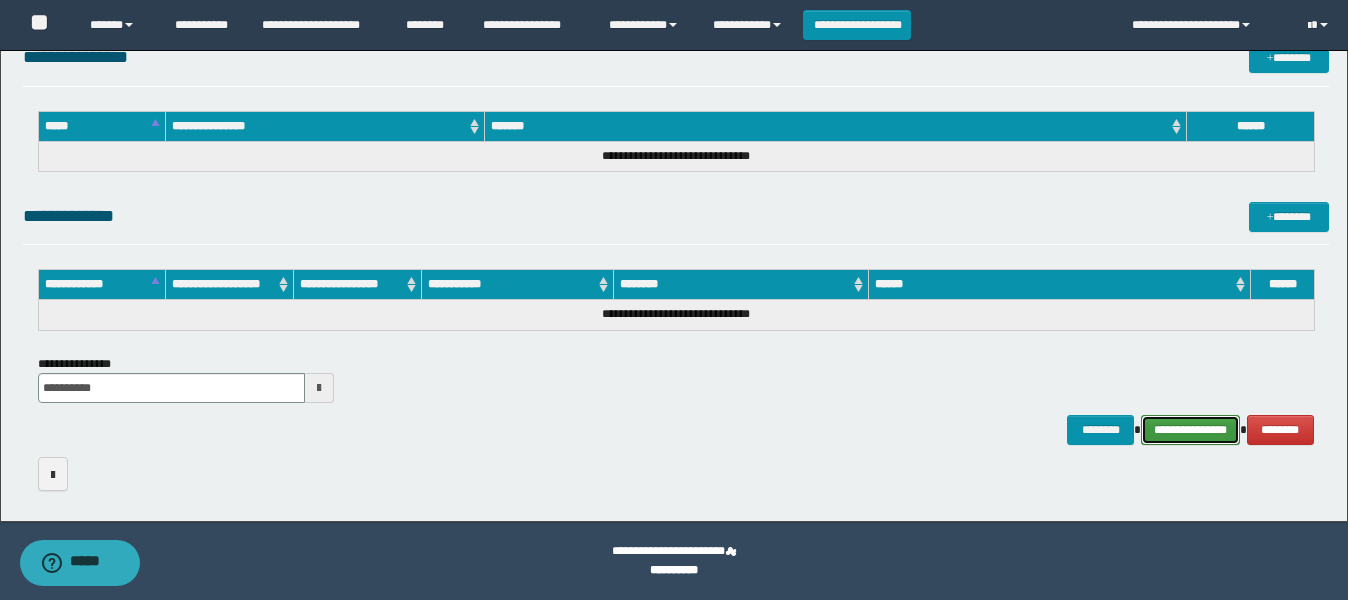 click on "**********" at bounding box center [1190, 430] 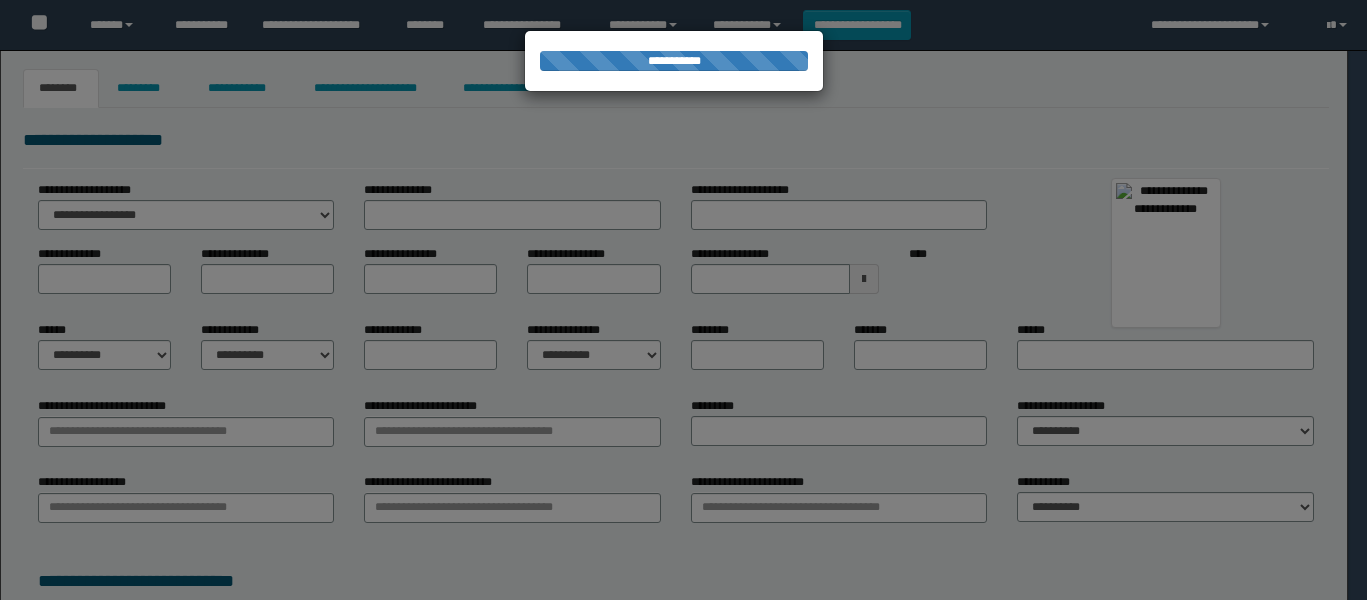 scroll, scrollTop: 0, scrollLeft: 0, axis: both 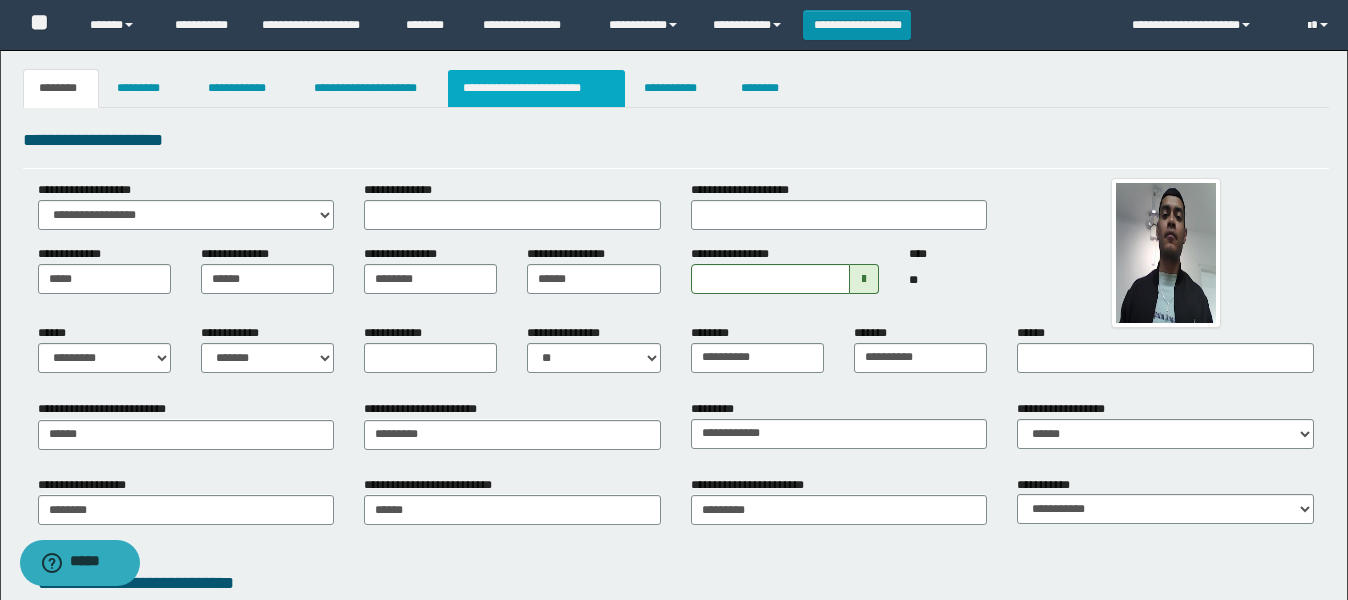 click on "**********" at bounding box center [537, 88] 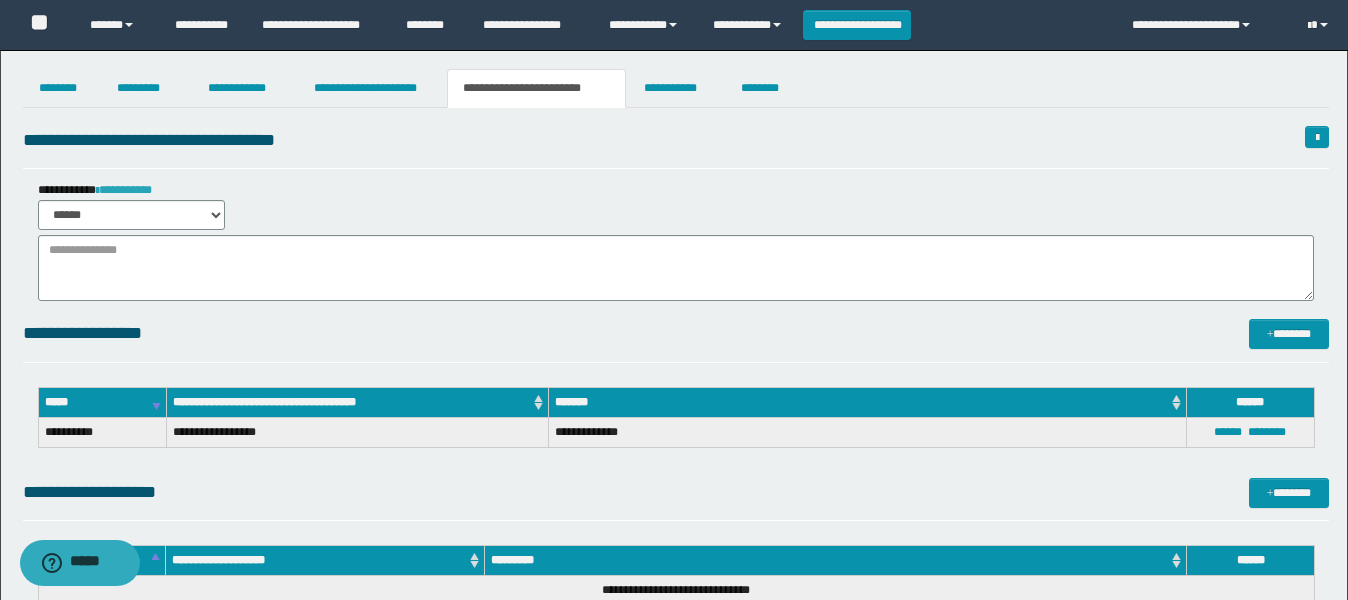 click on "**********" at bounding box center (124, 190) 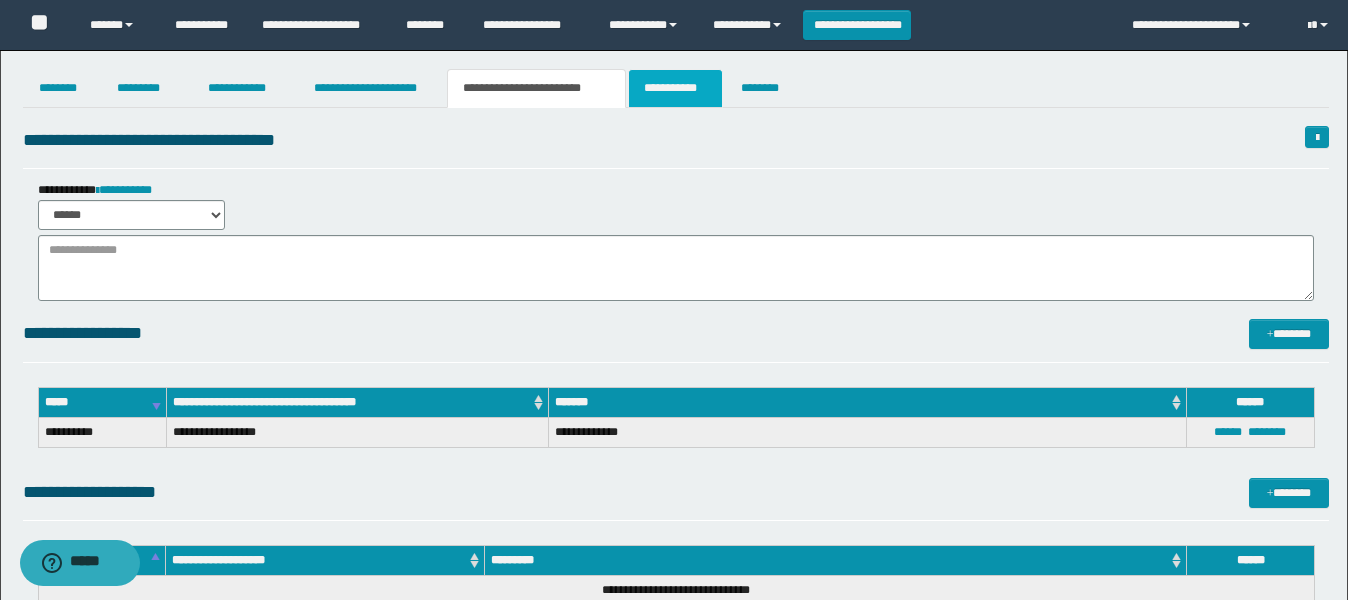 click on "**********" at bounding box center [675, 88] 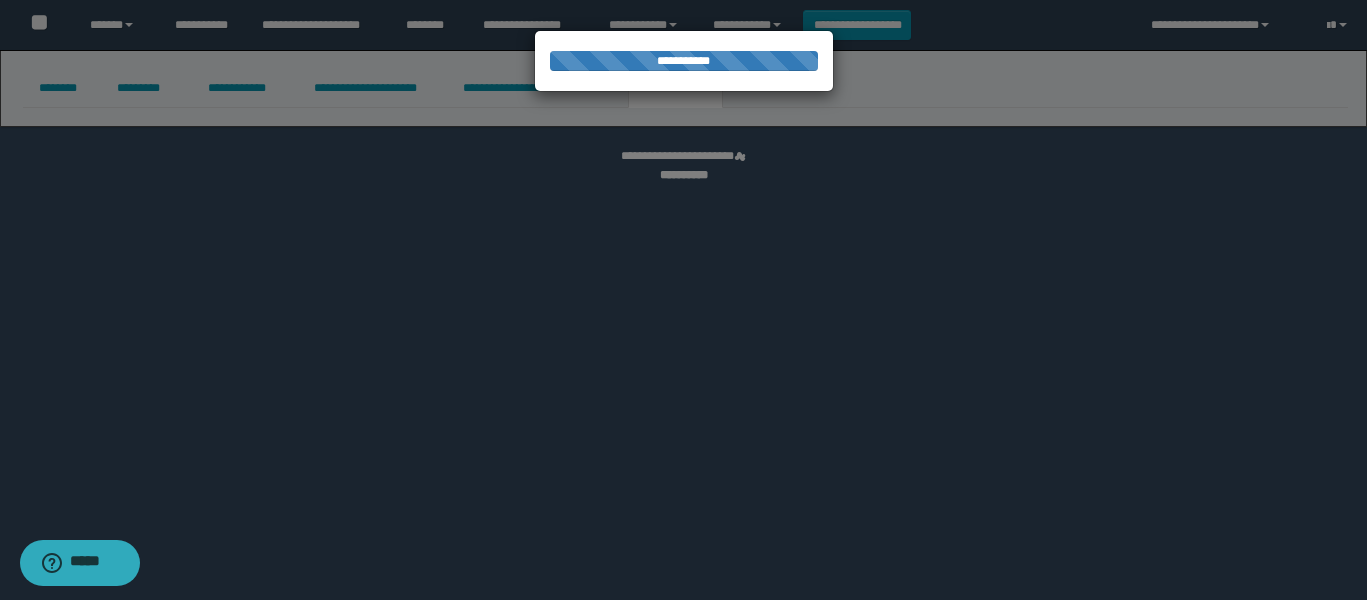 select on "****" 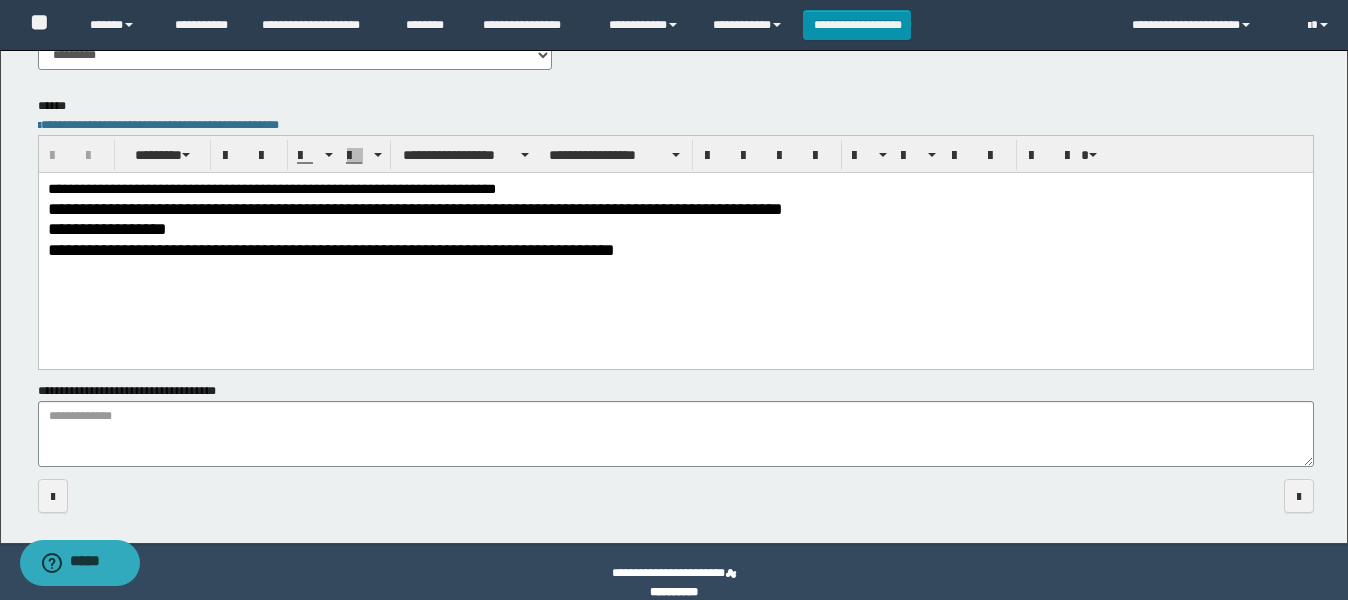 scroll, scrollTop: 364, scrollLeft: 0, axis: vertical 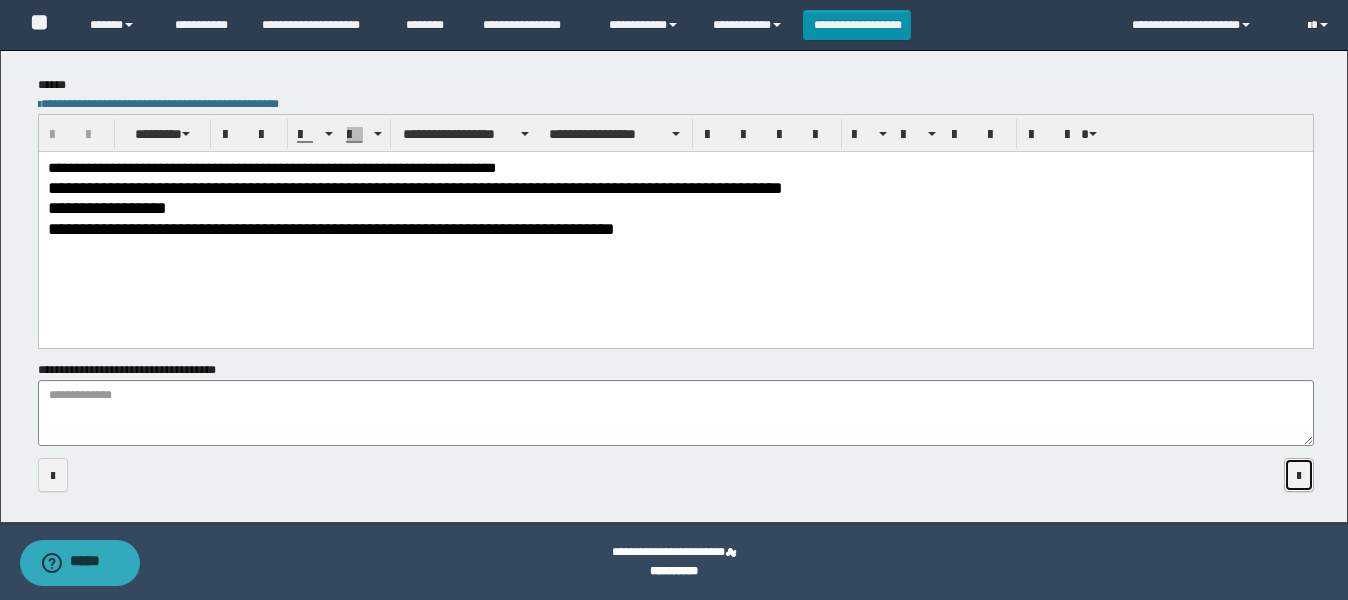 click at bounding box center (1299, 476) 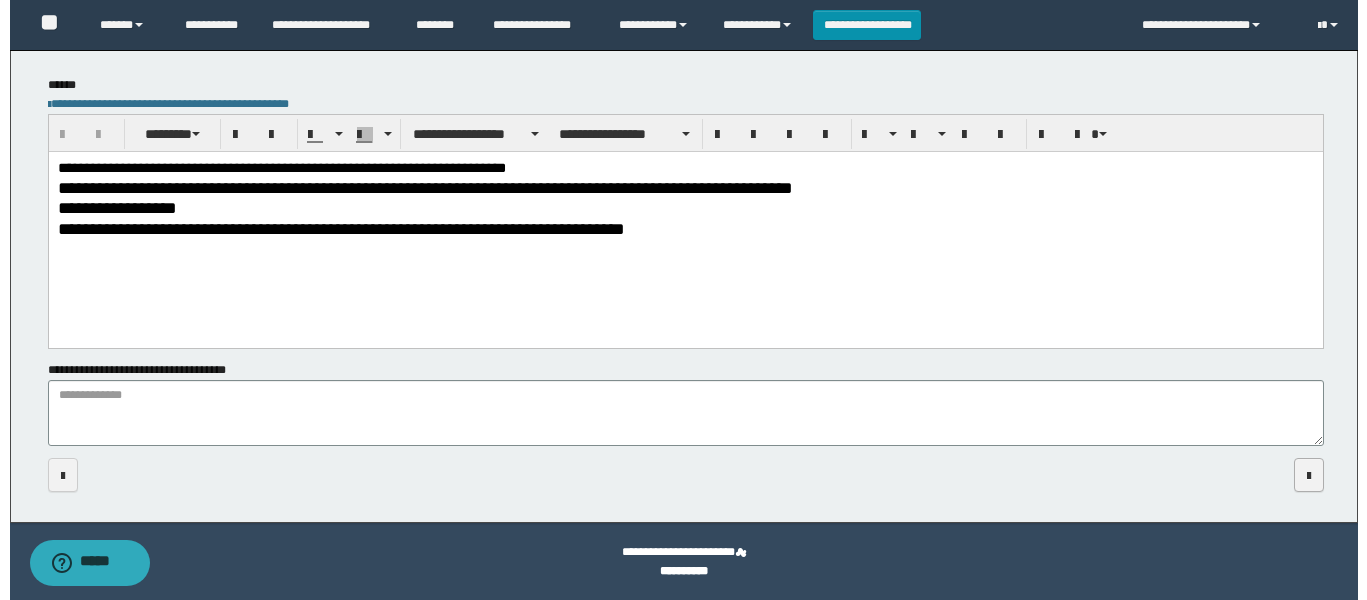 scroll, scrollTop: 0, scrollLeft: 0, axis: both 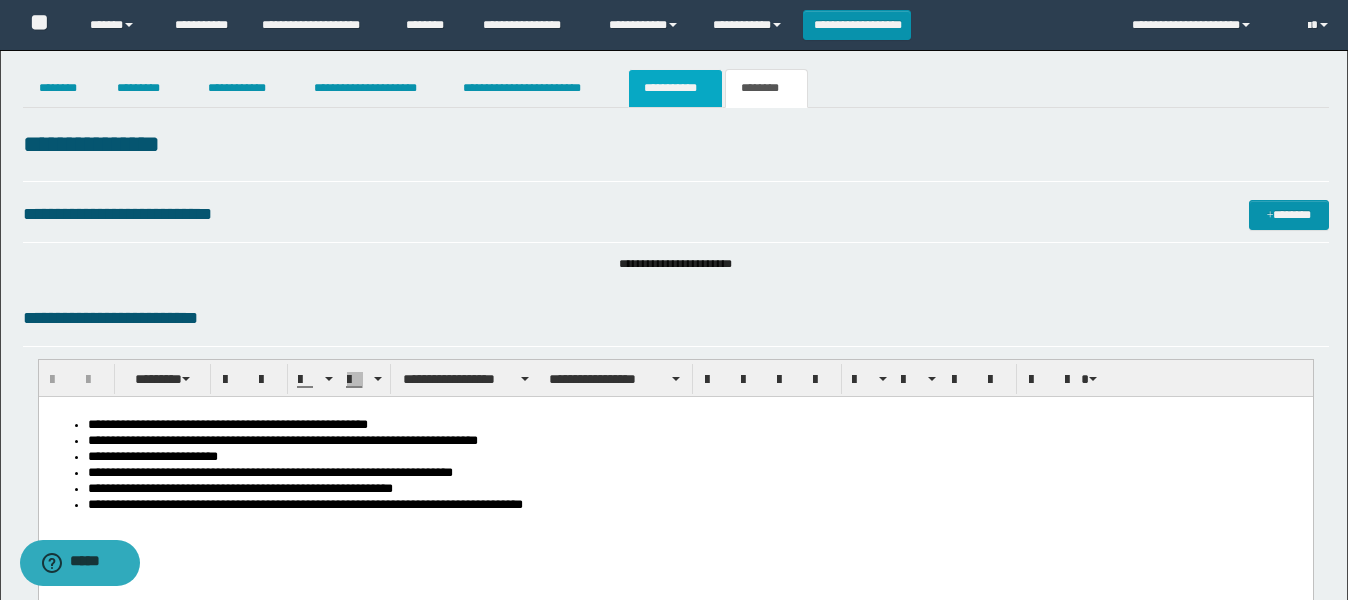 click on "**********" at bounding box center (675, 88) 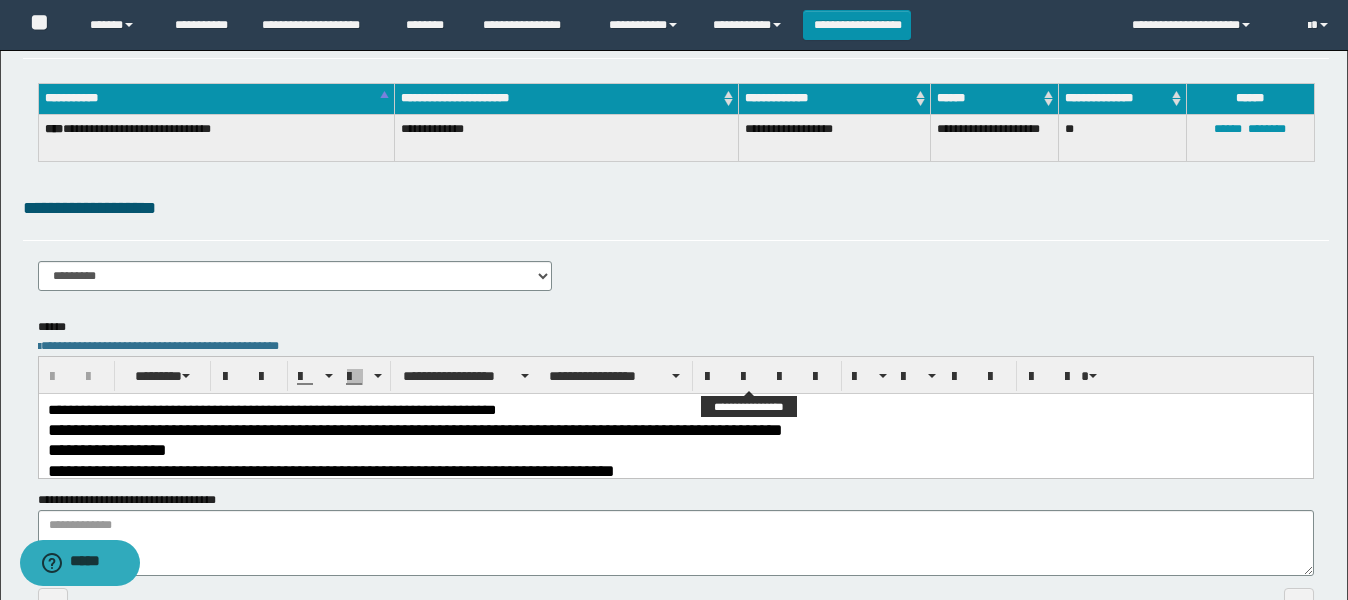 scroll, scrollTop: 0, scrollLeft: 0, axis: both 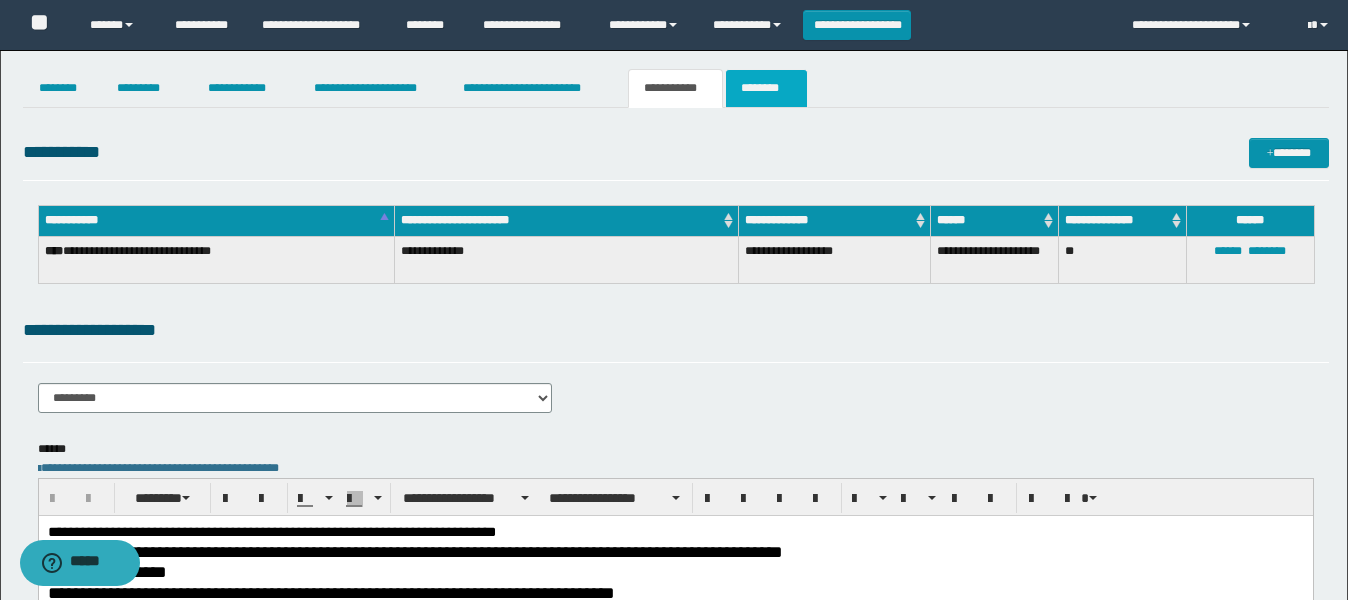 click on "********" at bounding box center (766, 88) 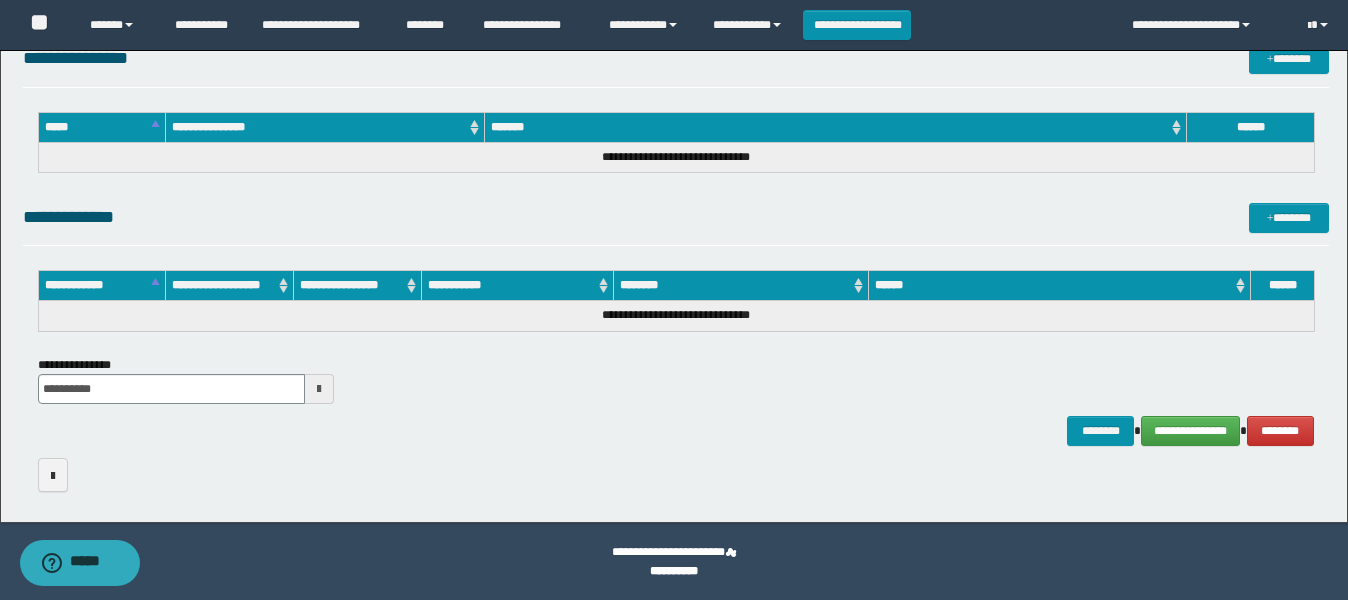 scroll, scrollTop: 876, scrollLeft: 0, axis: vertical 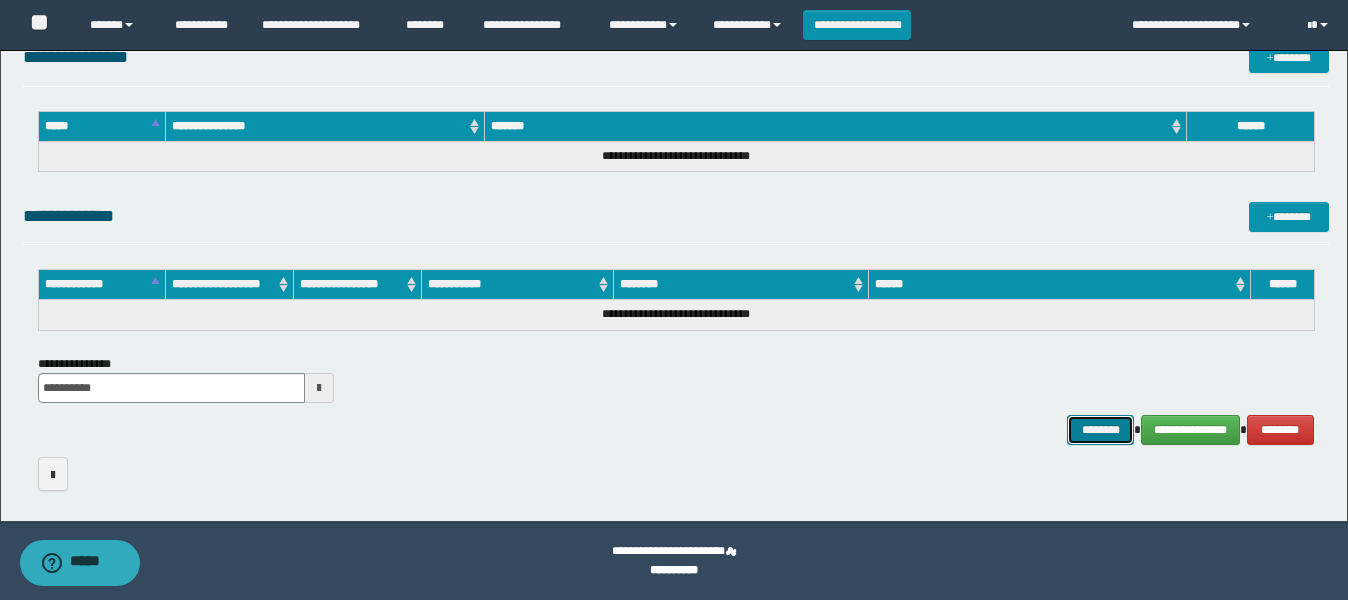 click on "********" at bounding box center [1101, 430] 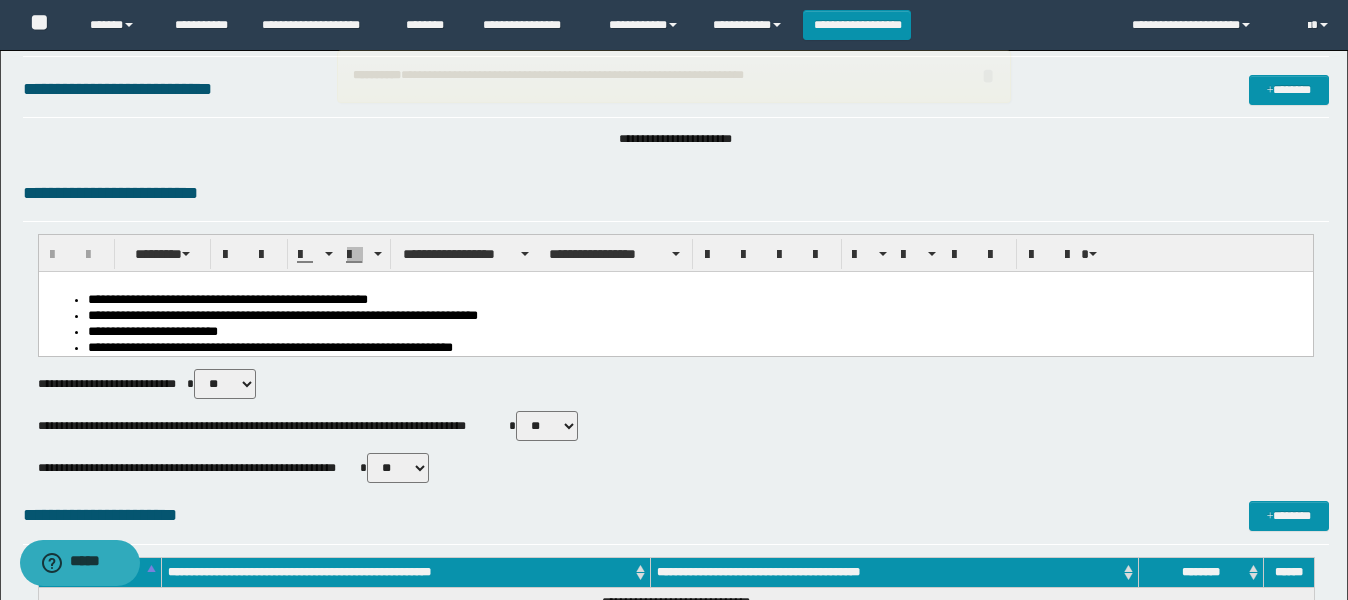 scroll, scrollTop: 0, scrollLeft: 0, axis: both 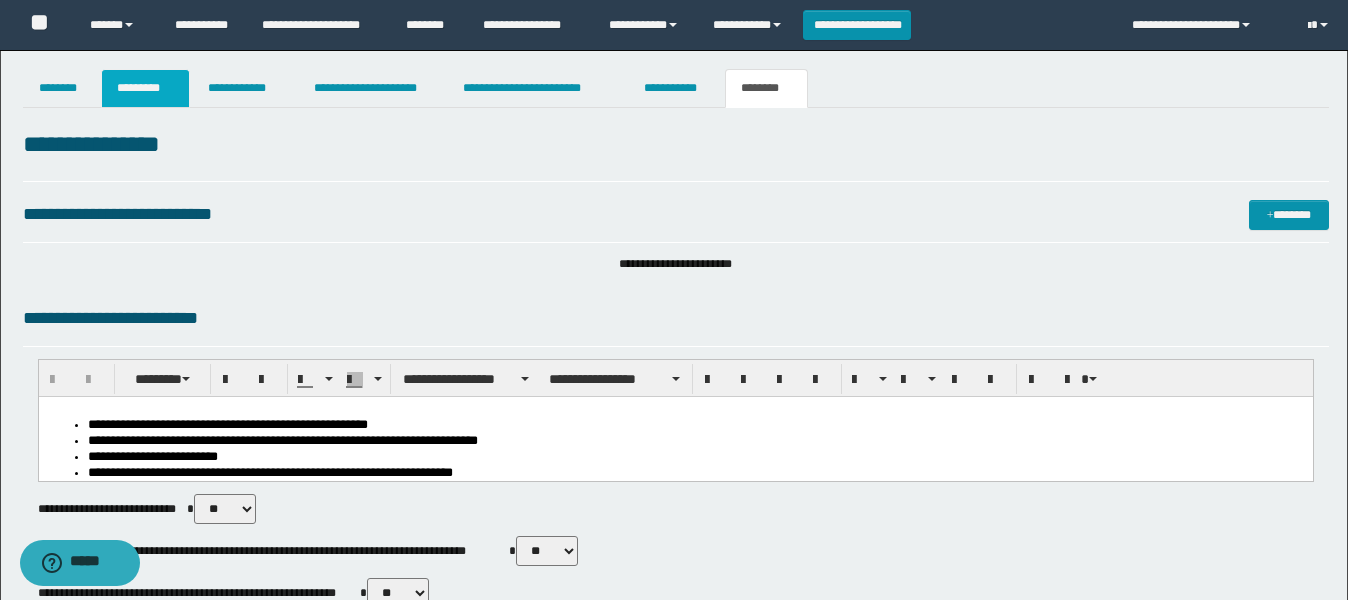 click on "*********" at bounding box center [145, 88] 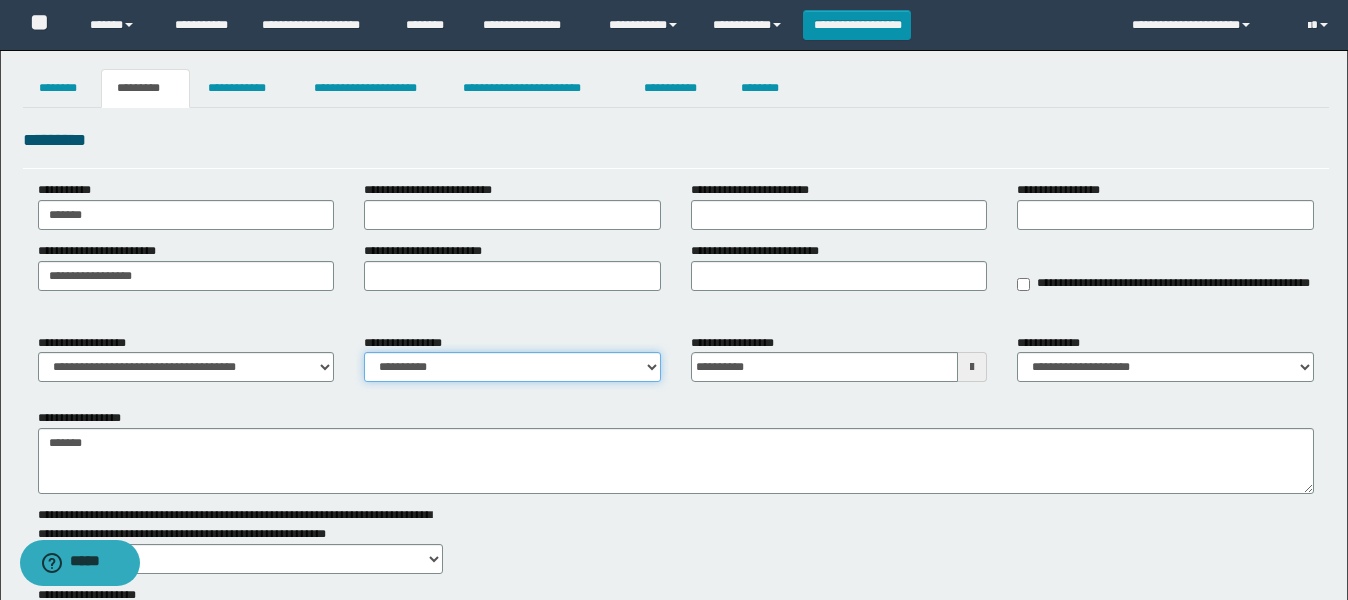 click on "**********" at bounding box center (512, 367) 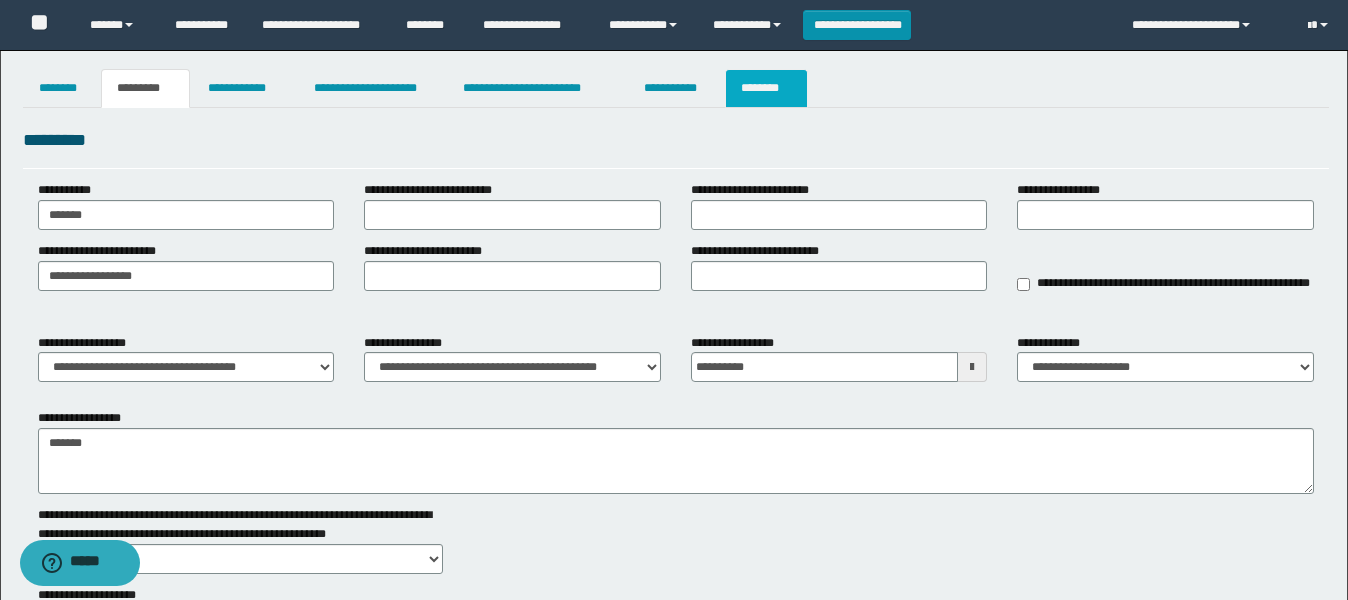 click on "********" at bounding box center (766, 88) 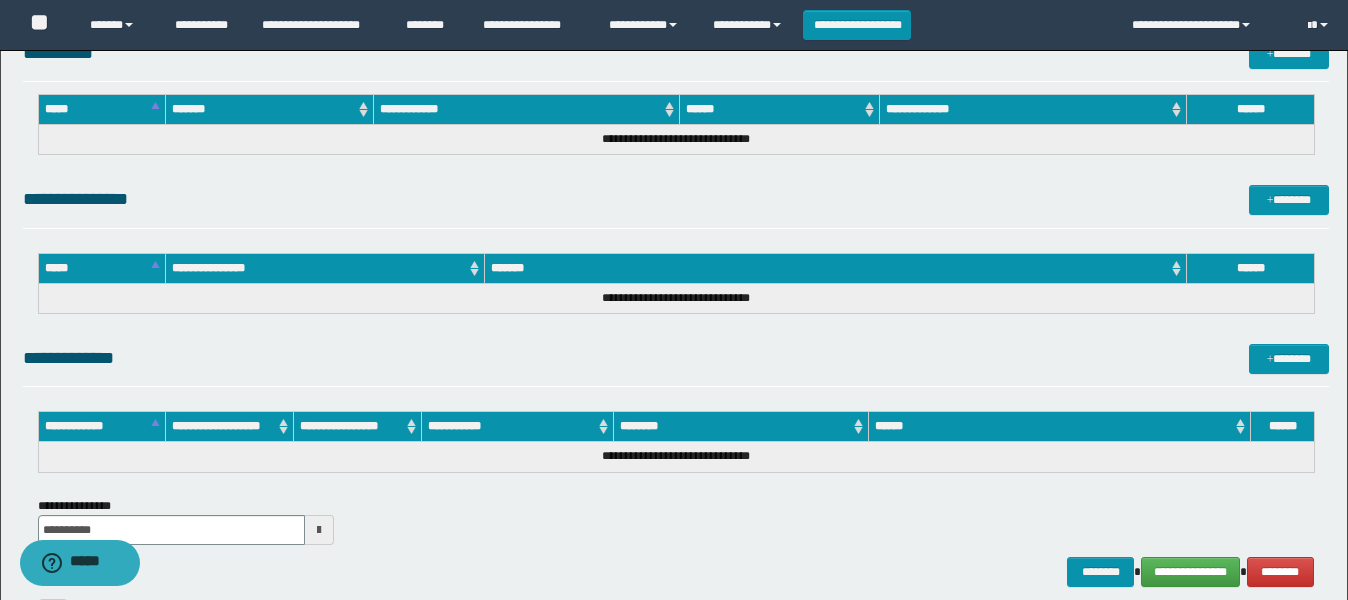 scroll, scrollTop: 876, scrollLeft: 0, axis: vertical 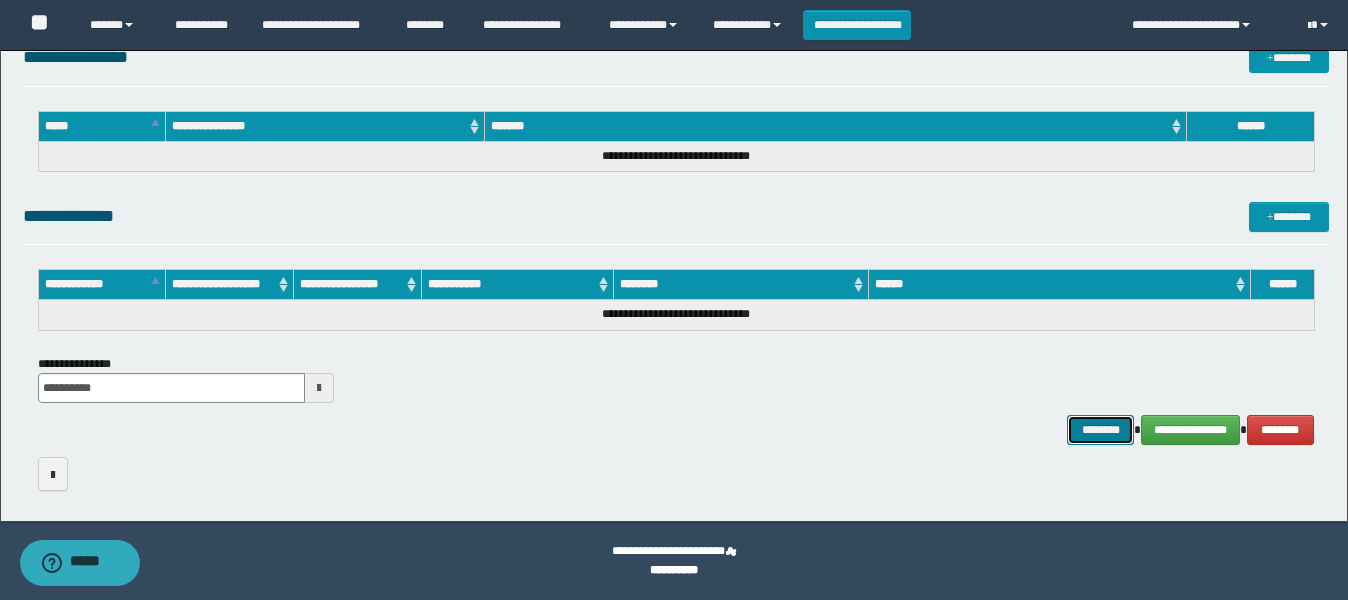 click on "********" at bounding box center (1101, 430) 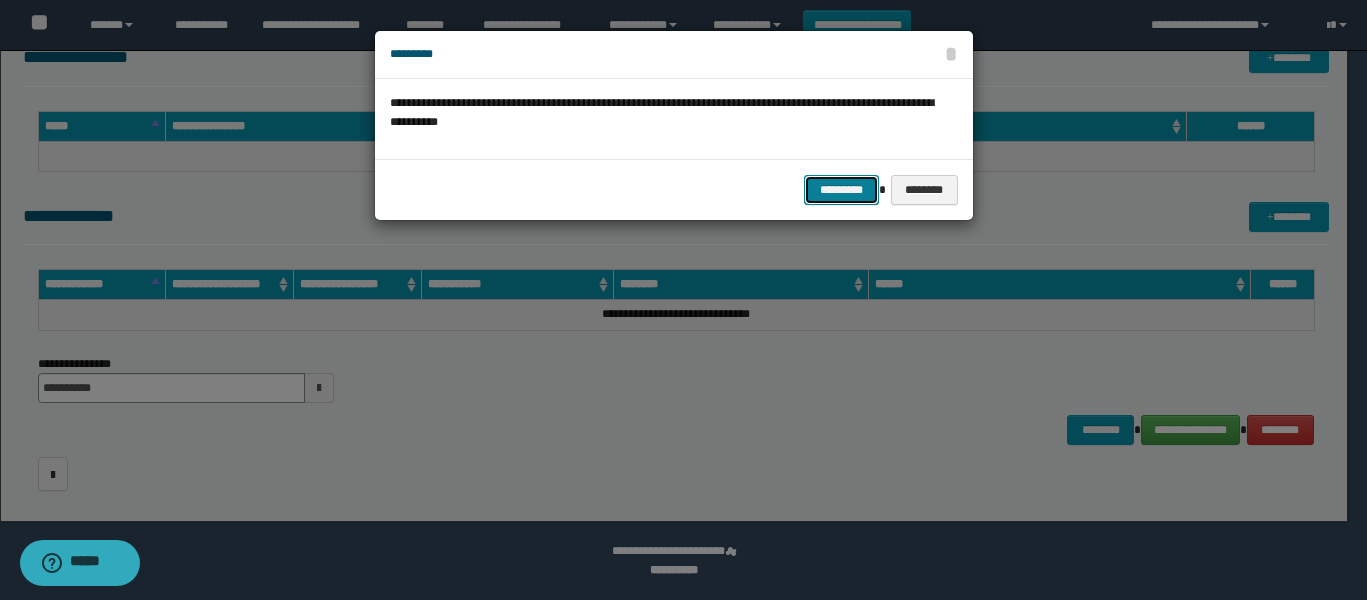 click on "*********" at bounding box center (841, 190) 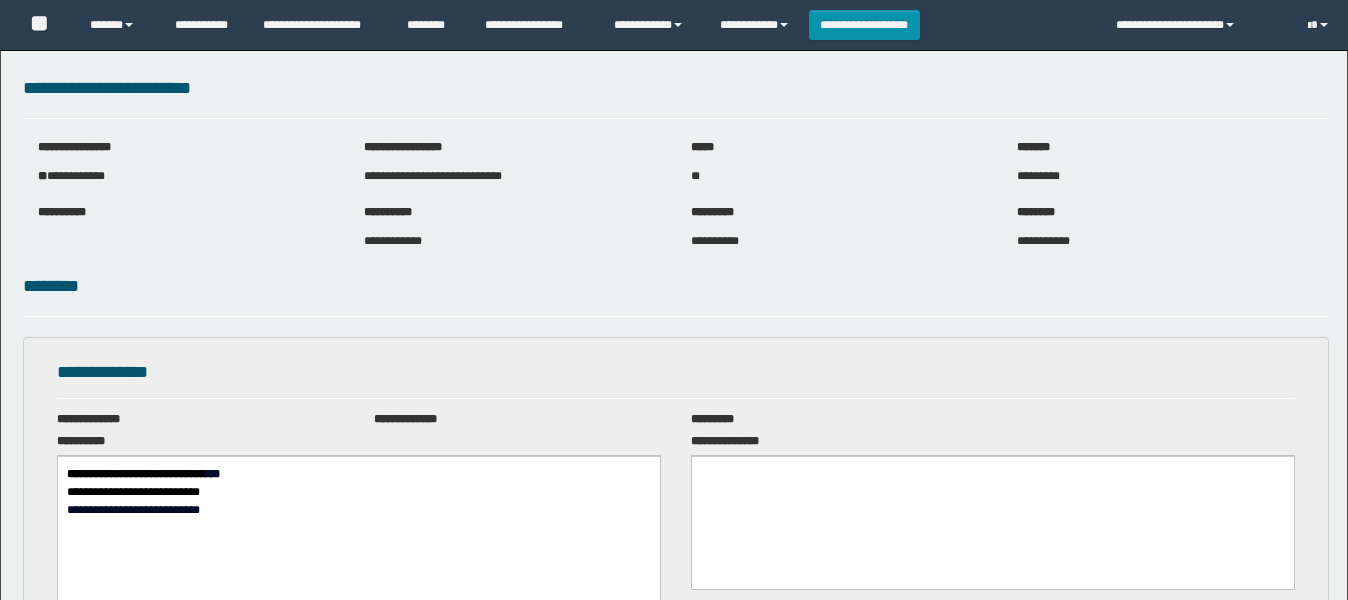 scroll, scrollTop: 0, scrollLeft: 0, axis: both 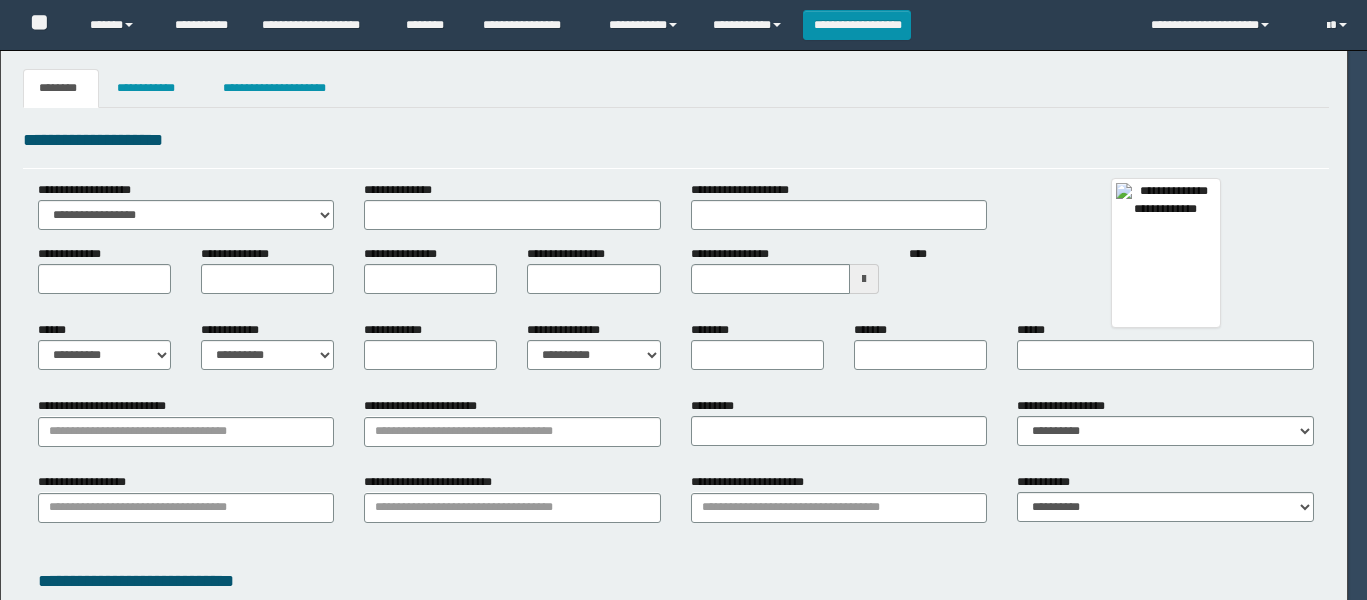 type on "****" 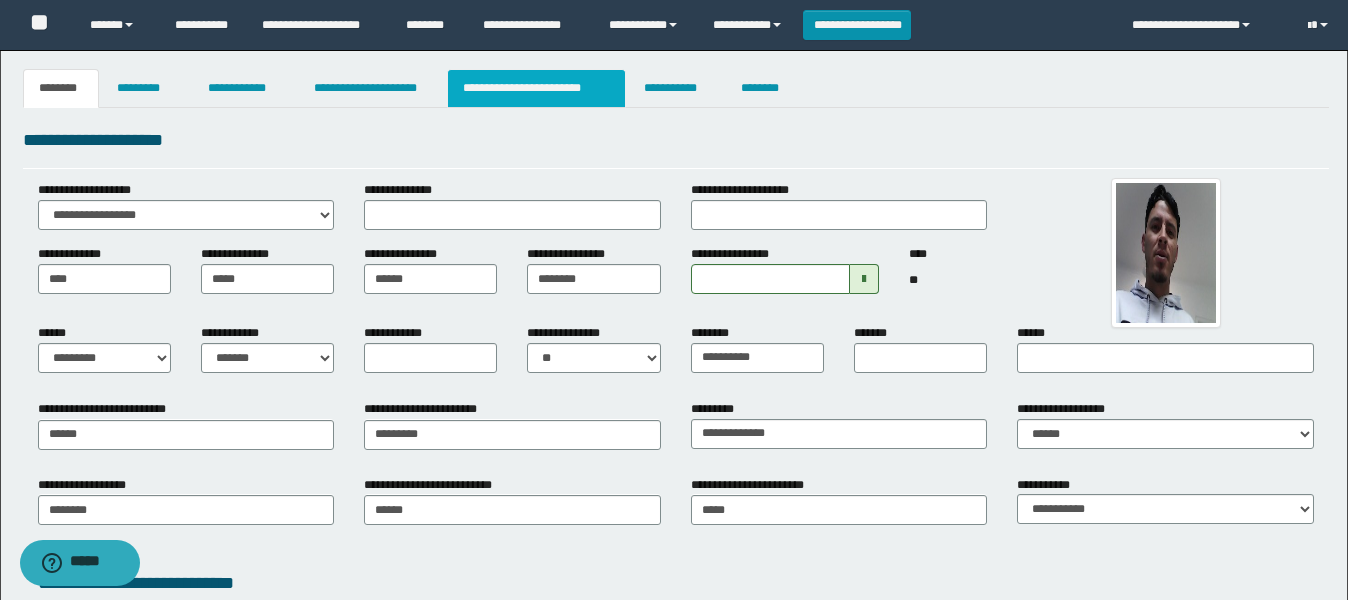 click on "**********" at bounding box center (537, 88) 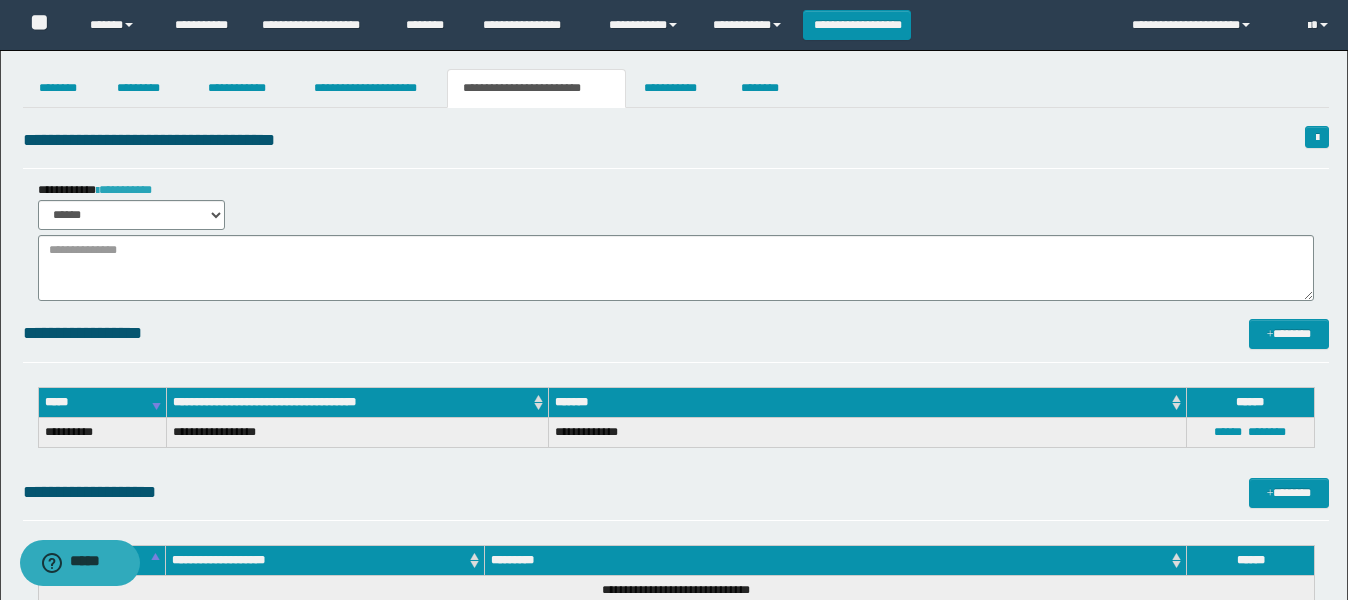 click on "**********" at bounding box center (124, 190) 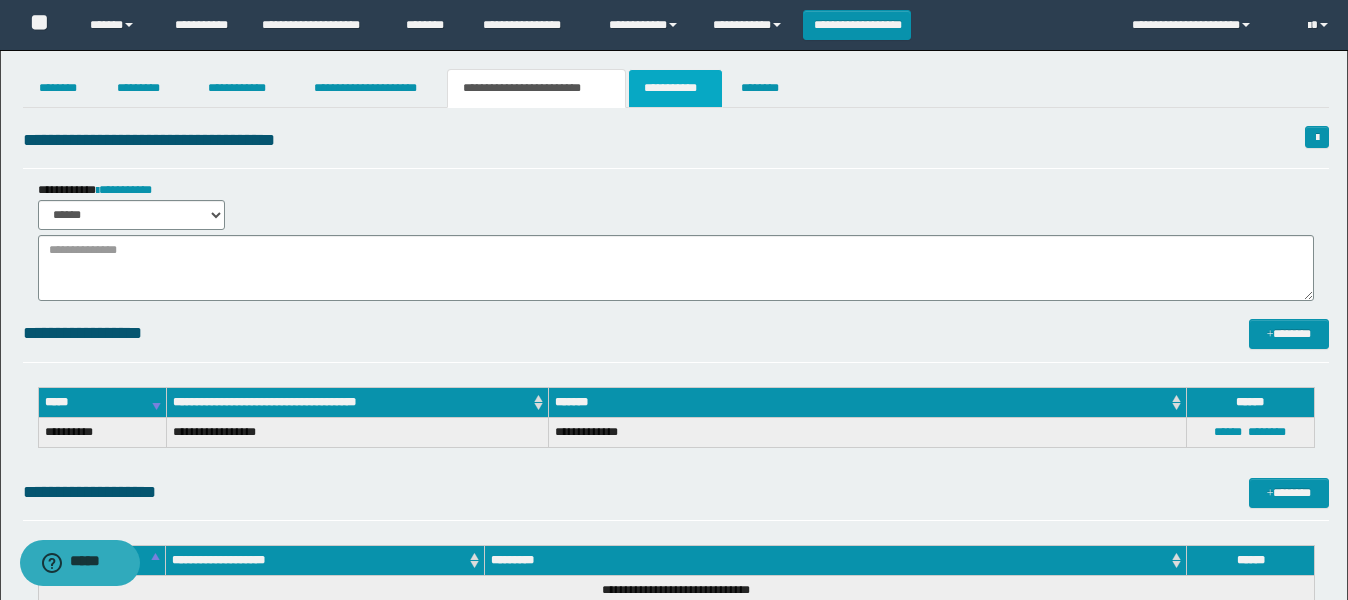 click on "**********" at bounding box center [675, 88] 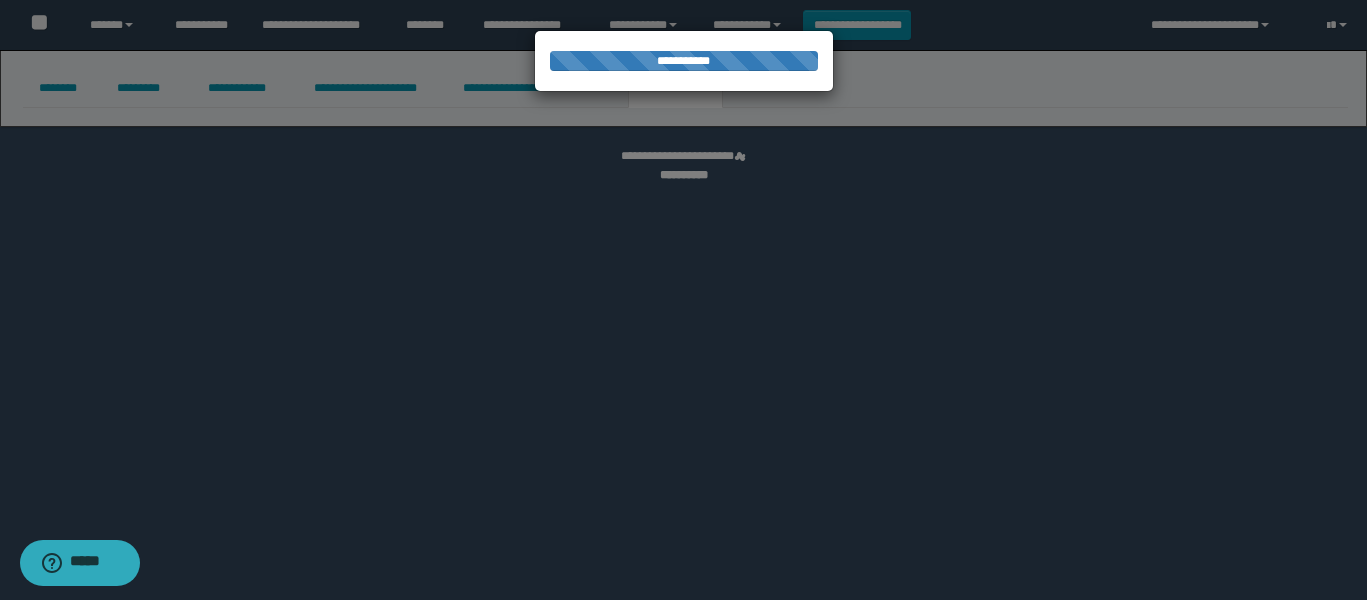 select on "****" 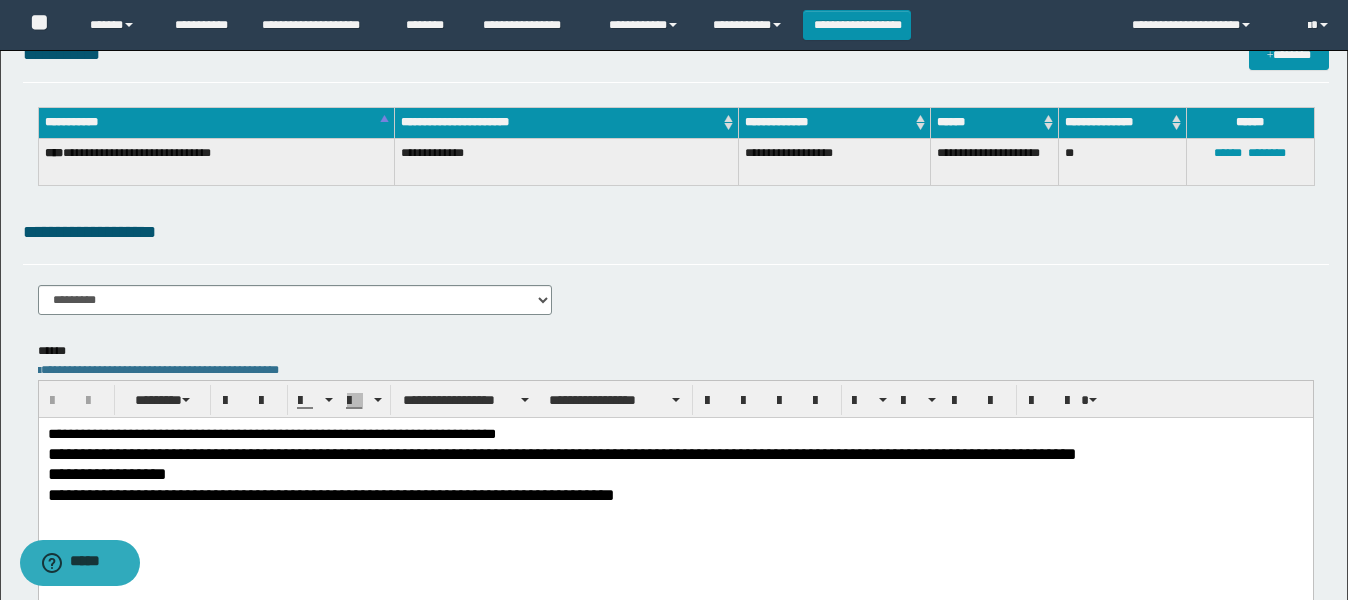 scroll, scrollTop: 250, scrollLeft: 0, axis: vertical 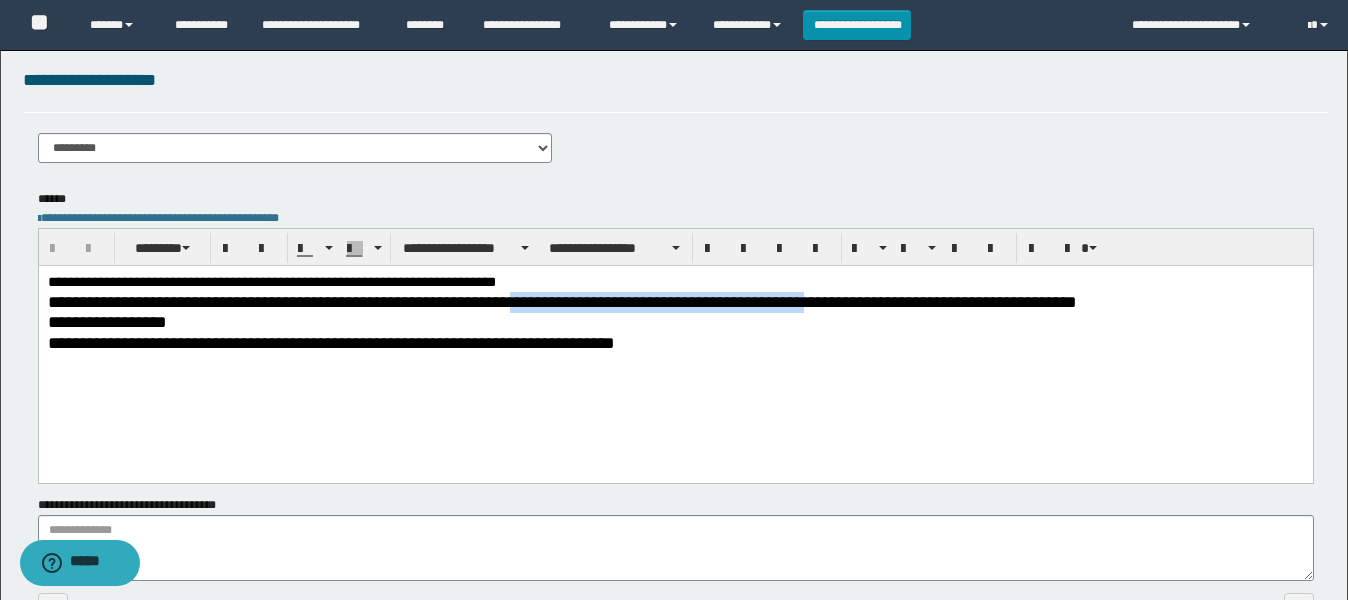 drag, startPoint x: 683, startPoint y: 298, endPoint x: 1121, endPoint y: 301, distance: 438.01028 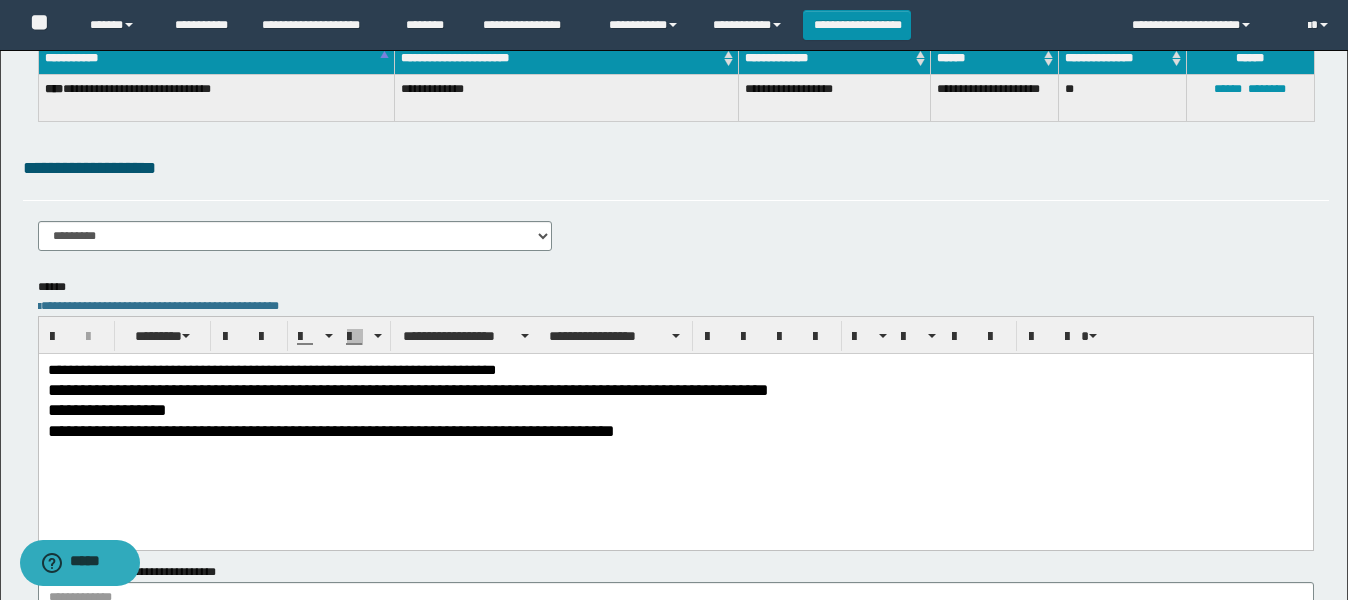 scroll, scrollTop: 0, scrollLeft: 0, axis: both 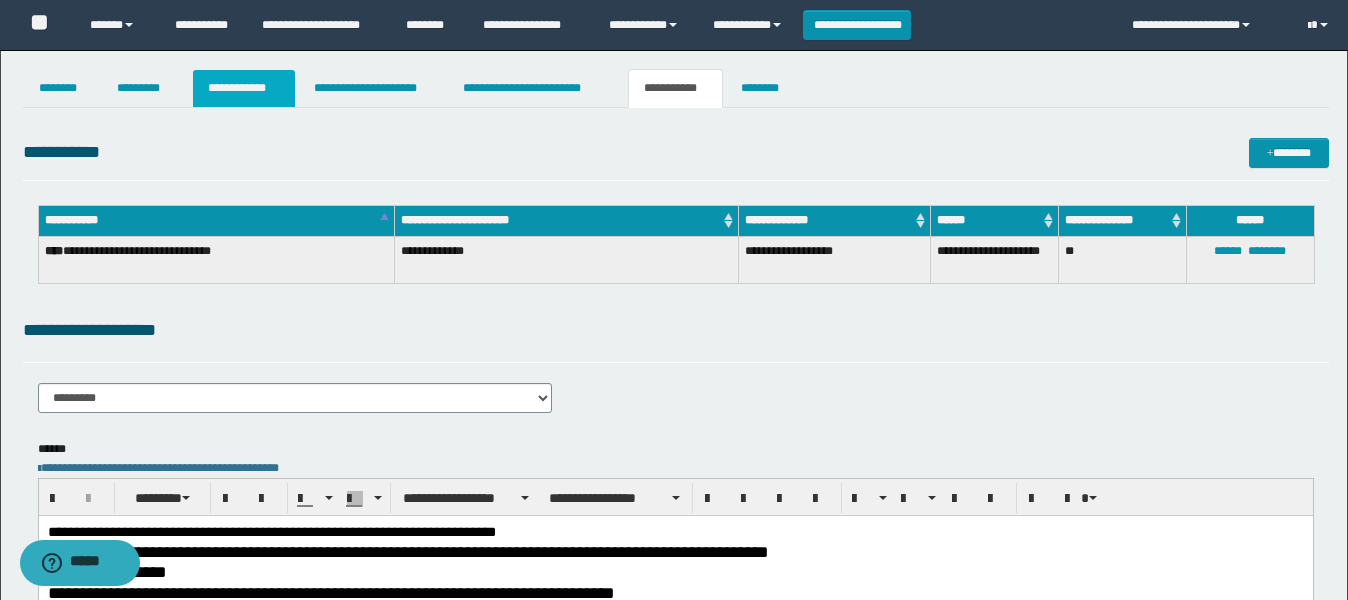 click on "**********" at bounding box center (244, 88) 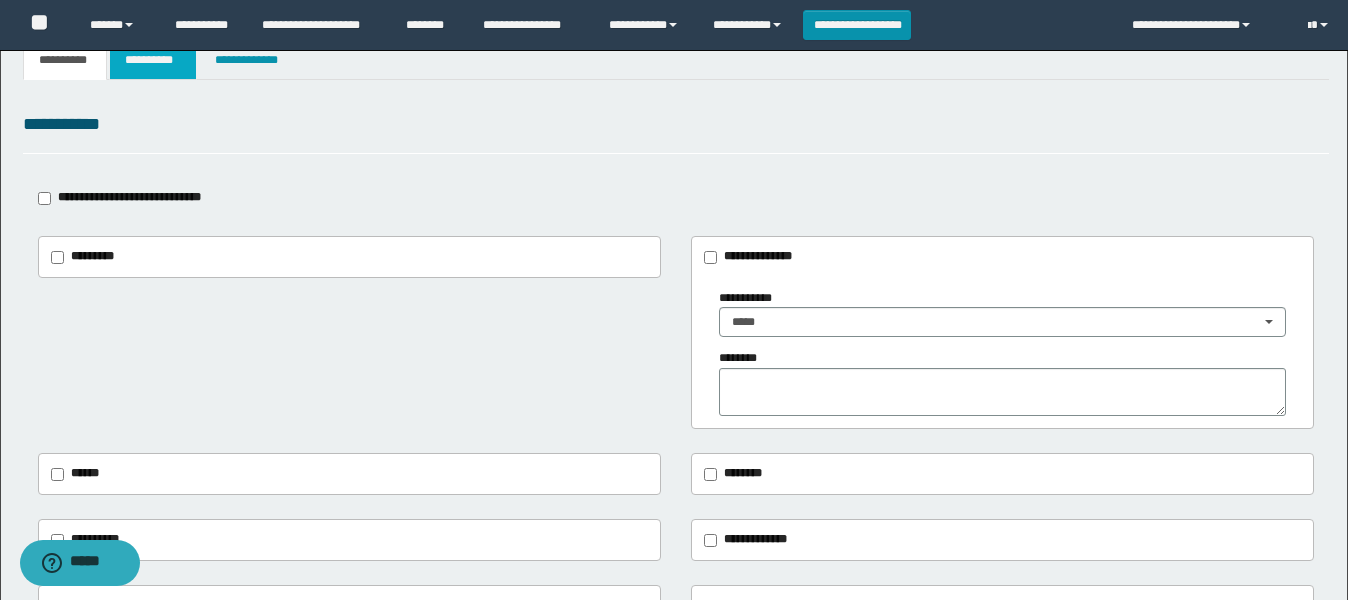 scroll, scrollTop: 0, scrollLeft: 0, axis: both 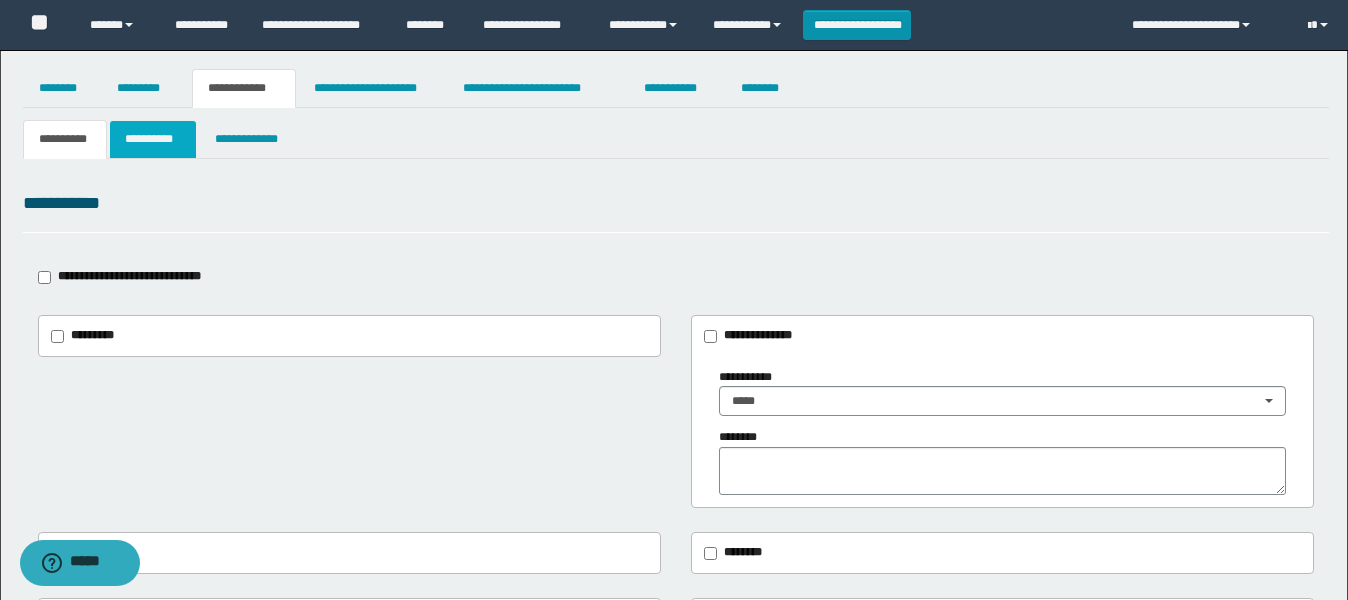 click on "**********" at bounding box center (153, 139) 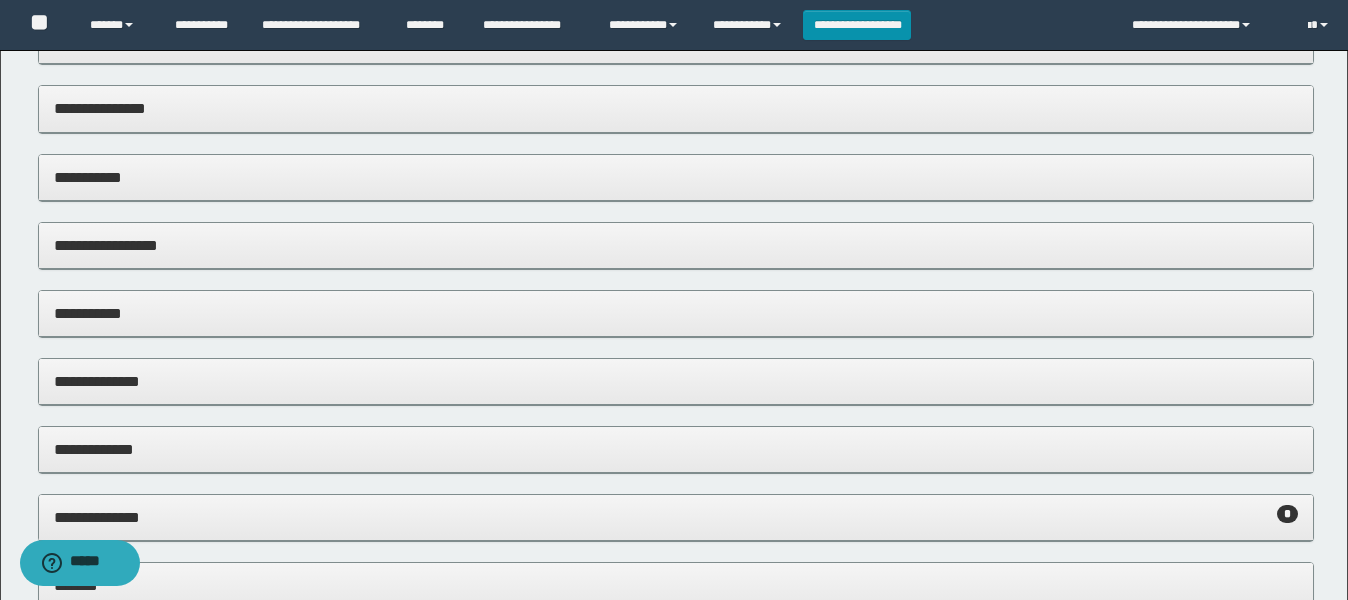 scroll, scrollTop: 403, scrollLeft: 0, axis: vertical 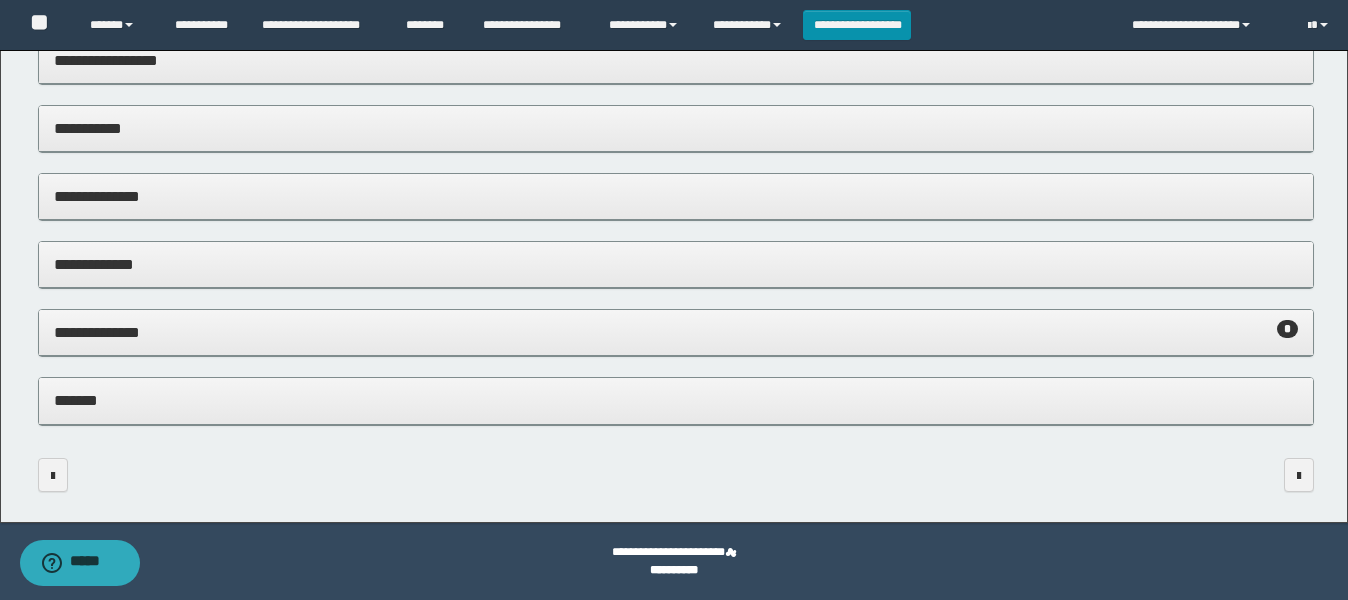 click on "**********" at bounding box center (676, 332) 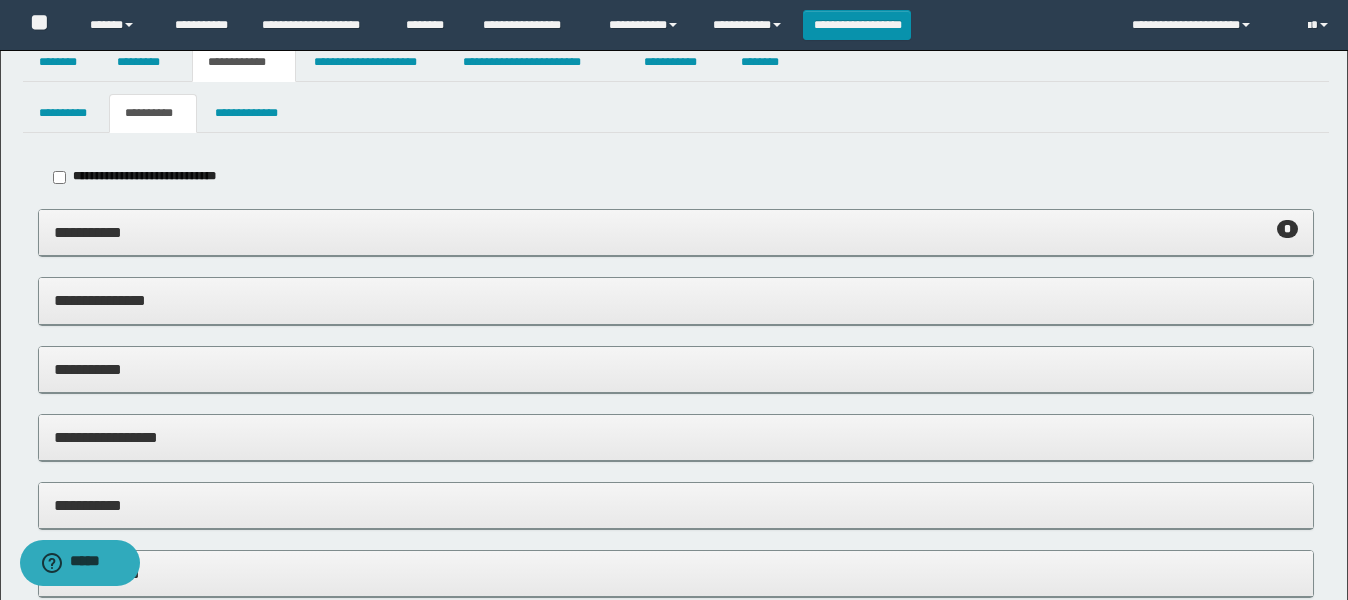scroll, scrollTop: 0, scrollLeft: 0, axis: both 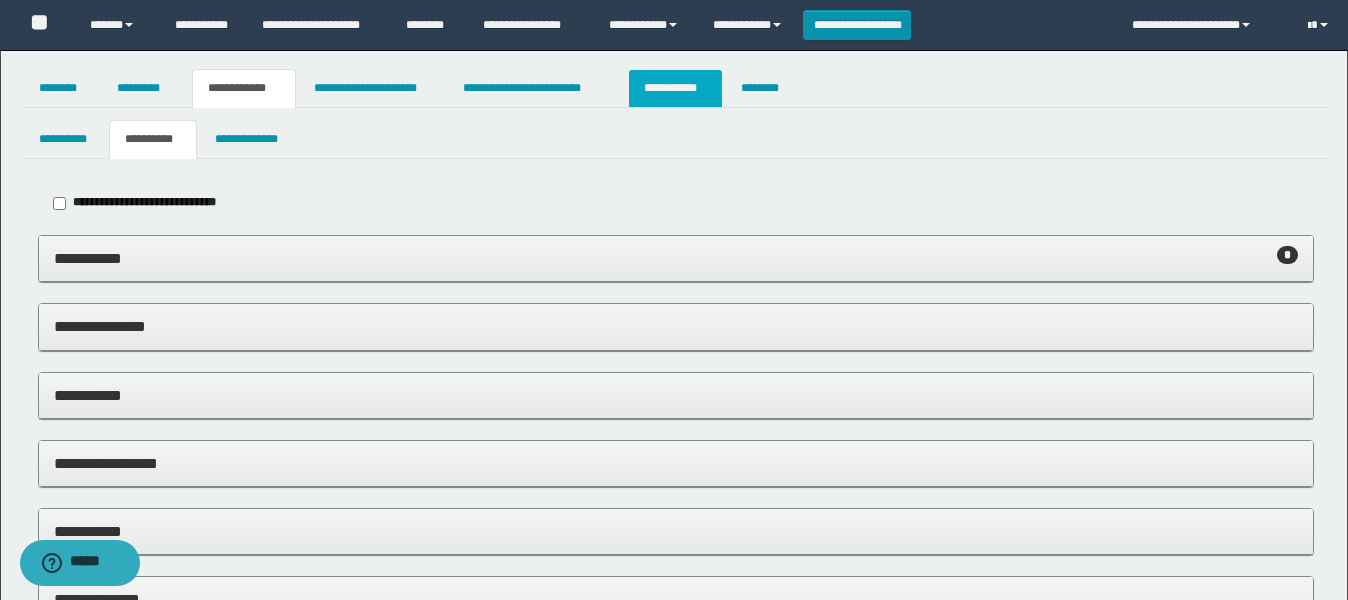 click on "**********" at bounding box center (675, 88) 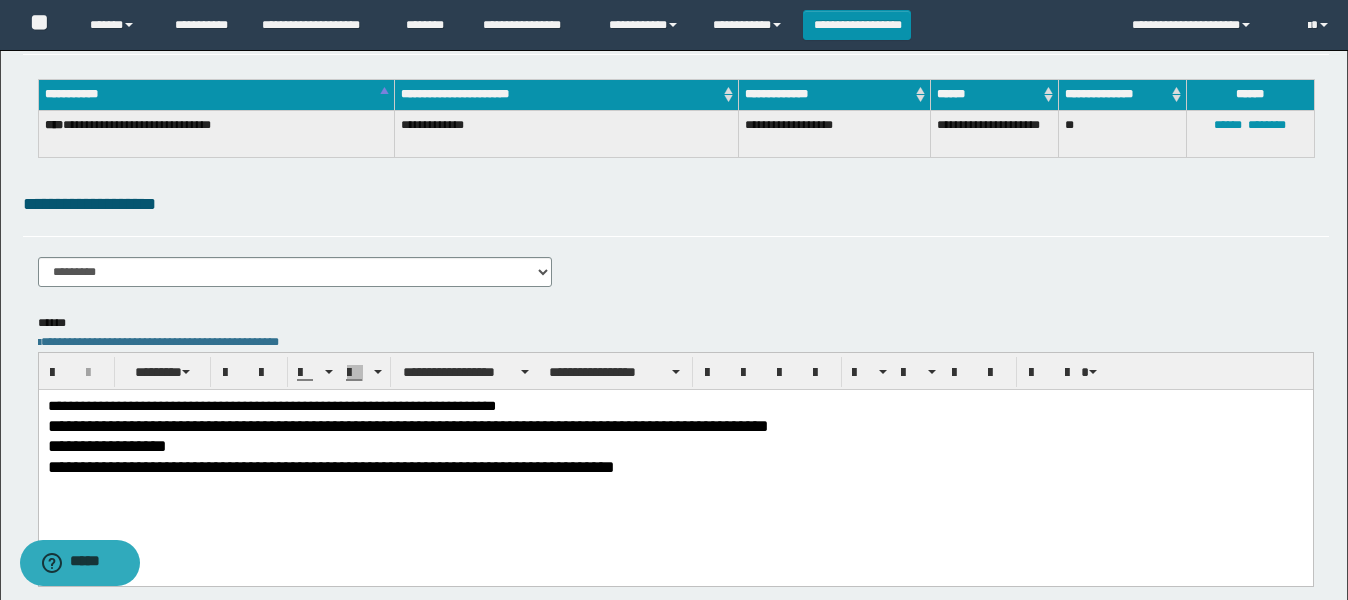 scroll, scrollTop: 250, scrollLeft: 0, axis: vertical 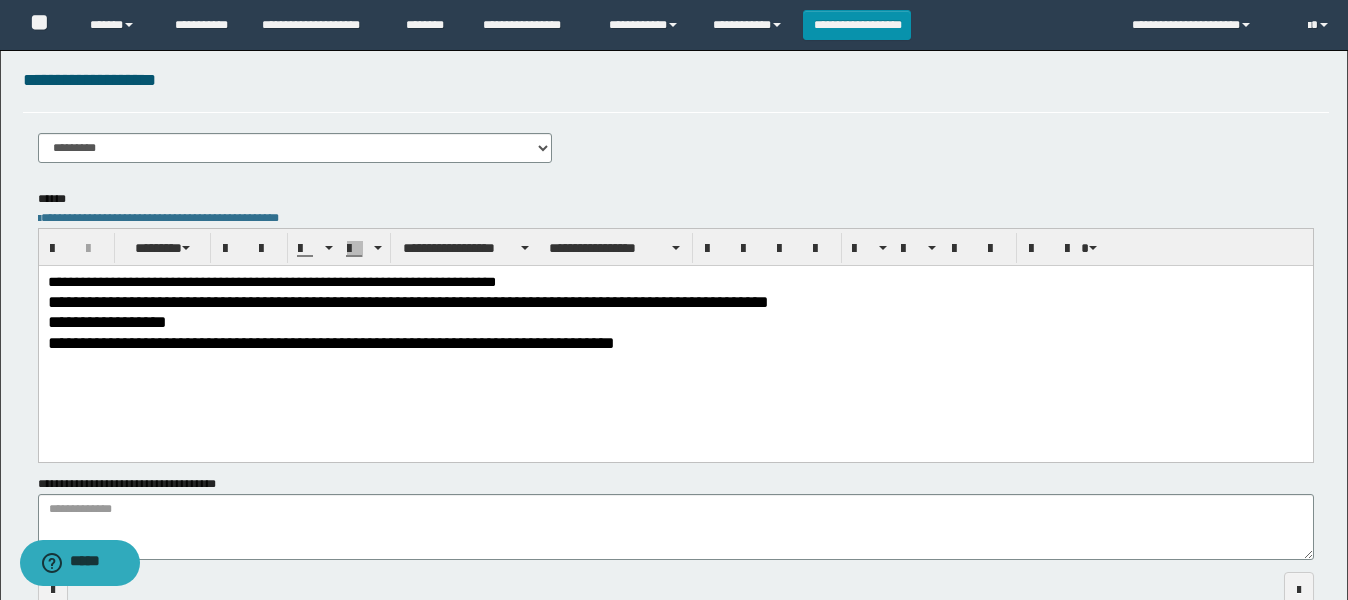 click on "**********" at bounding box center (407, 301) 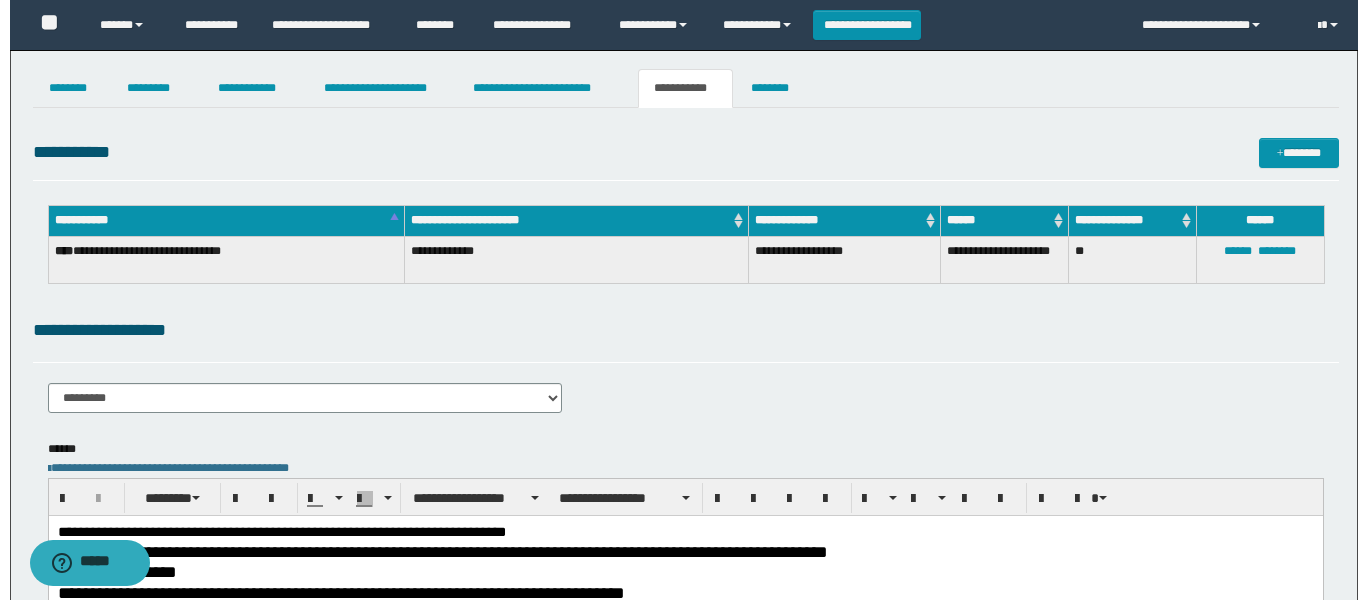 scroll, scrollTop: 0, scrollLeft: 0, axis: both 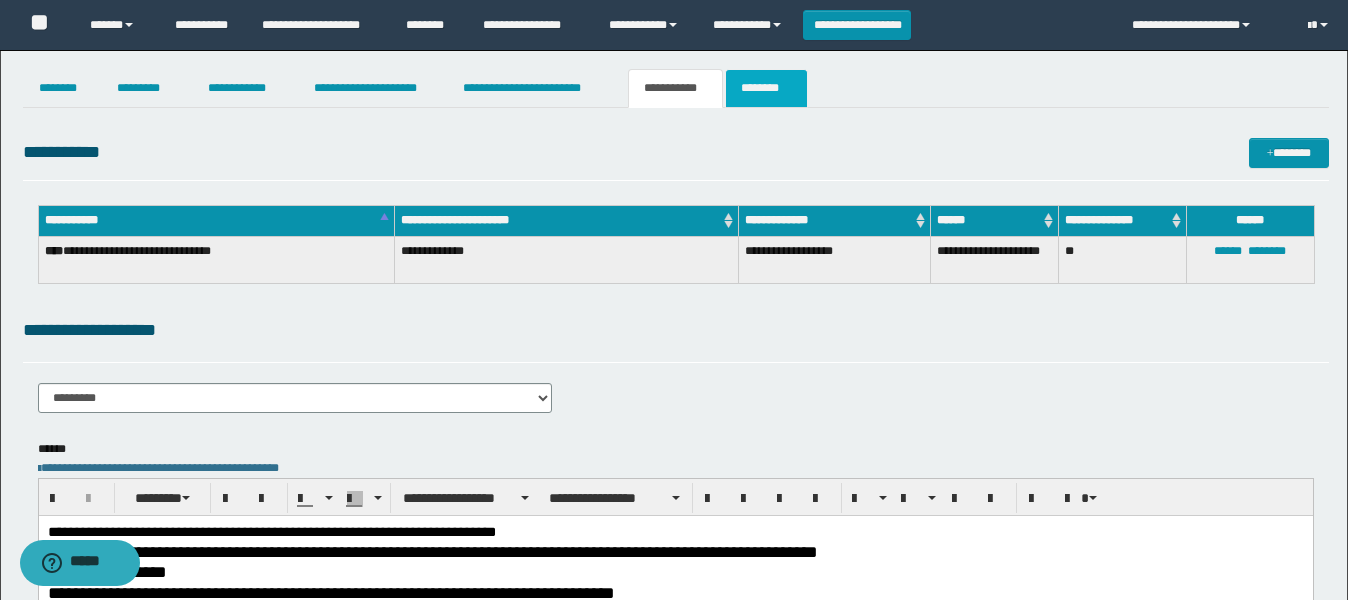click on "********" at bounding box center [766, 88] 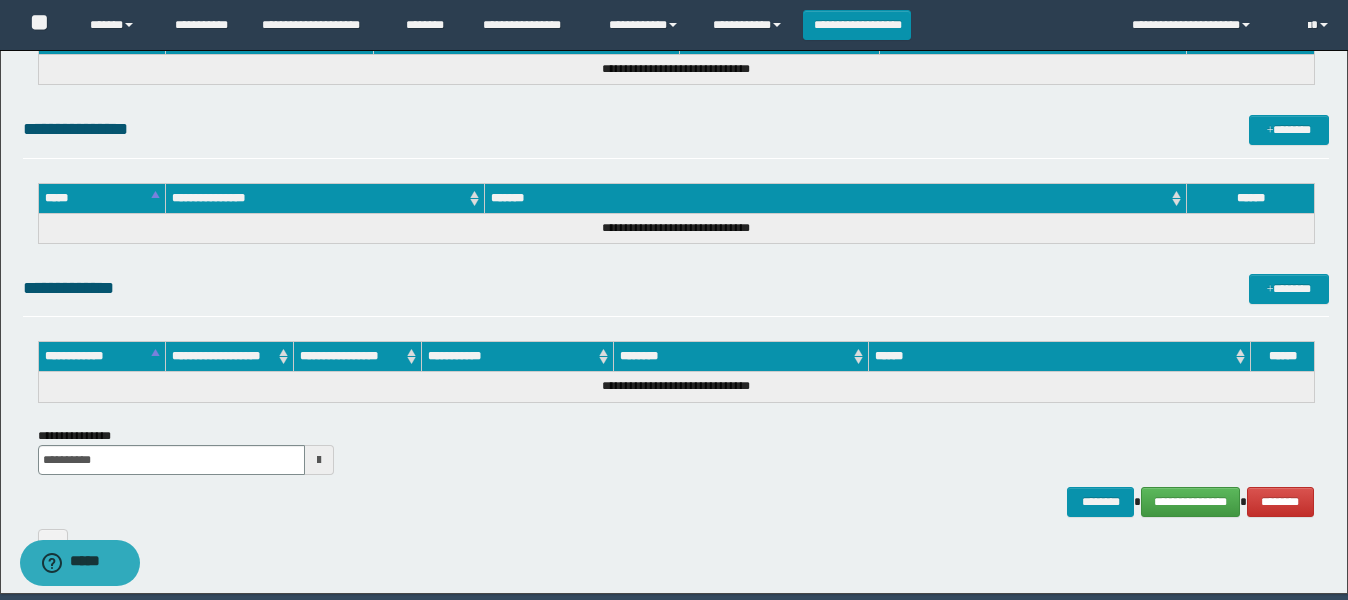 scroll, scrollTop: 1031, scrollLeft: 0, axis: vertical 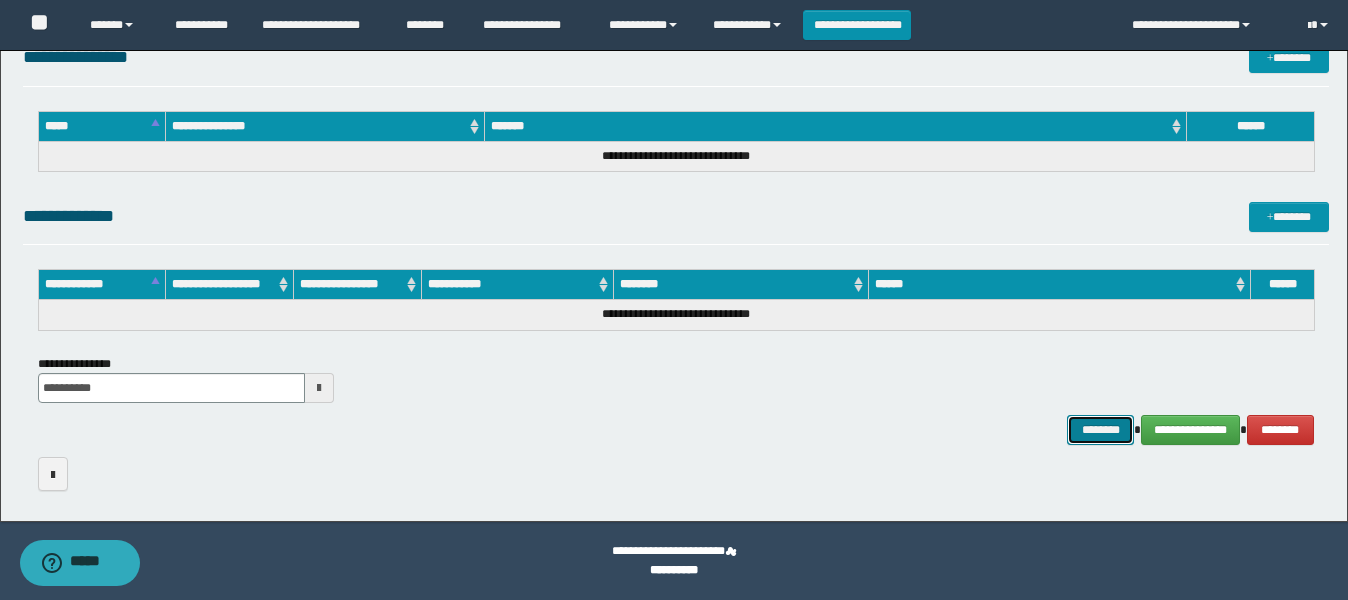 click on "********" at bounding box center (1101, 430) 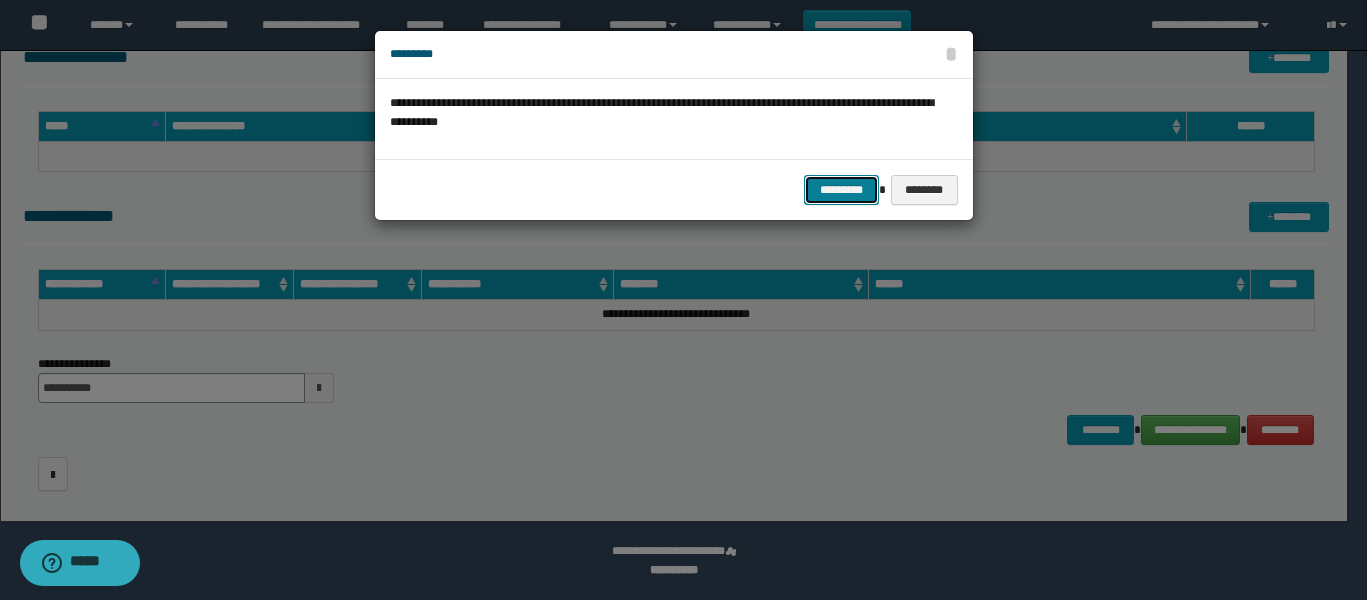 click on "*********" at bounding box center [841, 190] 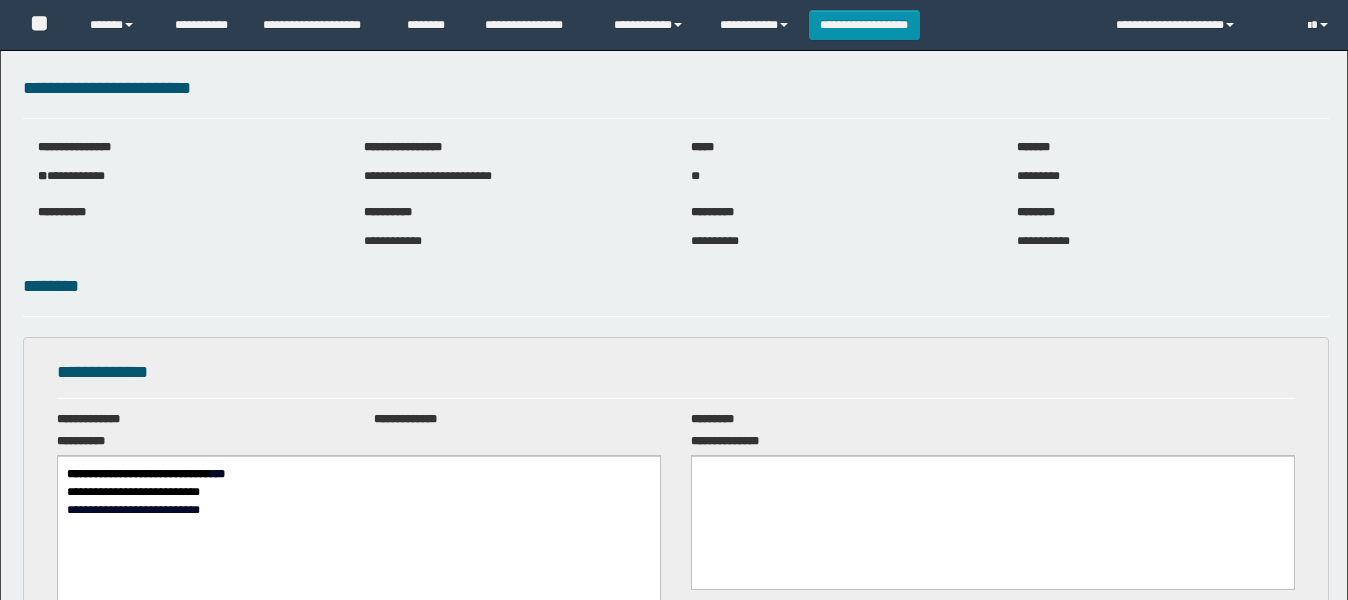 scroll, scrollTop: 0, scrollLeft: 0, axis: both 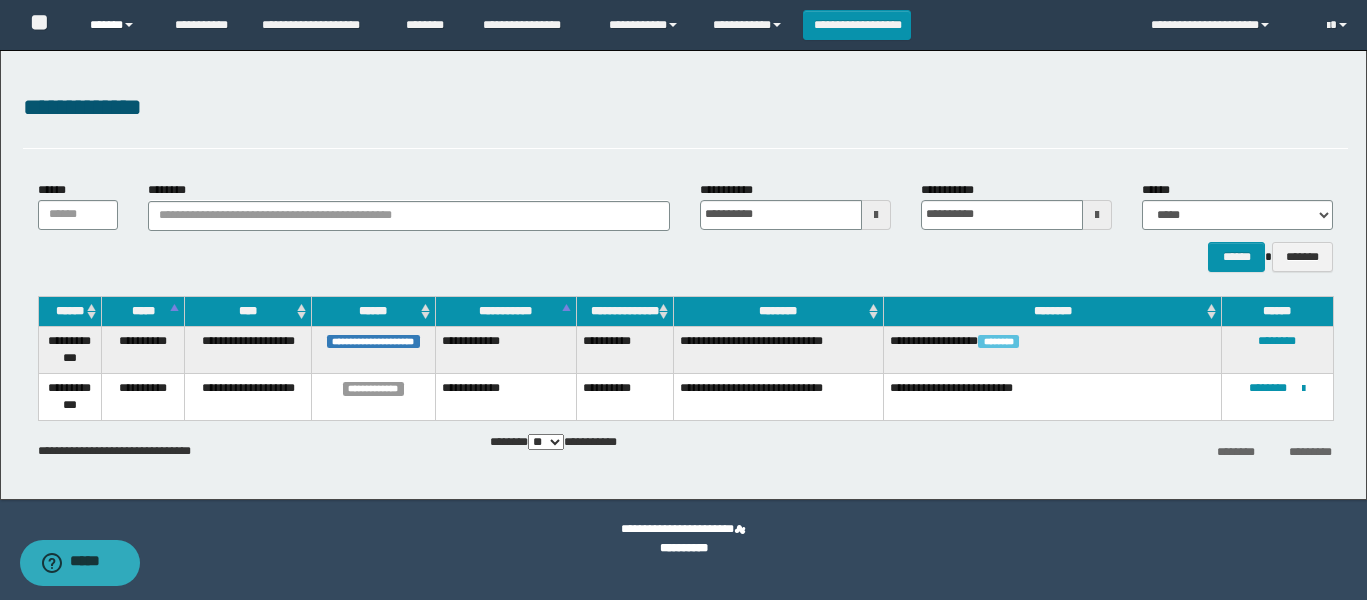 click on "******" at bounding box center [117, 25] 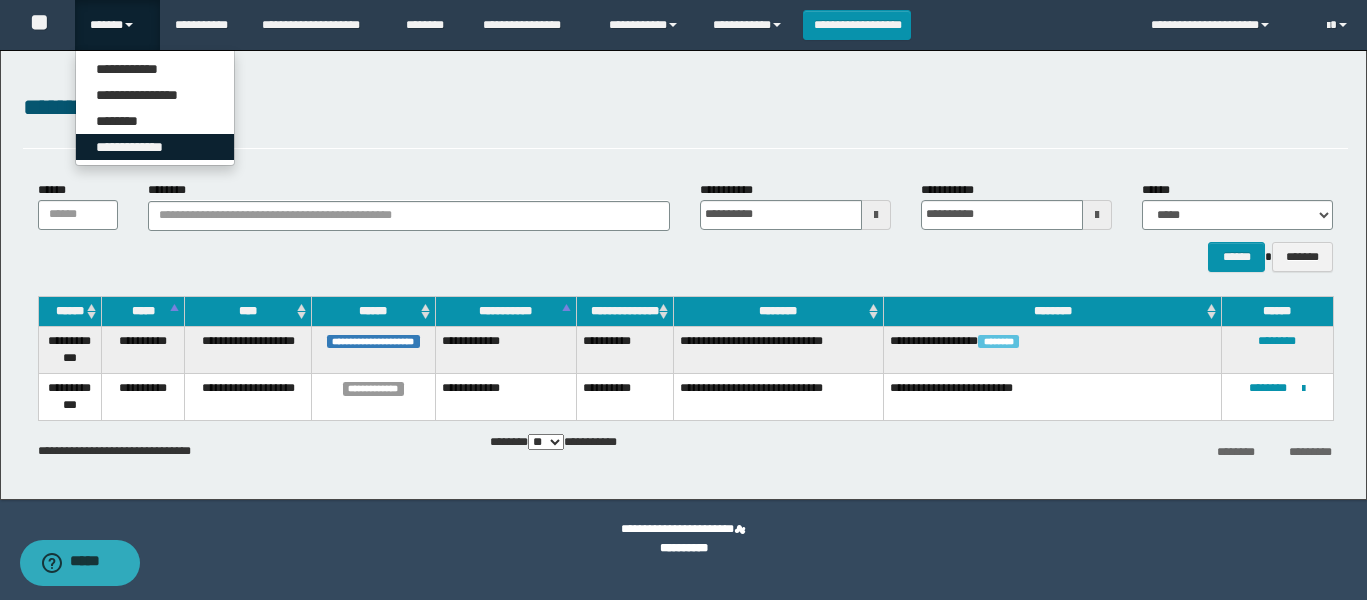 click on "**********" at bounding box center [155, 147] 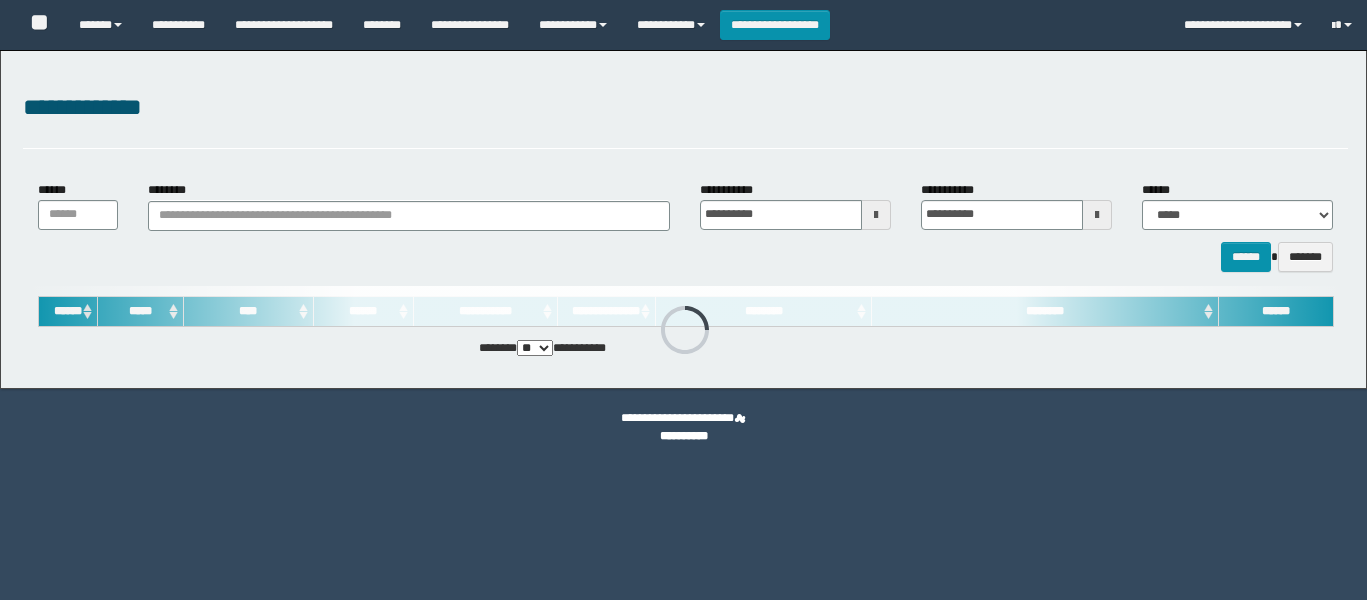 scroll, scrollTop: 0, scrollLeft: 0, axis: both 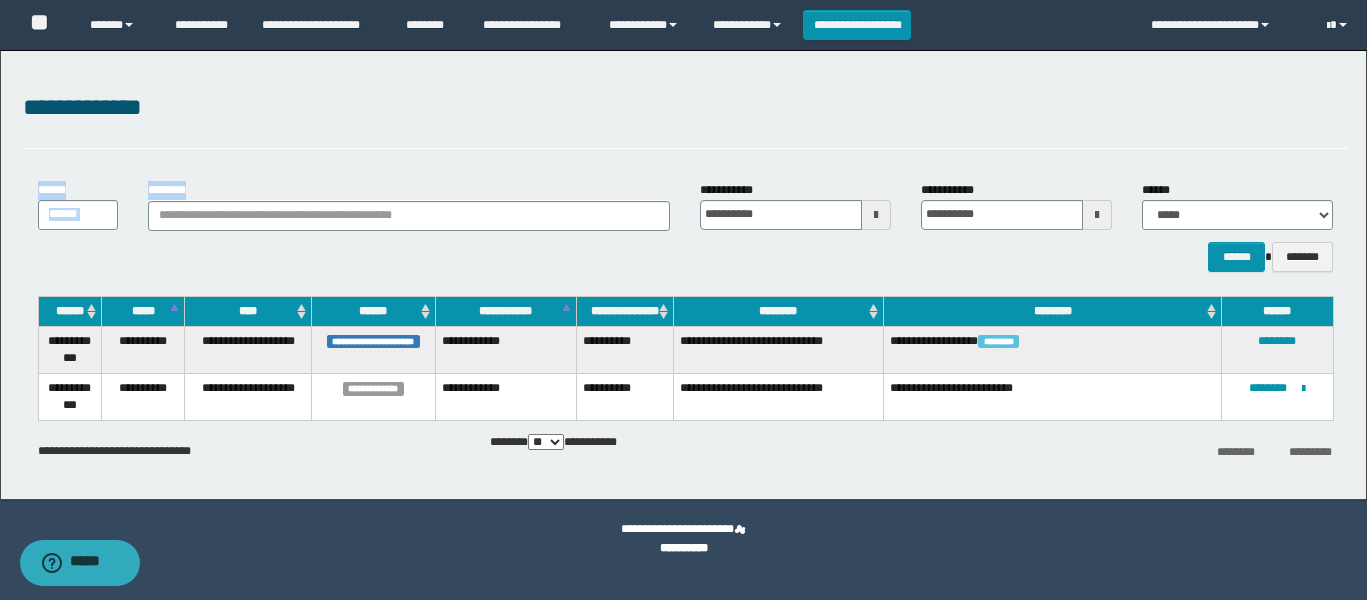 drag, startPoint x: 672, startPoint y: 137, endPoint x: 679, endPoint y: 172, distance: 35.69314 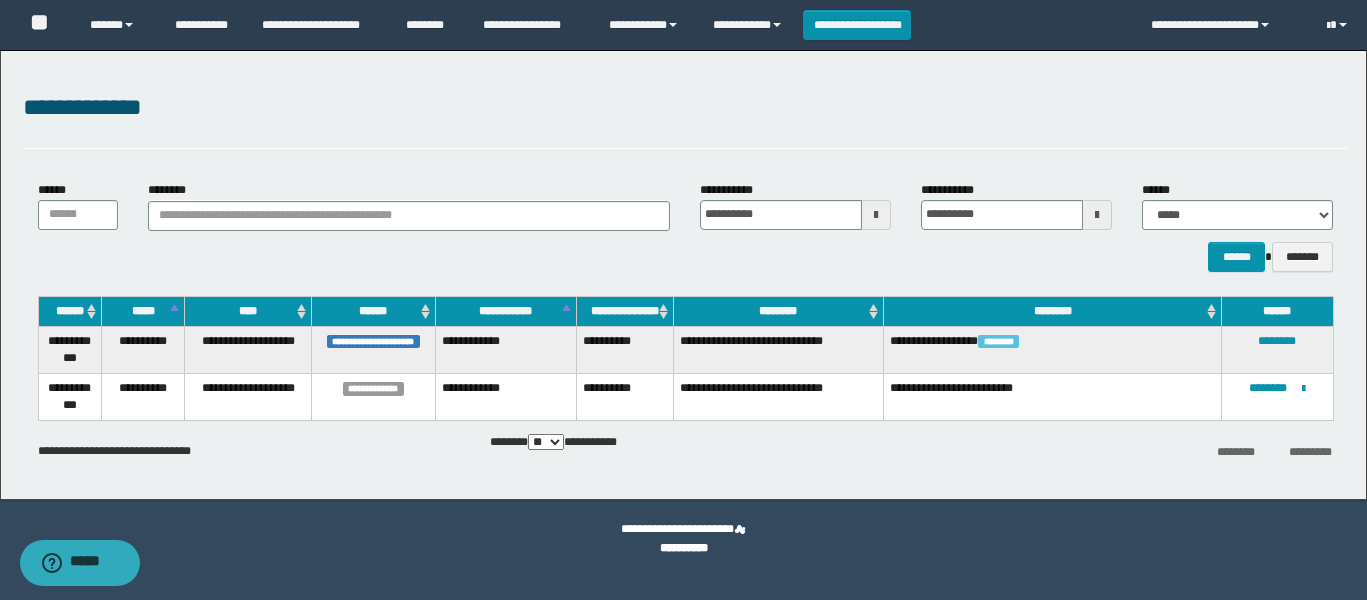 click on "**********" at bounding box center [685, 451] 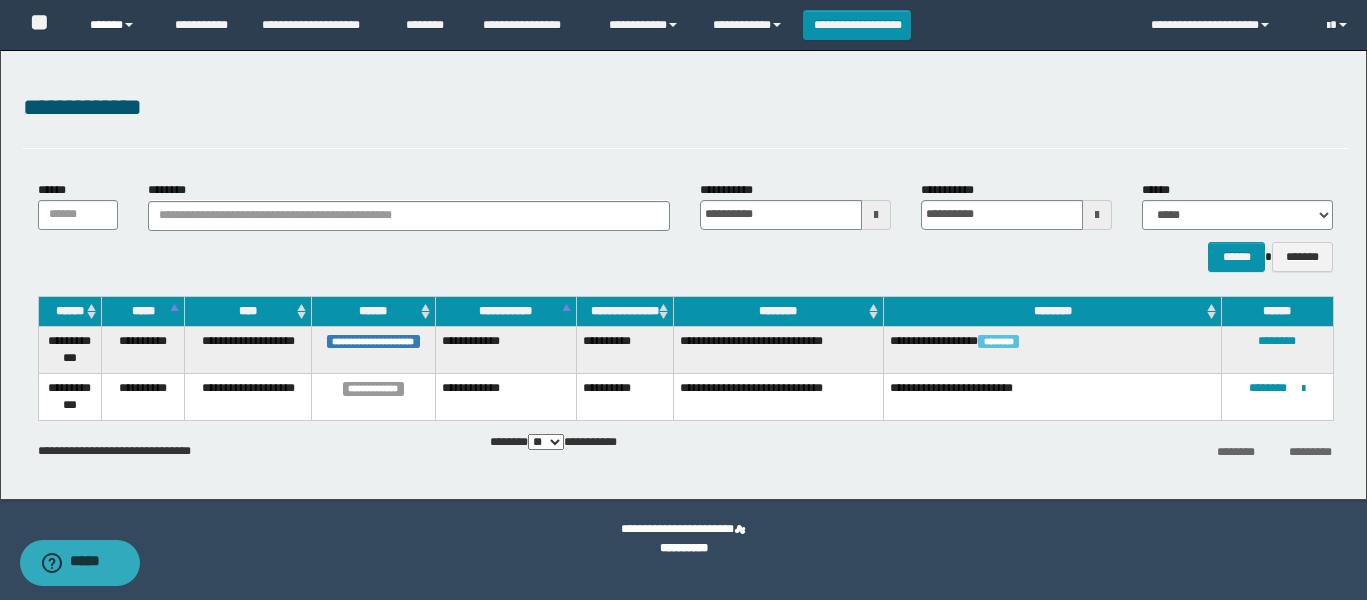 click on "******" at bounding box center [117, 25] 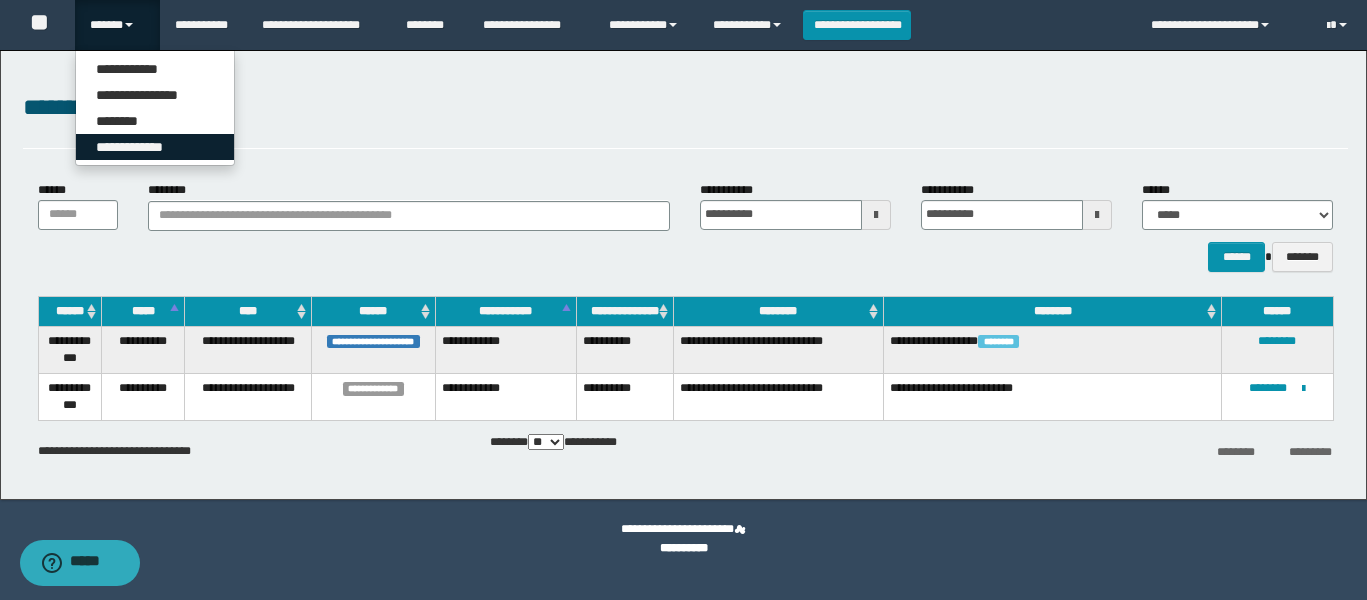 click on "**********" at bounding box center (155, 147) 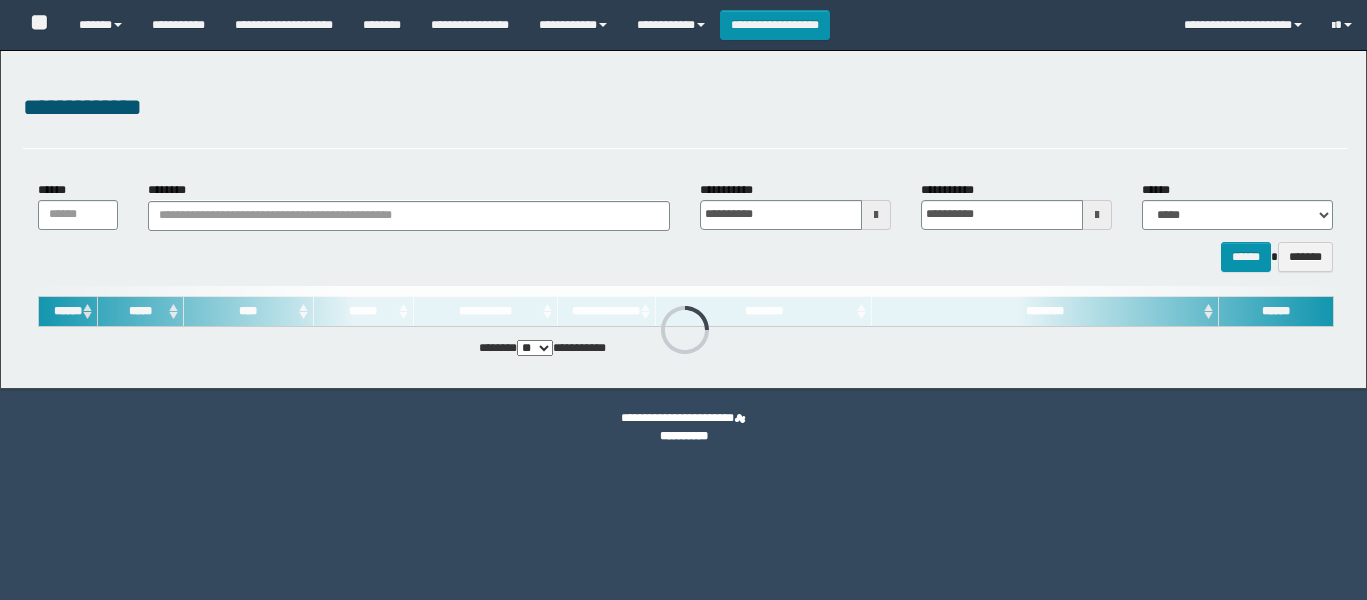 scroll, scrollTop: 0, scrollLeft: 0, axis: both 